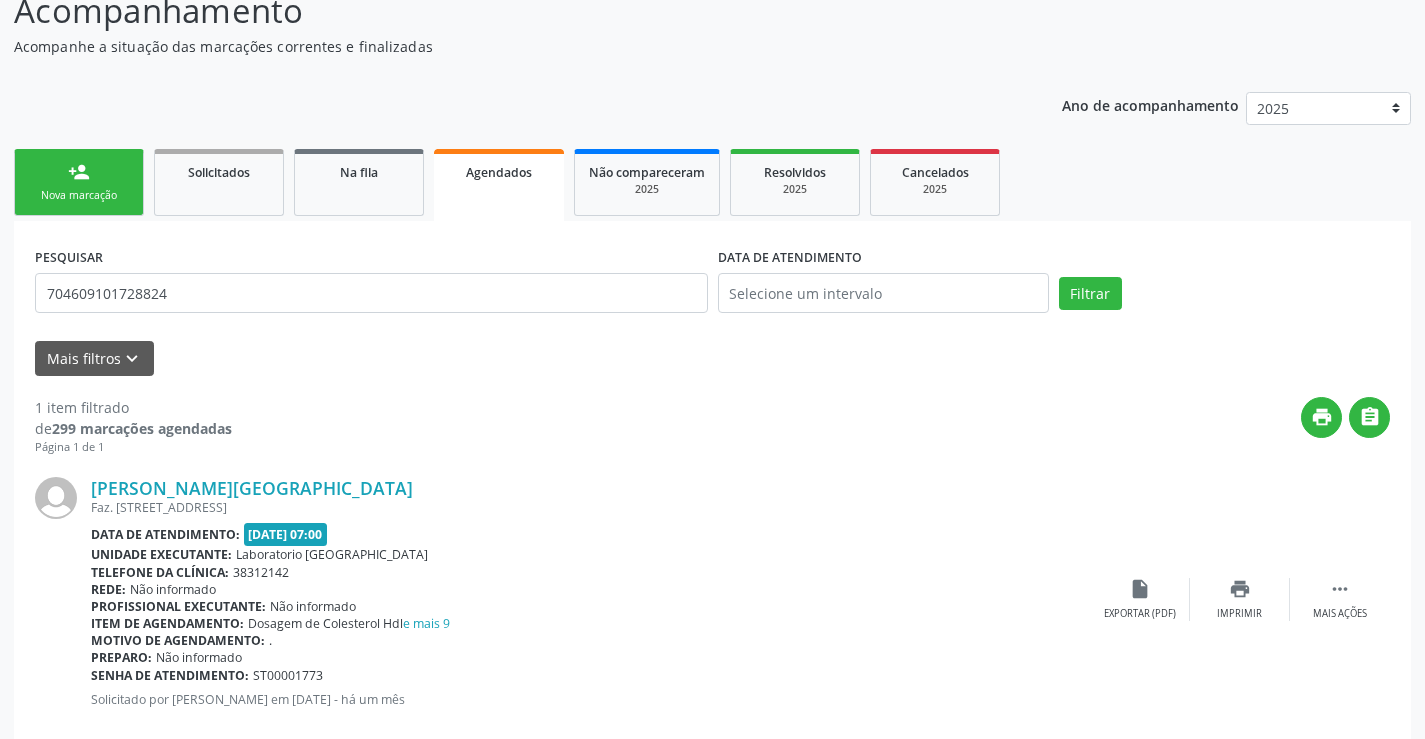 scroll, scrollTop: 150, scrollLeft: 0, axis: vertical 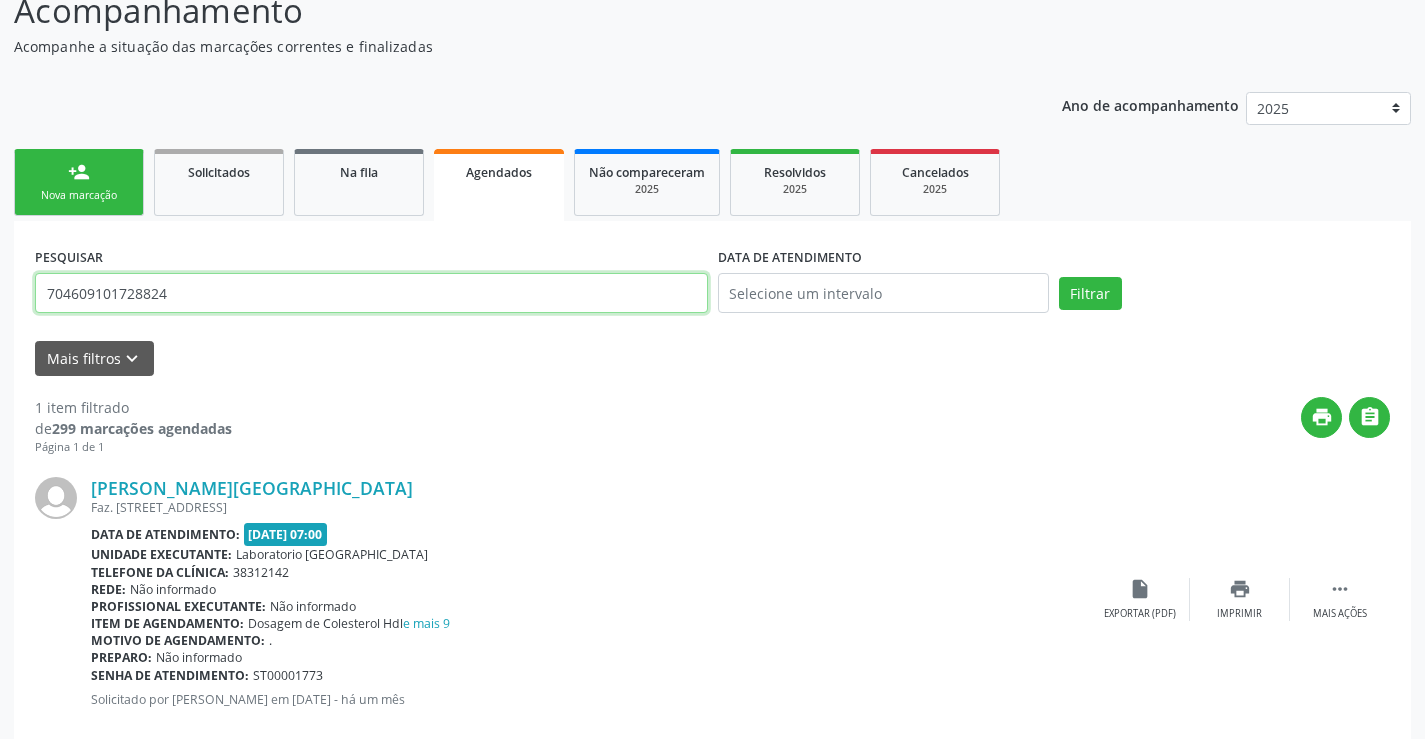 click on "704609101728824" at bounding box center (371, 293) 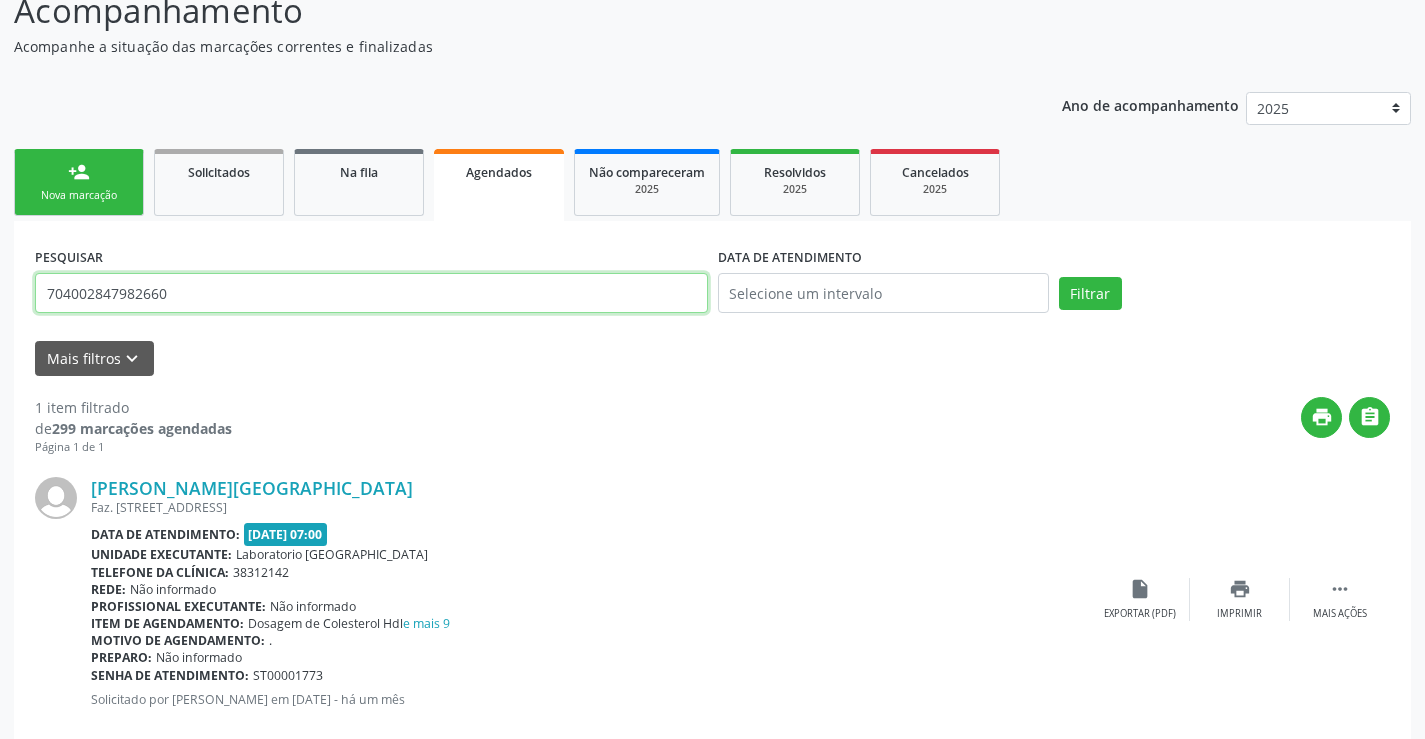 type on "704002847982660" 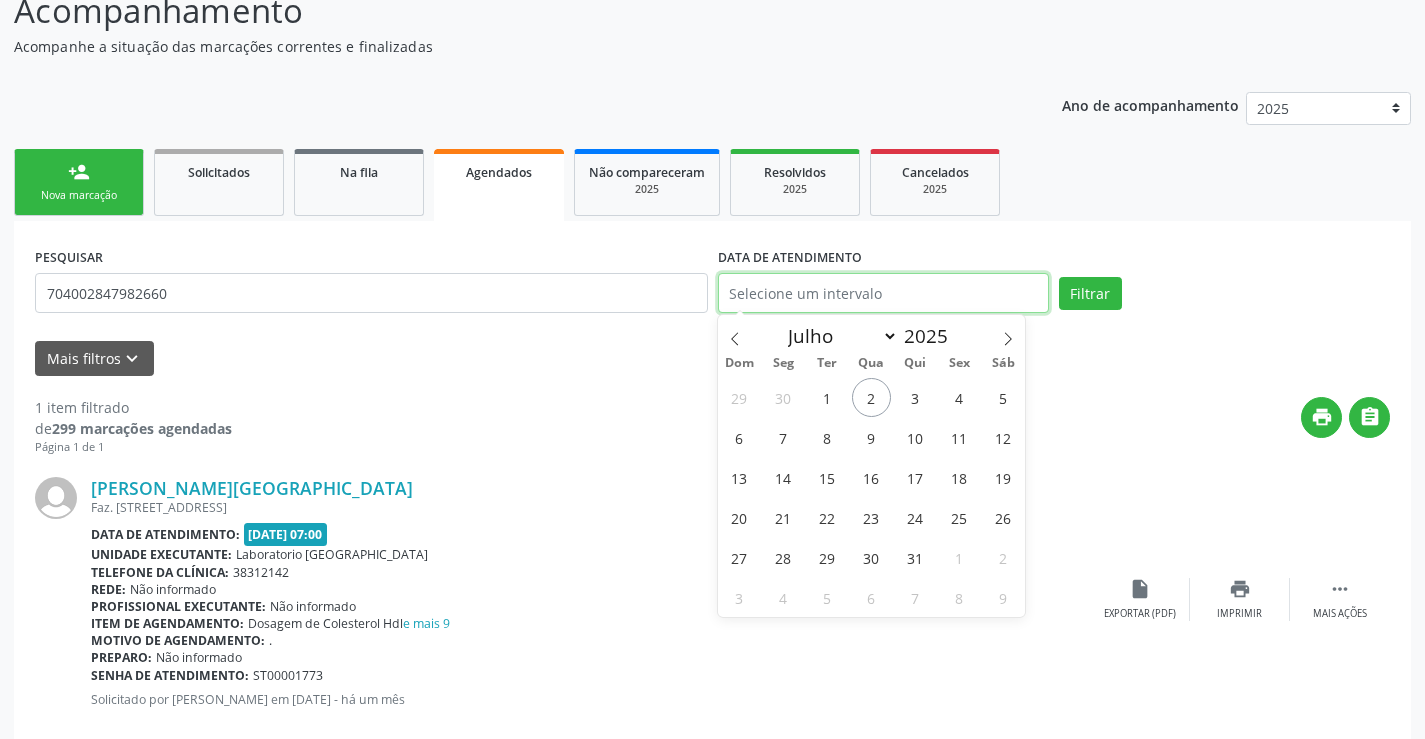 click at bounding box center (883, 293) 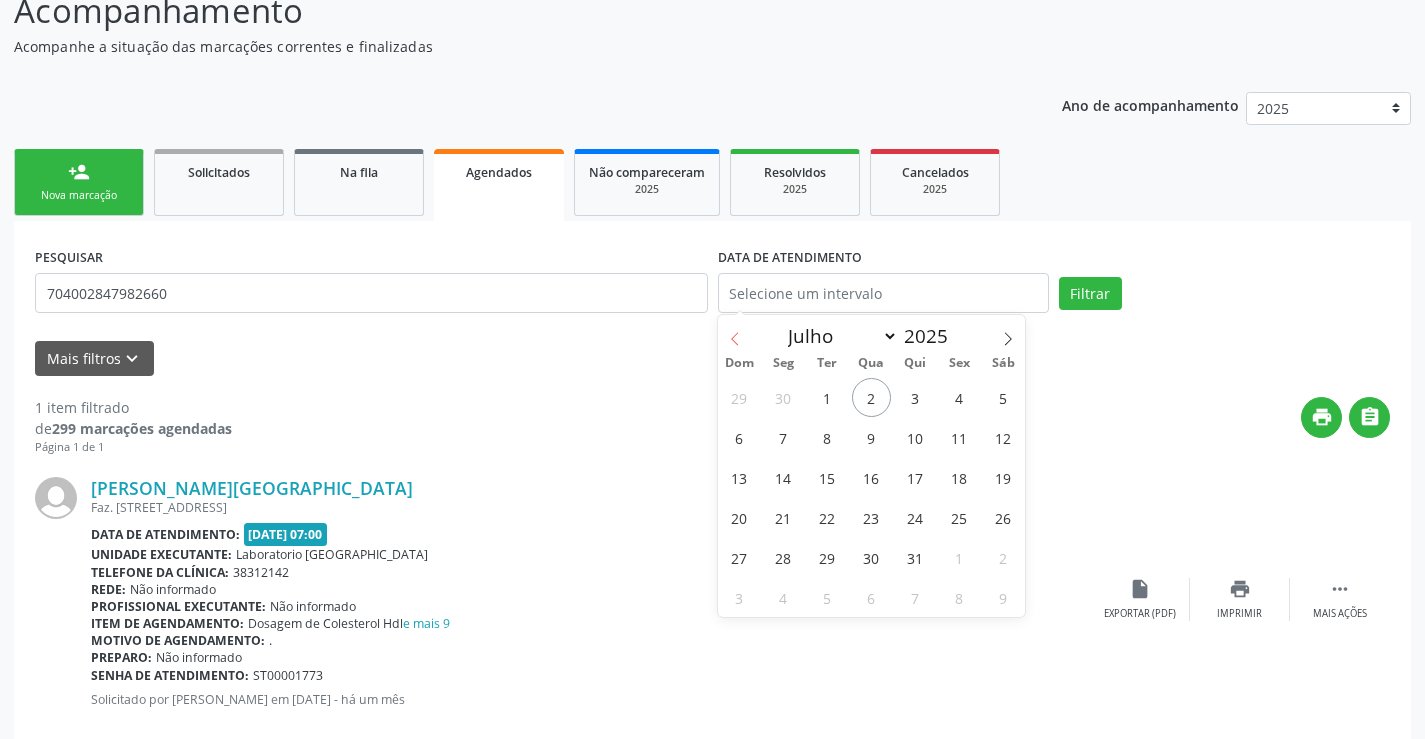 click at bounding box center [735, 332] 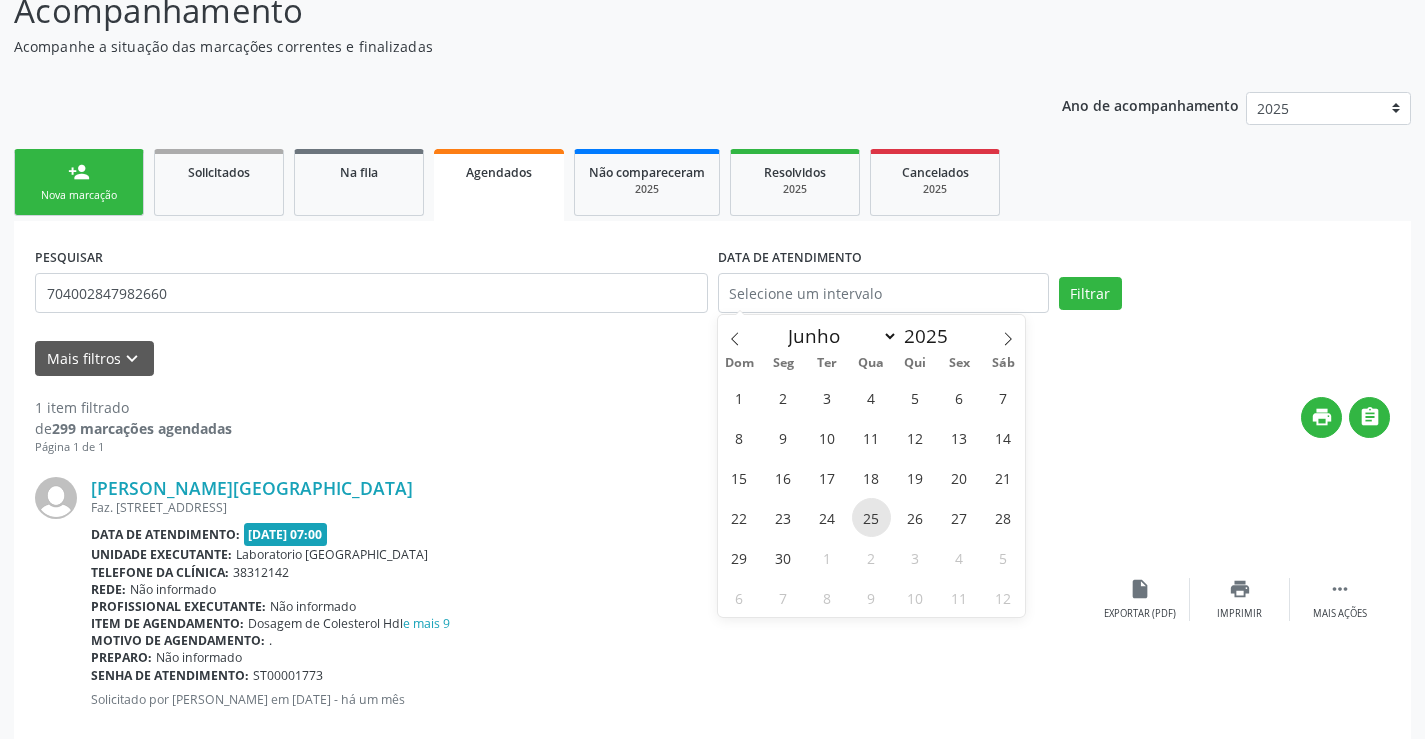 click on "25" at bounding box center [871, 517] 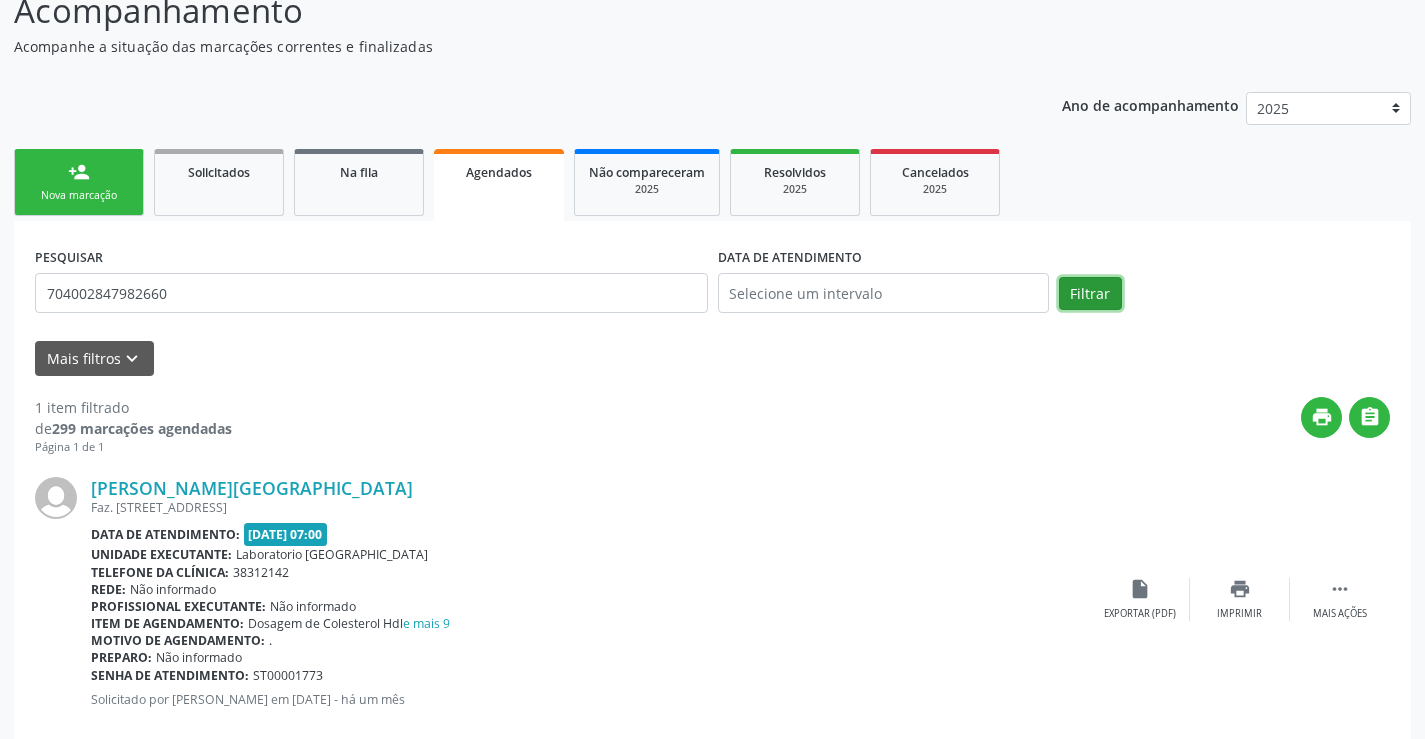click on "Filtrar" at bounding box center [1090, 294] 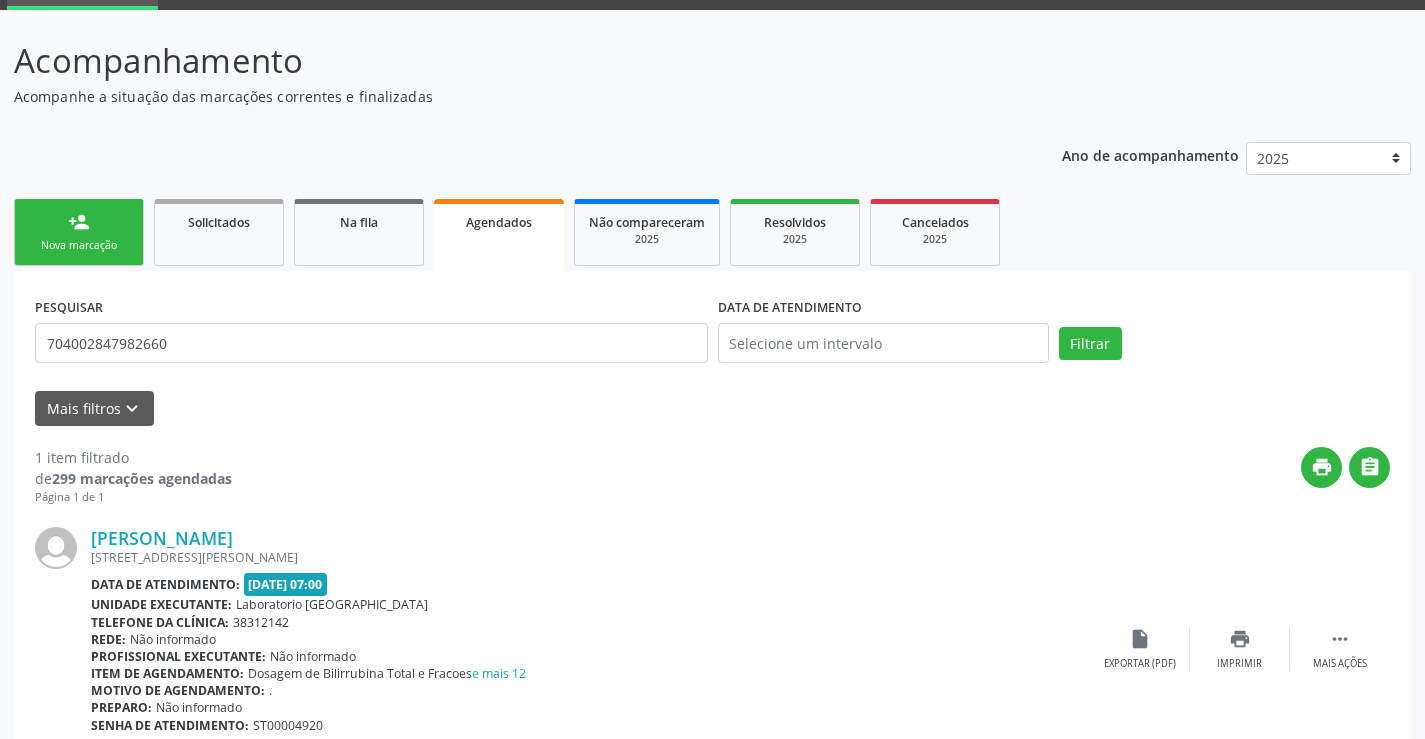 scroll, scrollTop: 189, scrollLeft: 0, axis: vertical 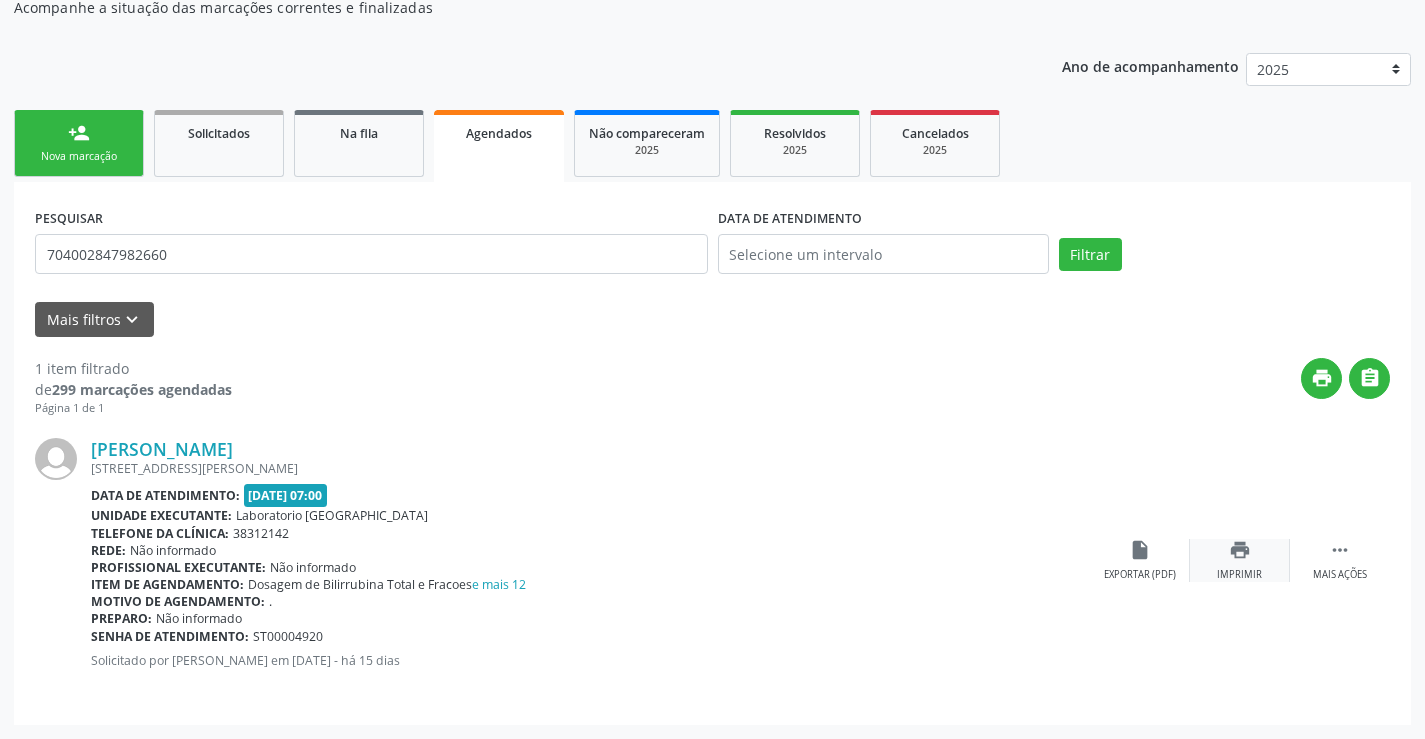 click on "print" at bounding box center (1240, 550) 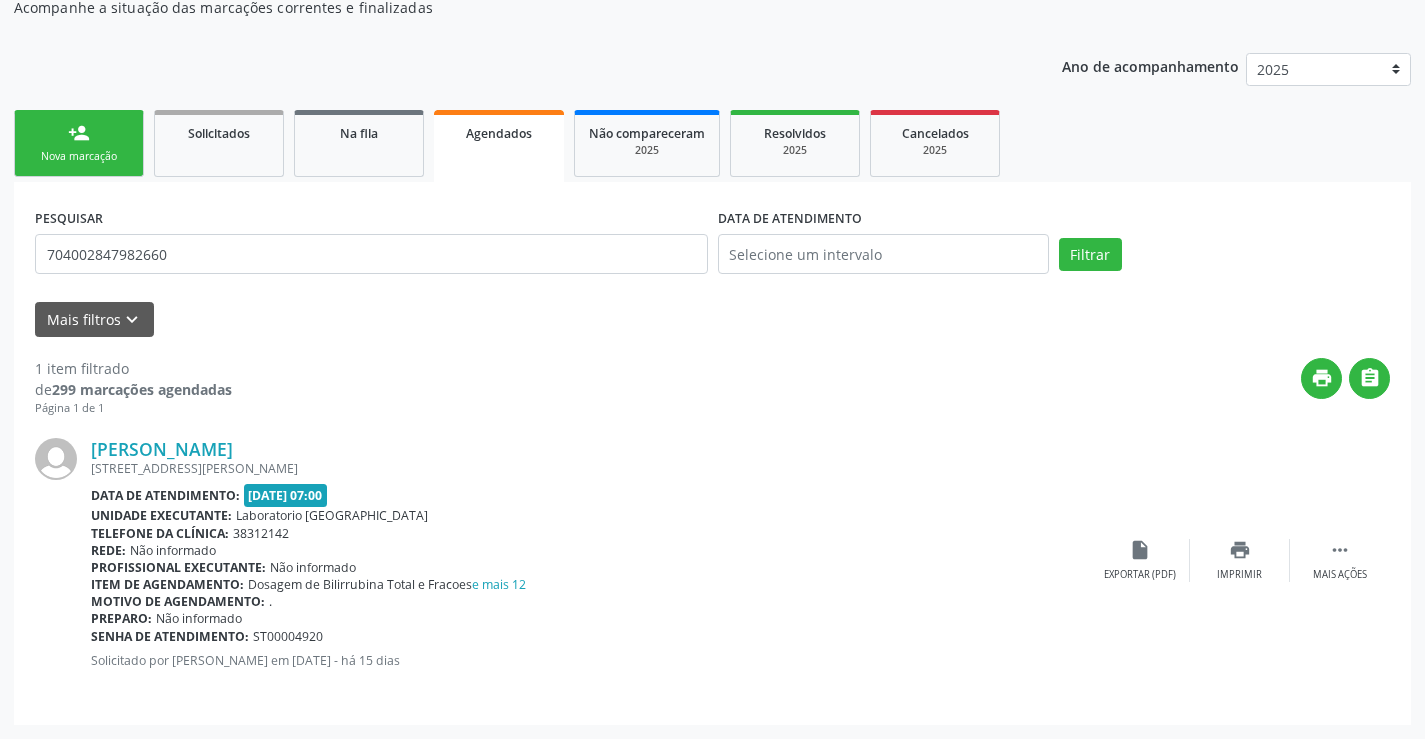 click on "person_add" at bounding box center [79, 133] 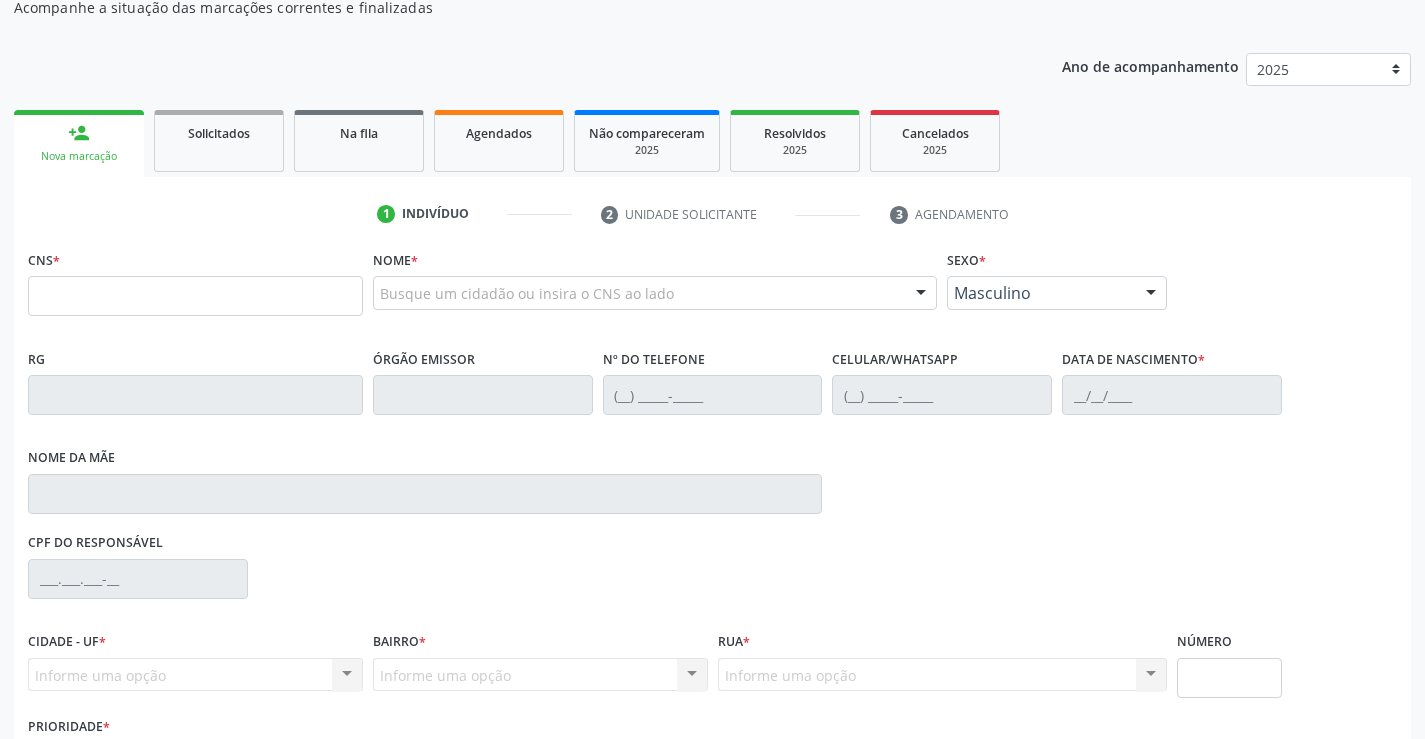 click on "1
Indivíduo
2
Unidade solicitante
3
Agendamento" at bounding box center (712, 214) 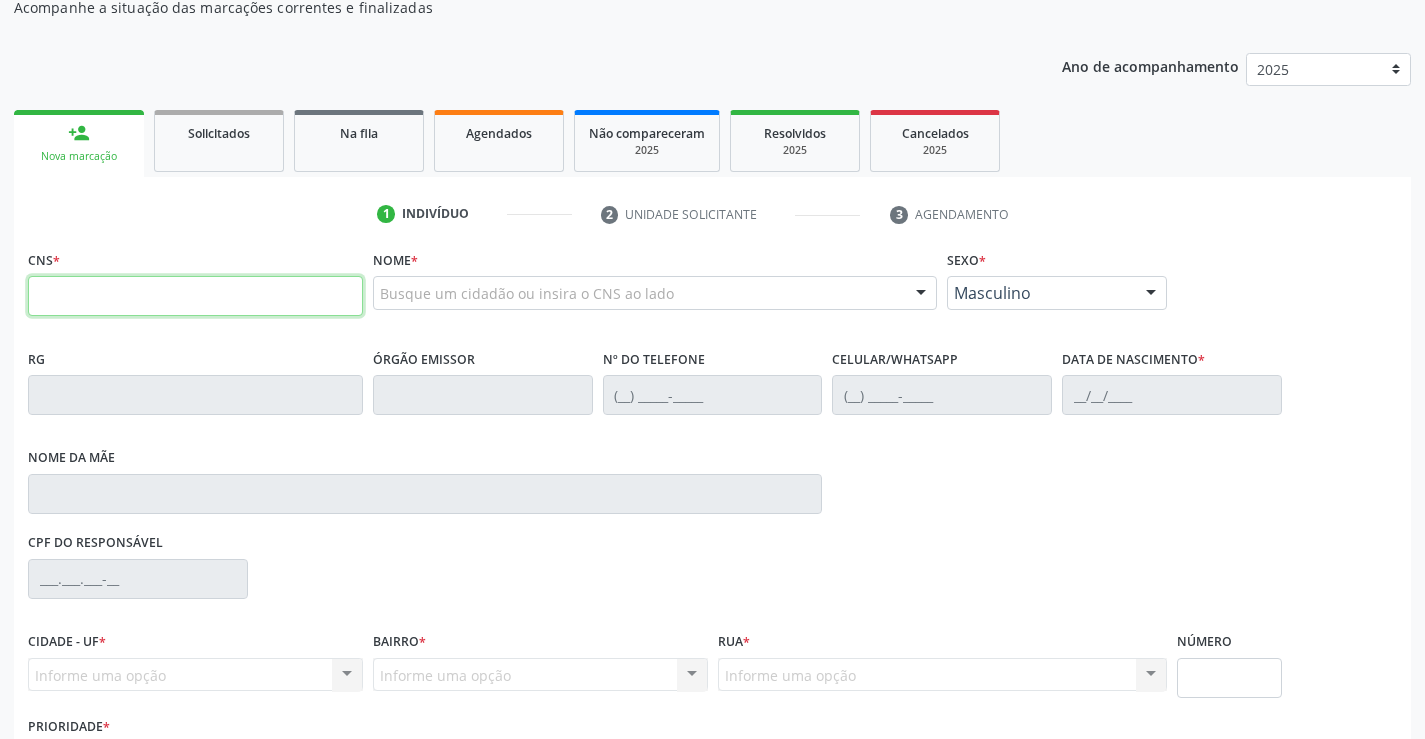 click at bounding box center (195, 296) 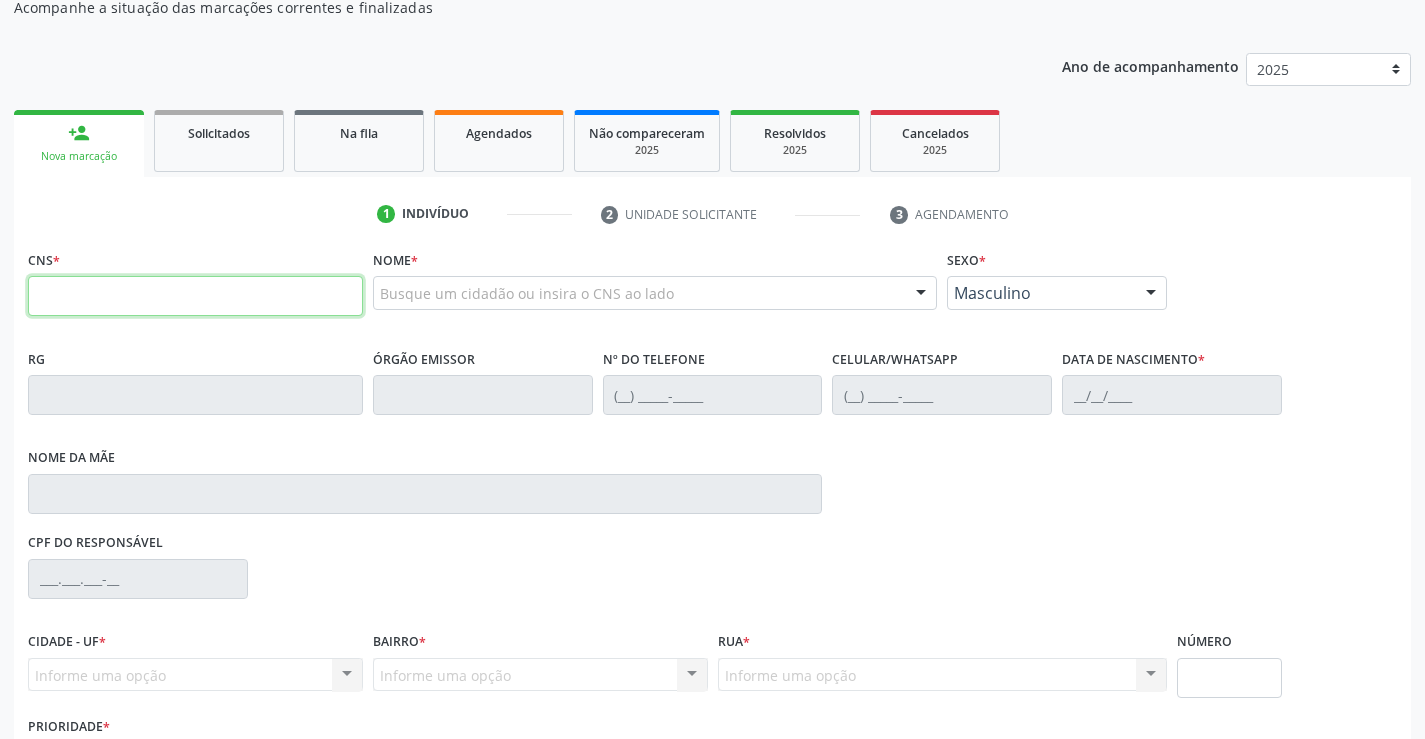 click at bounding box center (195, 296) 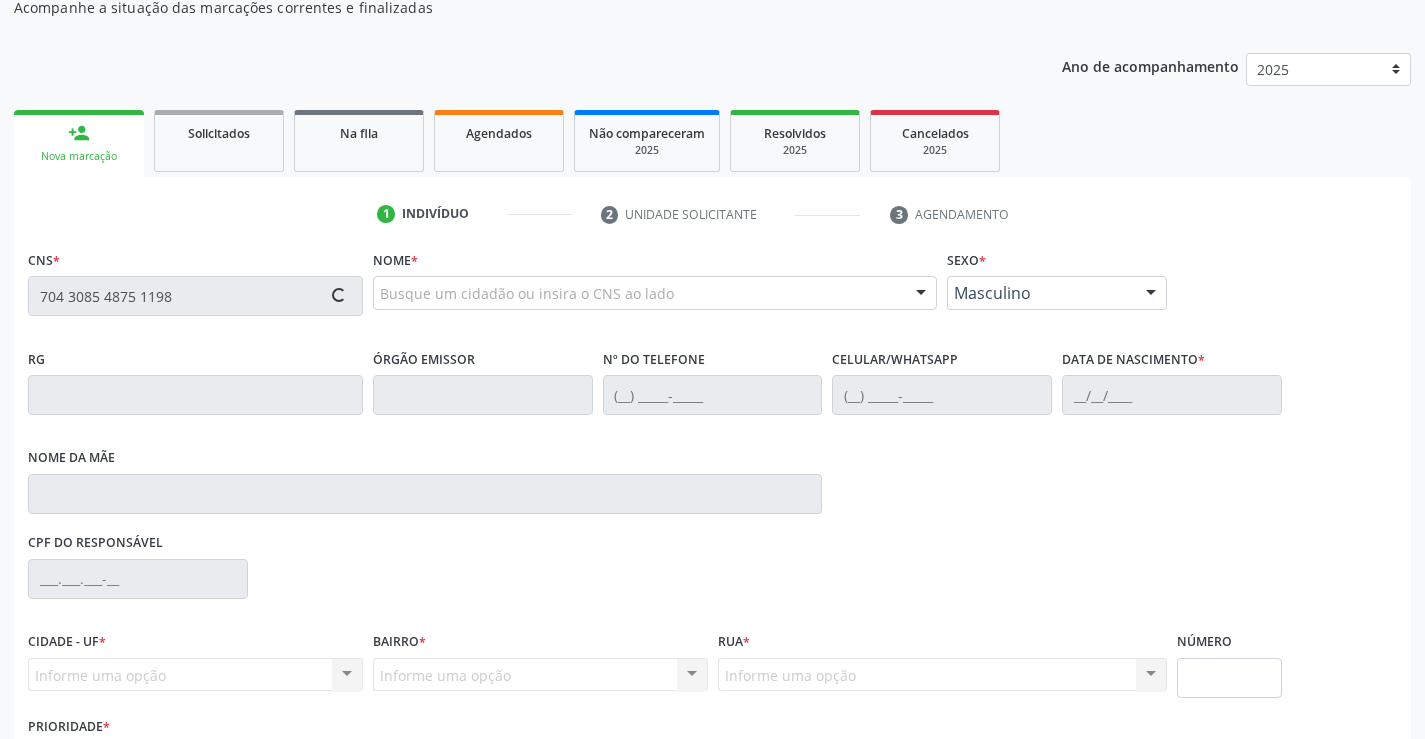 type on "704 3085 4875 1198" 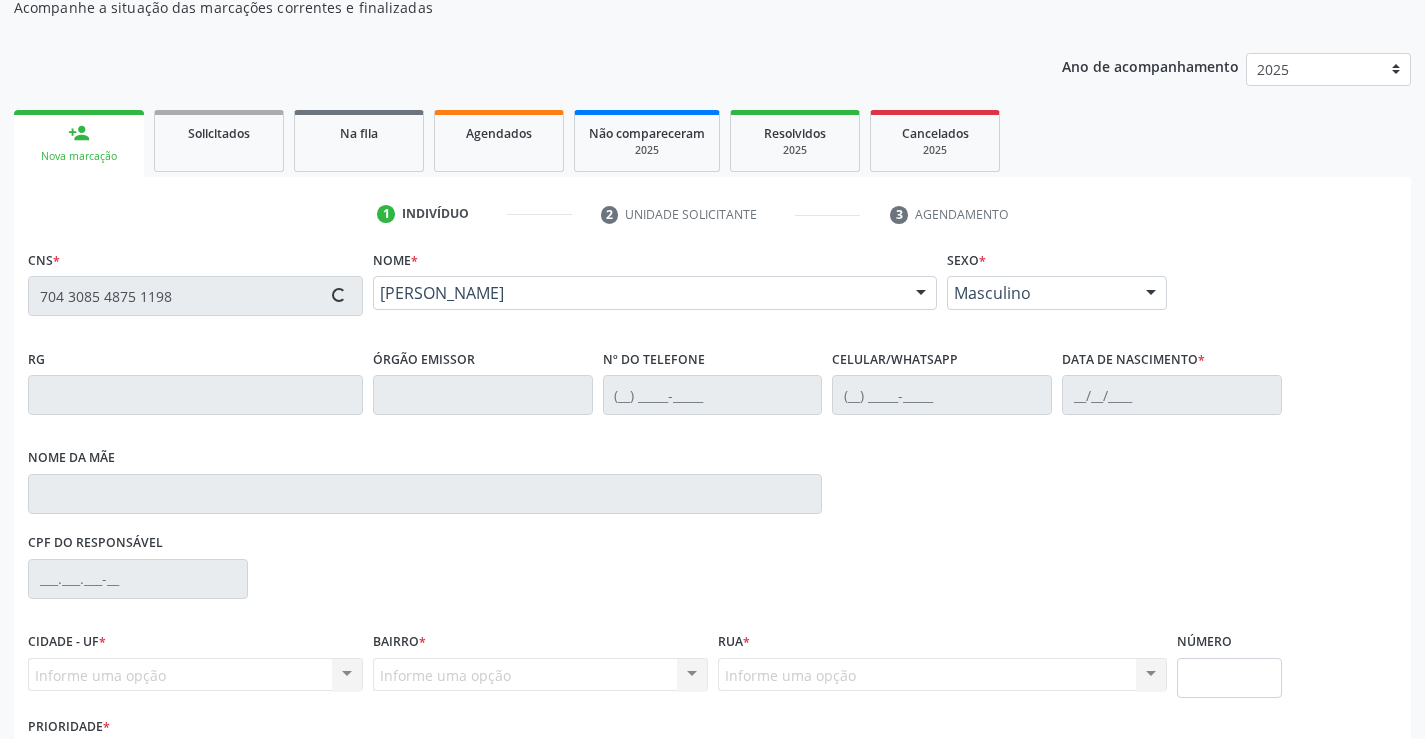 type on "(87) 99808-3803" 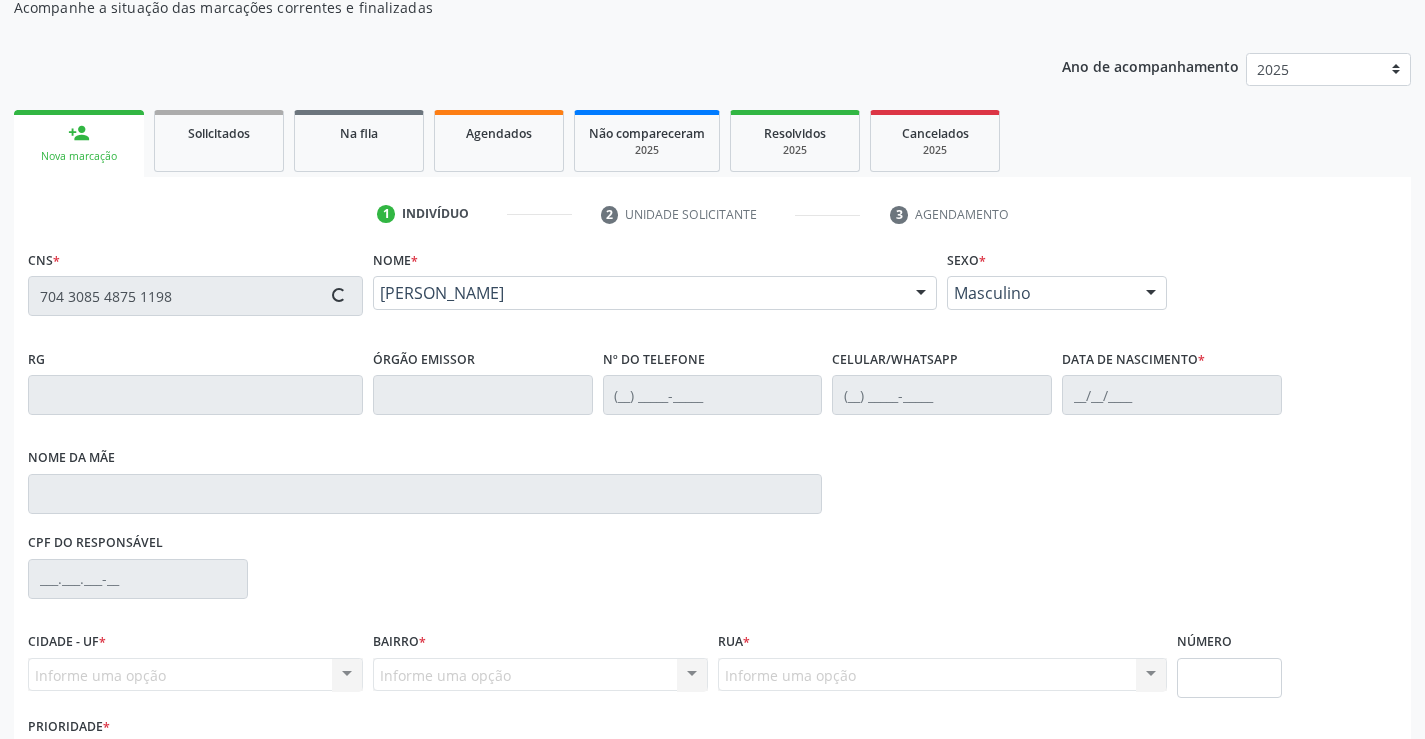 type on "(87) 99808-3803" 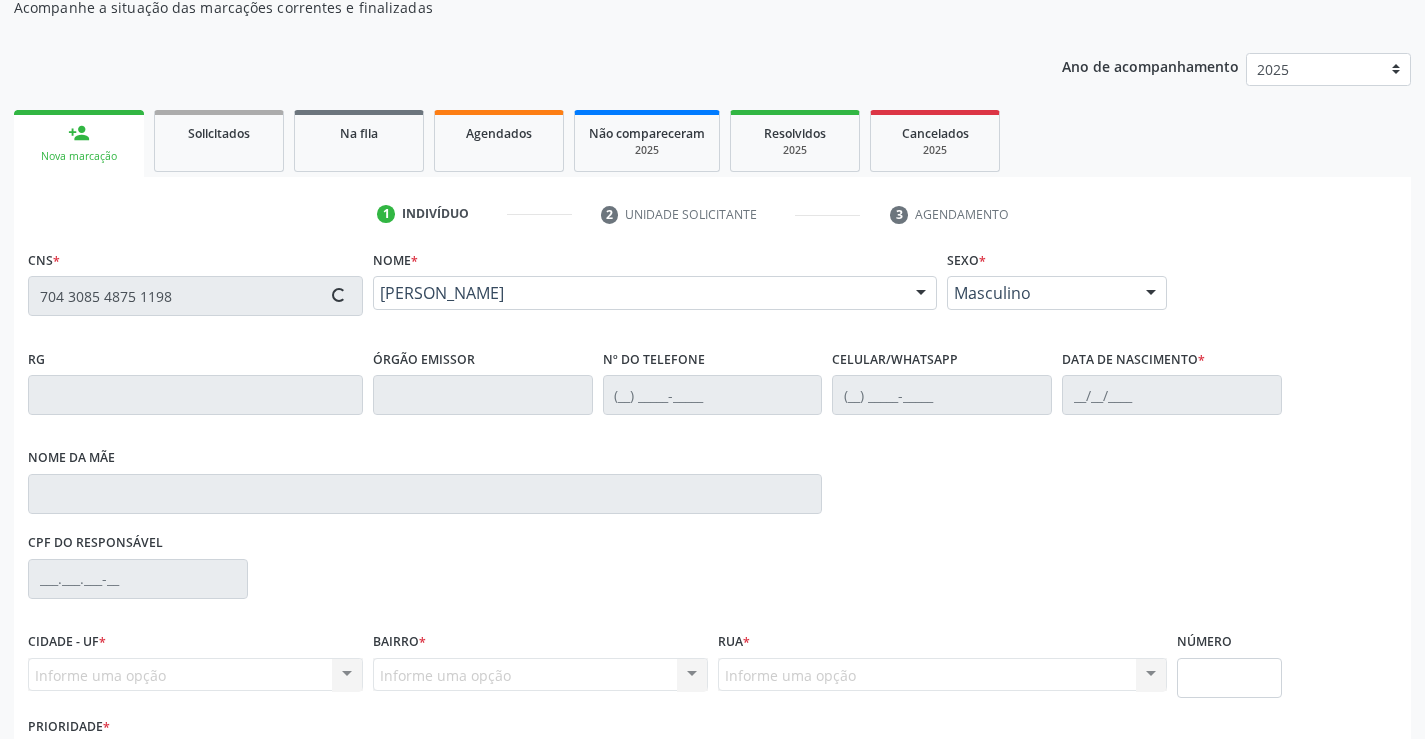 type on "Joaquina Maria da Conceicao" 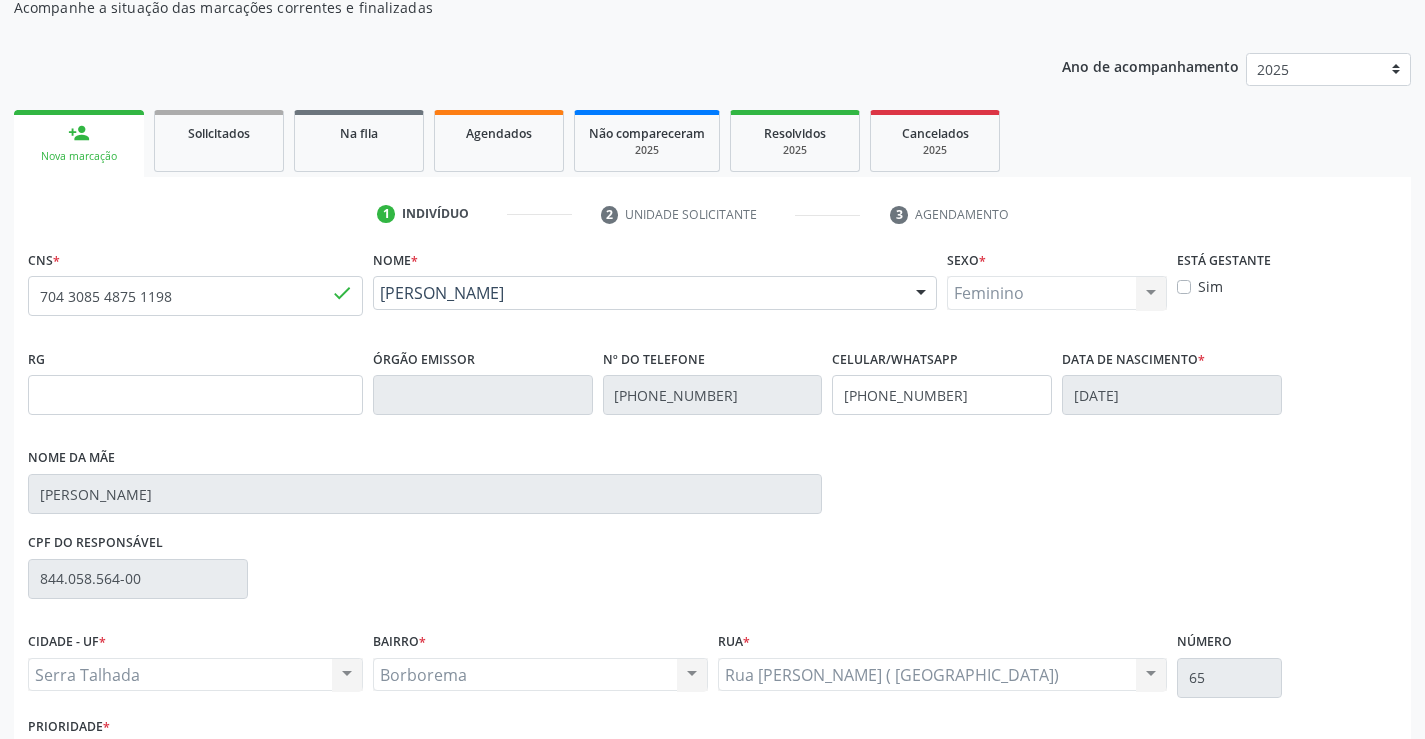 drag, startPoint x: 570, startPoint y: 315, endPoint x: 379, endPoint y: 299, distance: 191.66899 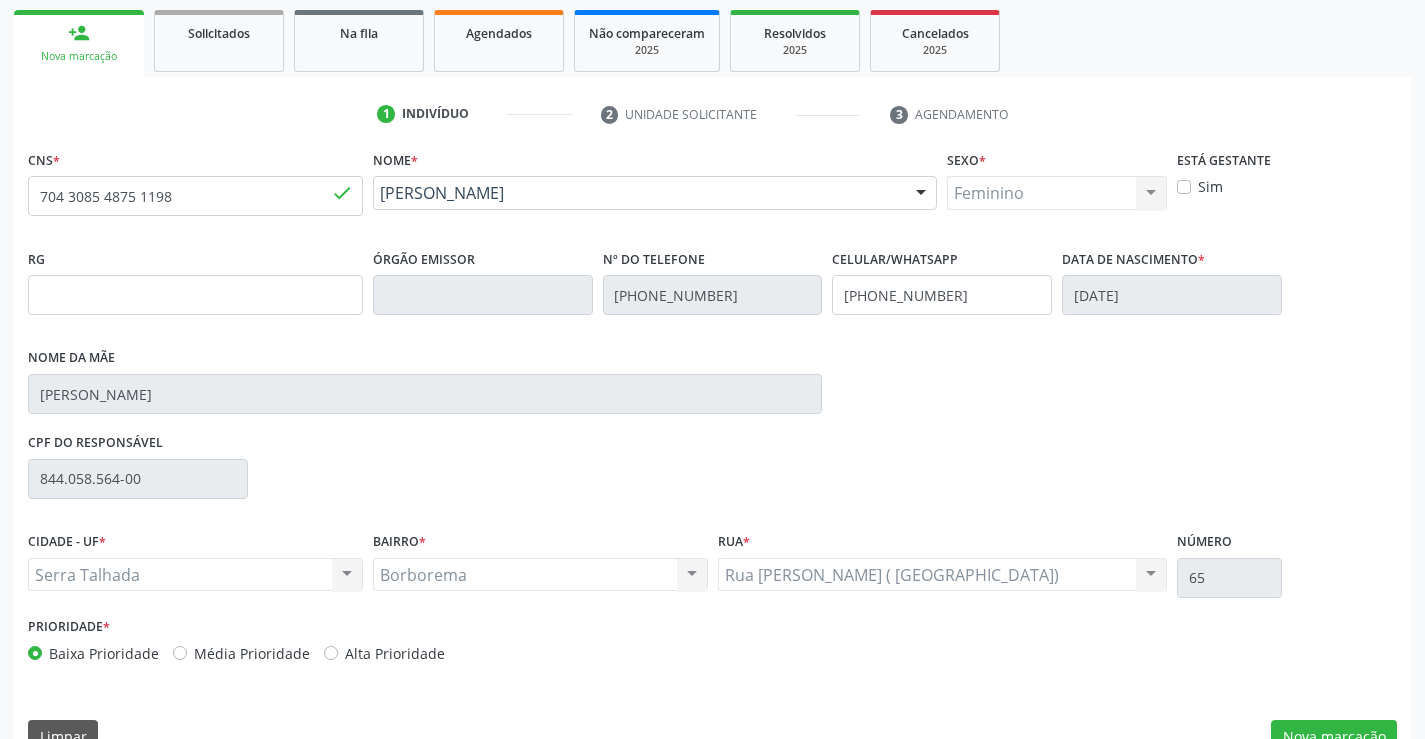scroll, scrollTop: 331, scrollLeft: 0, axis: vertical 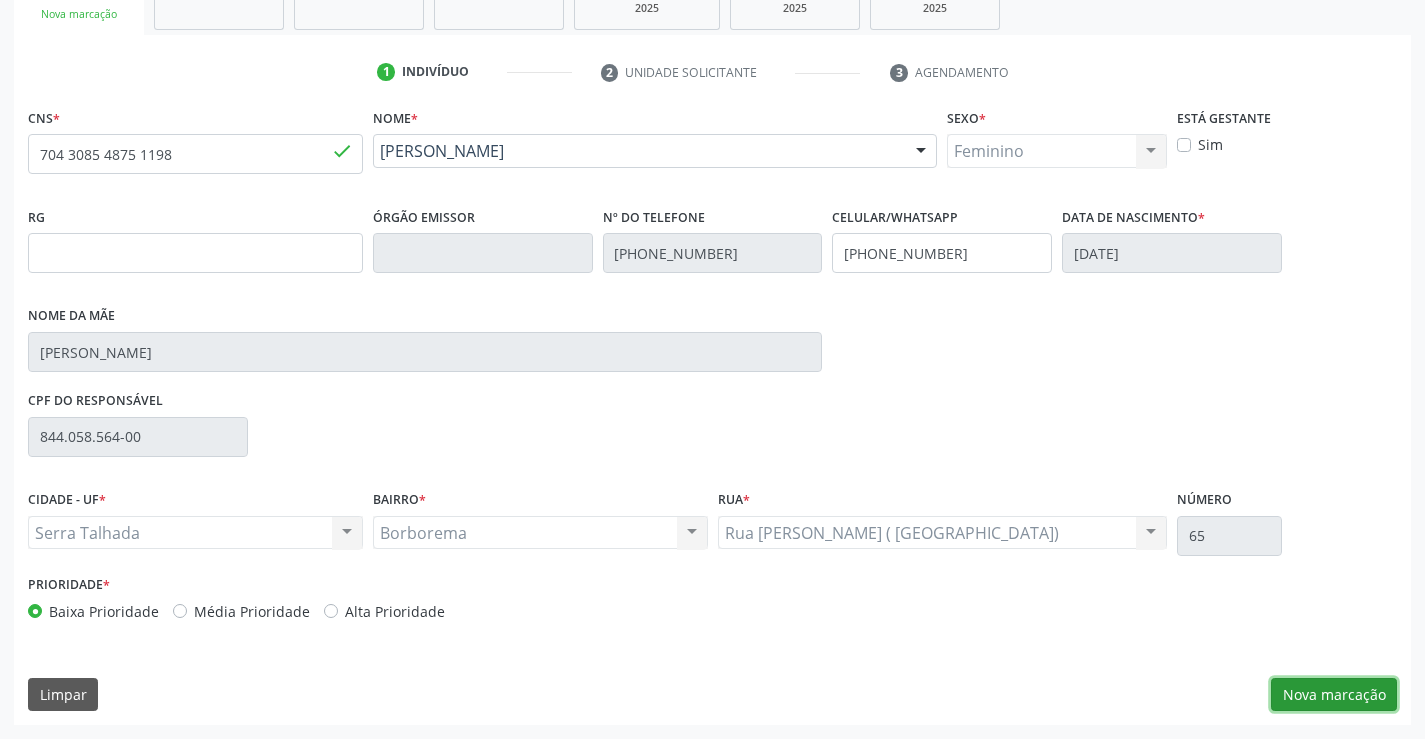 click on "Nova marcação" at bounding box center [1334, 695] 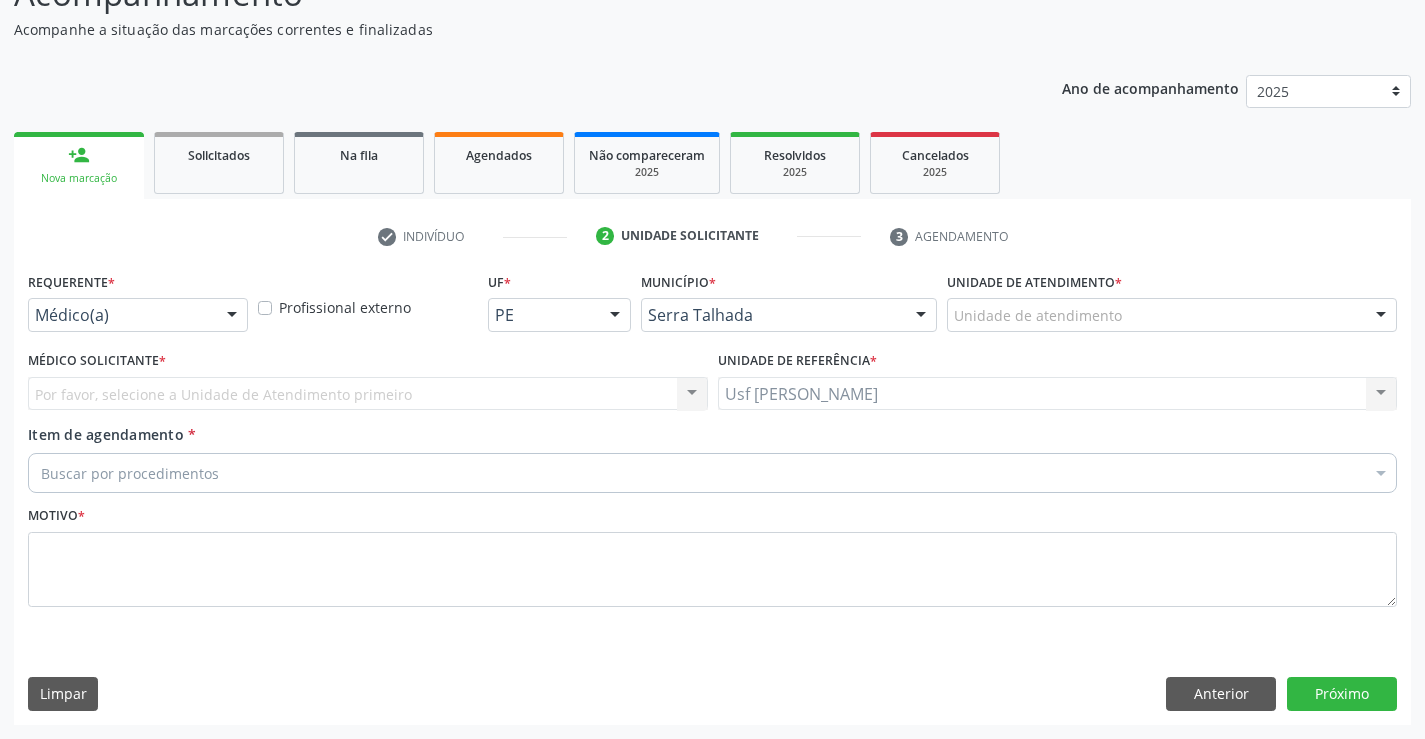 scroll, scrollTop: 167, scrollLeft: 0, axis: vertical 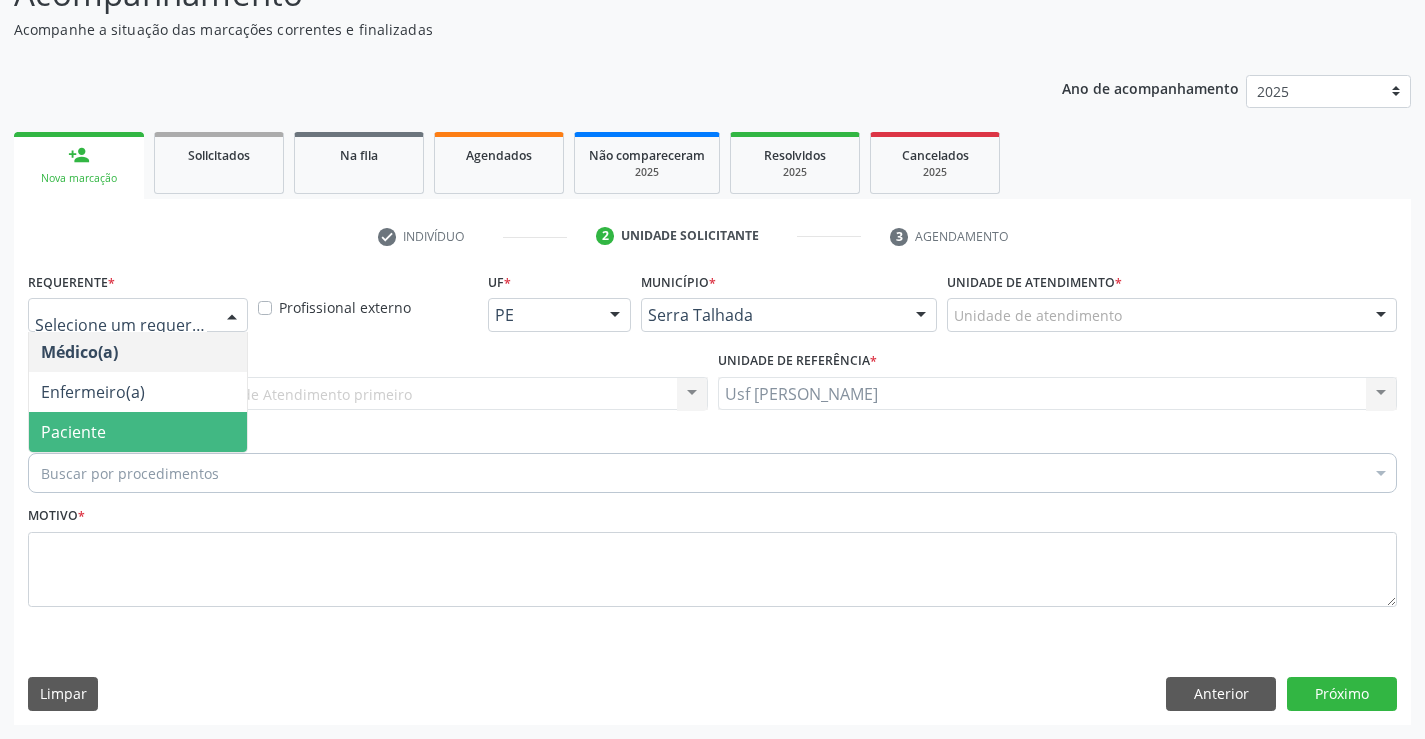 click on "Paciente" at bounding box center (138, 432) 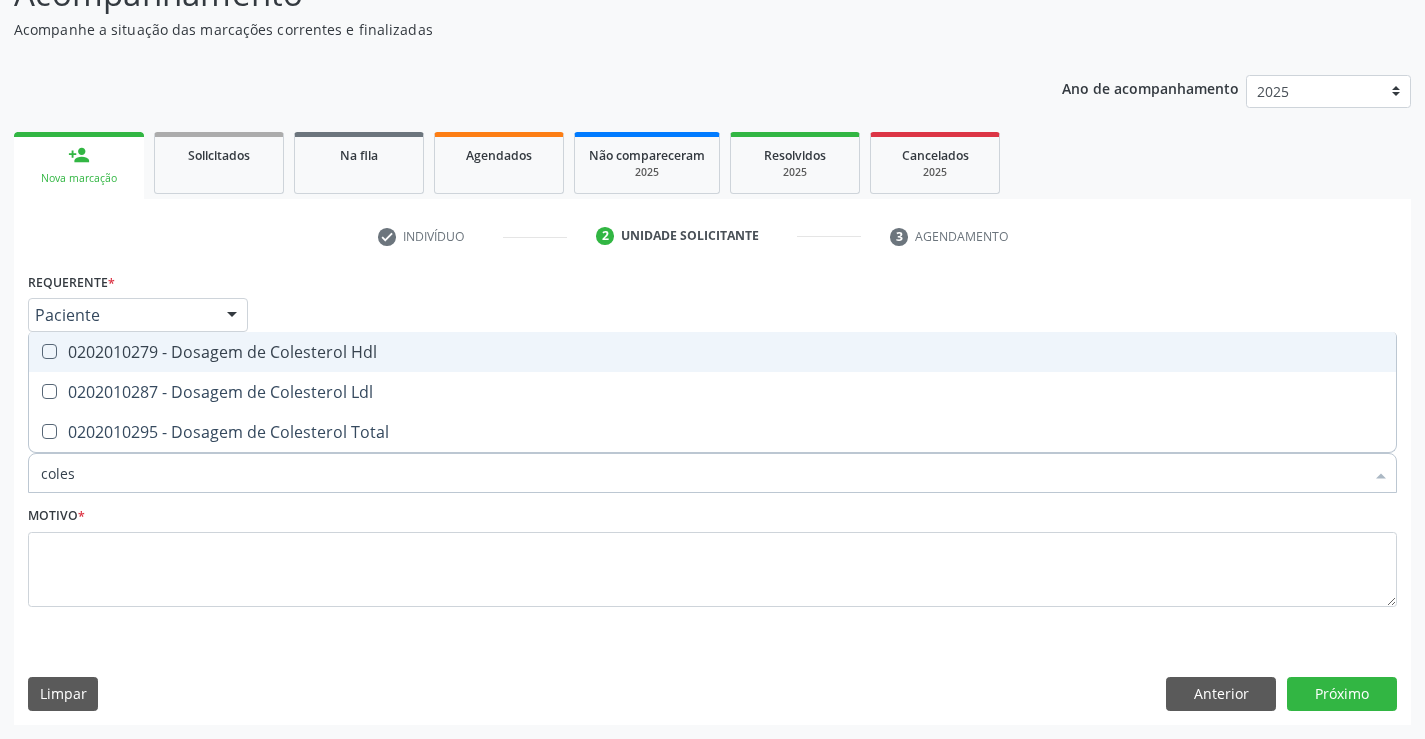 type on "colest" 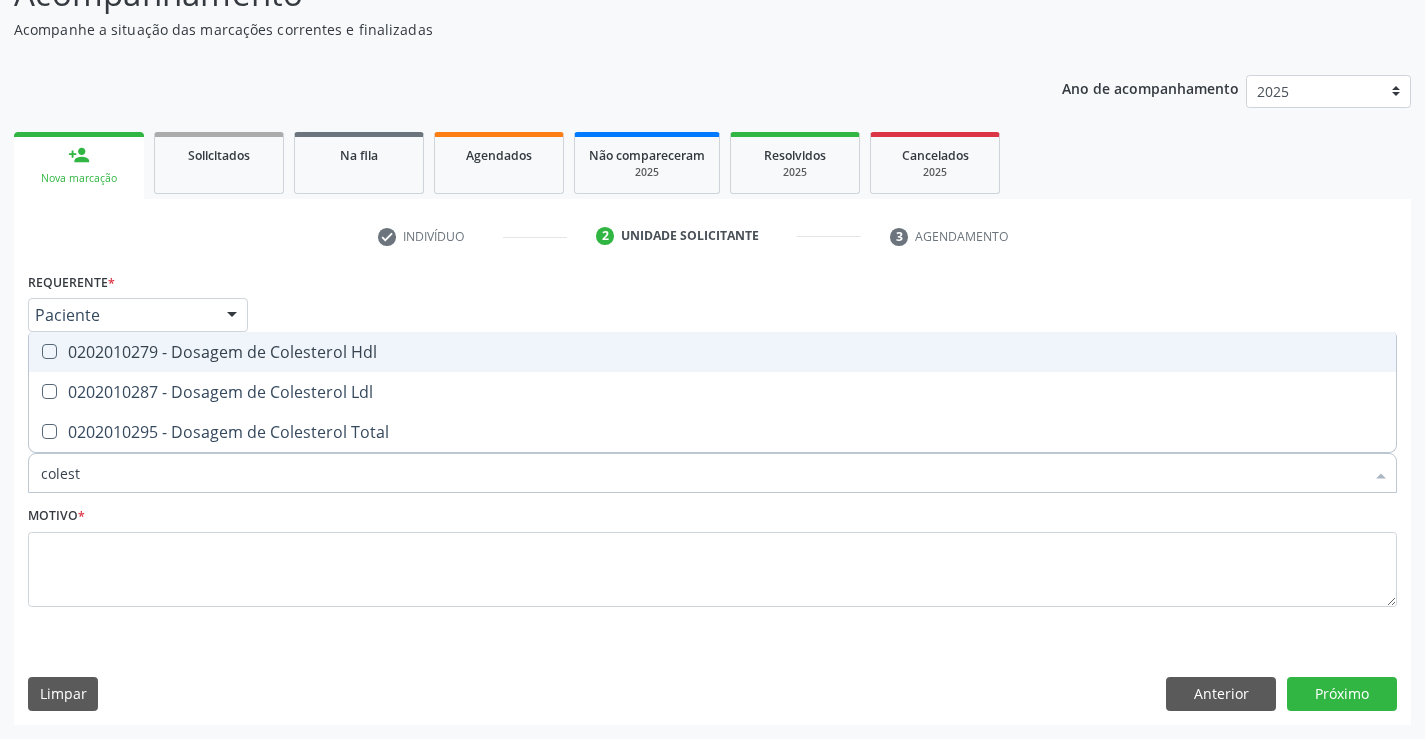 click on "0202010279 - Dosagem de Colesterol Hdl" at bounding box center [712, 352] 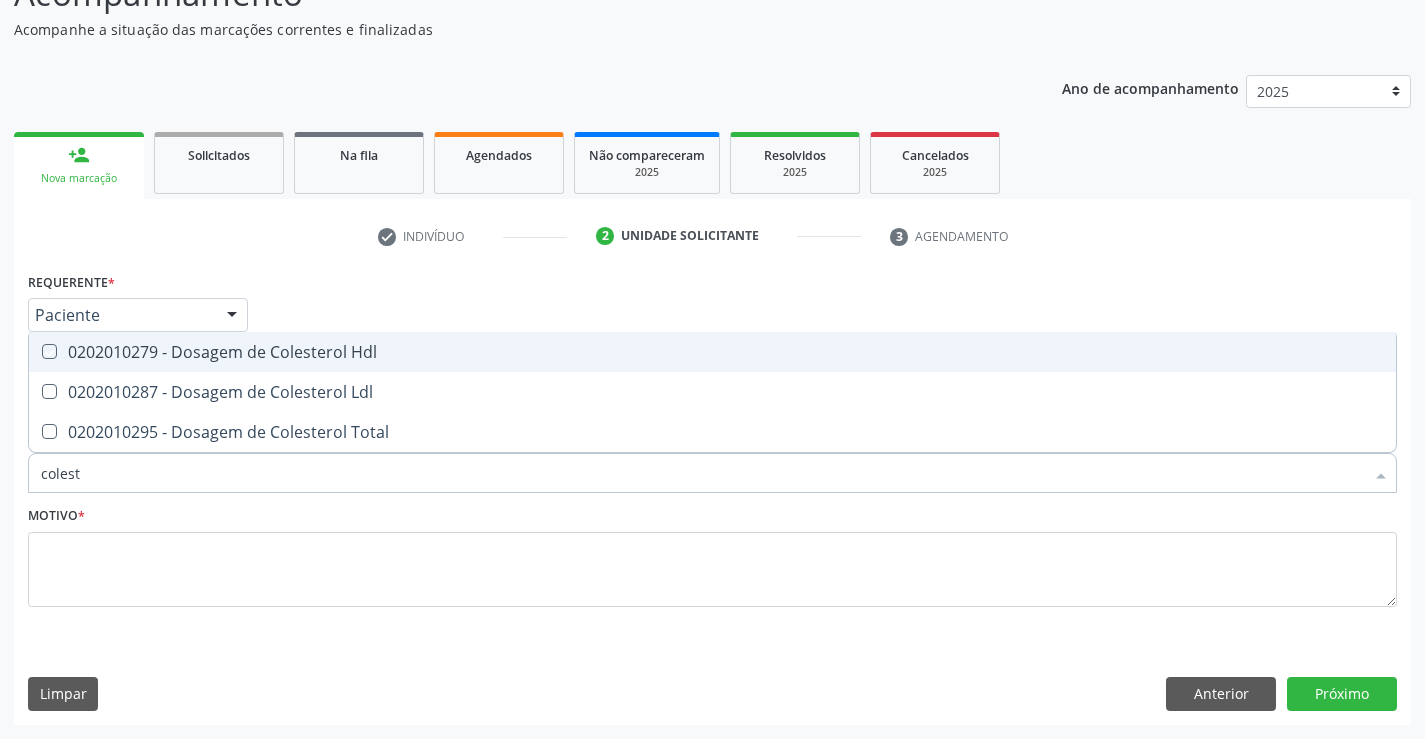 checkbox on "true" 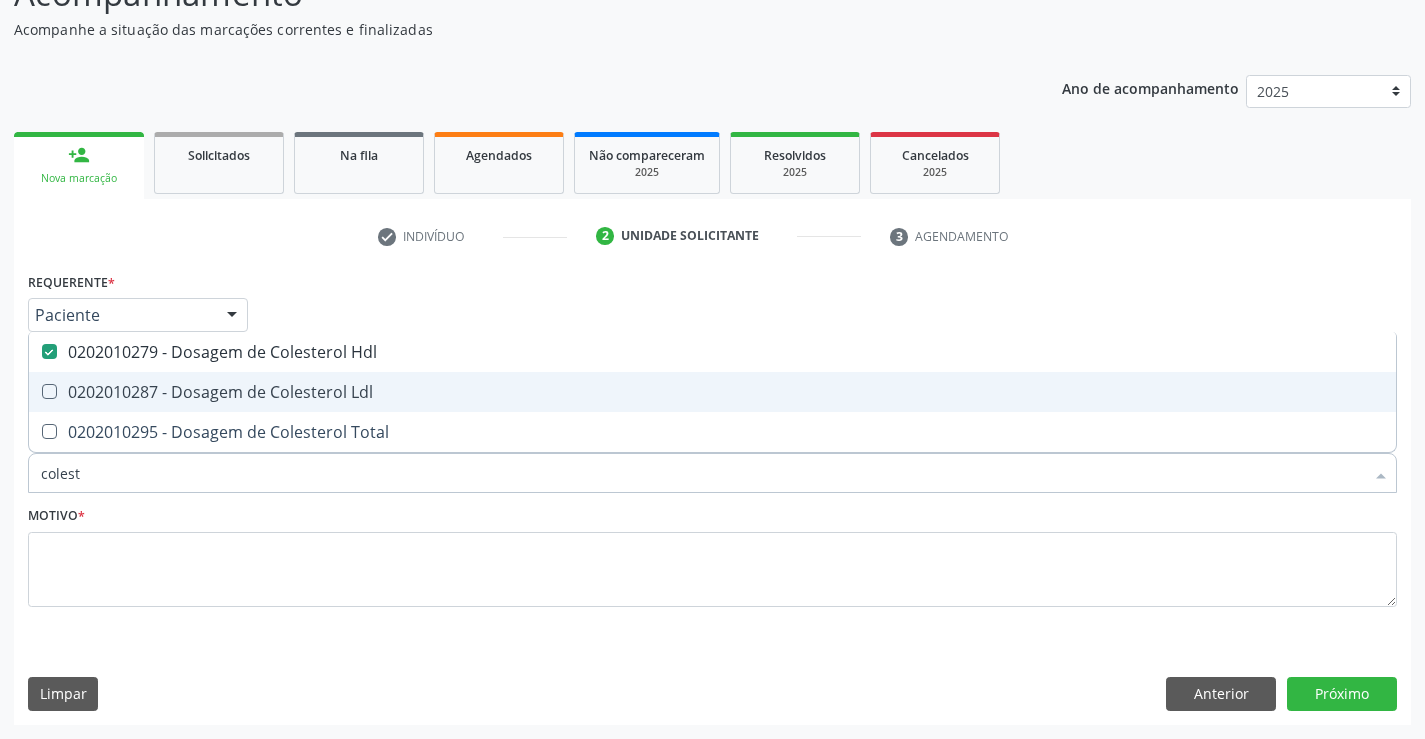 click on "0202010287 - Dosagem de Colesterol Ldl" at bounding box center [712, 392] 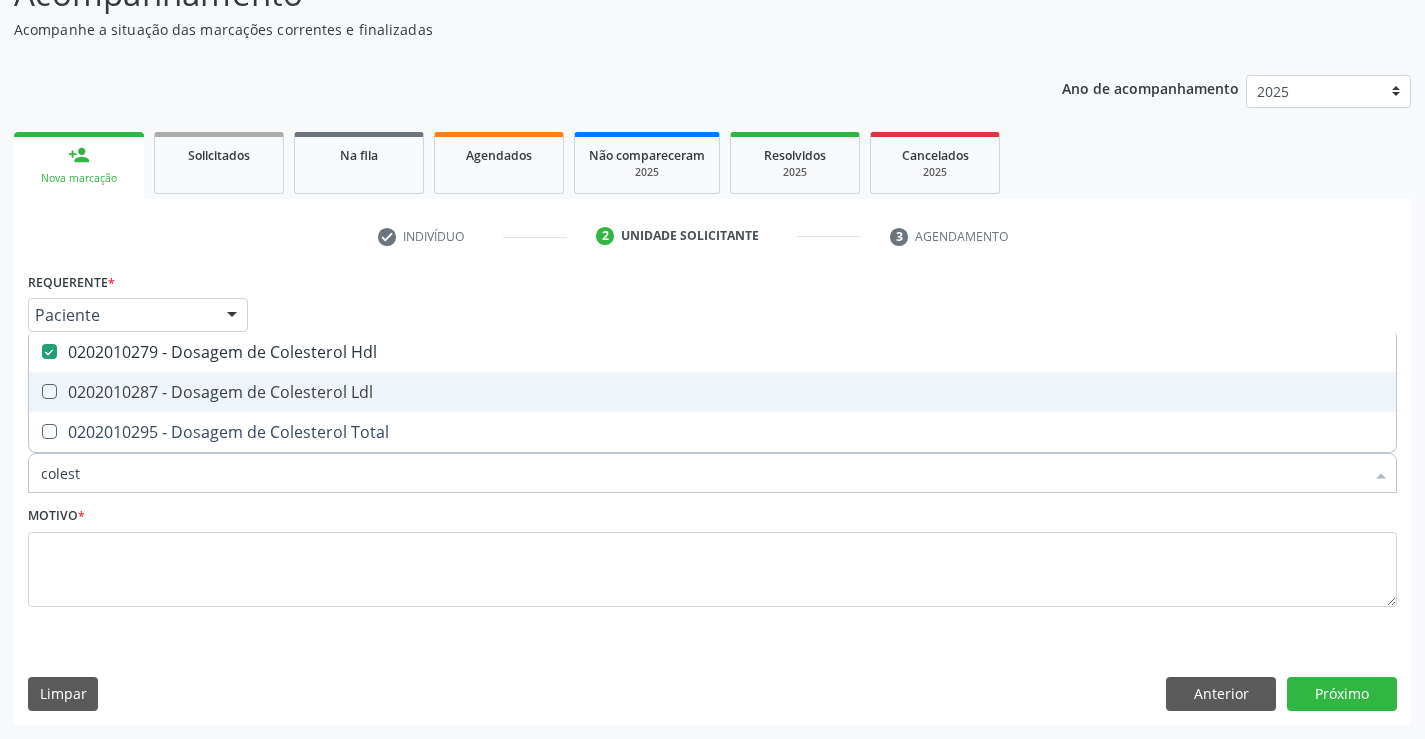 checkbox on "true" 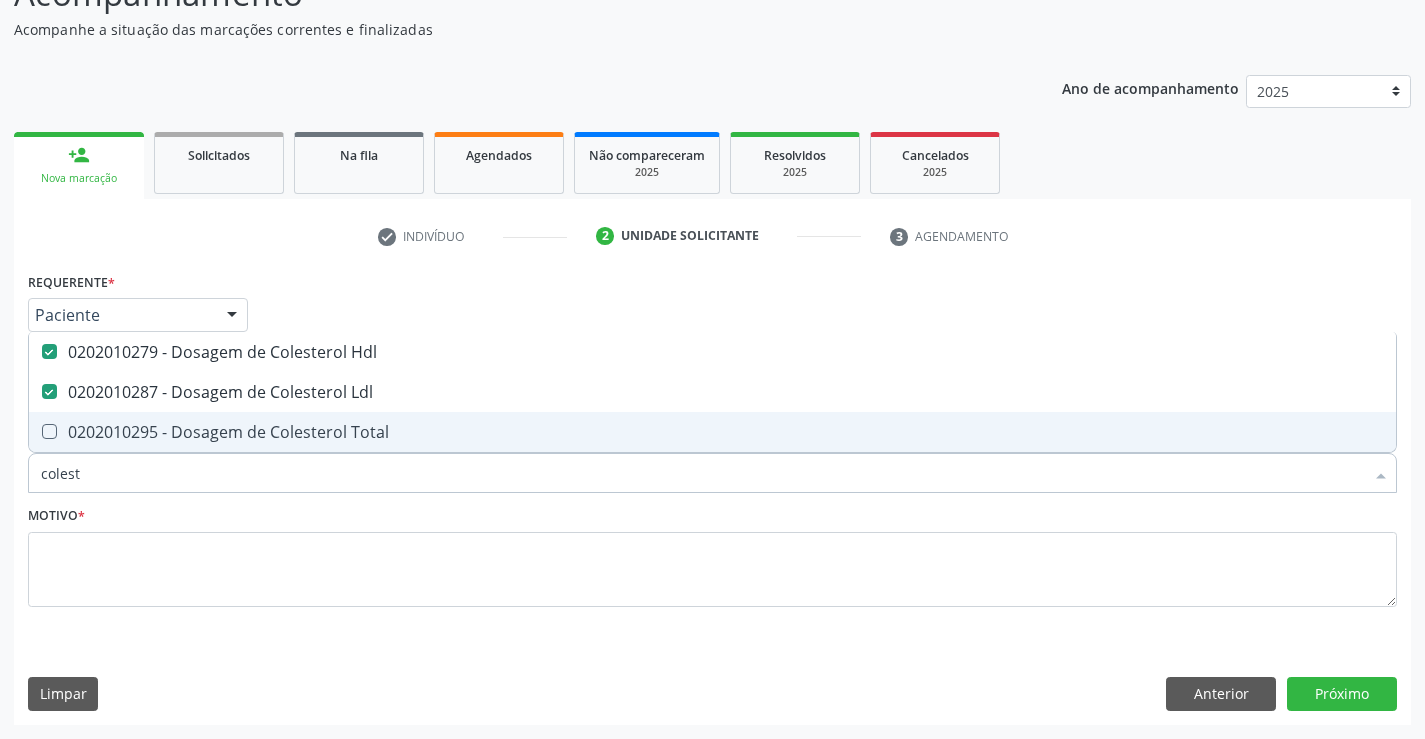 click on "0202010295 - Dosagem de Colesterol Total" at bounding box center (712, 432) 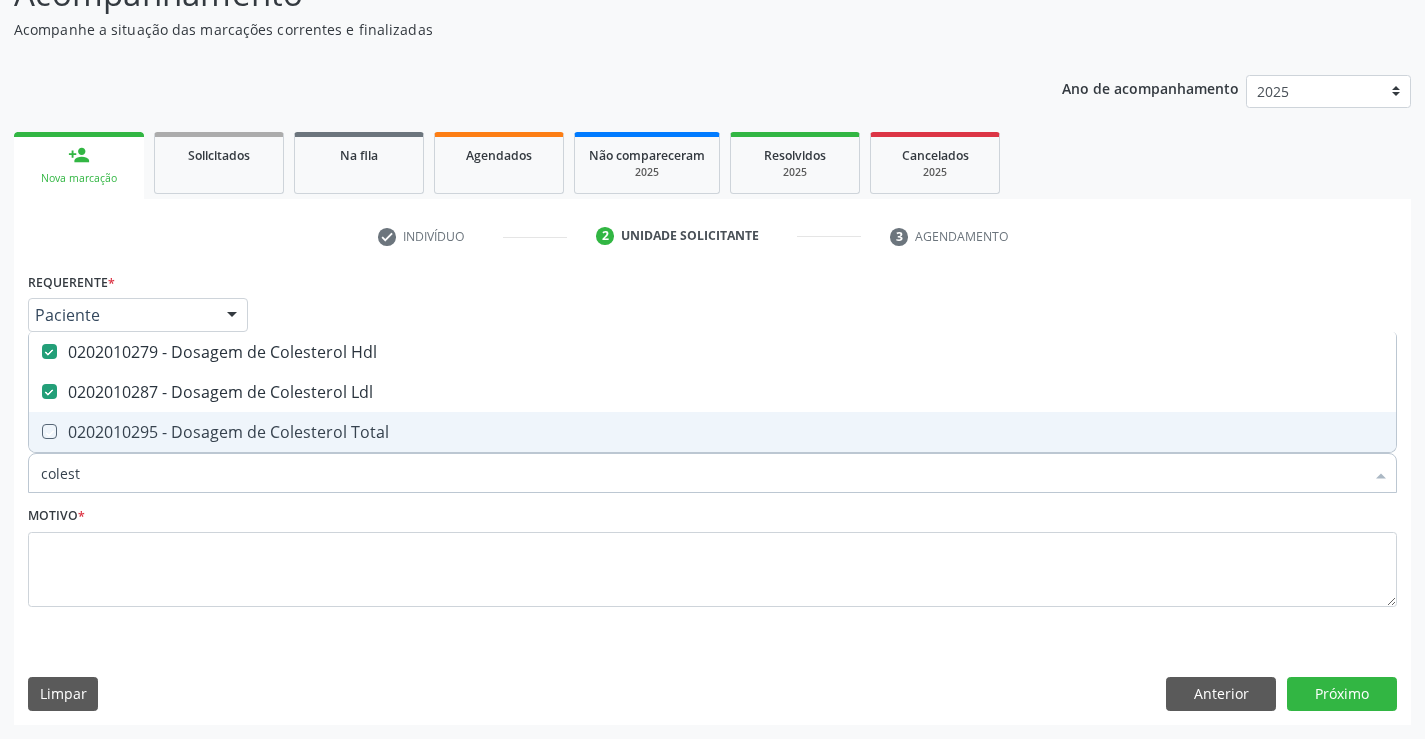 checkbox on "true" 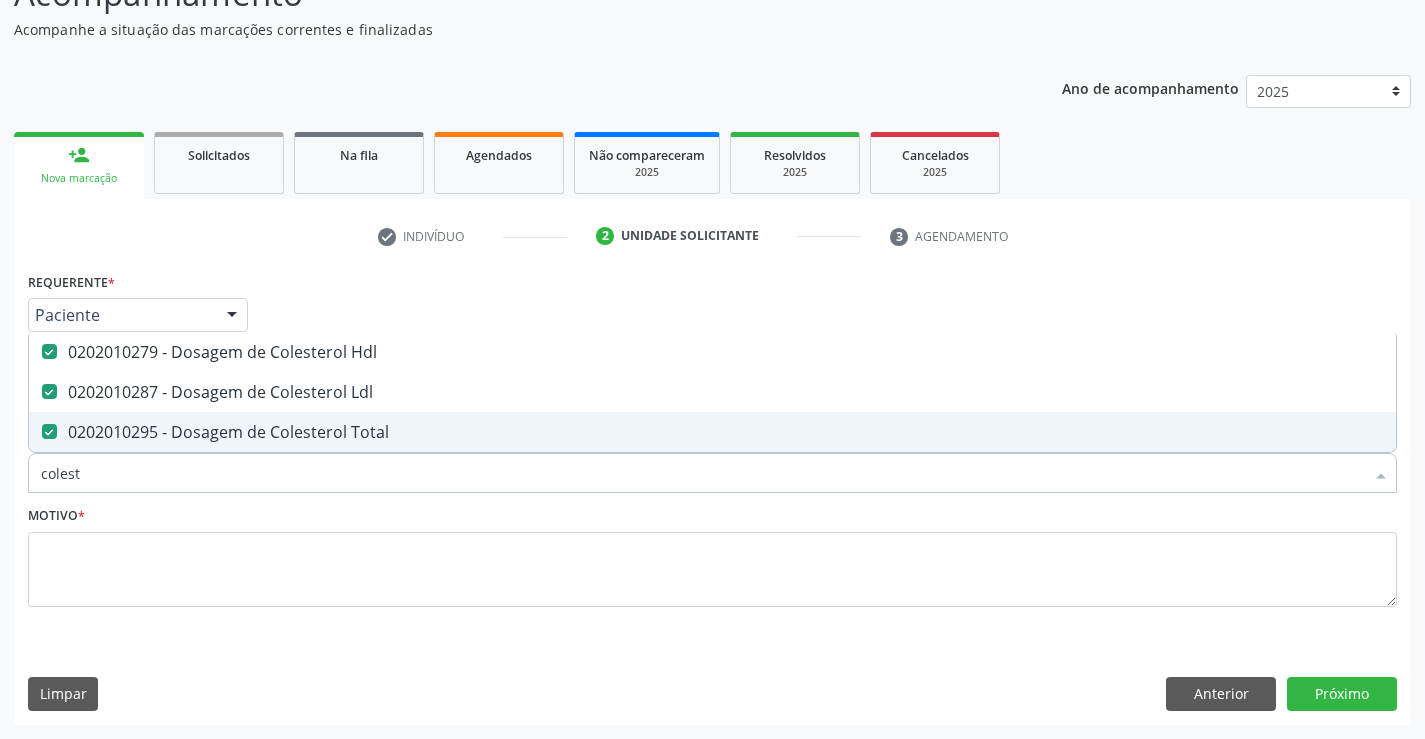 drag, startPoint x: 149, startPoint y: 478, endPoint x: 10, endPoint y: 484, distance: 139.12944 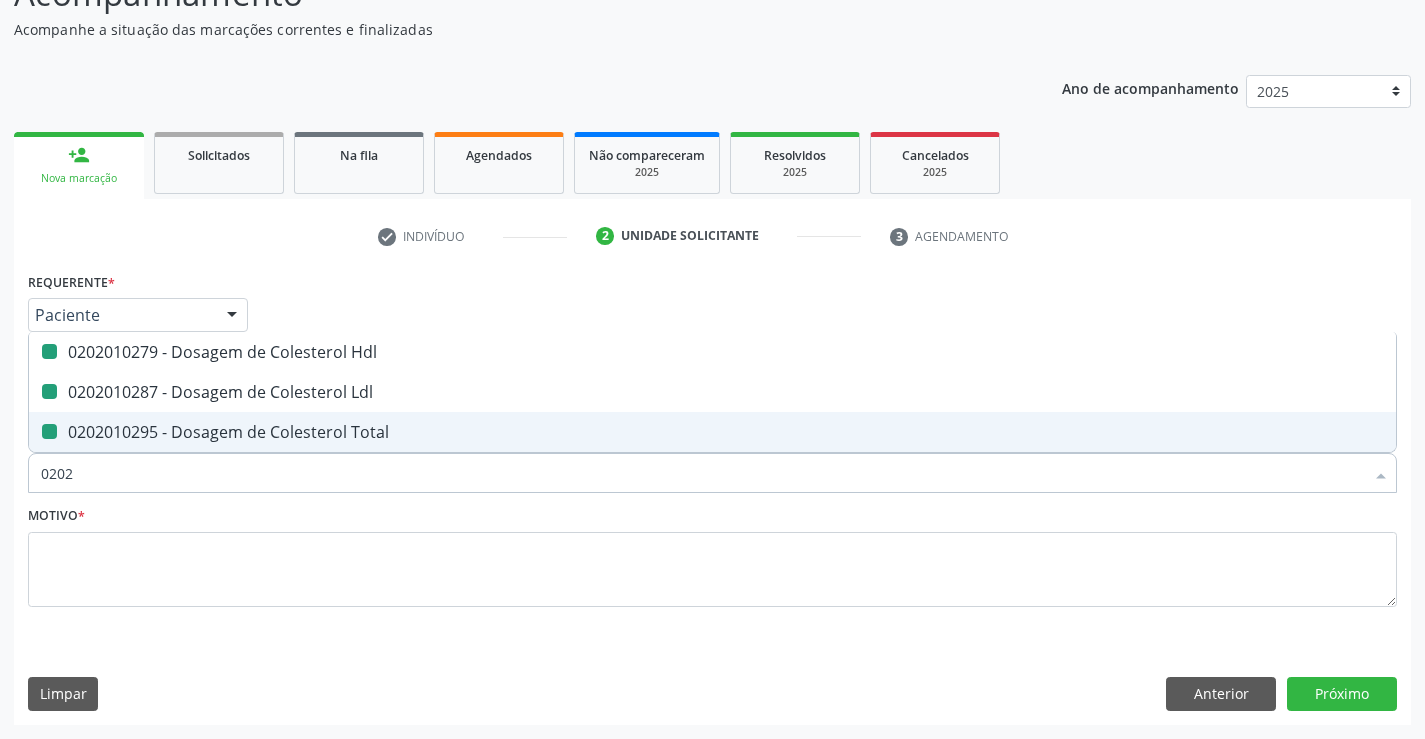 type on "02020" 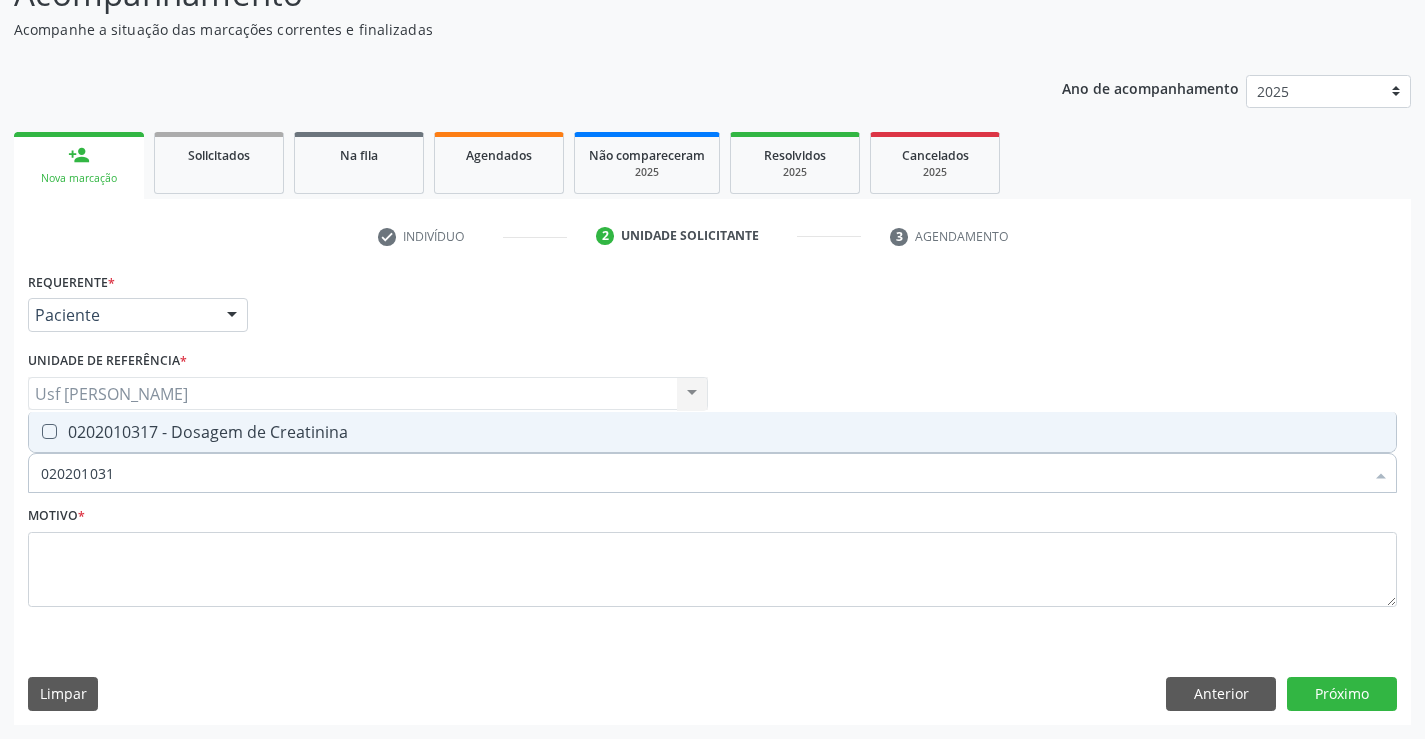 type on "0202010317" 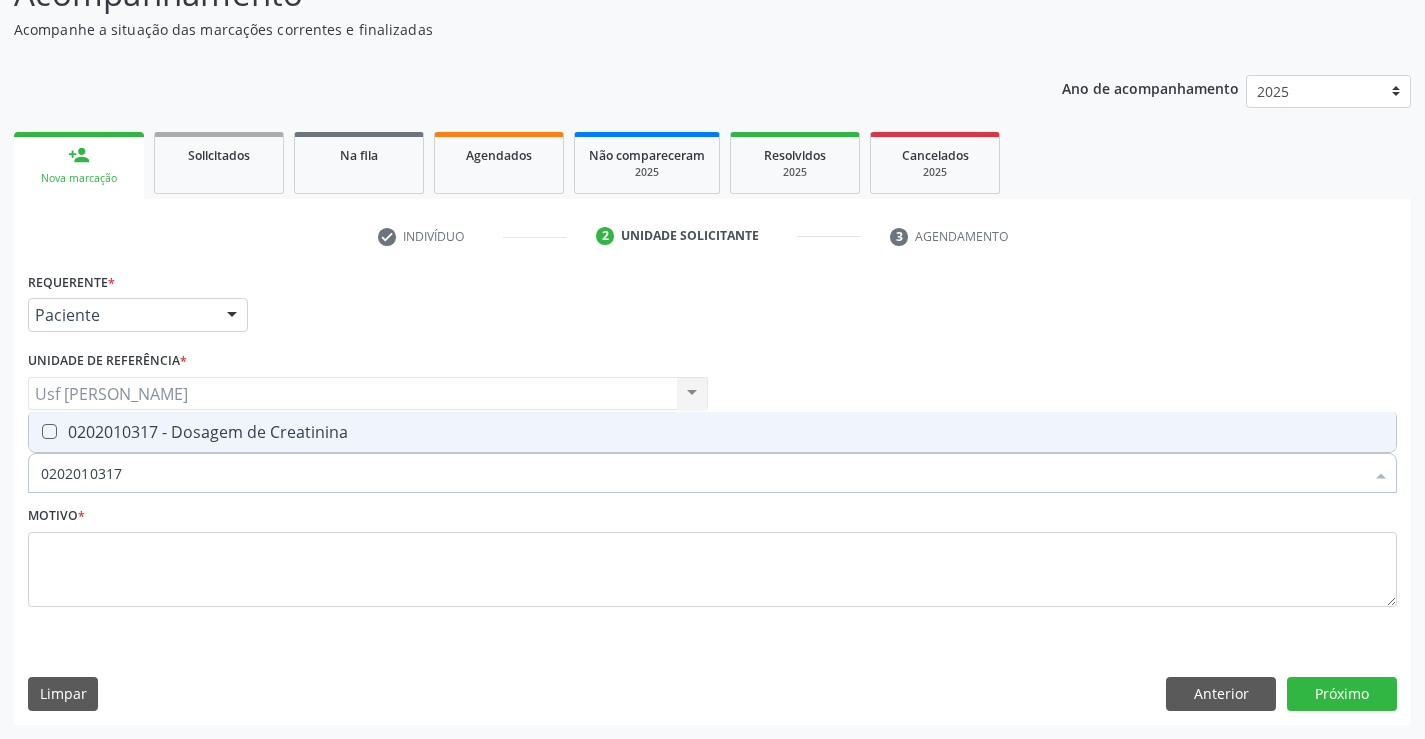 click at bounding box center (49, 431) 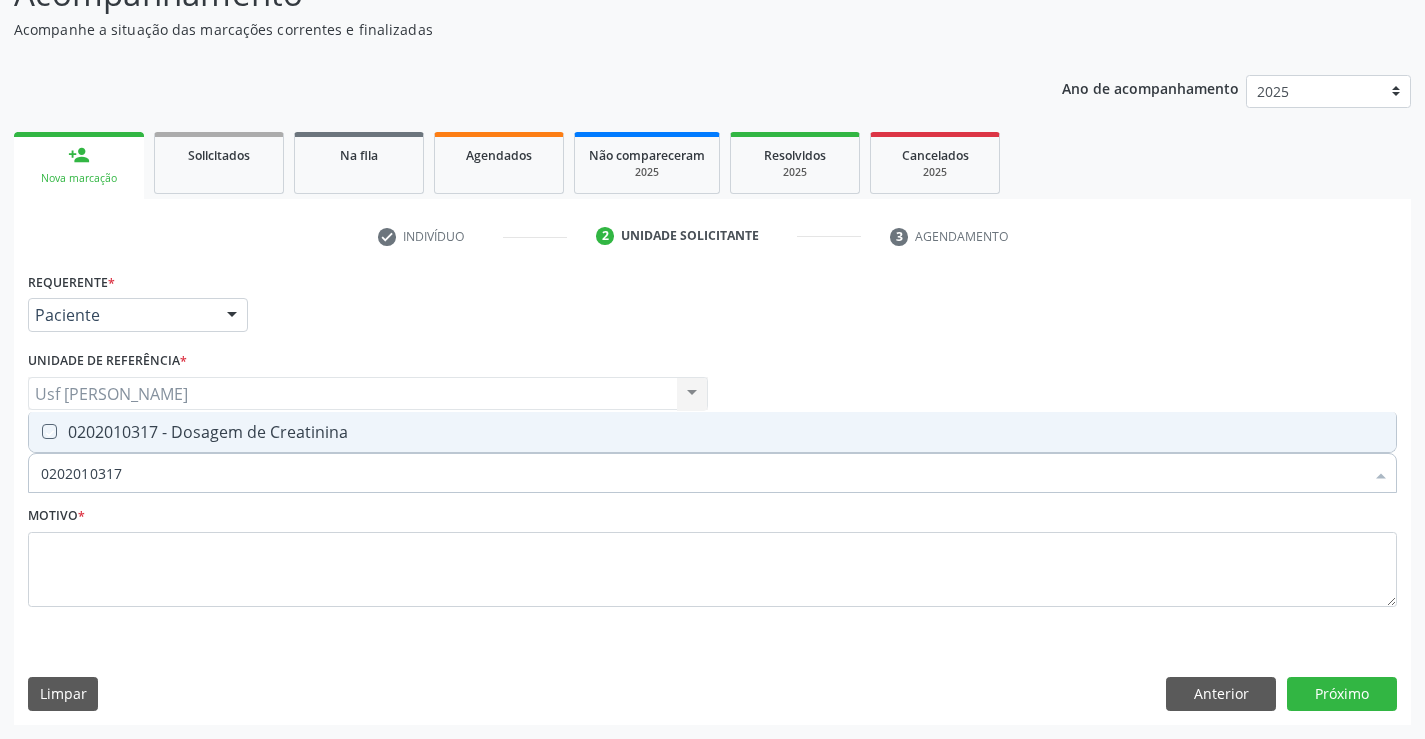 checkbox on "true" 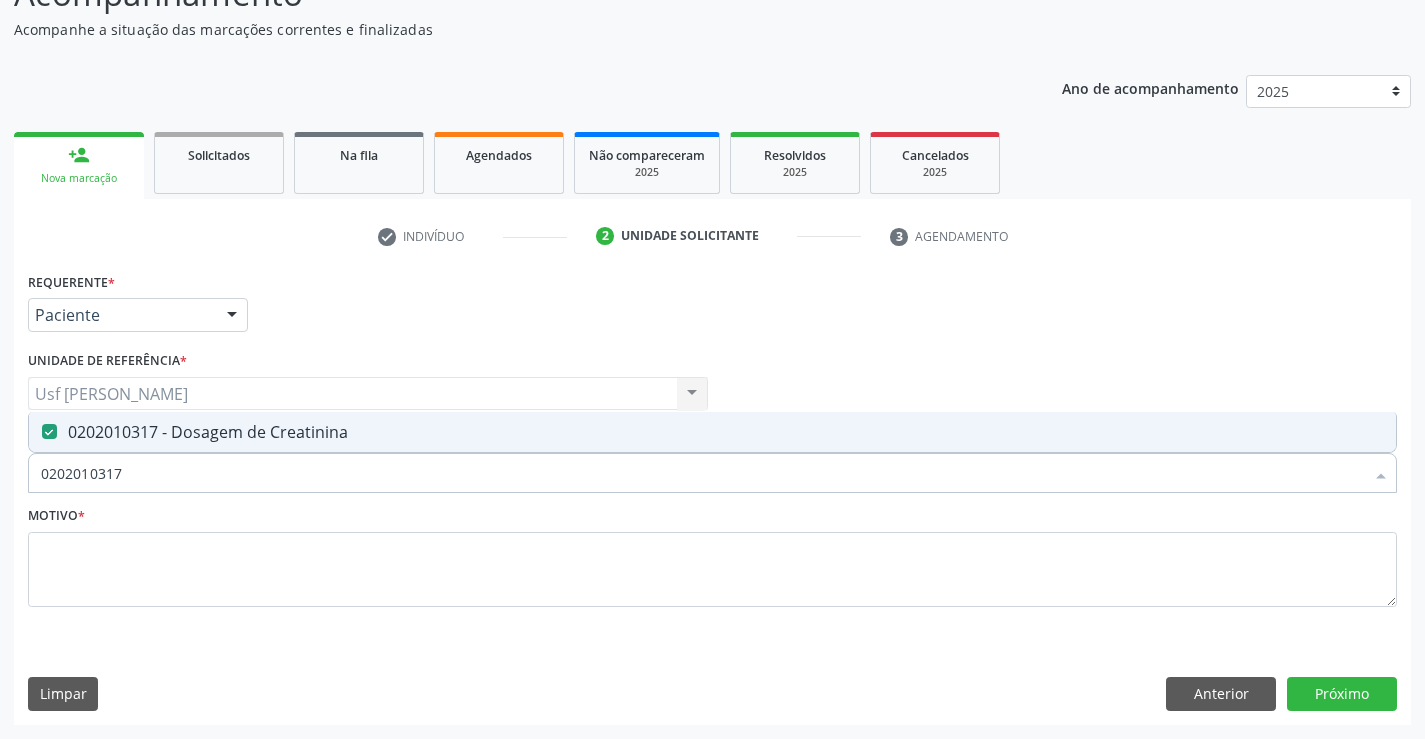 drag, startPoint x: 123, startPoint y: 466, endPoint x: 29, endPoint y: 481, distance: 95.189285 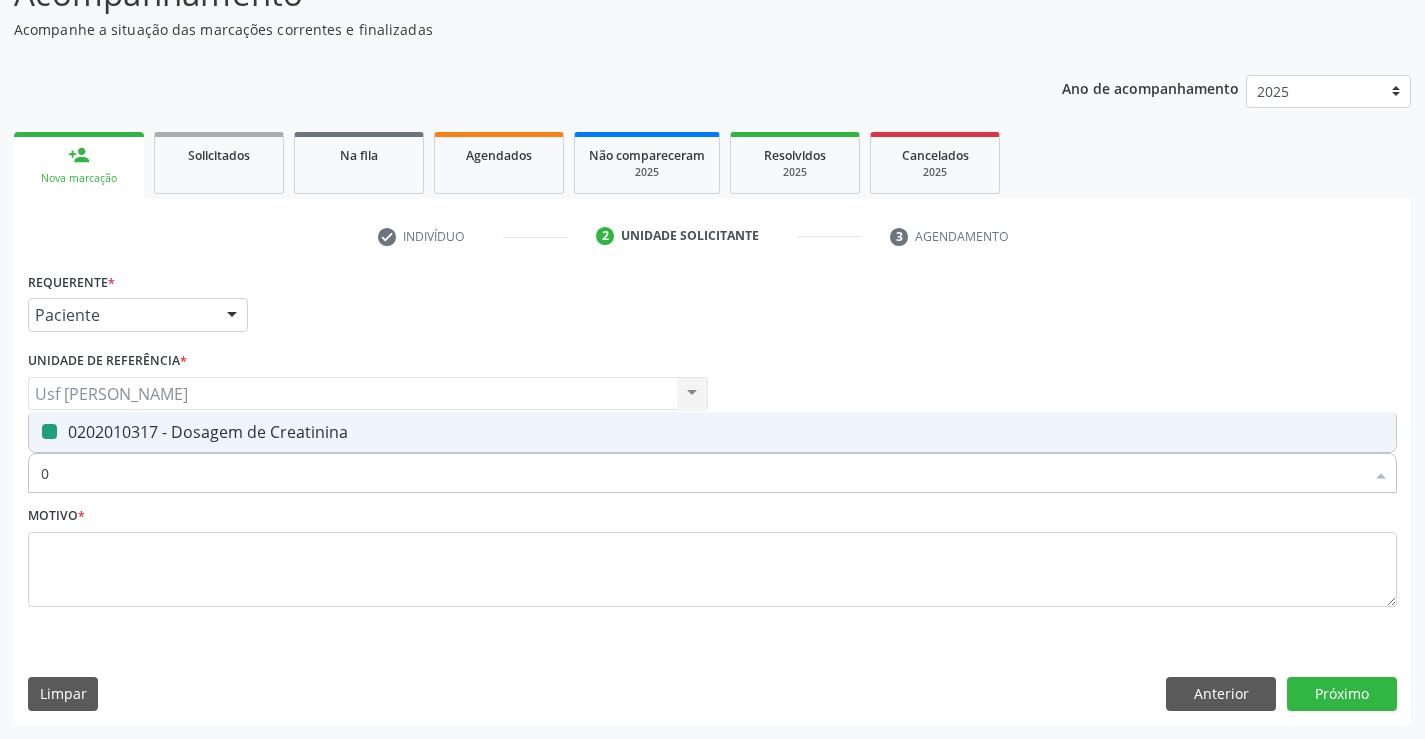 type on "02" 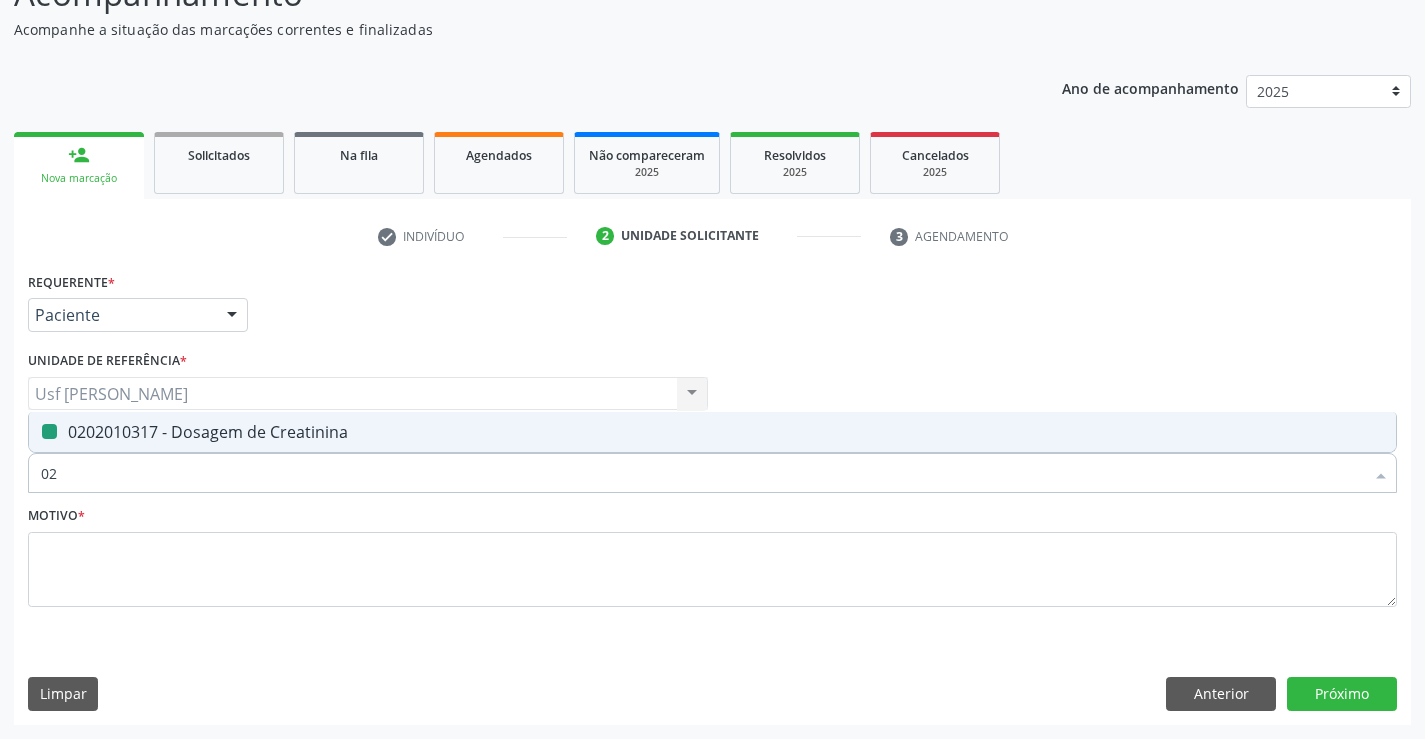 checkbox on "false" 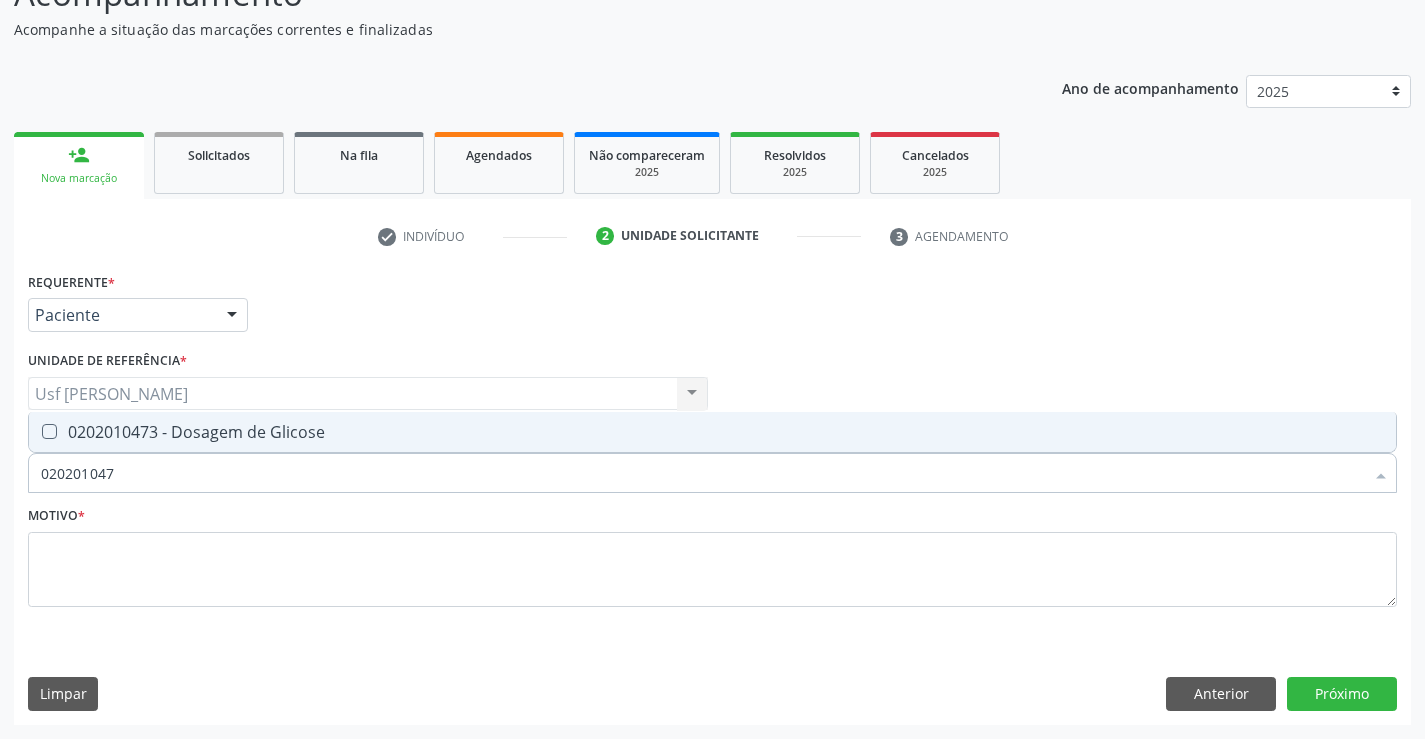 type on "0202010473" 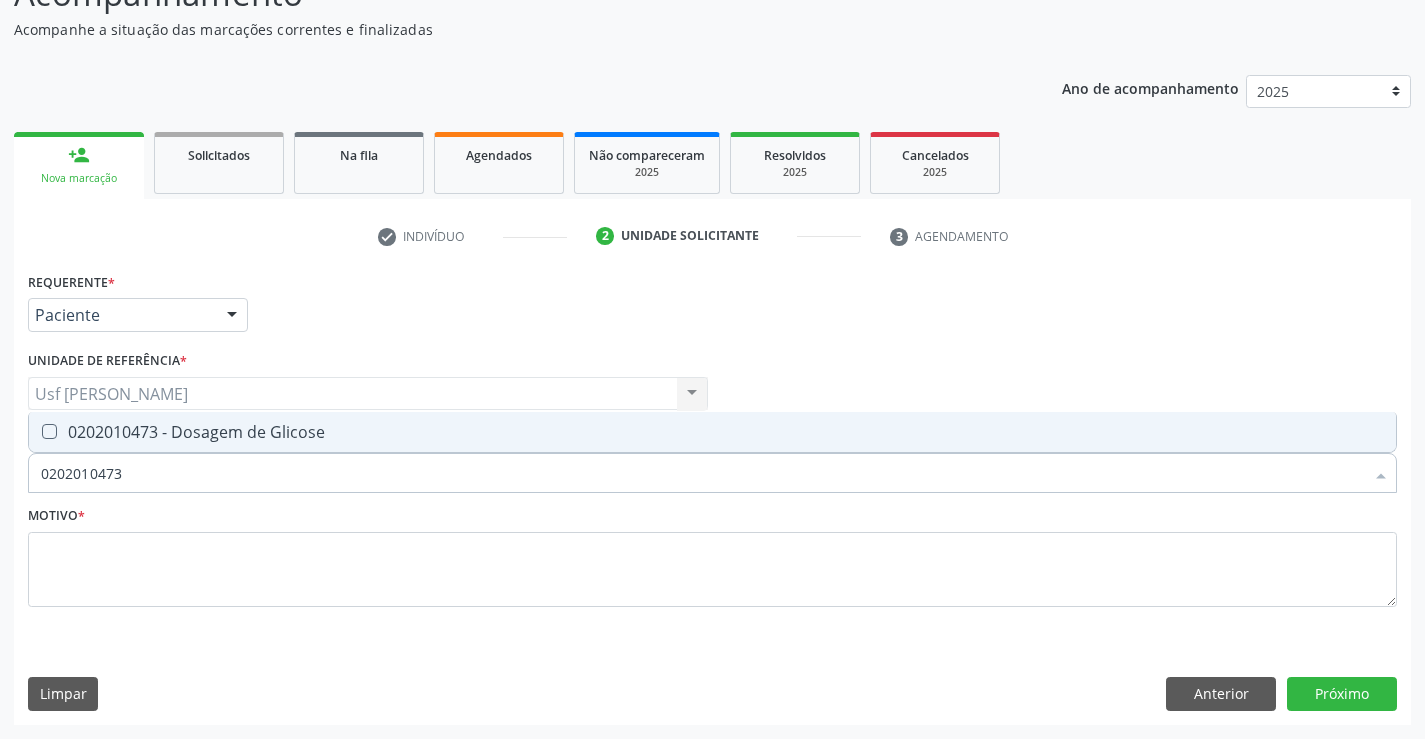 click on "0202010473 - Dosagem de Glicose" at bounding box center [712, 432] 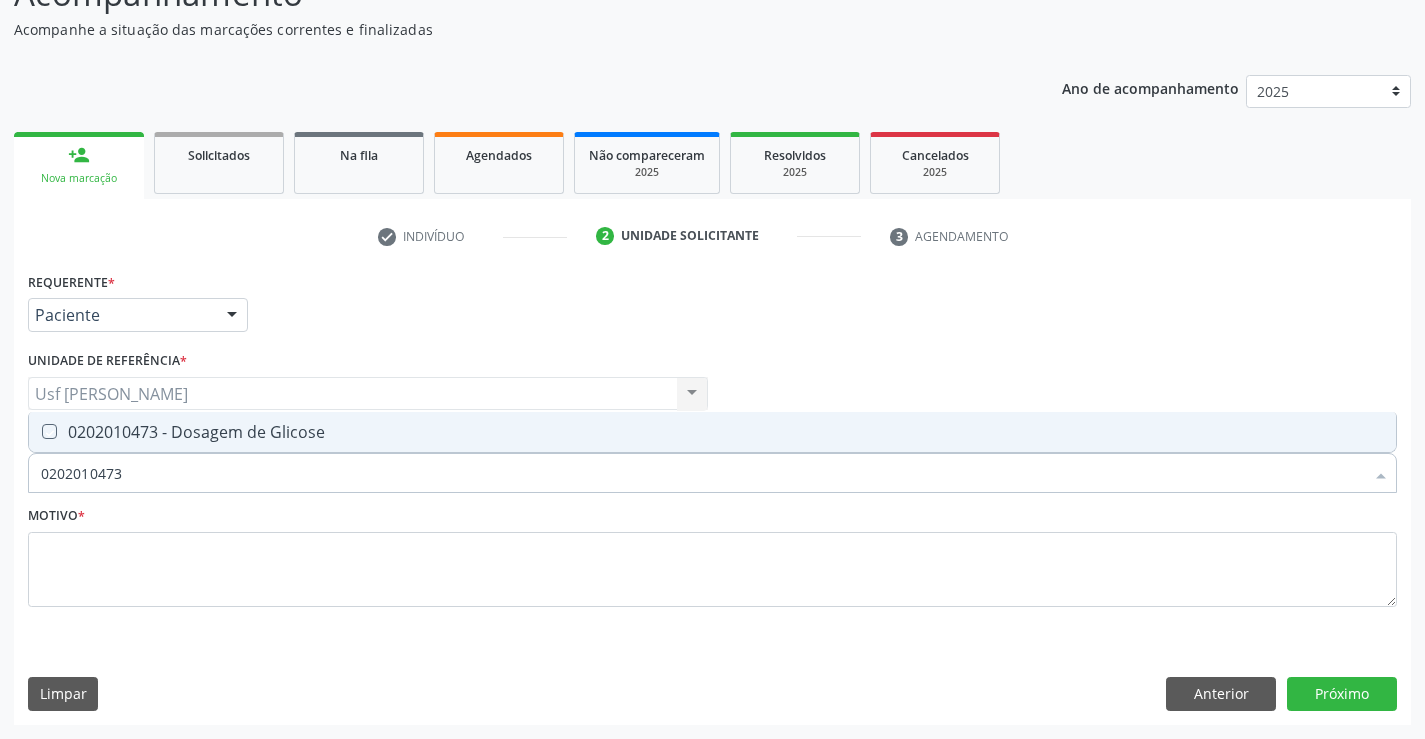 checkbox on "true" 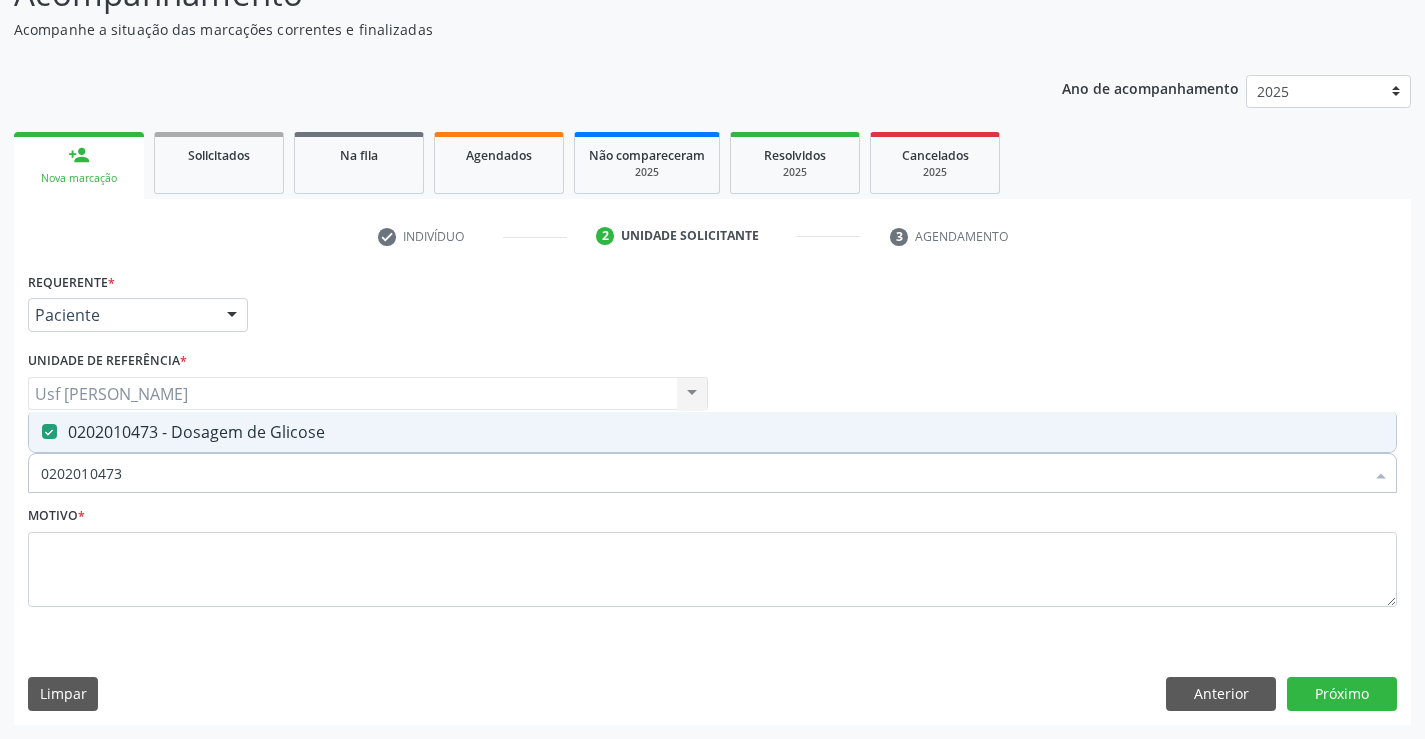 drag, startPoint x: 133, startPoint y: 473, endPoint x: 1, endPoint y: 496, distance: 133.9888 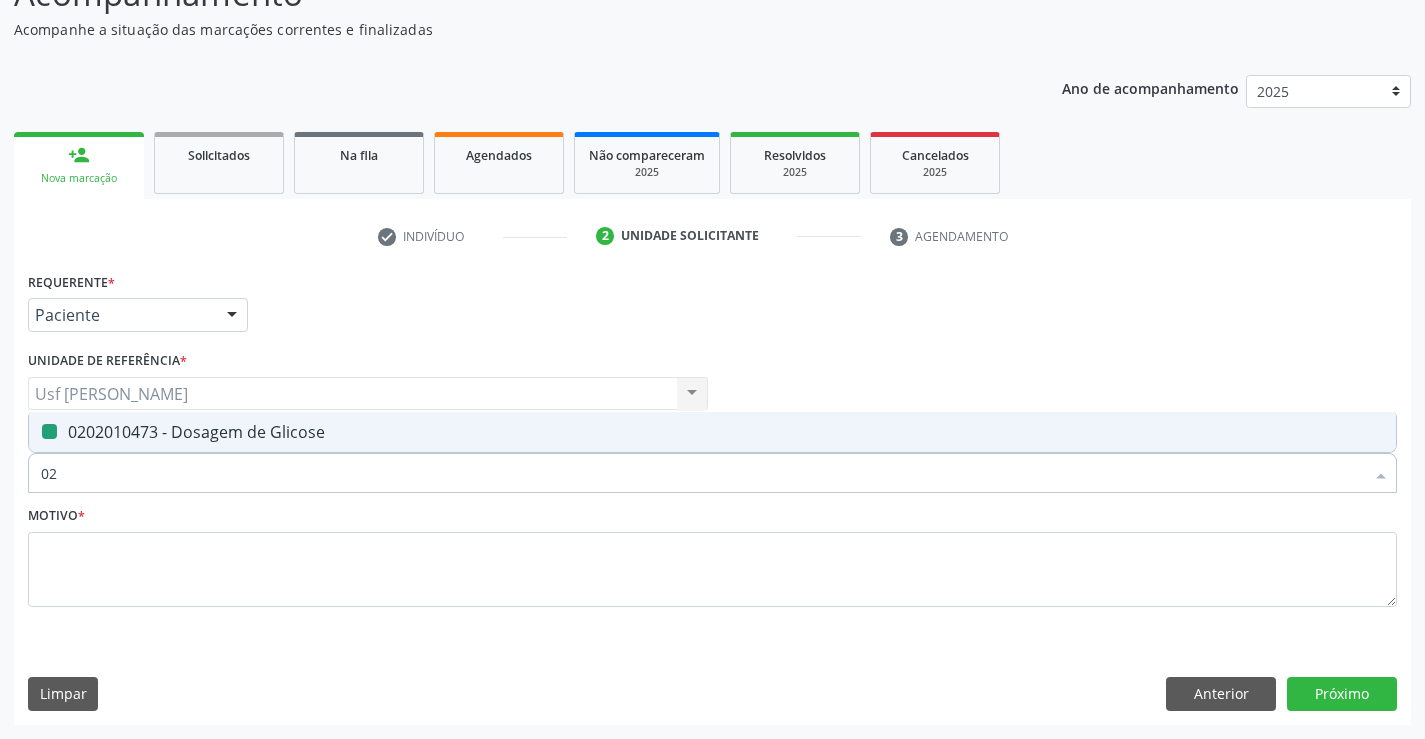 type on "020" 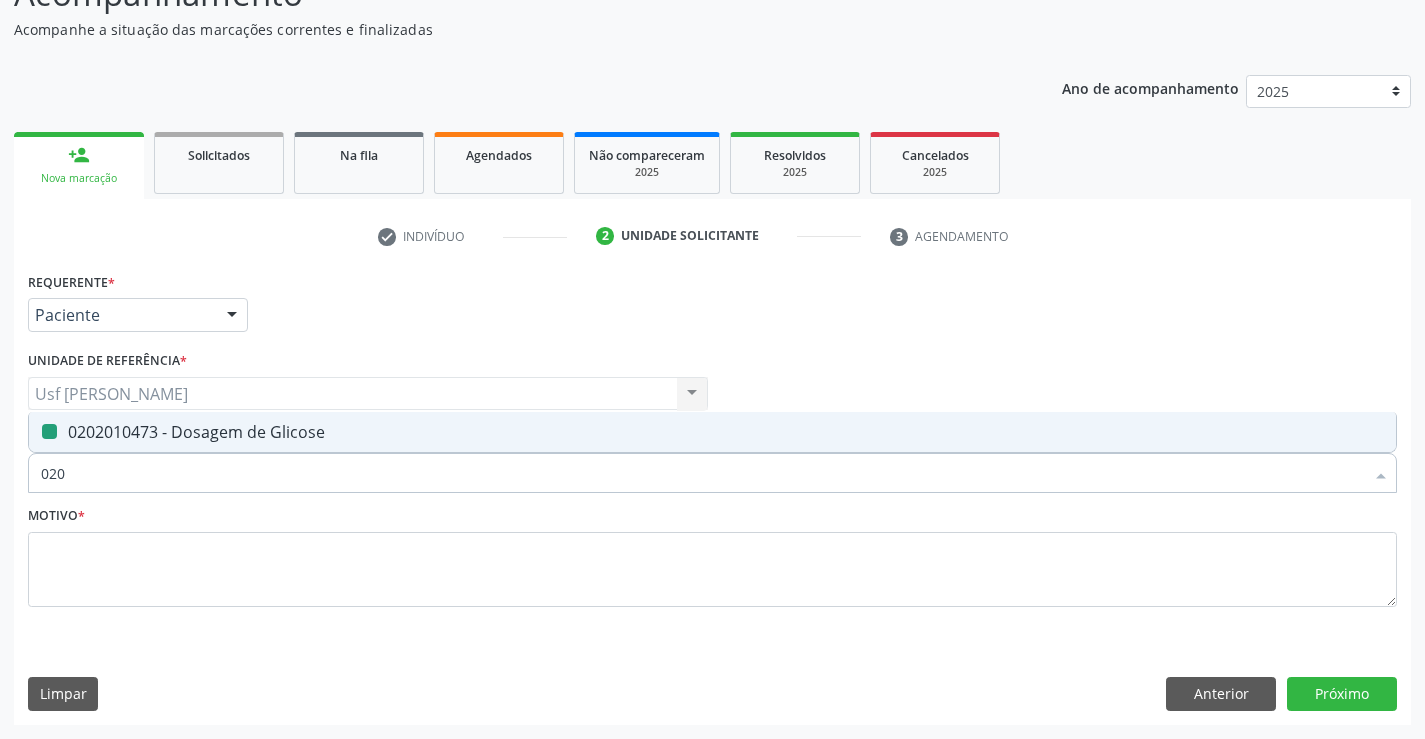 checkbox on "false" 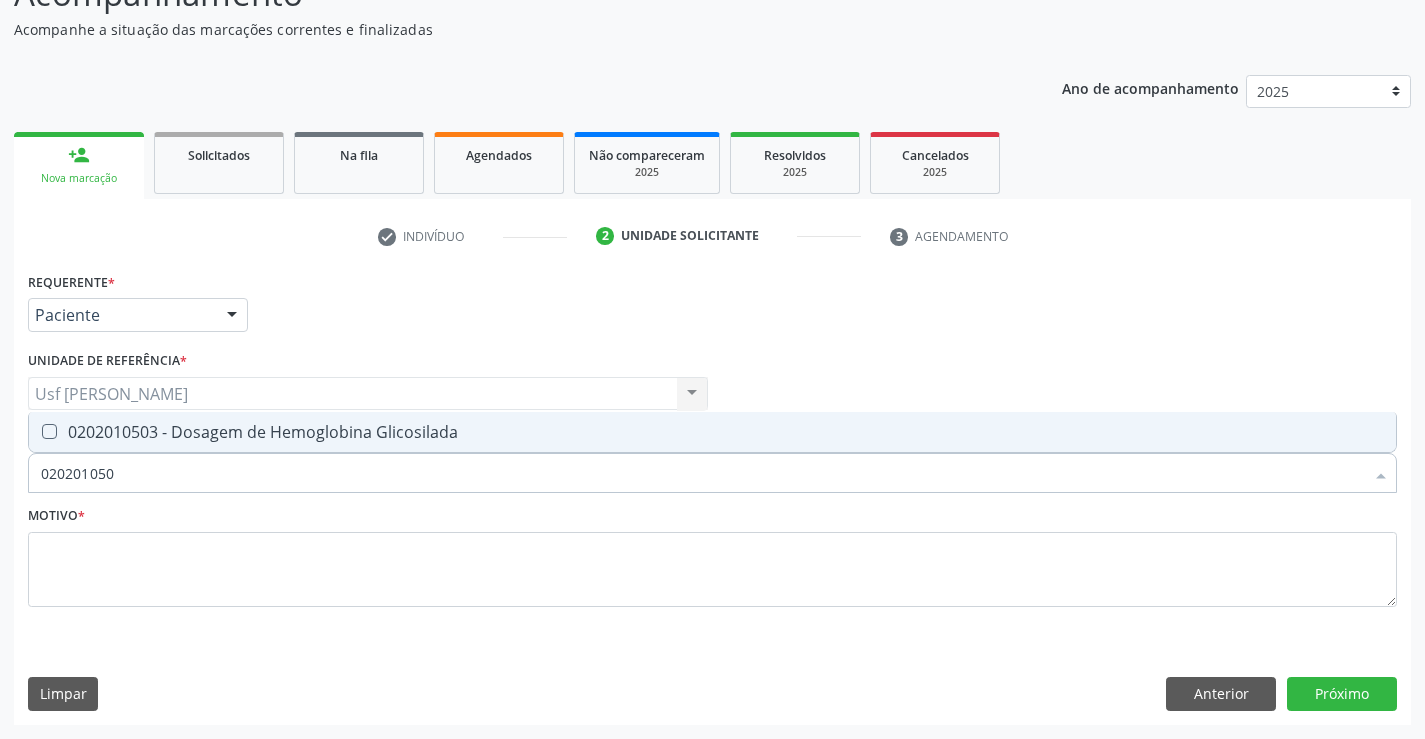 type on "0202010503" 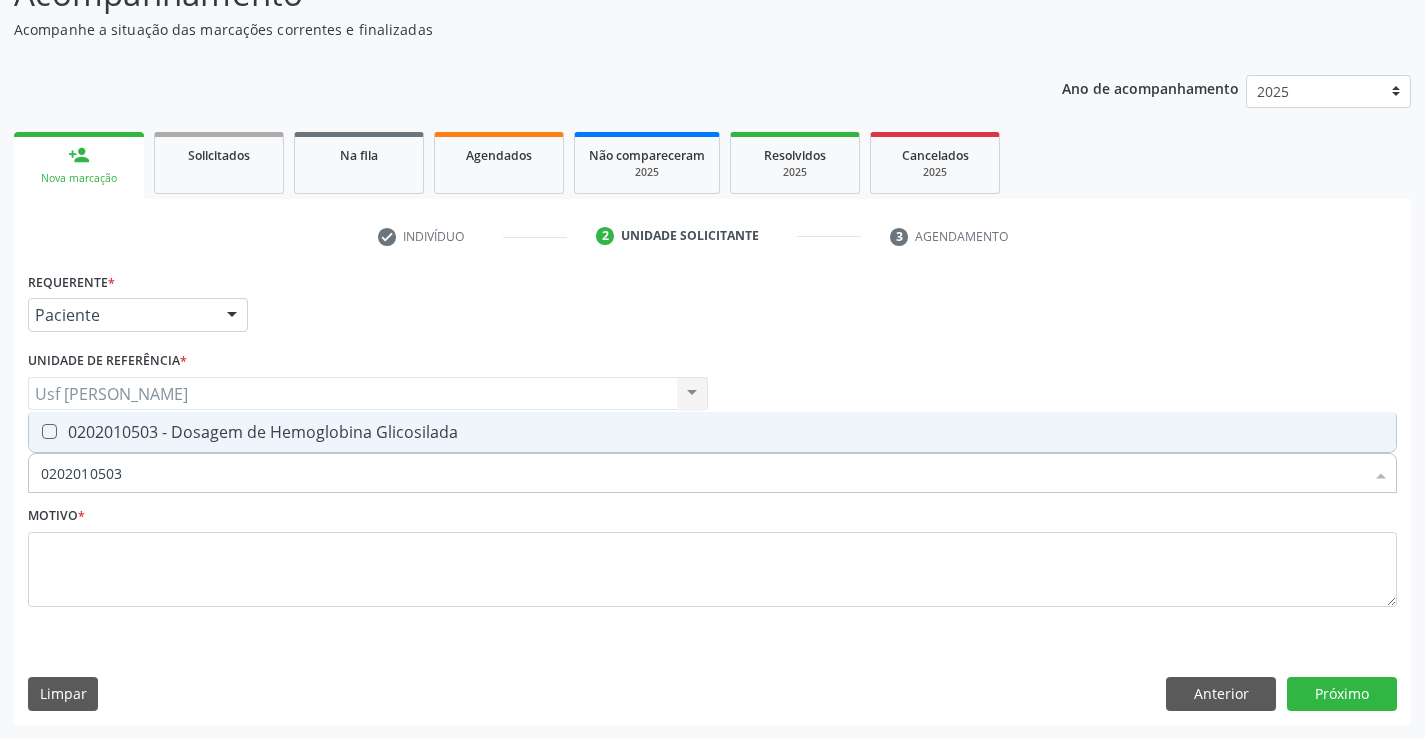 click on "0202010503 - Dosagem de Hemoglobina Glicosilada" at bounding box center [712, 432] 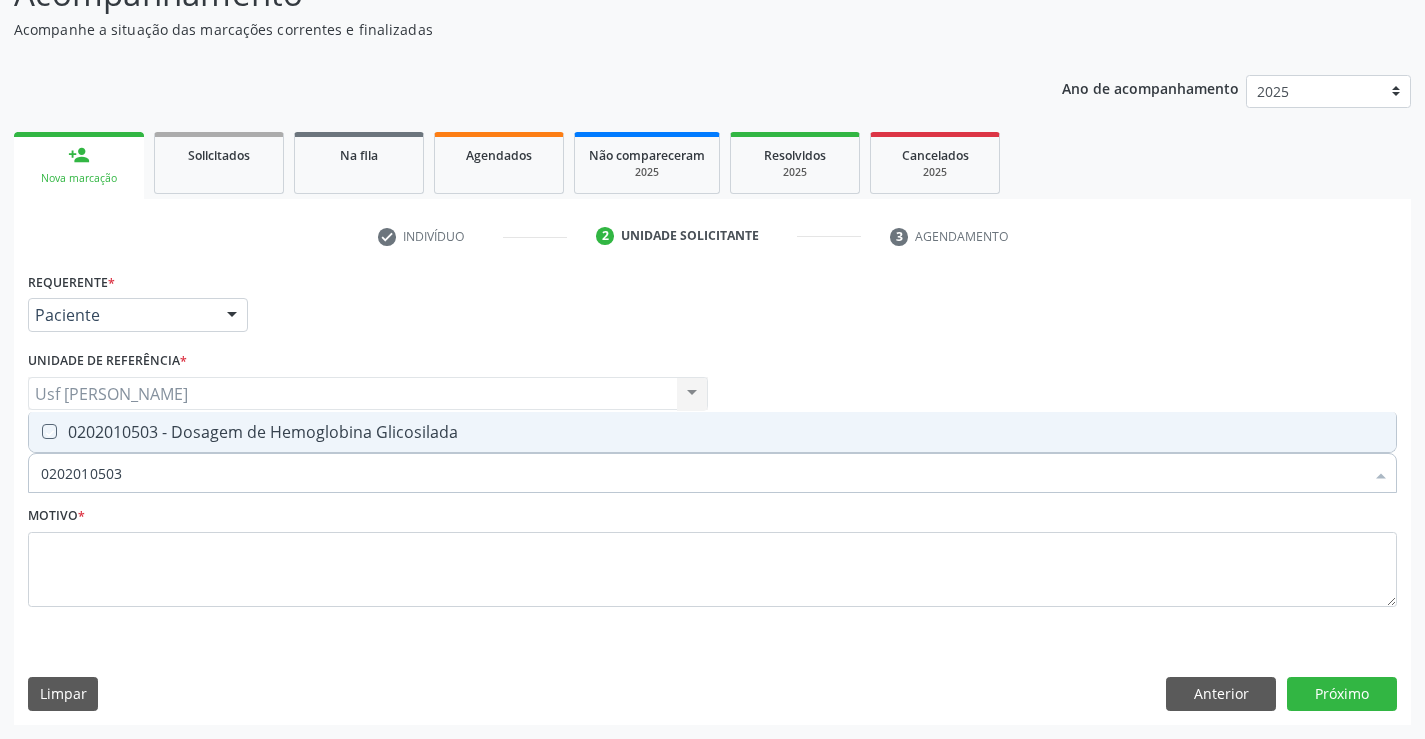 checkbox on "true" 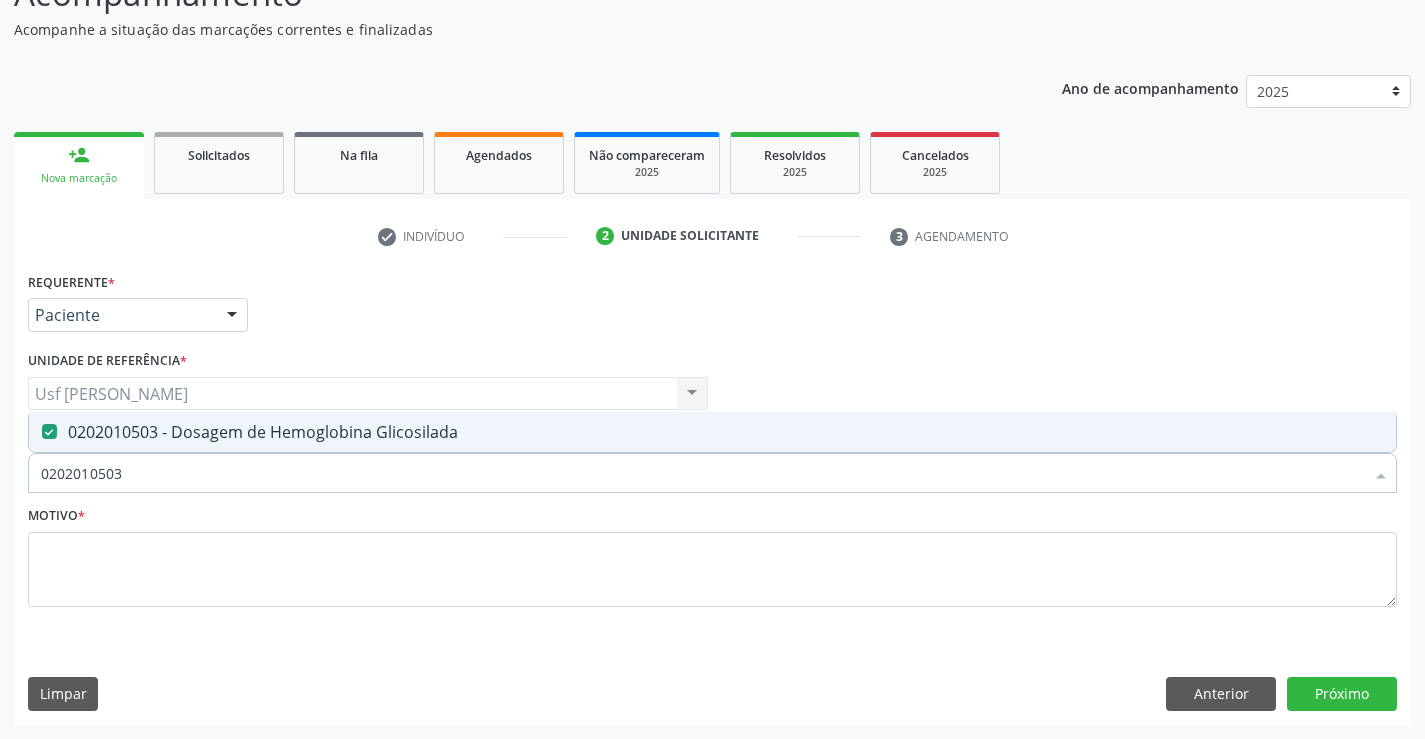 drag, startPoint x: 129, startPoint y: 485, endPoint x: 4, endPoint y: 497, distance: 125.57468 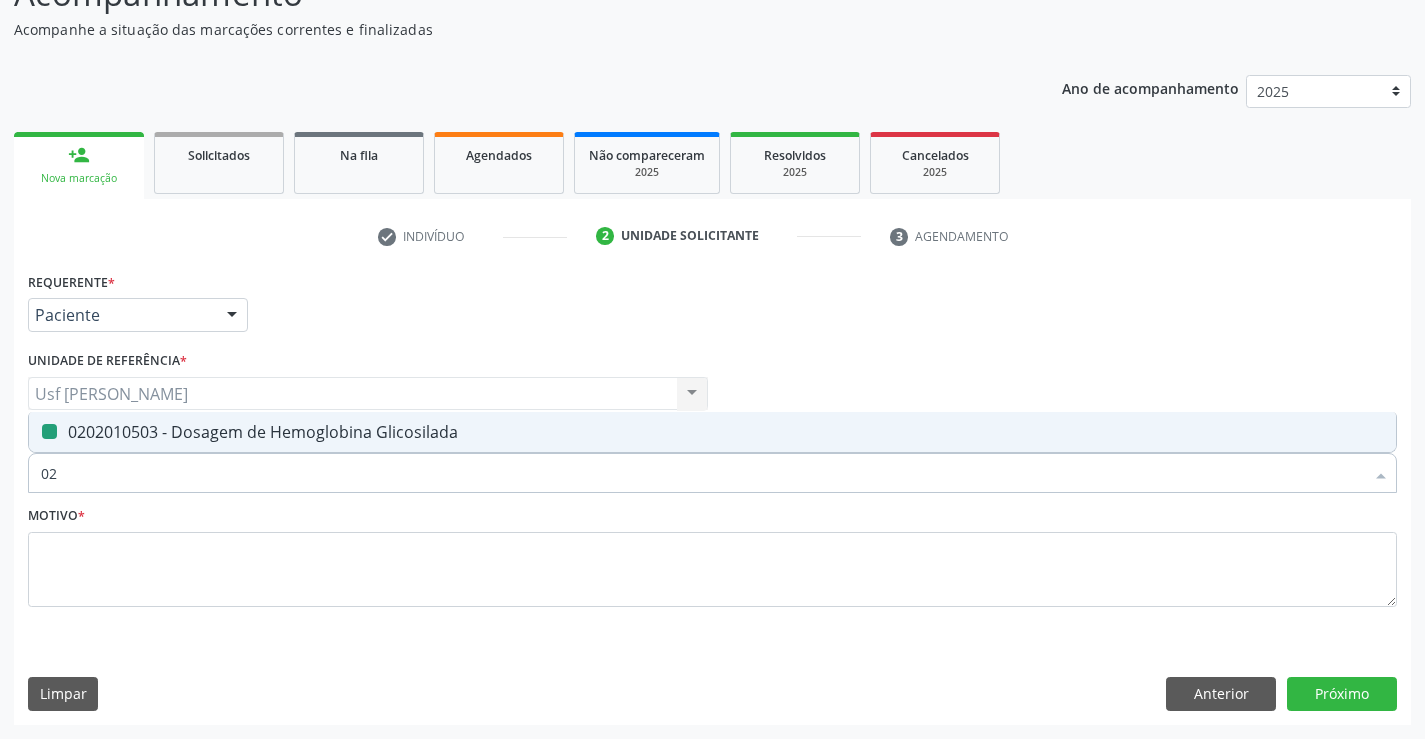 type on "020" 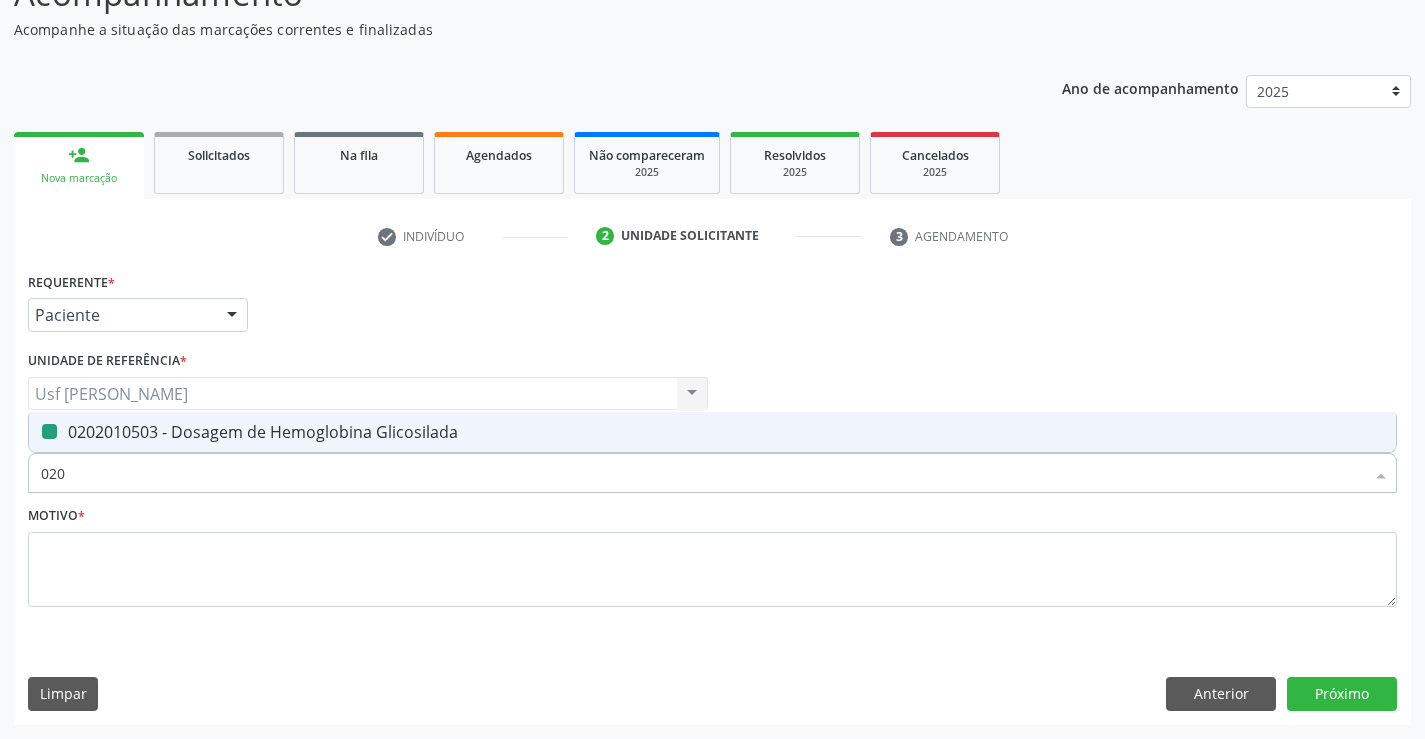 checkbox on "false" 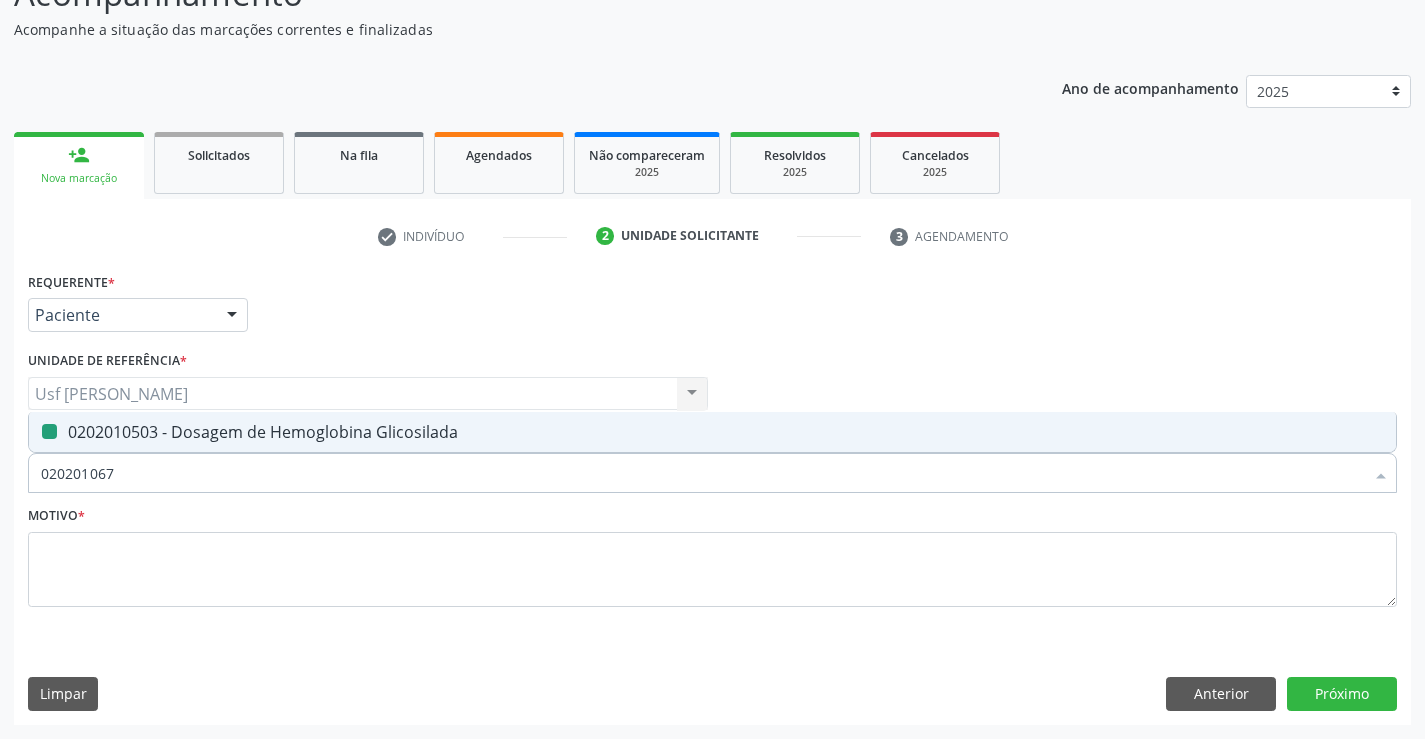 type on "0202010678" 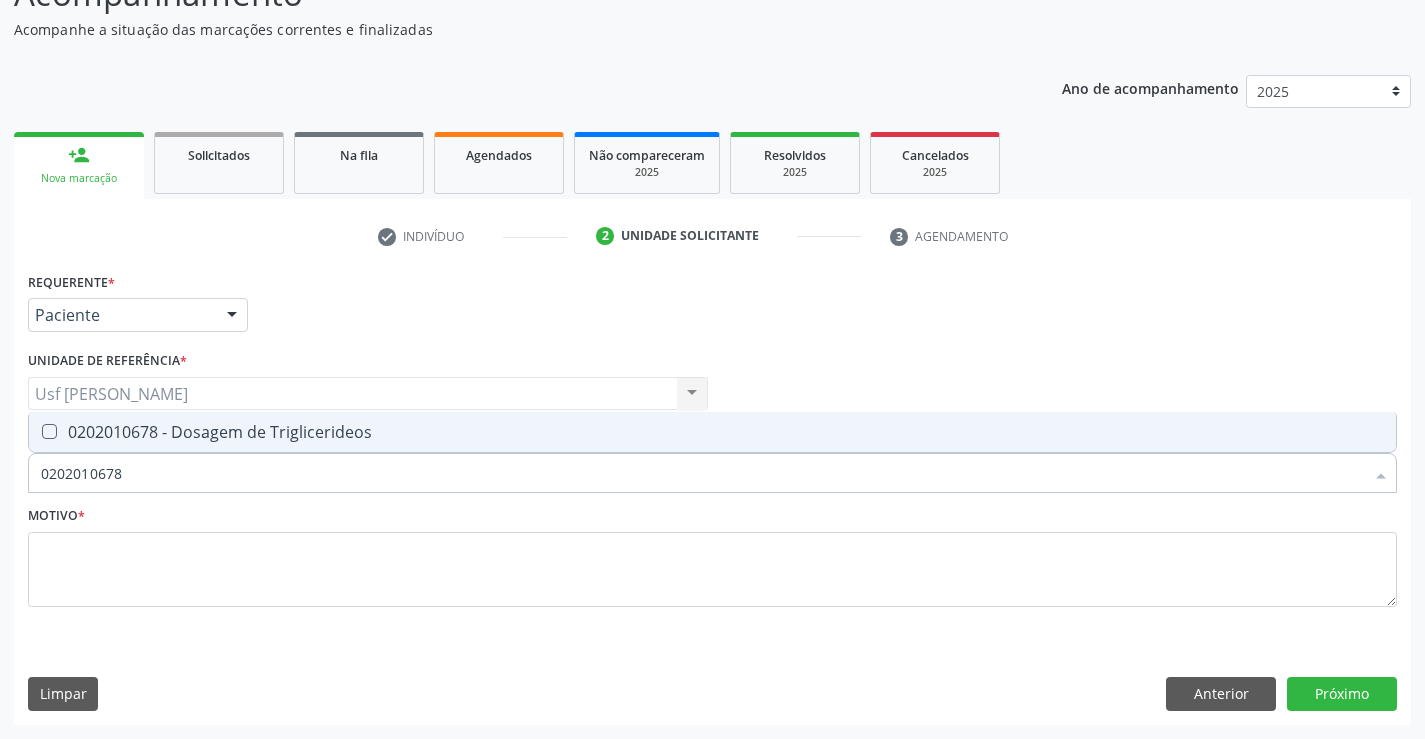 click on "0202010678 - Dosagem de Triglicerideos" at bounding box center (712, 432) 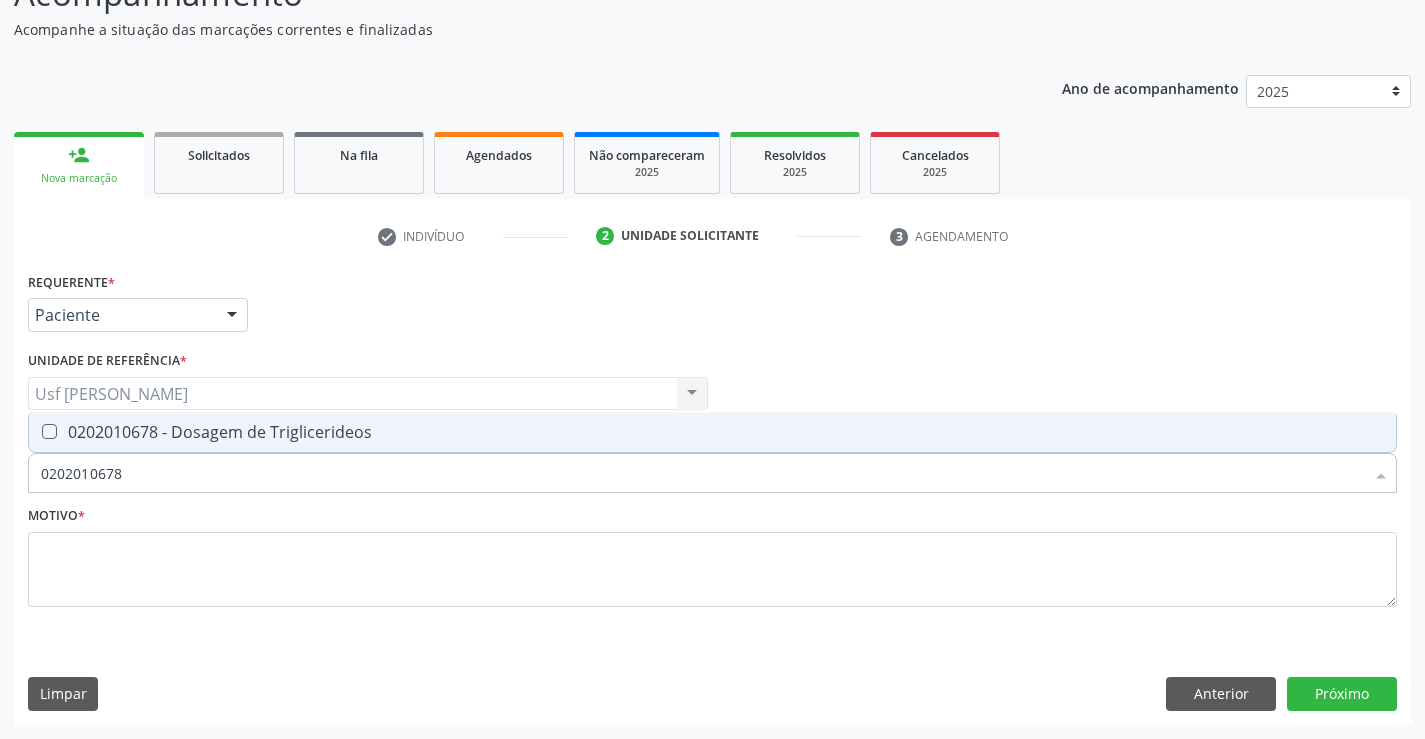 checkbox on "true" 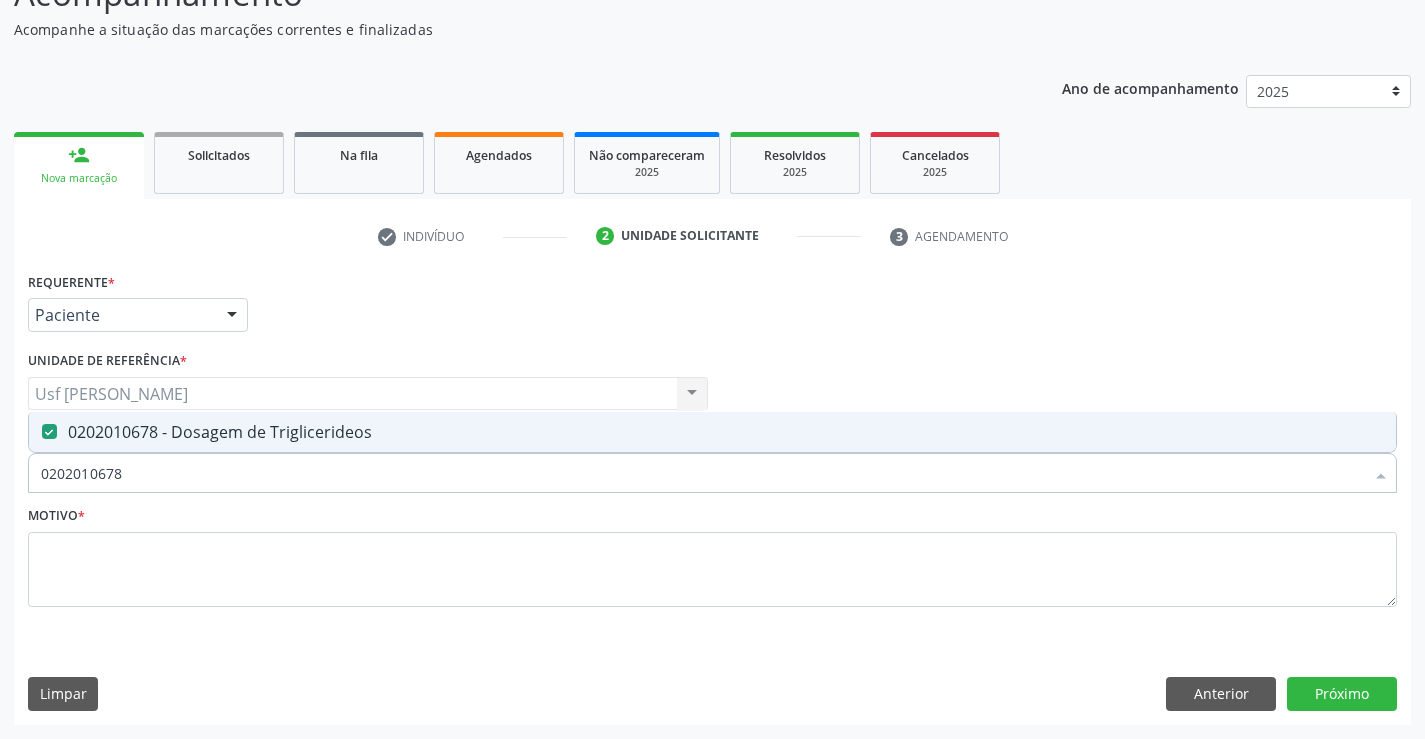 drag, startPoint x: 169, startPoint y: 465, endPoint x: 36, endPoint y: 473, distance: 133.24039 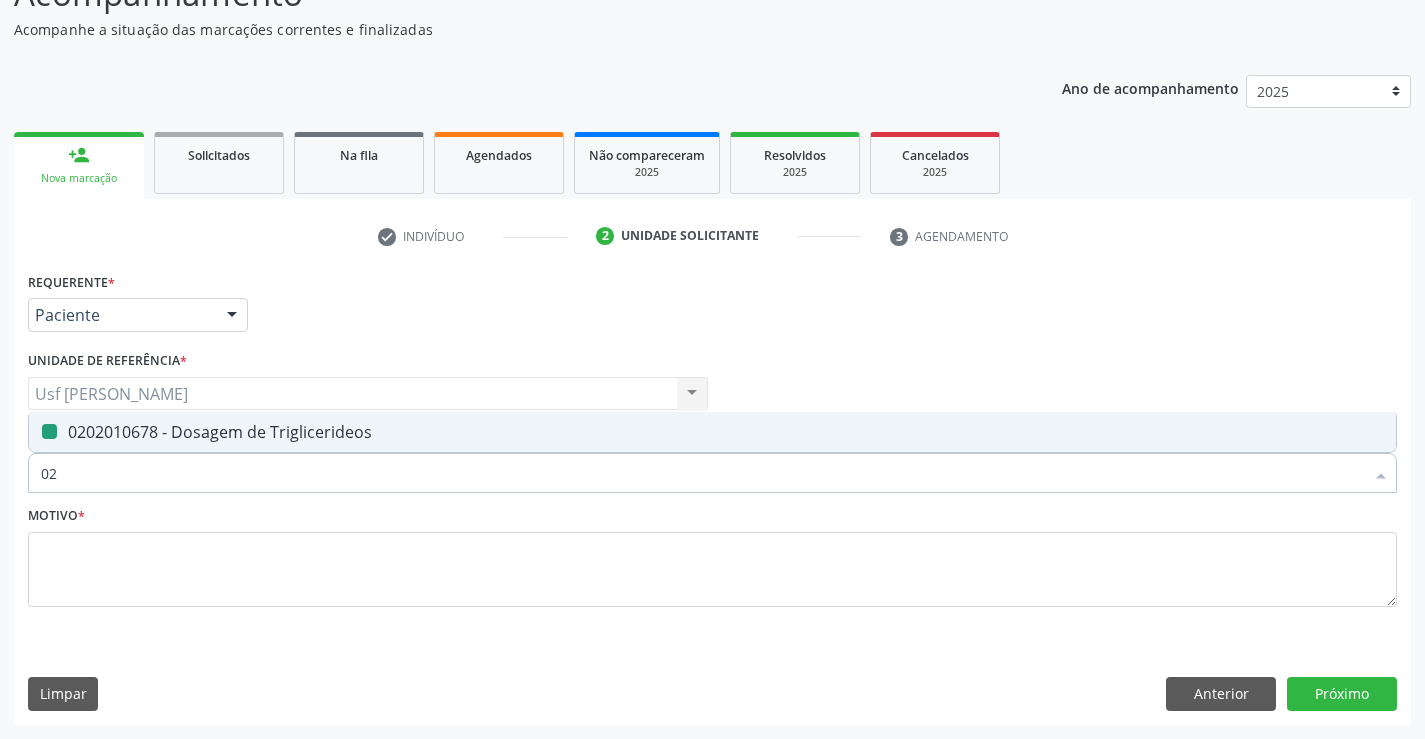 type on "020" 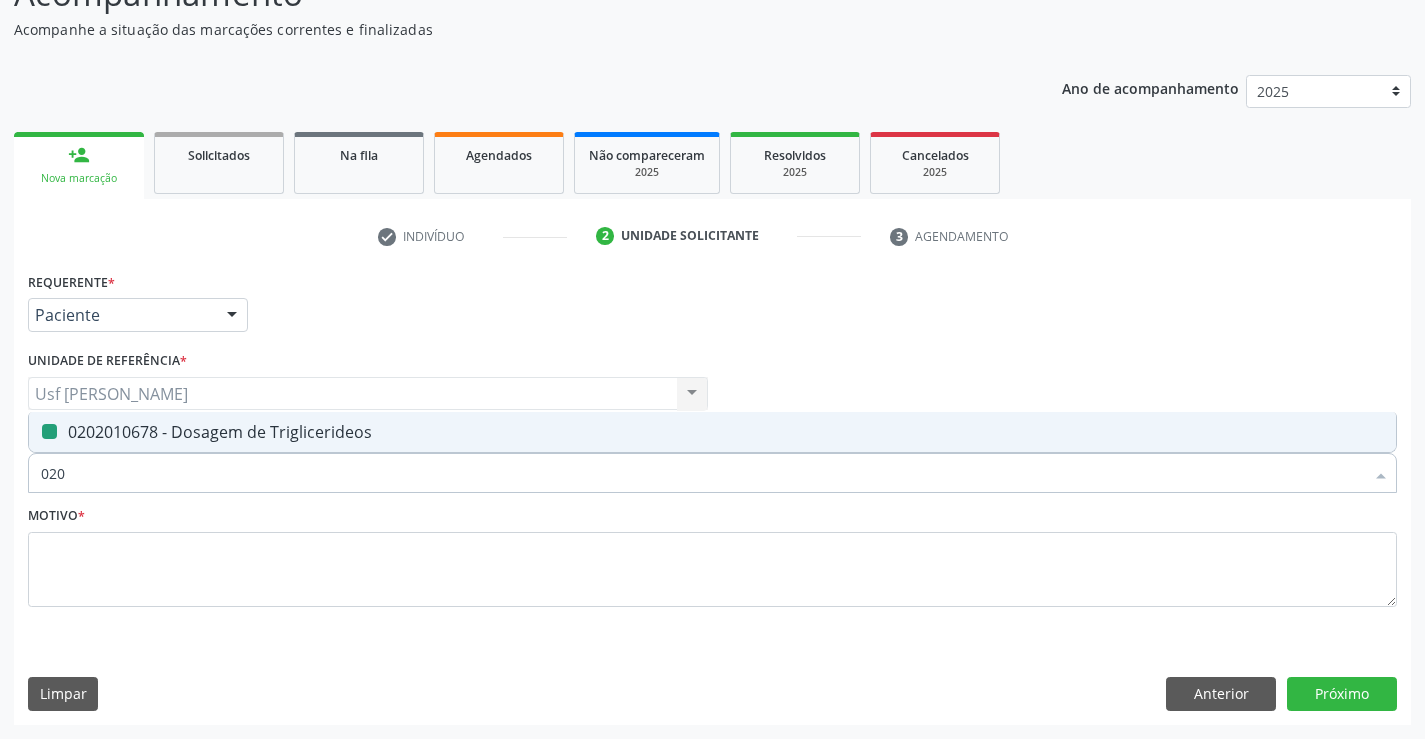 checkbox on "false" 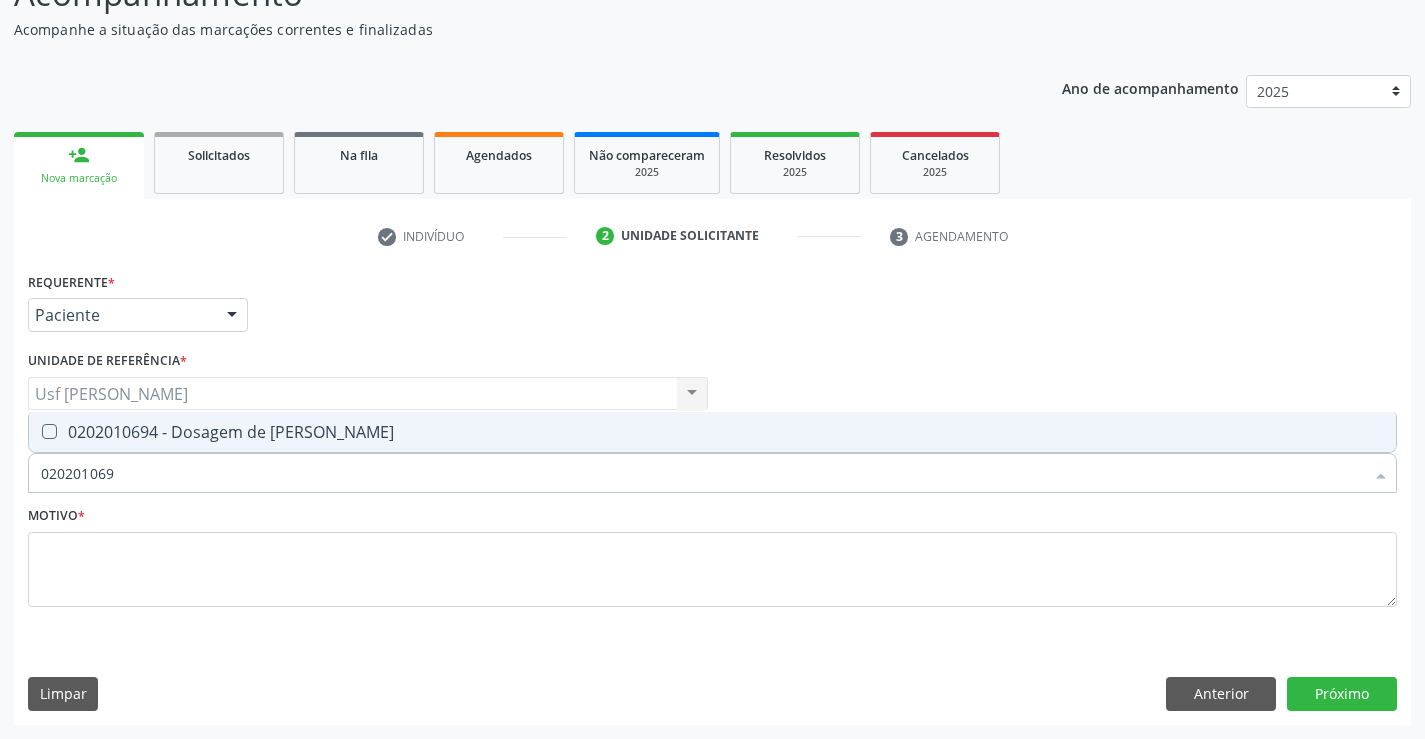 type on "0202010694" 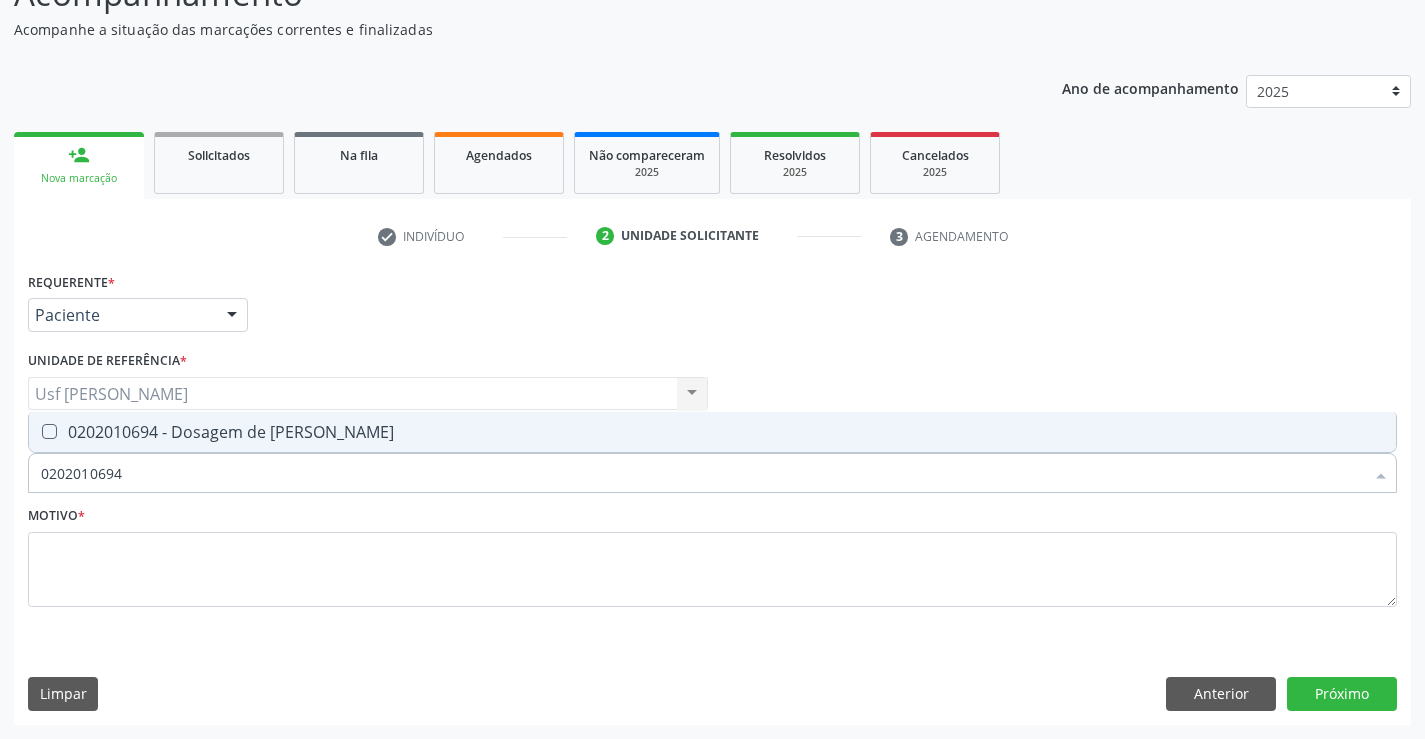 click on "0202010694 - Dosagem de [PERSON_NAME]" at bounding box center (712, 432) 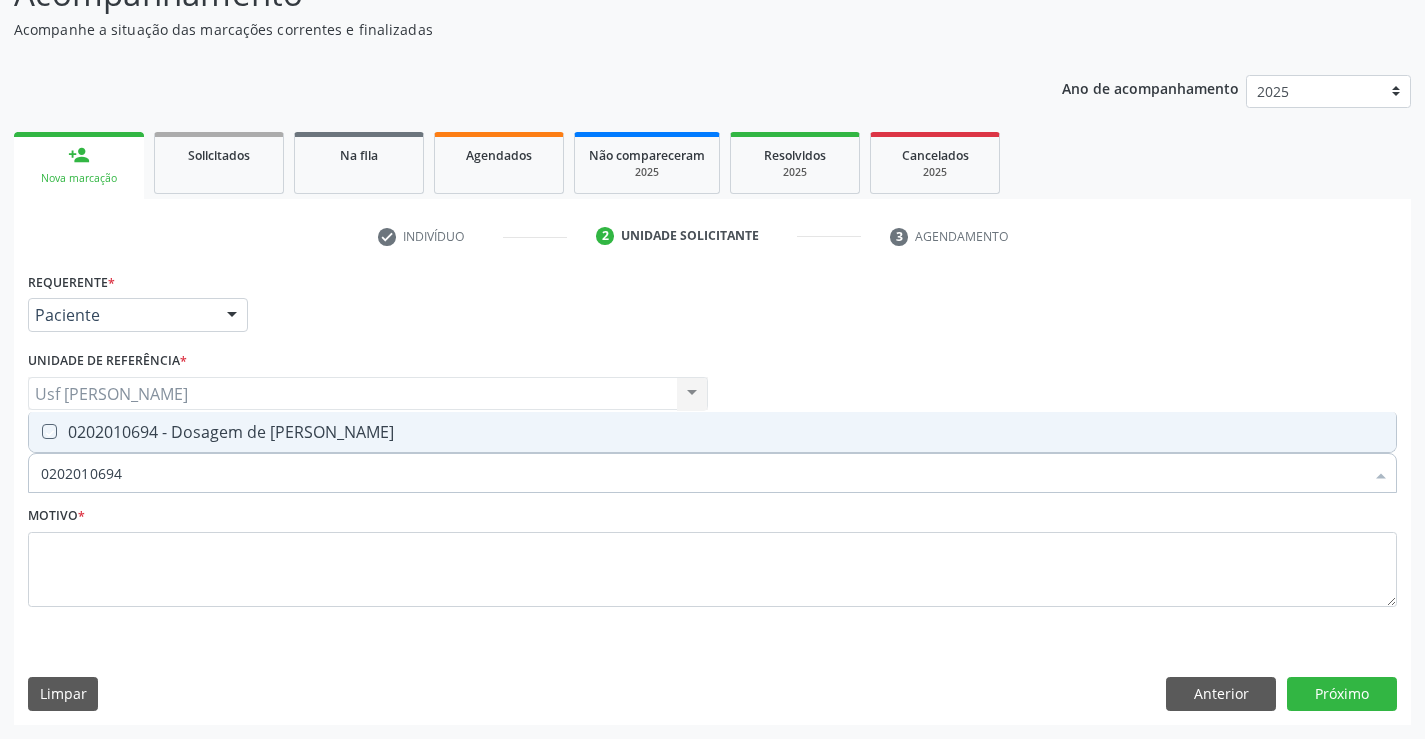 checkbox on "true" 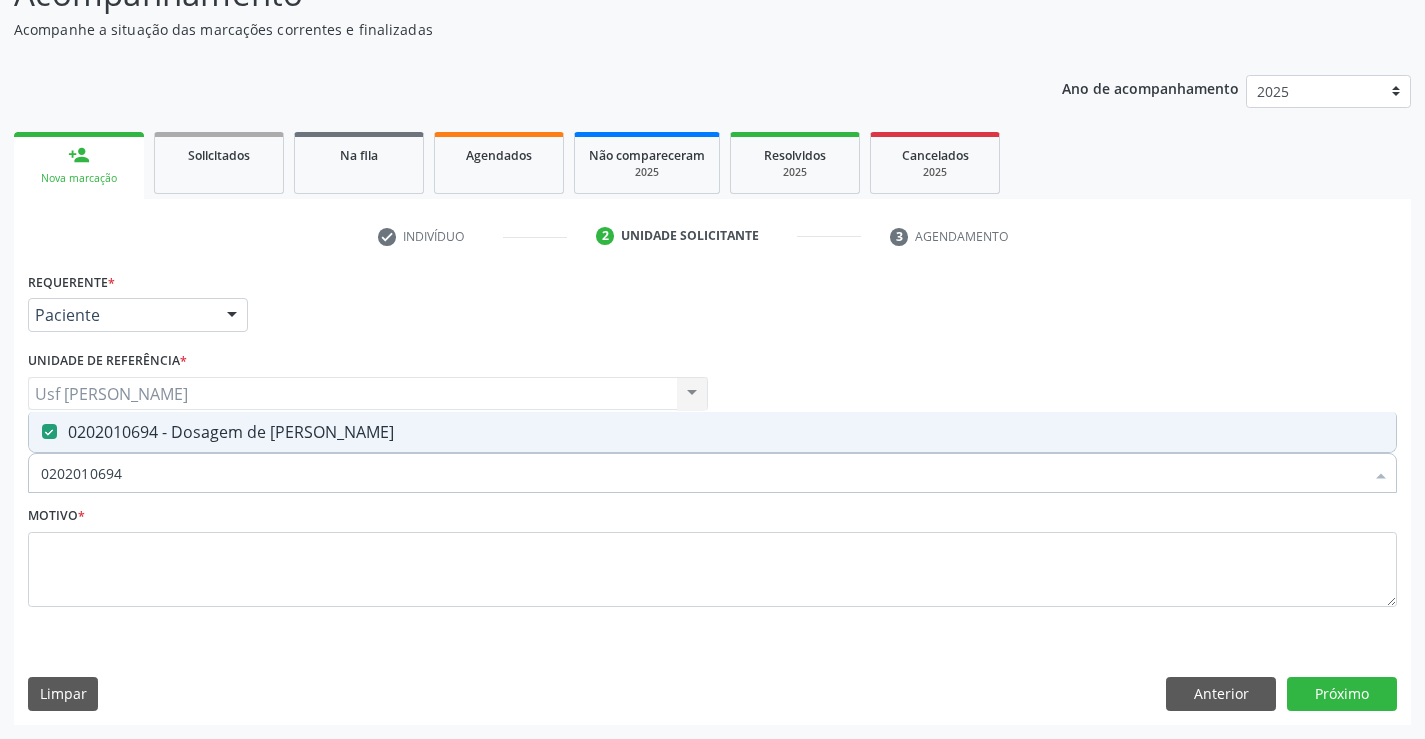 drag, startPoint x: 124, startPoint y: 481, endPoint x: 37, endPoint y: 498, distance: 88.64536 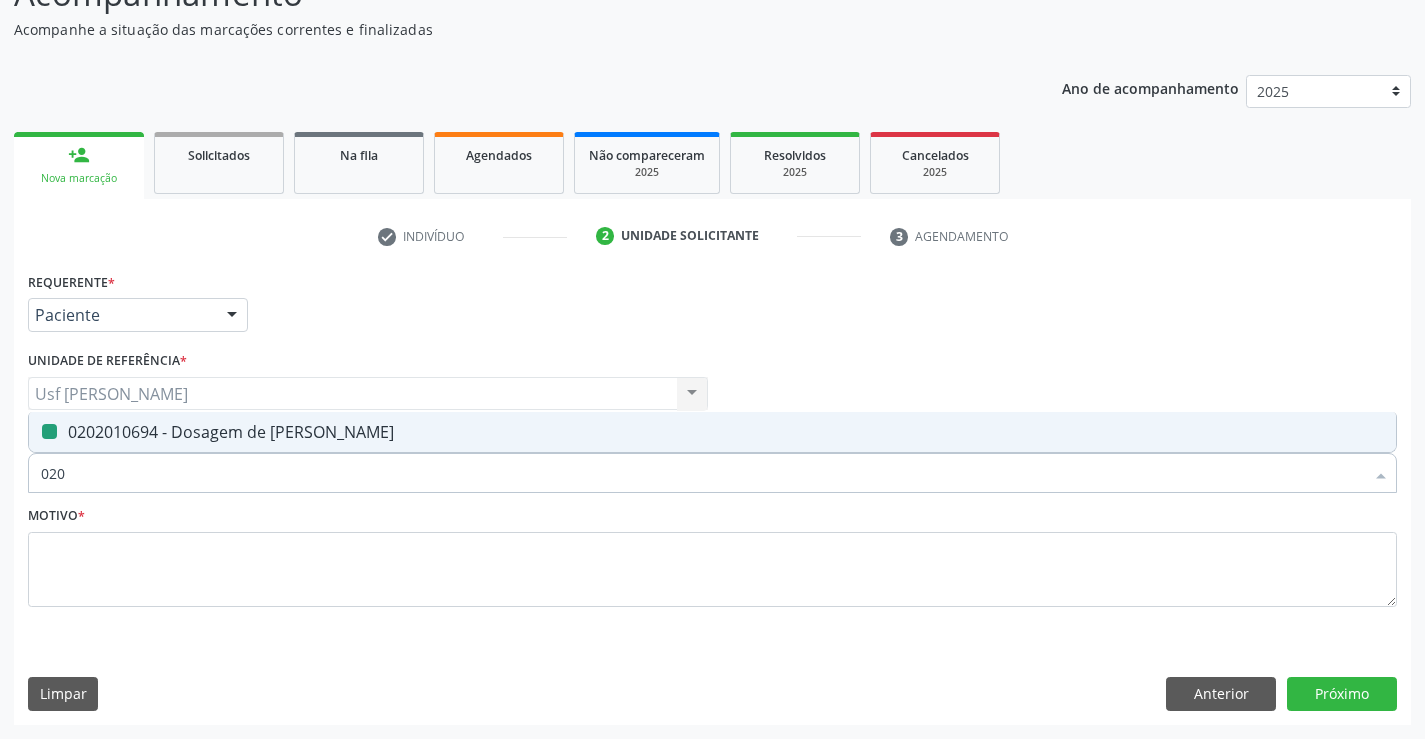 type on "0202" 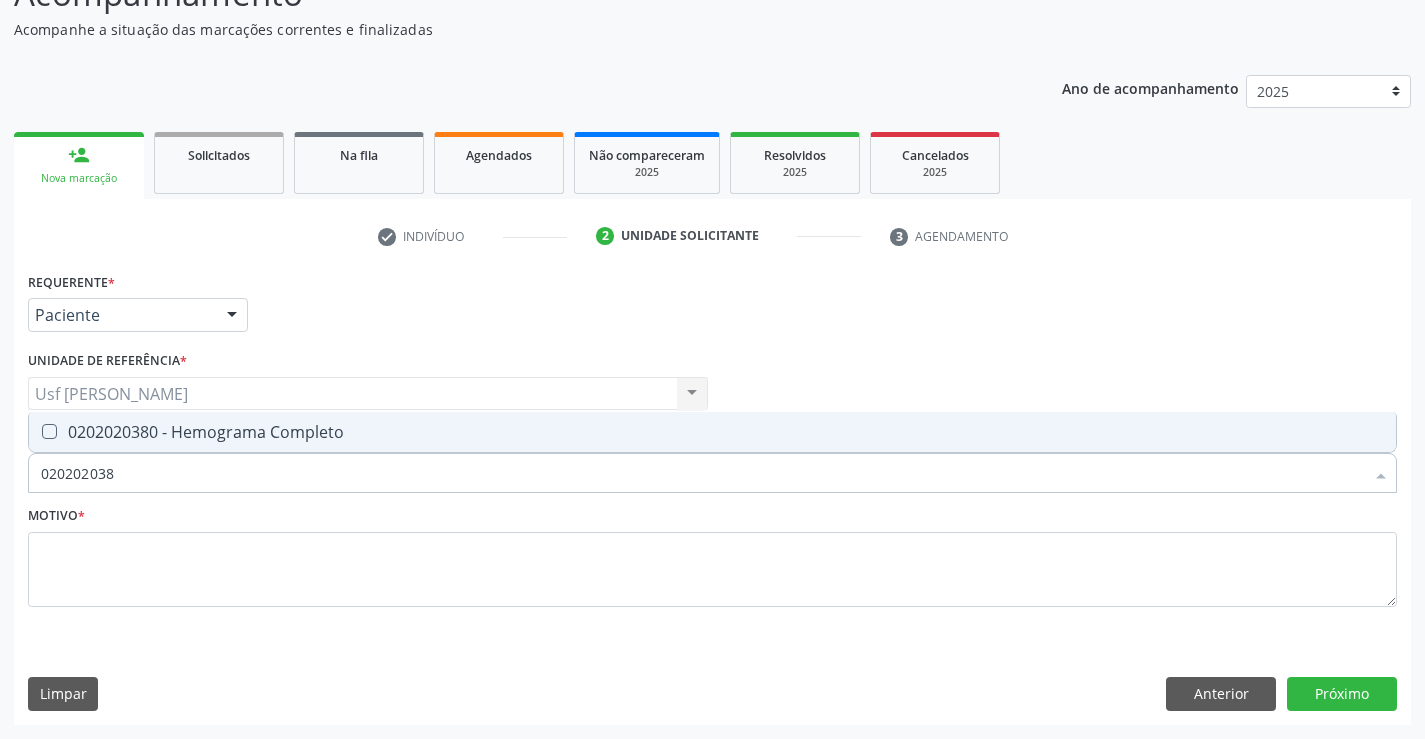 type on "0202020380" 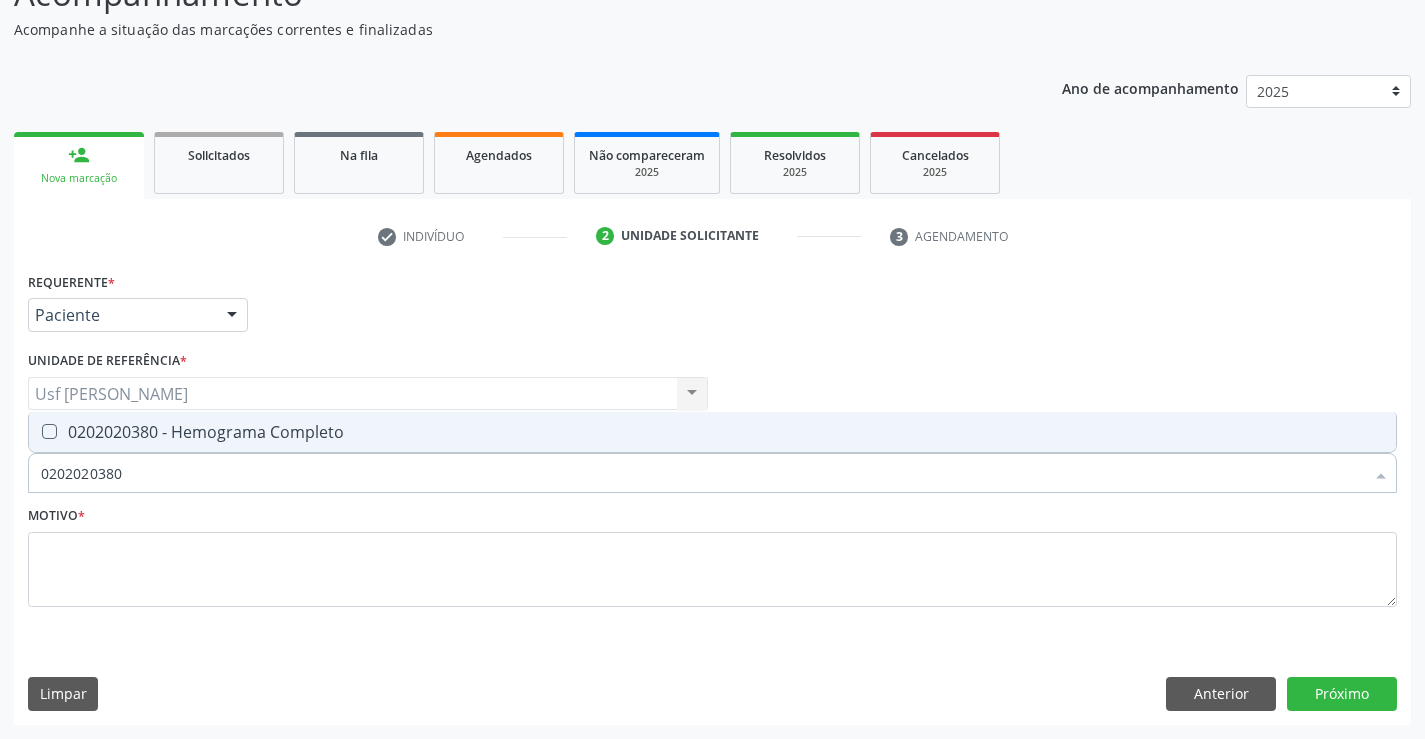 click on "0202020380 - Hemograma Completo" at bounding box center [712, 432] 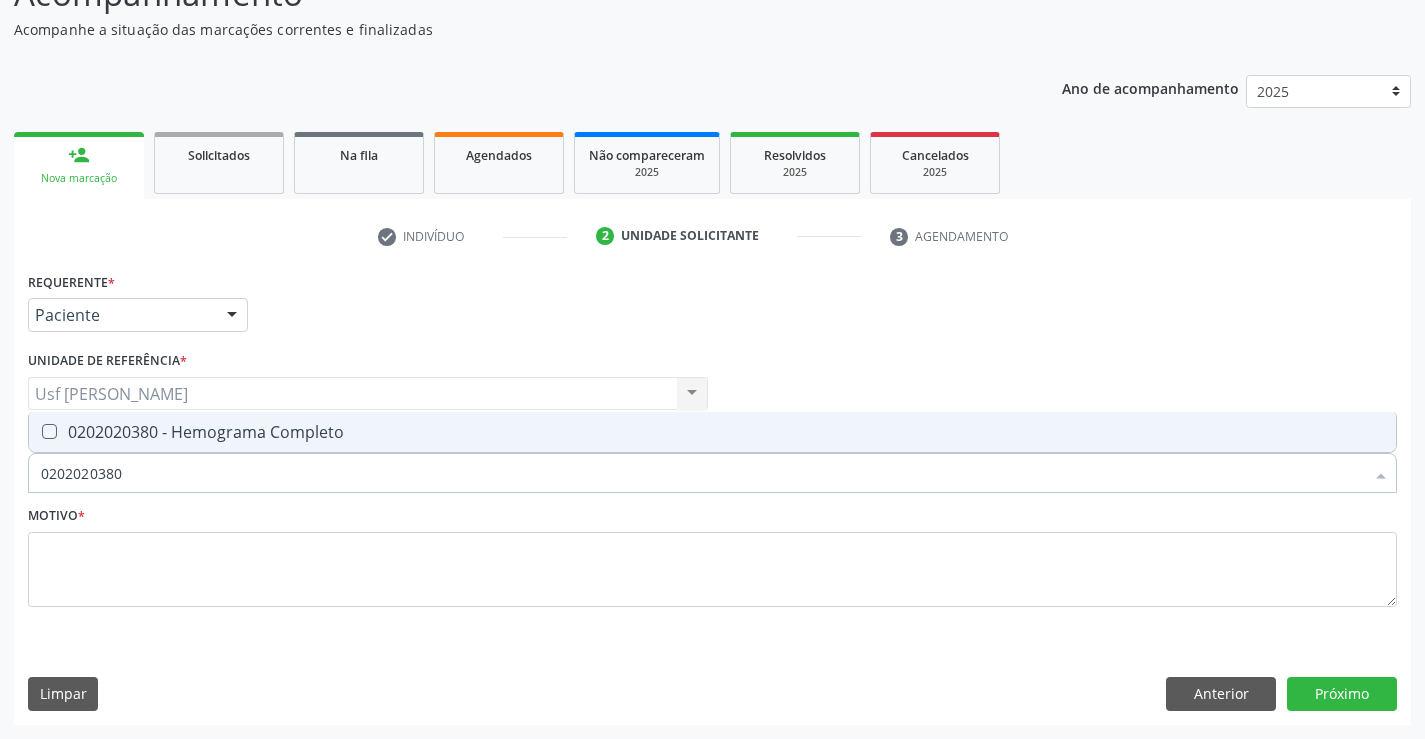 checkbox on "true" 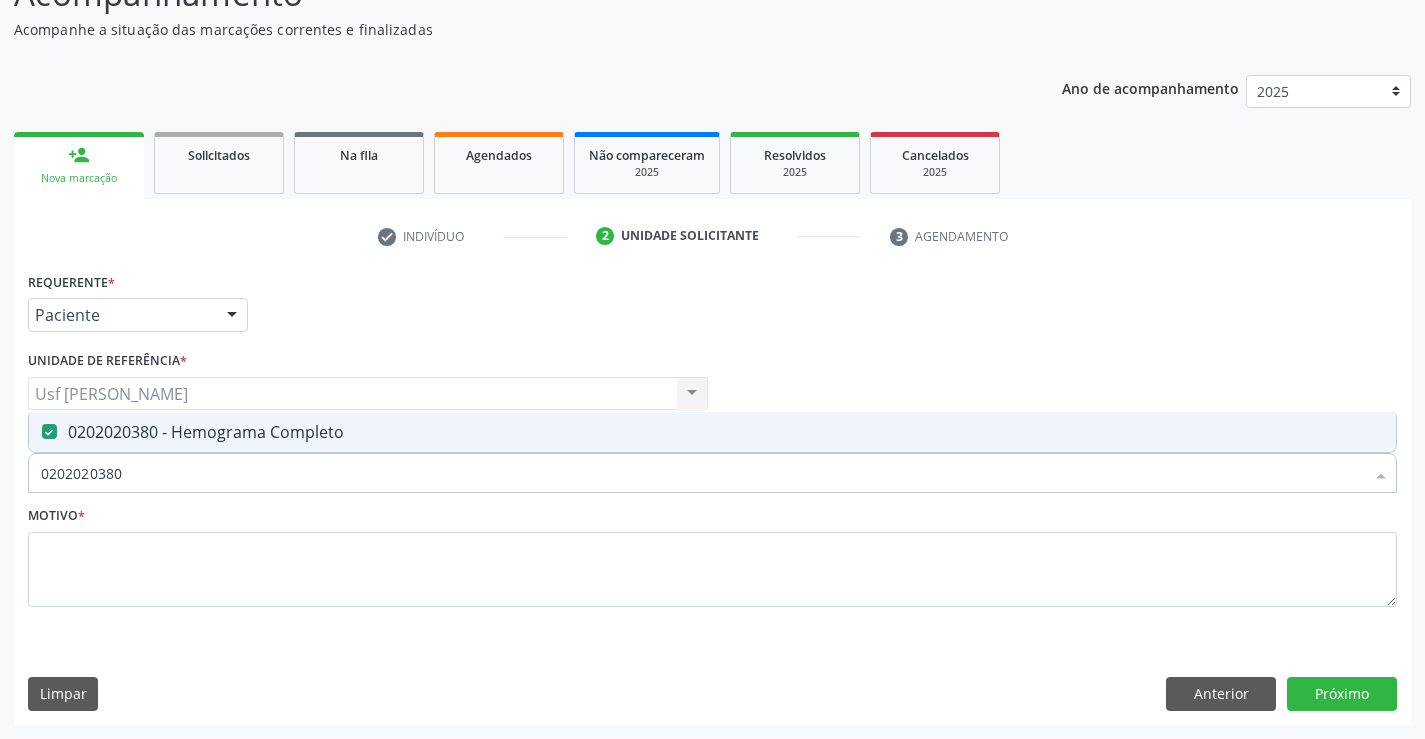 drag, startPoint x: 138, startPoint y: 473, endPoint x: 0, endPoint y: 483, distance: 138.36185 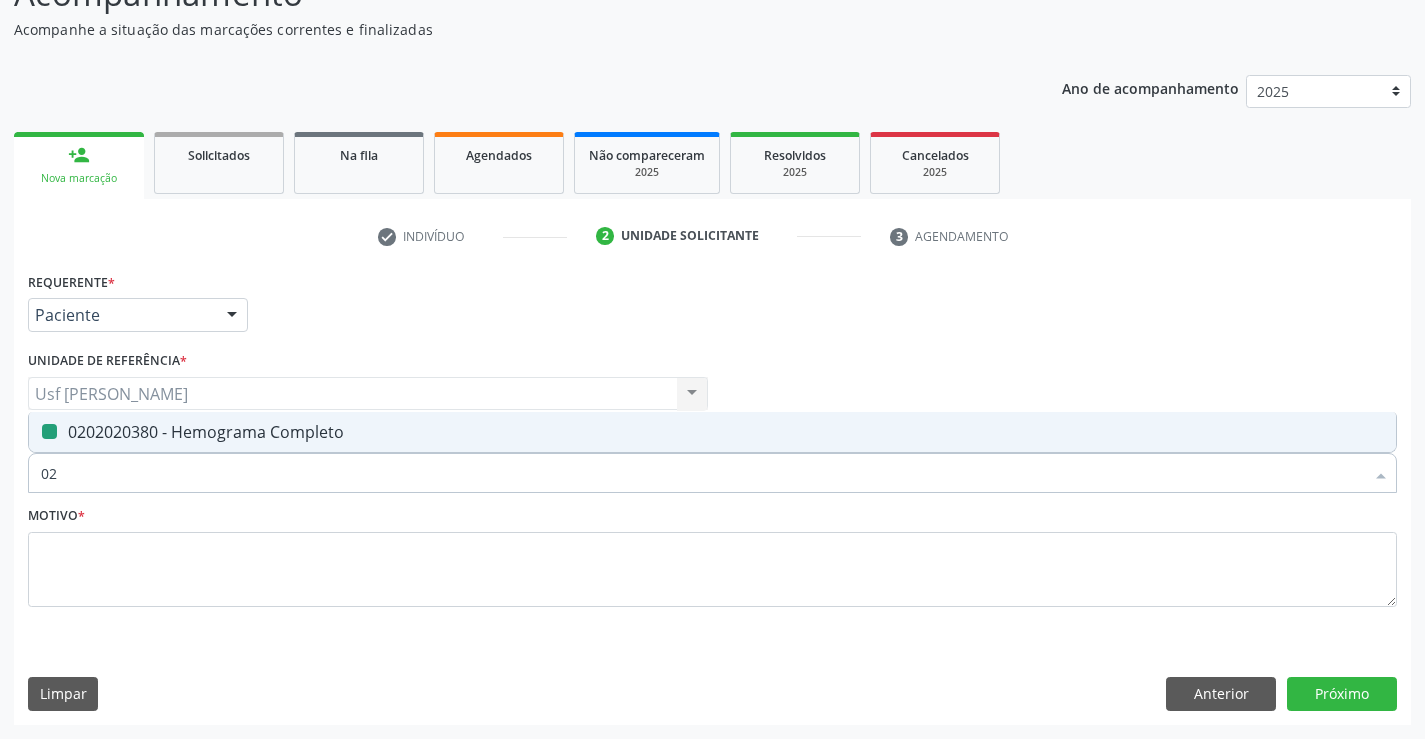 type on "020" 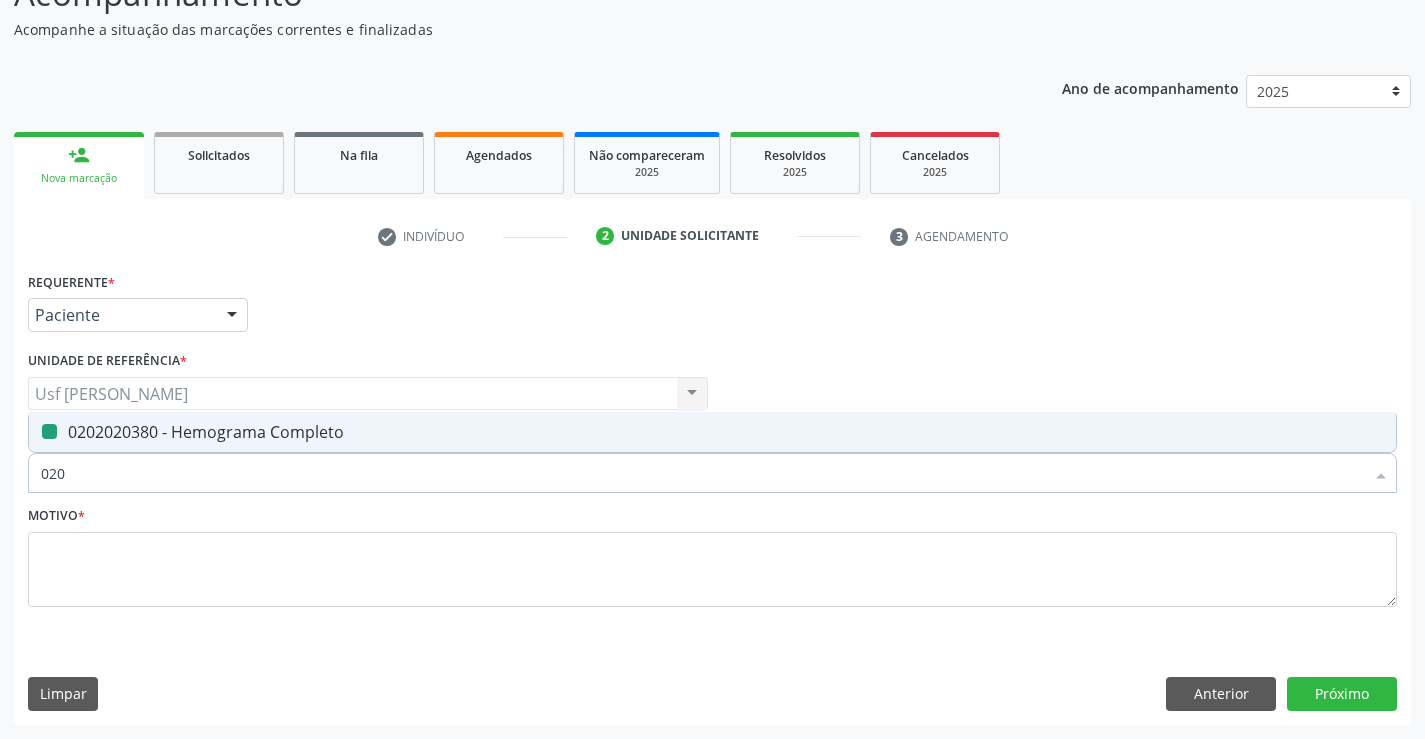 checkbox on "false" 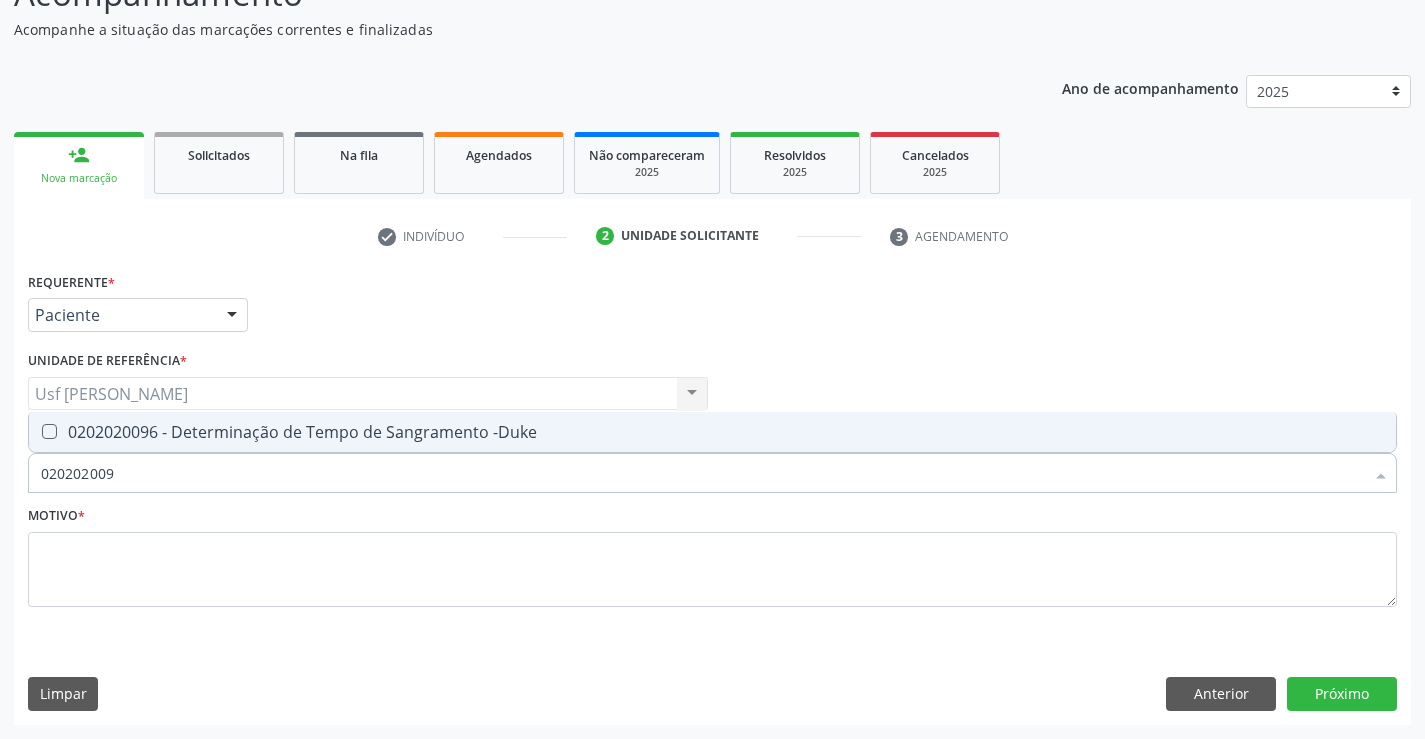 type on "0202020096" 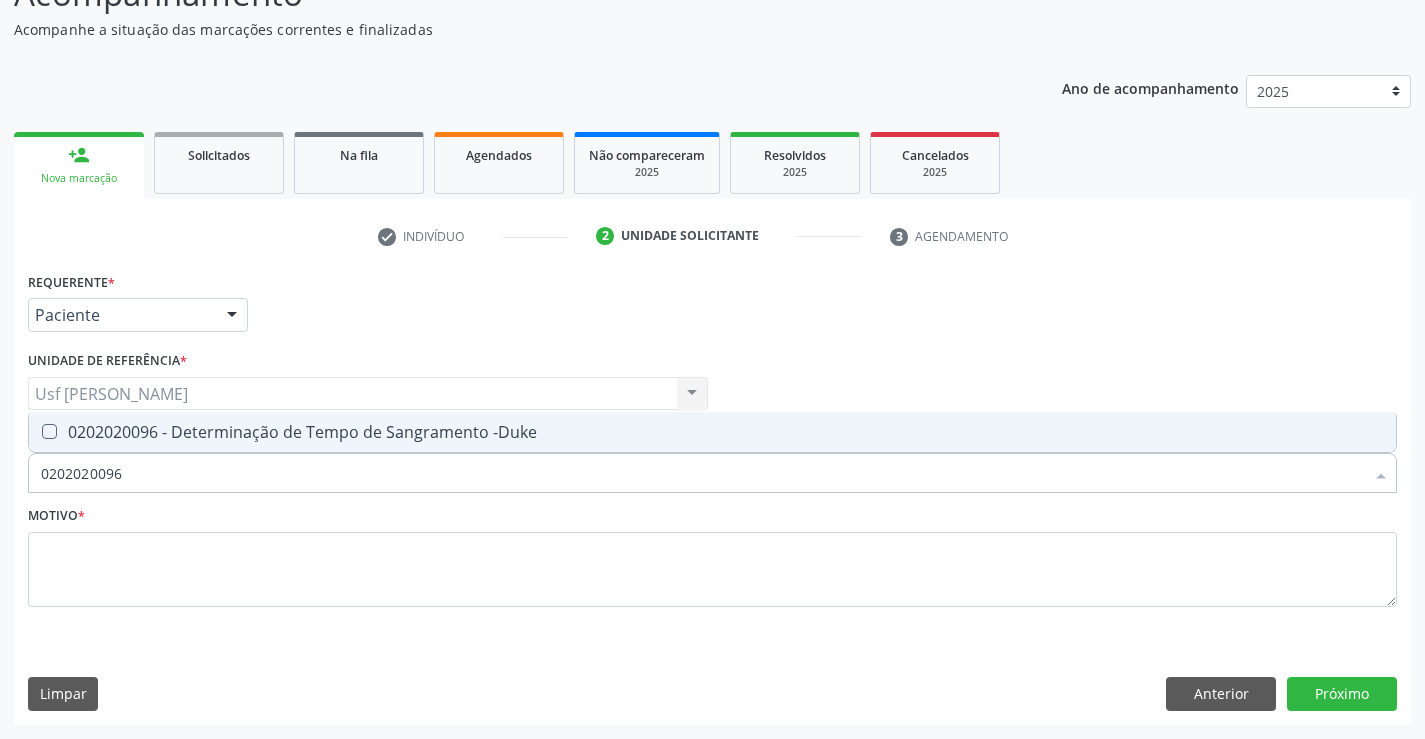click on "0202020096 - Determinação de Tempo de Sangramento -Duke" at bounding box center [712, 432] 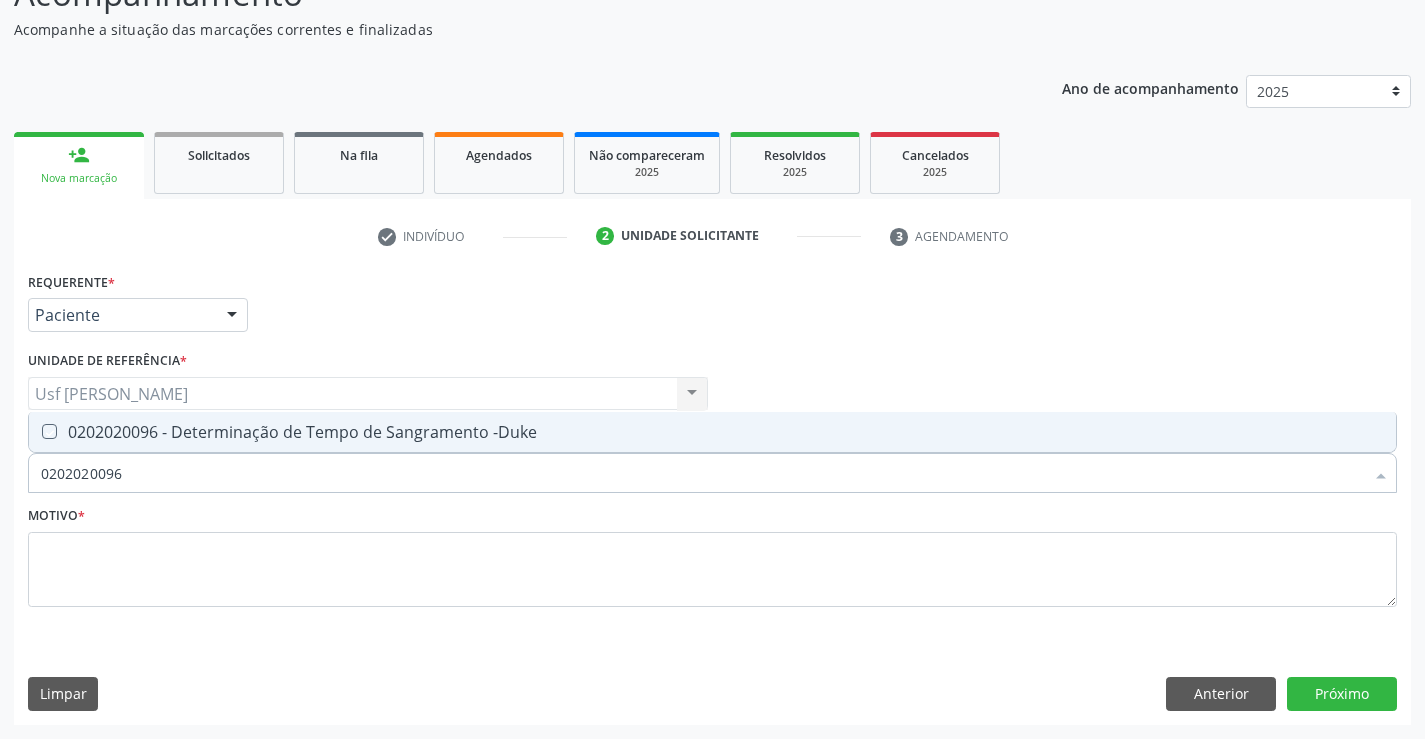 checkbox on "true" 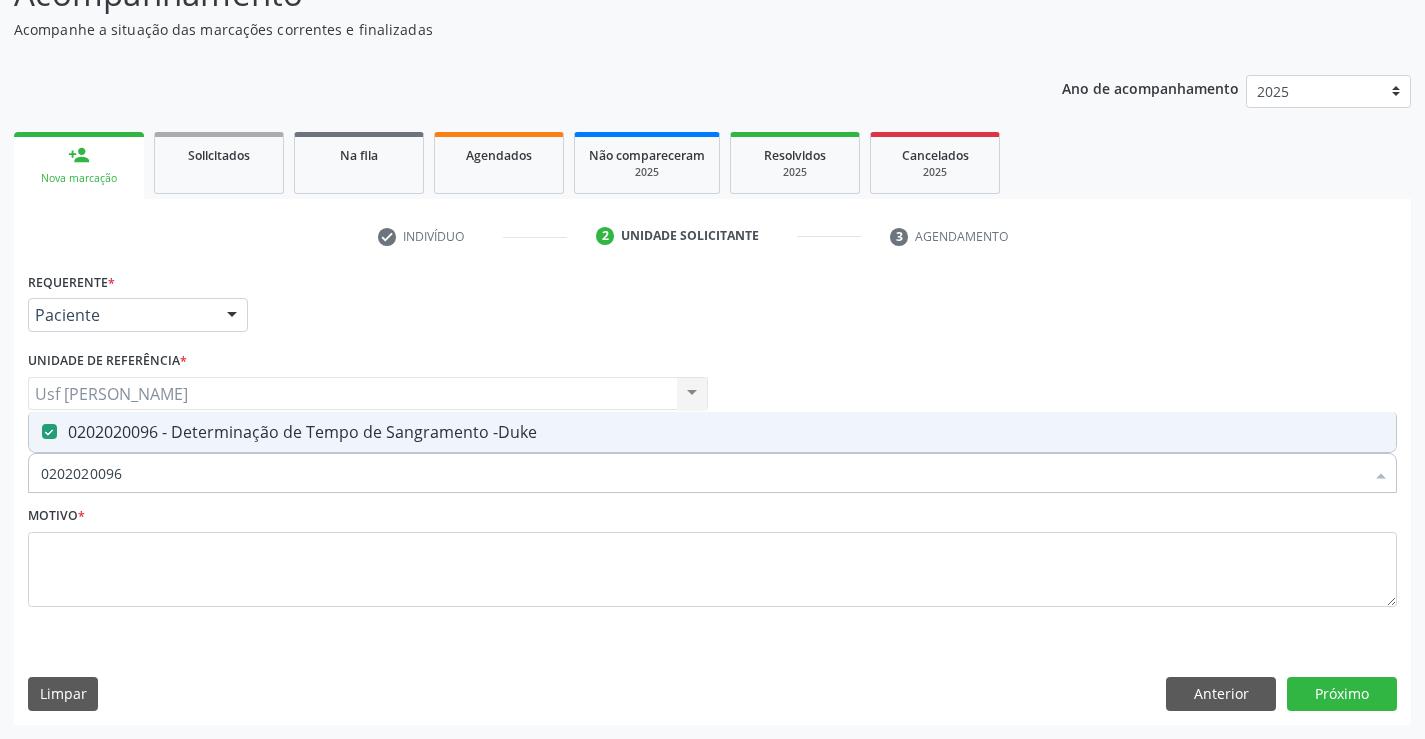 drag, startPoint x: 134, startPoint y: 482, endPoint x: 32, endPoint y: 510, distance: 105.773346 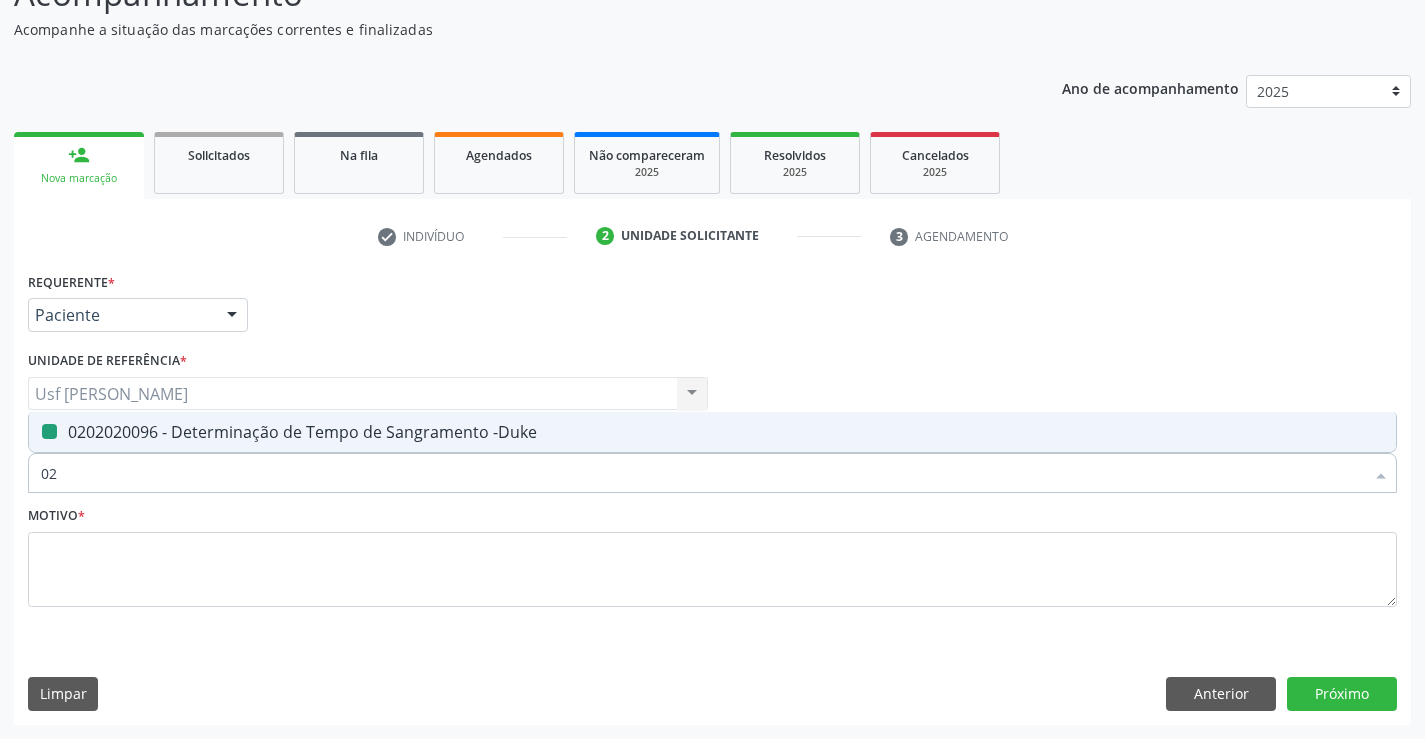 type on "020" 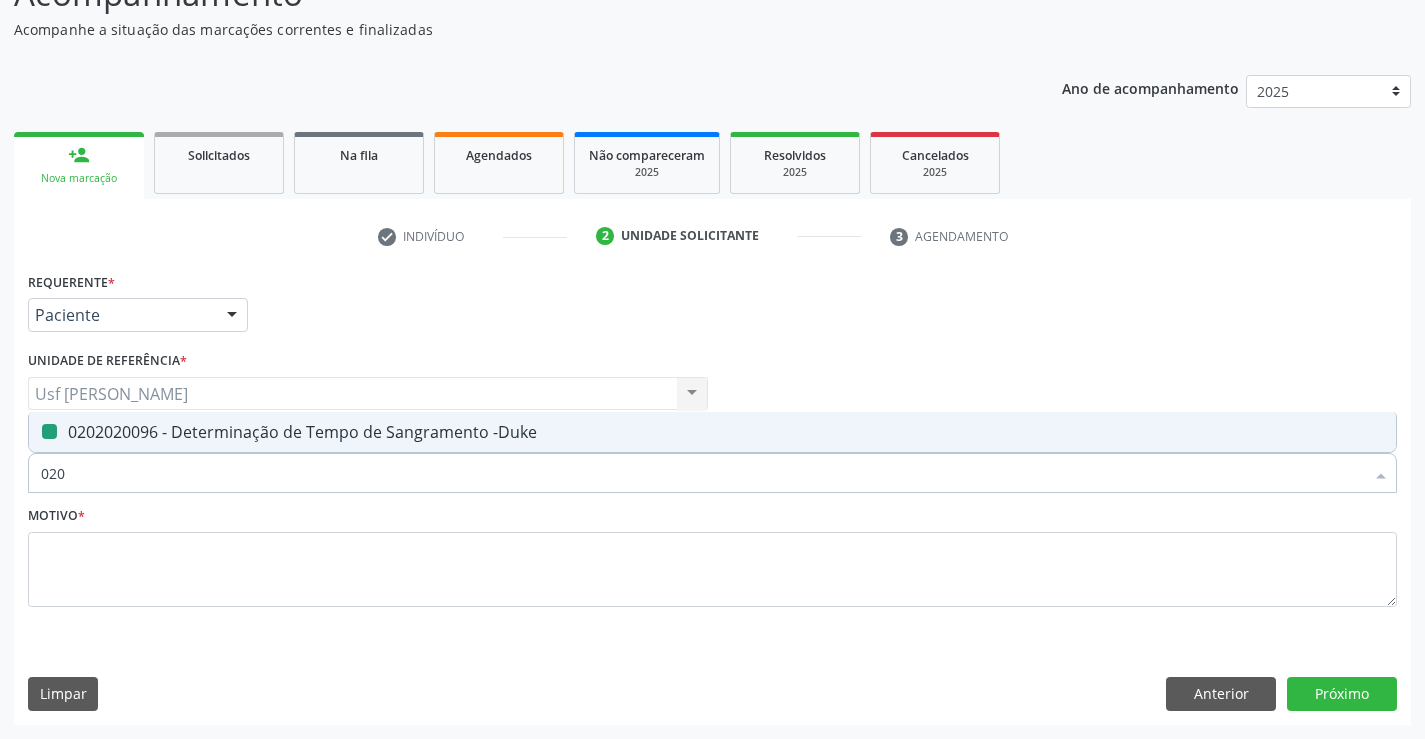checkbox on "false" 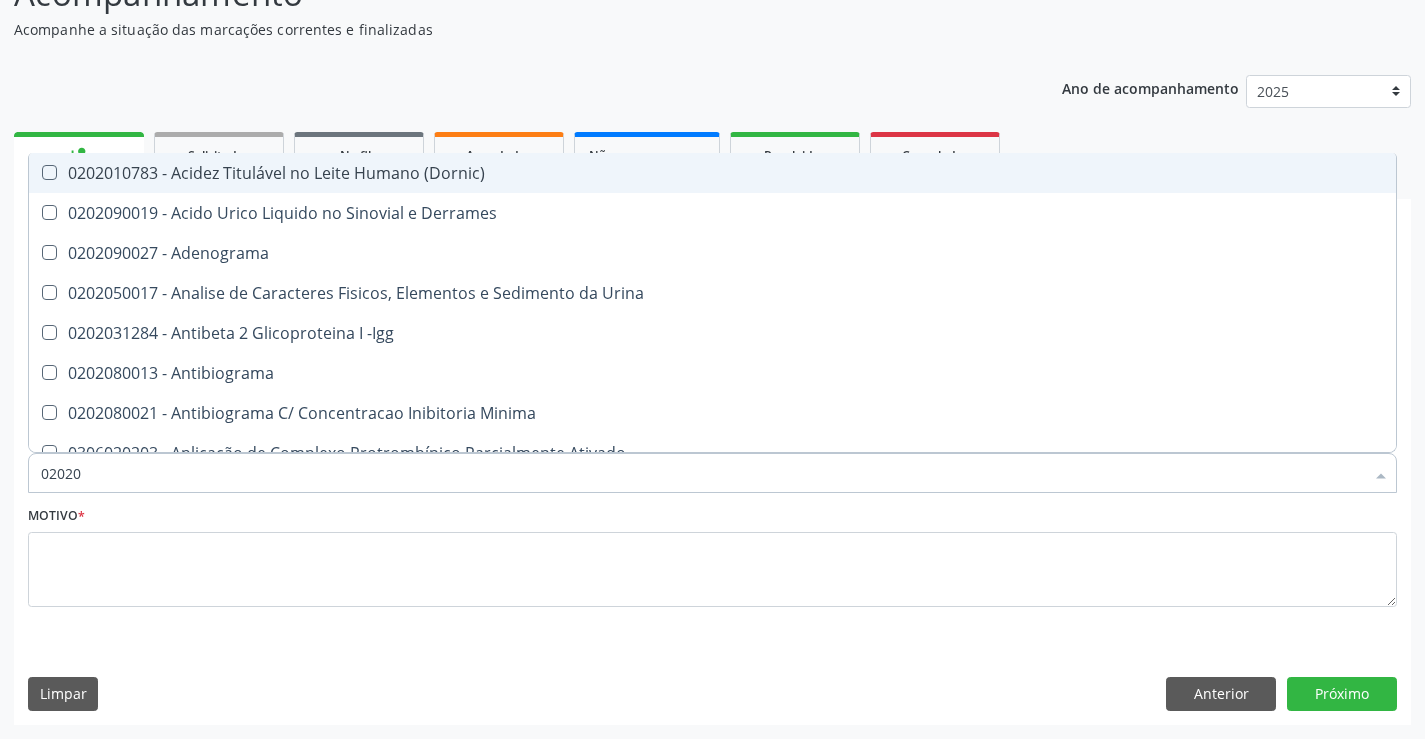 type on "0202" 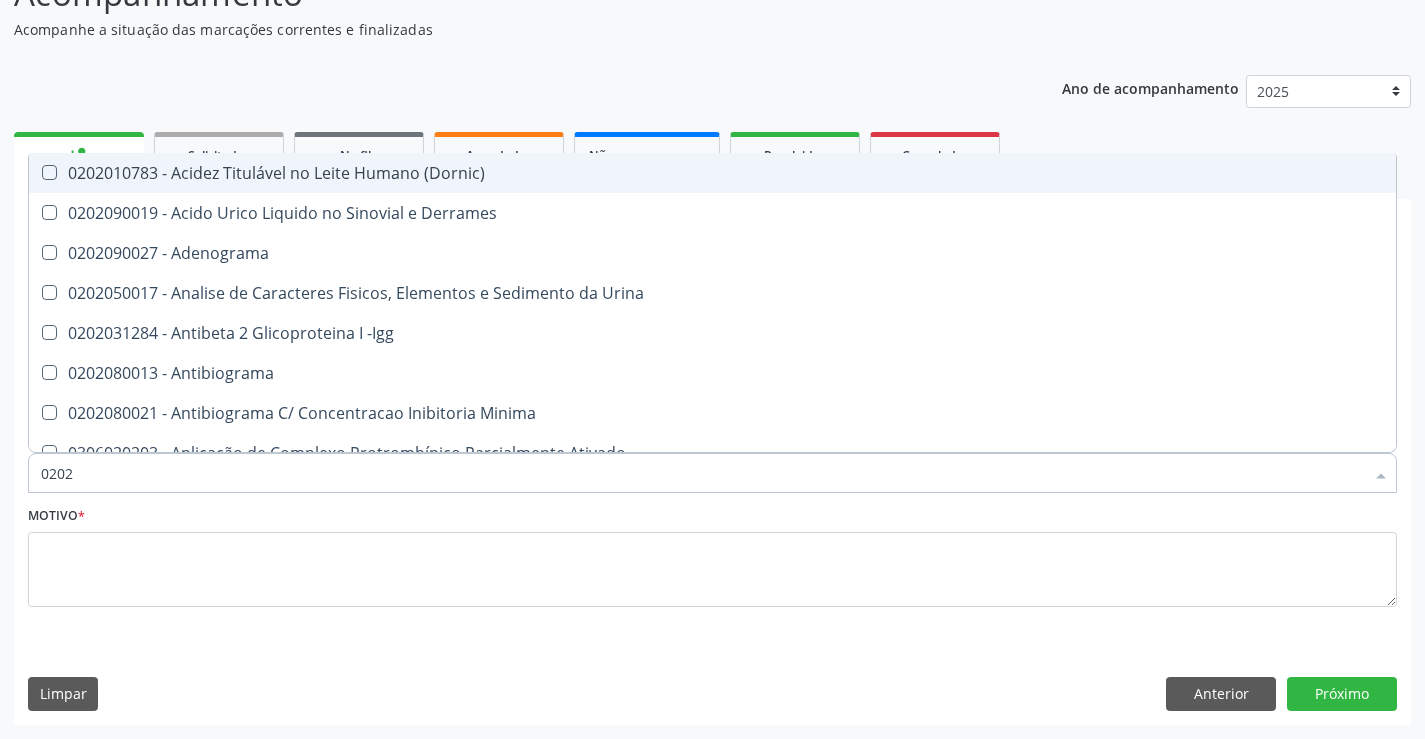 checkbox on "false" 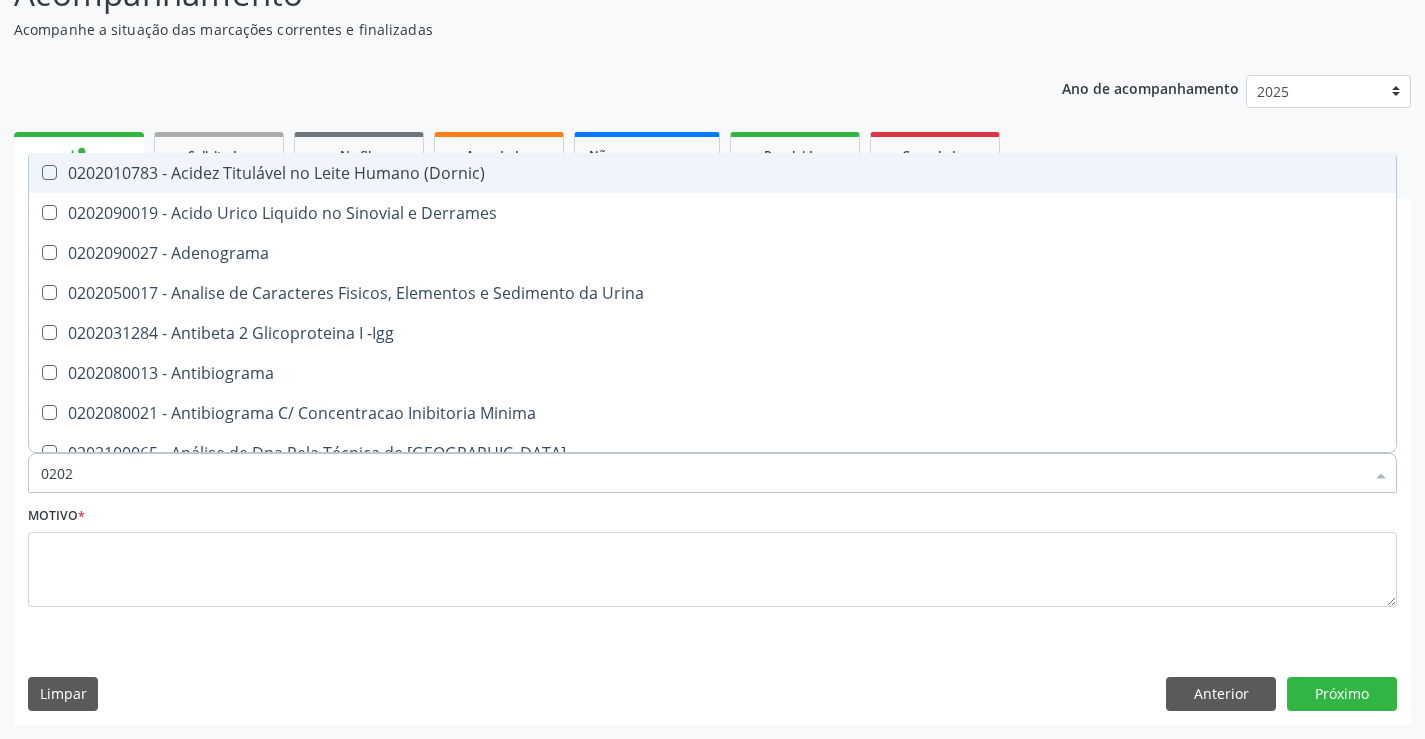 type on "02020" 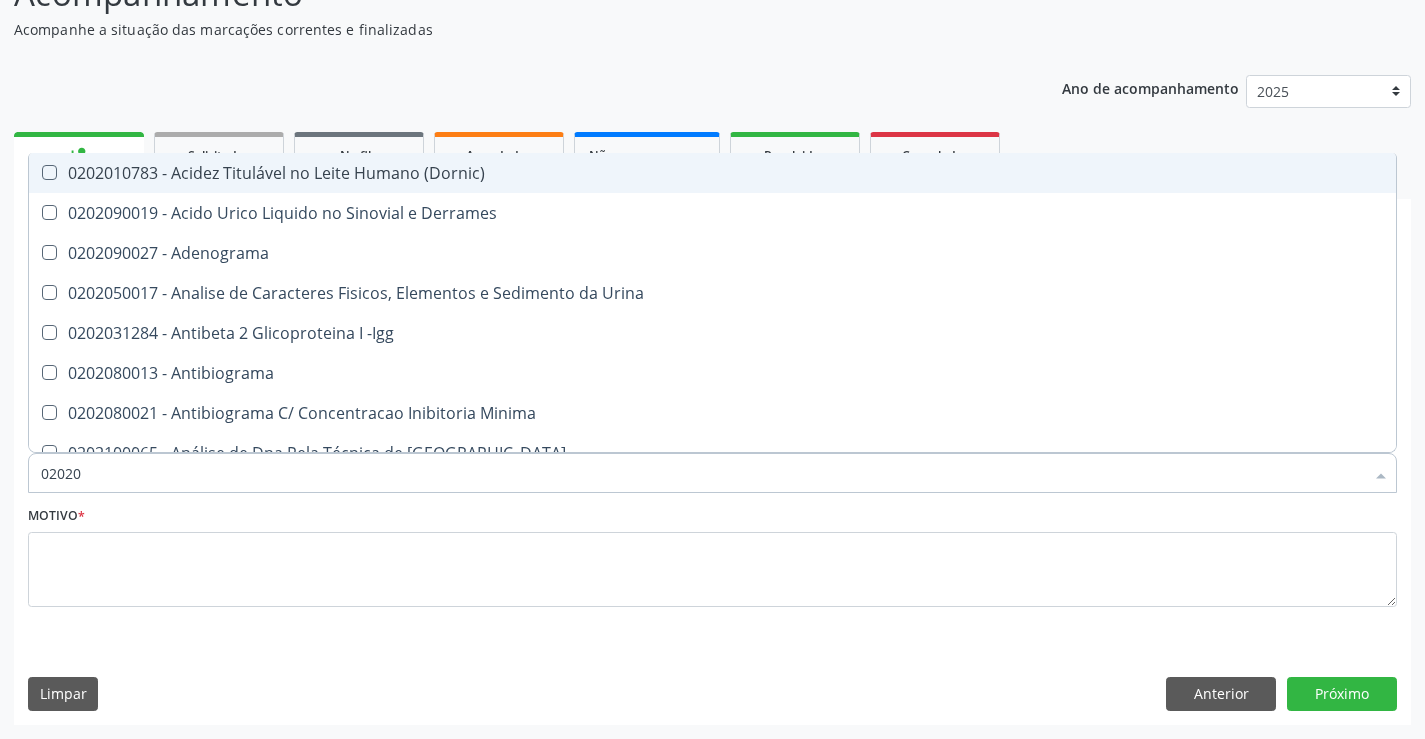 checkbox on "true" 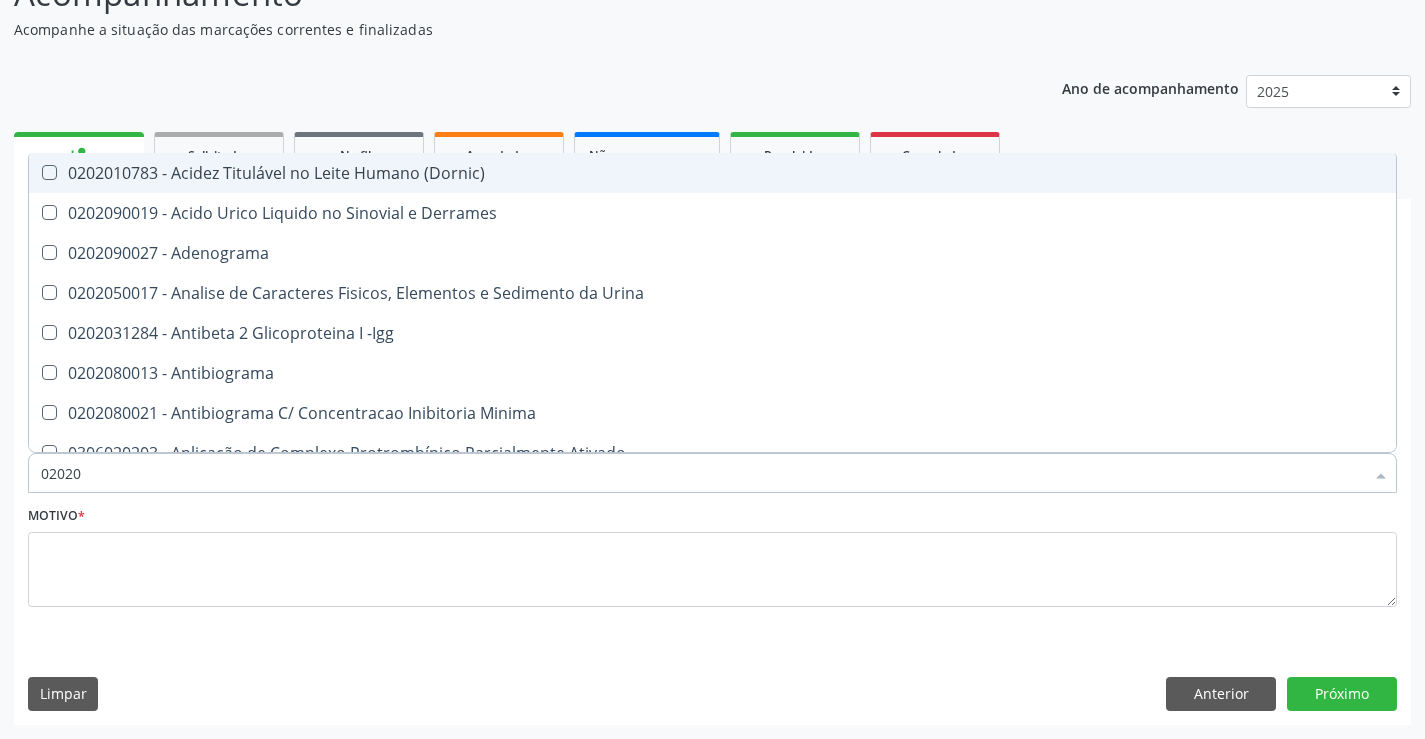 type on "020202" 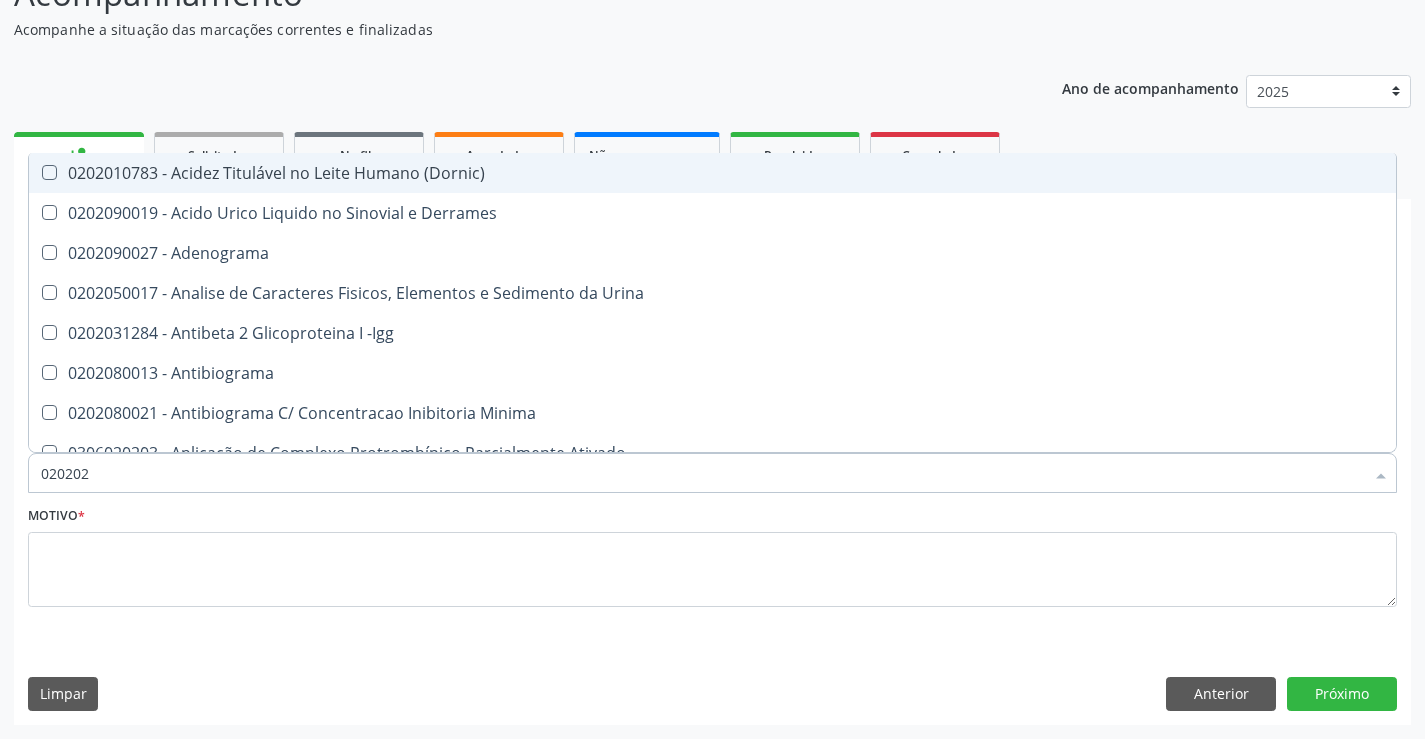checkbox on "true" 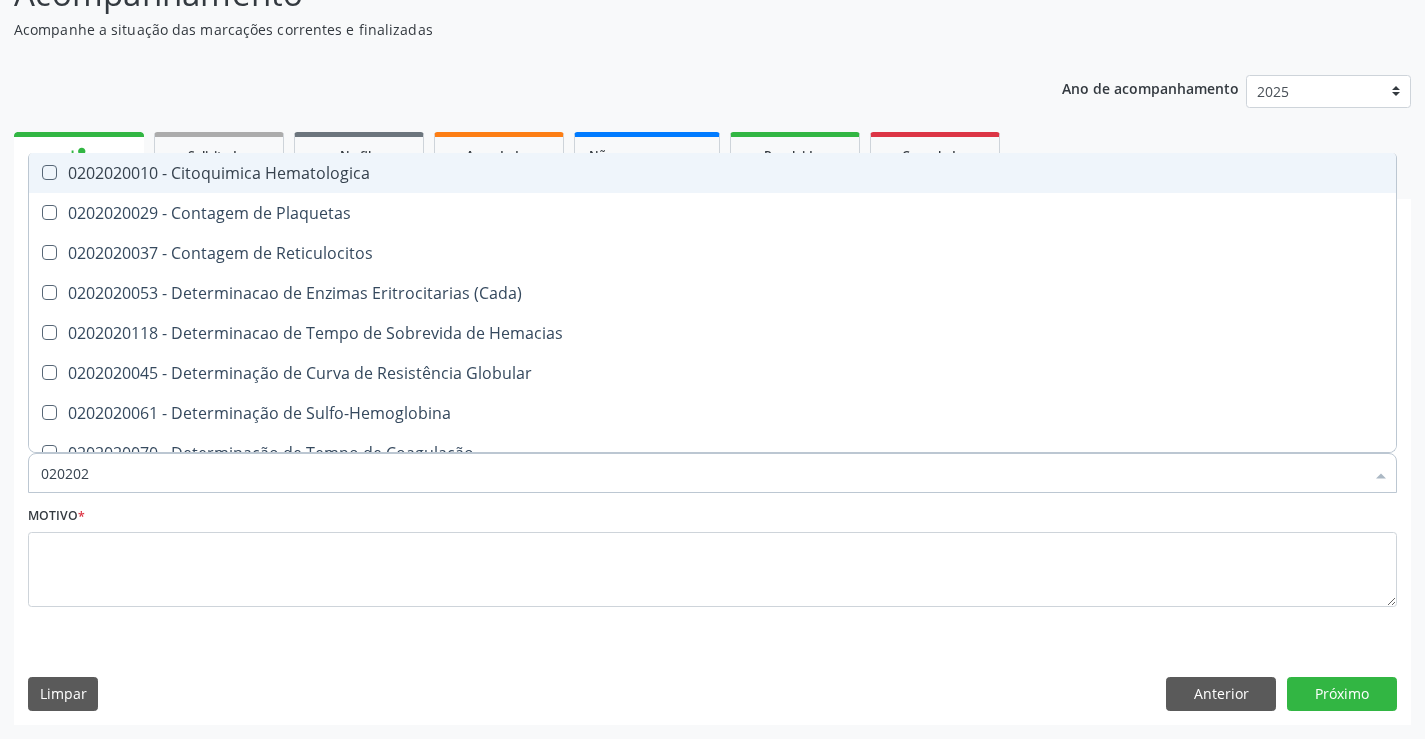 type on "0202020" 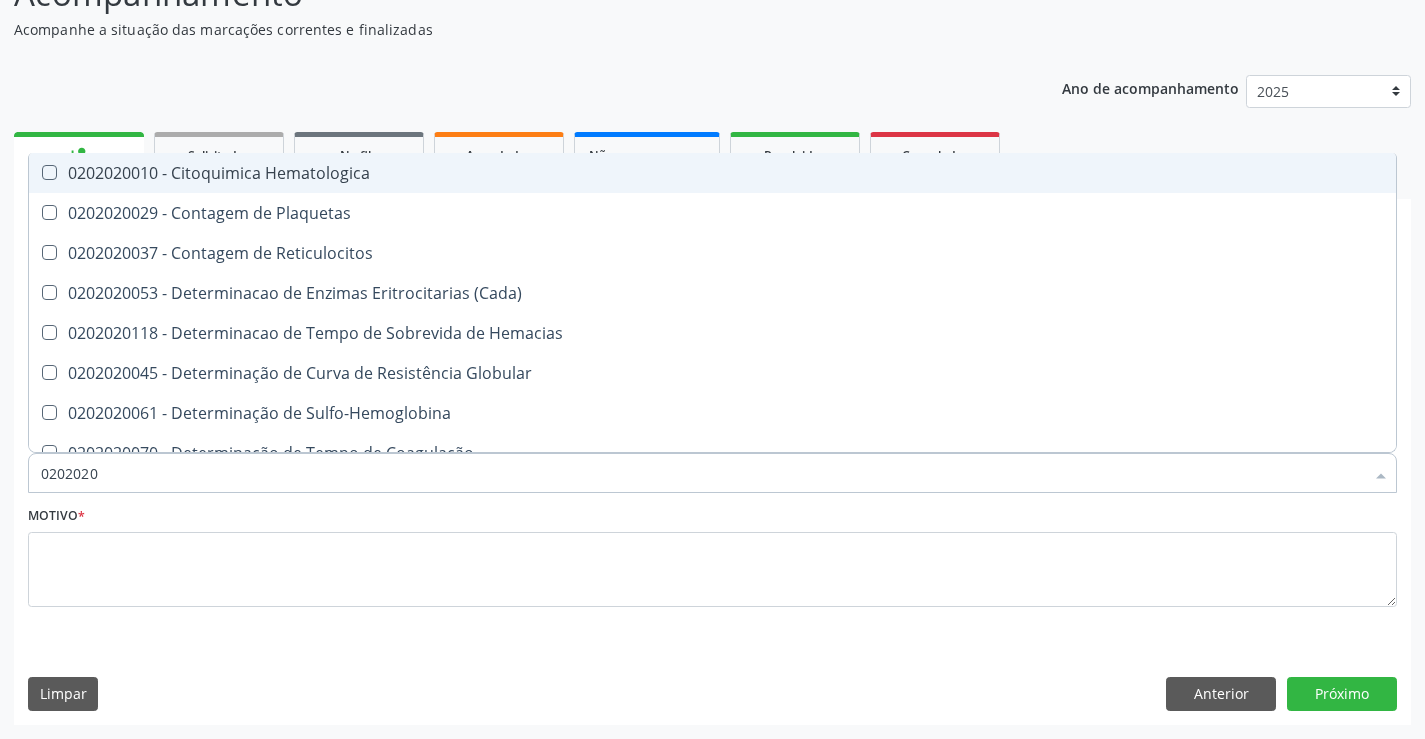 checkbox on "true" 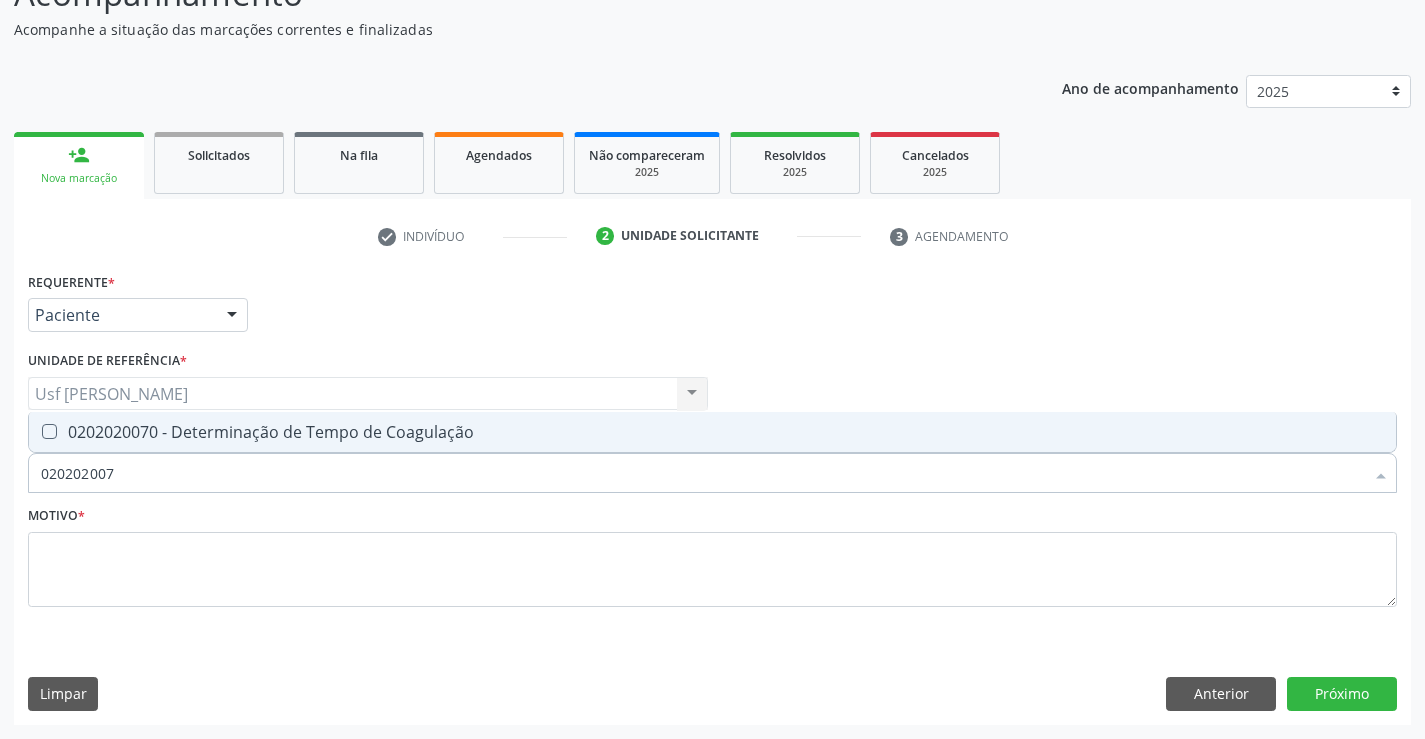 type on "0202020070" 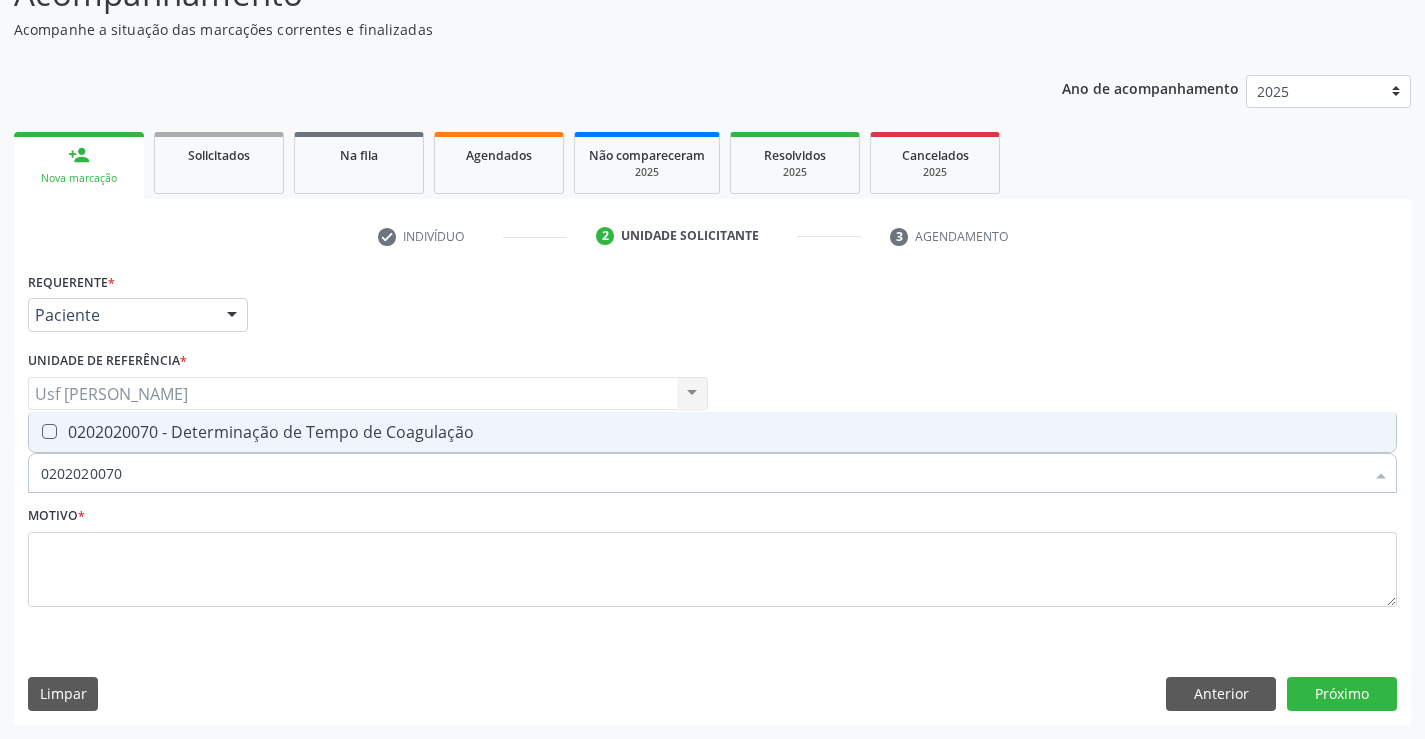 click on "0202020070 - Determinação de Tempo de Coagulação" at bounding box center [712, 432] 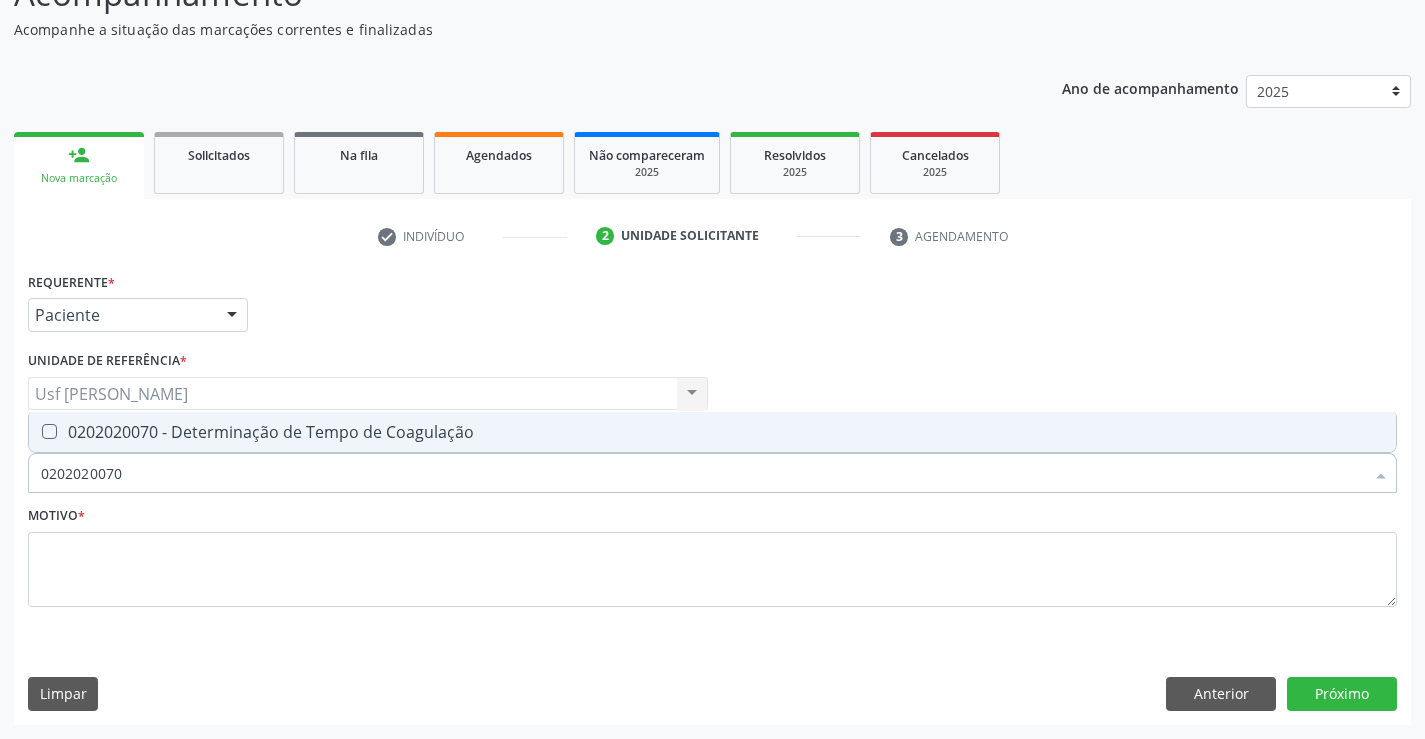 checkbox on "true" 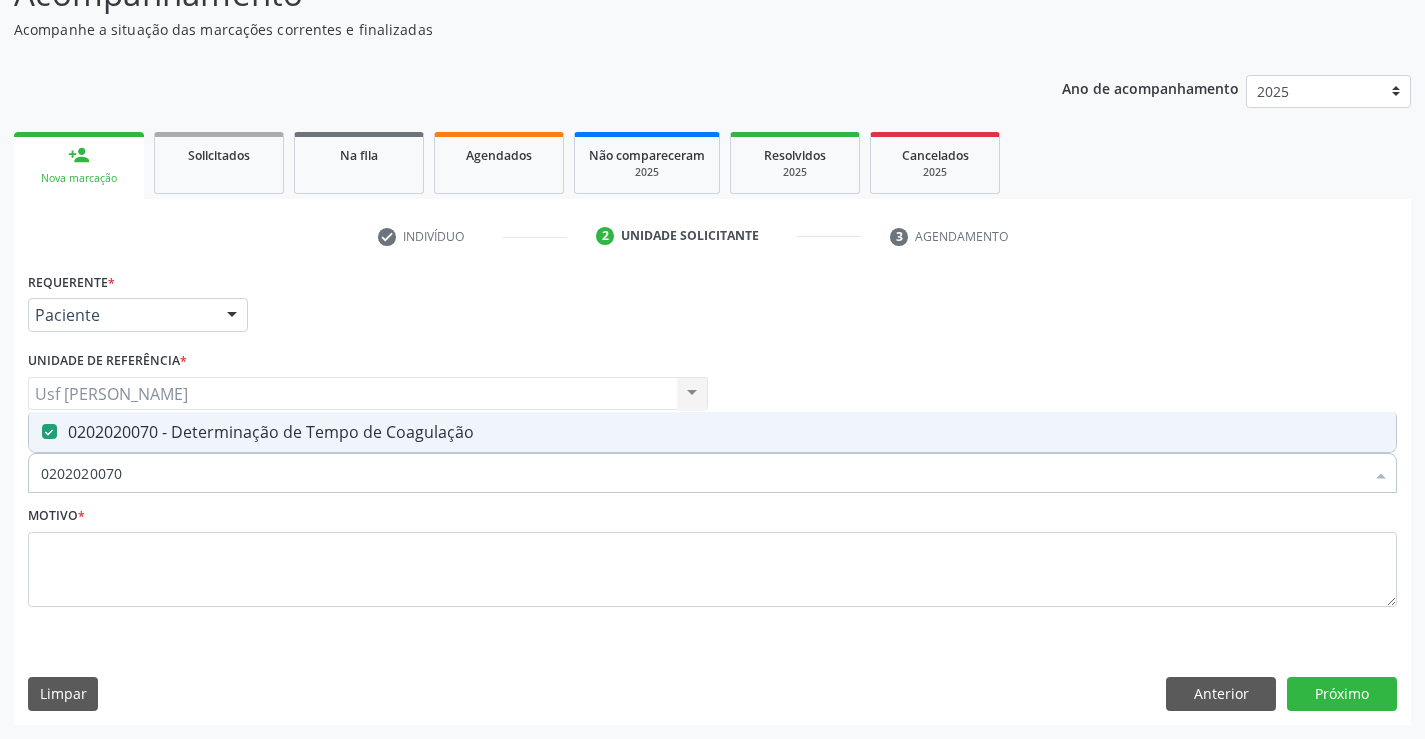 drag, startPoint x: 186, startPoint y: 475, endPoint x: 0, endPoint y: 481, distance: 186.09676 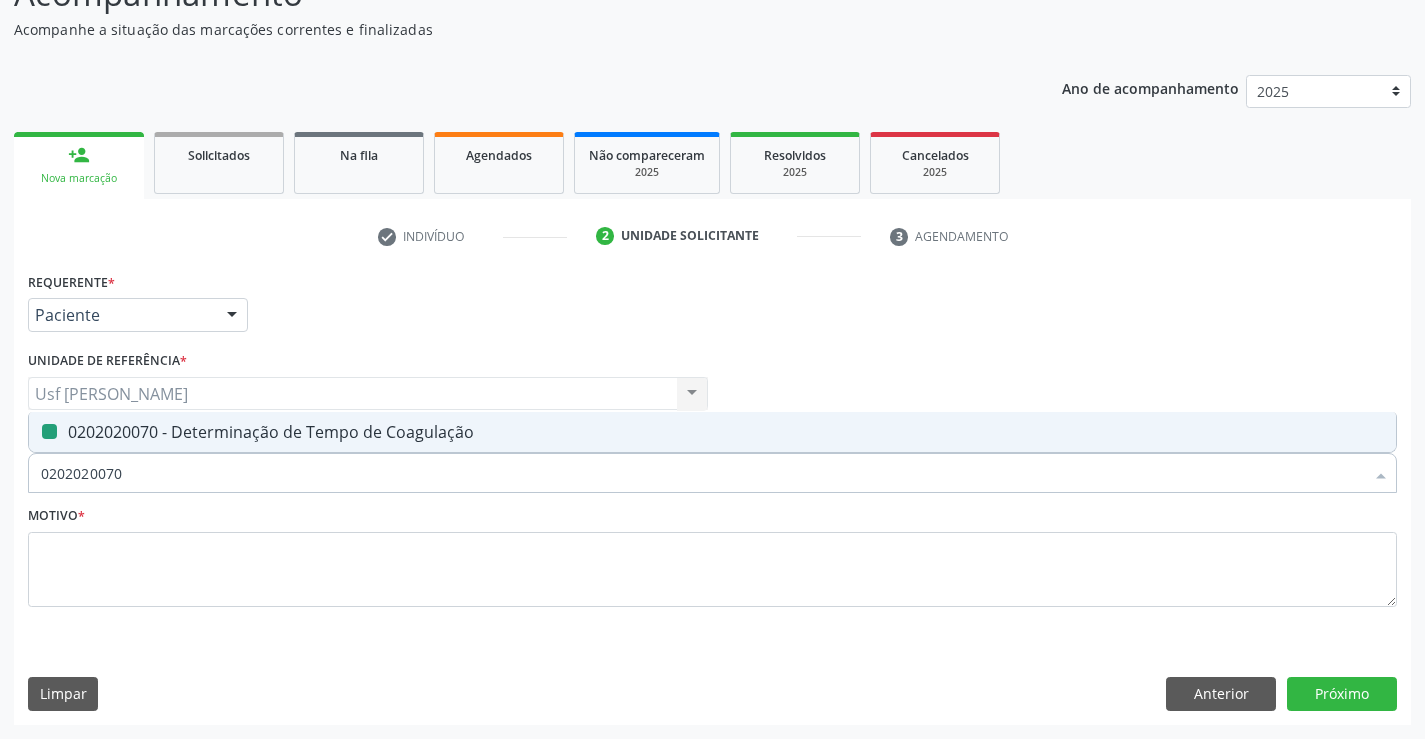 type on "0" 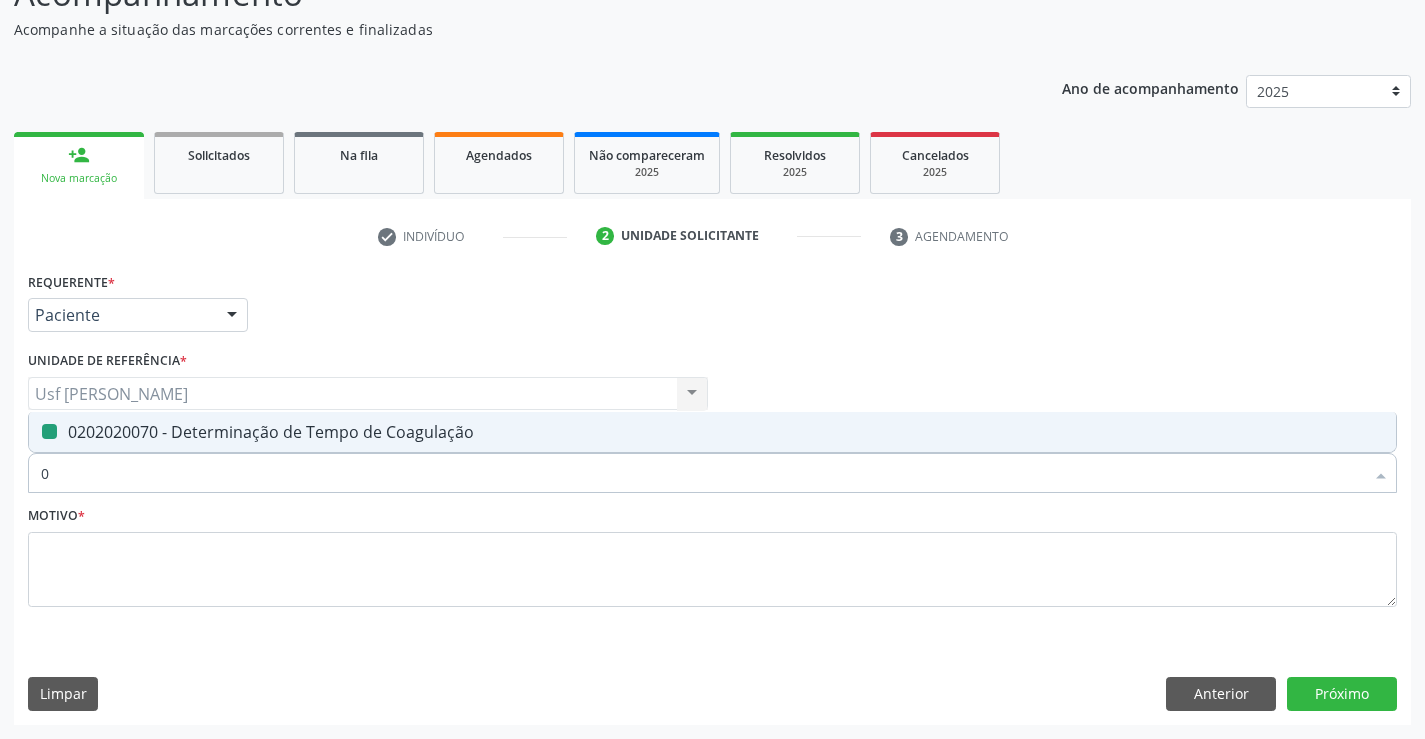 checkbox on "false" 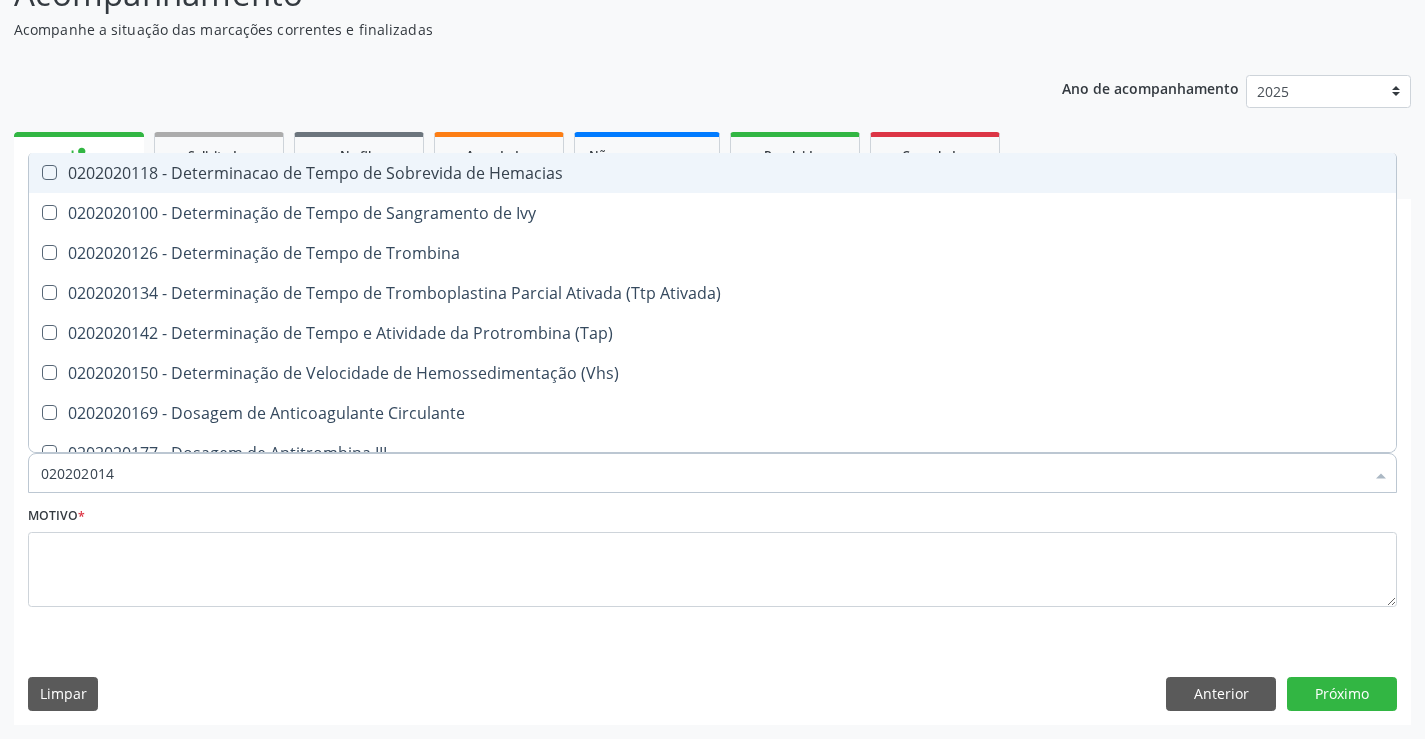 type on "0202020142" 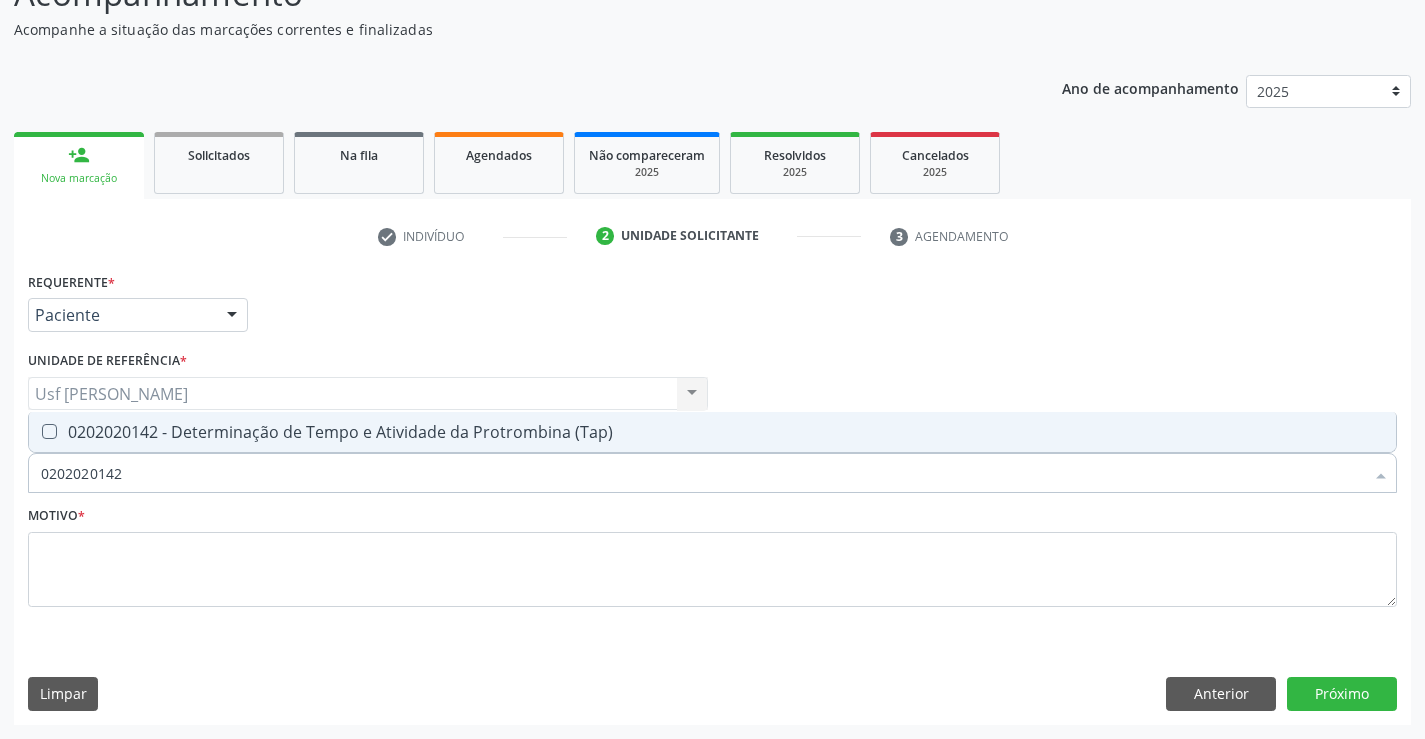 click on "0202020142 - Determinação de Tempo e Atividade da Protrombina (Tap)" at bounding box center (712, 432) 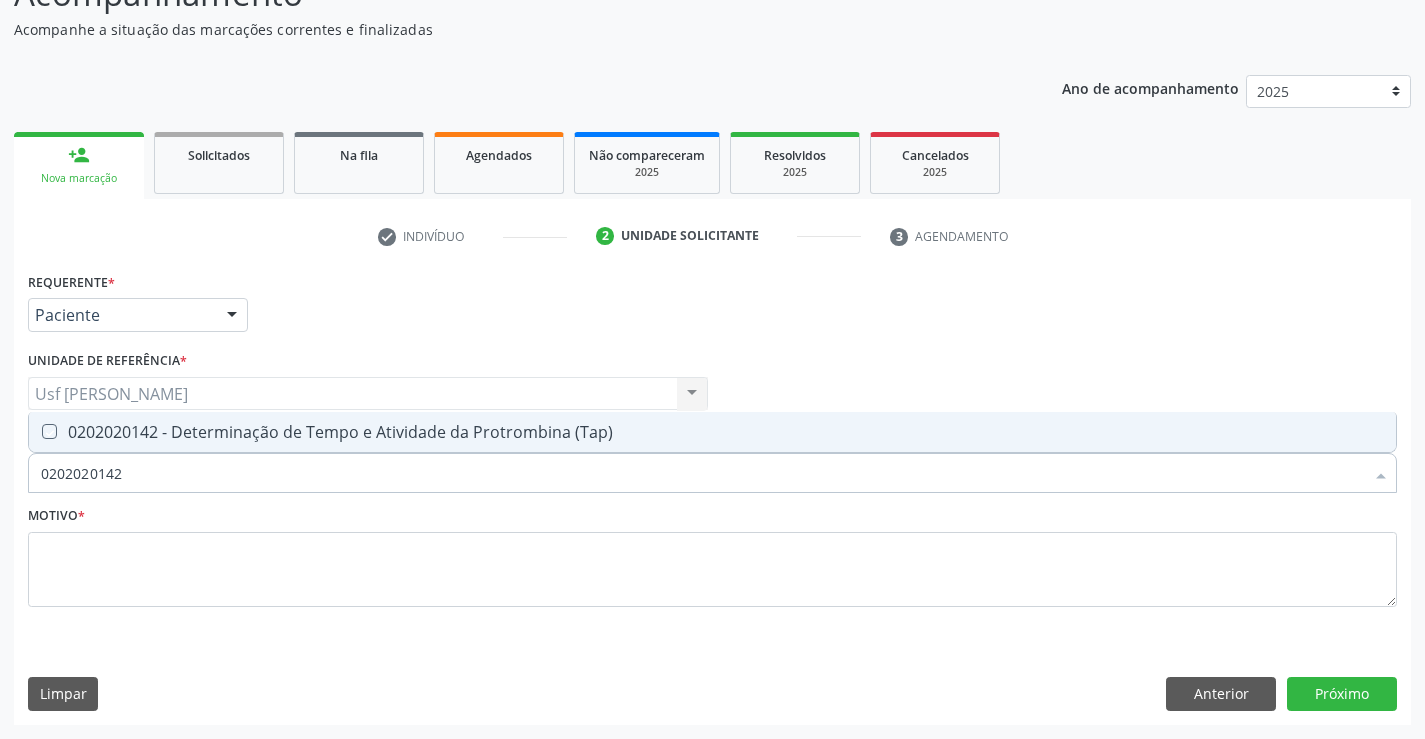 checkbox on "true" 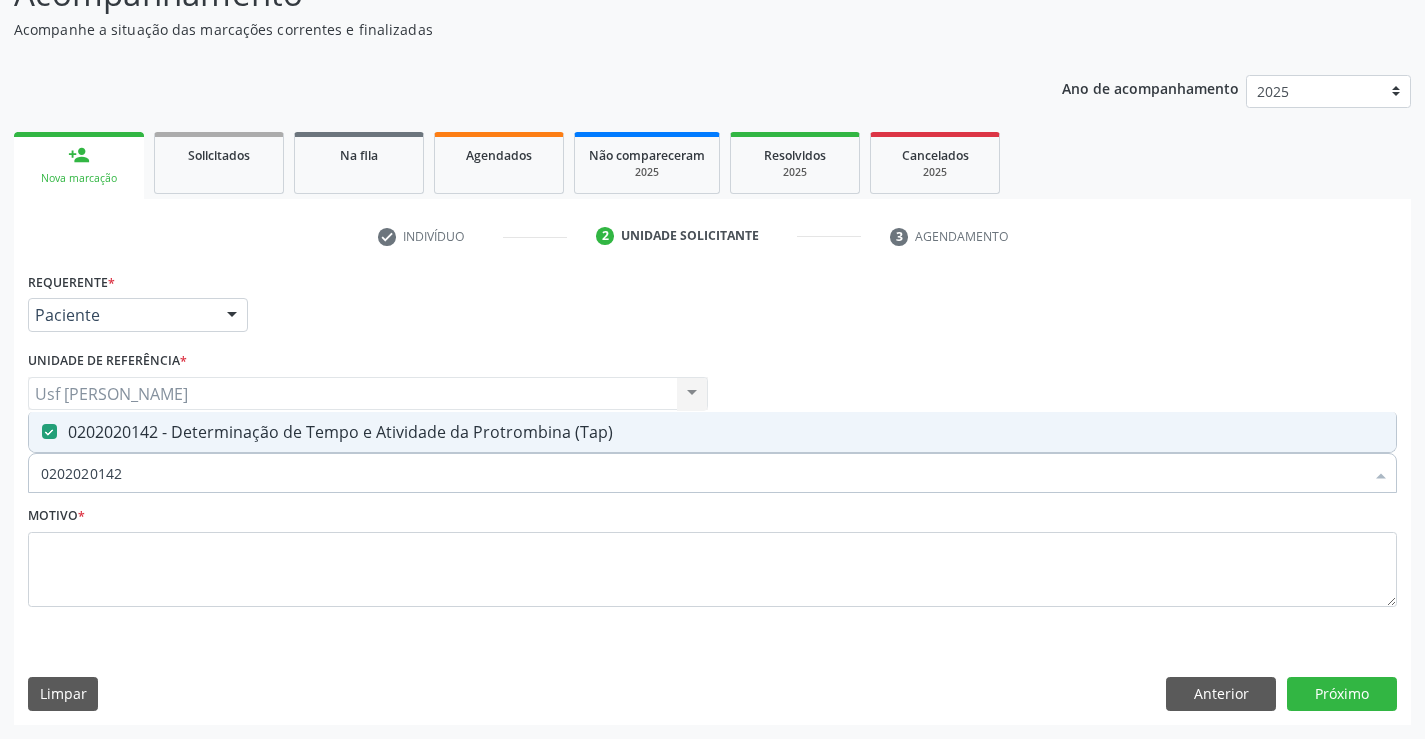 drag, startPoint x: 184, startPoint y: 484, endPoint x: 0, endPoint y: 486, distance: 184.01086 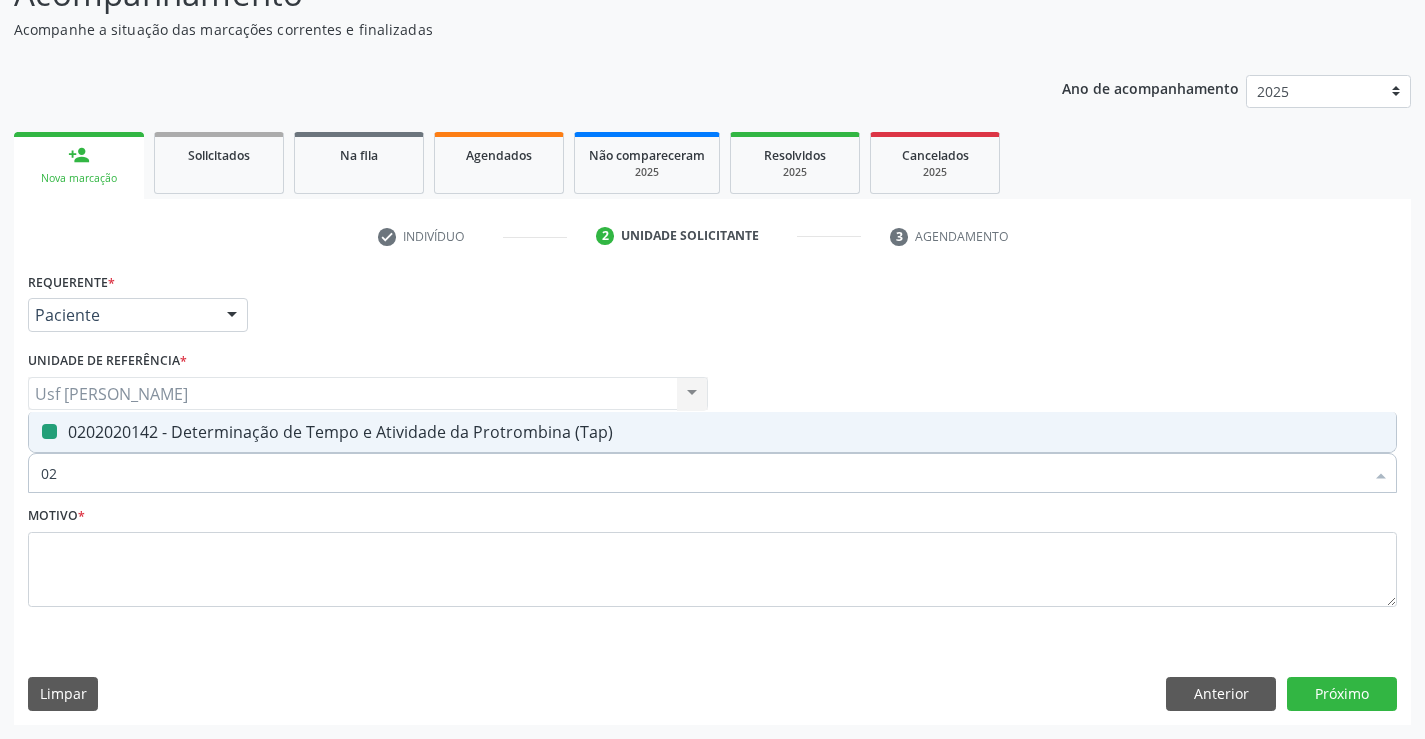 type on "020" 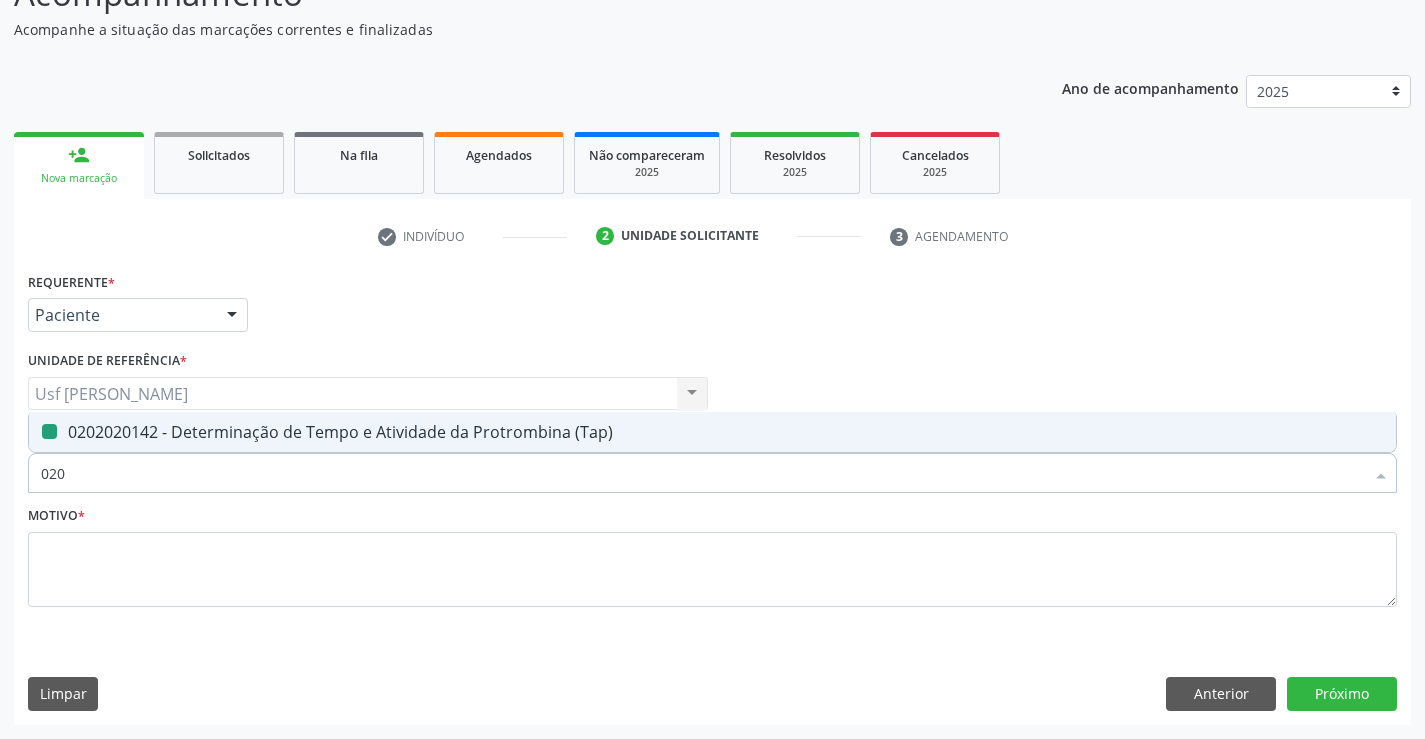 checkbox on "false" 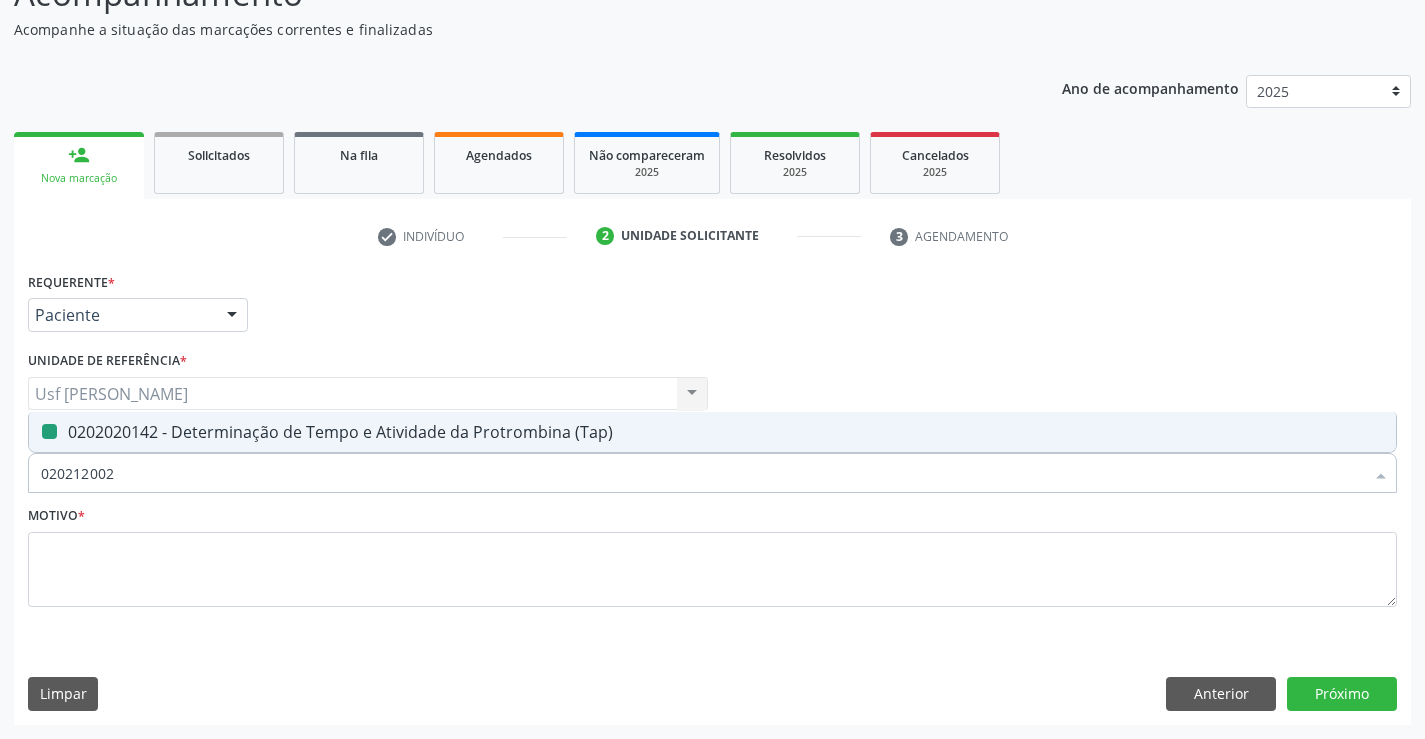 type on "0202120023" 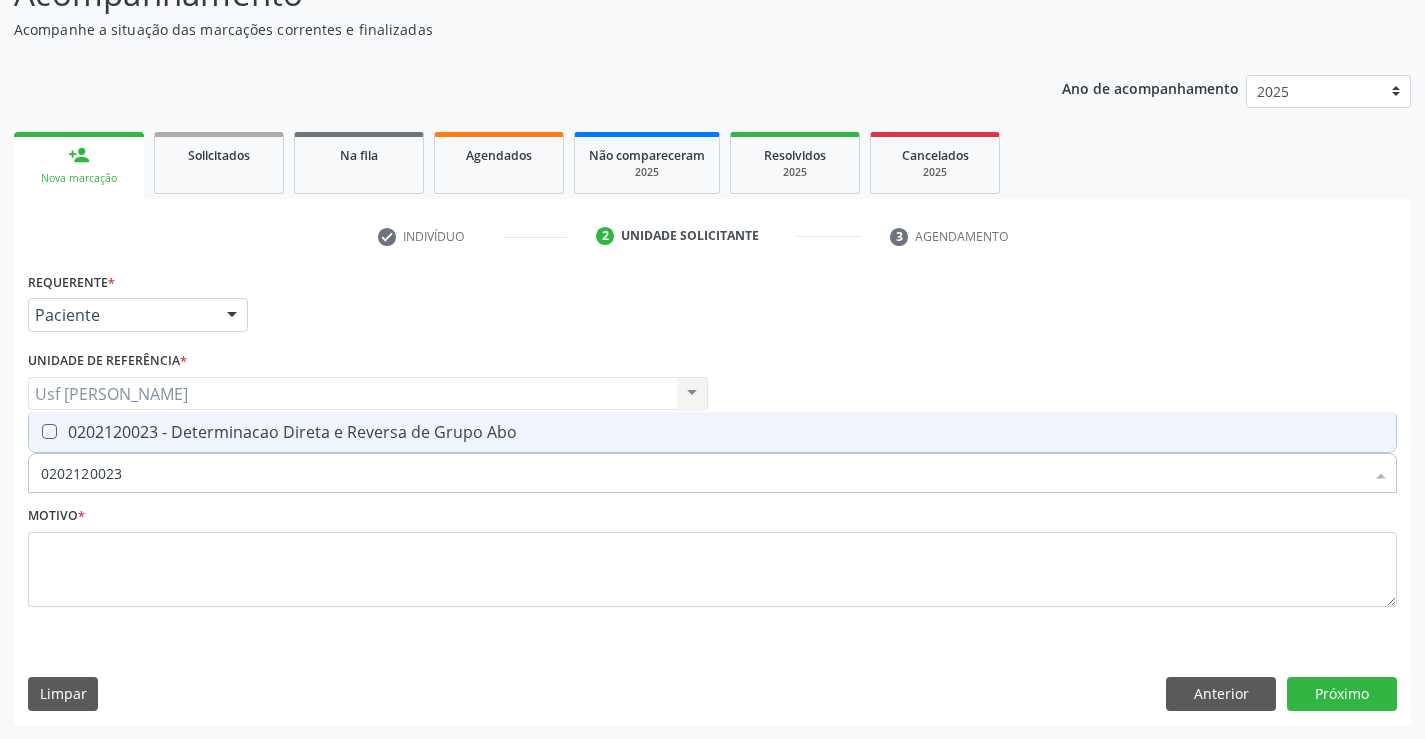 click on "0202120023 - Determinacao Direta e Reversa de Grupo Abo" at bounding box center (712, 432) 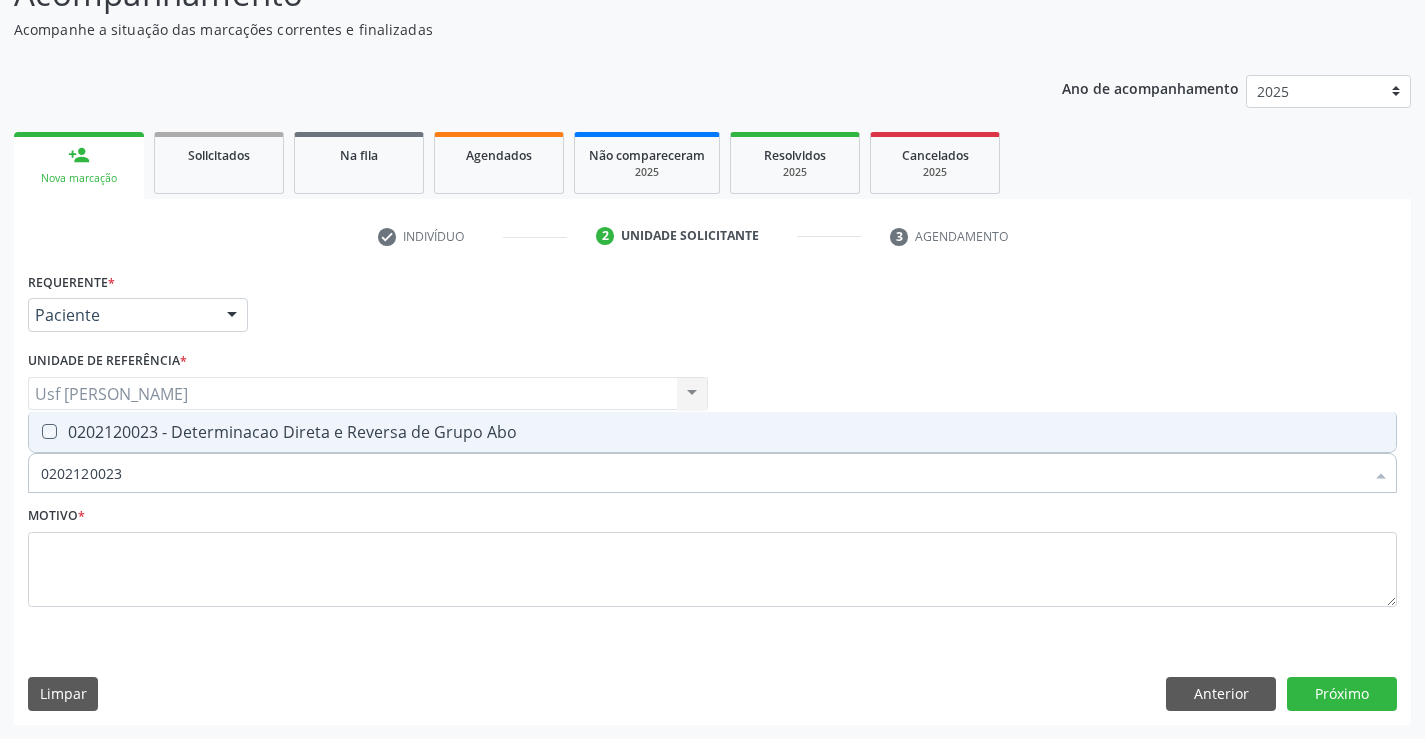 checkbox on "true" 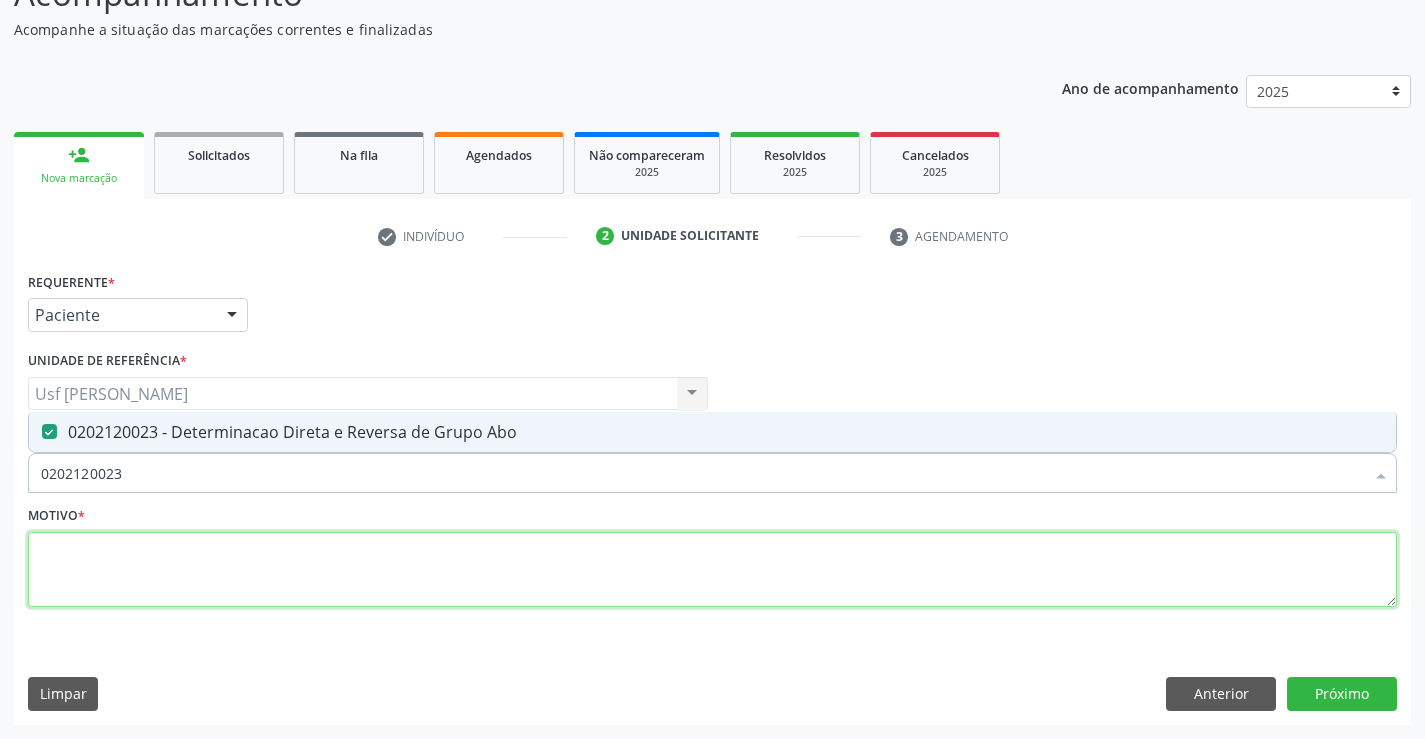 click at bounding box center (712, 570) 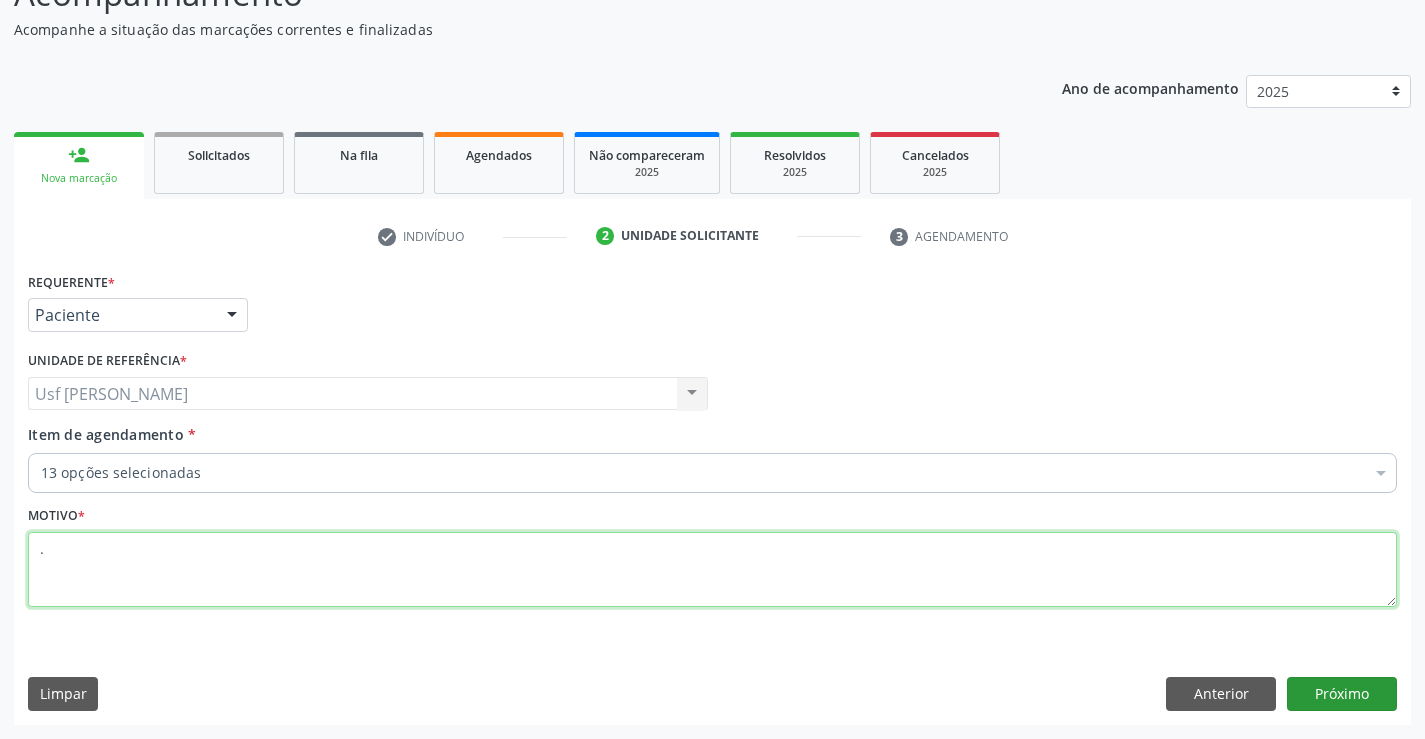type on "." 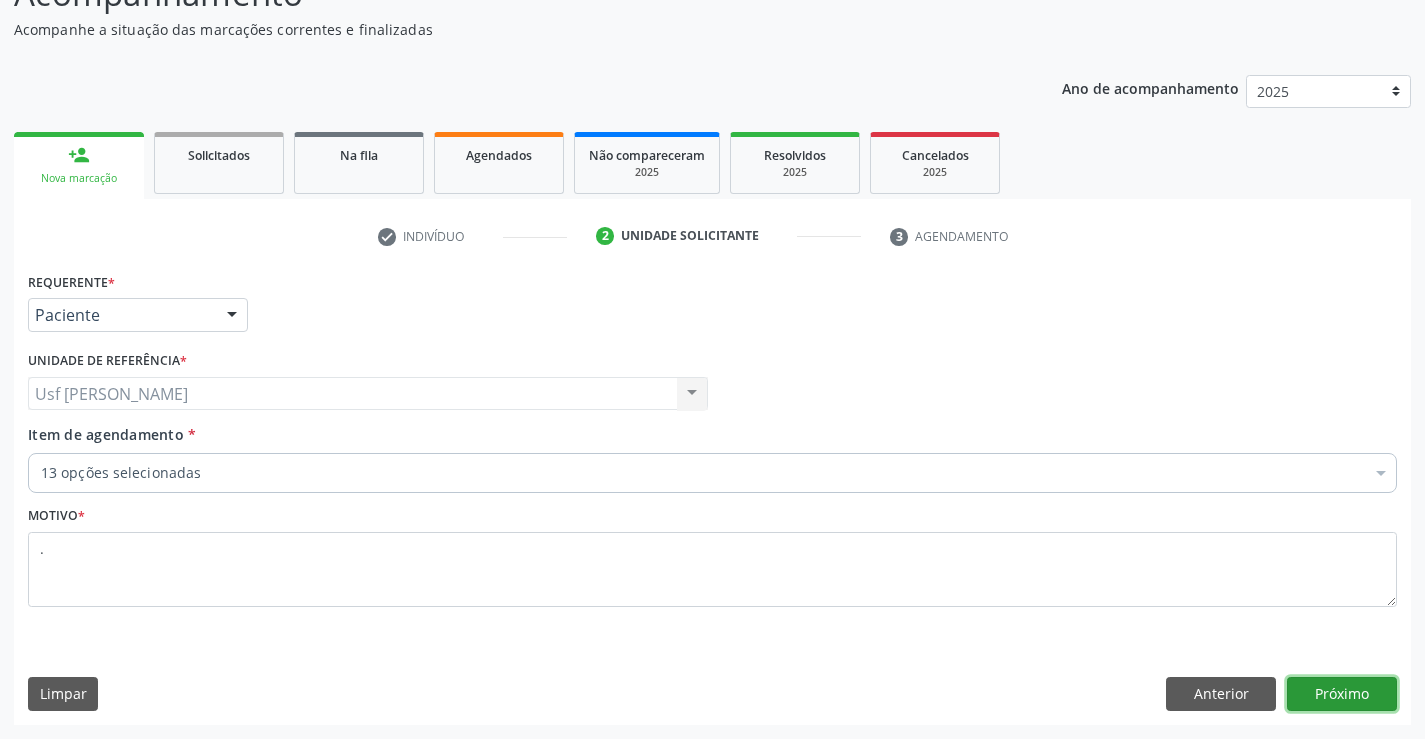click on "Próximo" at bounding box center (1342, 694) 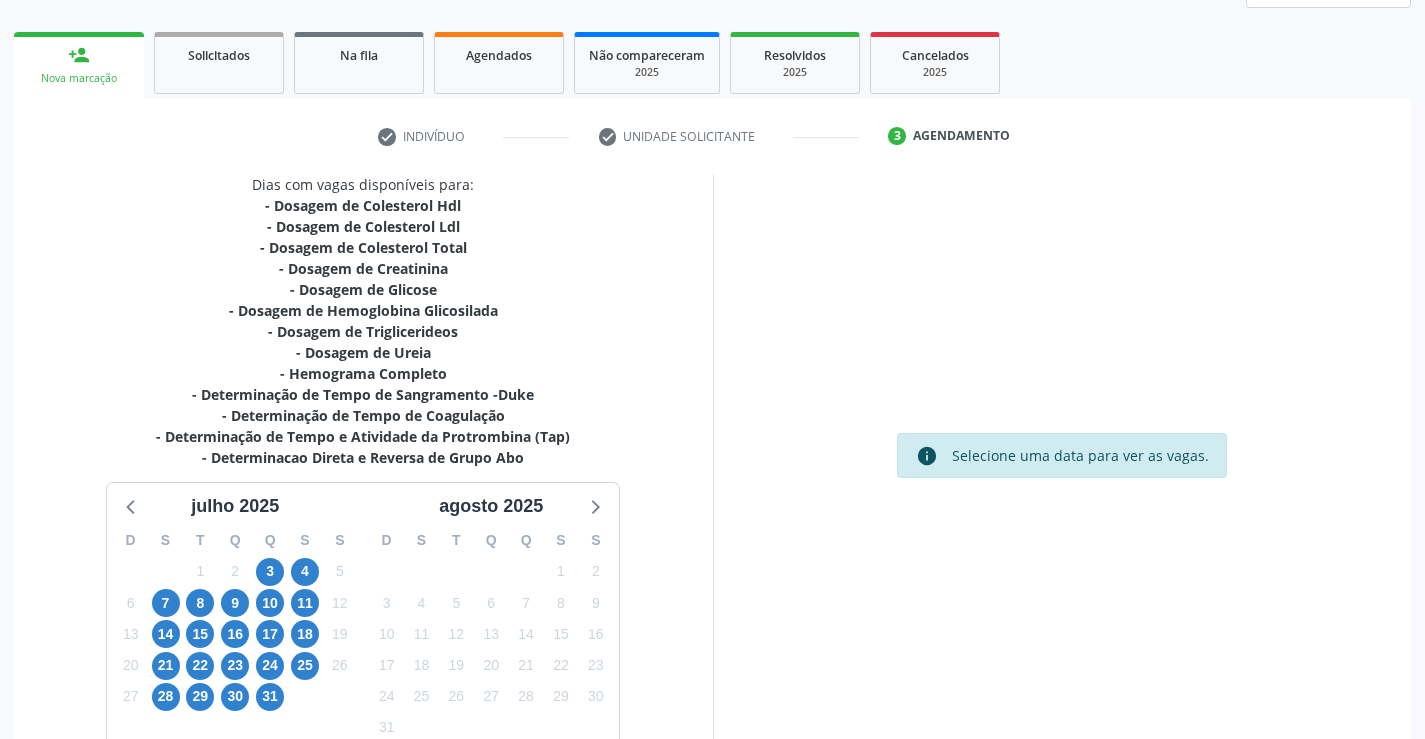 scroll, scrollTop: 367, scrollLeft: 0, axis: vertical 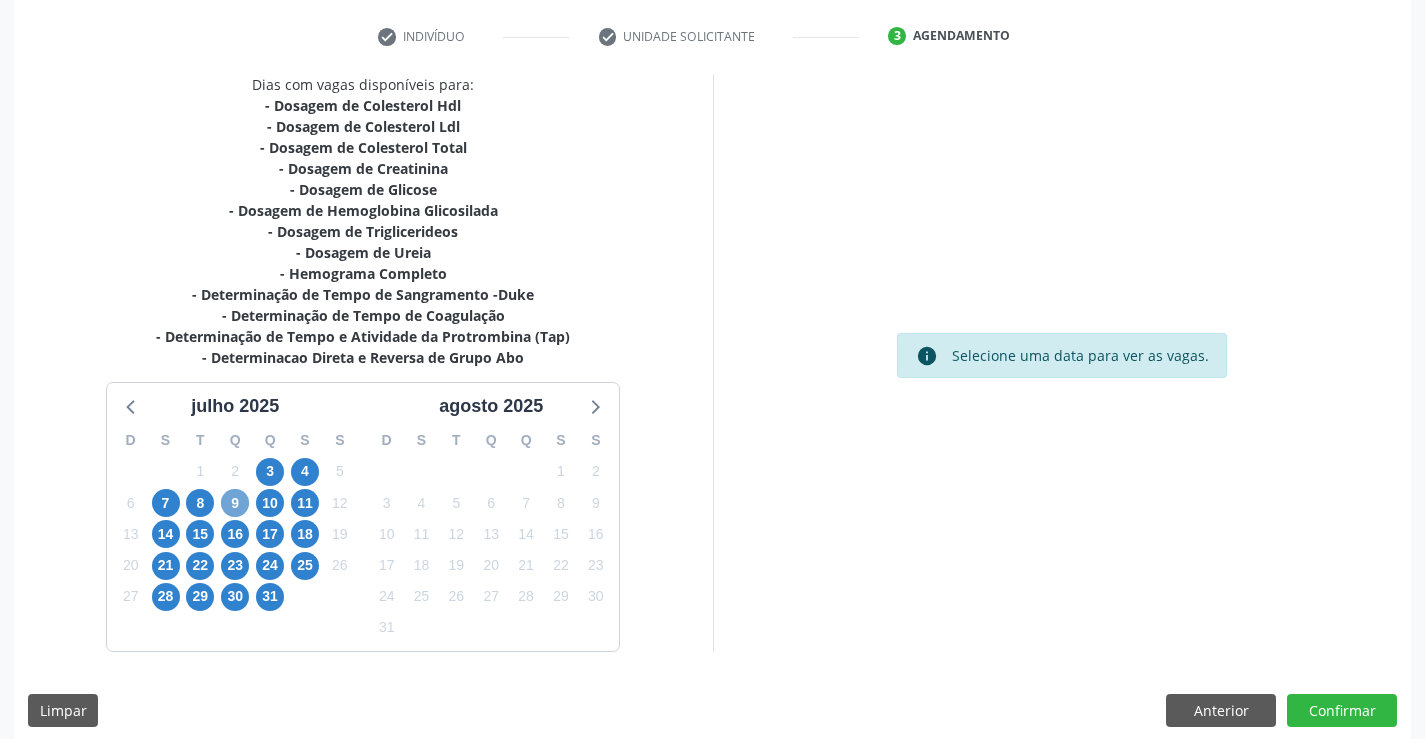 click on "9" at bounding box center (235, 503) 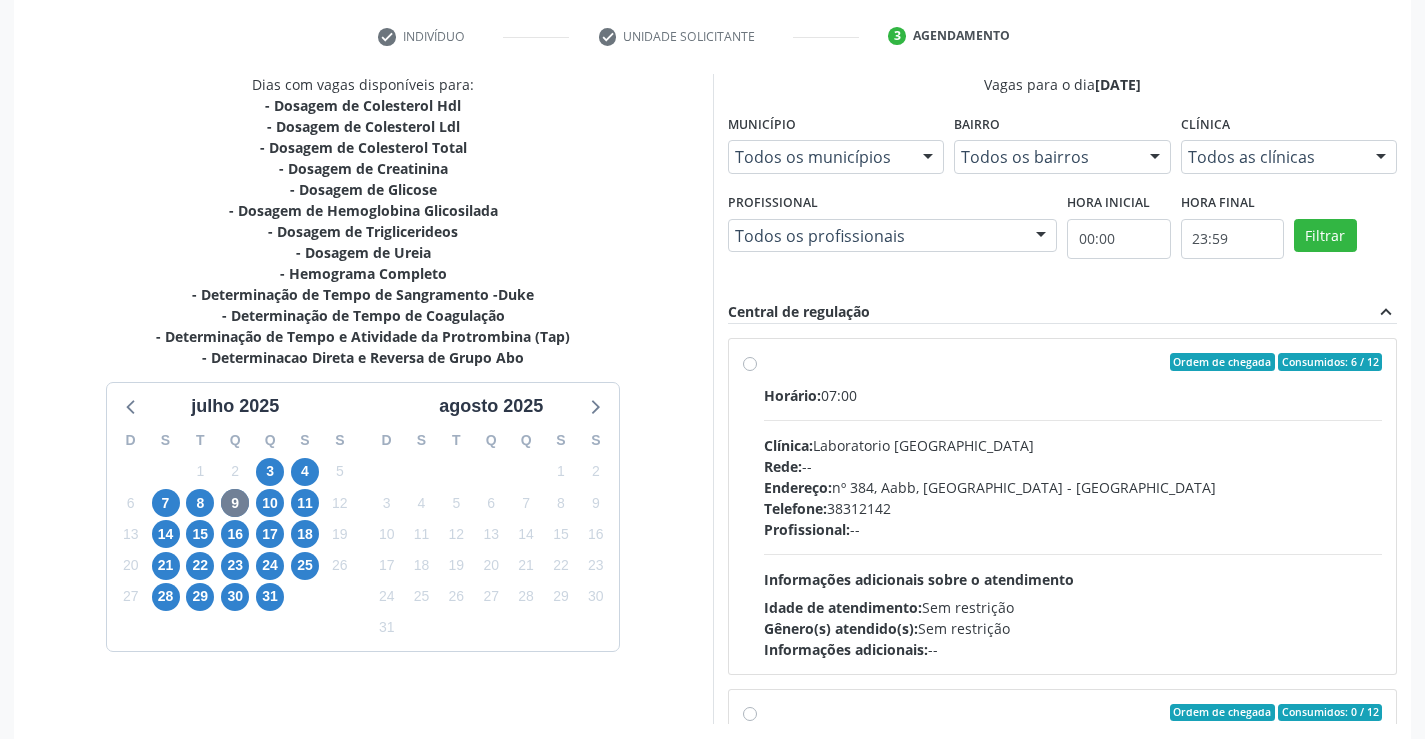 click on "Ordem de chegada
Consumidos: 6 / 12
Horário:   07:00
Clínica:  Laboratorio Sao Francisco
Rede:
--
Endereço:   nº 384, Aabb, Serra Talhada - PE
Telefone:   38312142
Profissional:
--
Informações adicionais sobre o atendimento
Idade de atendimento:
Sem restrição
Gênero(s) atendido(s):
Sem restrição
Informações adicionais:
--" at bounding box center (1073, 506) 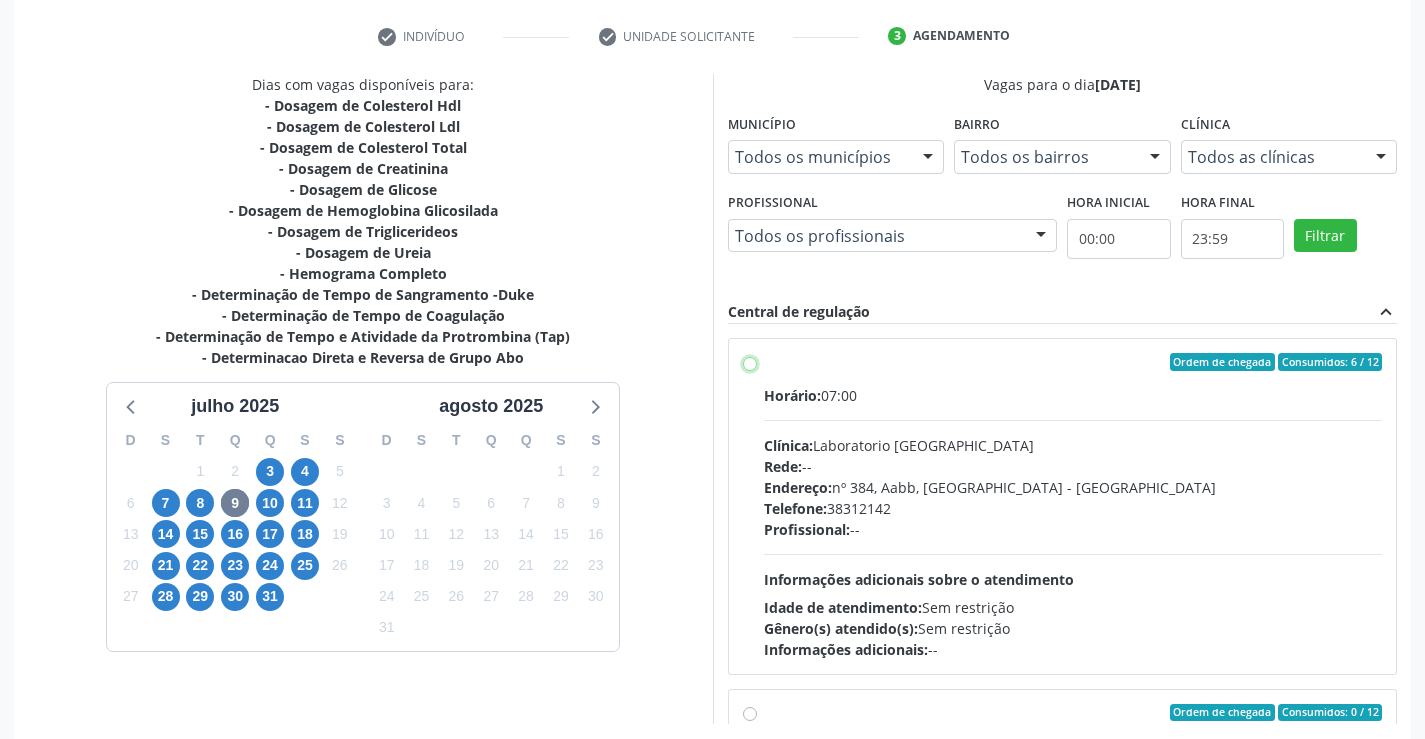 click on "Ordem de chegada
Consumidos: 6 / 12
Horário:   07:00
Clínica:  Laboratorio Sao Francisco
Rede:
--
Endereço:   nº 384, Aabb, Serra Talhada - PE
Telefone:   38312142
Profissional:
--
Informações adicionais sobre o atendimento
Idade de atendimento:
Sem restrição
Gênero(s) atendido(s):
Sem restrição
Informações adicionais:
--" at bounding box center (750, 362) 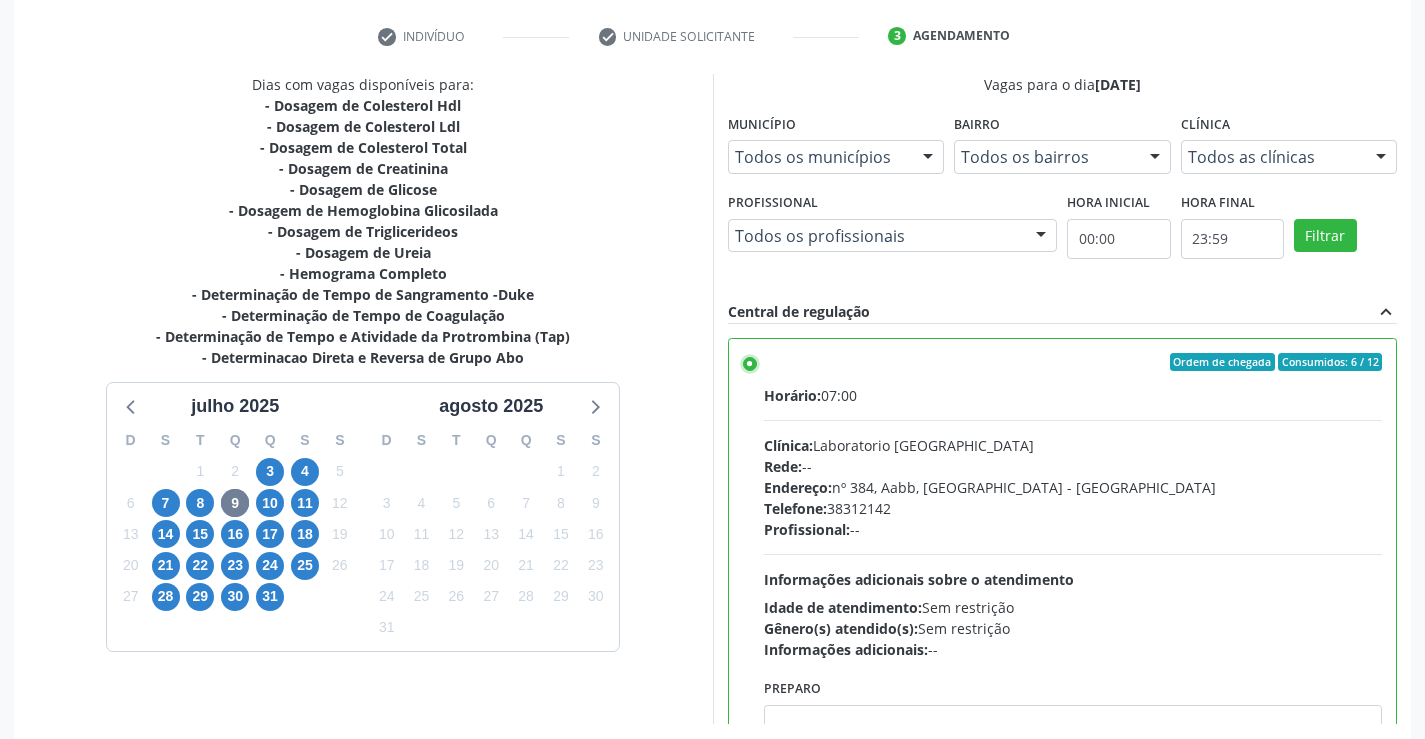 scroll, scrollTop: 456, scrollLeft: 0, axis: vertical 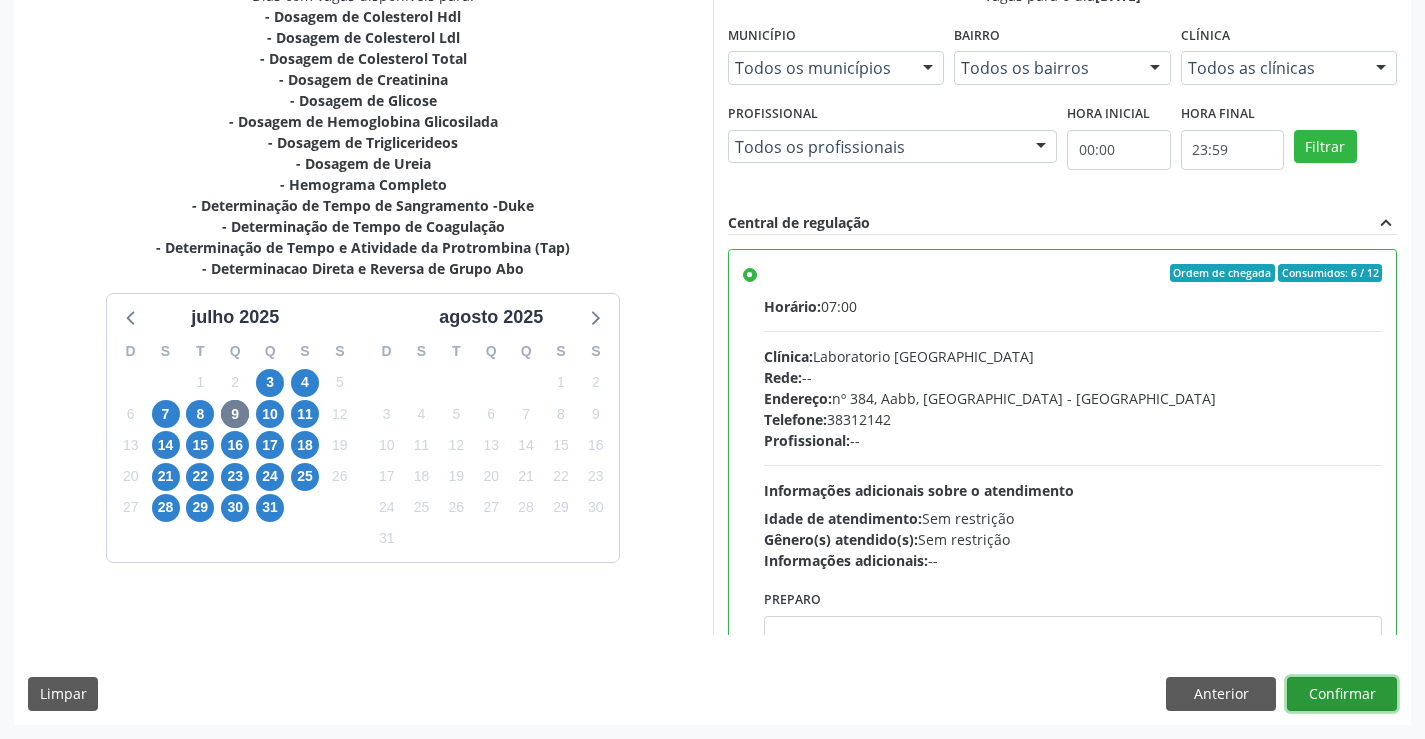 click on "Confirmar" at bounding box center (1342, 694) 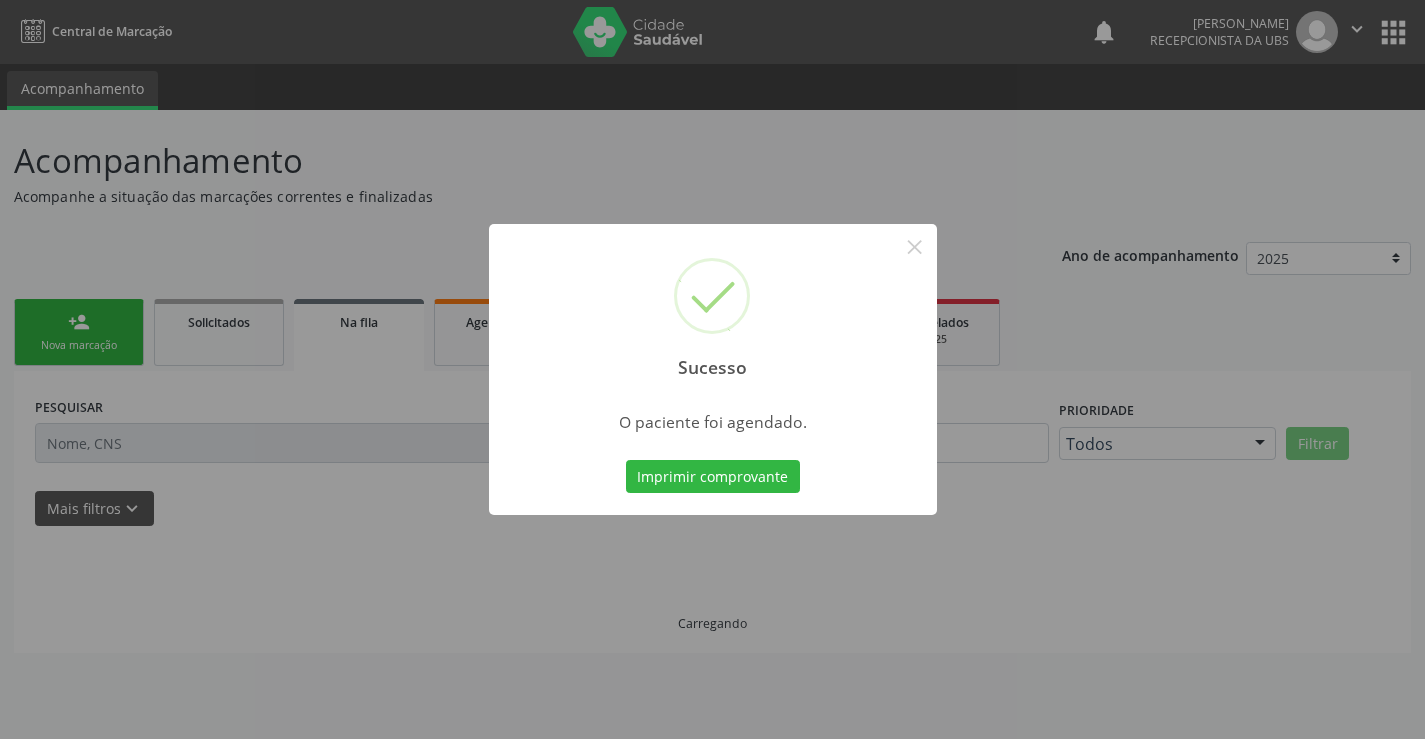 scroll, scrollTop: 0, scrollLeft: 0, axis: both 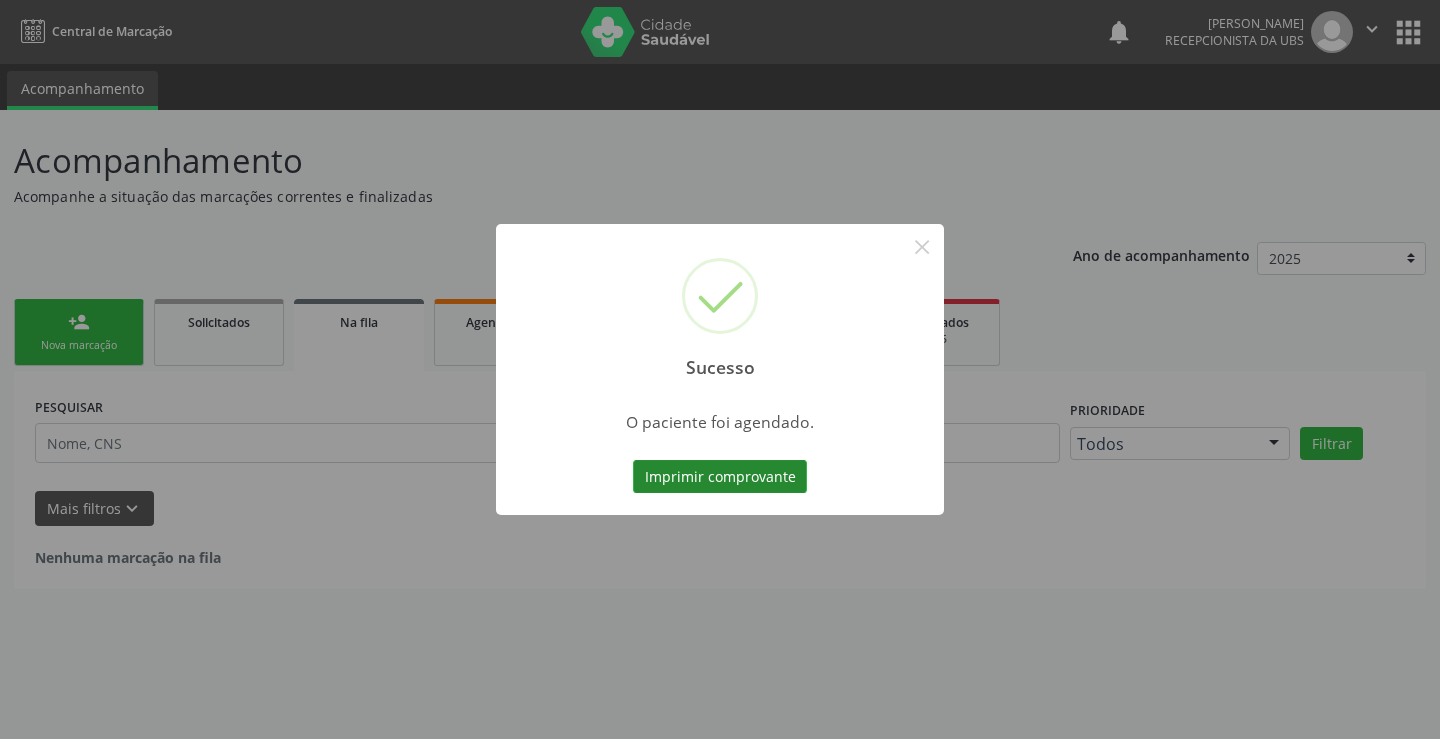 click on "Imprimir comprovante" at bounding box center (720, 477) 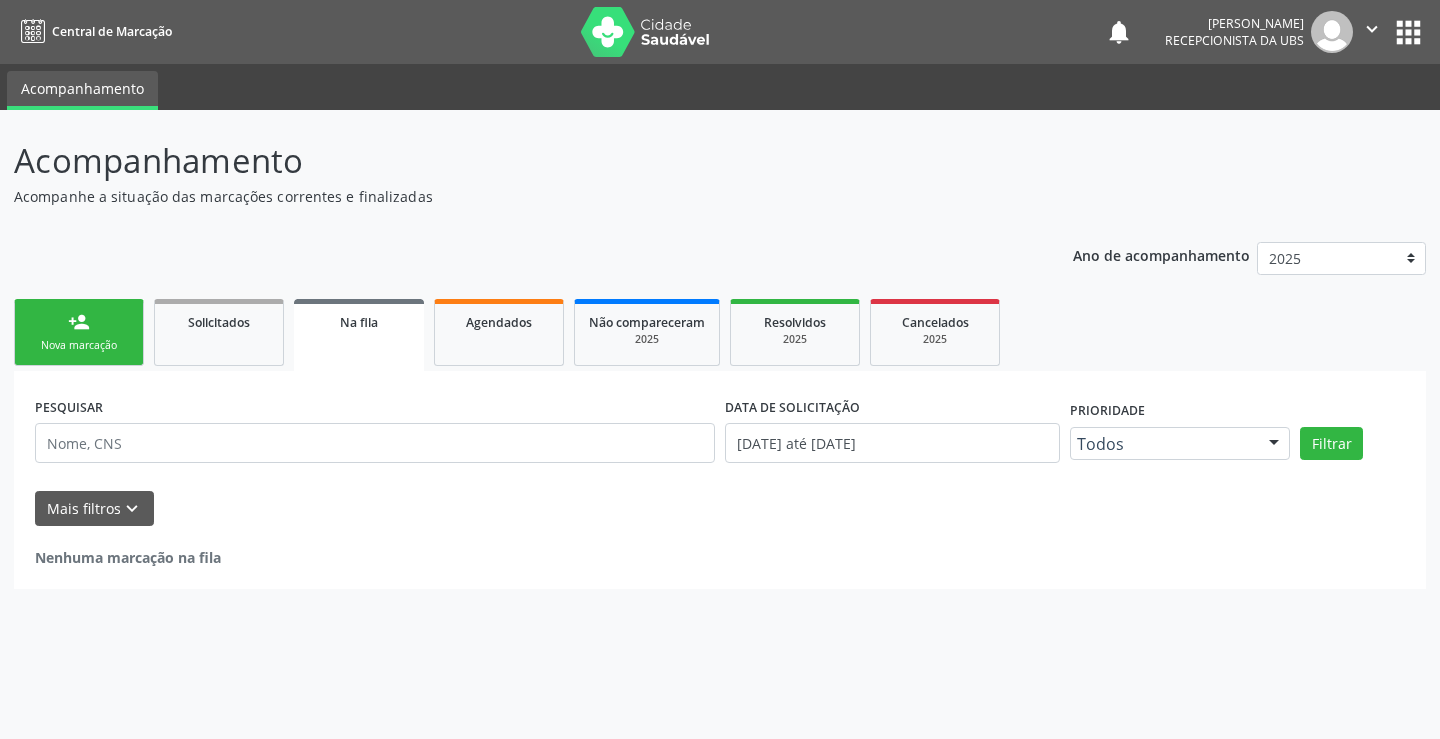 click on "person_add
Nova marcação" at bounding box center [79, 332] 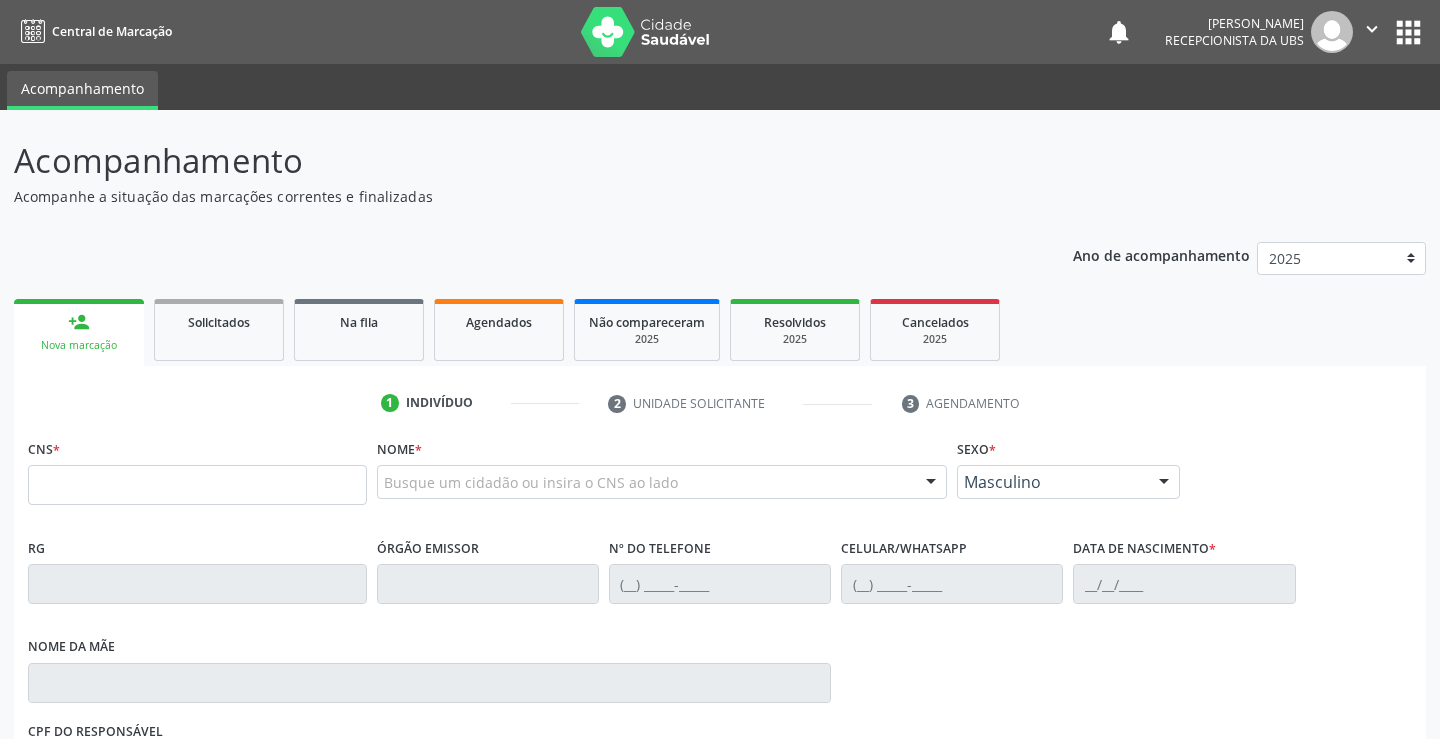 click on "CNS
*" at bounding box center (197, 469) 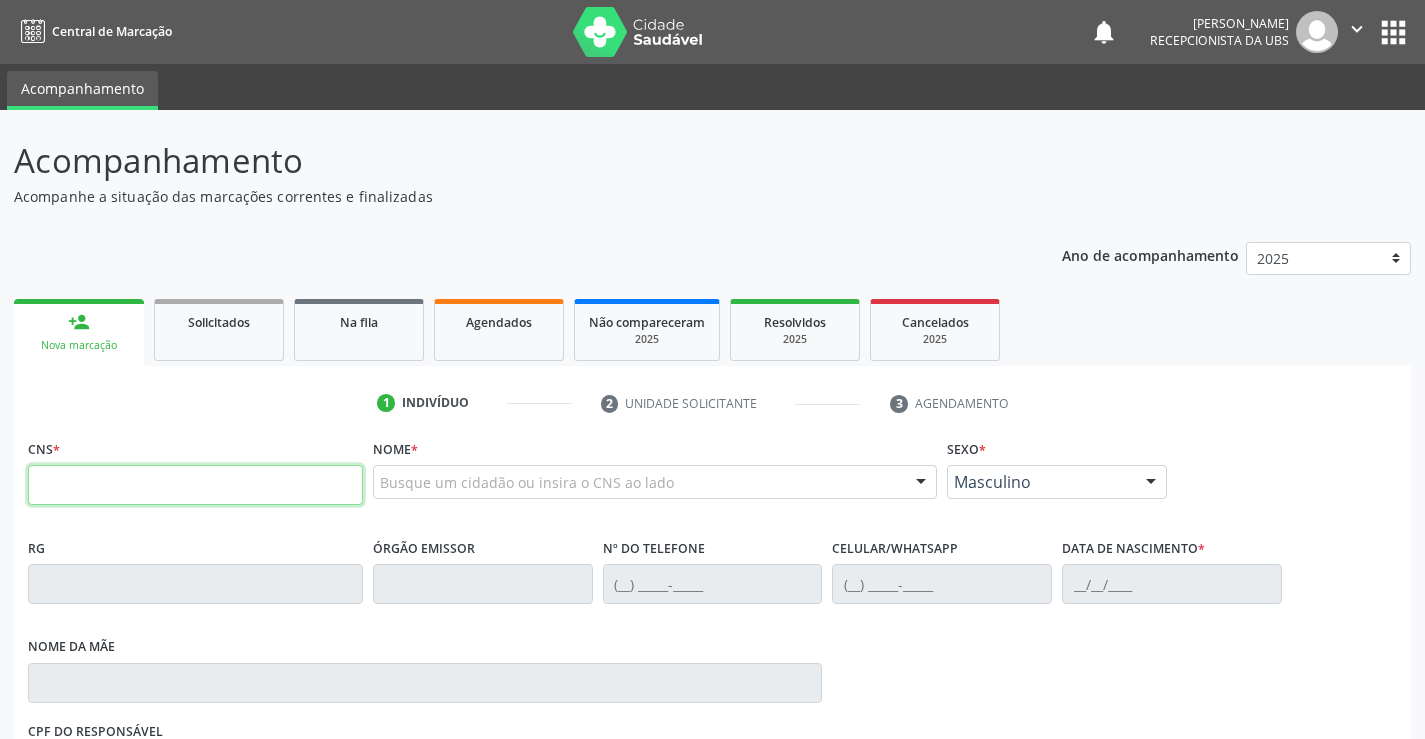 click at bounding box center (195, 485) 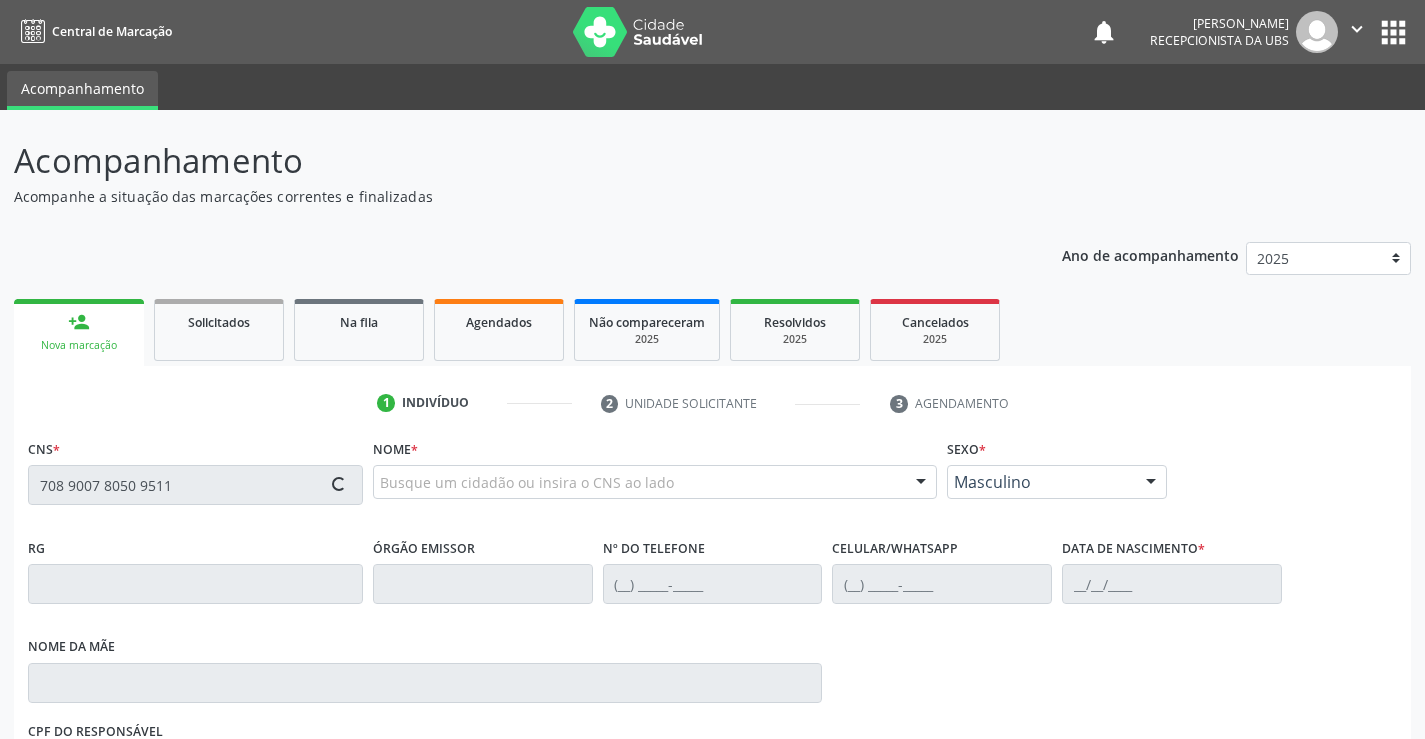 type on "708 9007 8050 9511" 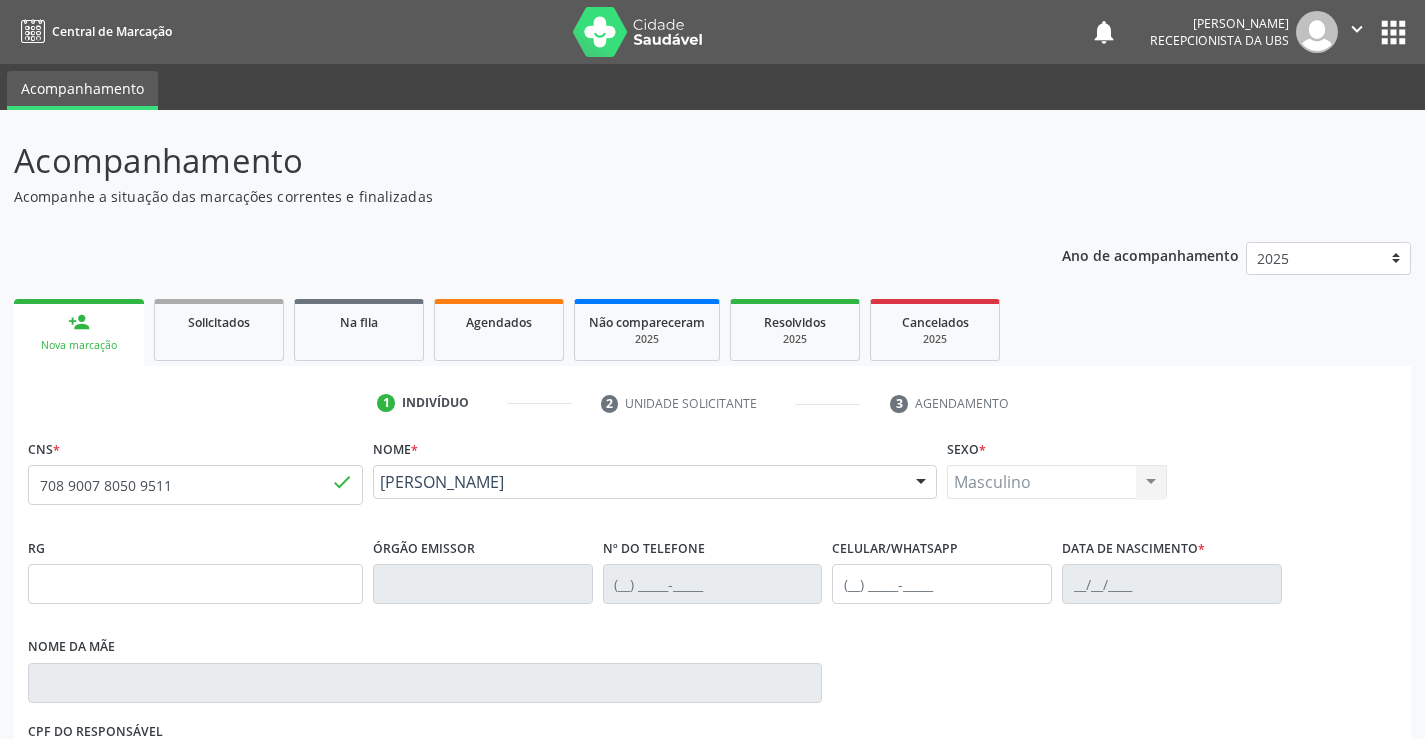 type on "[PHONE_NUMBER]" 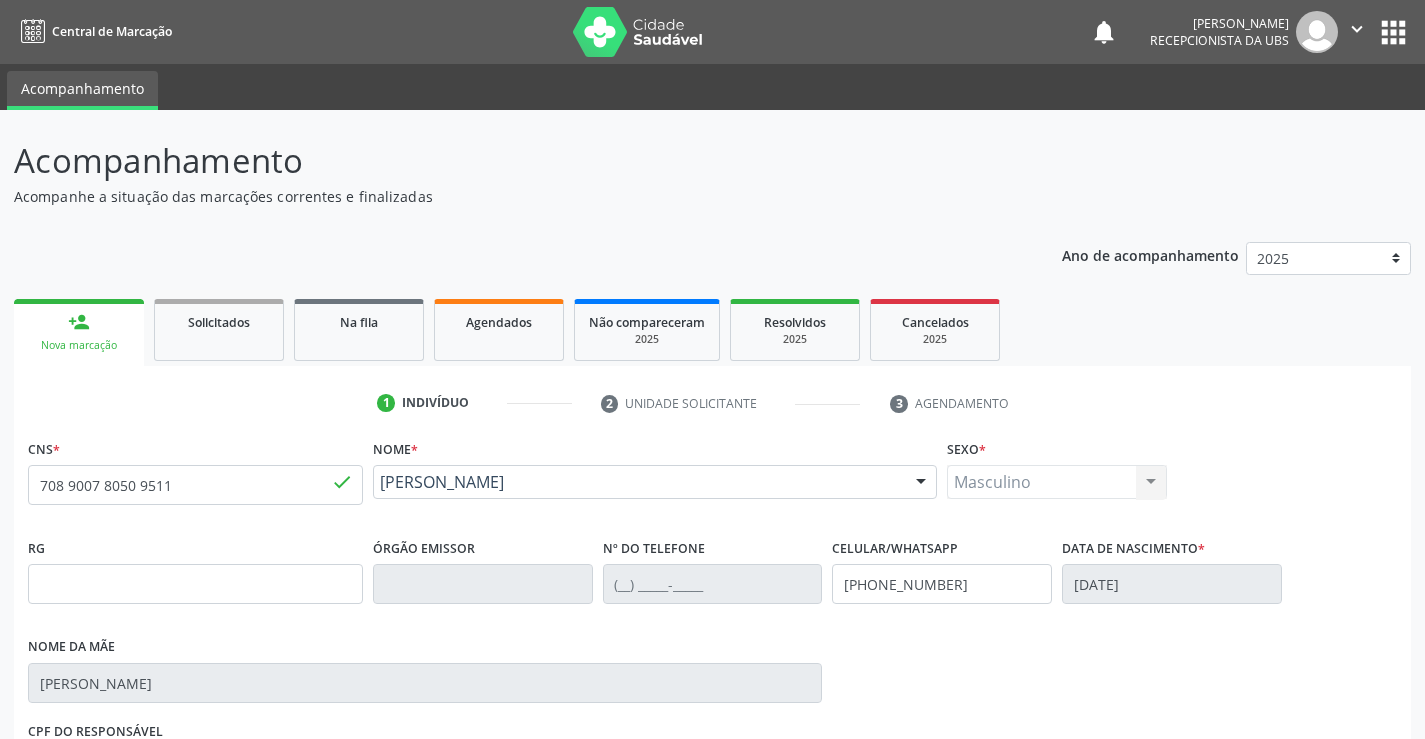 type on "021.236.944-01" 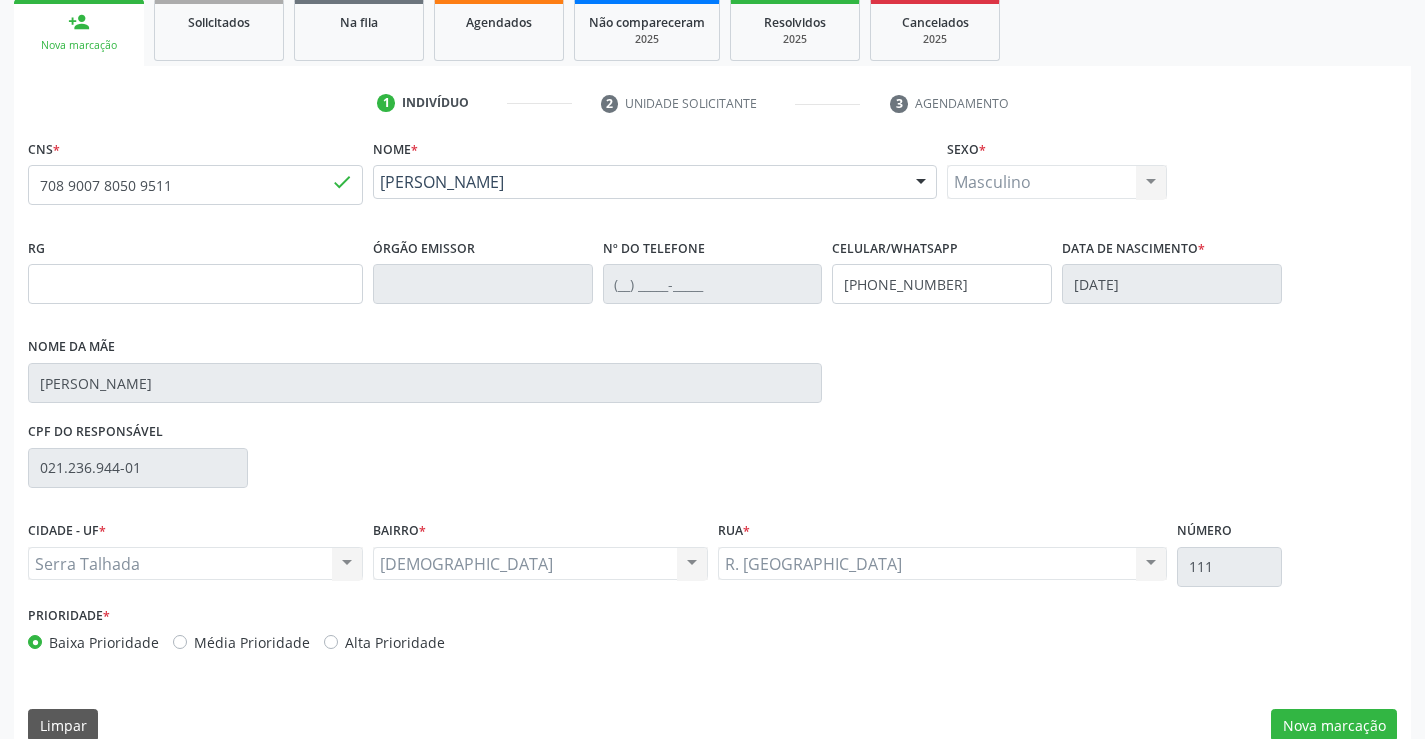 scroll, scrollTop: 331, scrollLeft: 0, axis: vertical 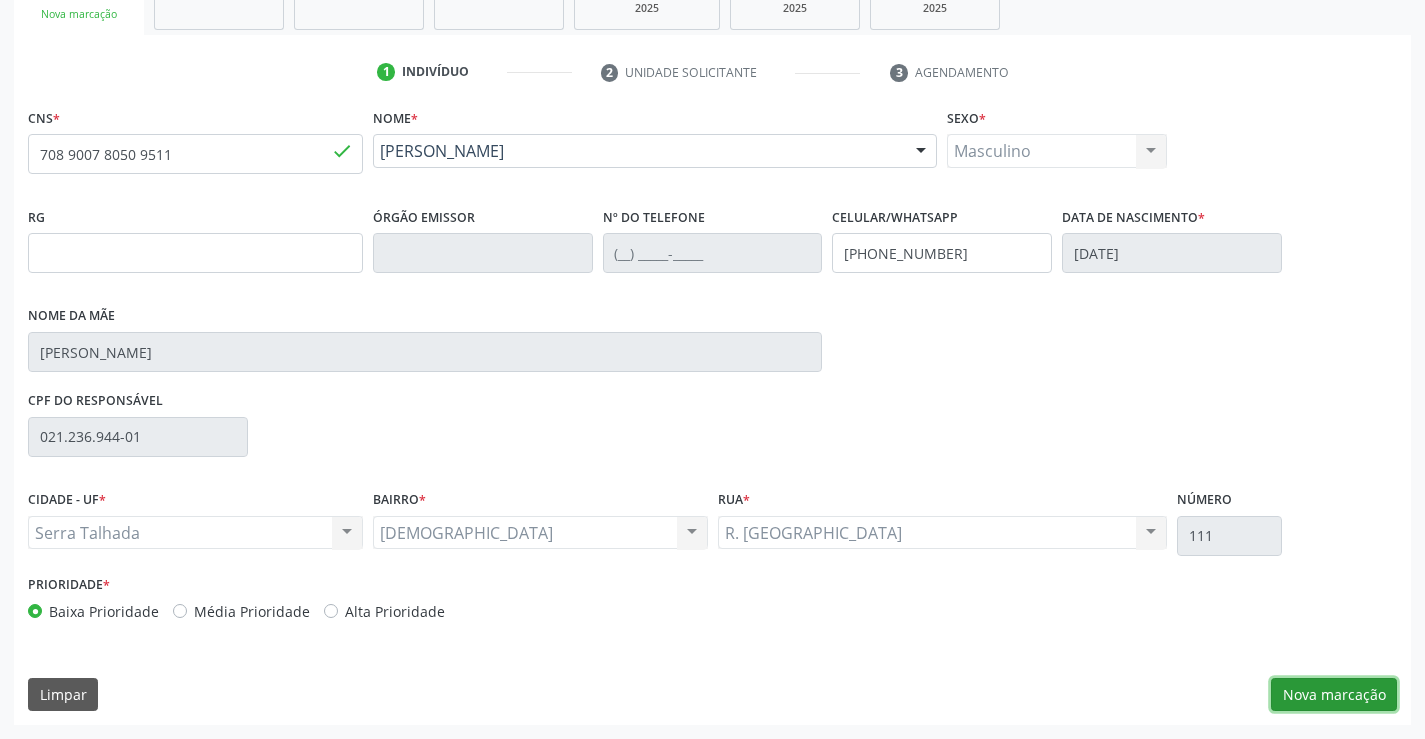 click on "Nova marcação" at bounding box center [1334, 695] 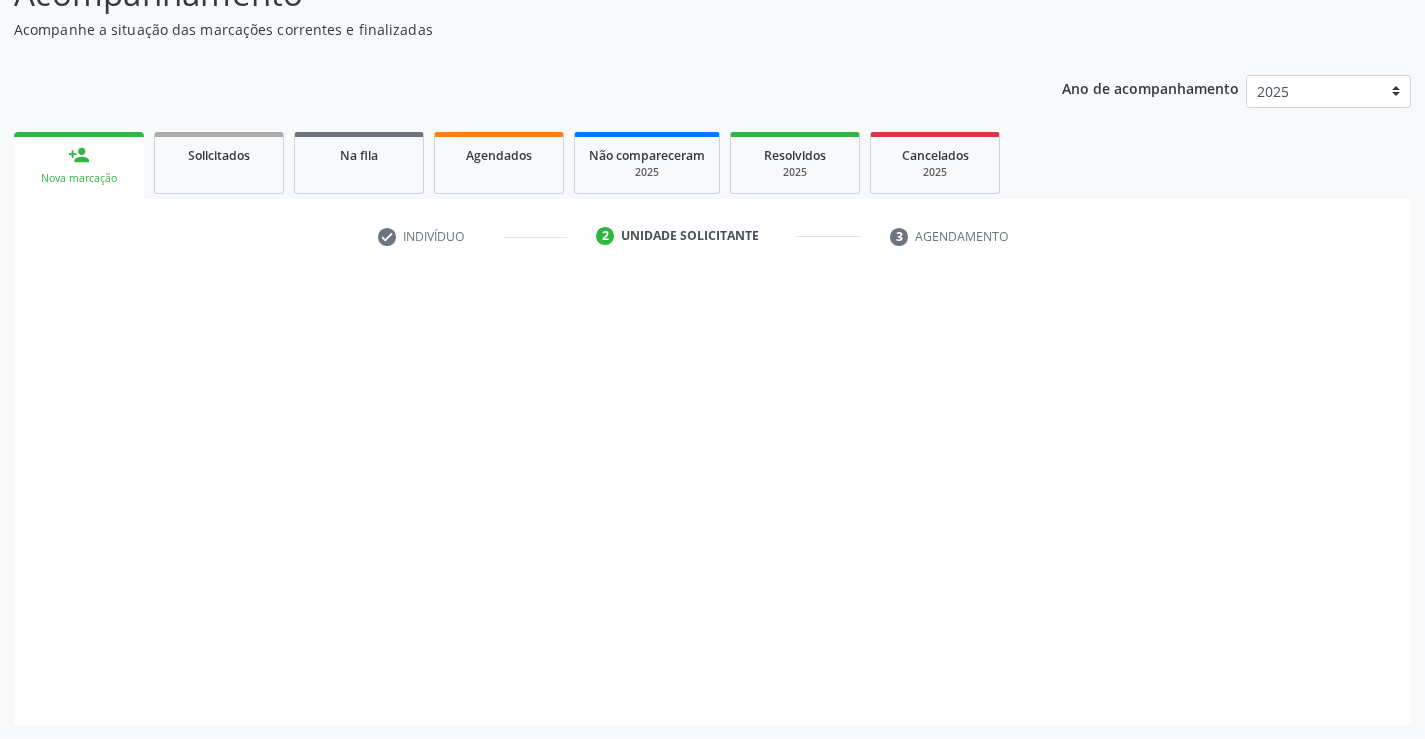 scroll, scrollTop: 167, scrollLeft: 0, axis: vertical 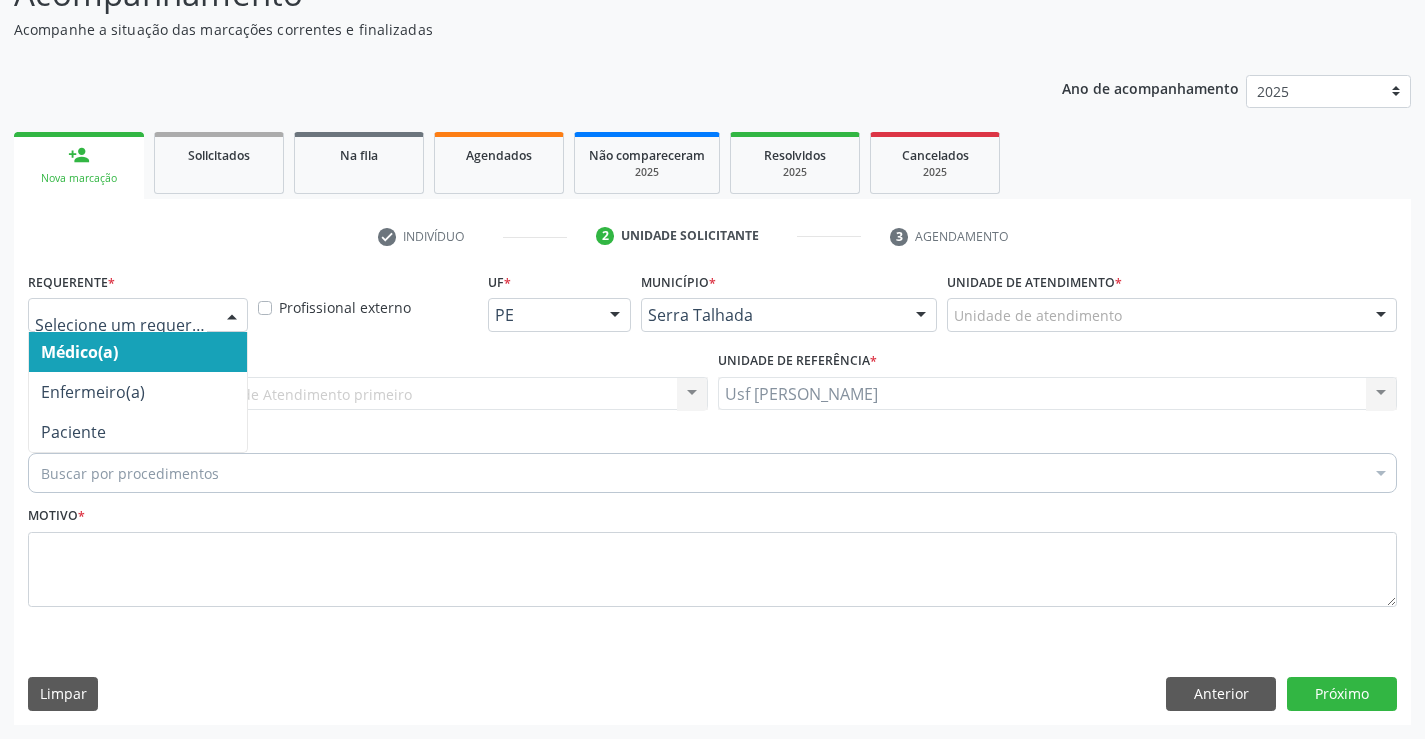 click at bounding box center [232, 316] 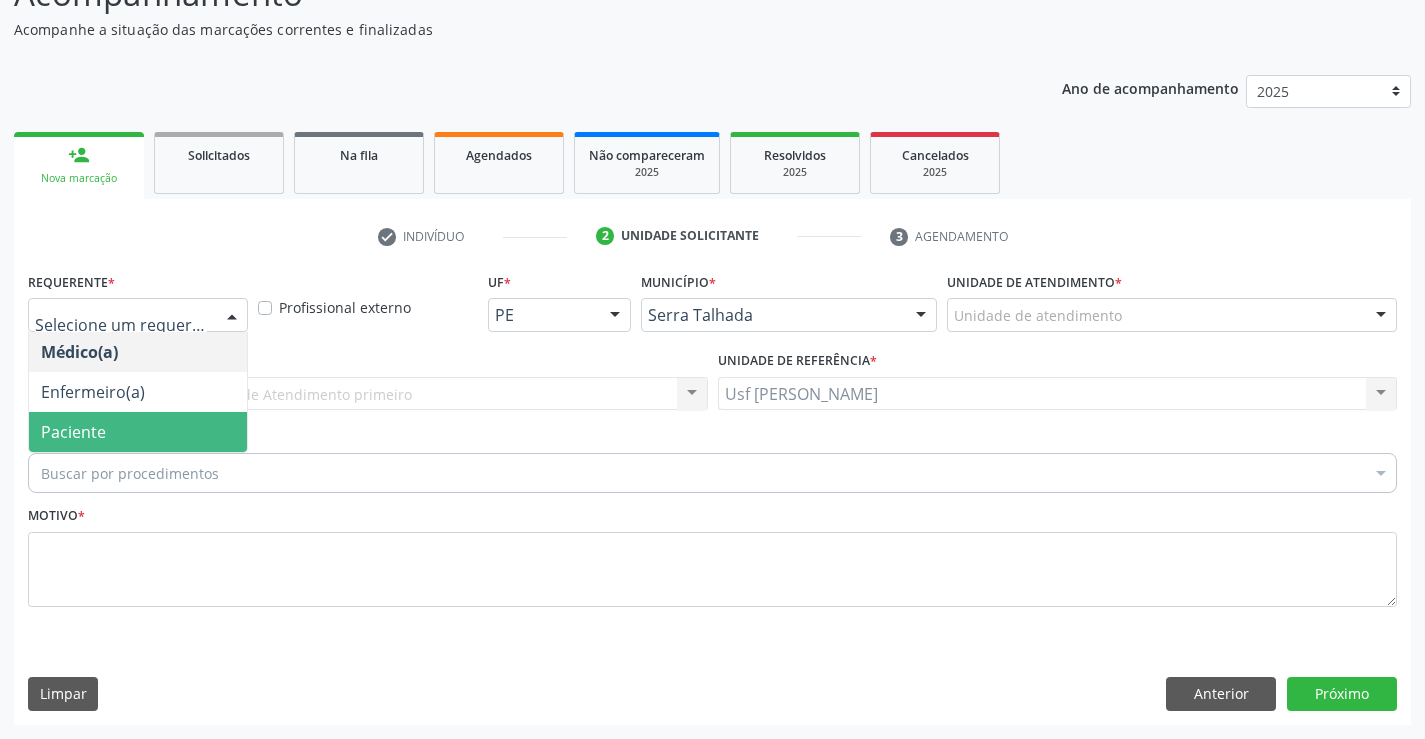 click on "Paciente" at bounding box center [138, 432] 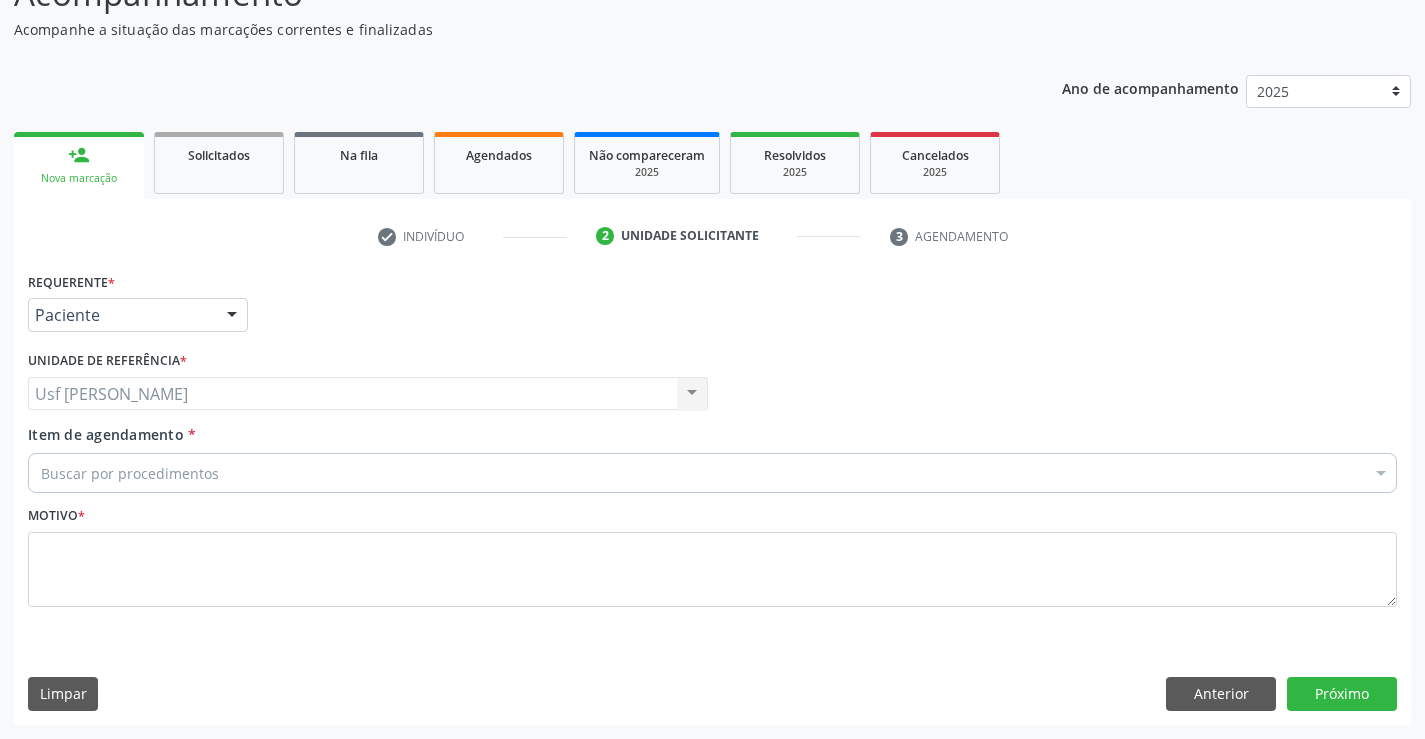 click on "Buscar por procedimentos" at bounding box center [712, 473] 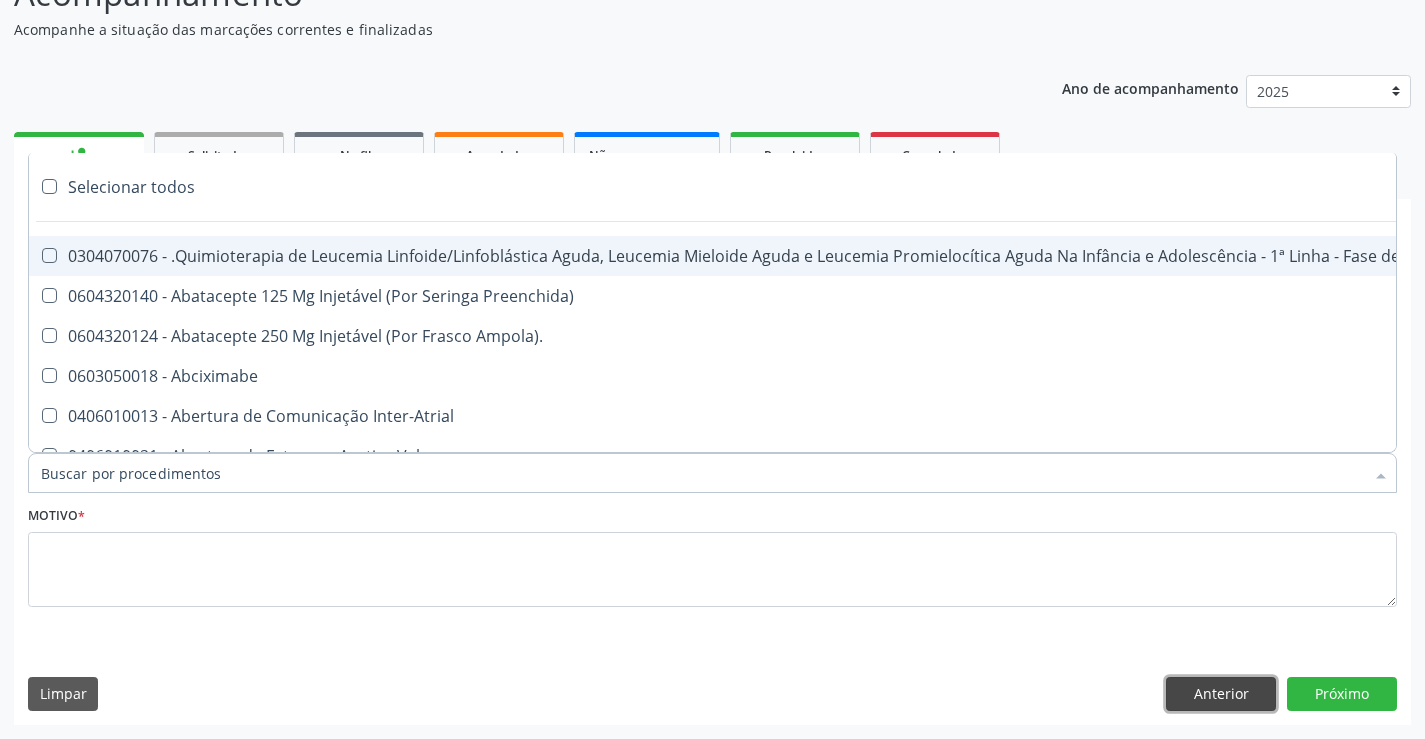 click on "Anterior" at bounding box center [1221, 694] 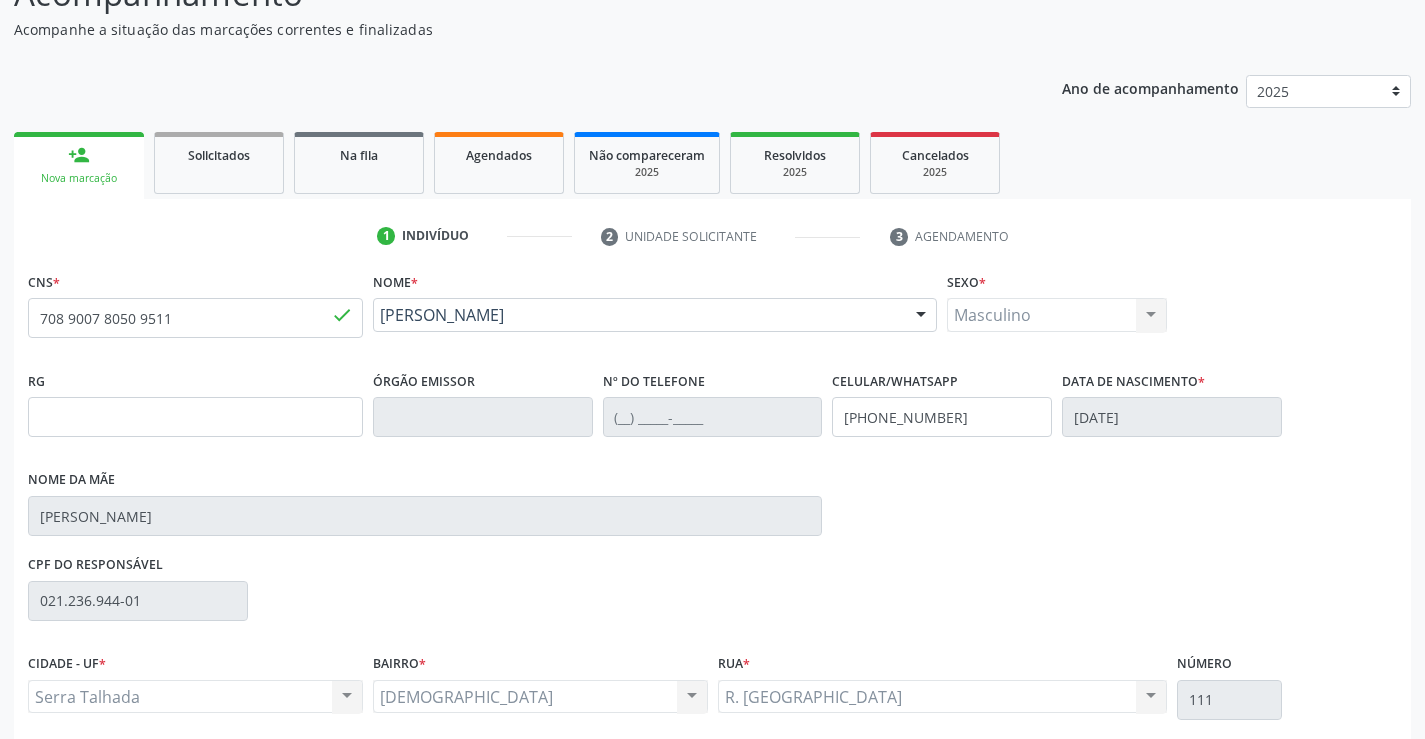 drag, startPoint x: 561, startPoint y: 333, endPoint x: 378, endPoint y: 319, distance: 183.53474 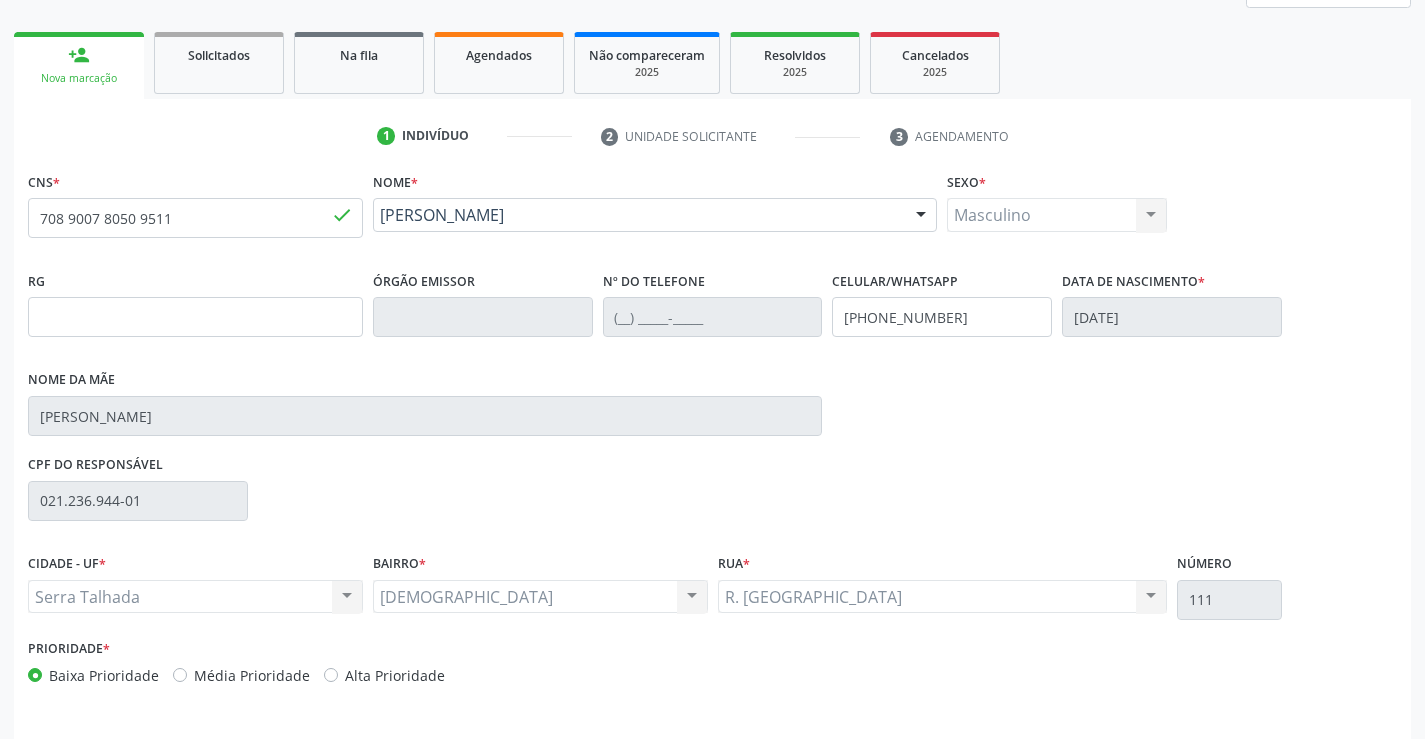 scroll, scrollTop: 331, scrollLeft: 0, axis: vertical 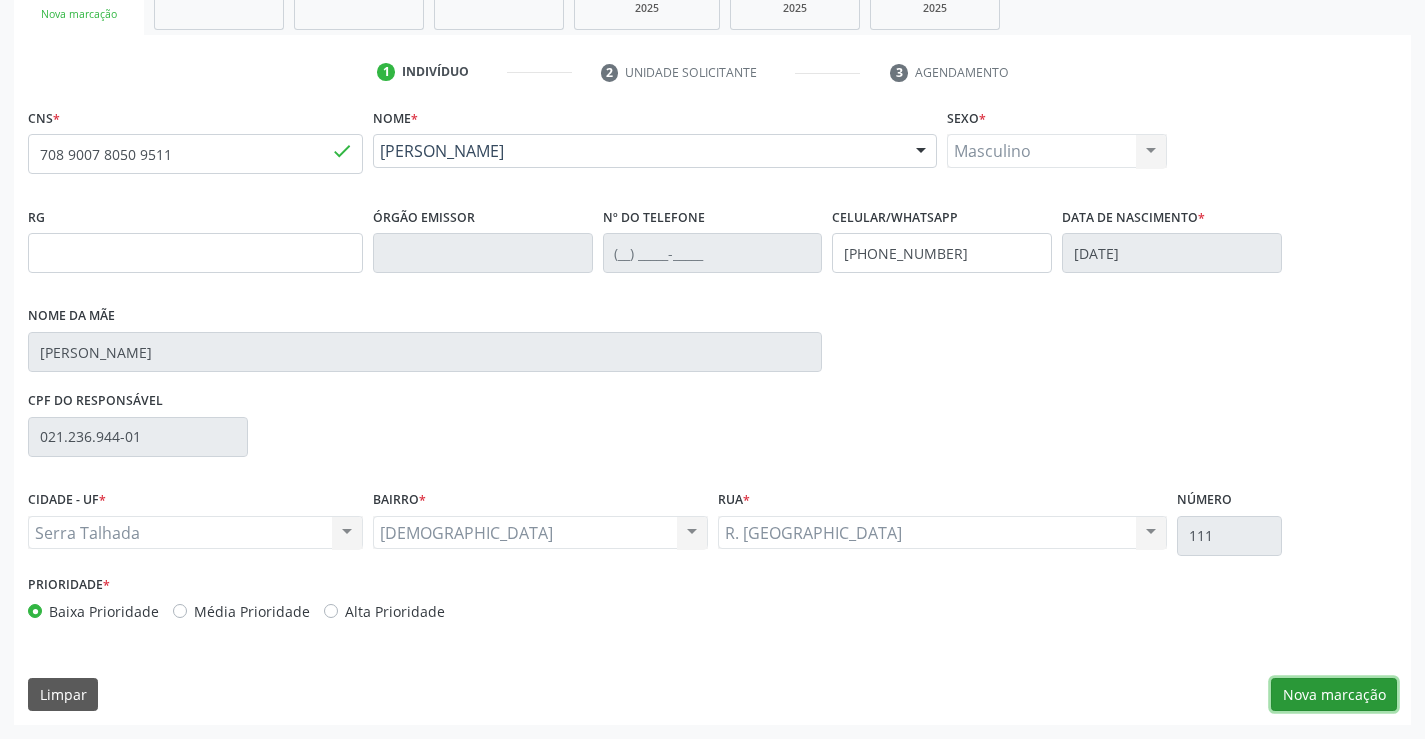 click on "Nova marcação" at bounding box center (1334, 695) 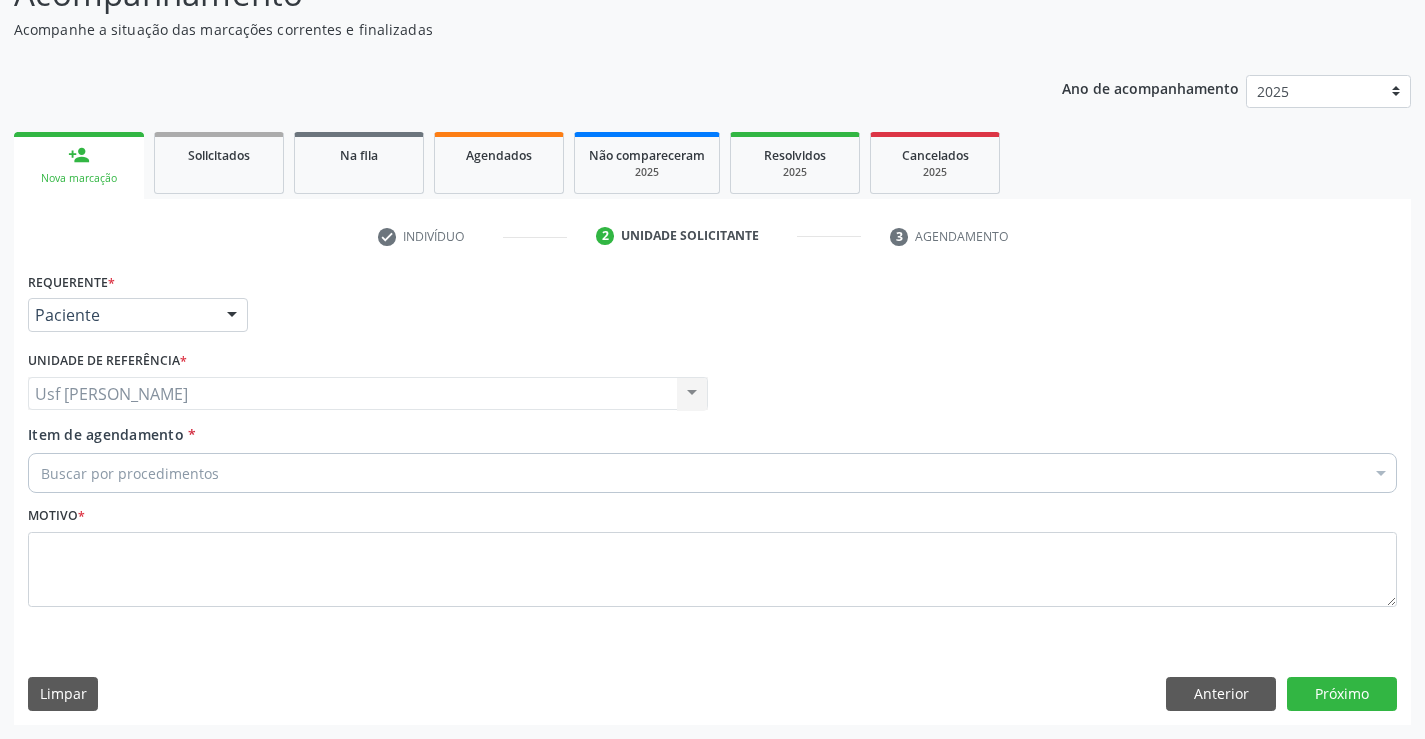 scroll, scrollTop: 167, scrollLeft: 0, axis: vertical 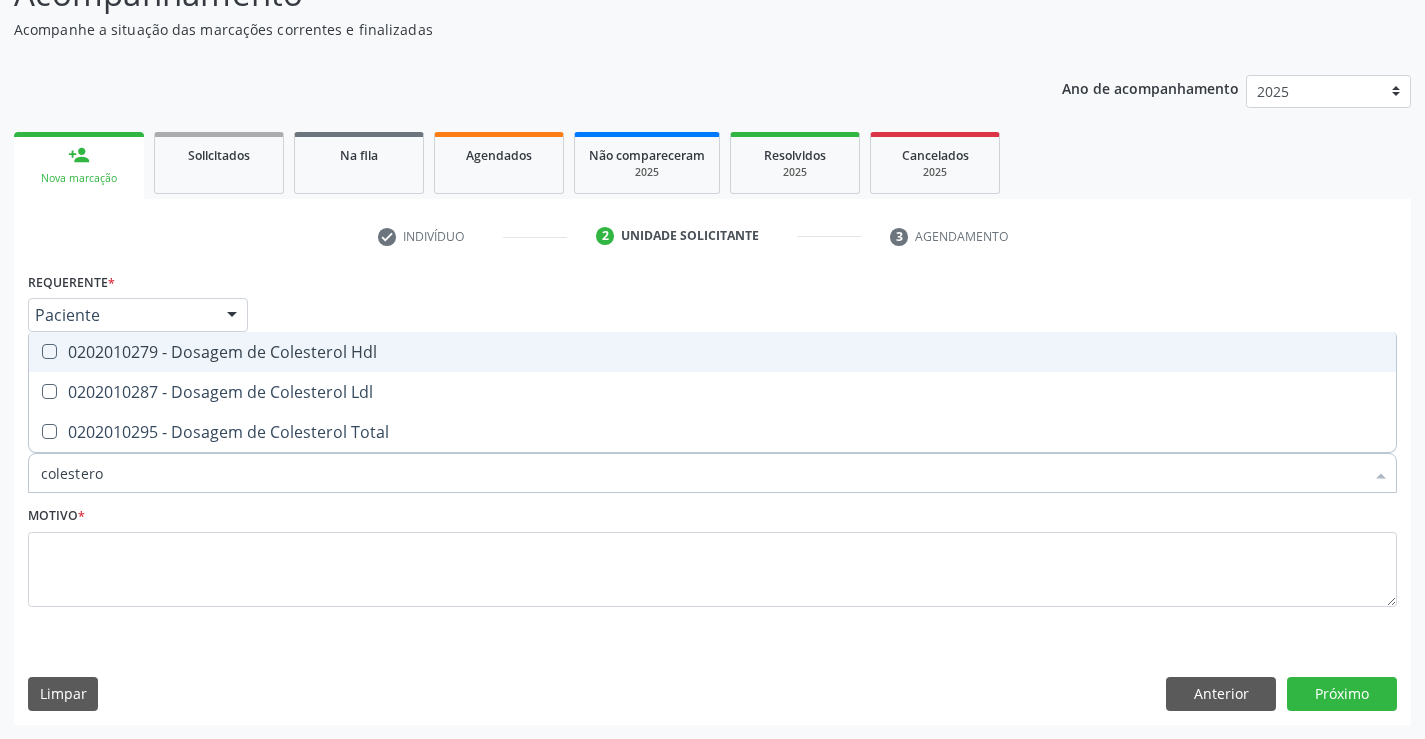 type on "colesterol" 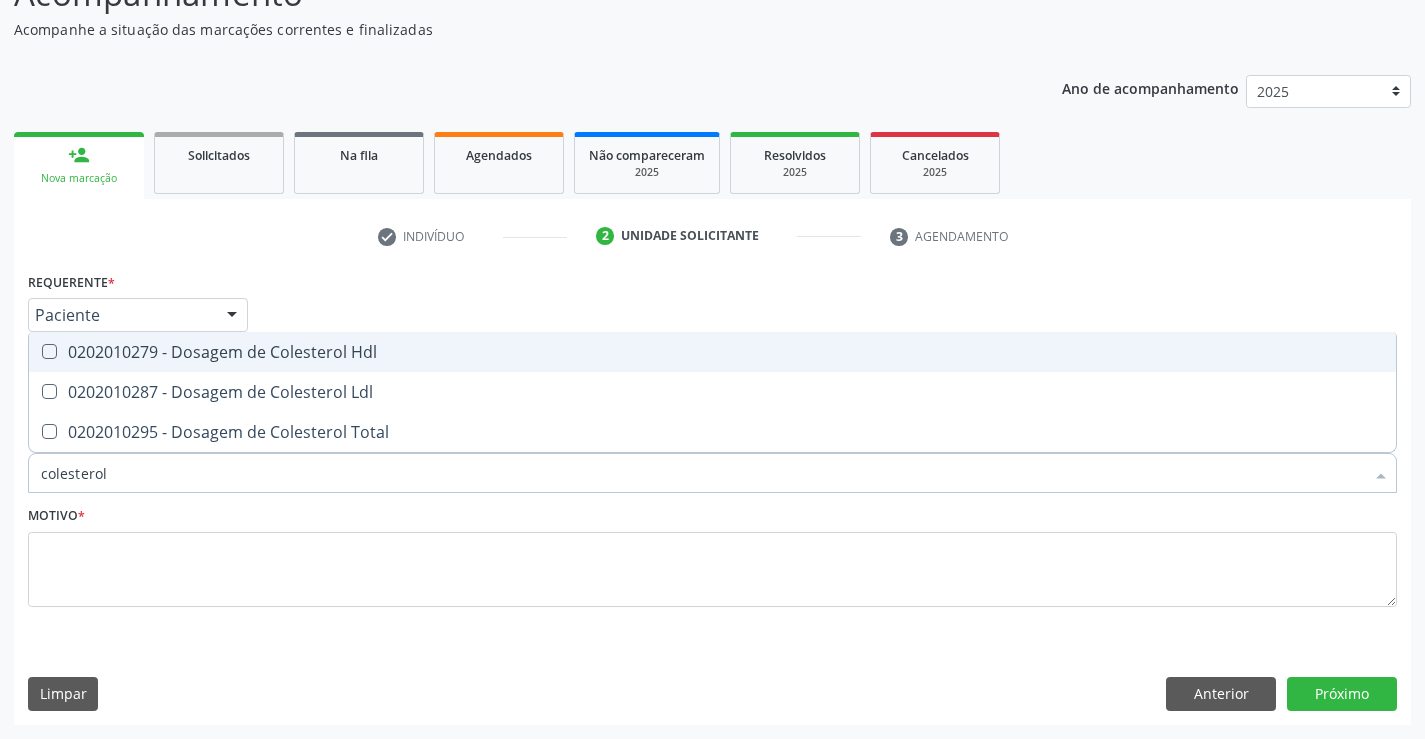 click on "0202010279 - Dosagem de Colesterol Hdl" at bounding box center (712, 352) 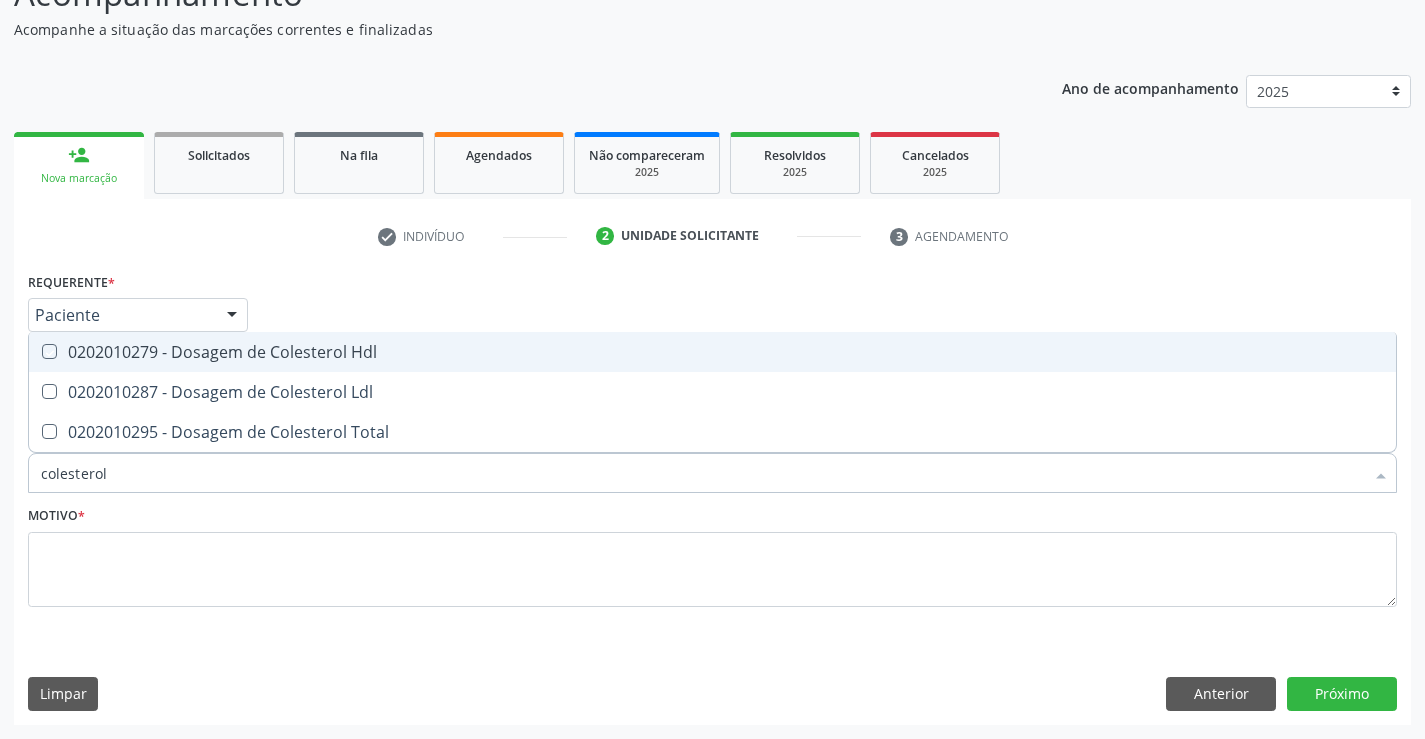 checkbox on "true" 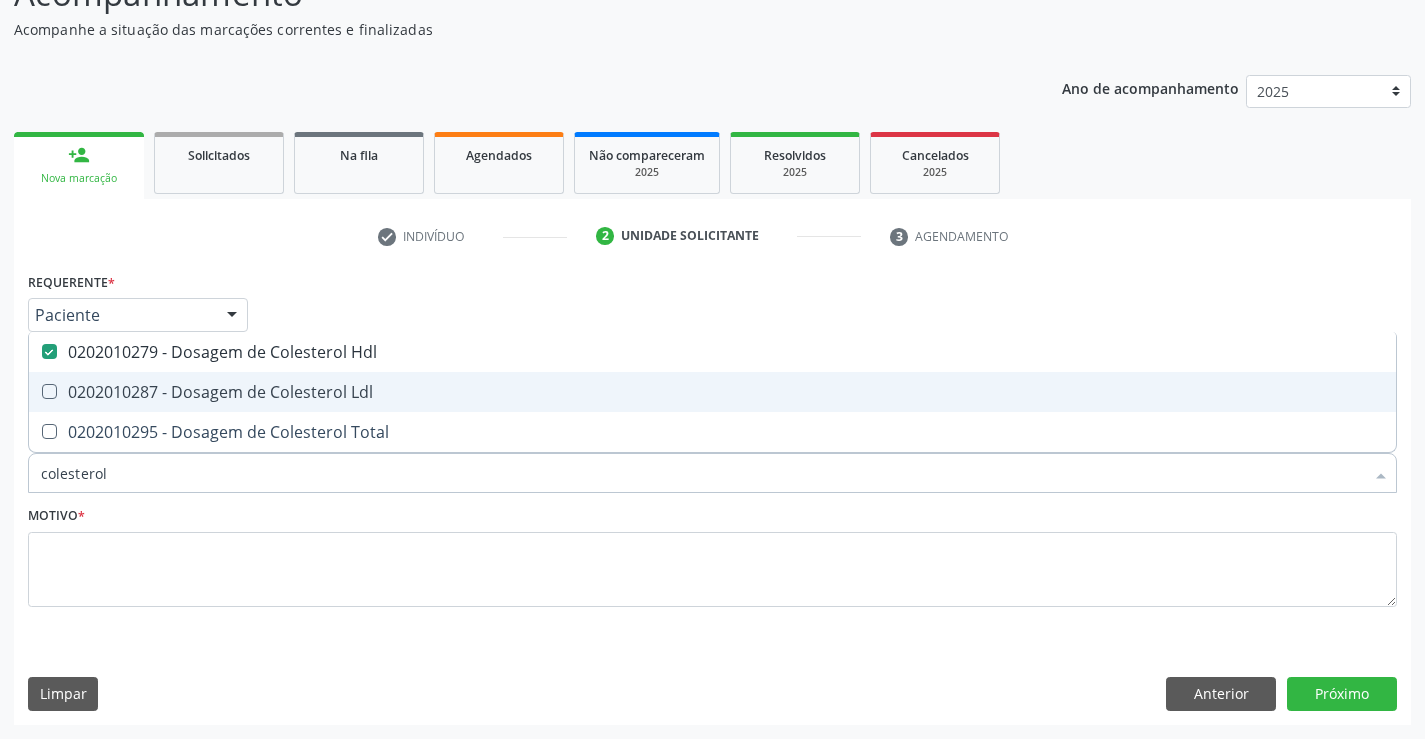 click on "0202010287 - Dosagem de Colesterol Ldl" at bounding box center [712, 392] 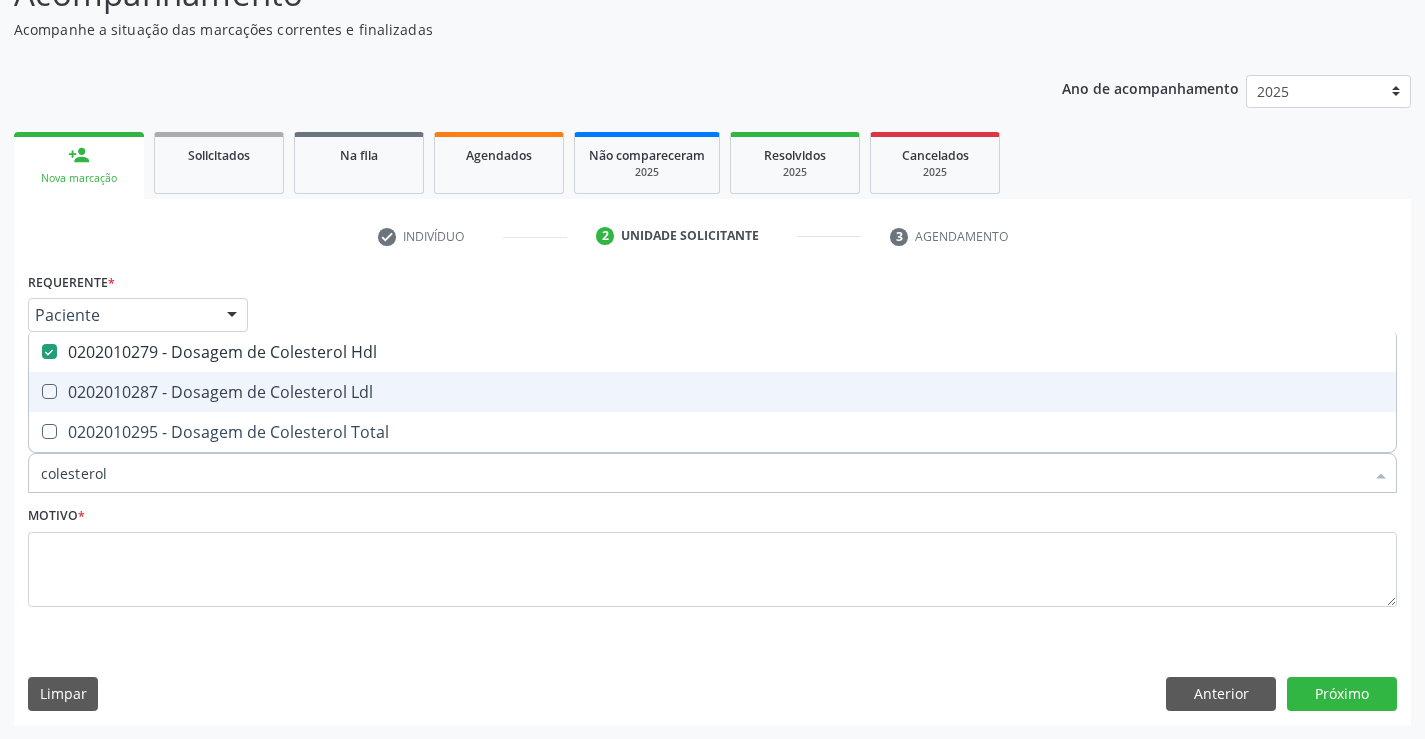 checkbox on "true" 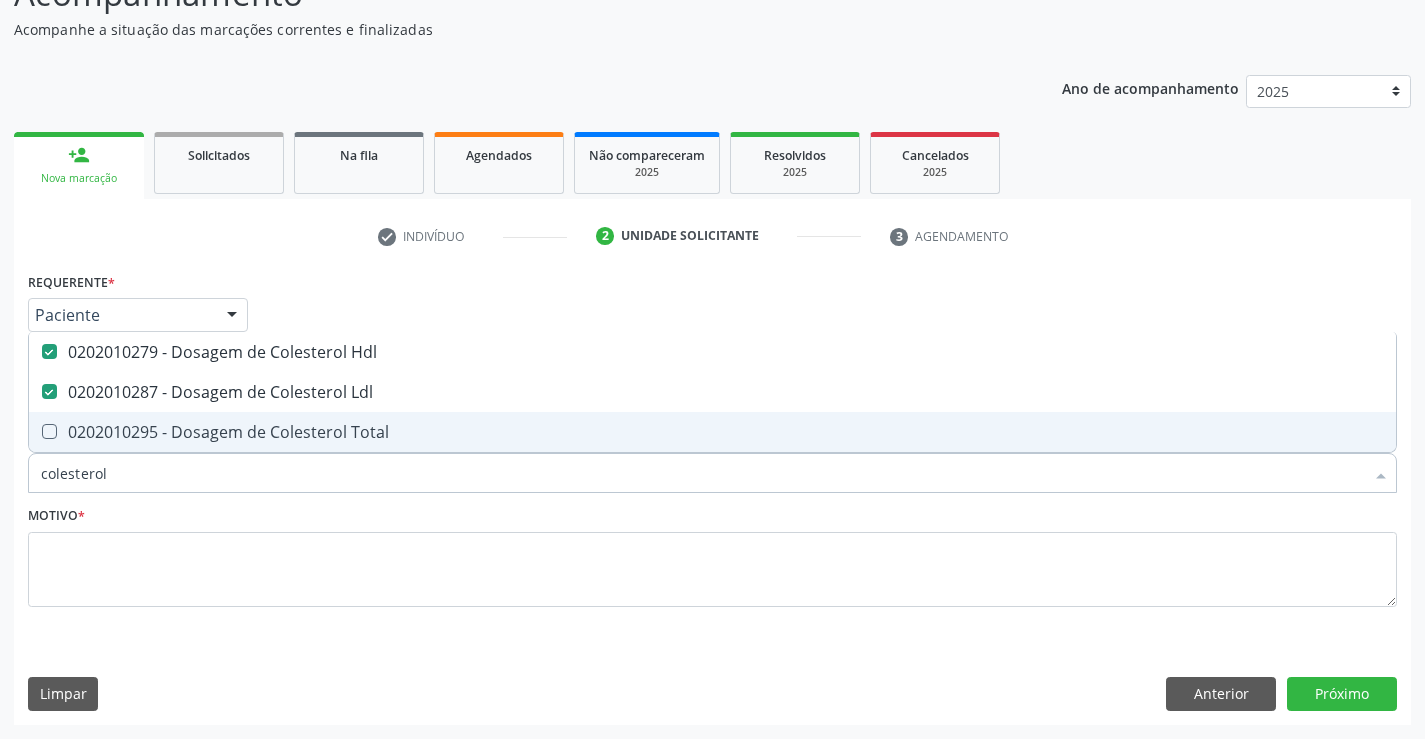 click on "0202010295 - Dosagem de Colesterol Total" at bounding box center [712, 432] 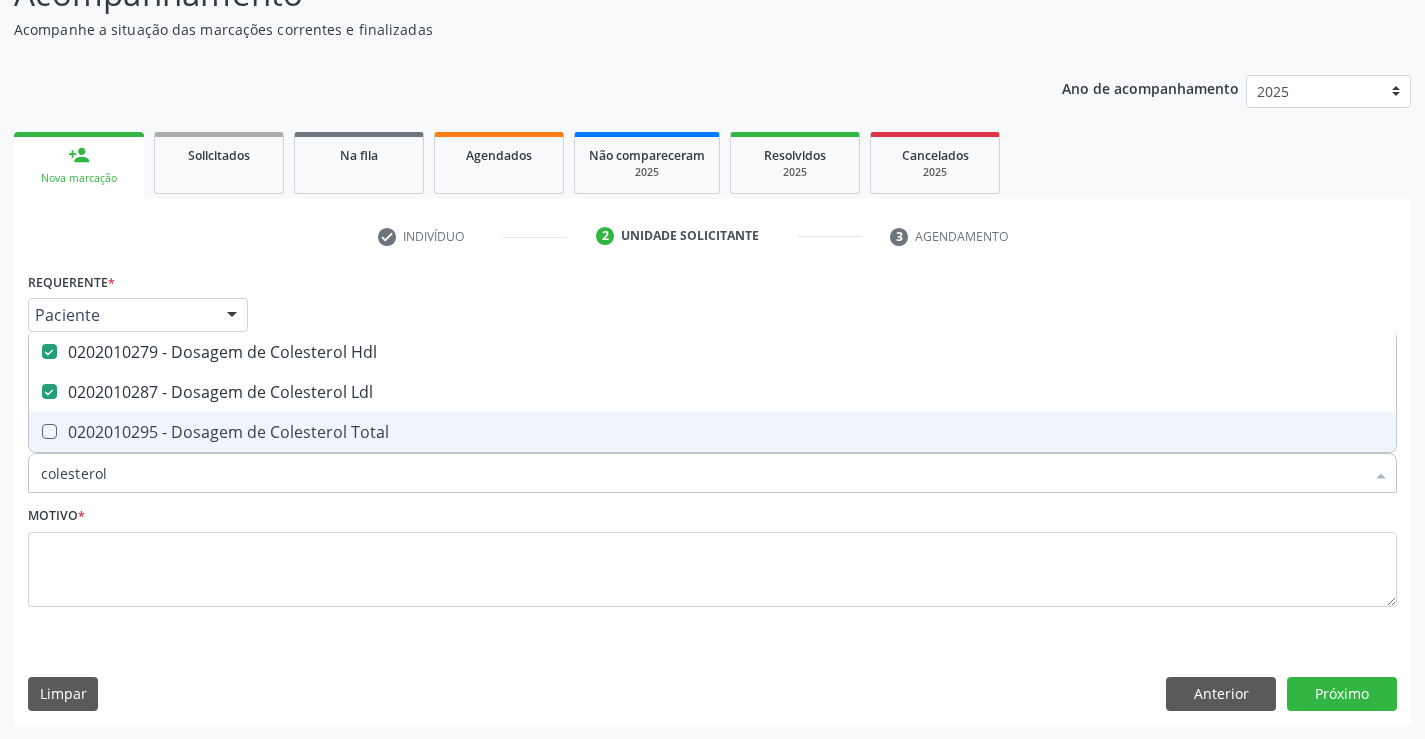 checkbox on "true" 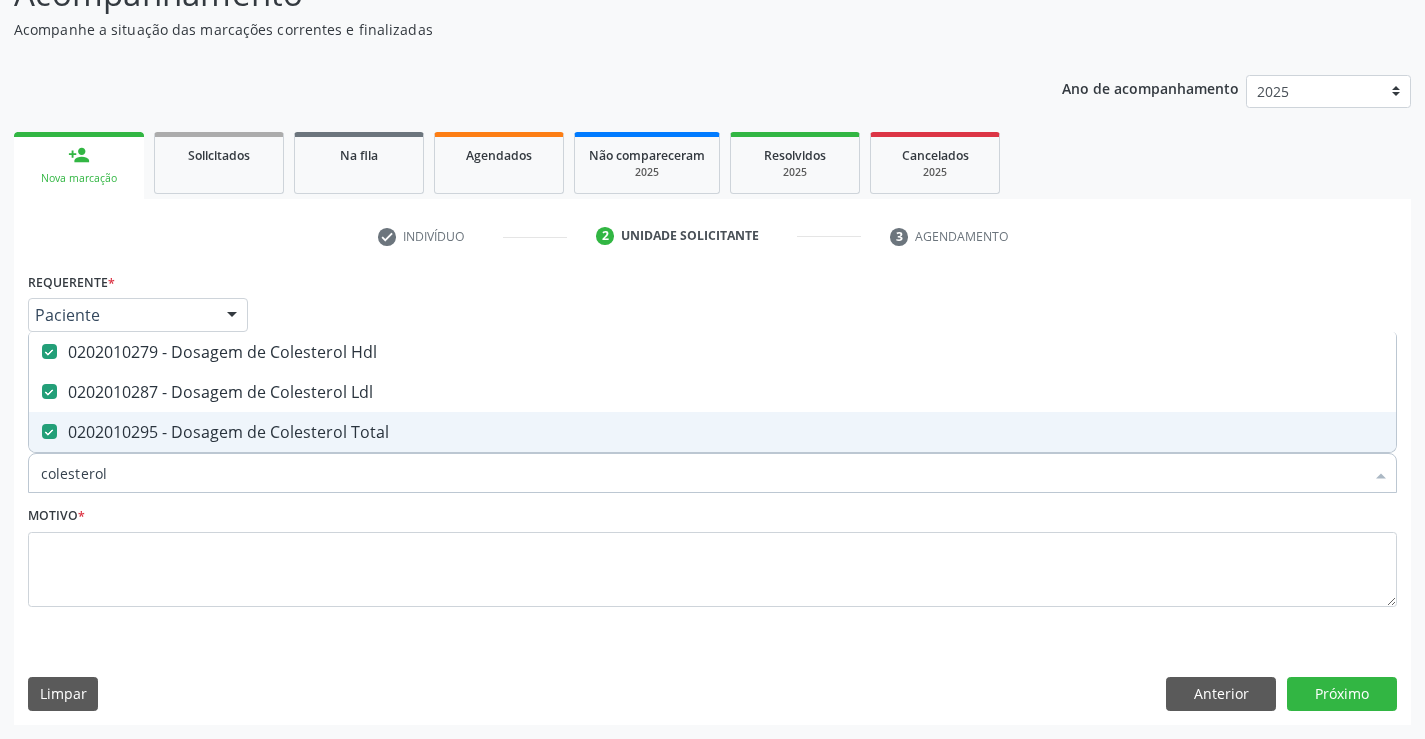 drag, startPoint x: 150, startPoint y: 481, endPoint x: 30, endPoint y: 482, distance: 120.004166 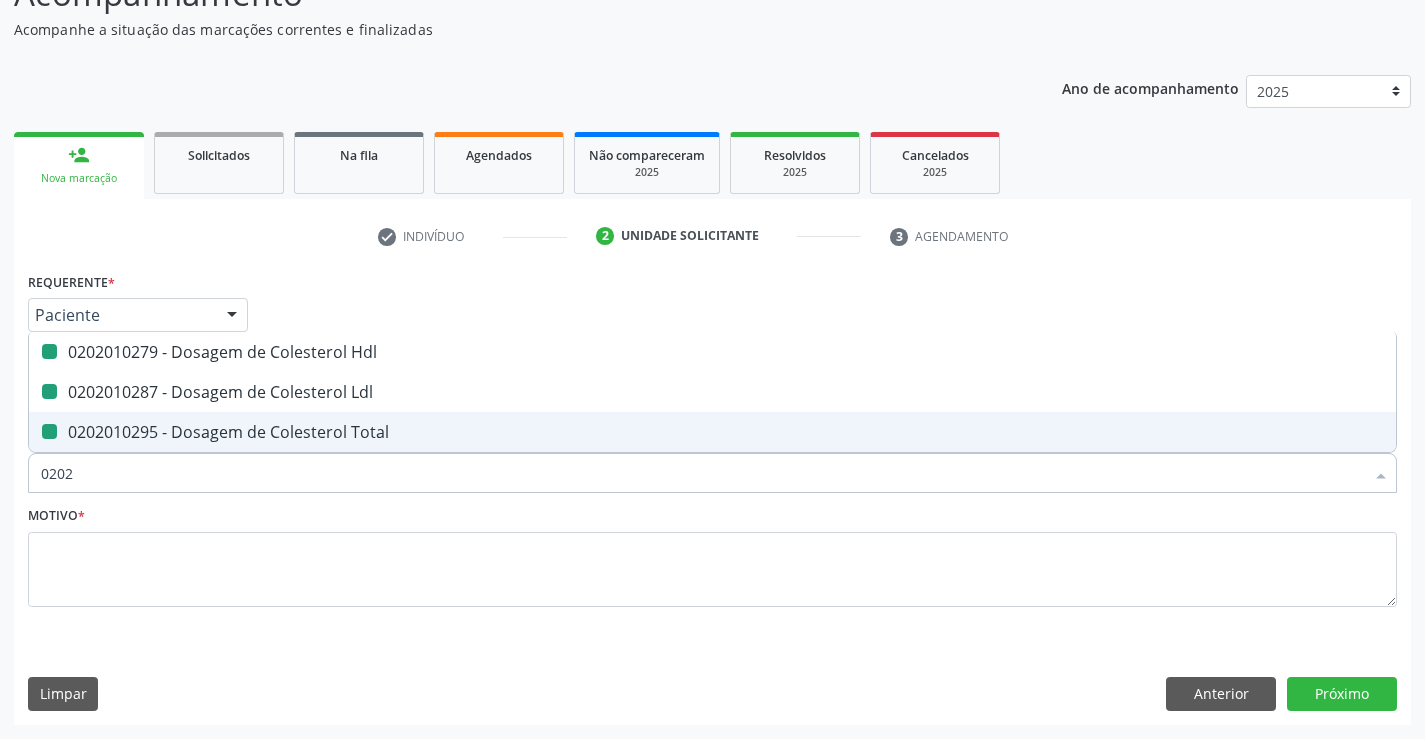 type on "02020" 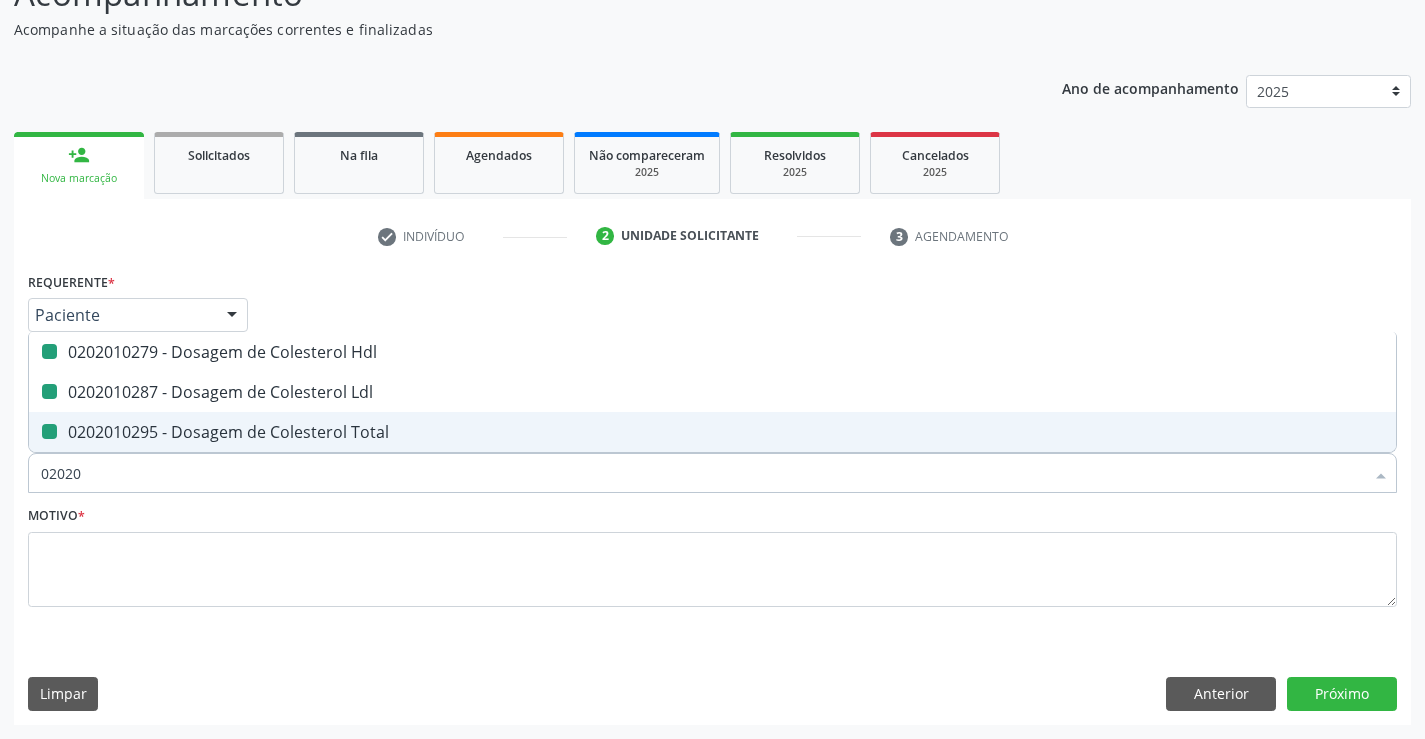 checkbox on "false" 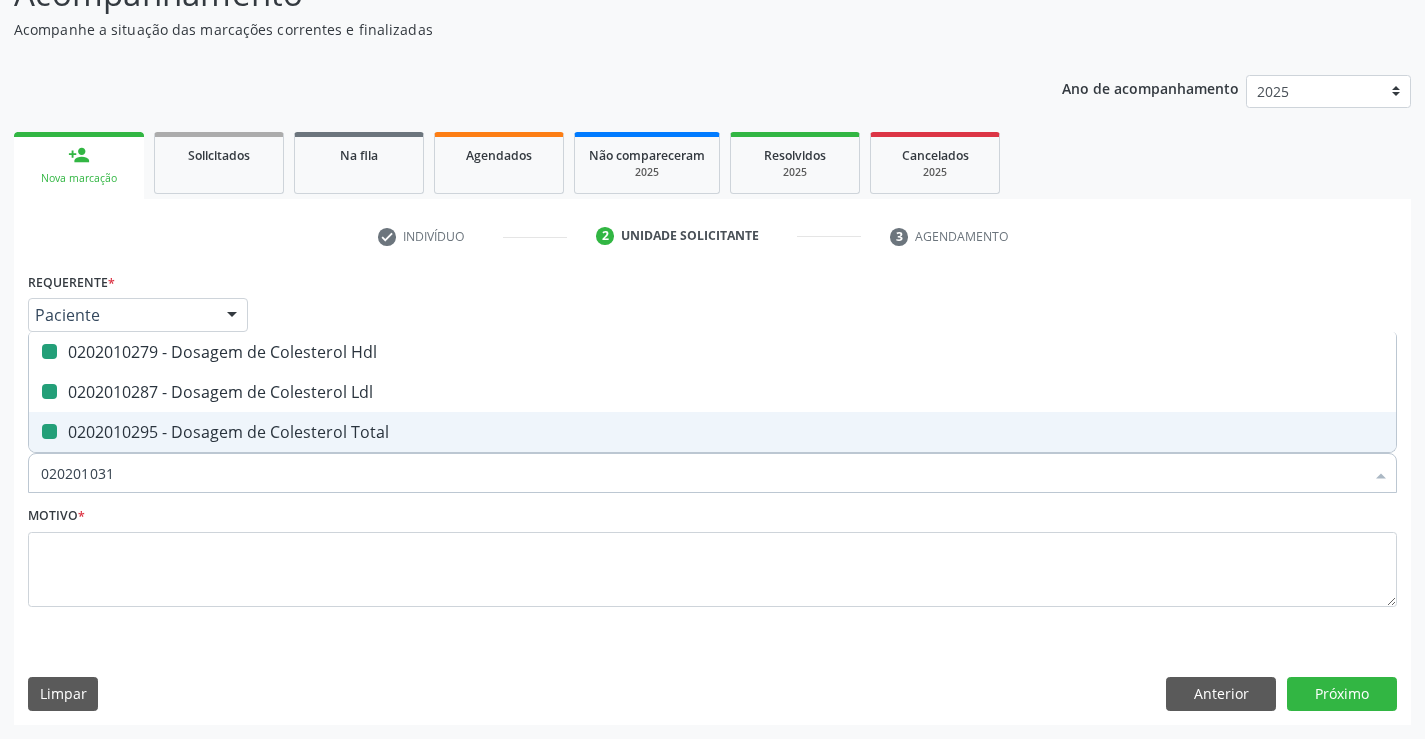 type on "0202010317" 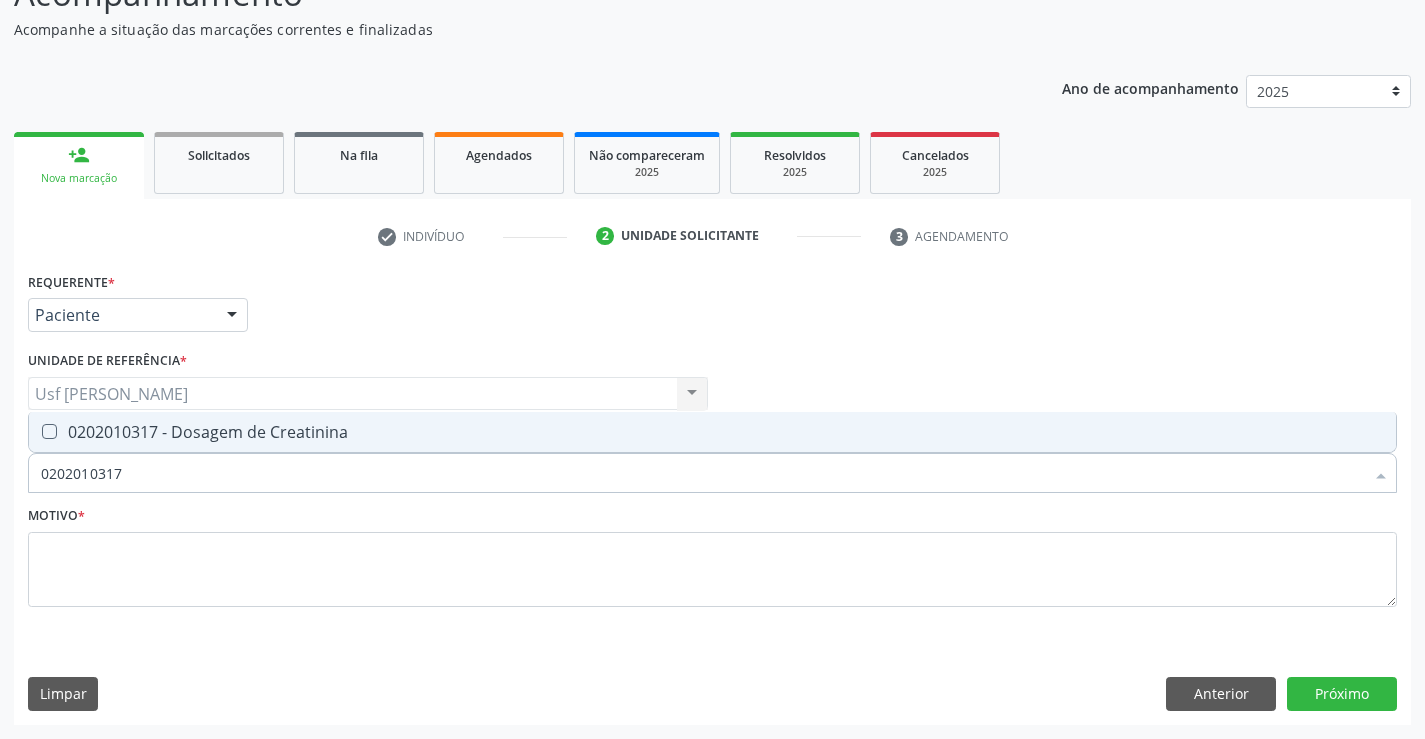 click on "0202010317 - Dosagem de Creatinina" at bounding box center (712, 432) 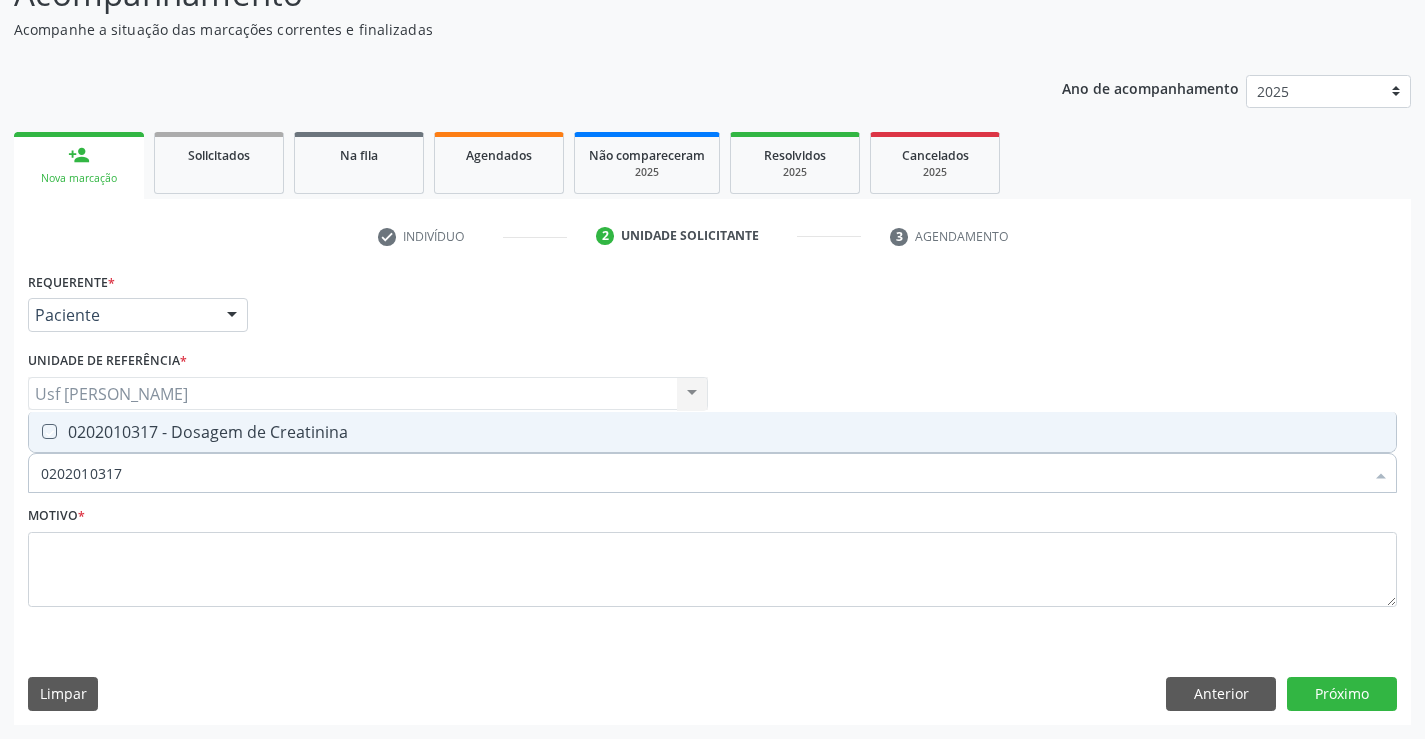 checkbox on "true" 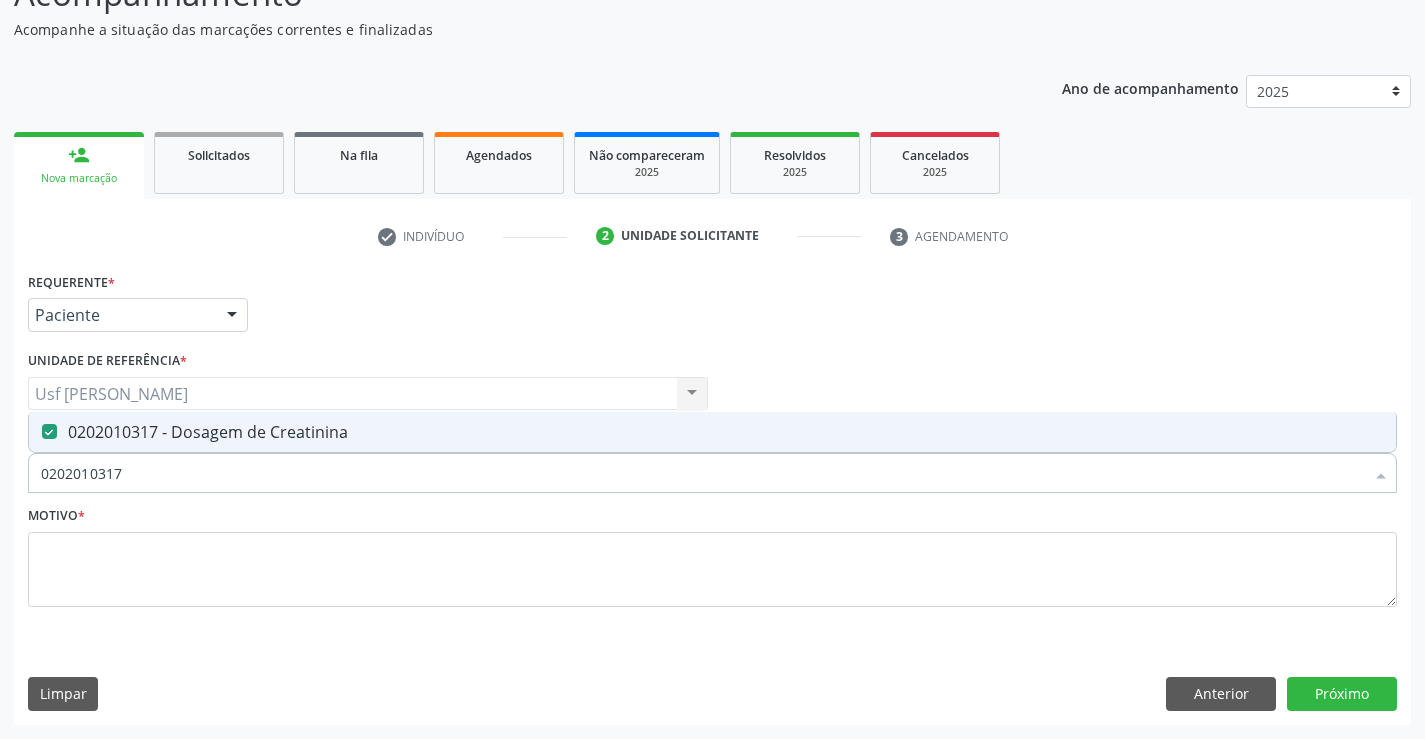 drag, startPoint x: 148, startPoint y: 480, endPoint x: 18, endPoint y: 479, distance: 130.00385 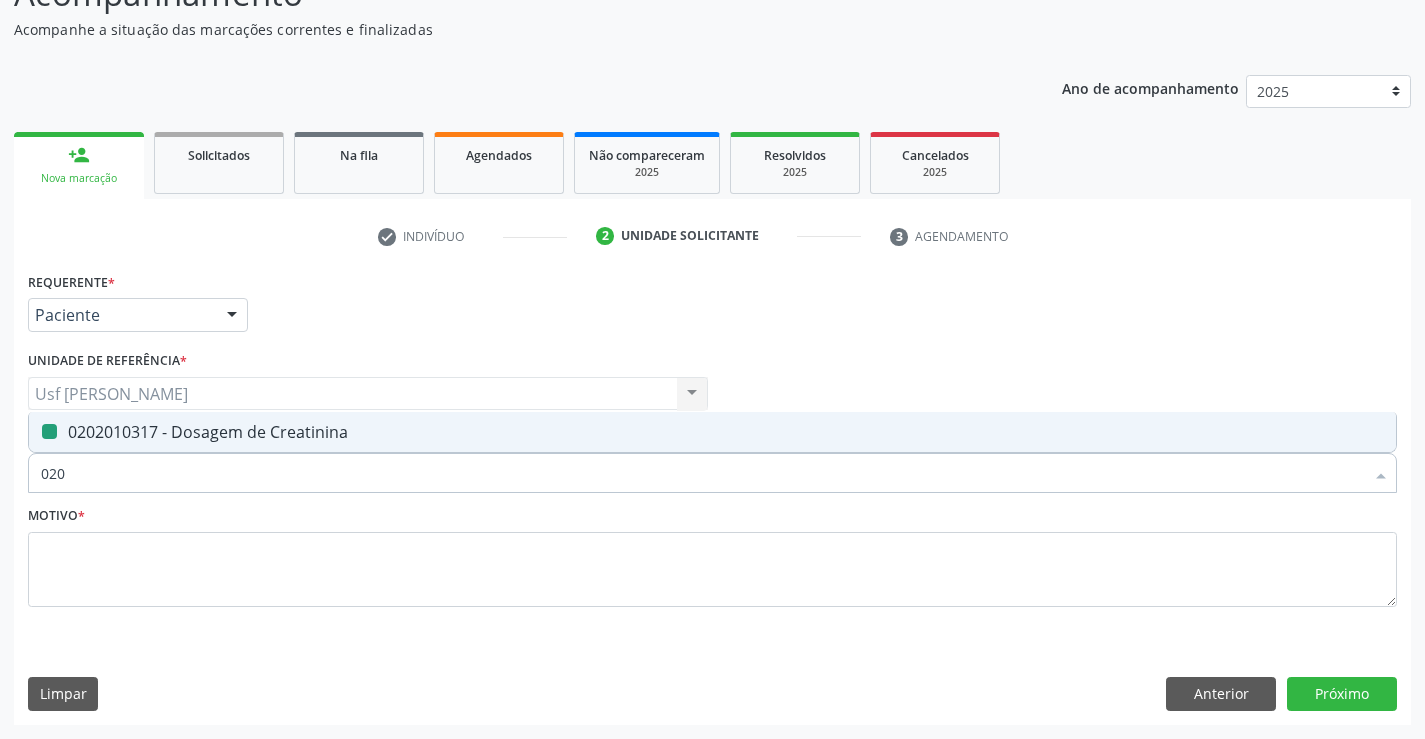 type on "0202" 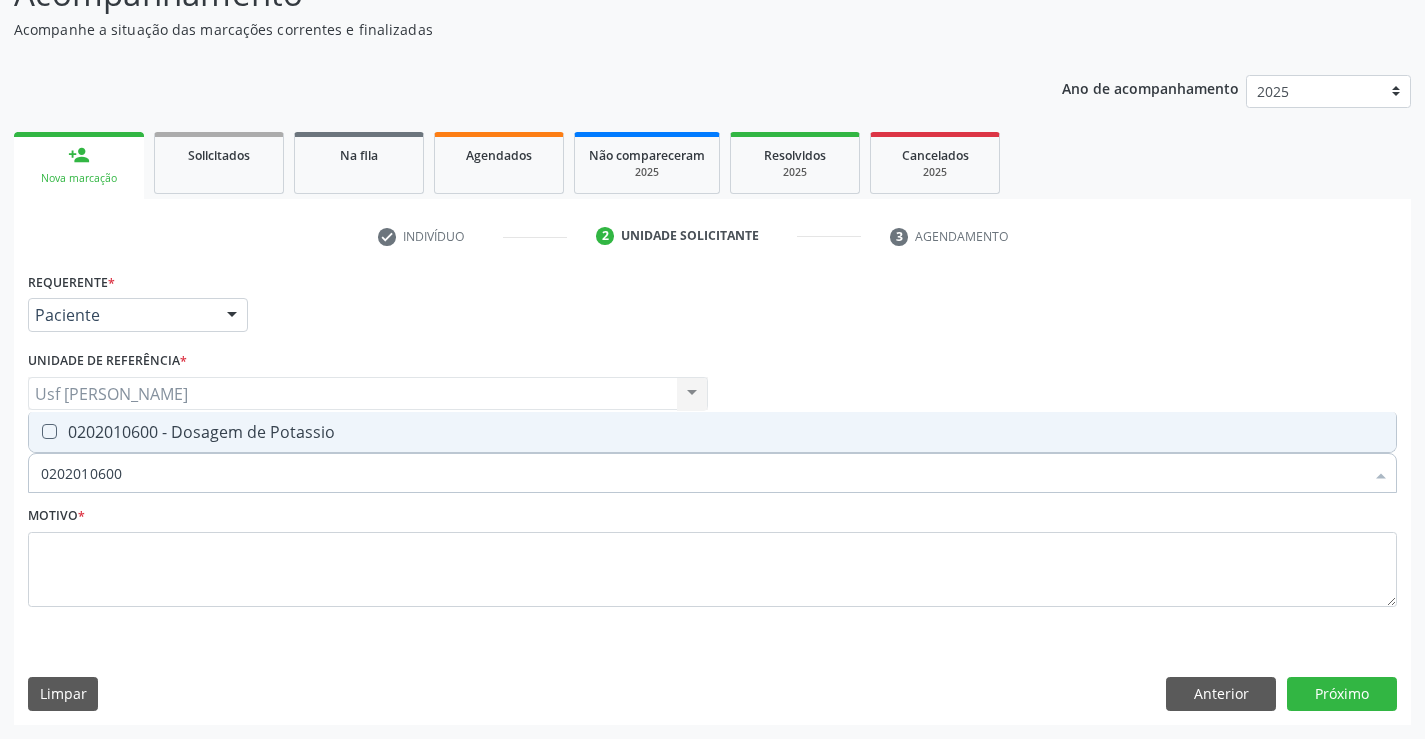 drag, startPoint x: 131, startPoint y: 473, endPoint x: 41, endPoint y: 481, distance: 90.35486 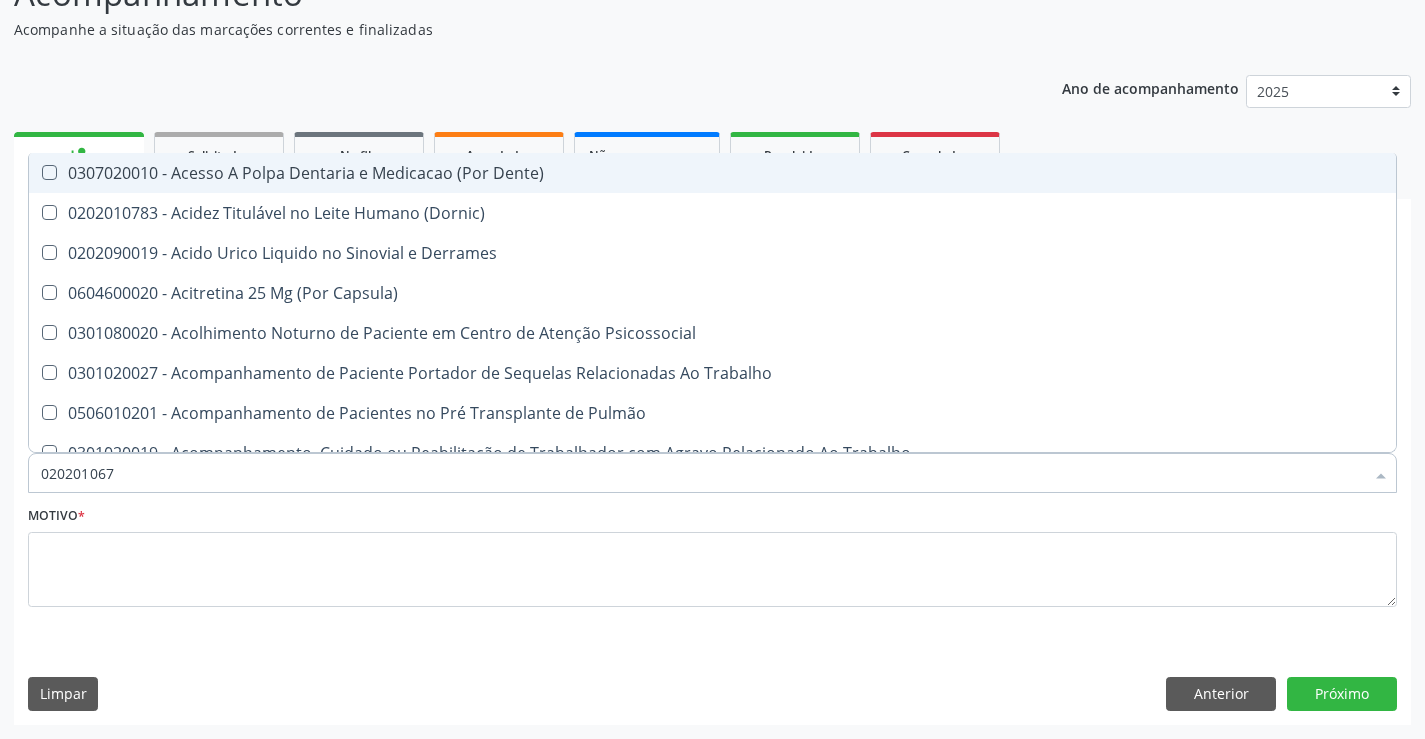 type on "0202010678" 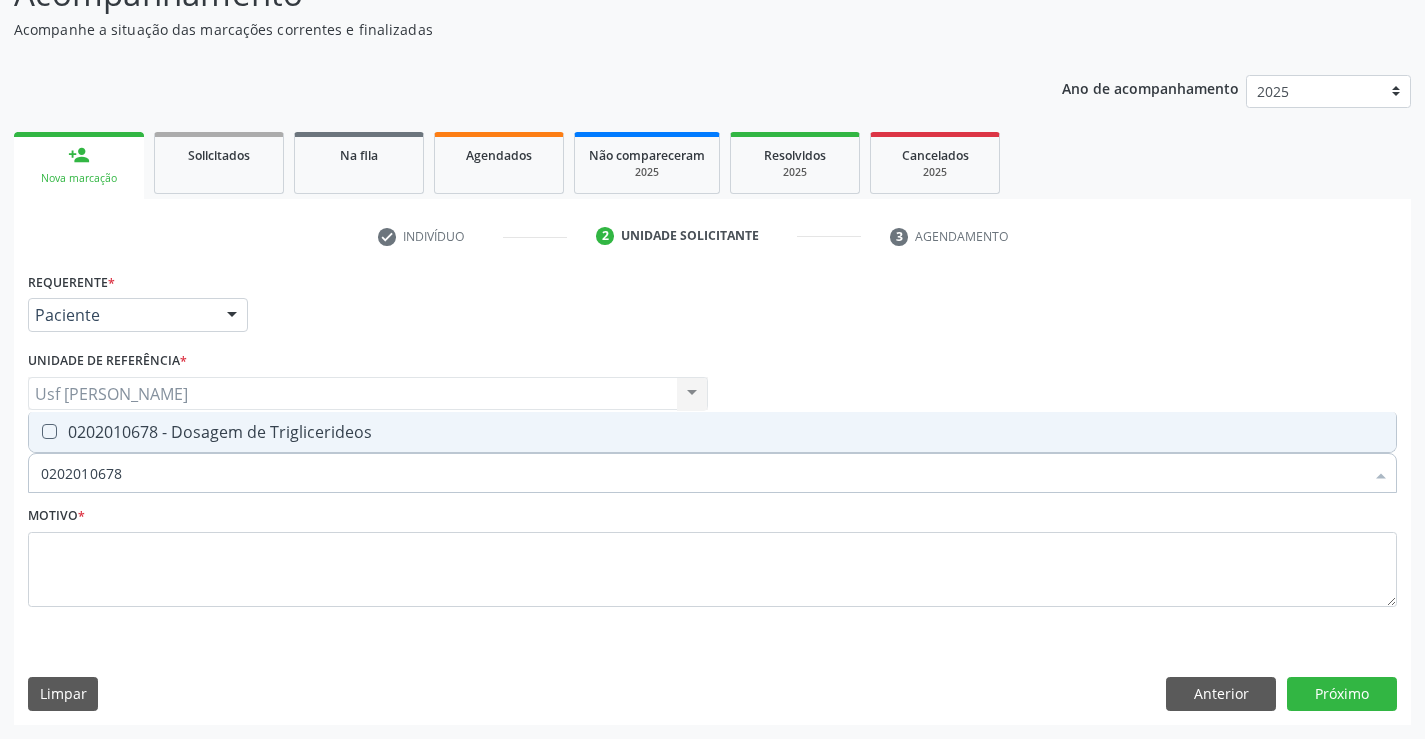 click on "0202010678 - Dosagem de Triglicerideos" at bounding box center (712, 432) 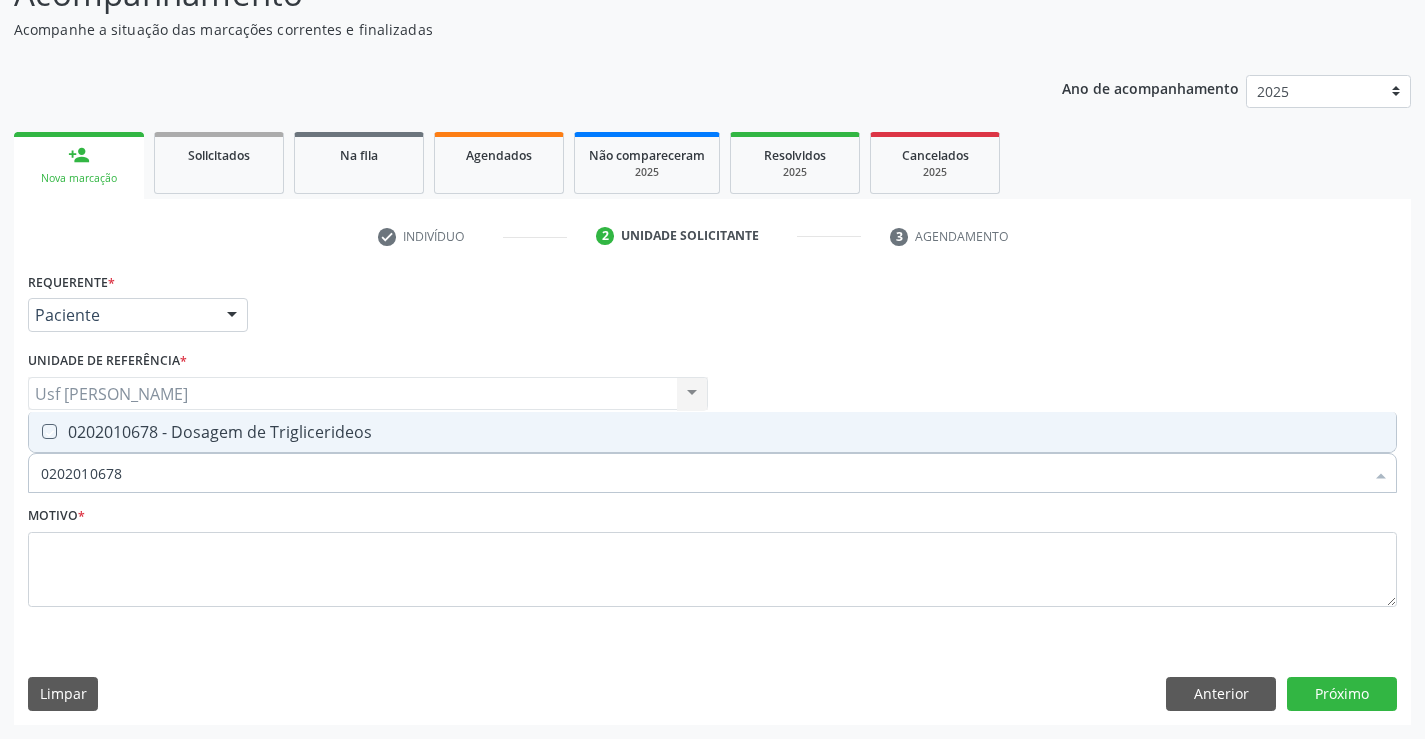 checkbox on "true" 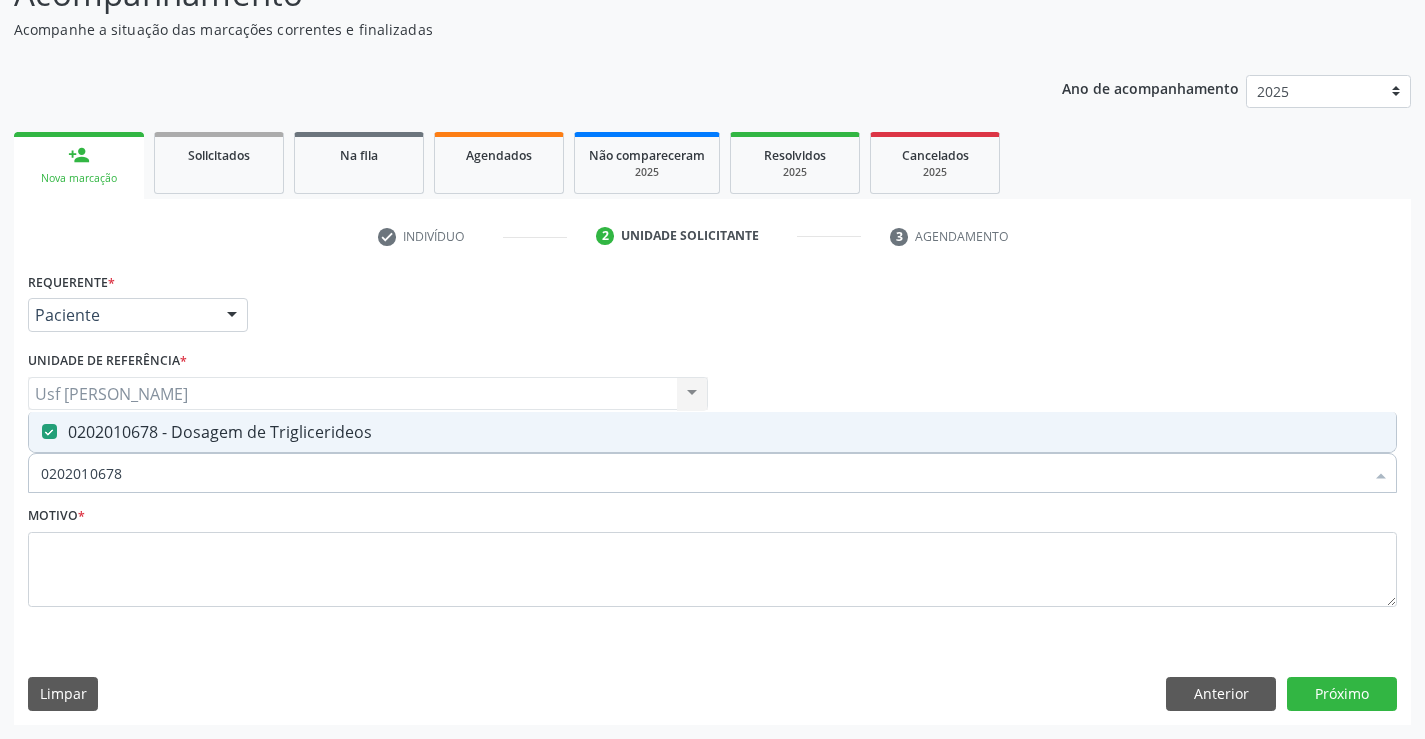 drag, startPoint x: 147, startPoint y: 480, endPoint x: 34, endPoint y: 480, distance: 113 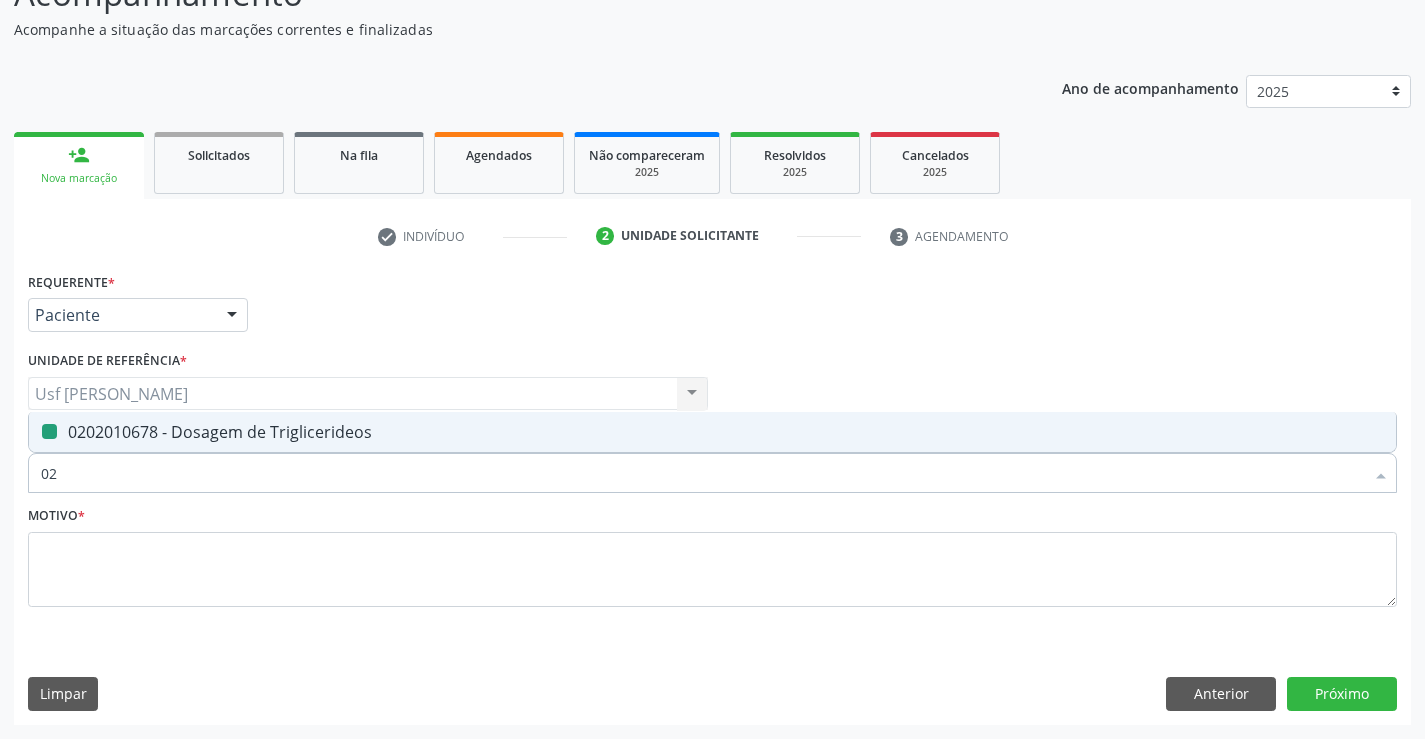 type on "020" 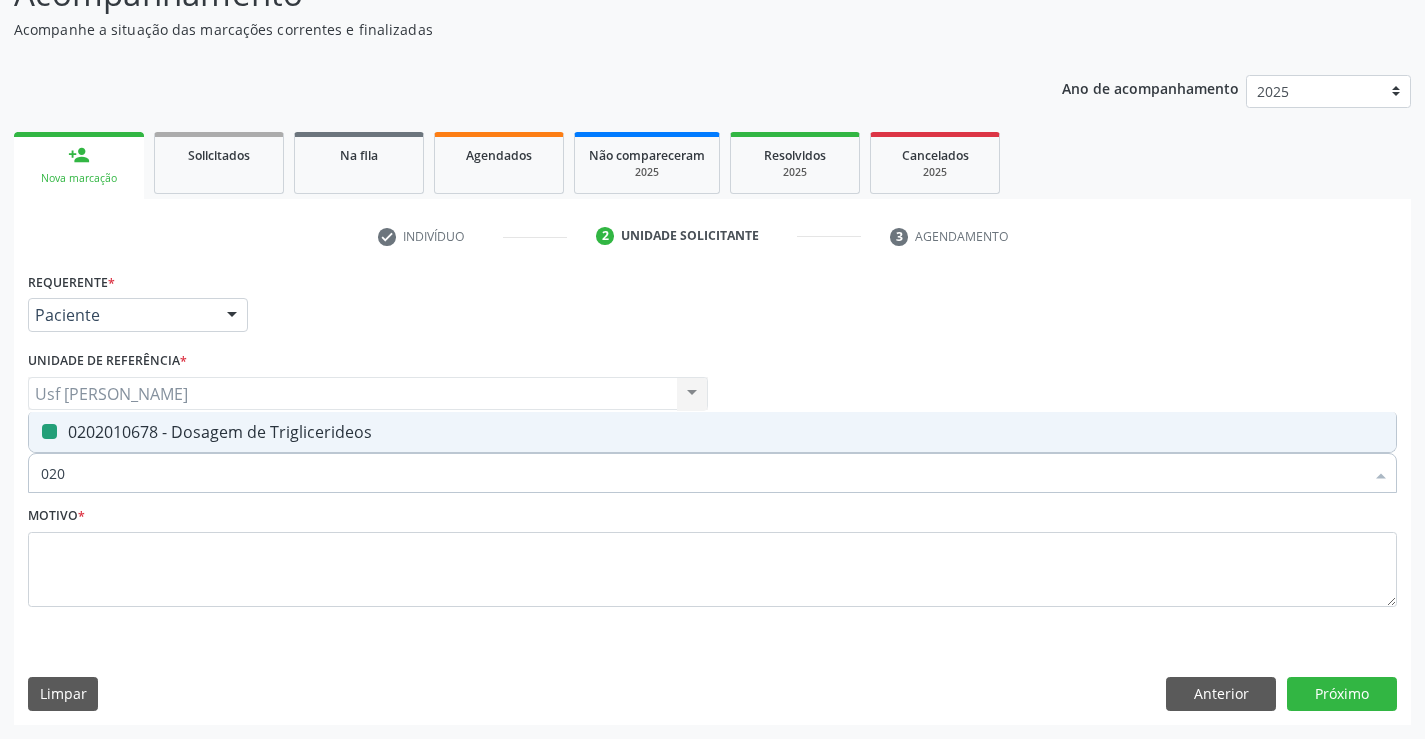 checkbox on "false" 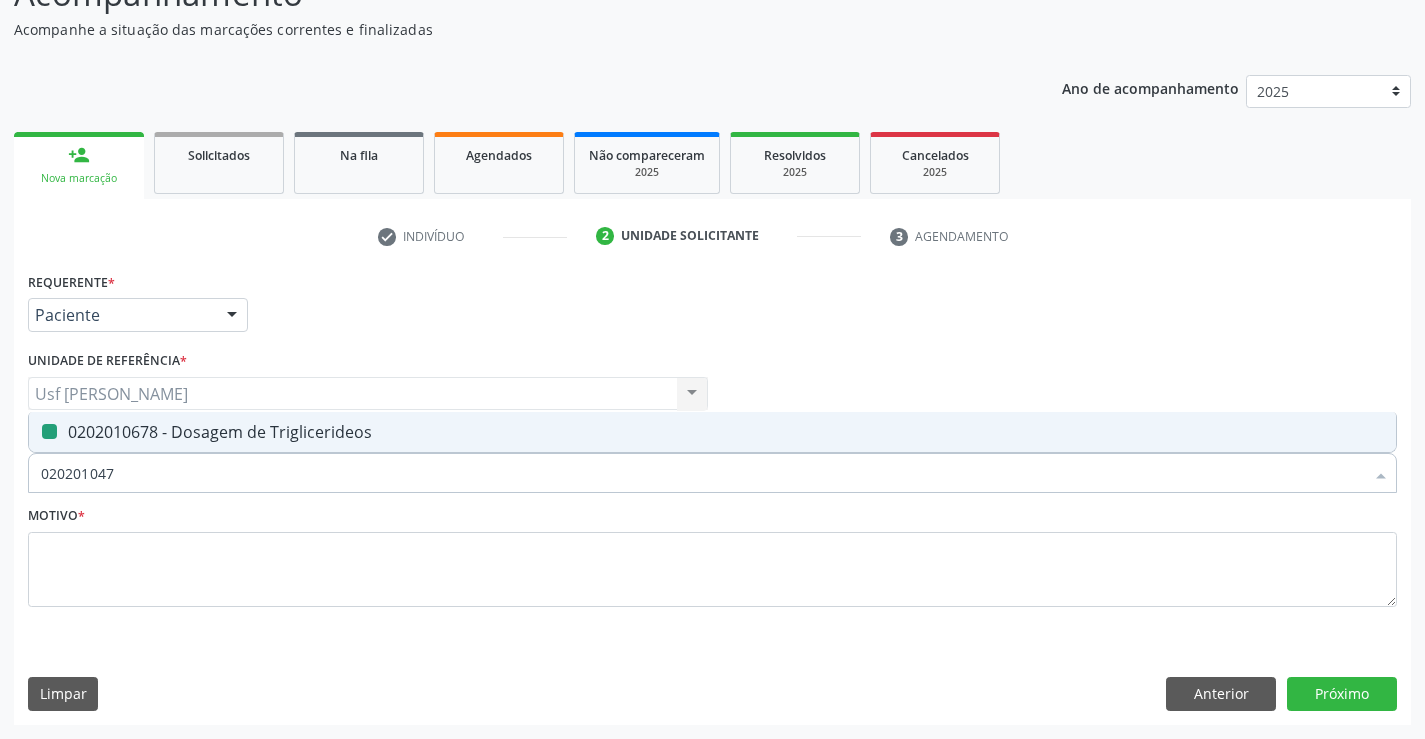 type on "0202010473" 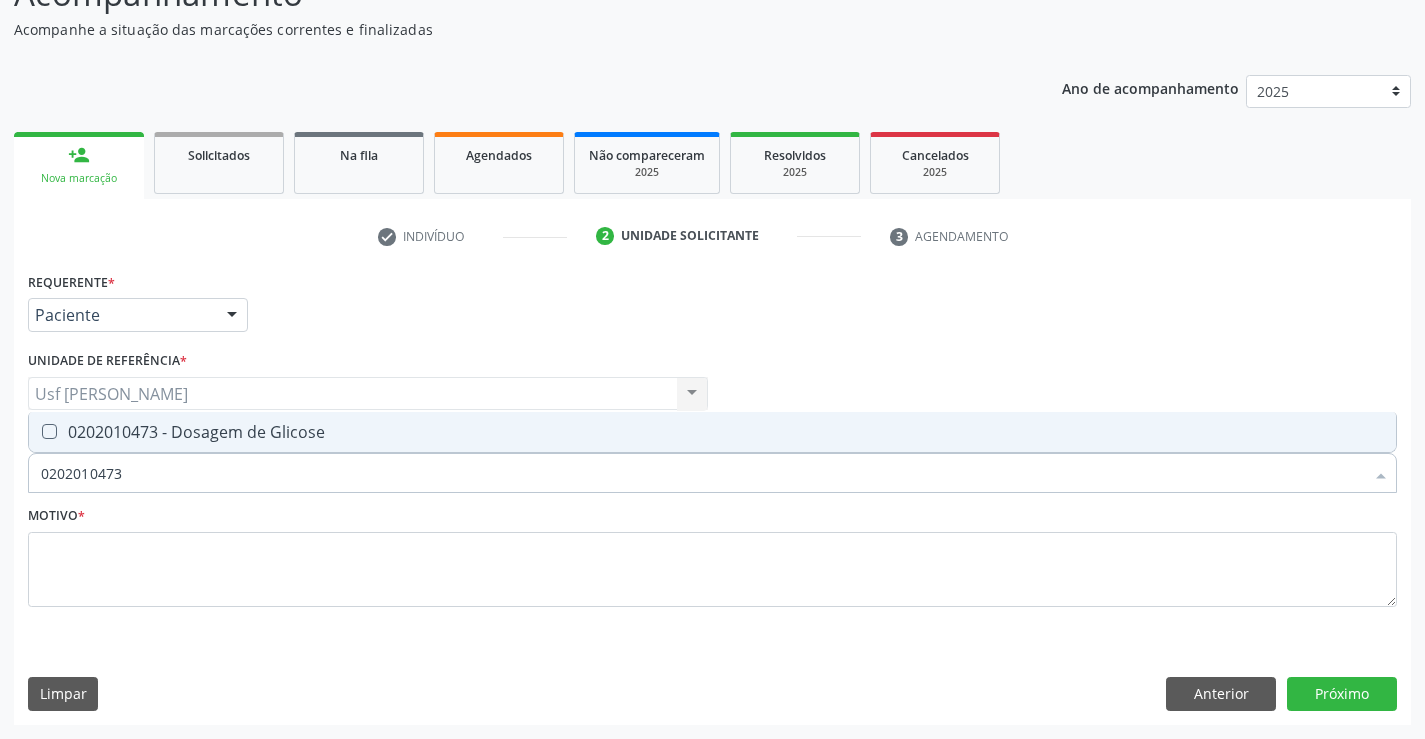 click on "0202010473 - Dosagem de Glicose" at bounding box center (712, 432) 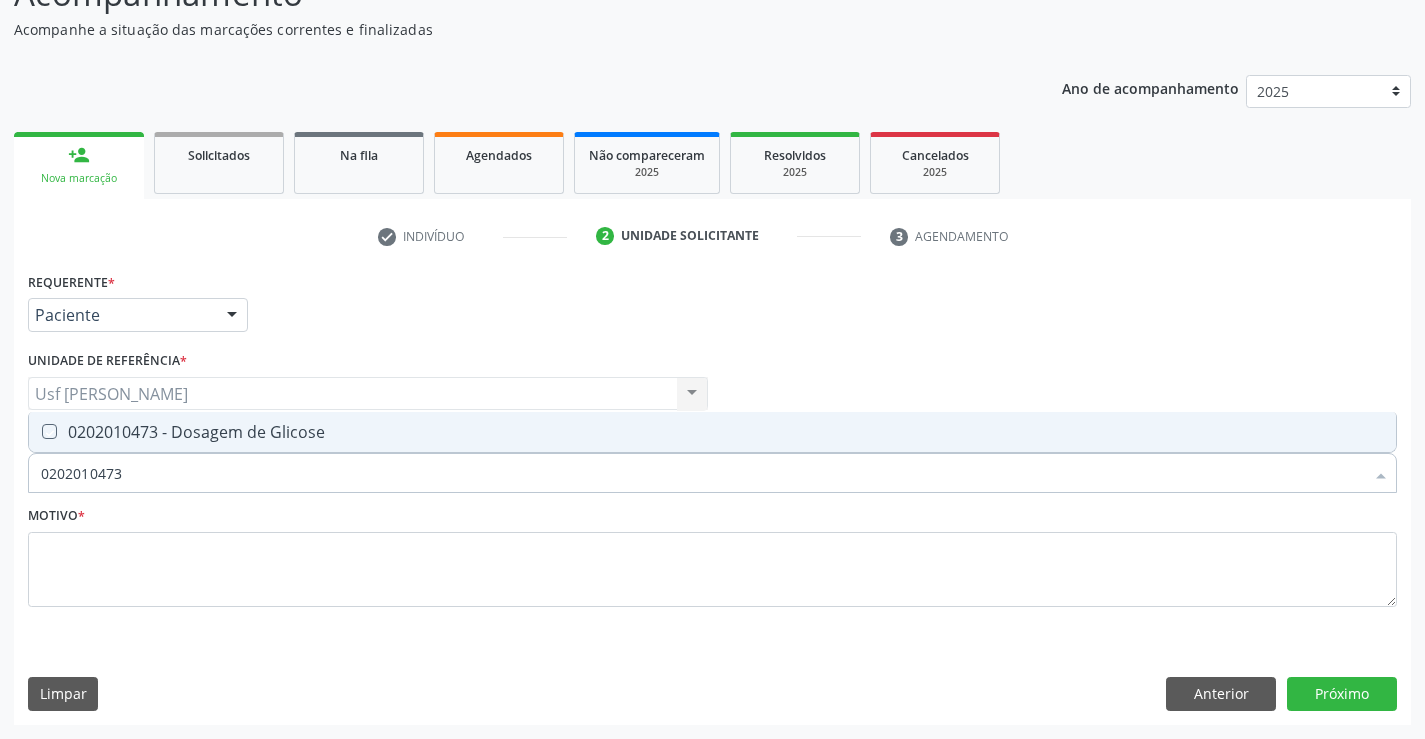 checkbox on "true" 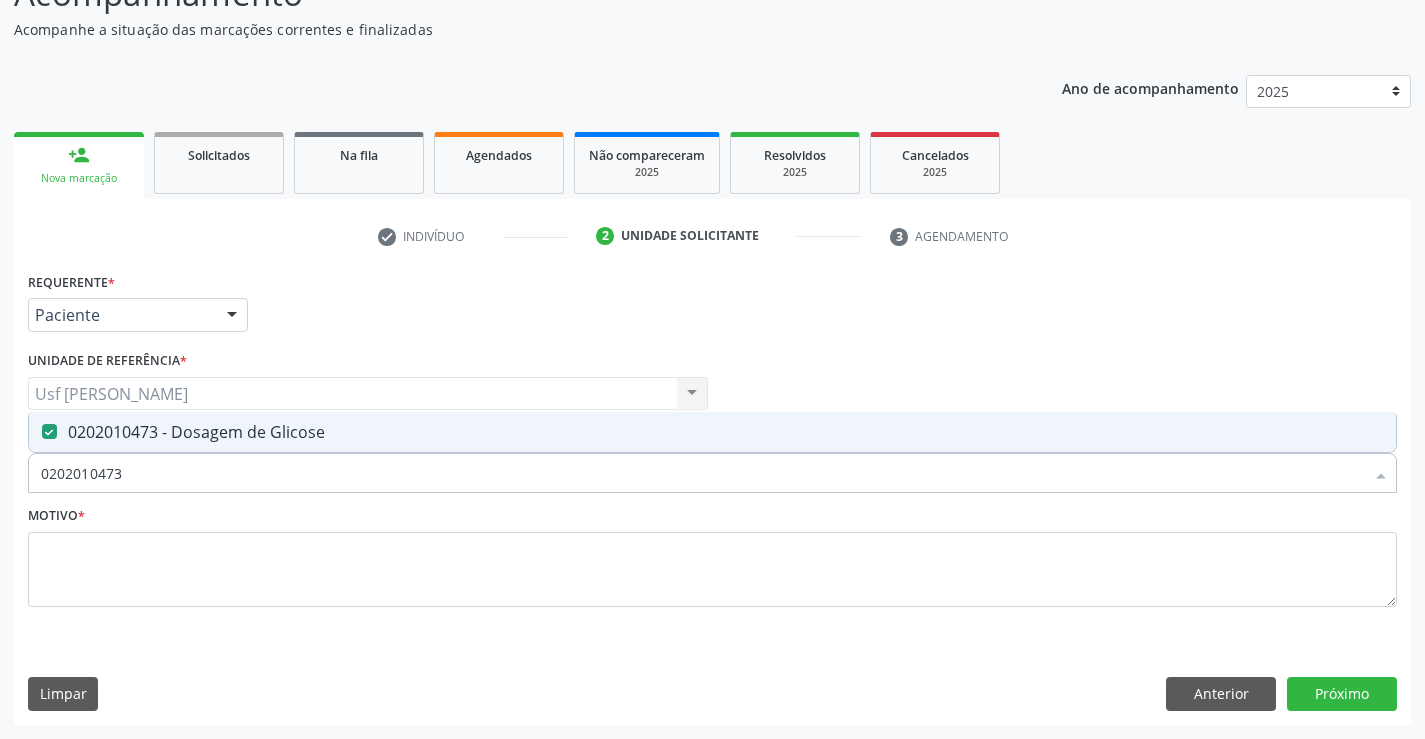 drag, startPoint x: 151, startPoint y: 470, endPoint x: 0, endPoint y: 475, distance: 151.08276 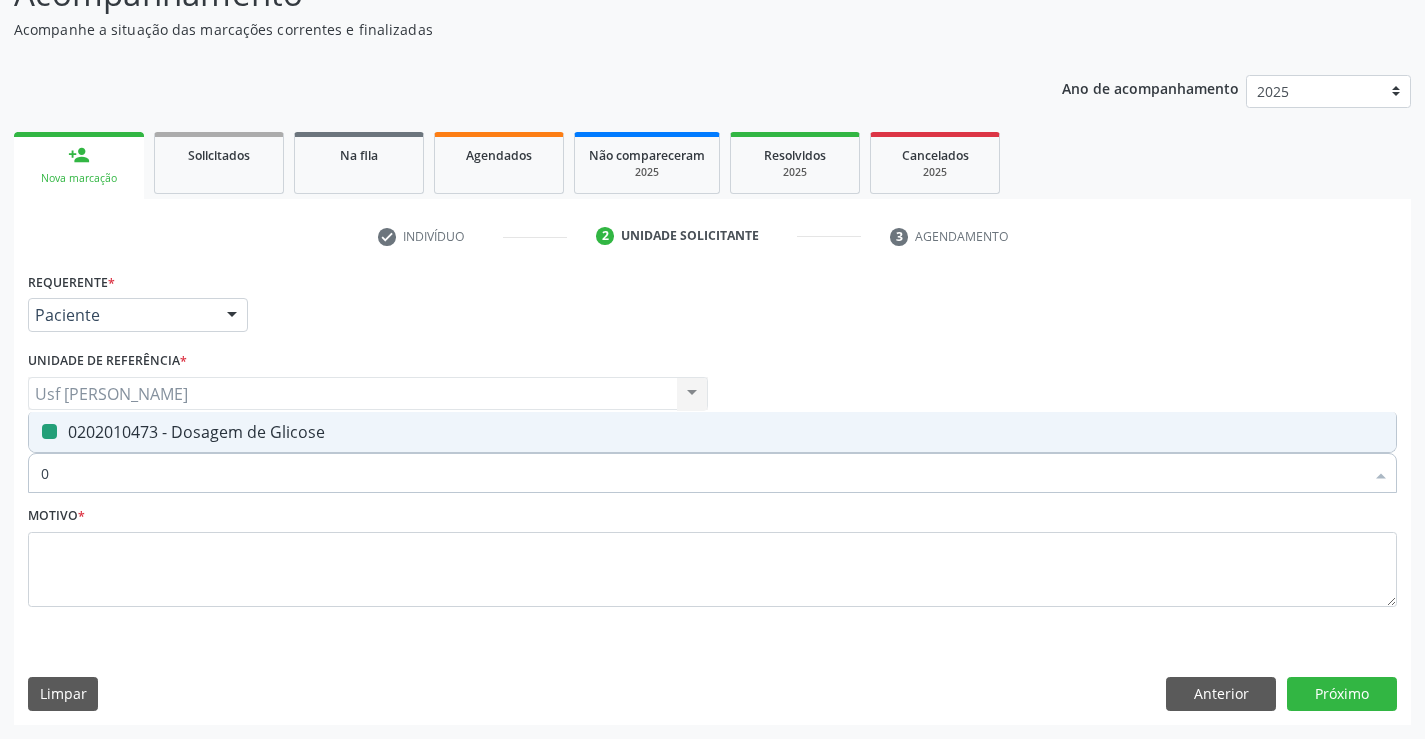 type on "02" 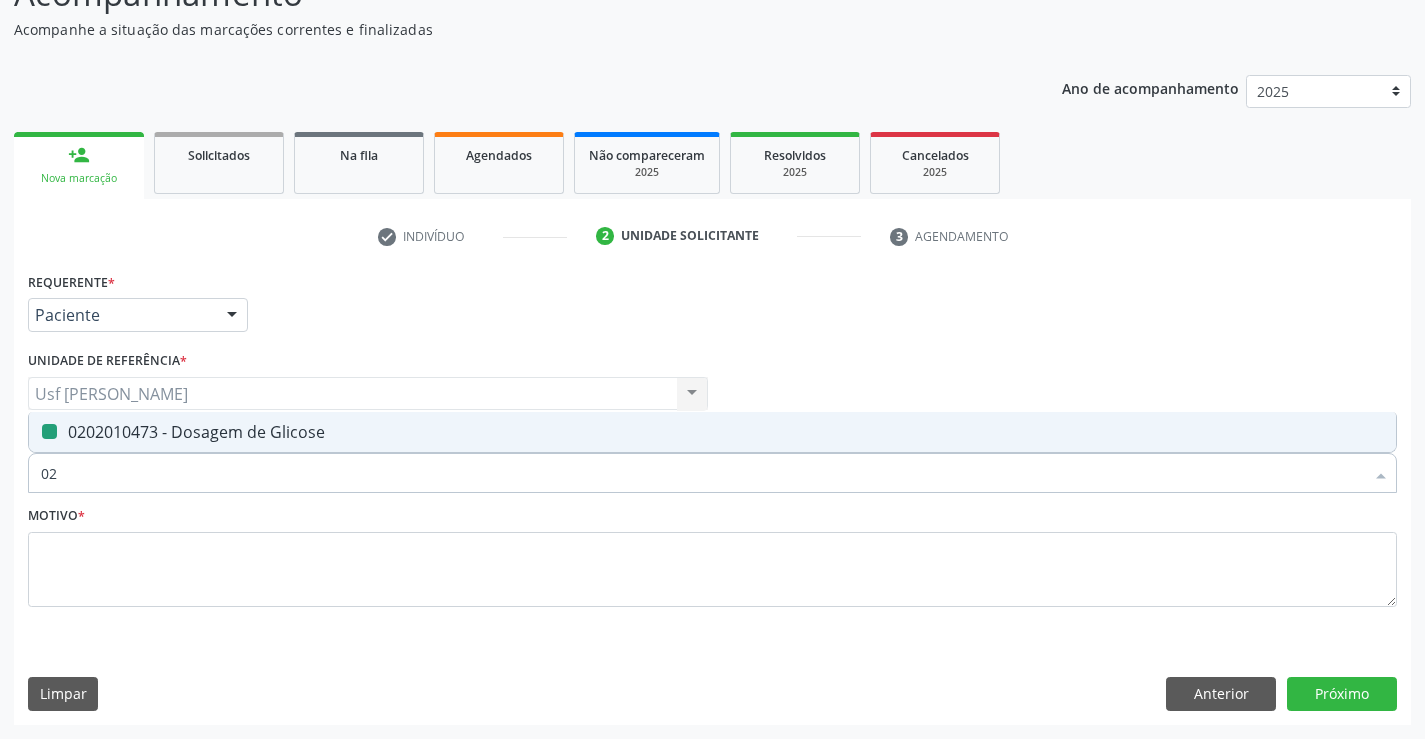 checkbox on "false" 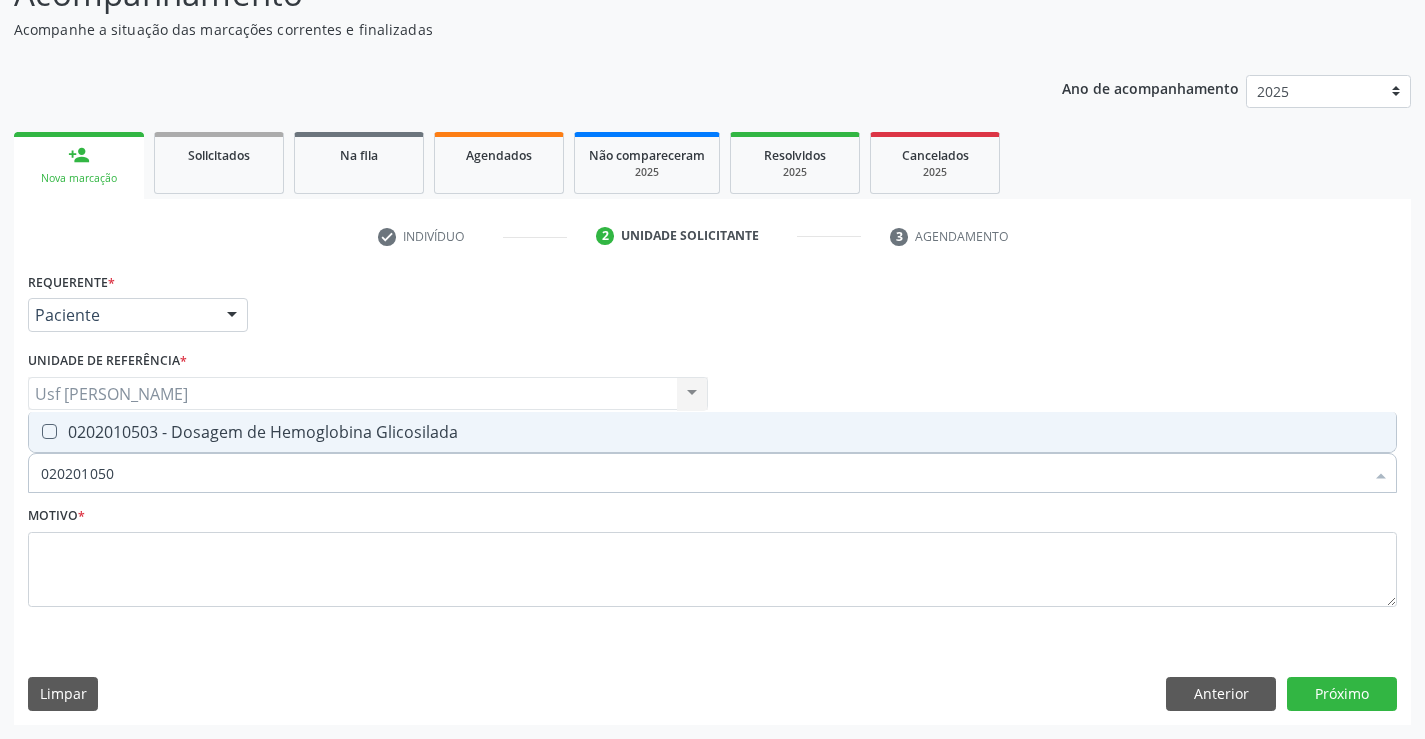 type on "0202010503" 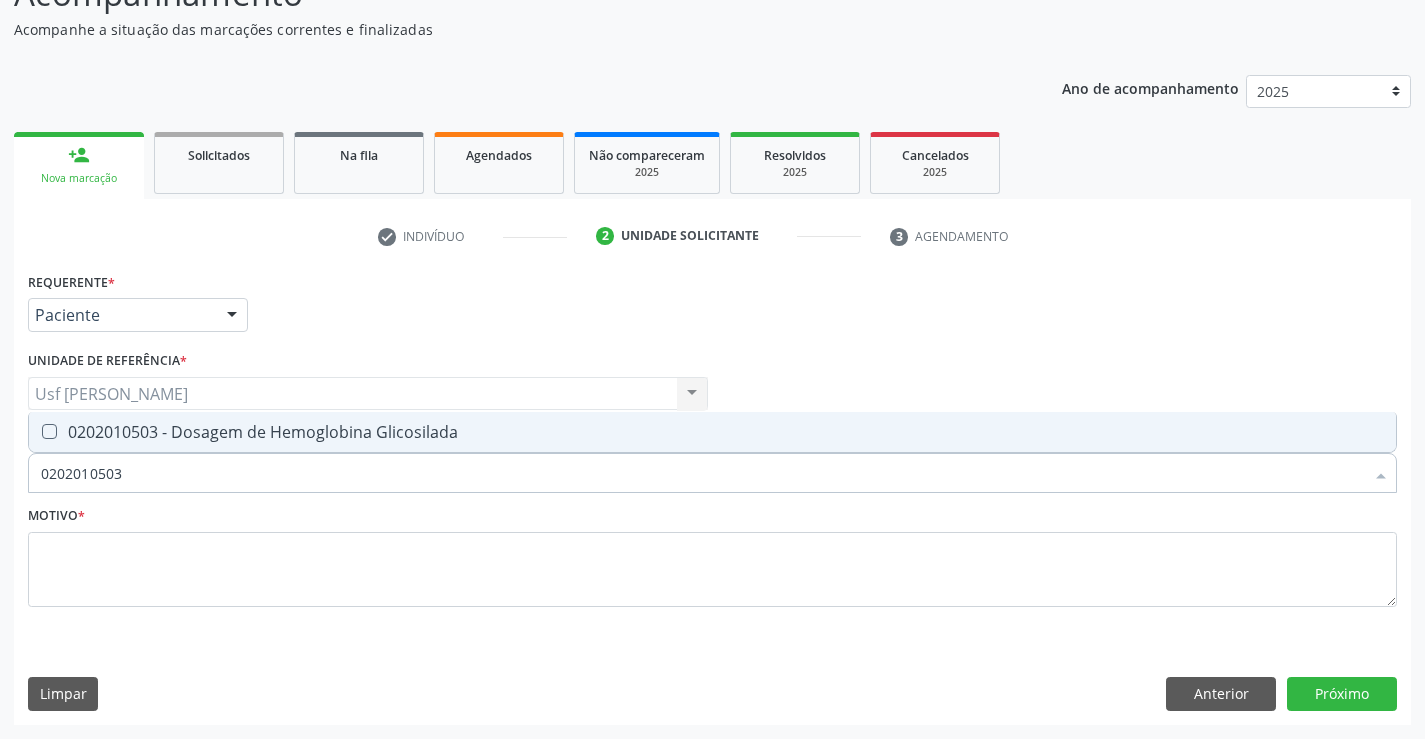 click on "0202010503 - Dosagem de Hemoglobina Glicosilada" at bounding box center (712, 432) 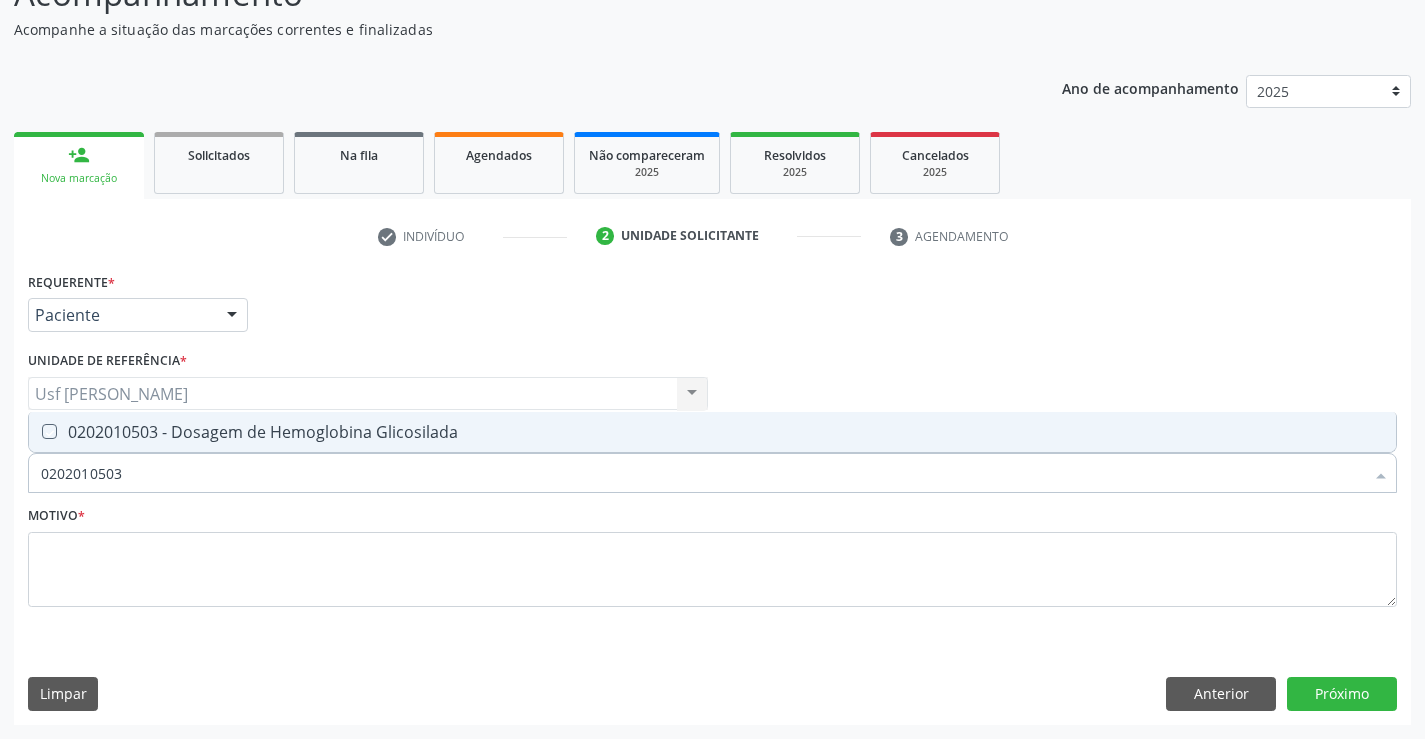 checkbox on "true" 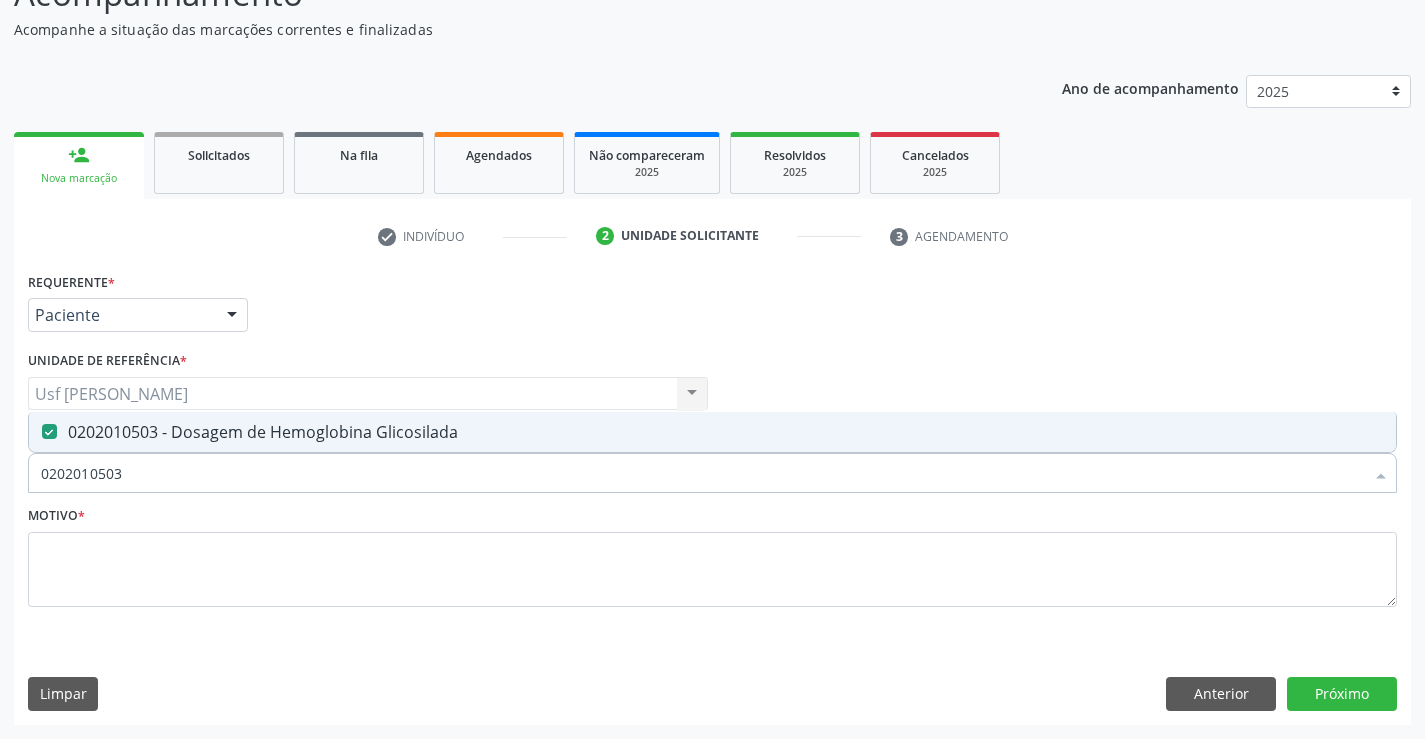 drag, startPoint x: 133, startPoint y: 480, endPoint x: 24, endPoint y: 484, distance: 109.07337 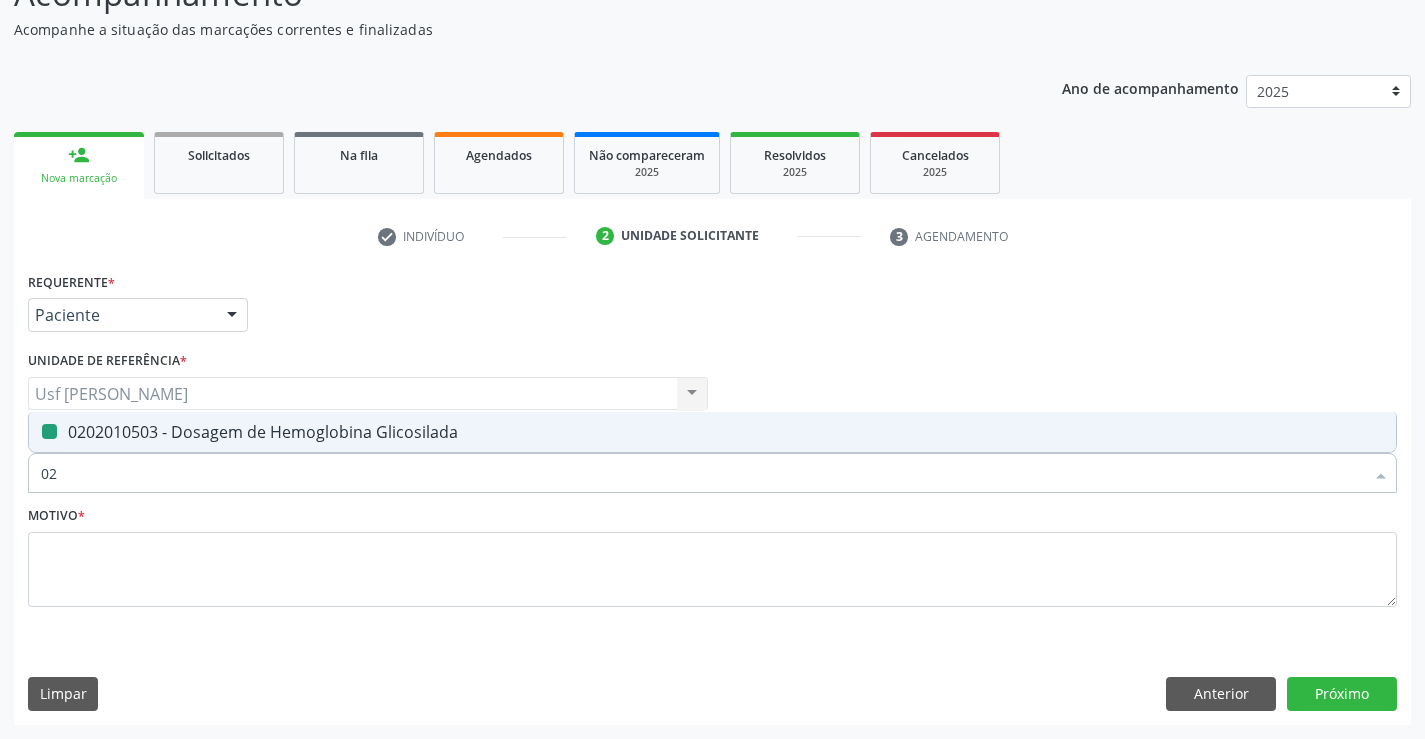 type on "020" 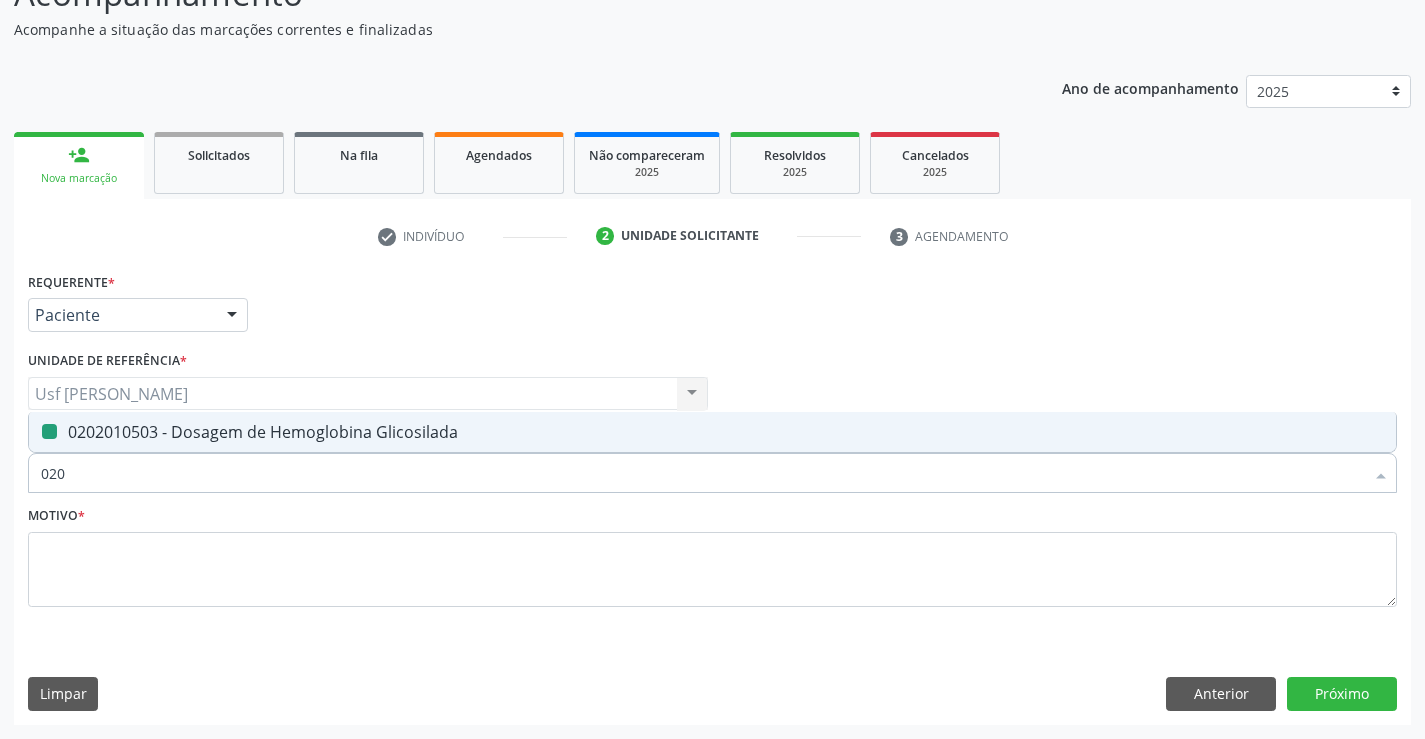 checkbox on "false" 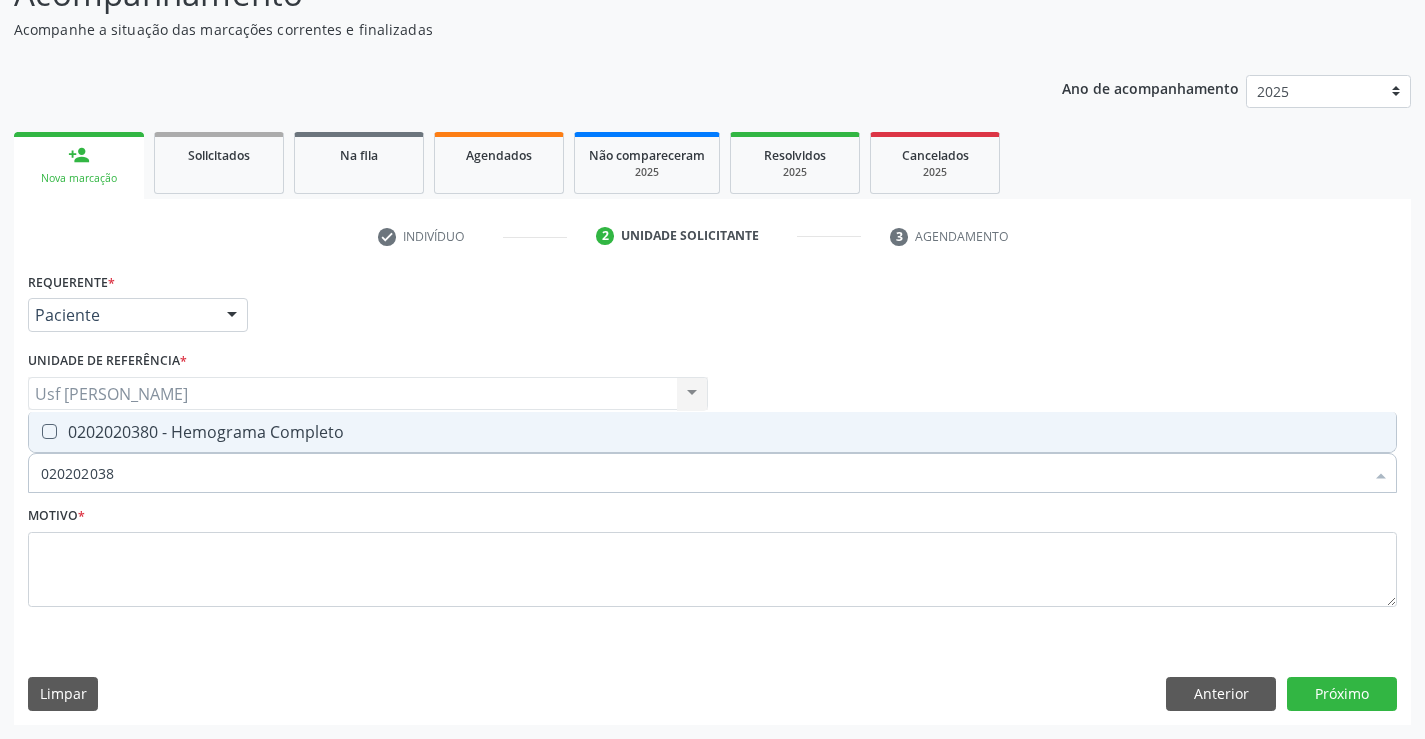 type on "0202020380" 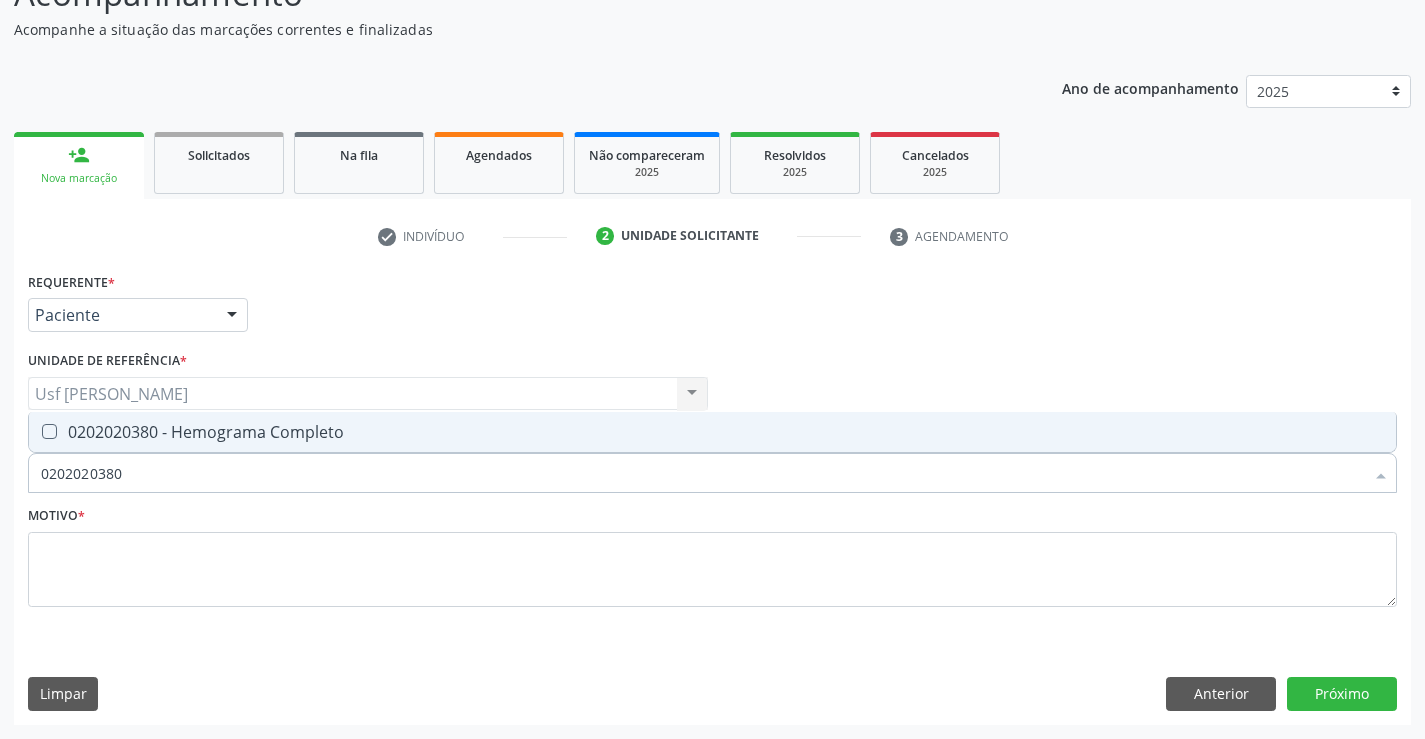 click on "0202020380 - Hemograma Completo" at bounding box center [712, 432] 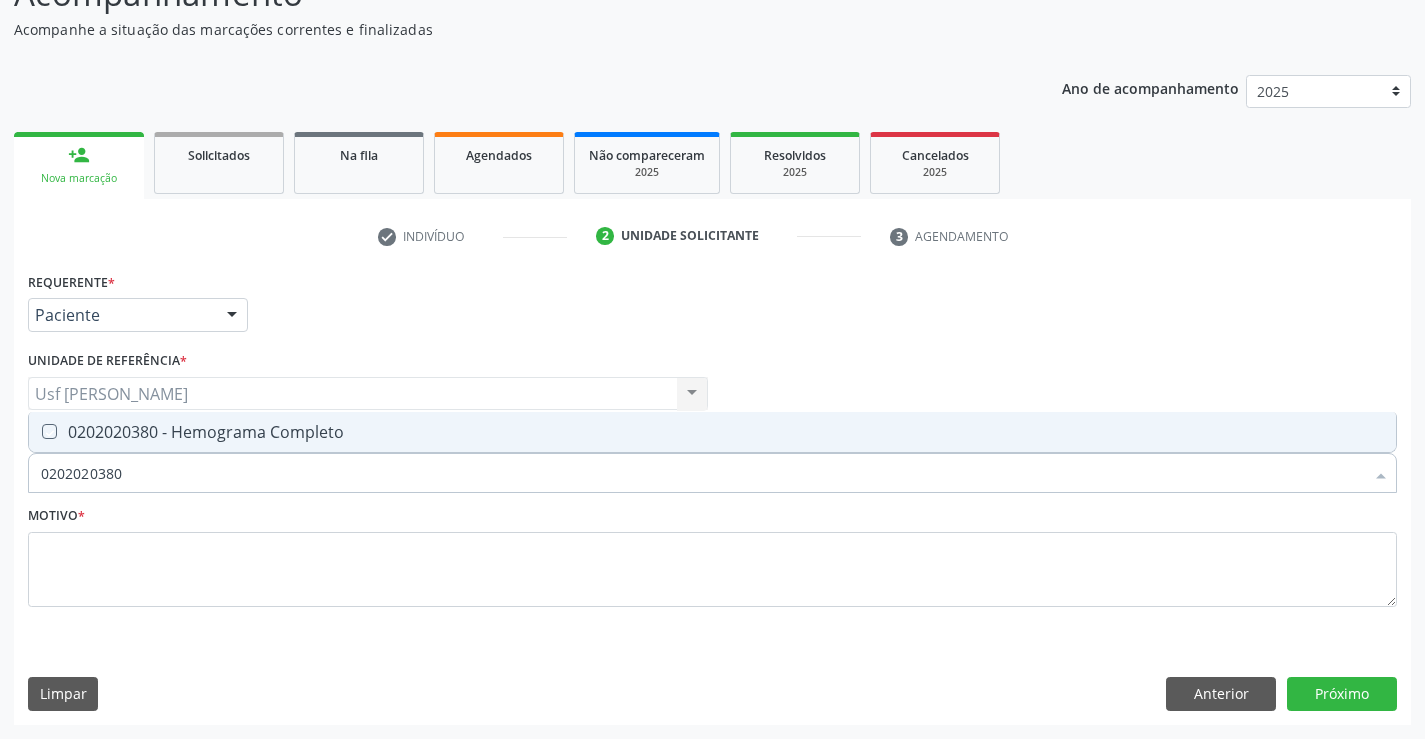 checkbox on "true" 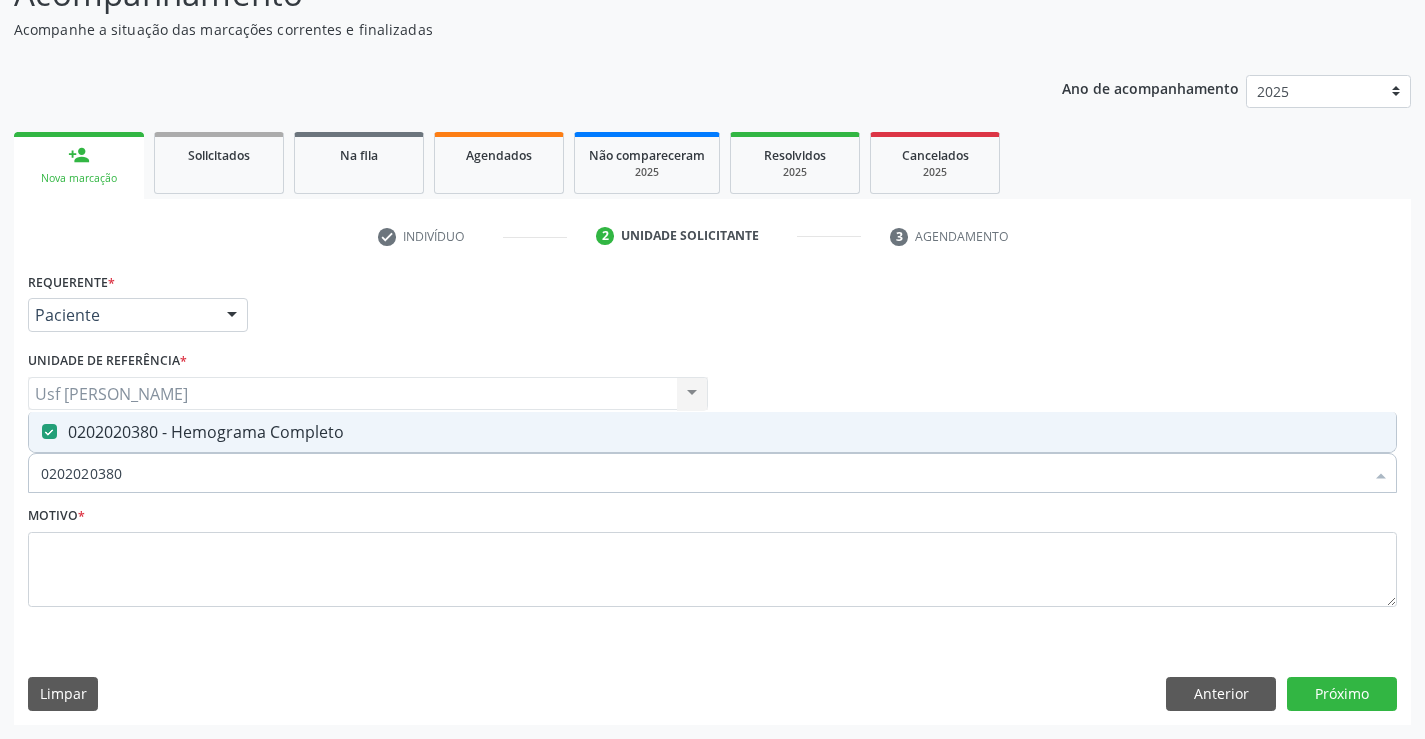 drag, startPoint x: 121, startPoint y: 473, endPoint x: 35, endPoint y: 485, distance: 86.833176 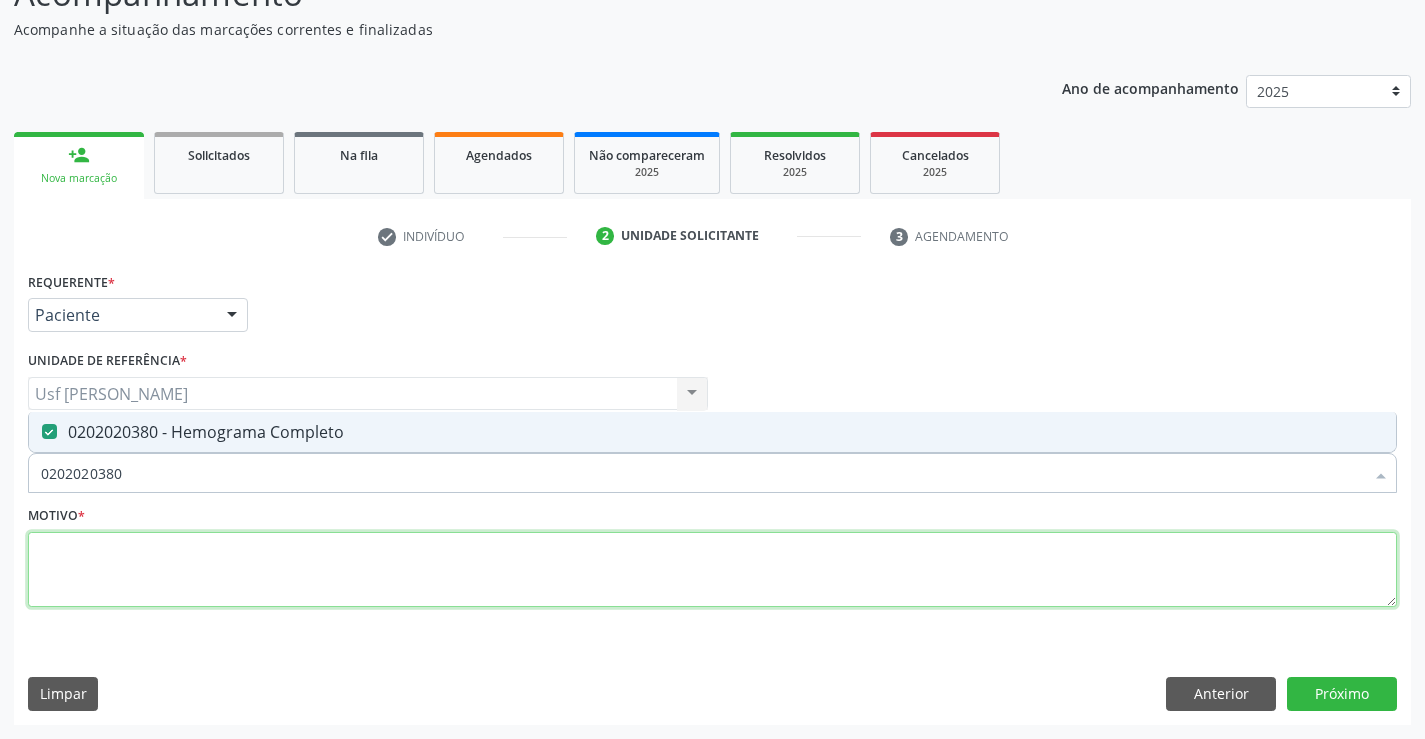 click at bounding box center [712, 570] 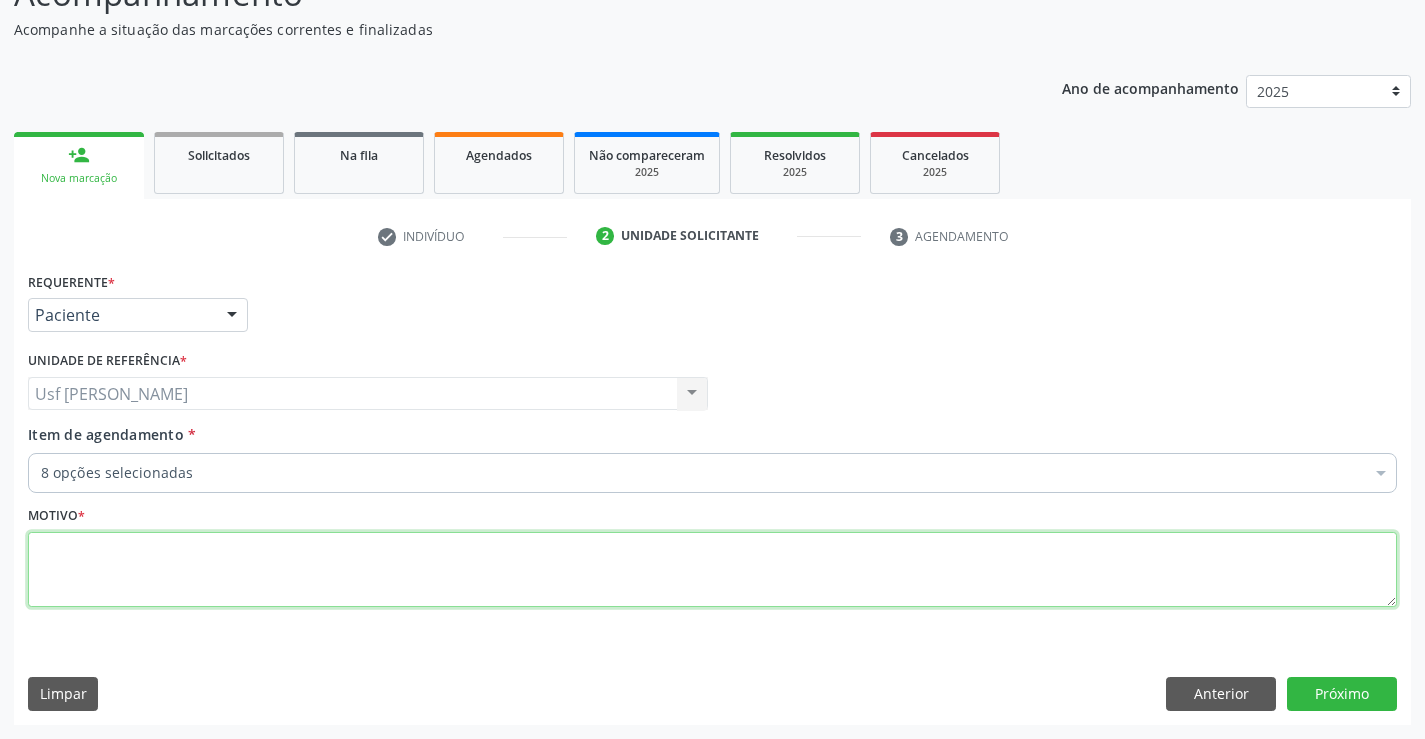 type on "." 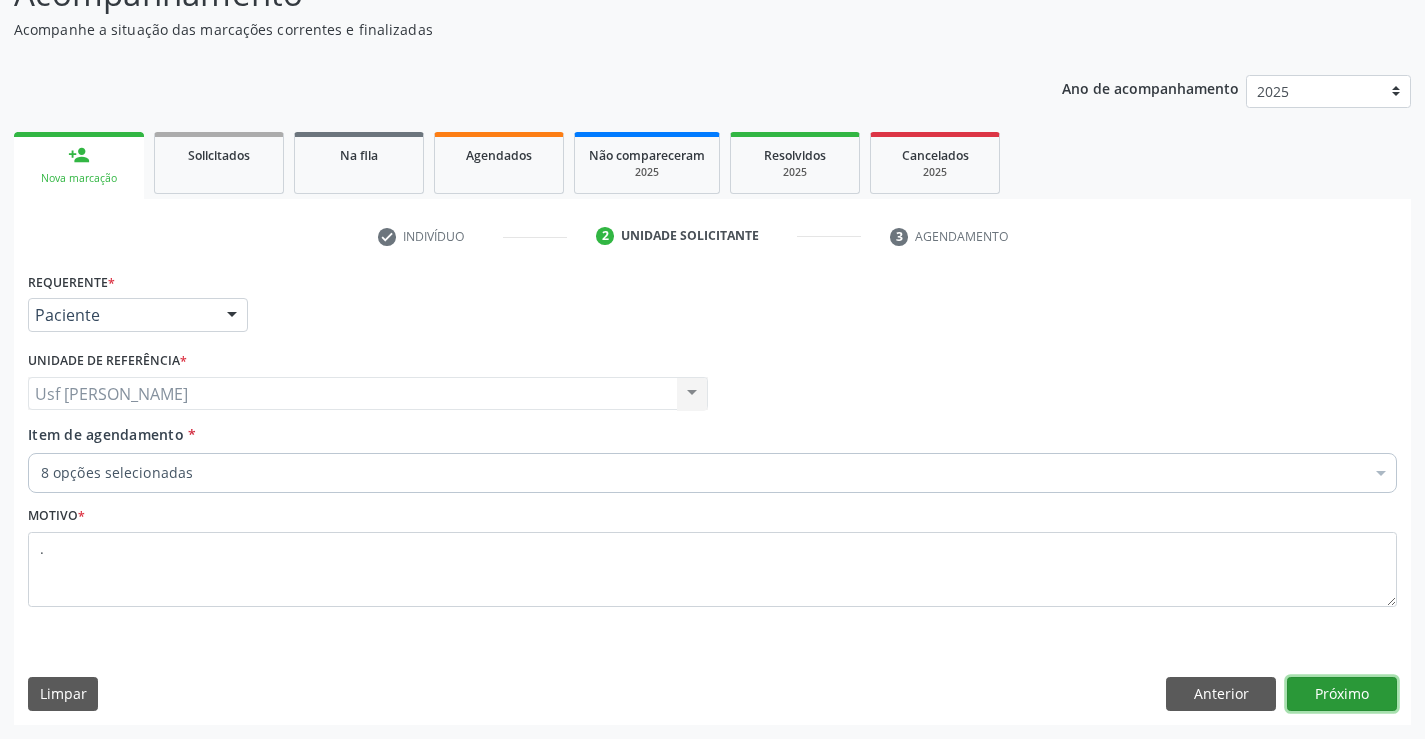 click on "Próximo" at bounding box center [1342, 694] 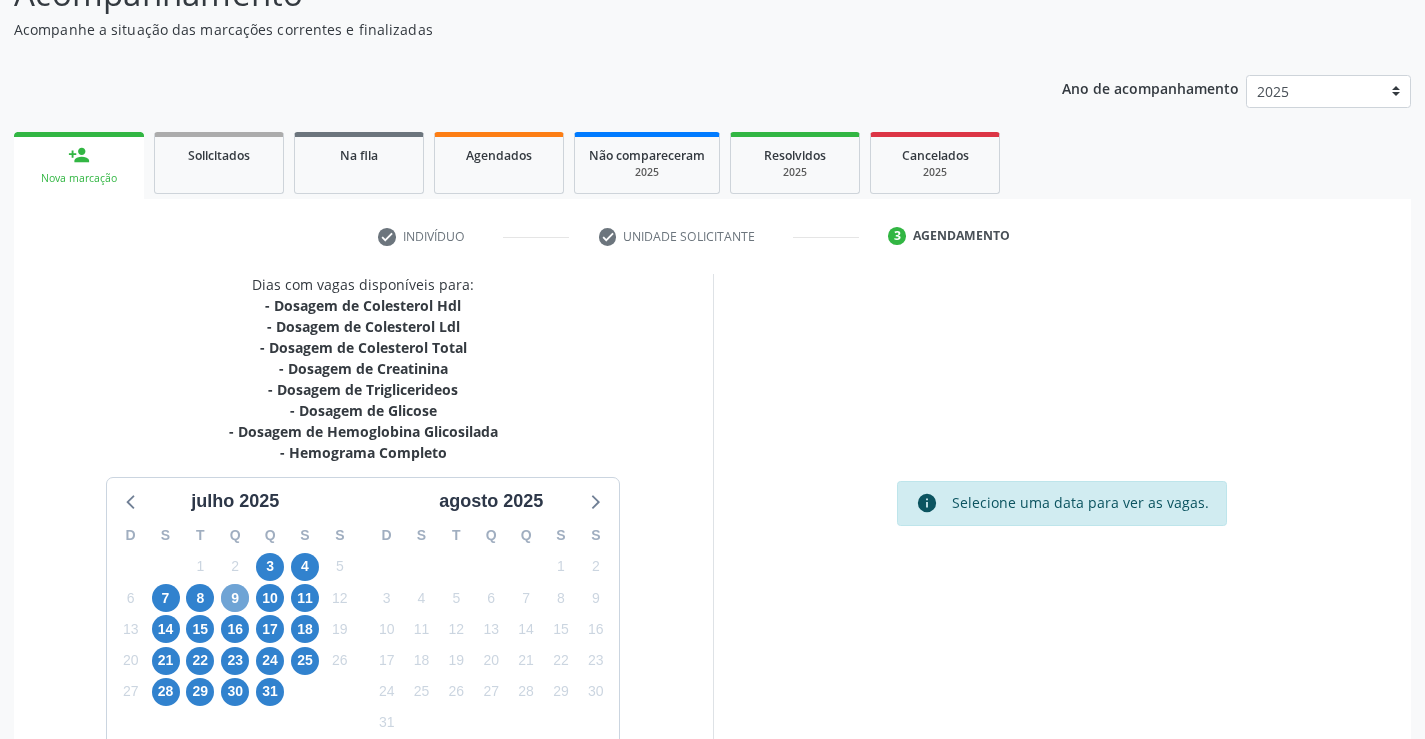 click on "9" at bounding box center (235, 598) 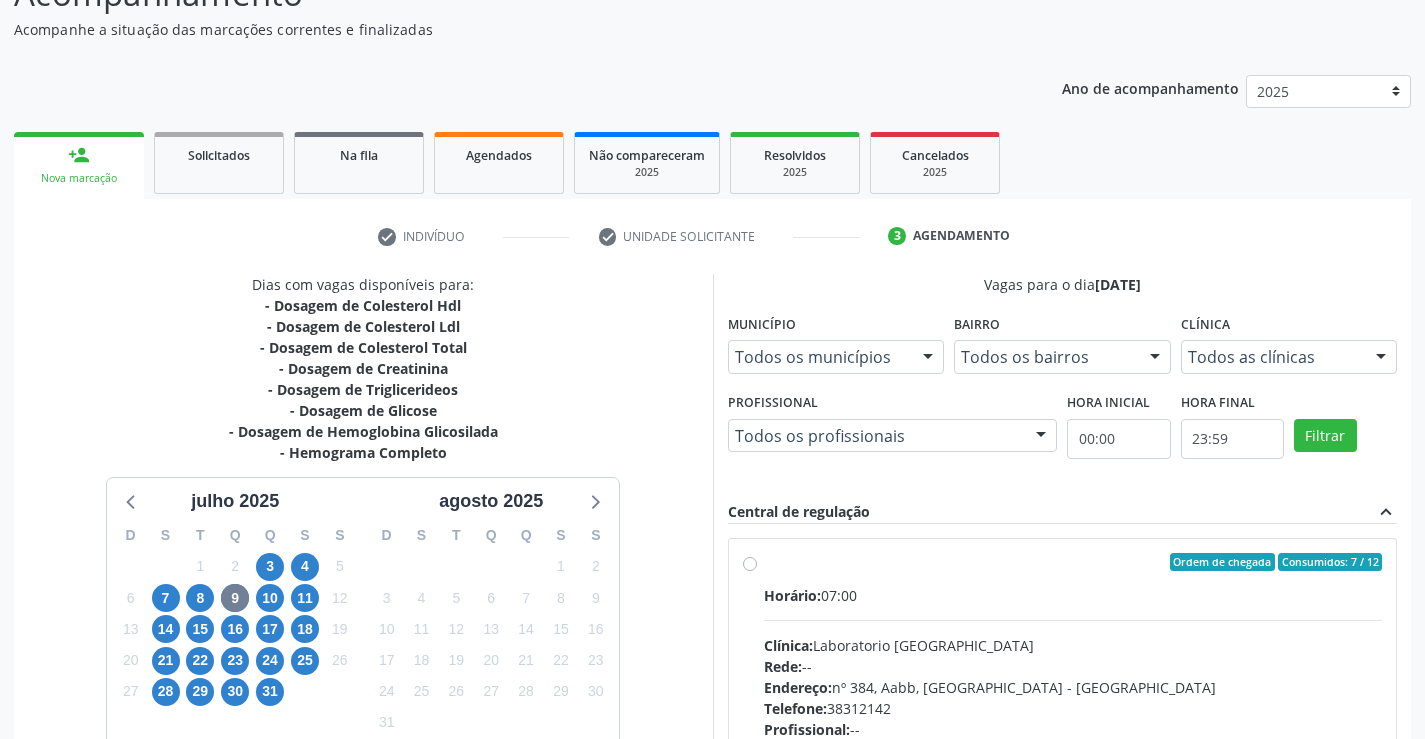 click on "Ordem de chegada
Consumidos: 7 / 12
Horário:   07:00
Clínica:  Laboratorio Sao Francisco
Rede:
--
Endereço:   nº 384, Aabb, Serra Talhada - PE
Telefone:   38312142
Profissional:
--
Informações adicionais sobre o atendimento
Idade de atendimento:
Sem restrição
Gênero(s) atendido(s):
Sem restrição
Informações adicionais:
--" at bounding box center [1073, 706] 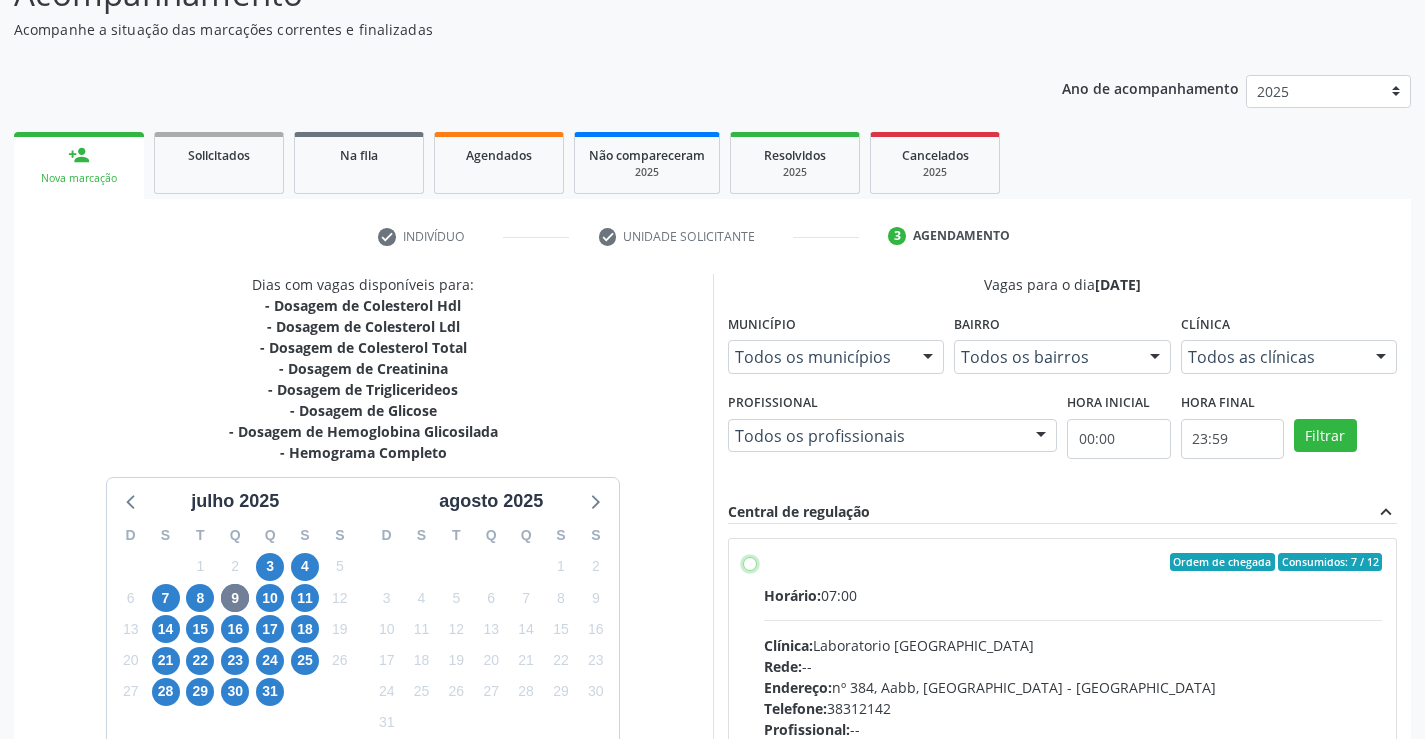 click on "Ordem de chegada
Consumidos: 7 / 12
Horário:   07:00
Clínica:  Laboratorio Sao Francisco
Rede:
--
Endereço:   nº 384, Aabb, Serra Talhada - PE
Telefone:   38312142
Profissional:
--
Informações adicionais sobre o atendimento
Idade de atendimento:
Sem restrição
Gênero(s) atendido(s):
Sem restrição
Informações adicionais:
--" at bounding box center [750, 562] 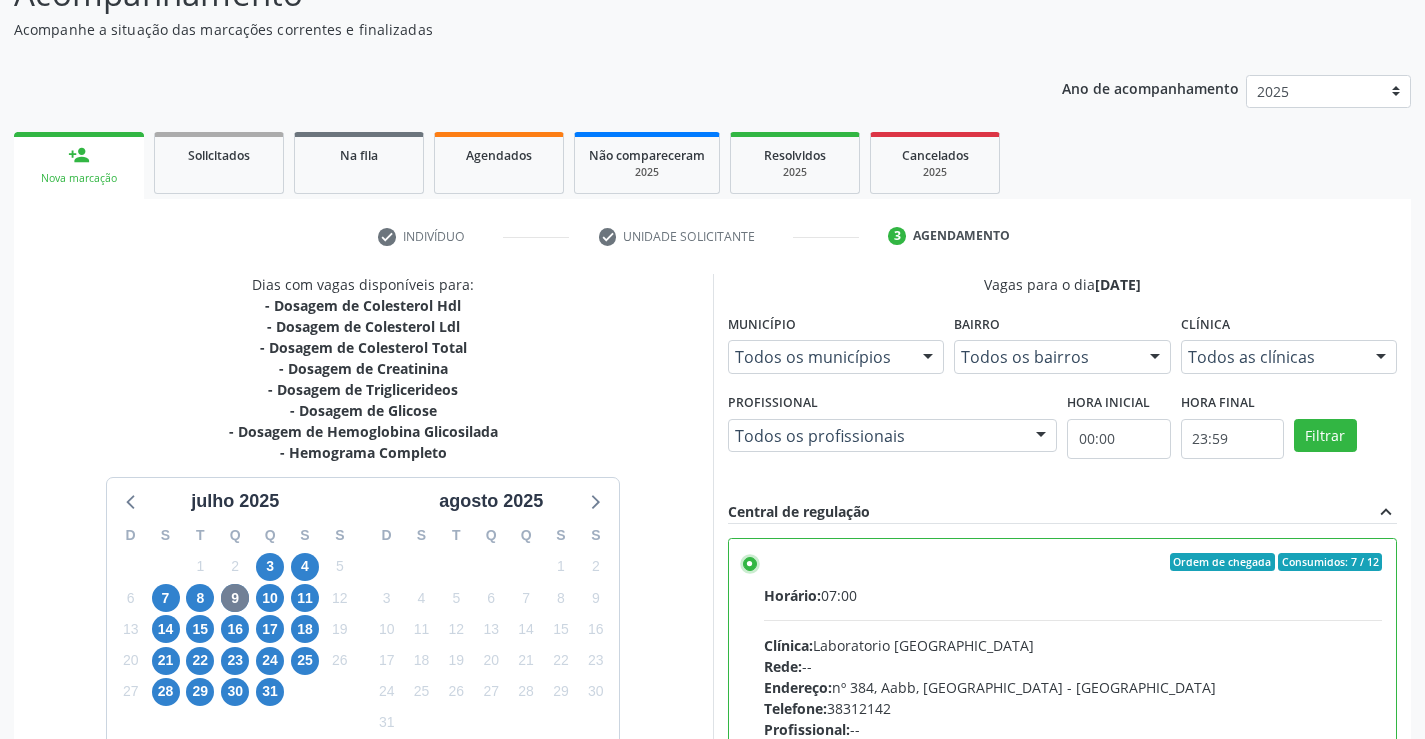 scroll, scrollTop: 456, scrollLeft: 0, axis: vertical 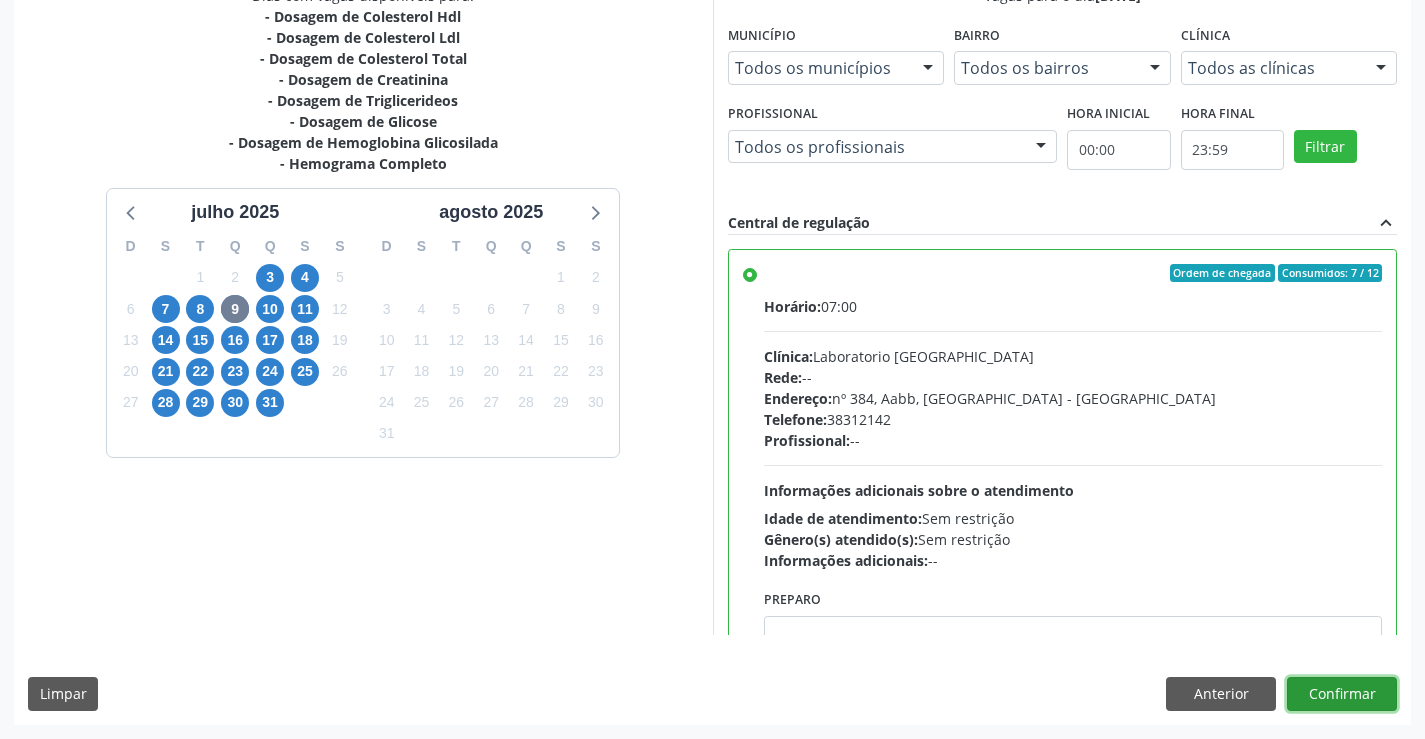 click on "Confirmar" at bounding box center (1342, 694) 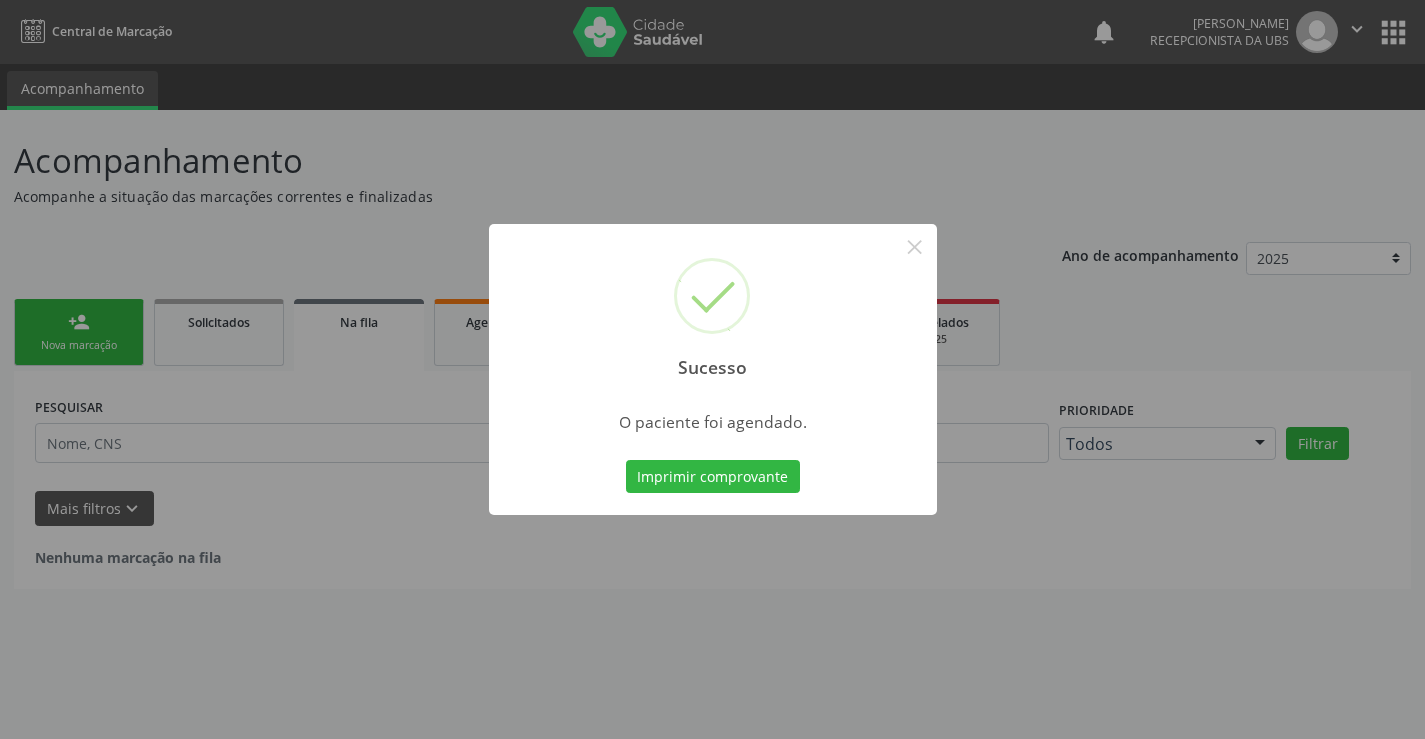 scroll, scrollTop: 0, scrollLeft: 0, axis: both 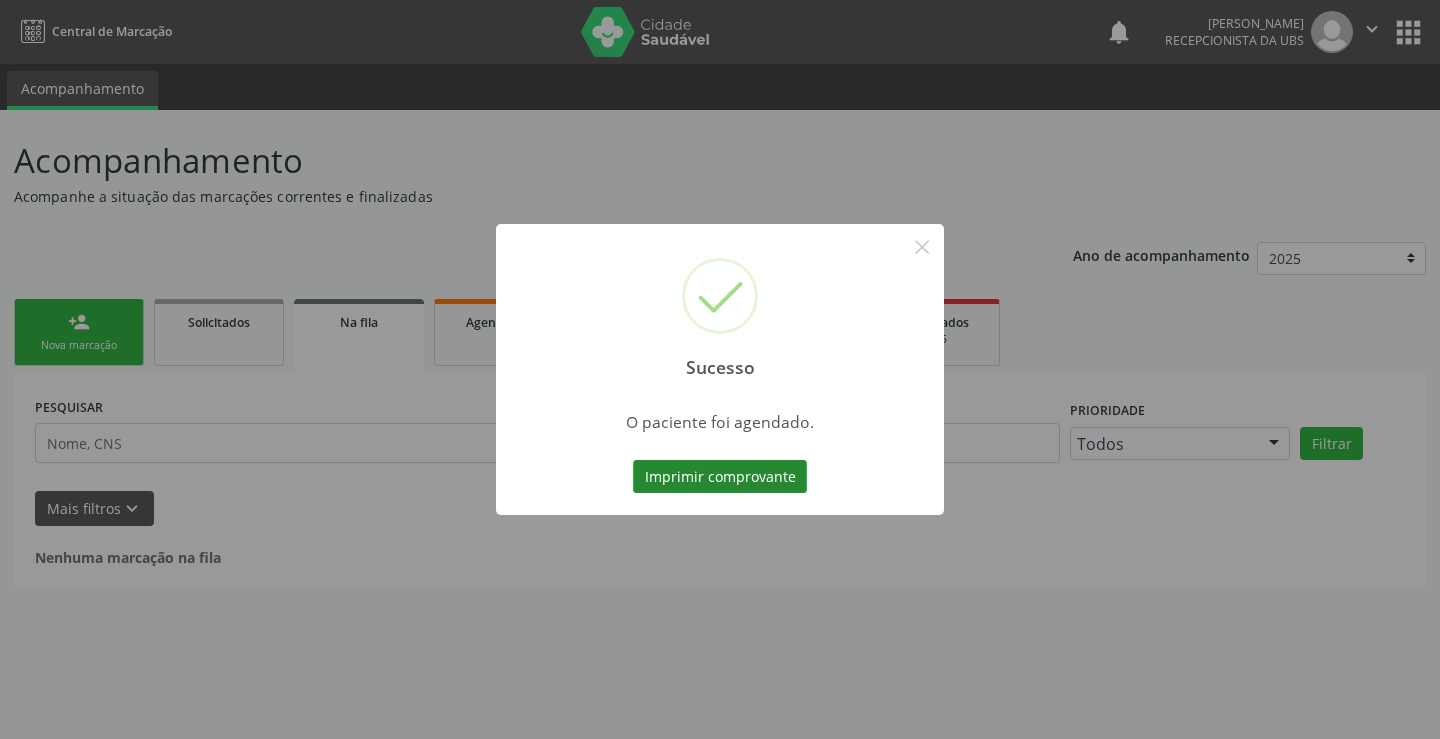 click on "Imprimir comprovante" at bounding box center [720, 477] 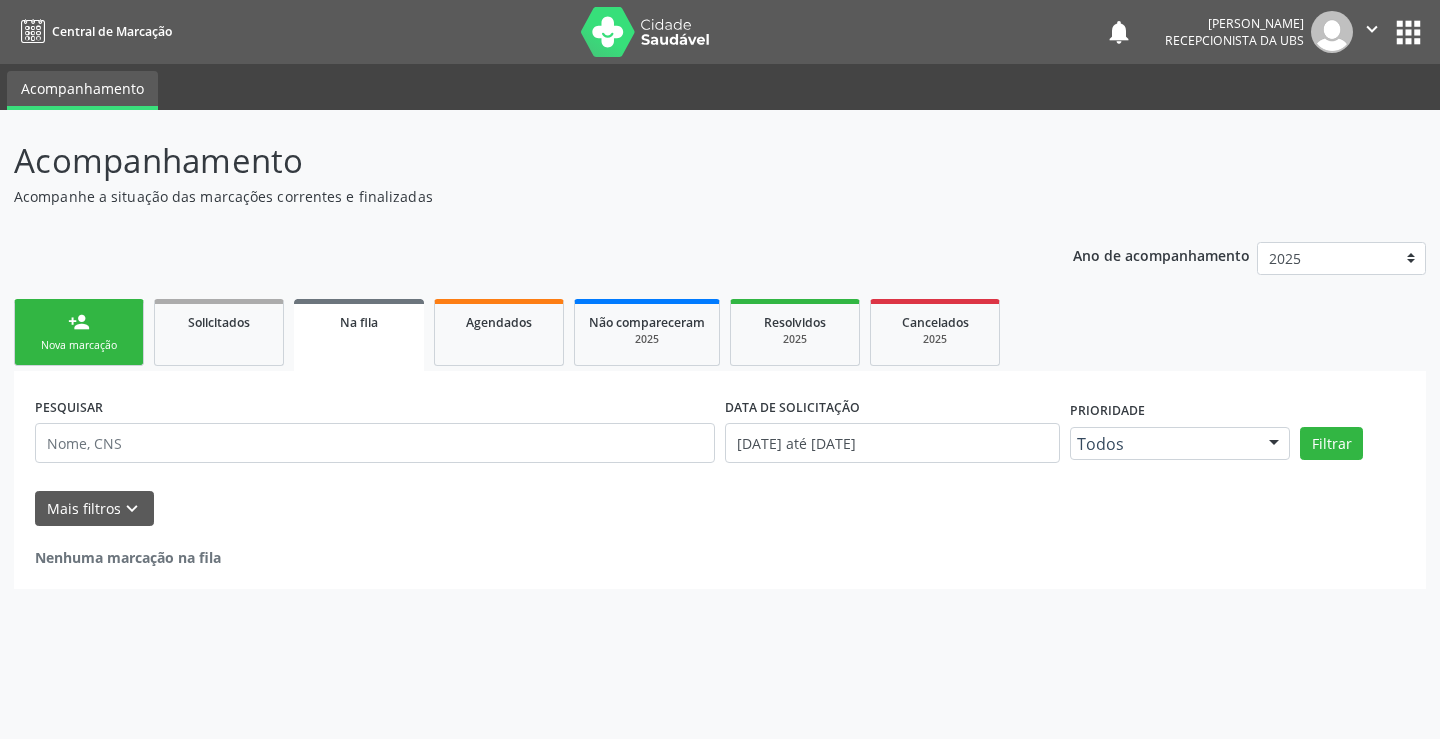 click on "person_add
Nova marcação" at bounding box center [79, 332] 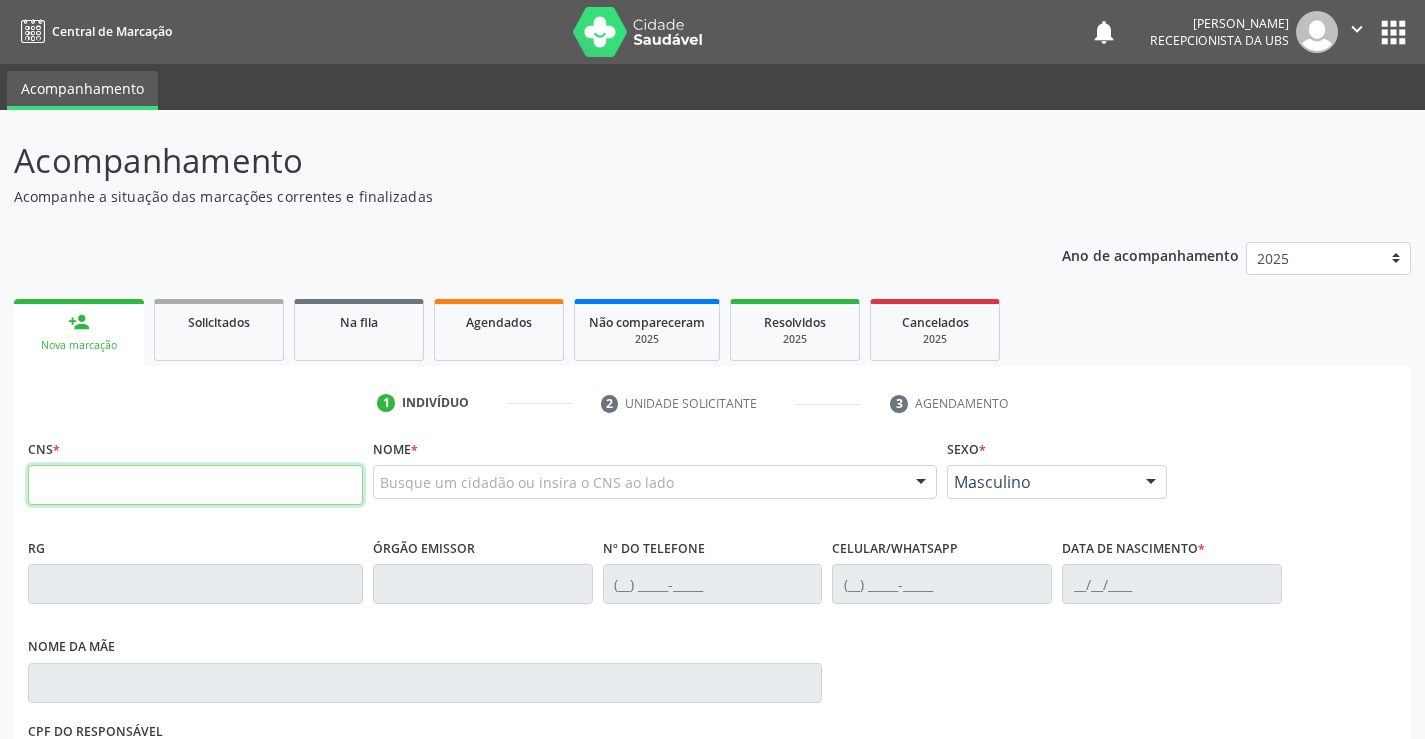 click at bounding box center [195, 485] 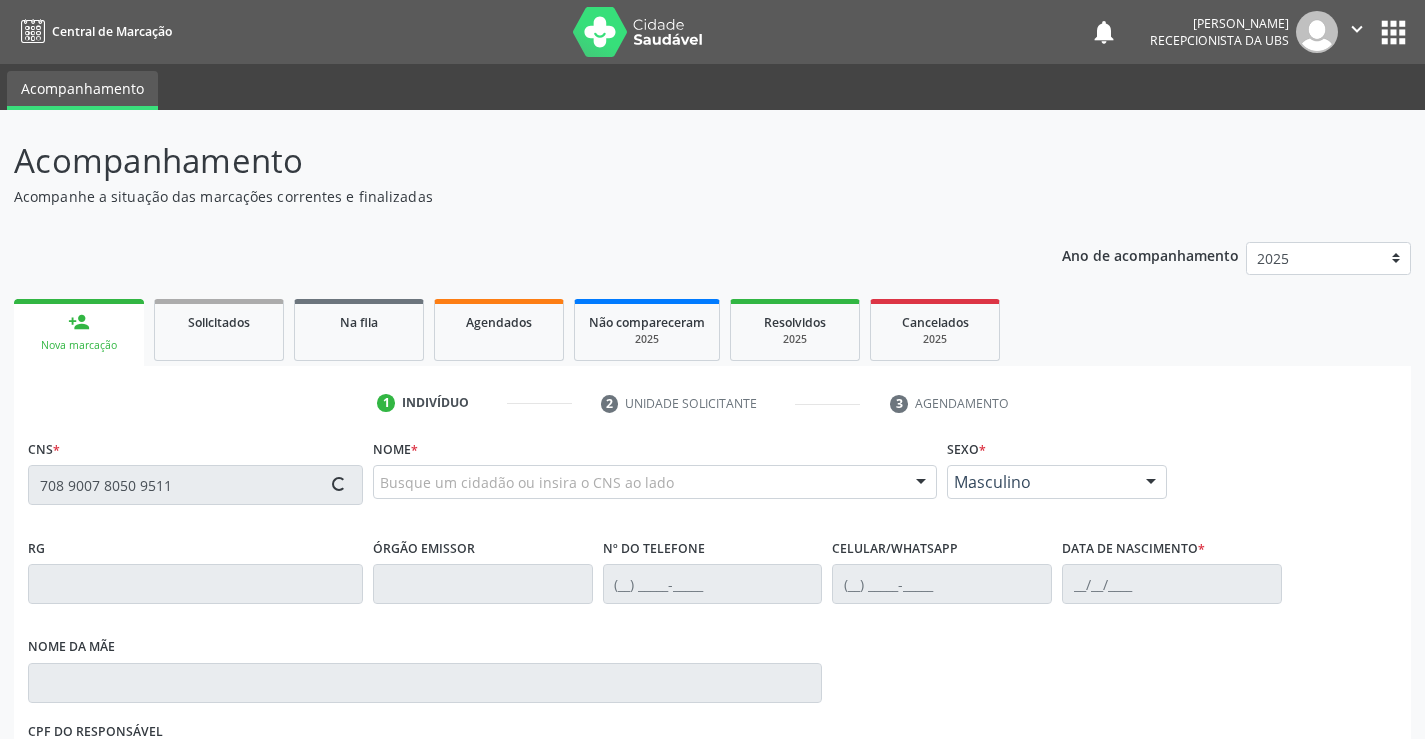 type on "708 9007 8050 9511" 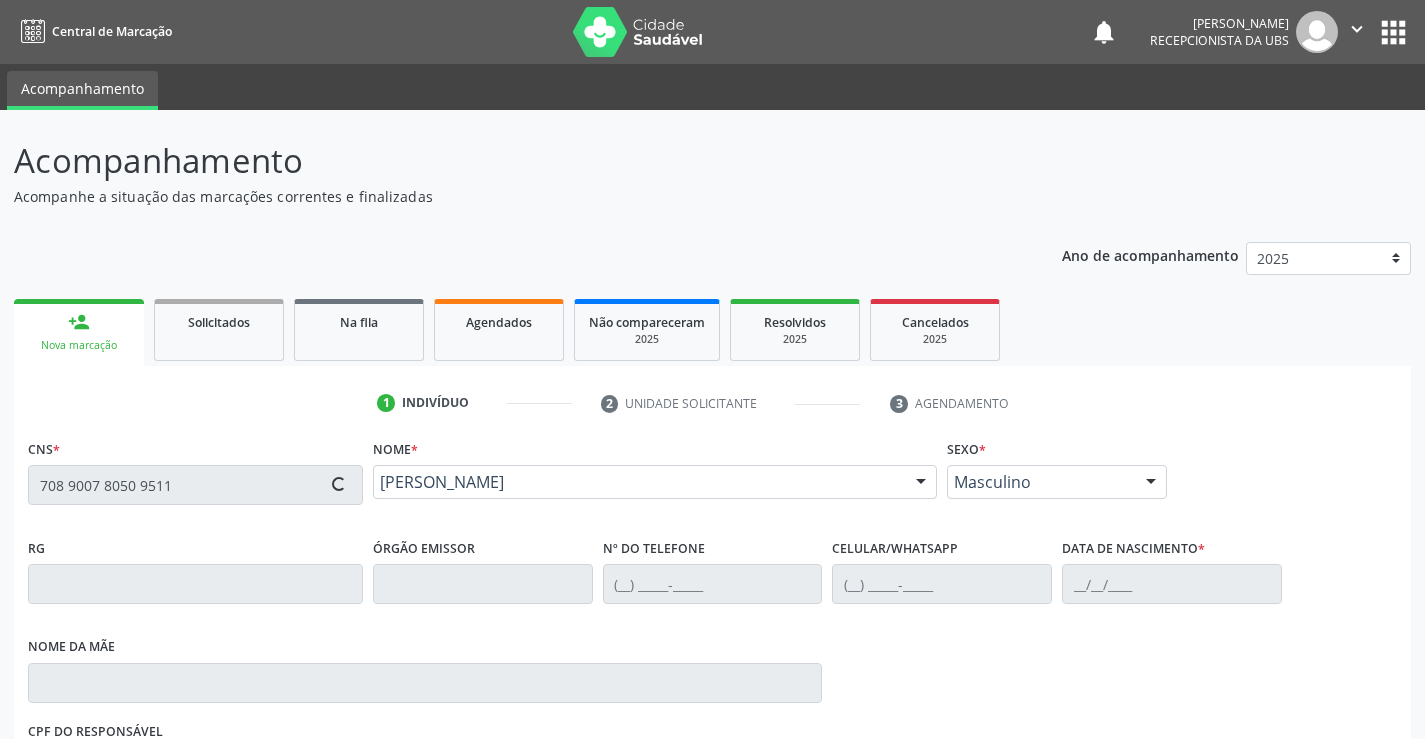 type on "[PHONE_NUMBER]" 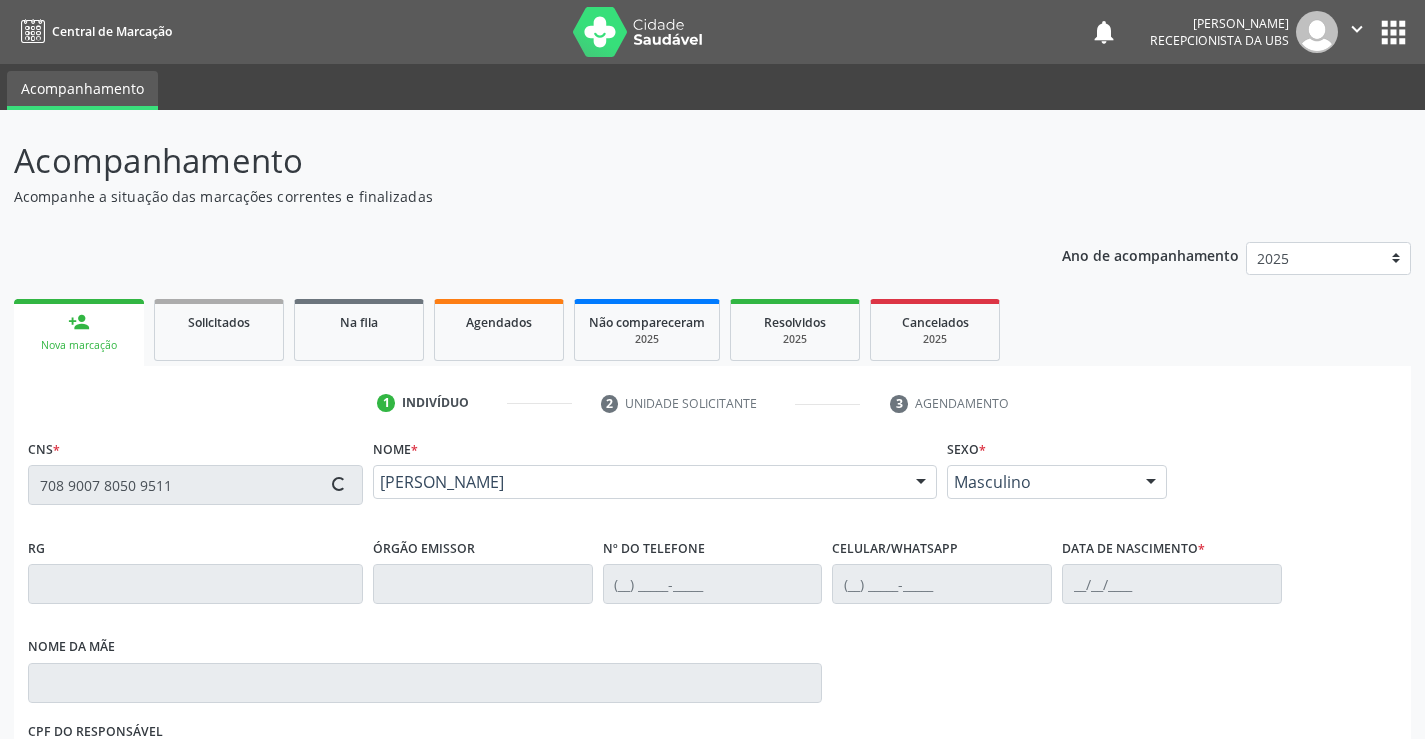 type on "[PHONE_NUMBER]" 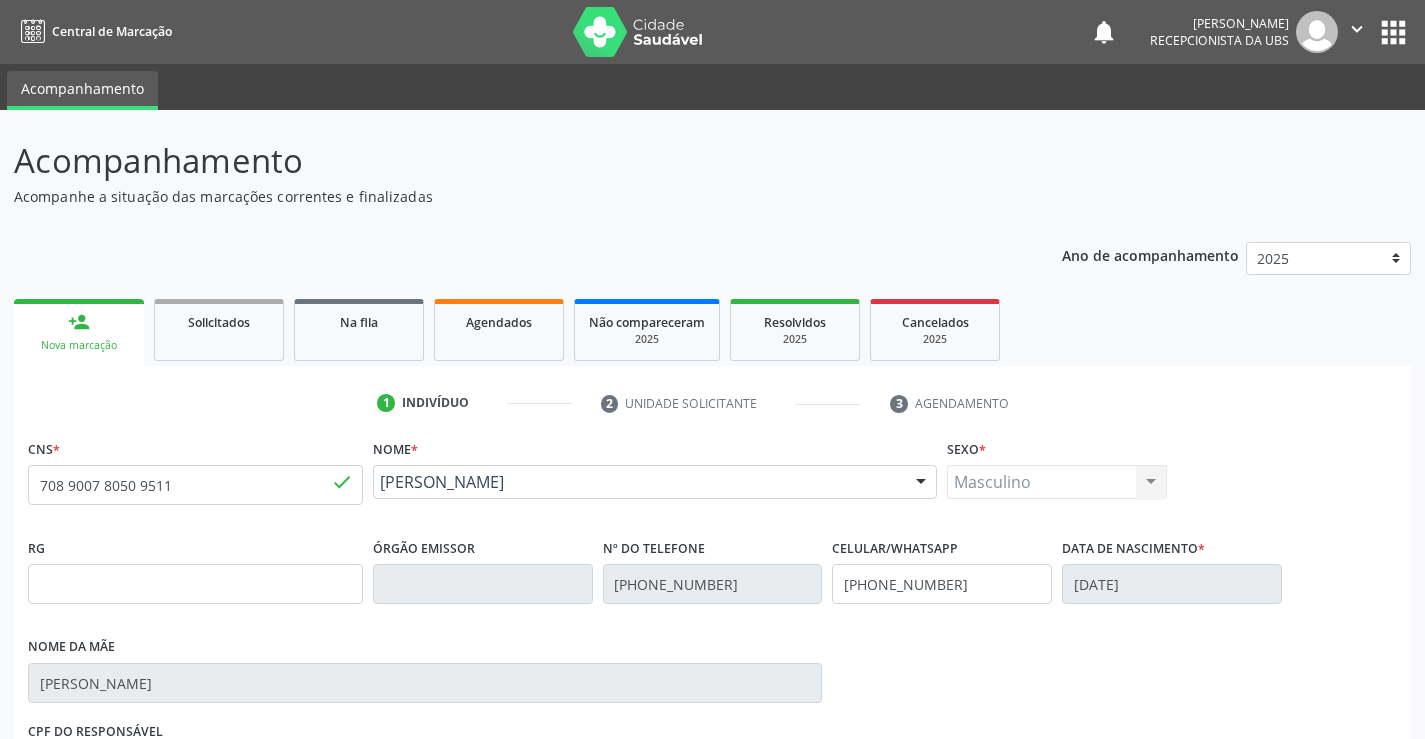 drag, startPoint x: 567, startPoint y: 501, endPoint x: 381, endPoint y: 480, distance: 187.18173 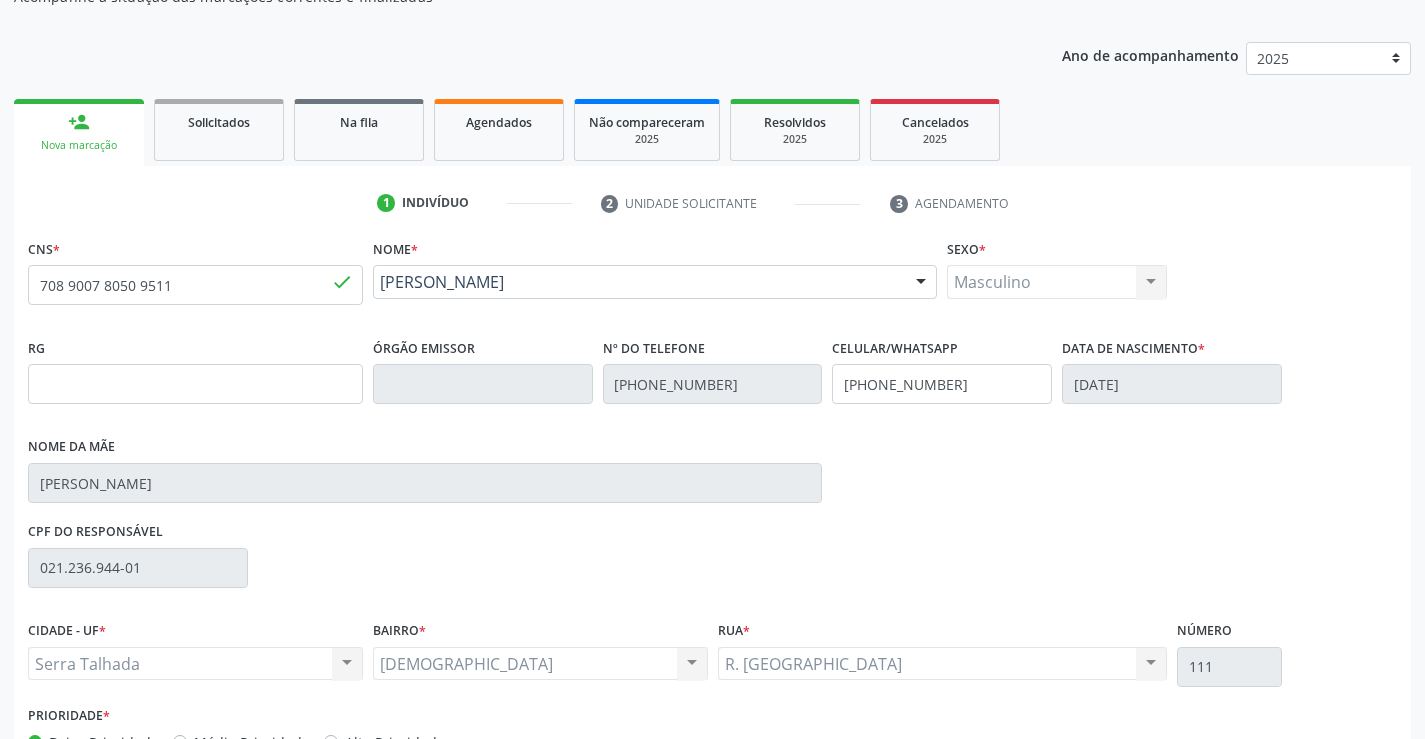 scroll, scrollTop: 331, scrollLeft: 0, axis: vertical 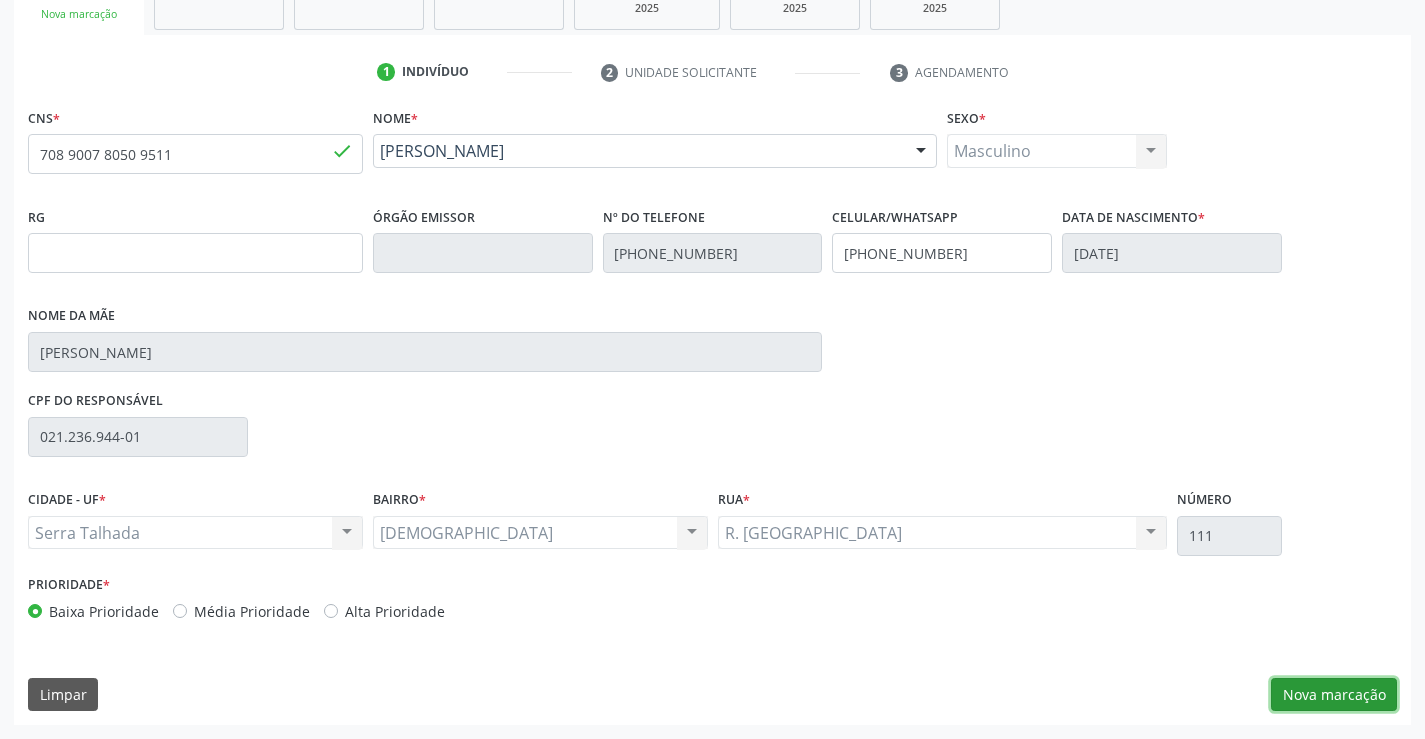 click on "Nova marcação" at bounding box center [1334, 695] 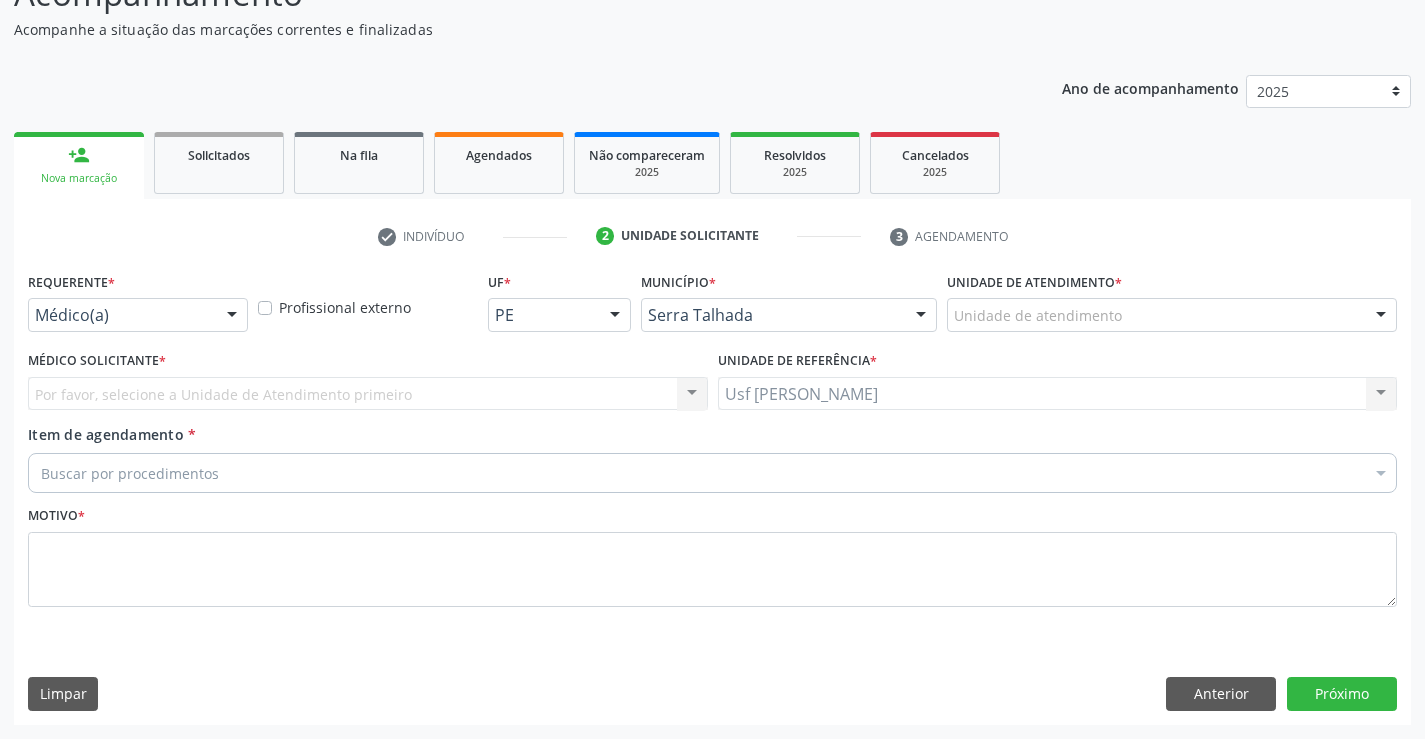 scroll, scrollTop: 167, scrollLeft: 0, axis: vertical 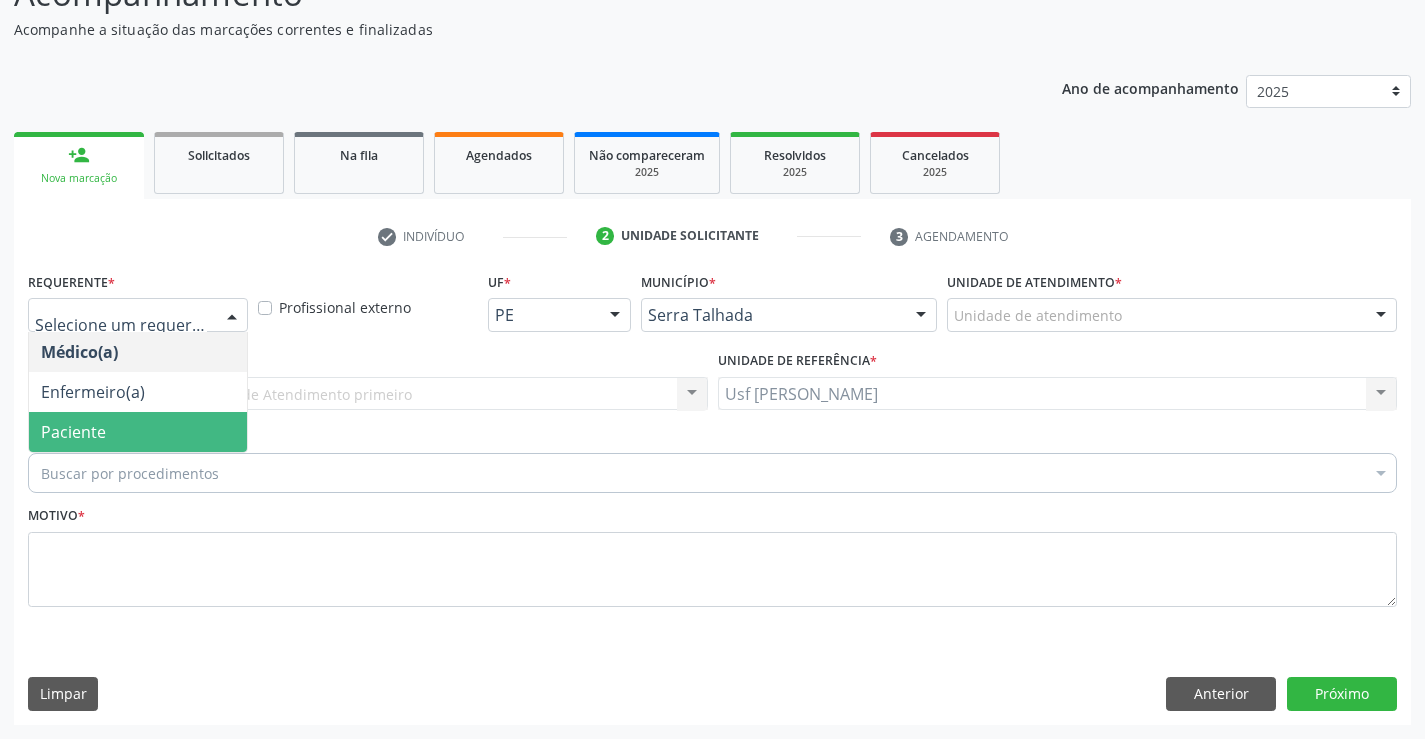 click on "Paciente" at bounding box center (138, 432) 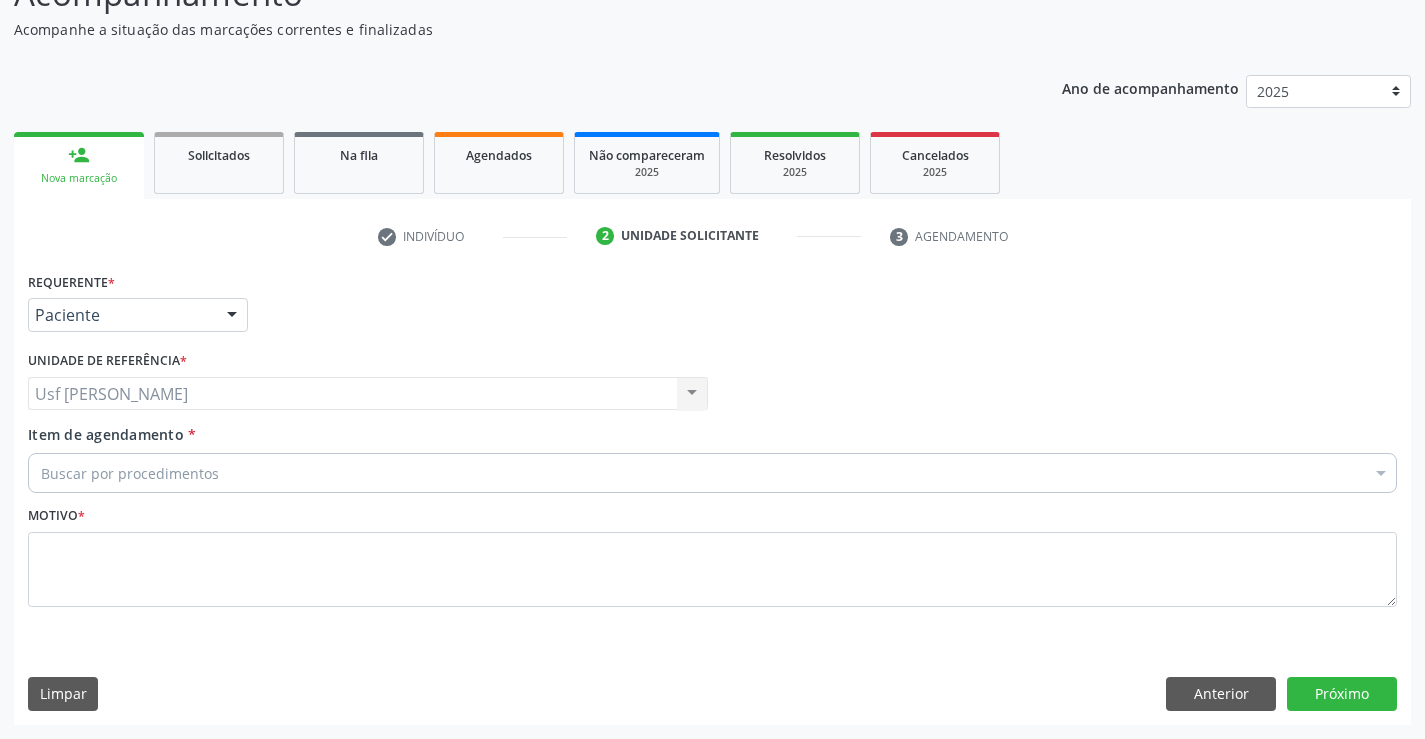 click on "Buscar por procedimentos" at bounding box center [712, 473] 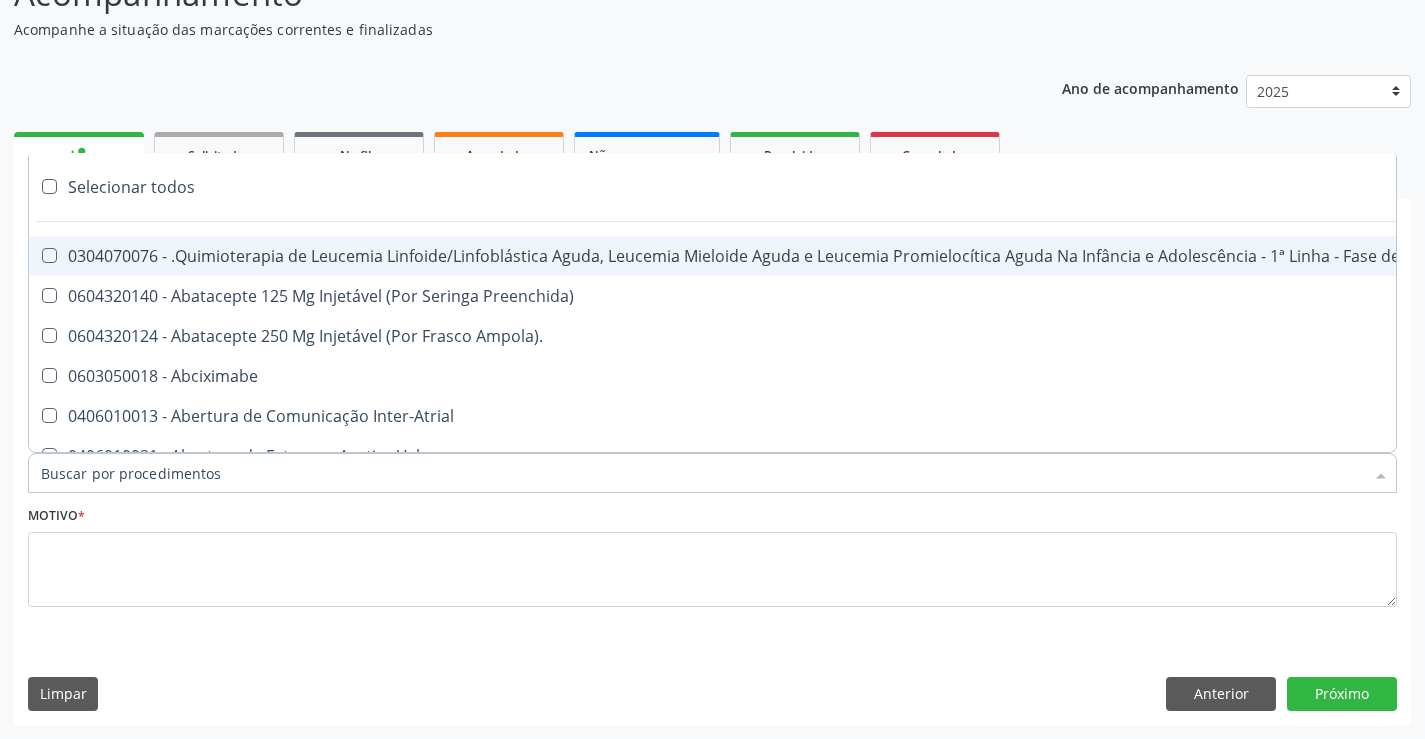 click on "Item de agendamento
*" at bounding box center (702, 473) 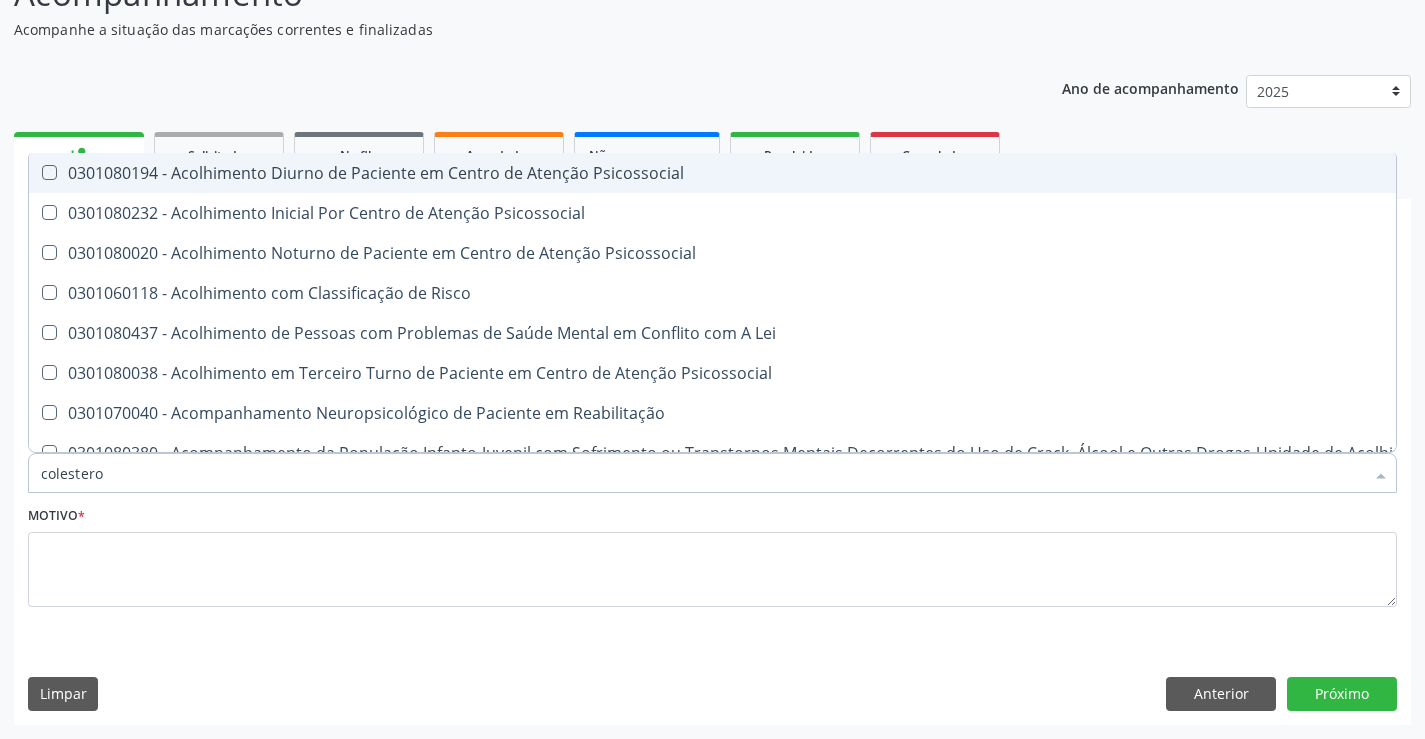 type on "colesterol" 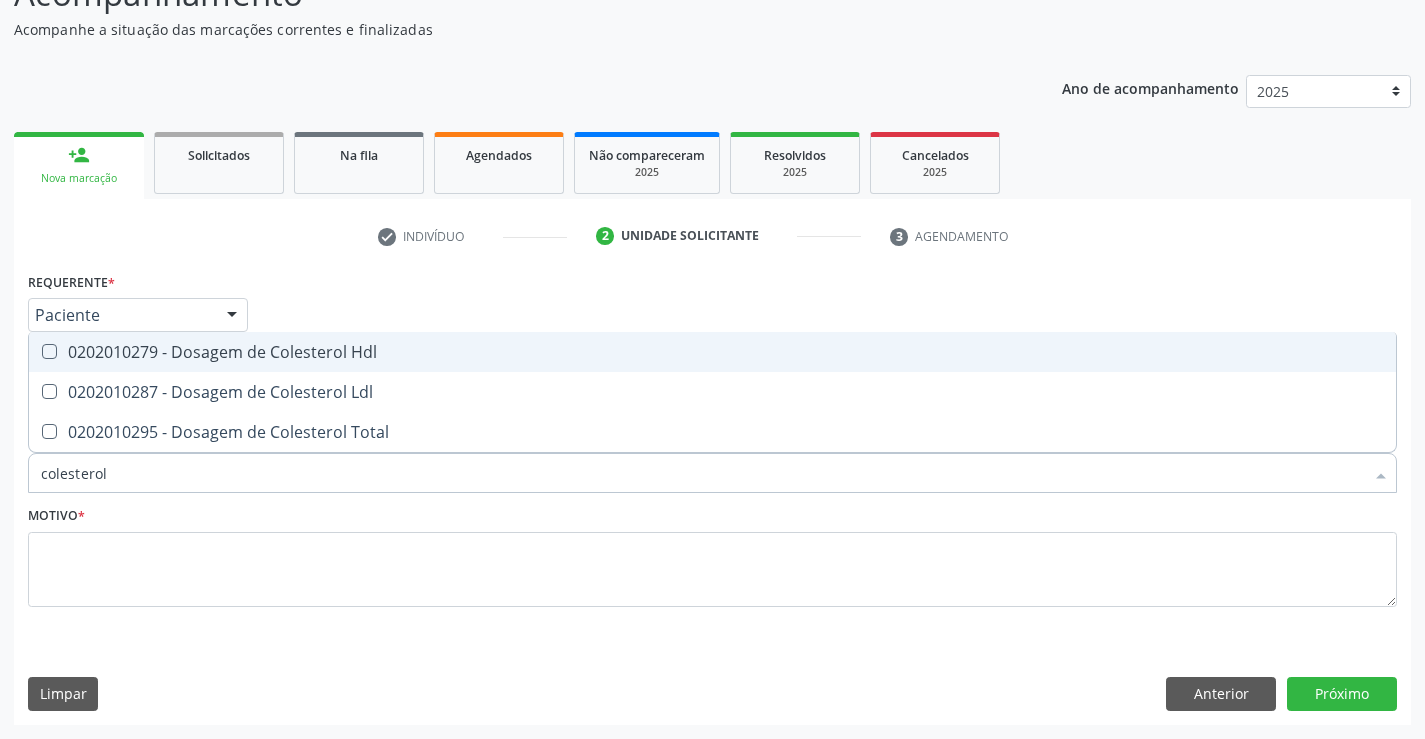 click on "0202010279 - Dosagem de Colesterol Hdl" at bounding box center [712, 352] 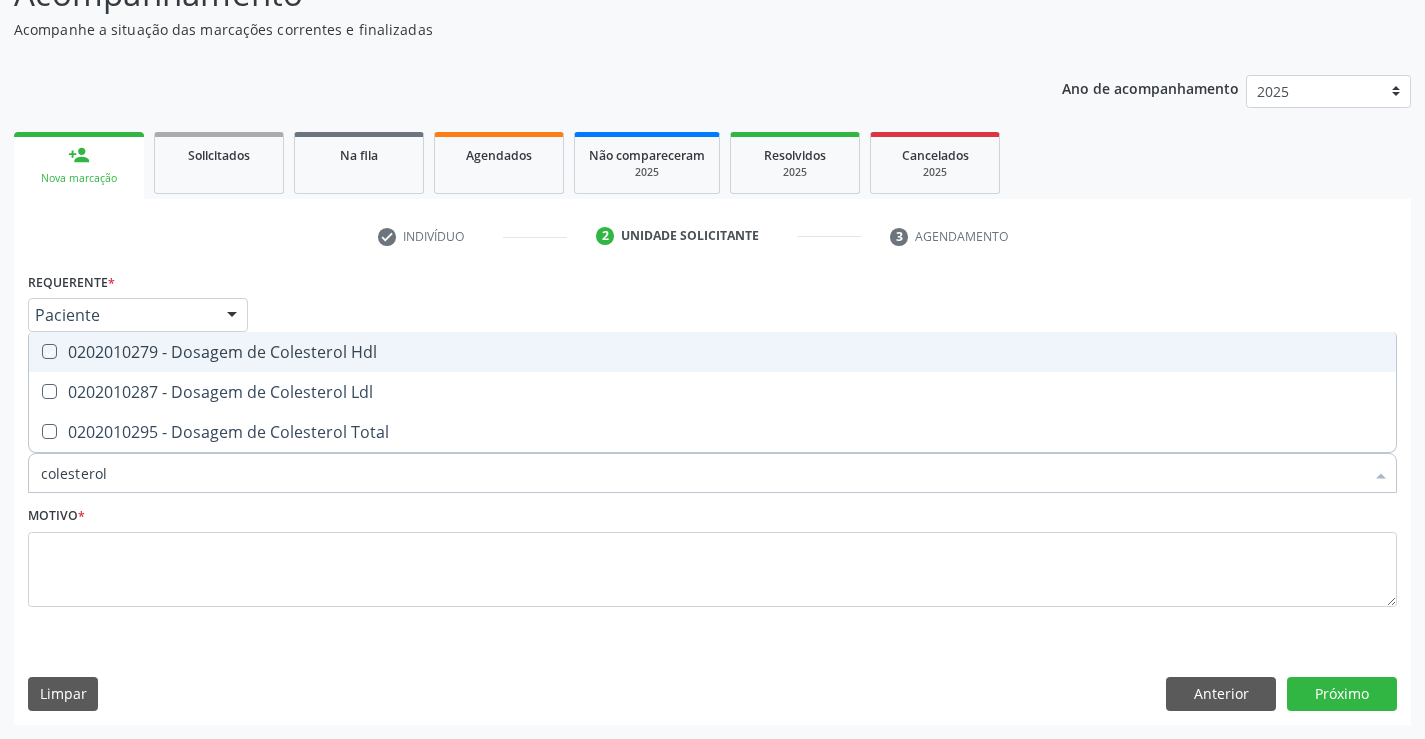 checkbox on "true" 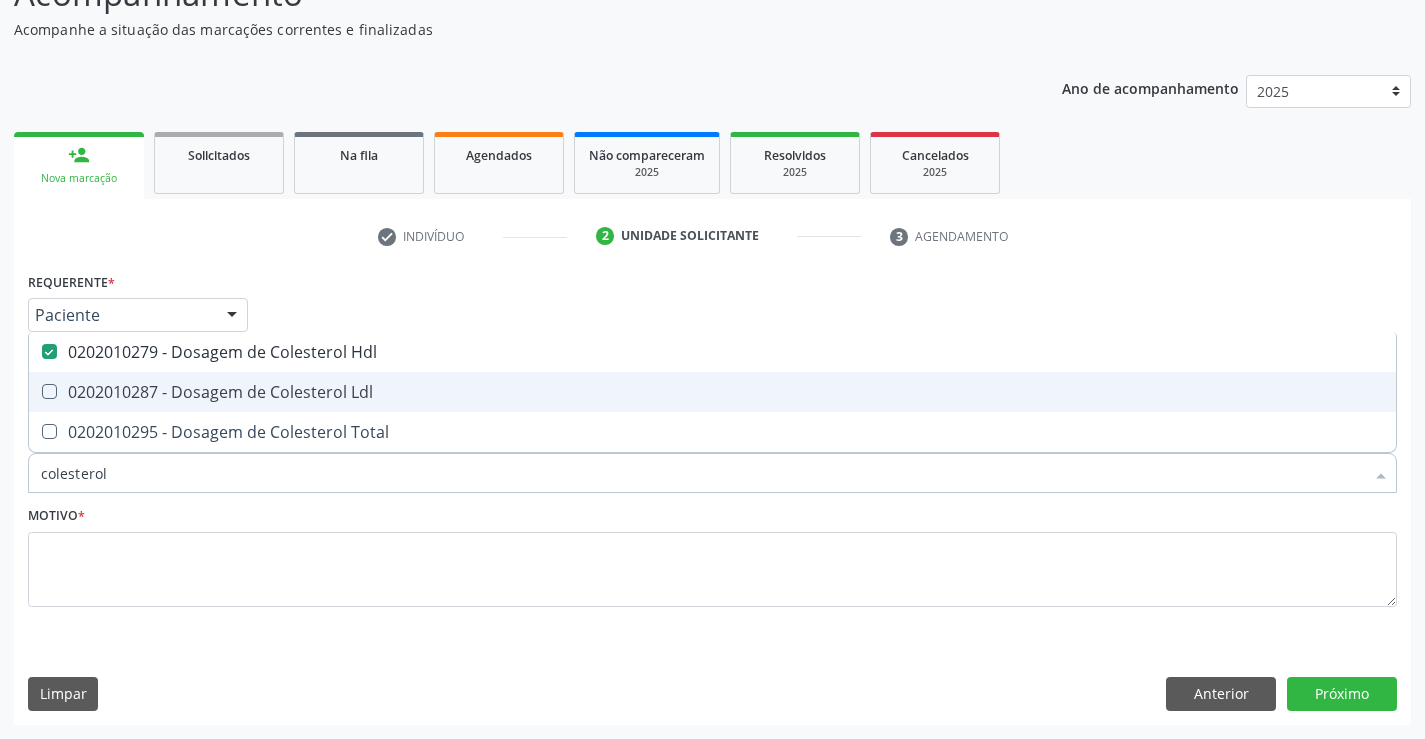 click on "0202010287 - Dosagem de Colesterol Ldl" at bounding box center [712, 392] 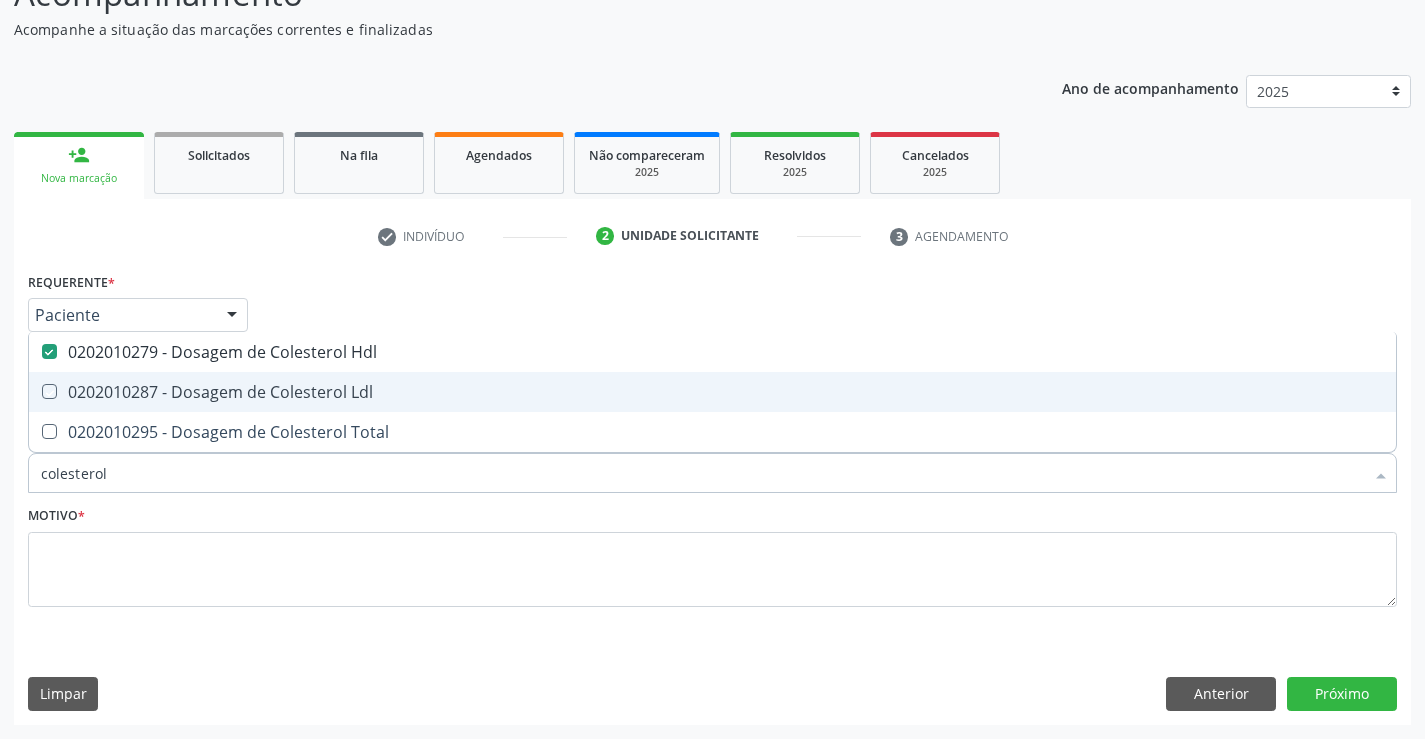 checkbox on "true" 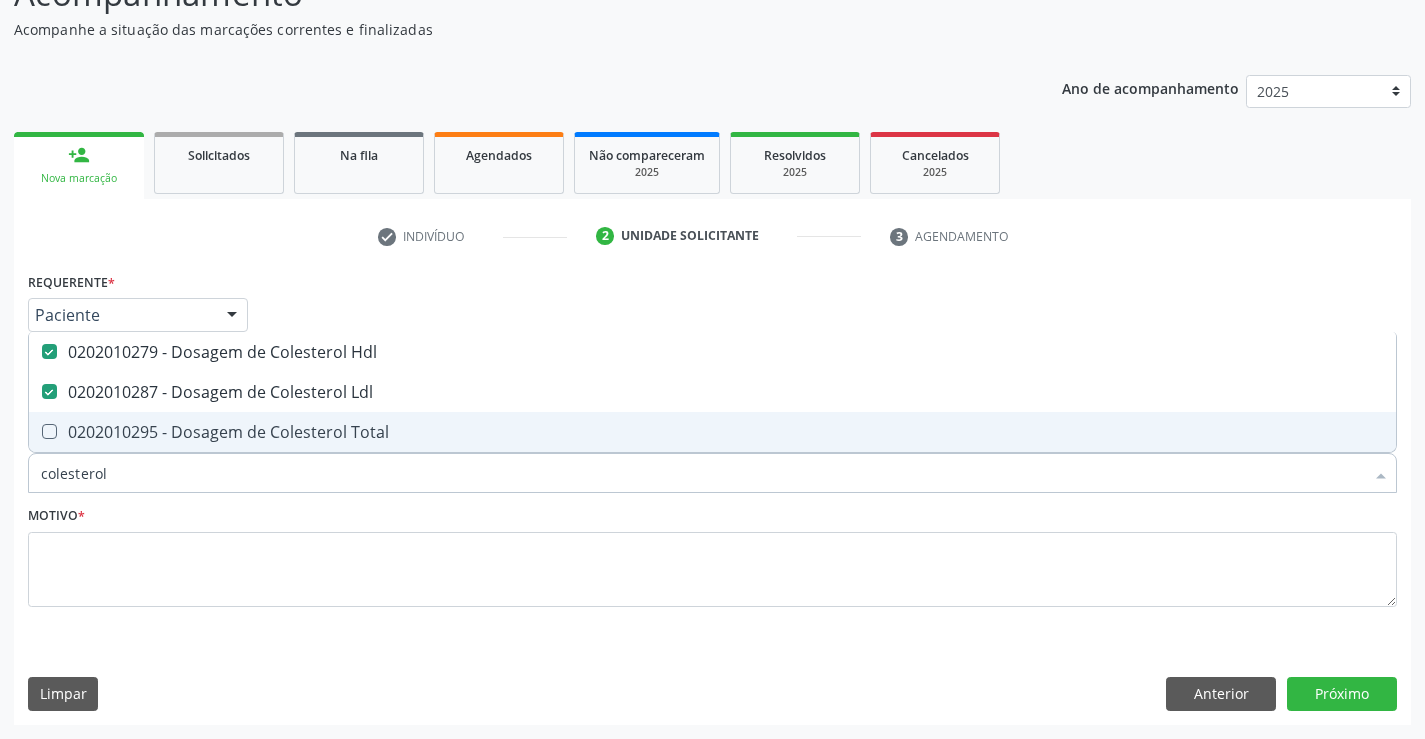 click on "0202010295 - Dosagem de Colesterol Total" at bounding box center [712, 432] 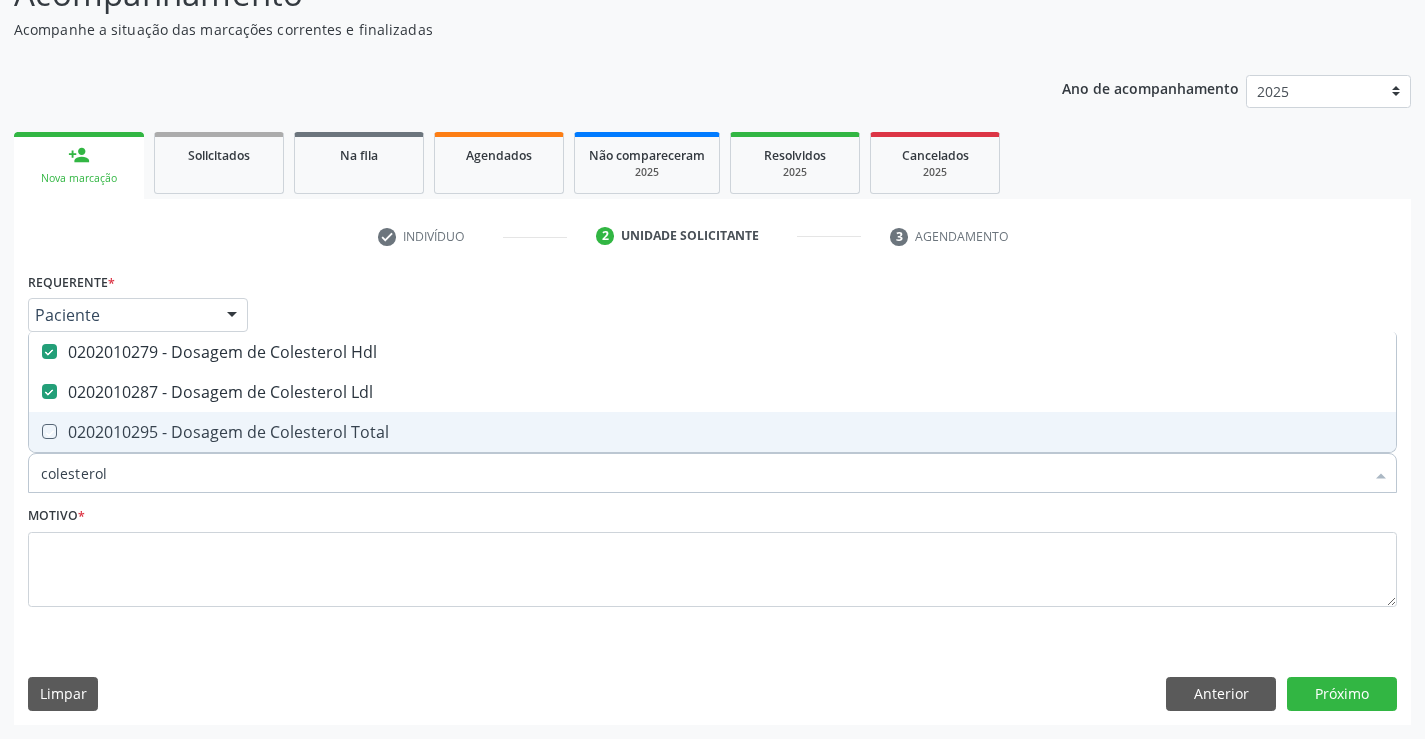 checkbox on "true" 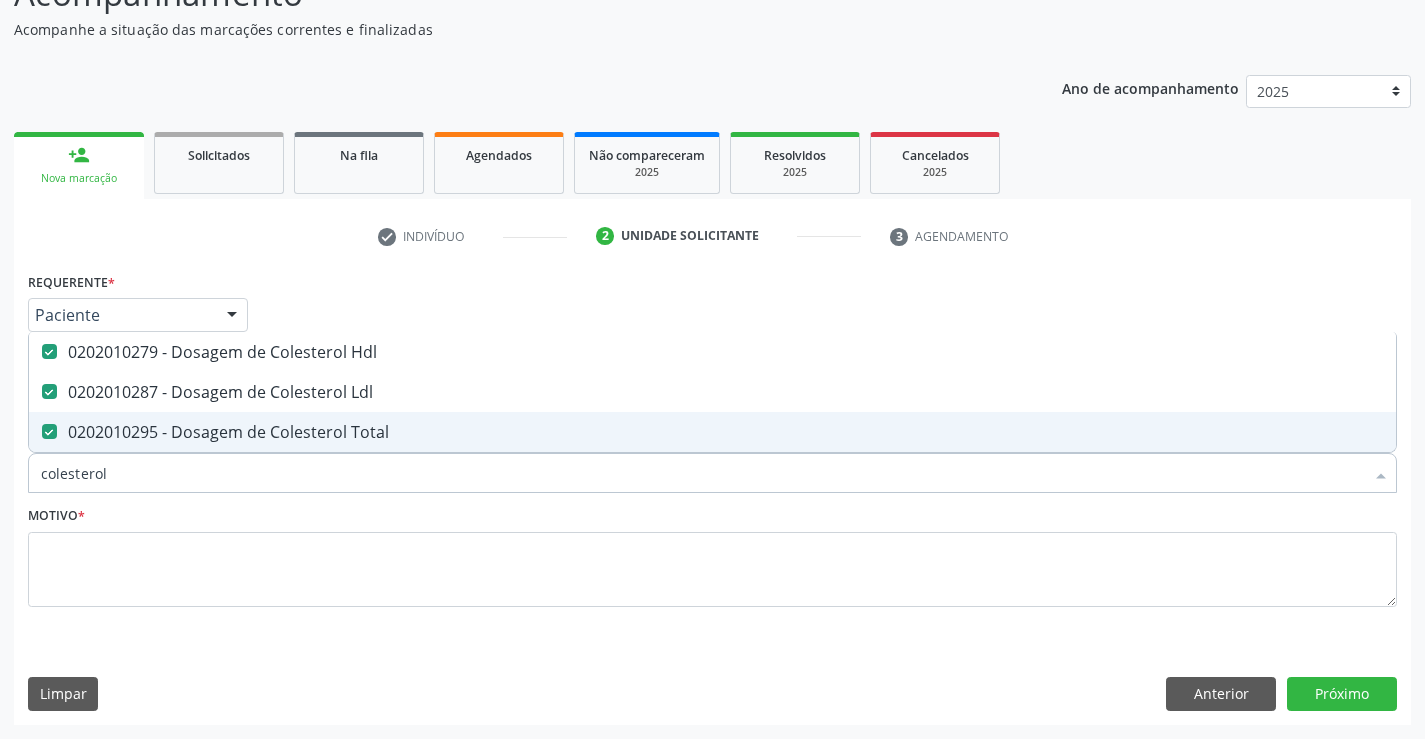 drag, startPoint x: 167, startPoint y: 484, endPoint x: 23, endPoint y: 464, distance: 145.38225 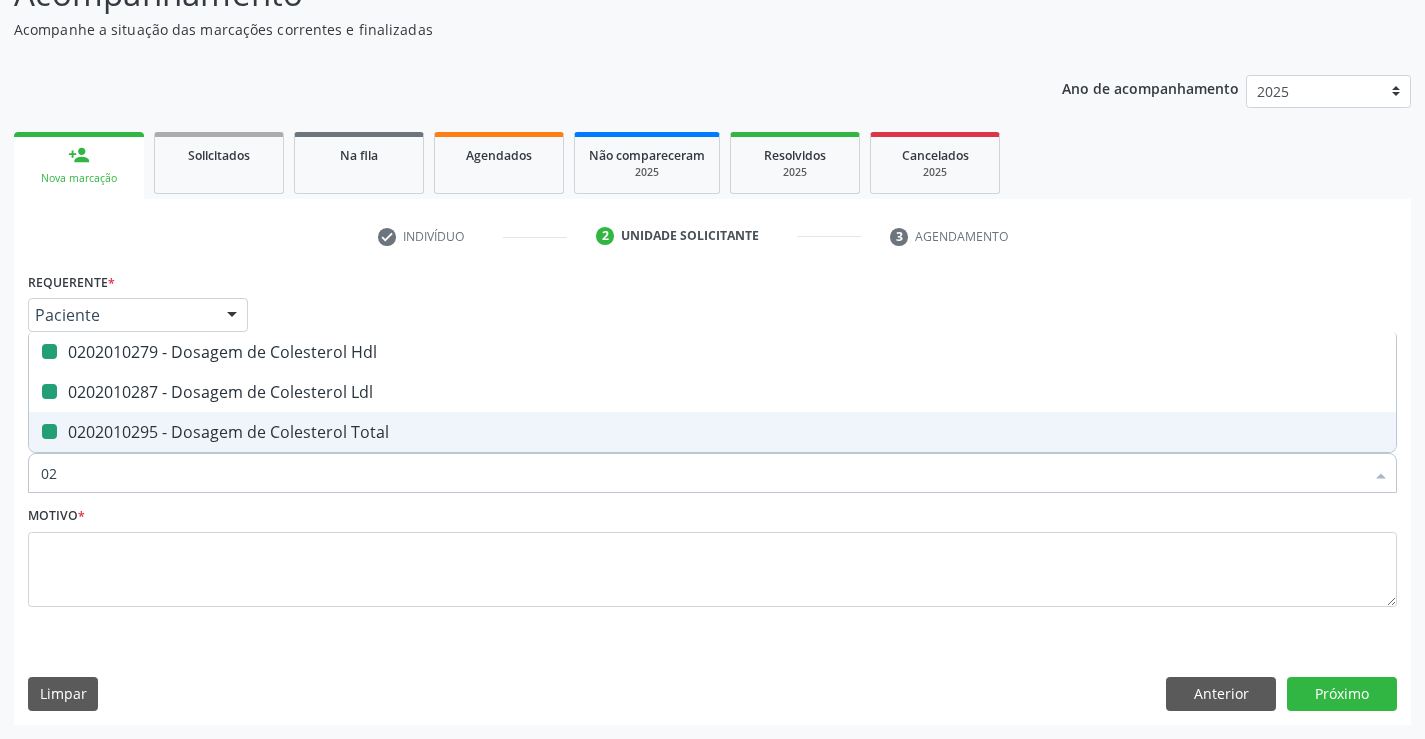 type on "020" 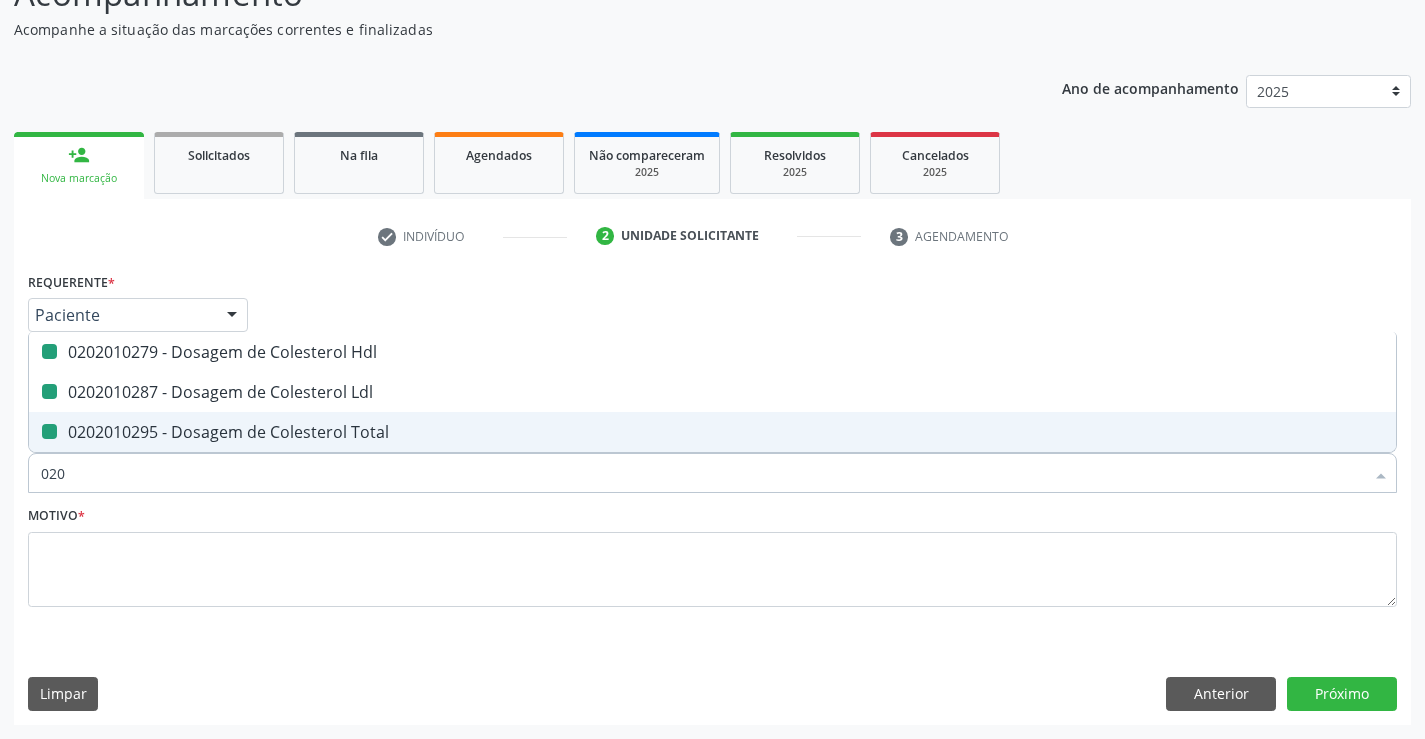 checkbox on "false" 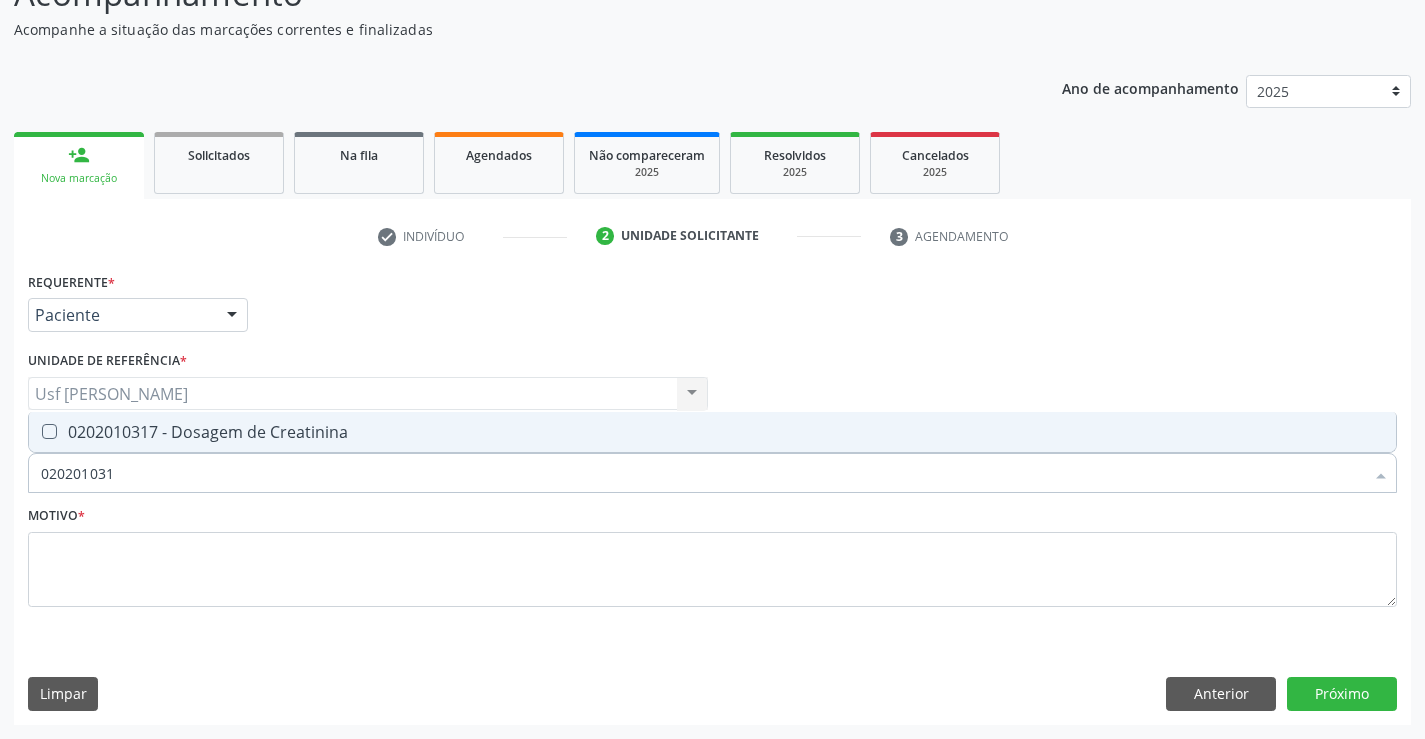 type on "0202010317" 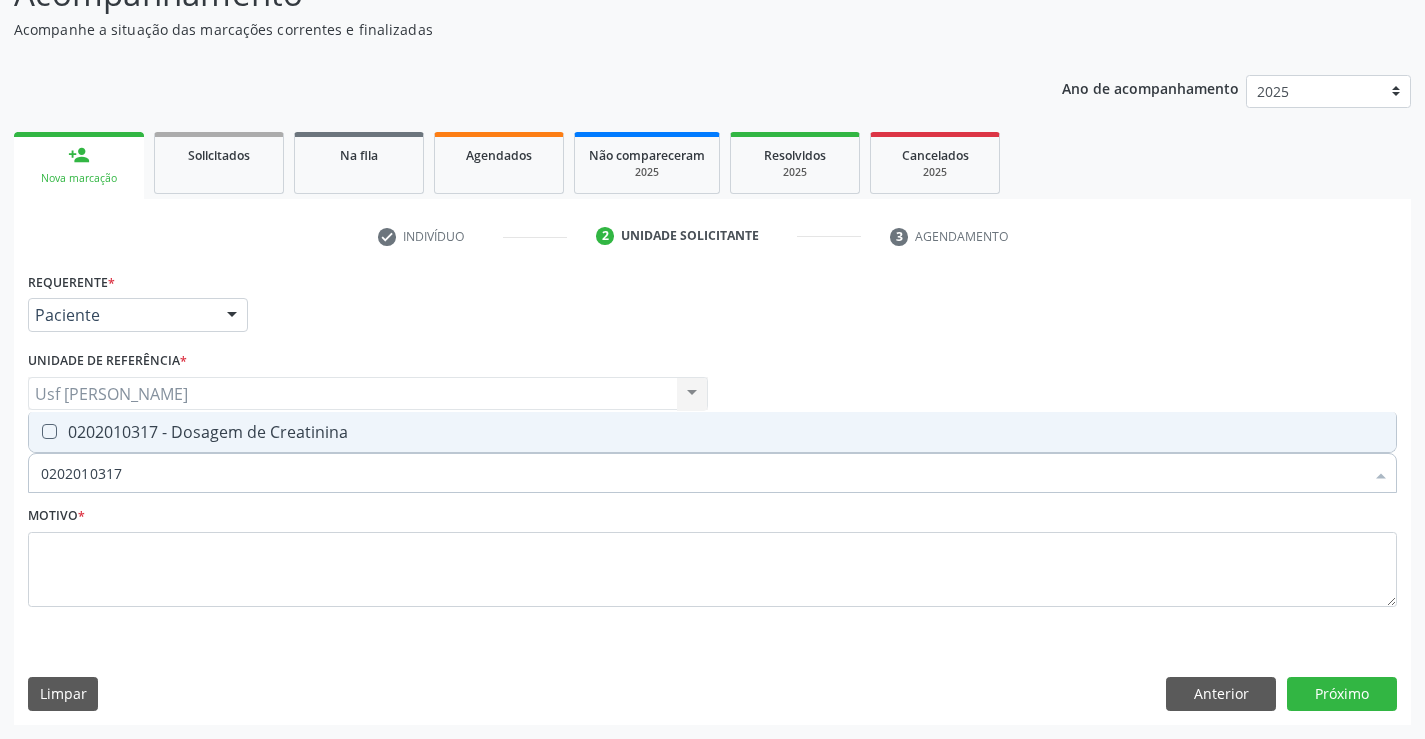click on "0202010317" at bounding box center (702, 473) 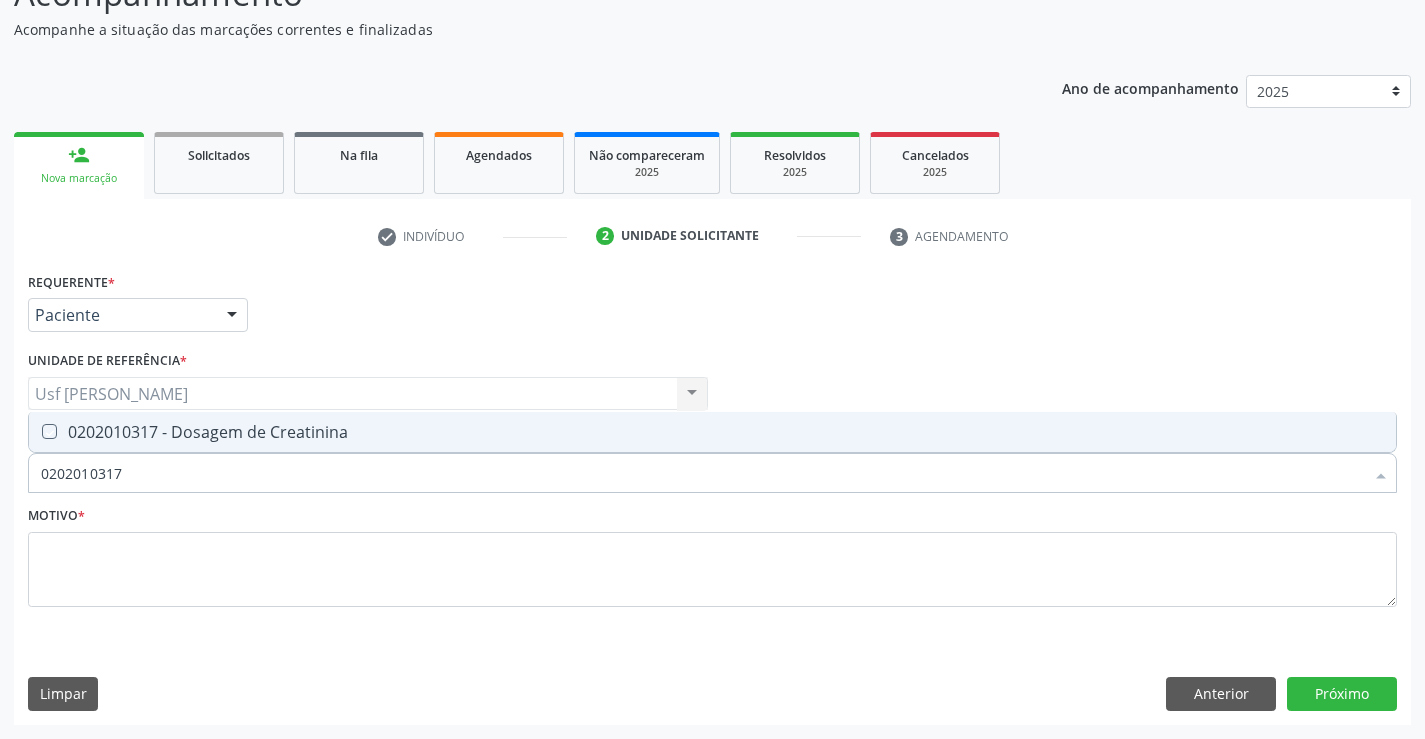 checkbox on "true" 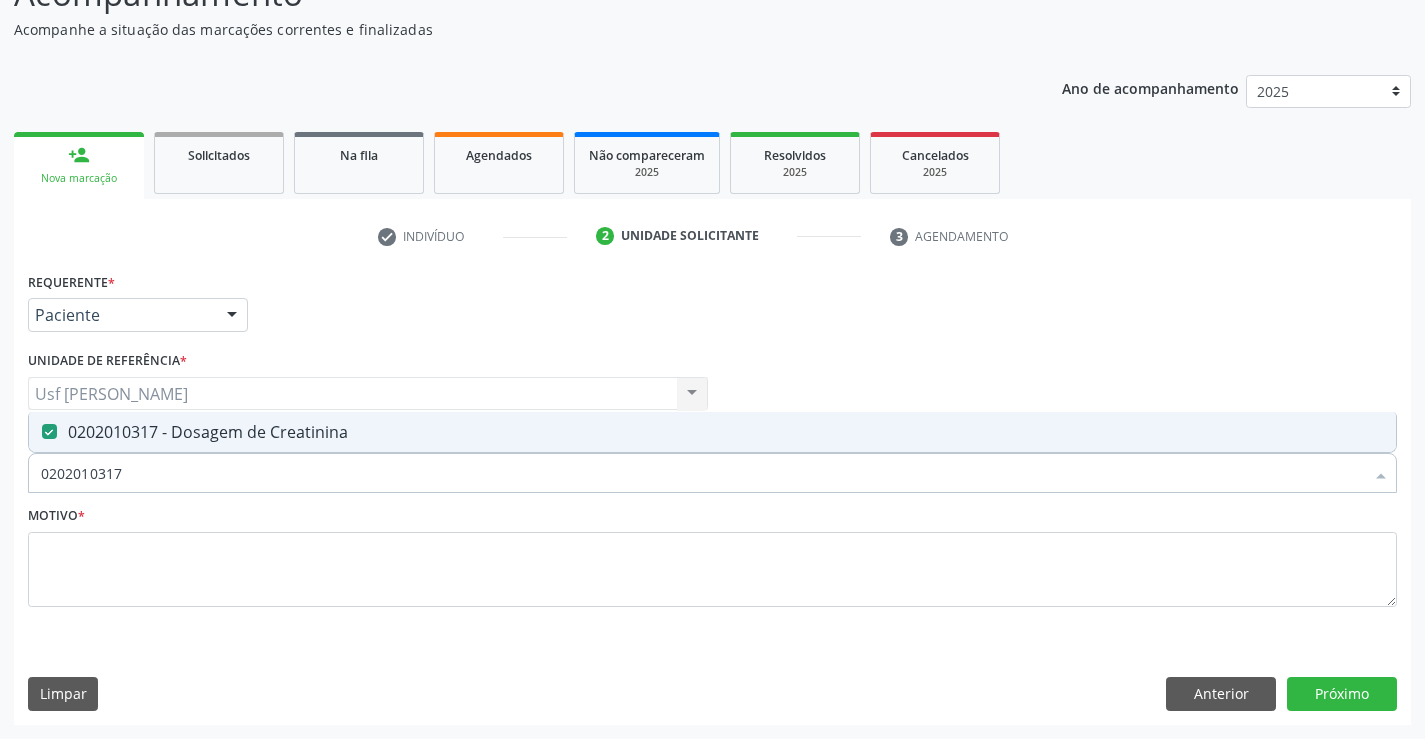 drag, startPoint x: 148, startPoint y: 478, endPoint x: 34, endPoint y: 480, distance: 114.01754 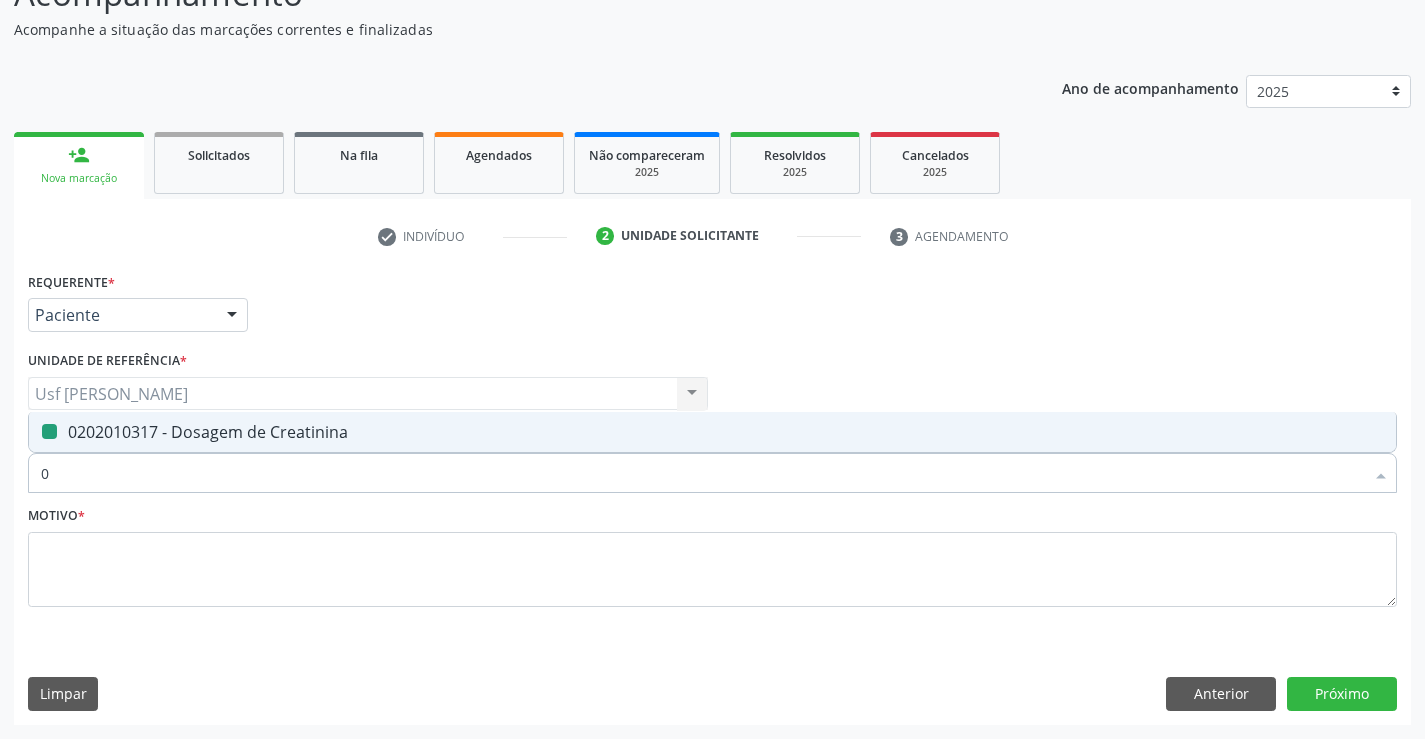 type on "02" 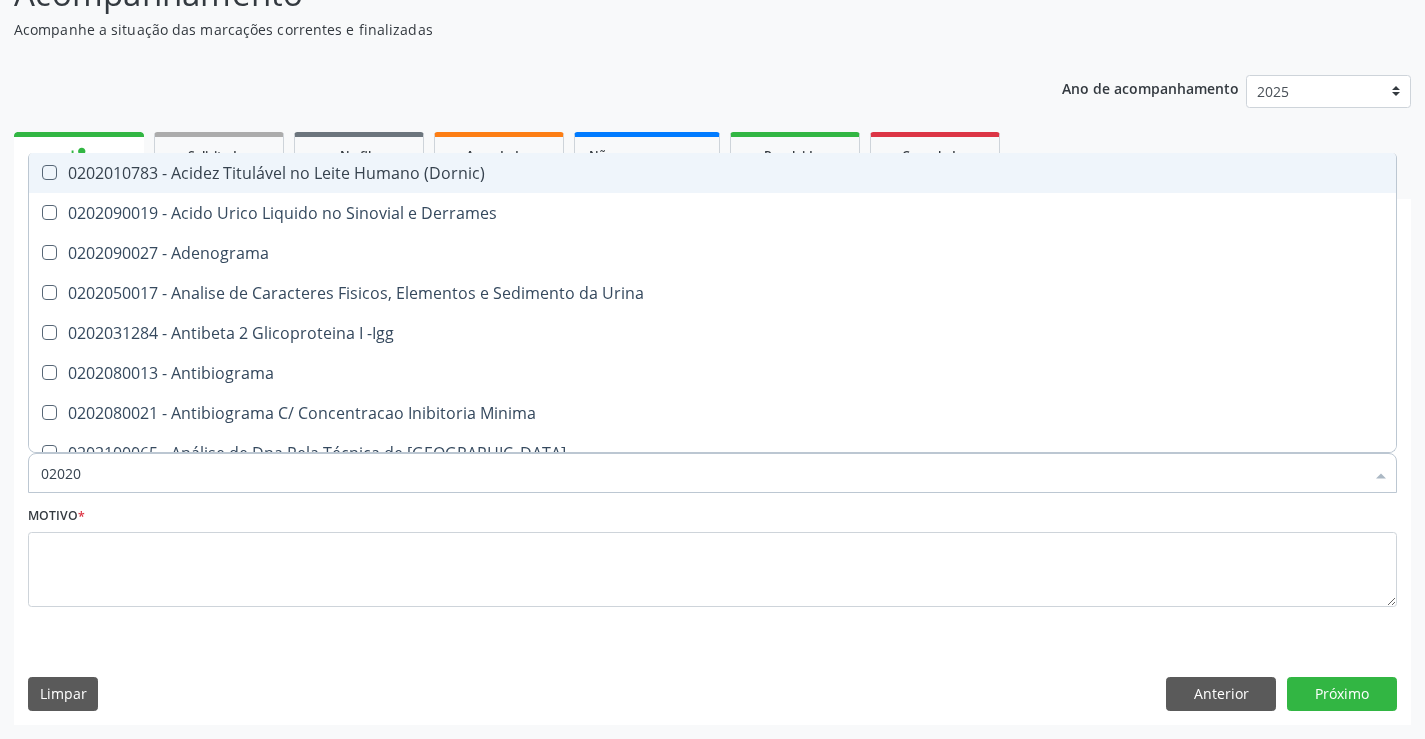 type on "020201" 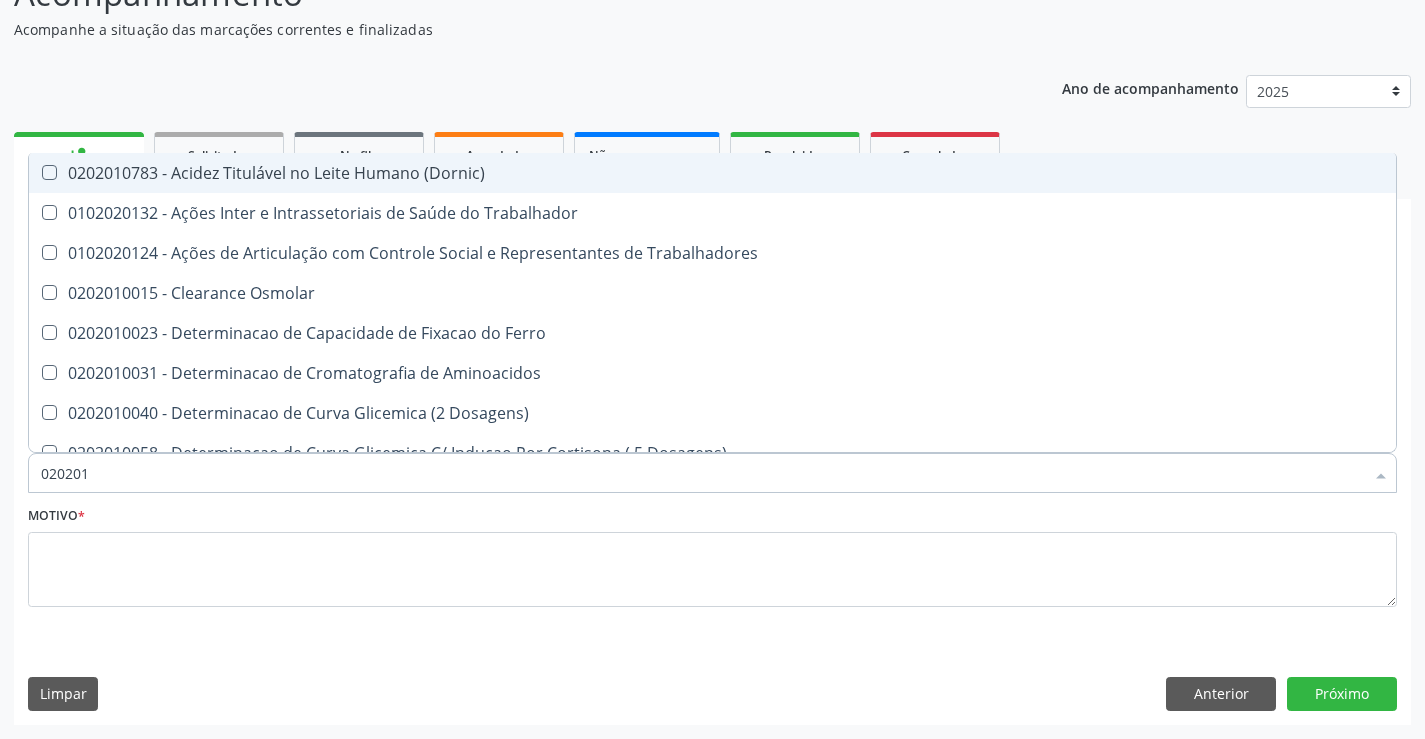 type on "0202010" 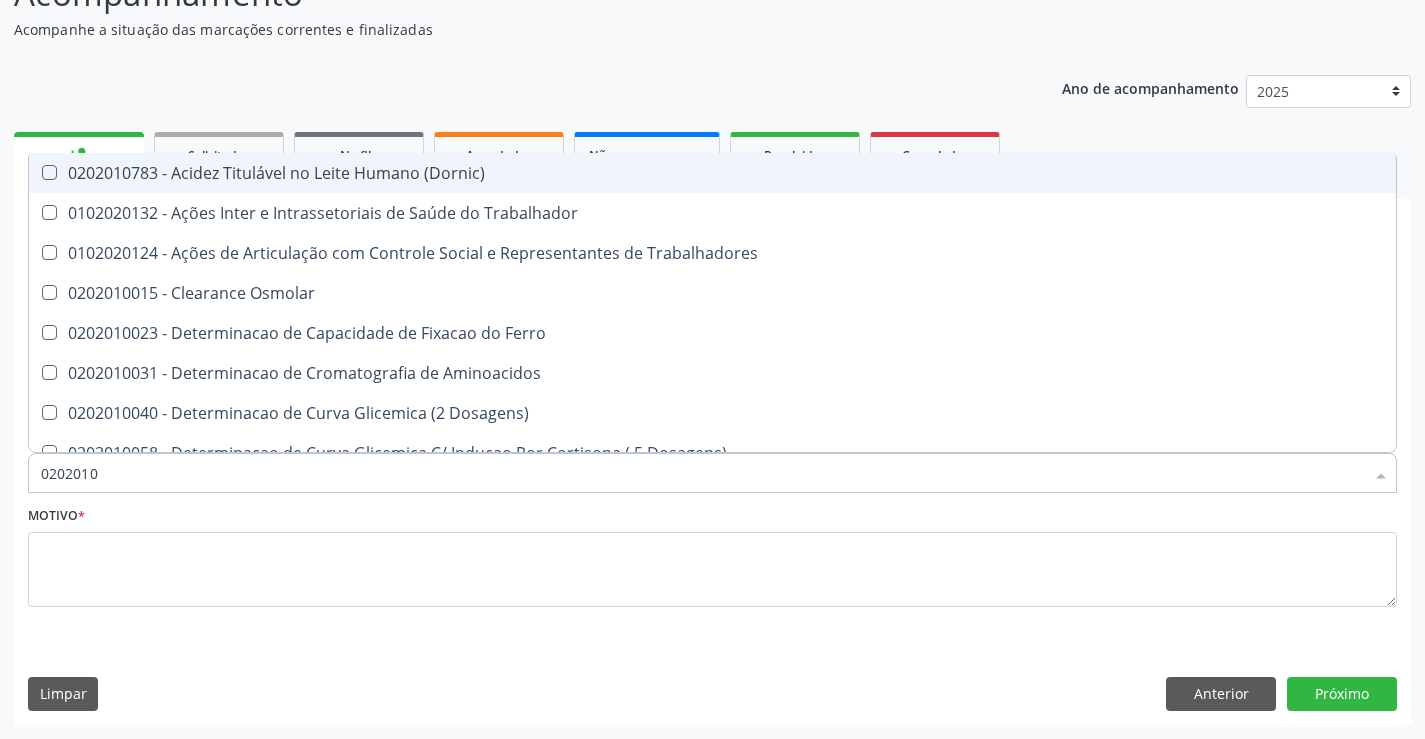 checkbox on "true" 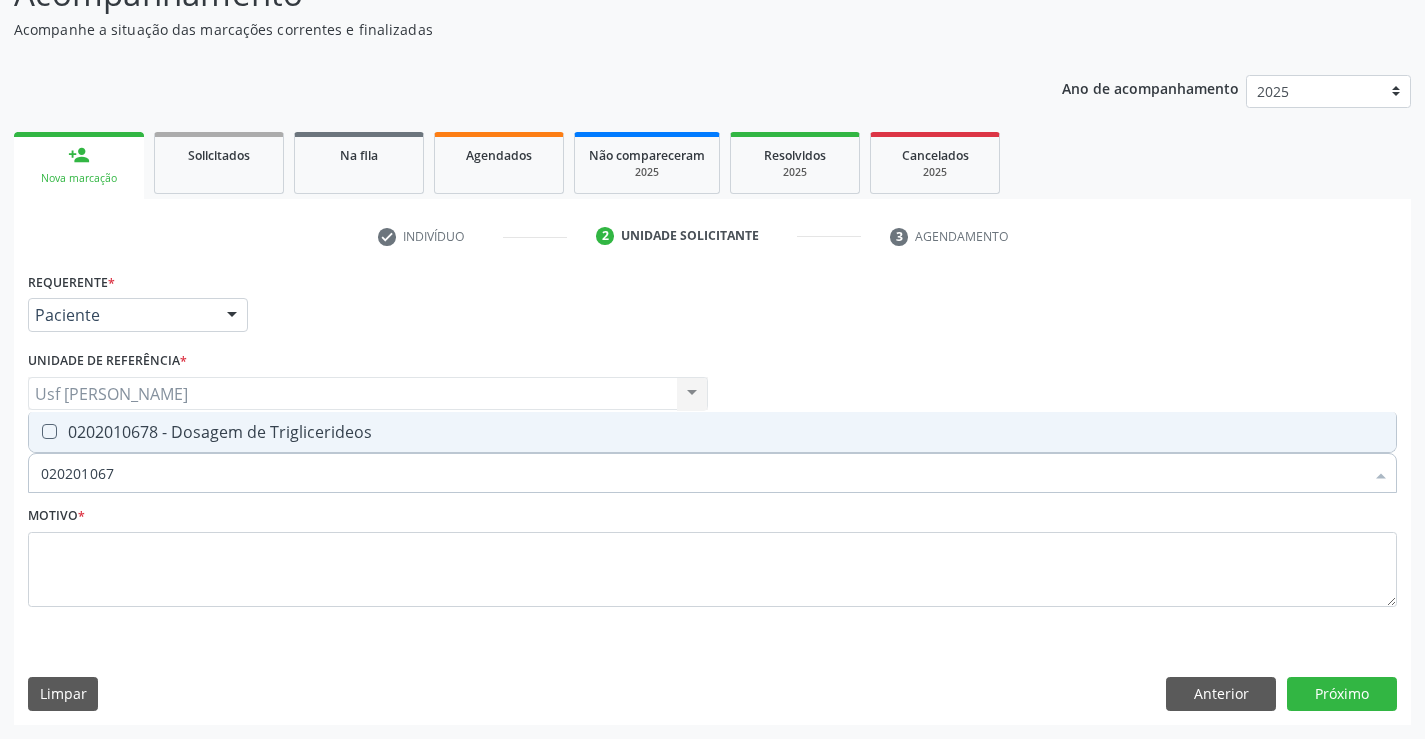 type on "0202010678" 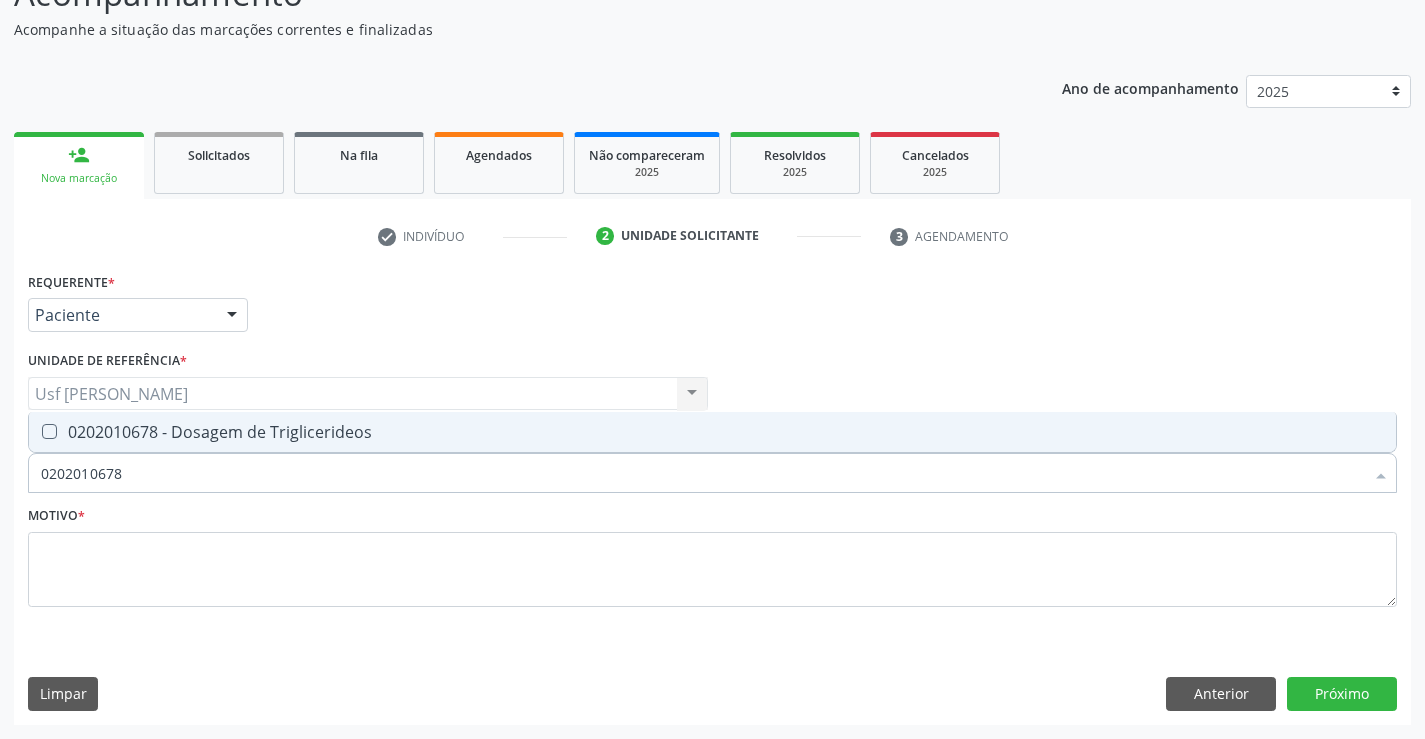 click on "0202010678 - Dosagem de Triglicerideos" at bounding box center (712, 432) 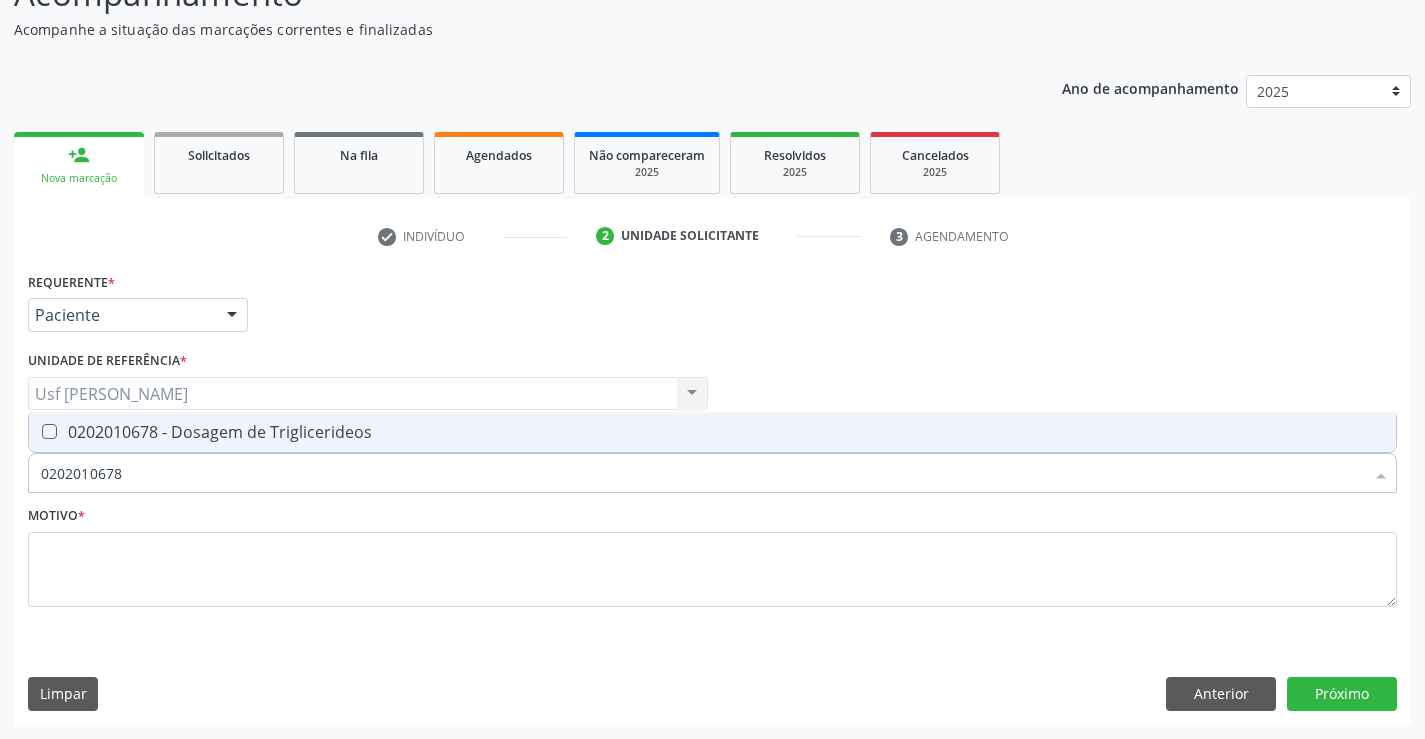 checkbox on "true" 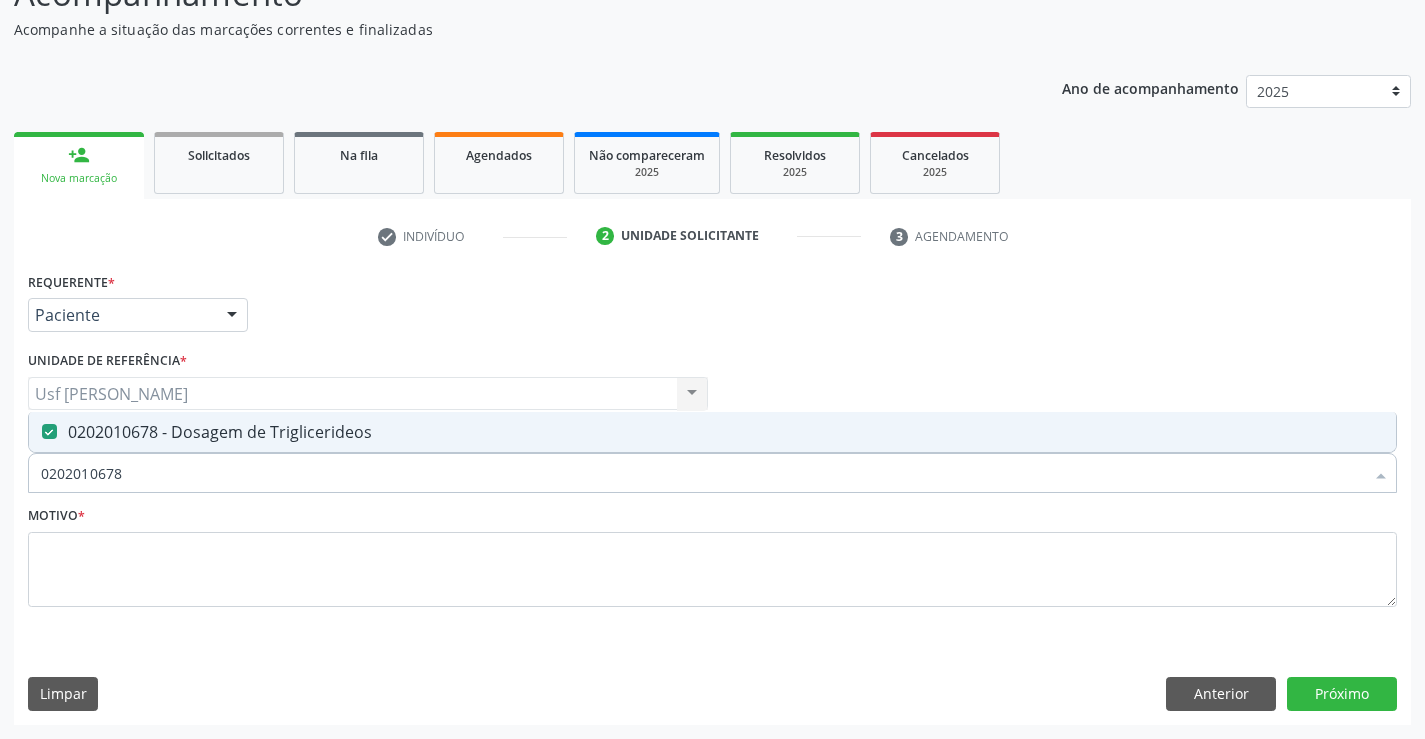 drag, startPoint x: 145, startPoint y: 481, endPoint x: 28, endPoint y: 481, distance: 117 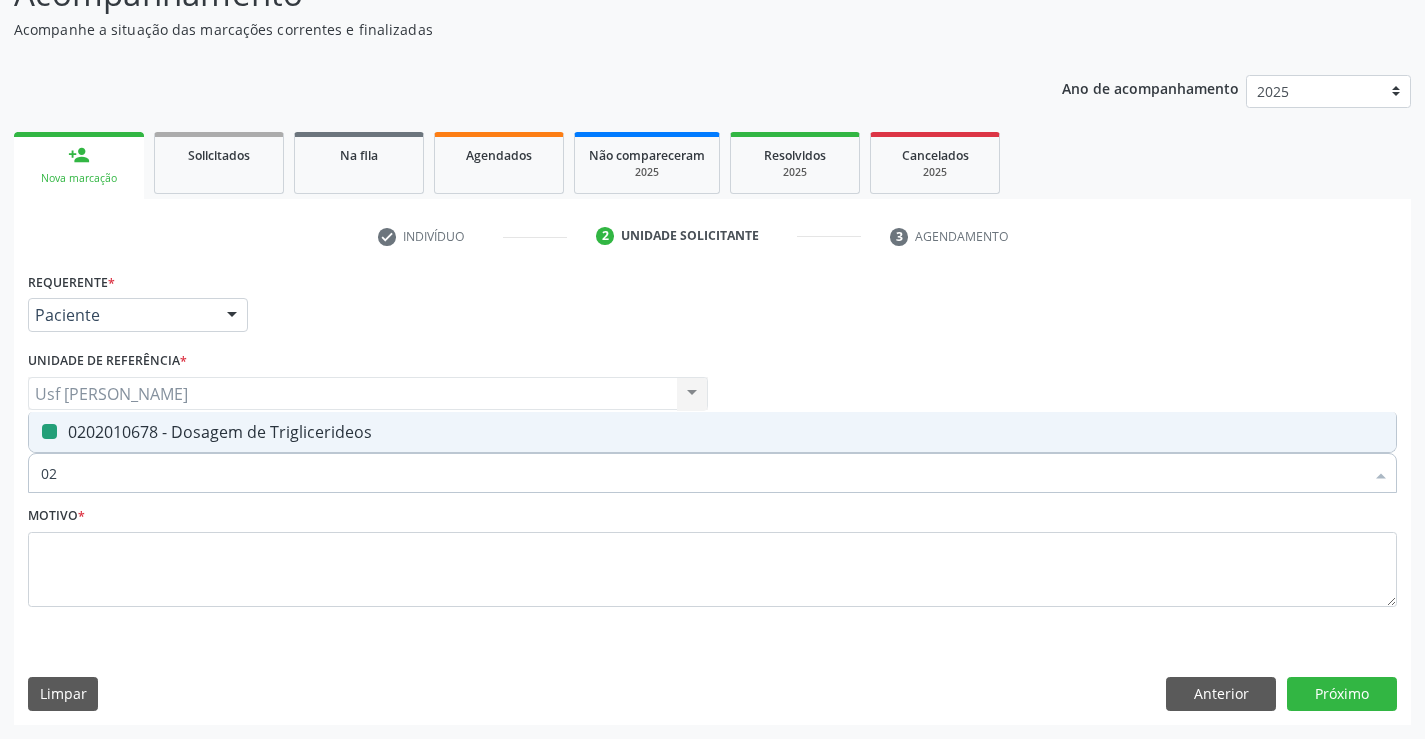 type on "020" 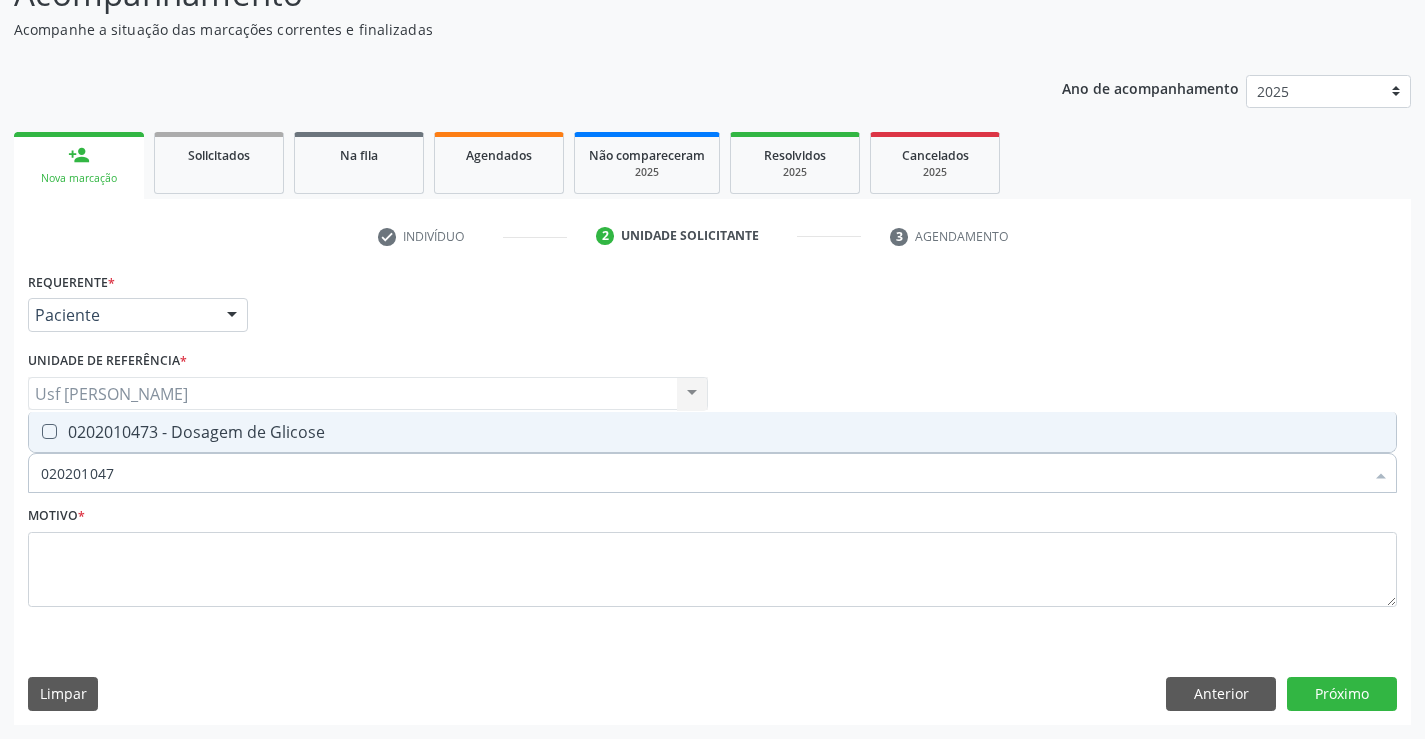 type on "0202010473" 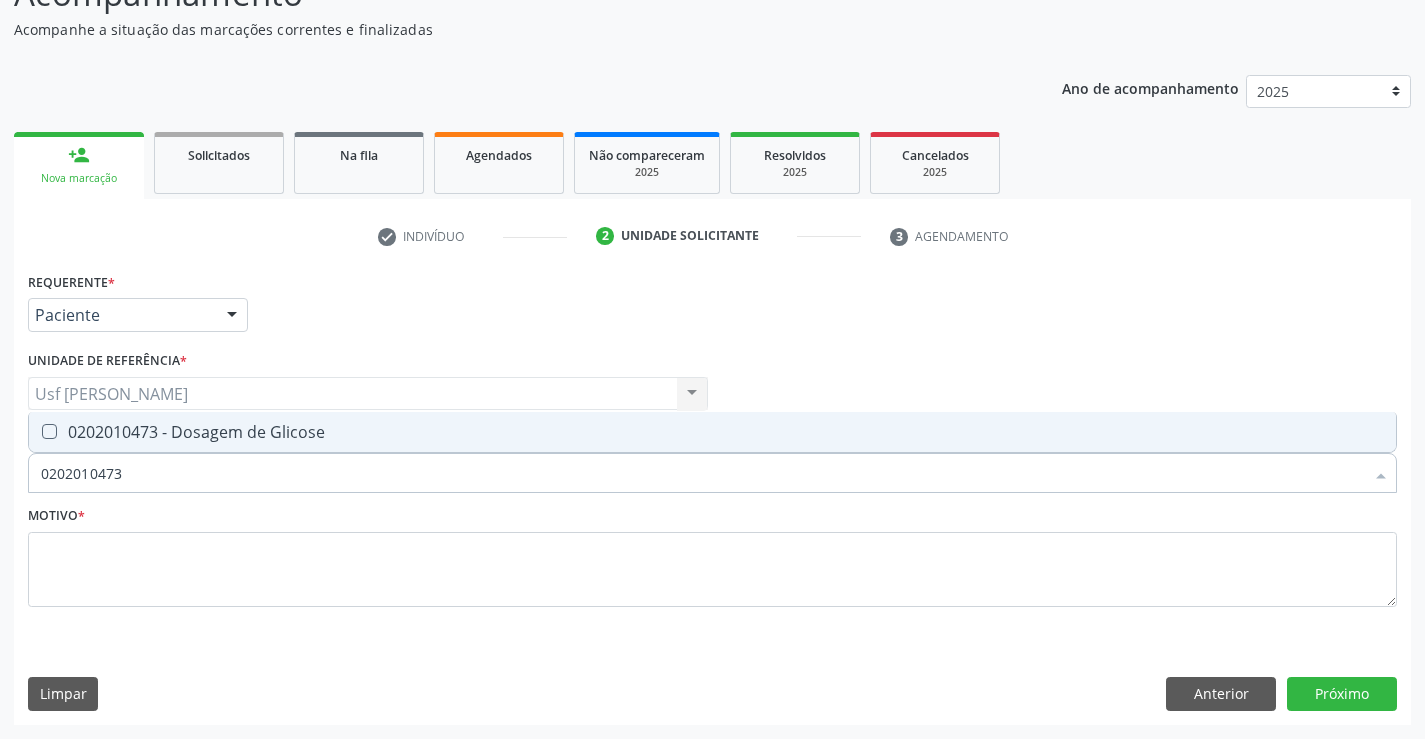 click on "0202010473 - Dosagem de Glicose" at bounding box center (712, 432) 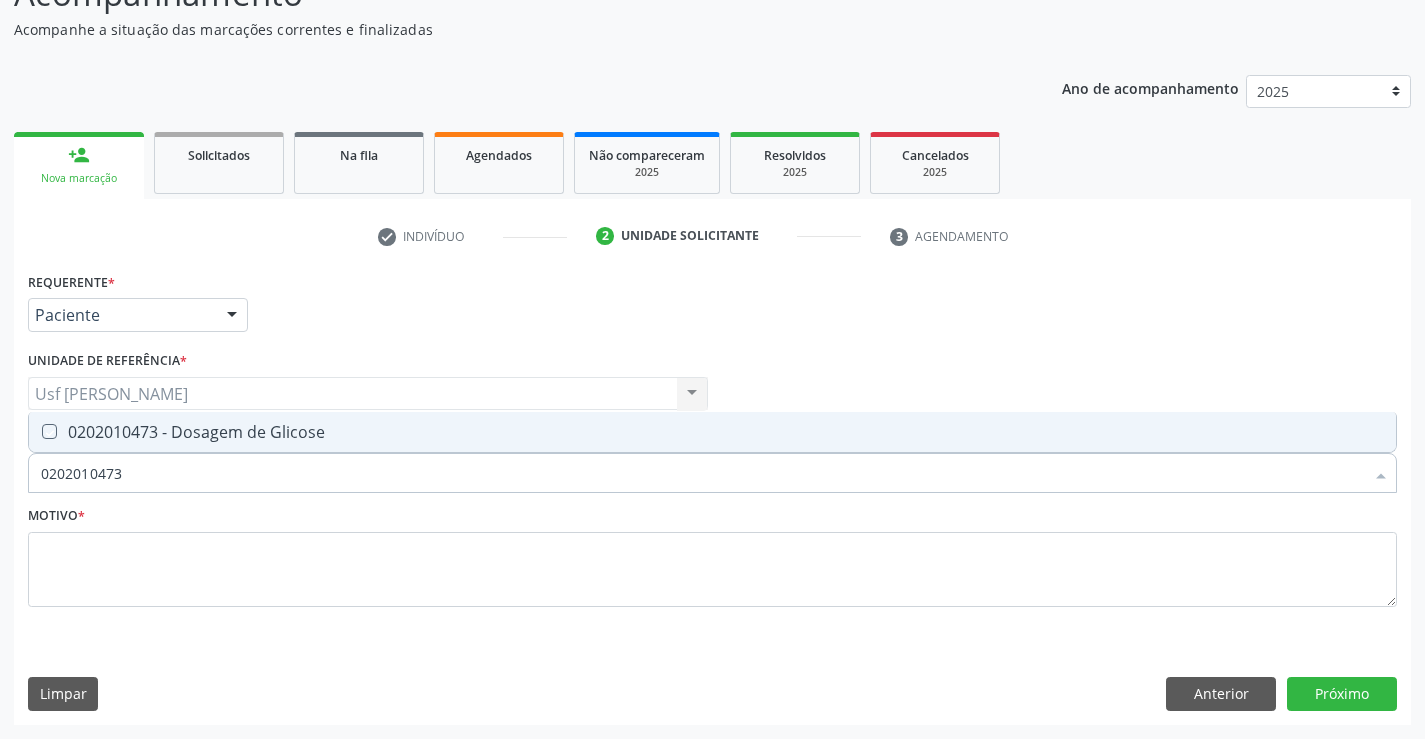 checkbox on "true" 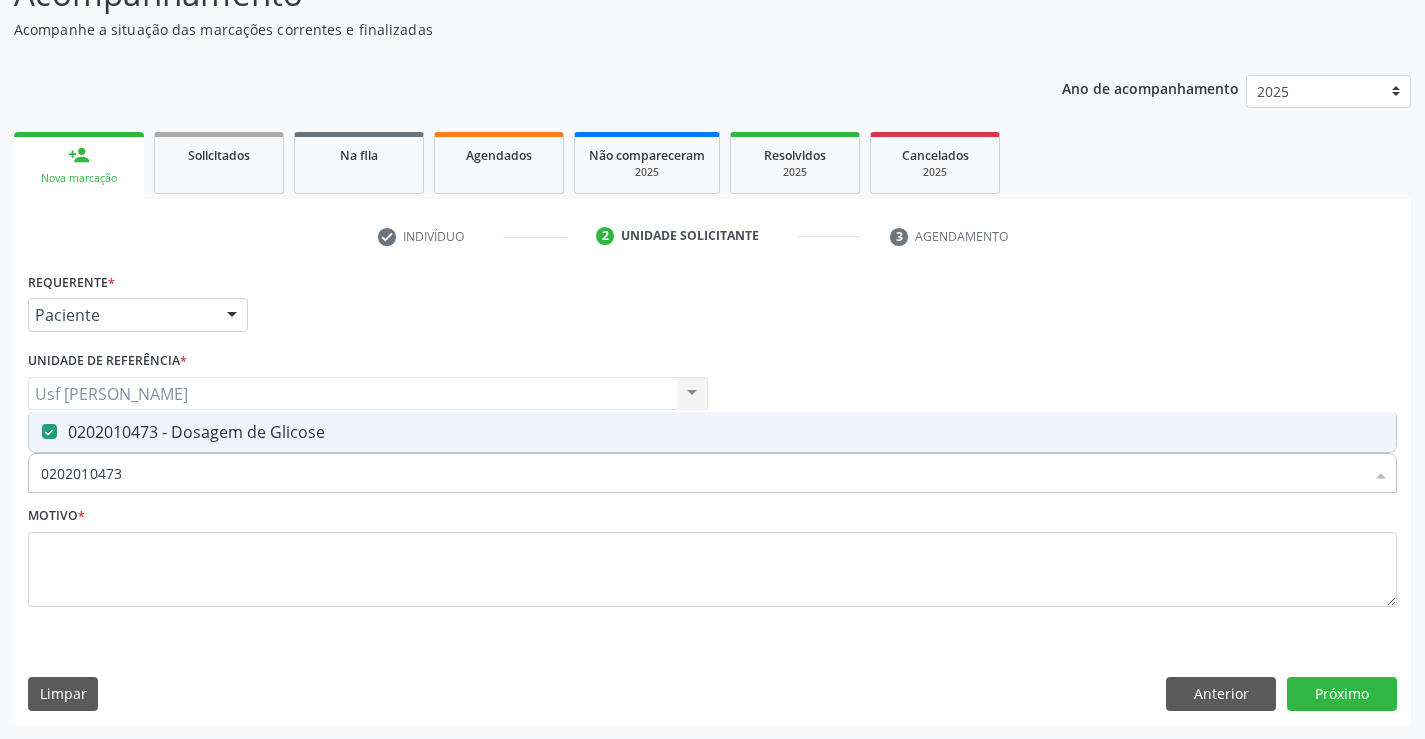 drag, startPoint x: 142, startPoint y: 472, endPoint x: 26, endPoint y: 481, distance: 116.34862 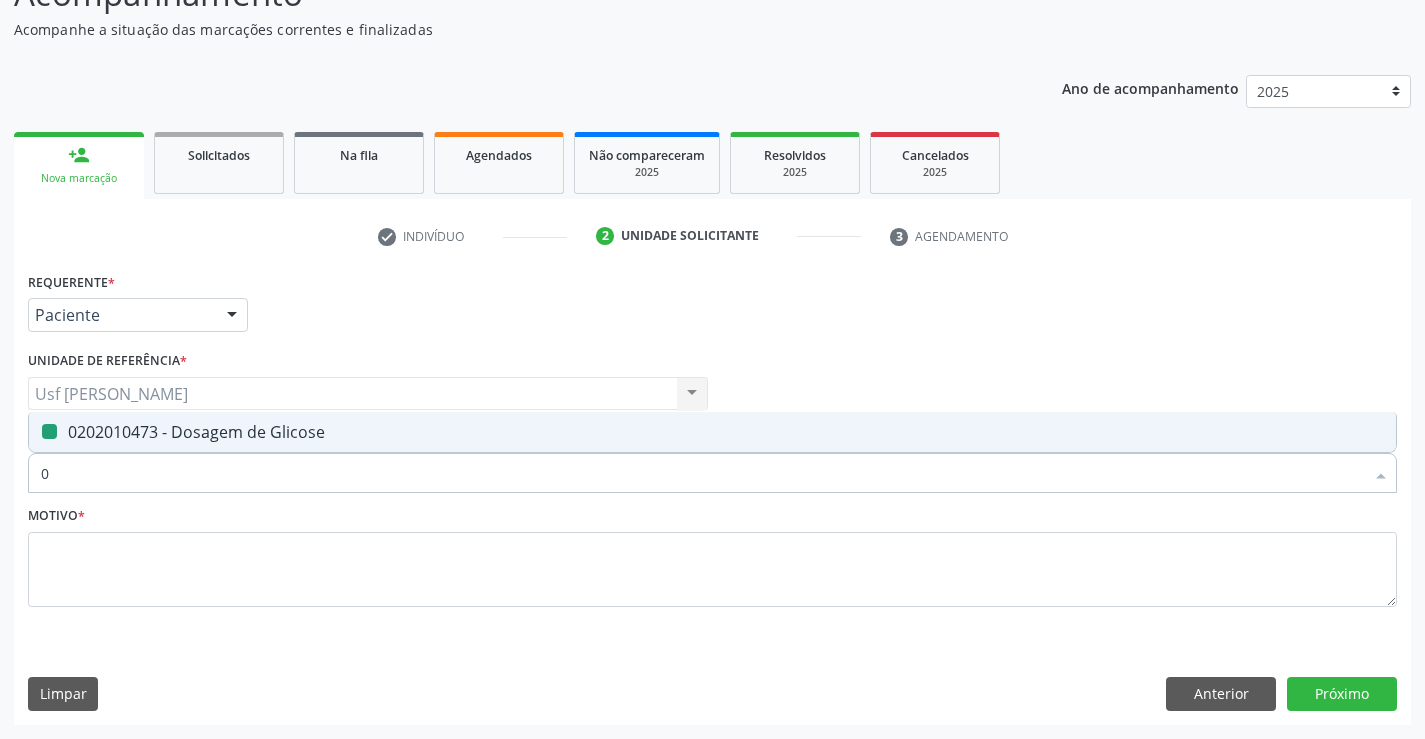 type on "02" 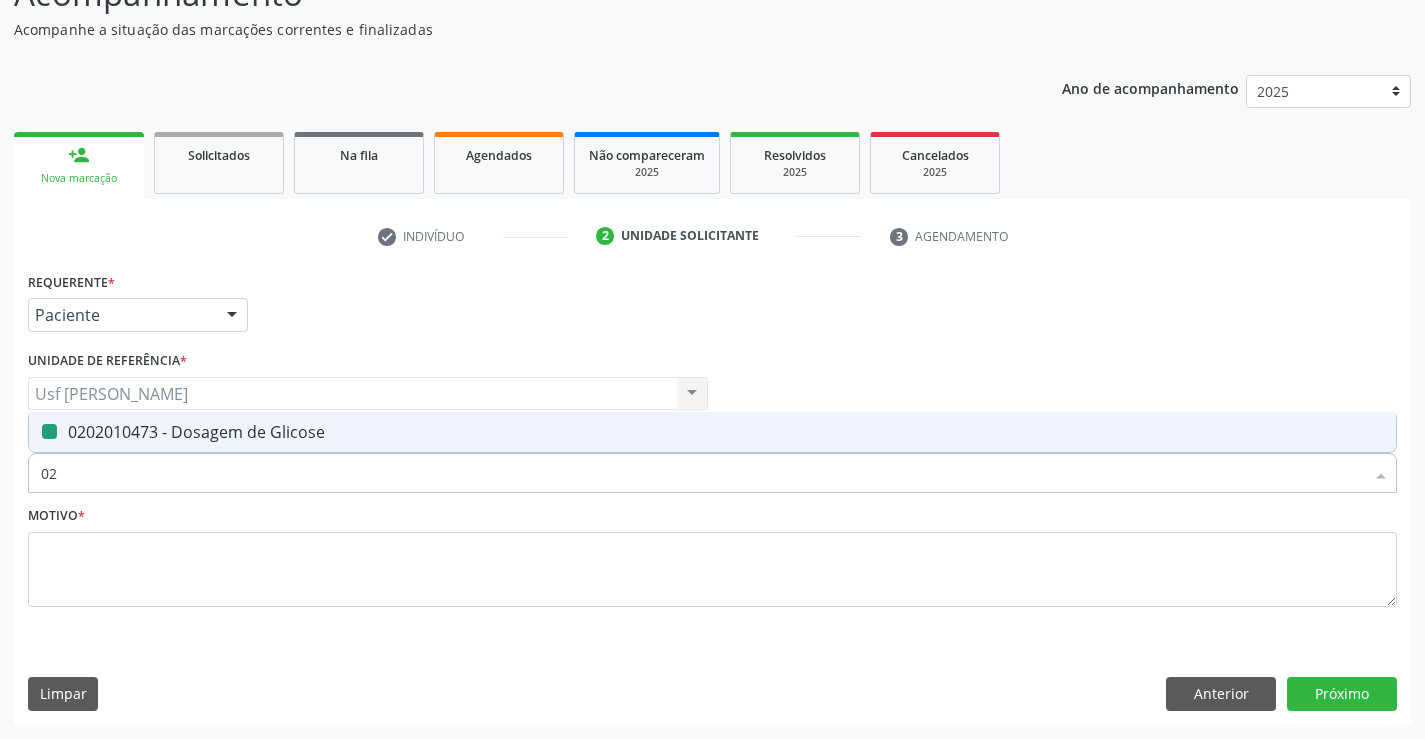 checkbox on "false" 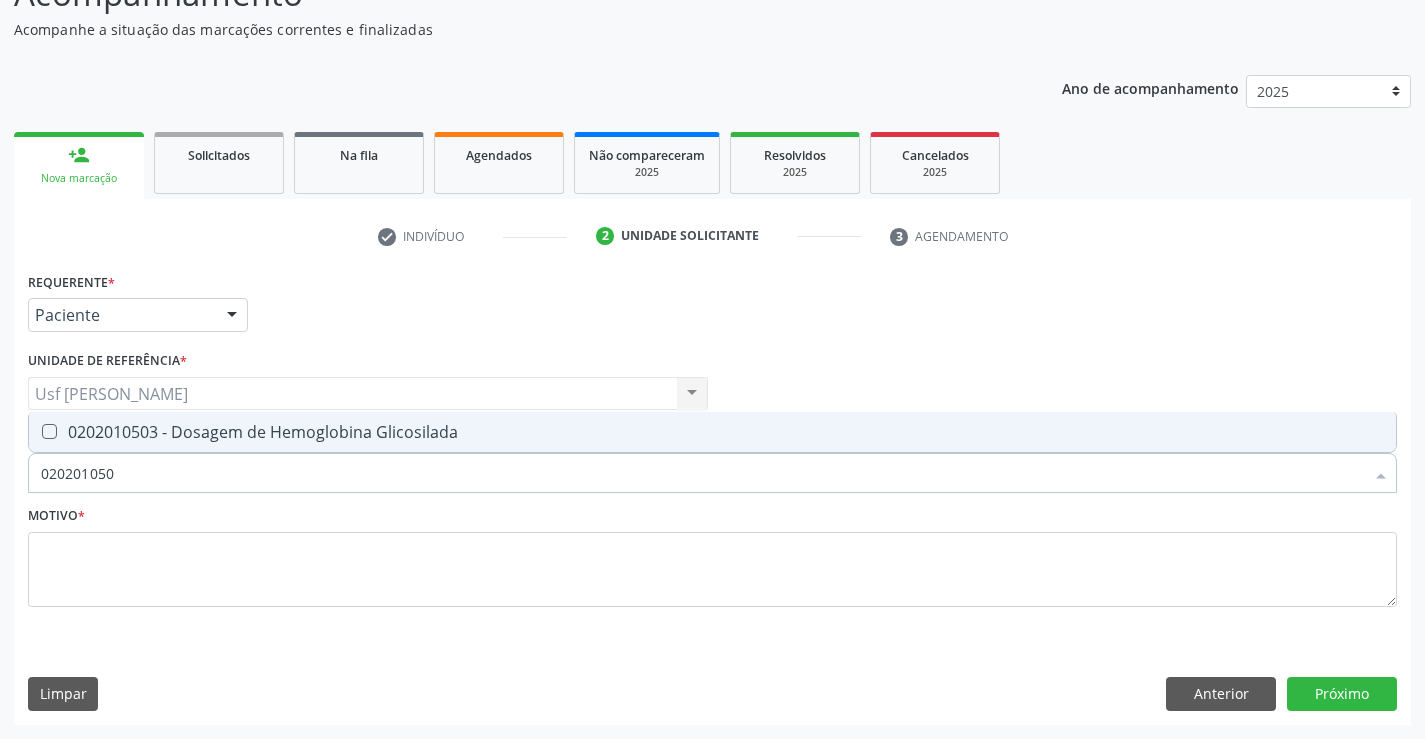 type on "0202010503" 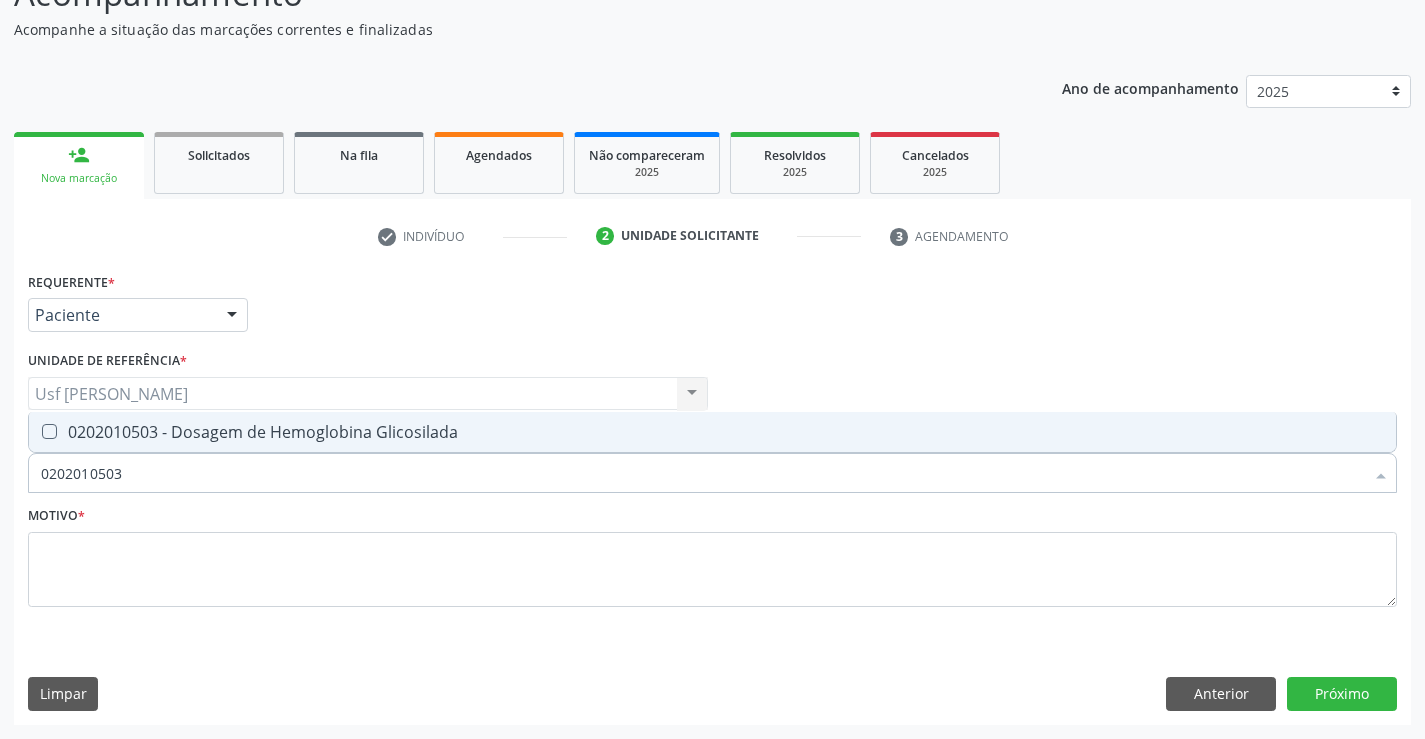 click on "0202010503 - Dosagem de Hemoglobina Glicosilada" at bounding box center (712, 432) 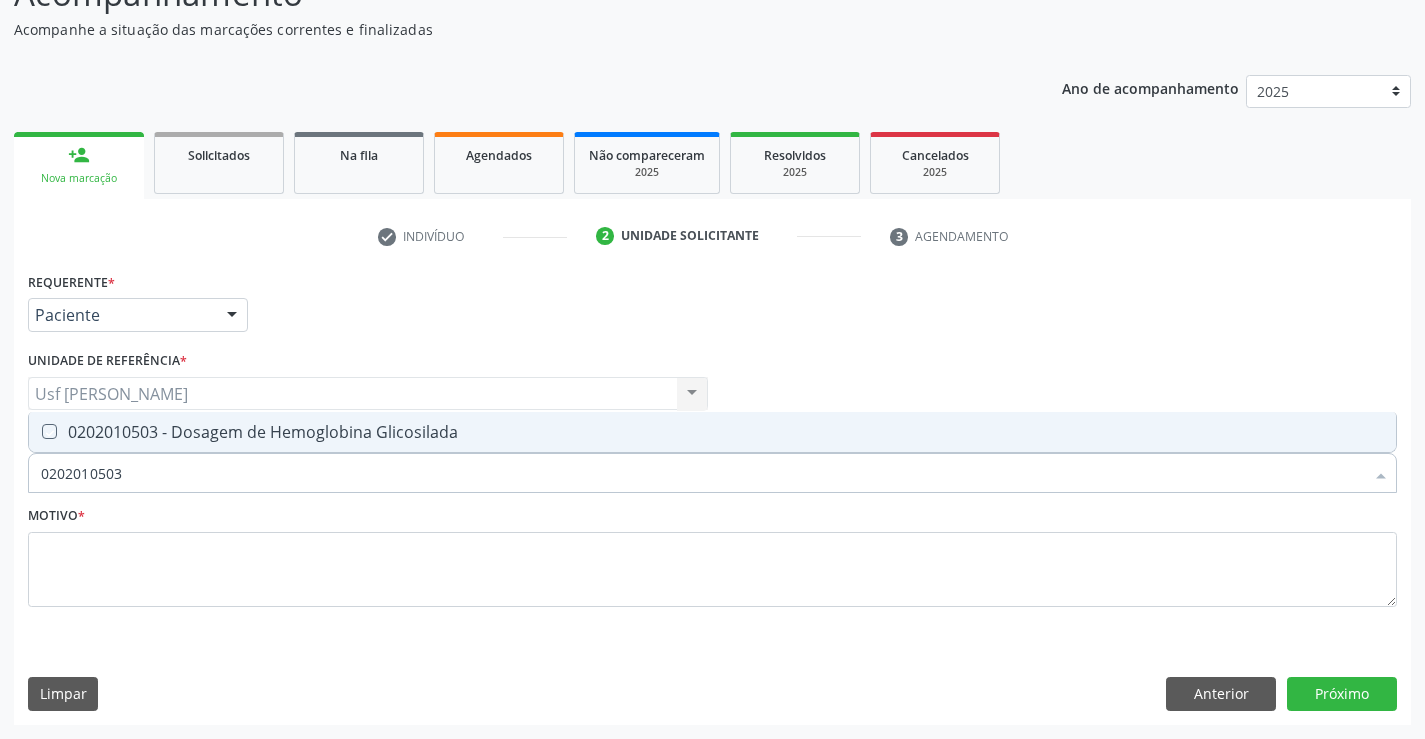 checkbox on "true" 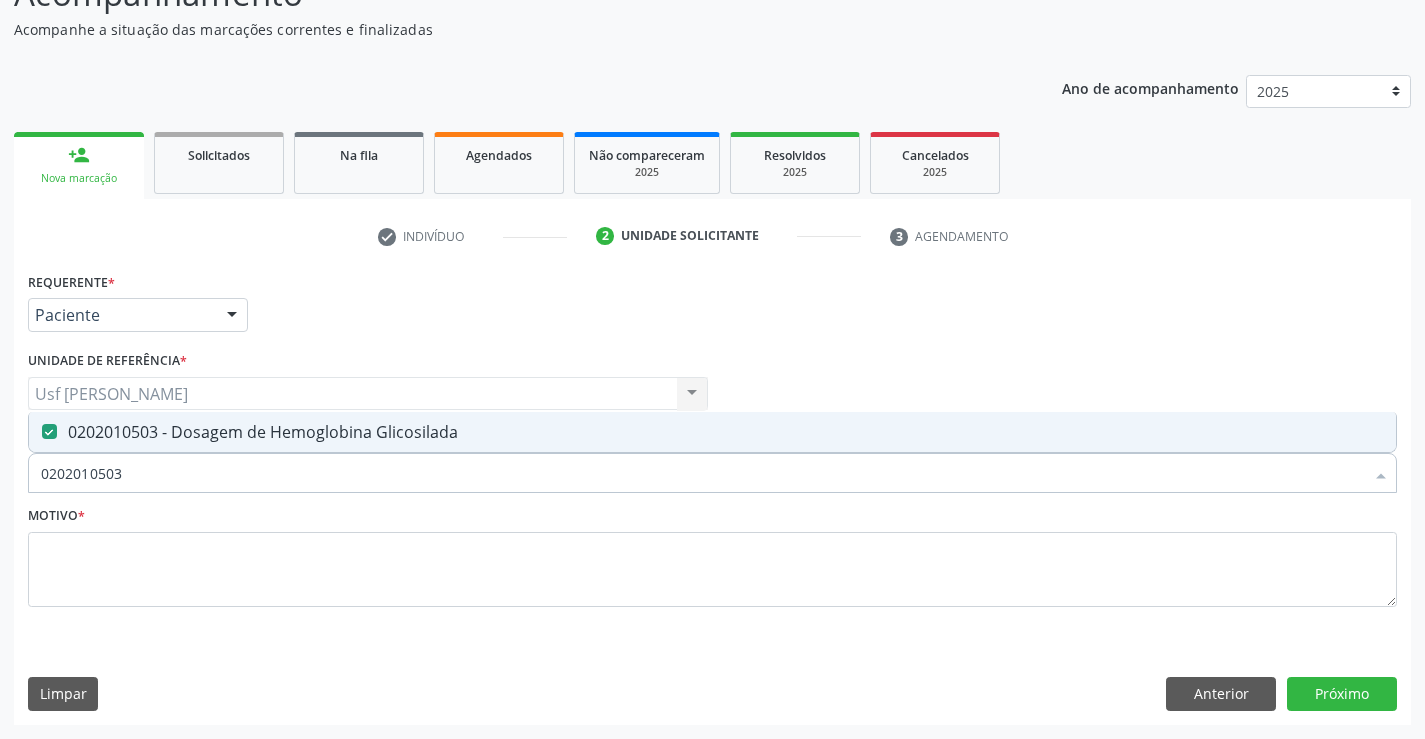 drag, startPoint x: 147, startPoint y: 470, endPoint x: 41, endPoint y: 478, distance: 106.30146 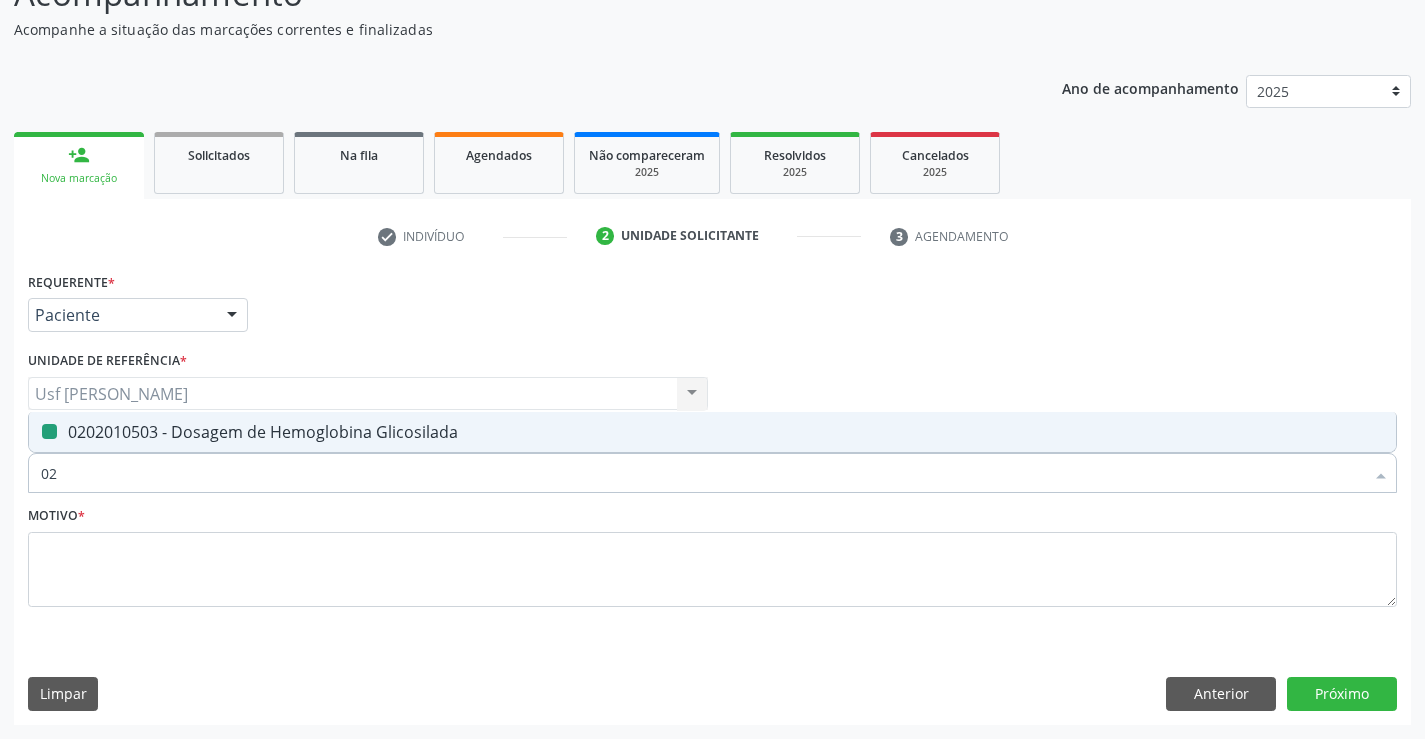 type on "020" 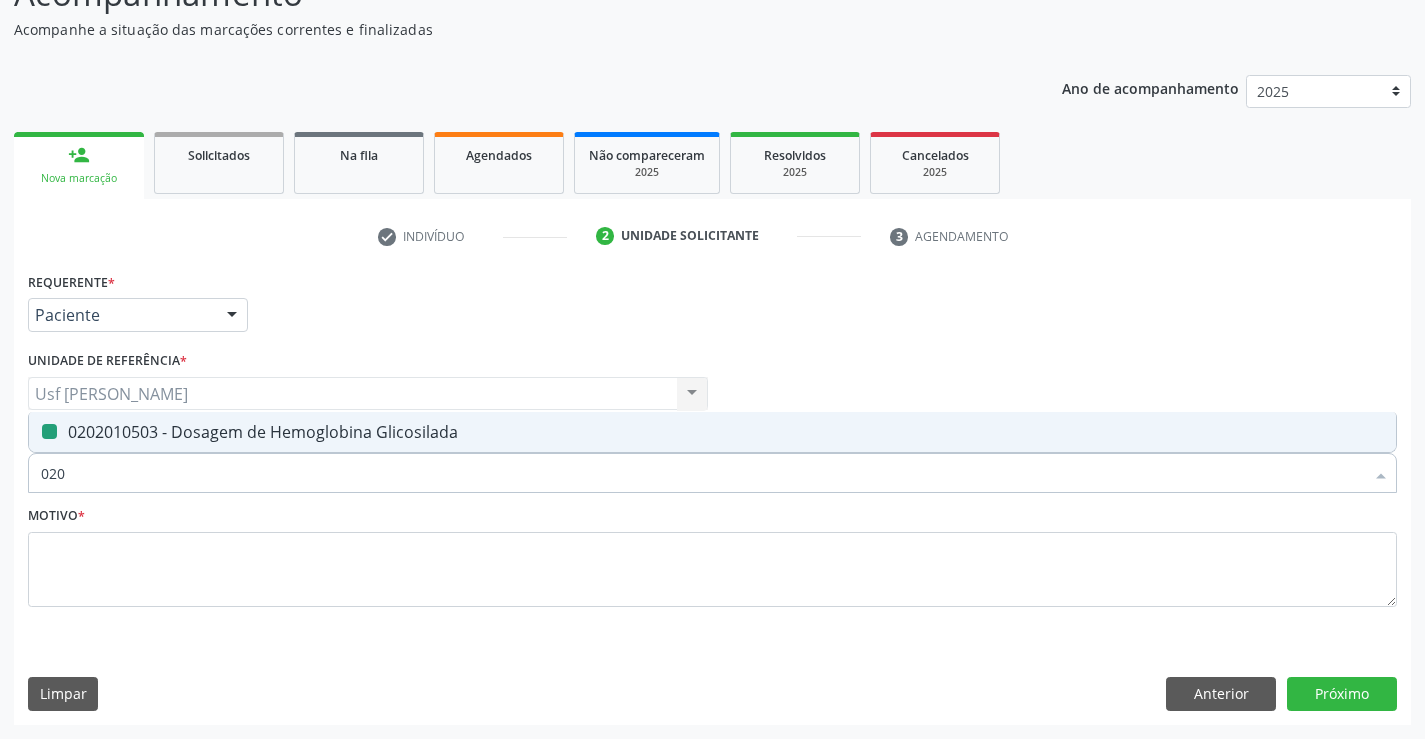 checkbox on "false" 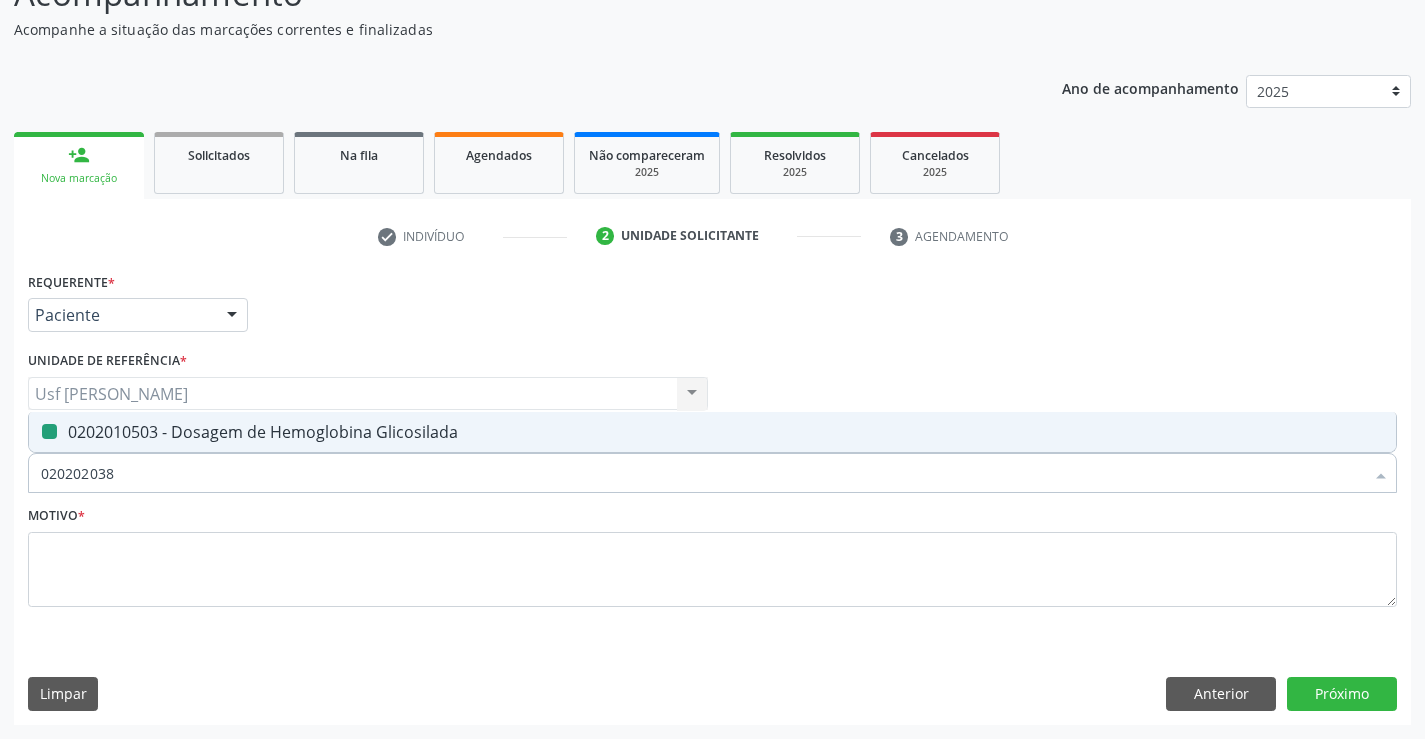 type on "0202020380" 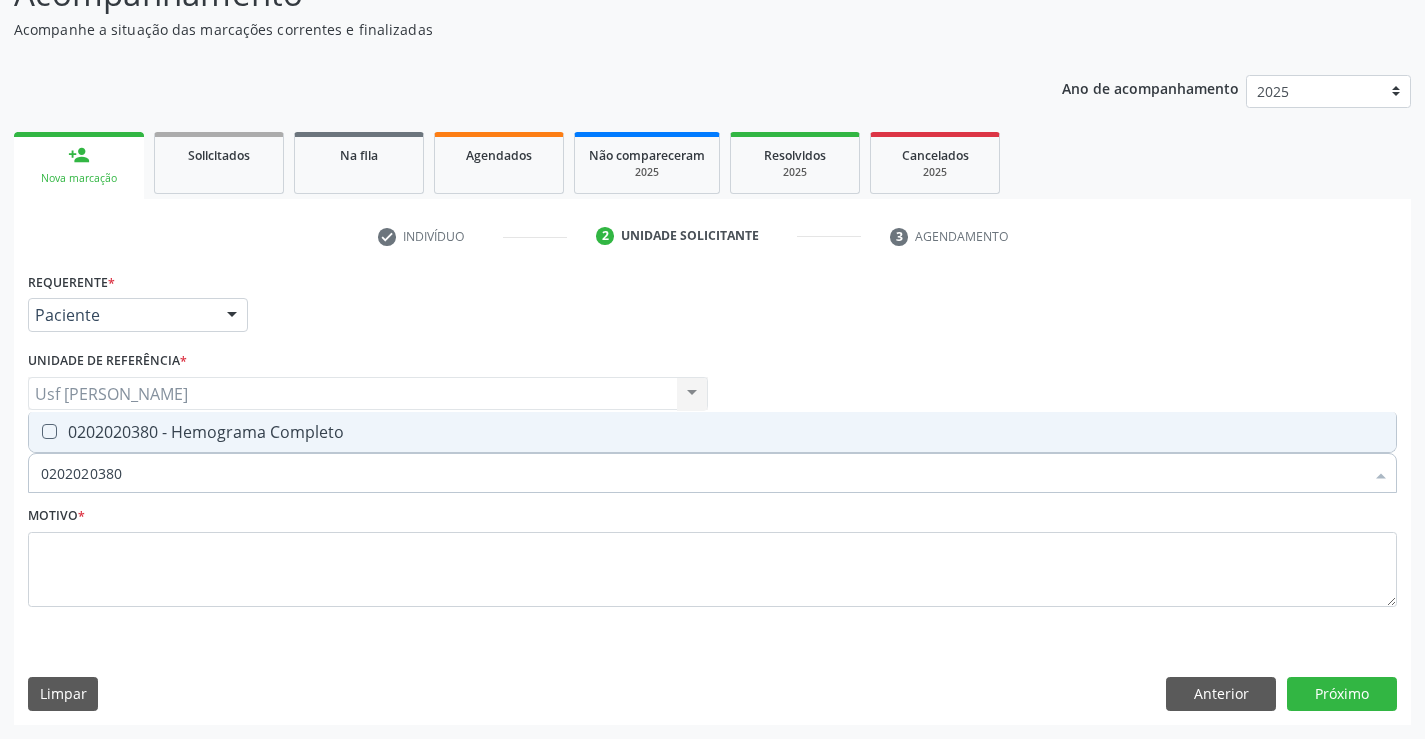 click on "0202020380 - Hemograma Completo" at bounding box center (712, 432) 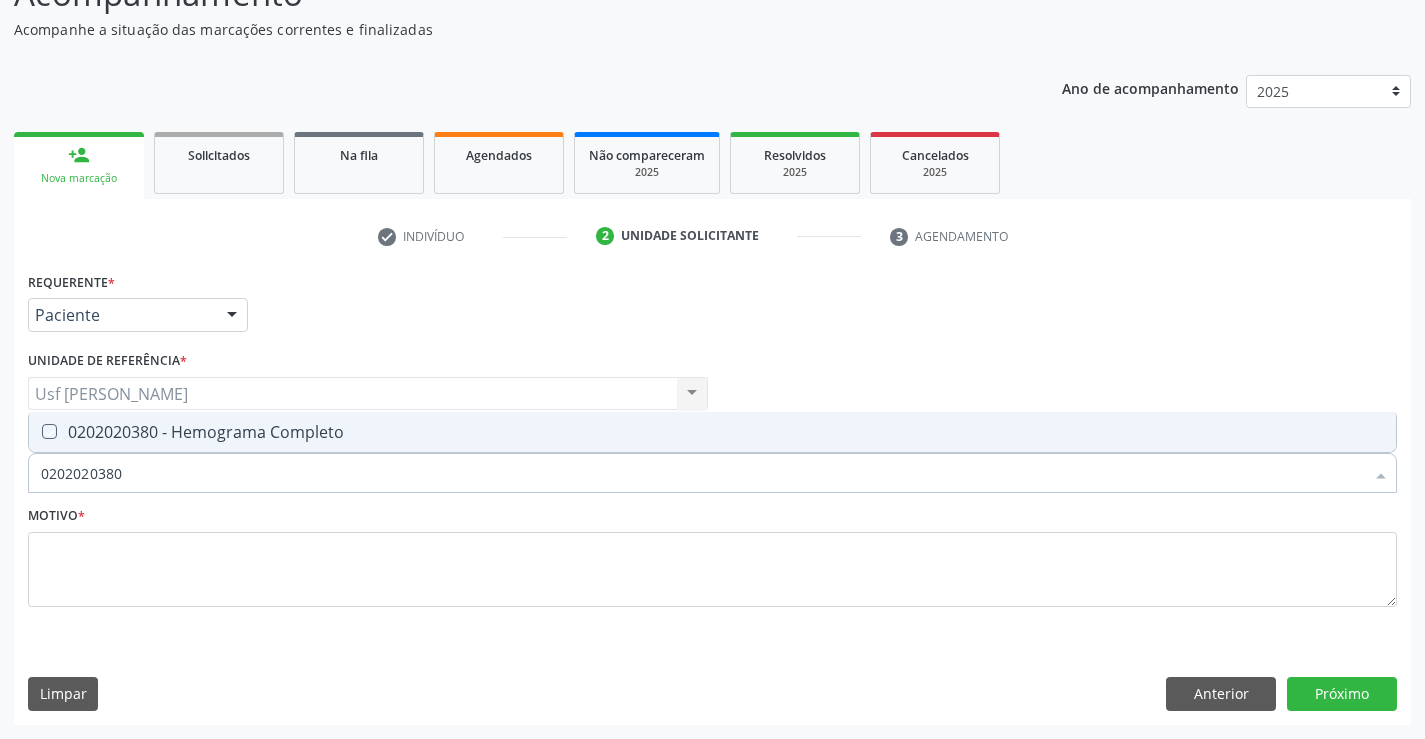 checkbox on "true" 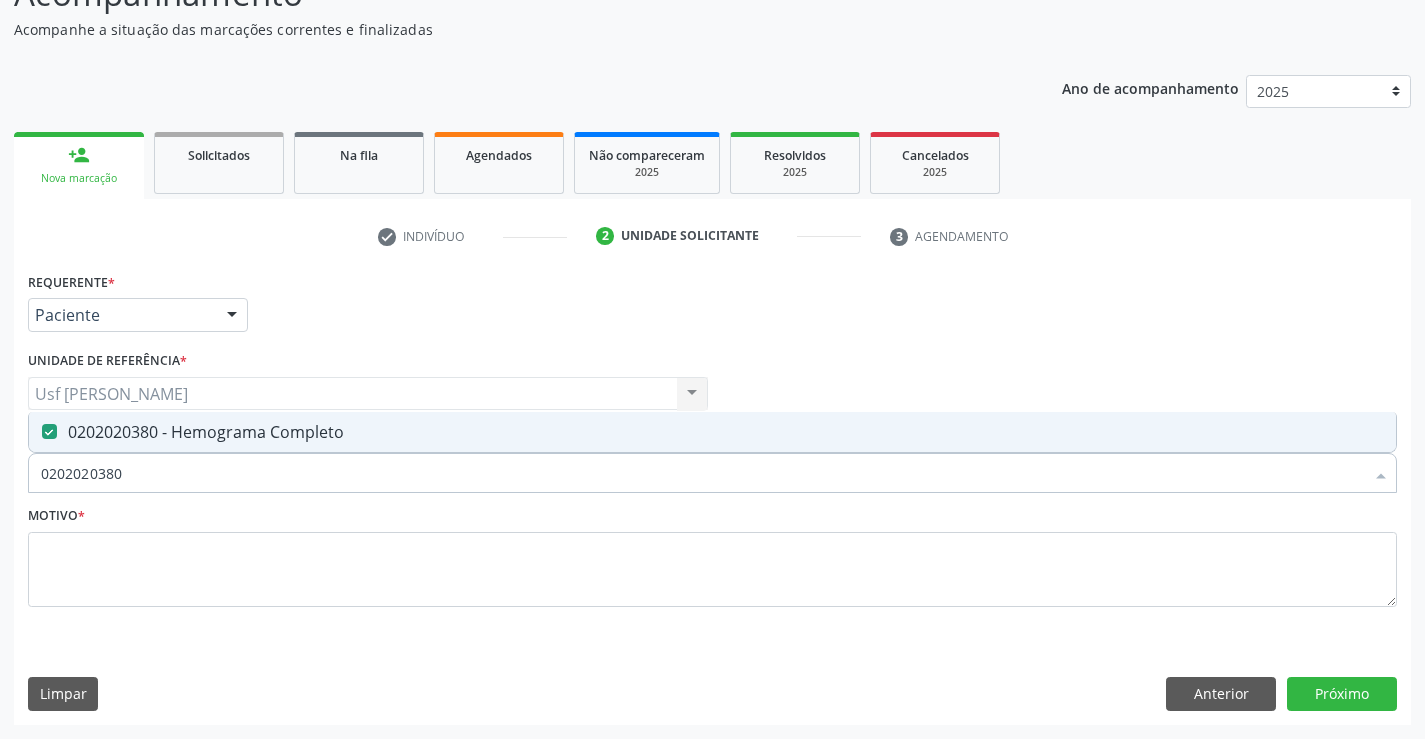 drag, startPoint x: 146, startPoint y: 477, endPoint x: 39, endPoint y: 471, distance: 107.16809 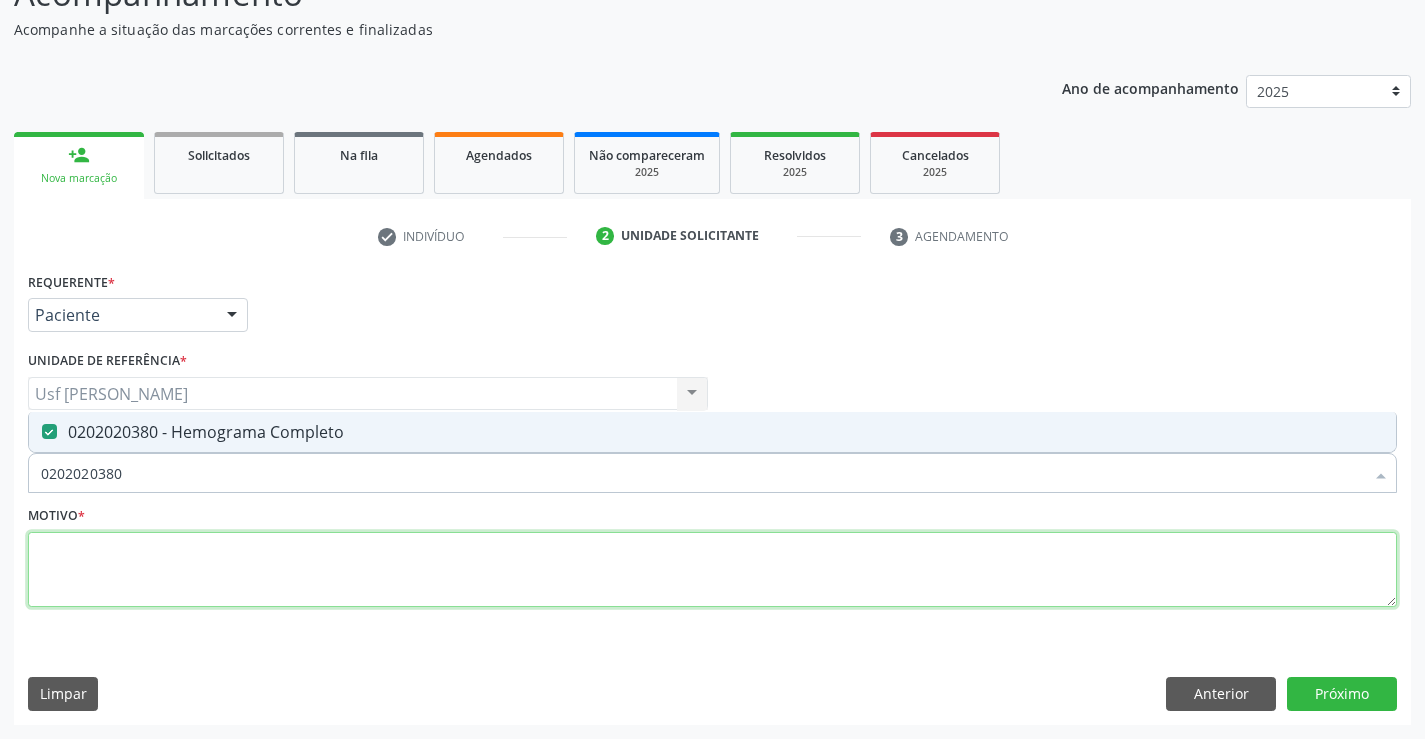 click at bounding box center (712, 570) 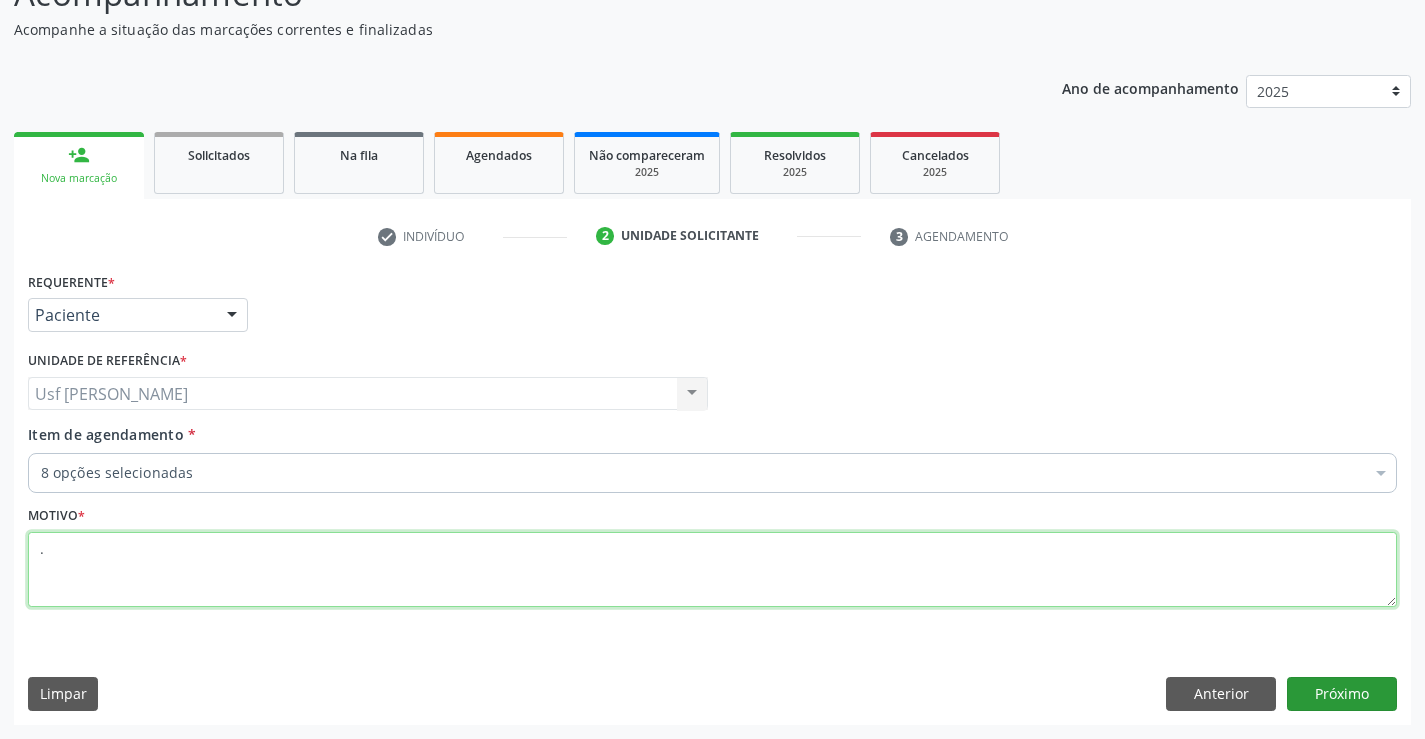 type on "." 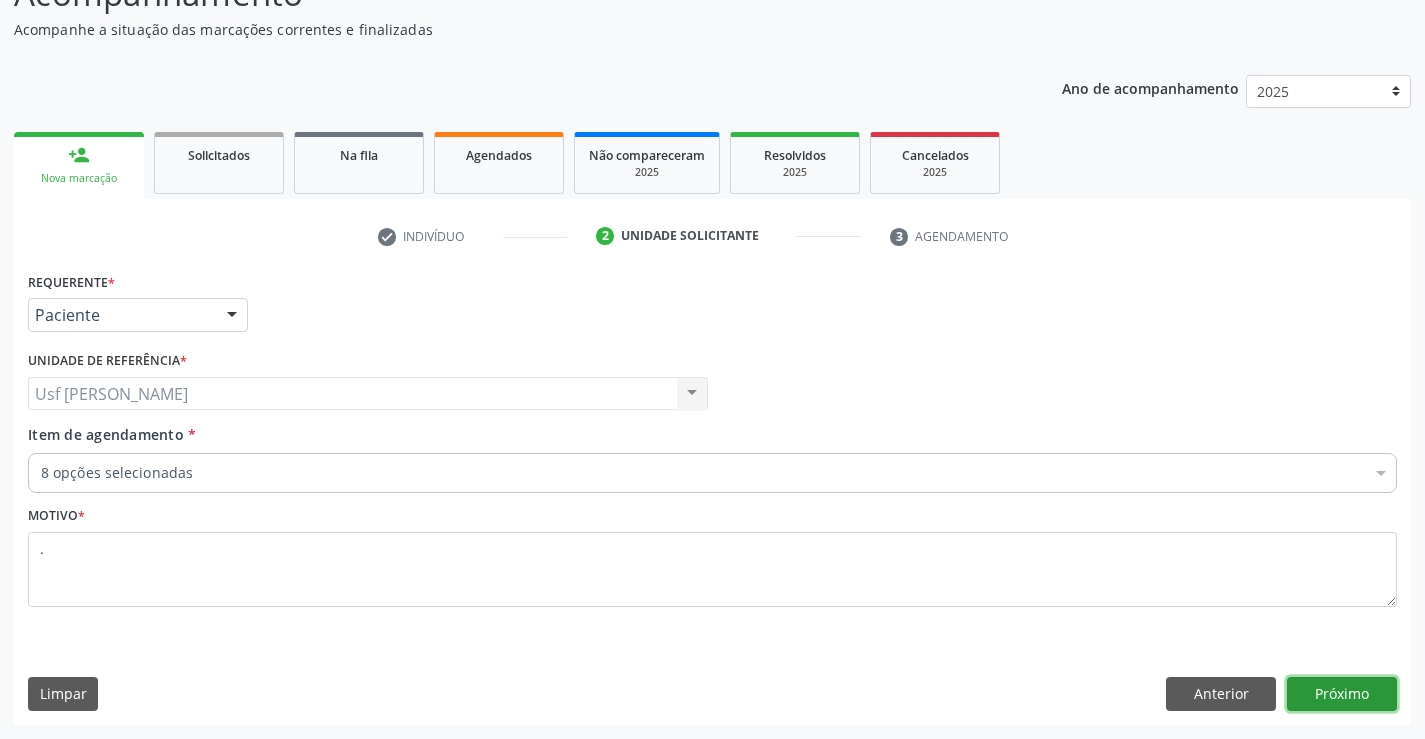 click on "Próximo" at bounding box center [1342, 694] 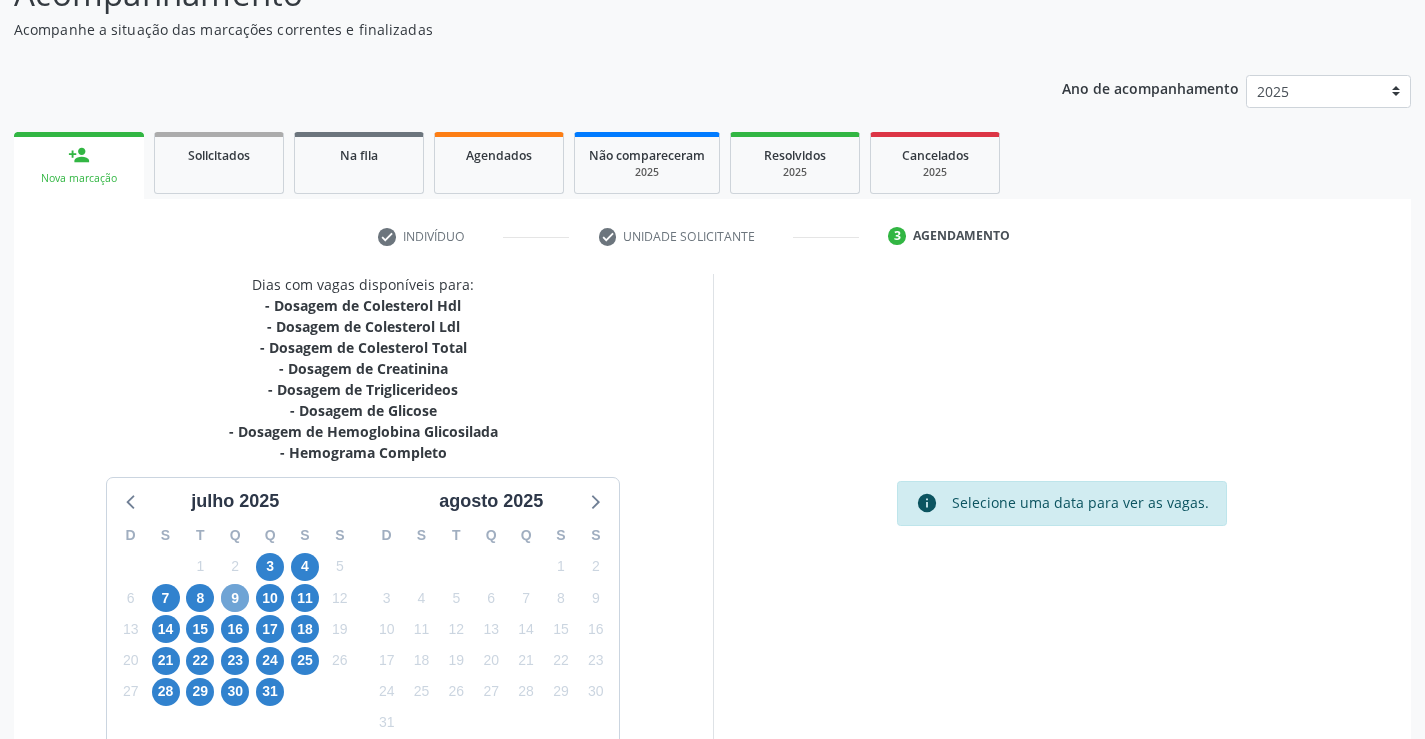 click on "9" at bounding box center (235, 598) 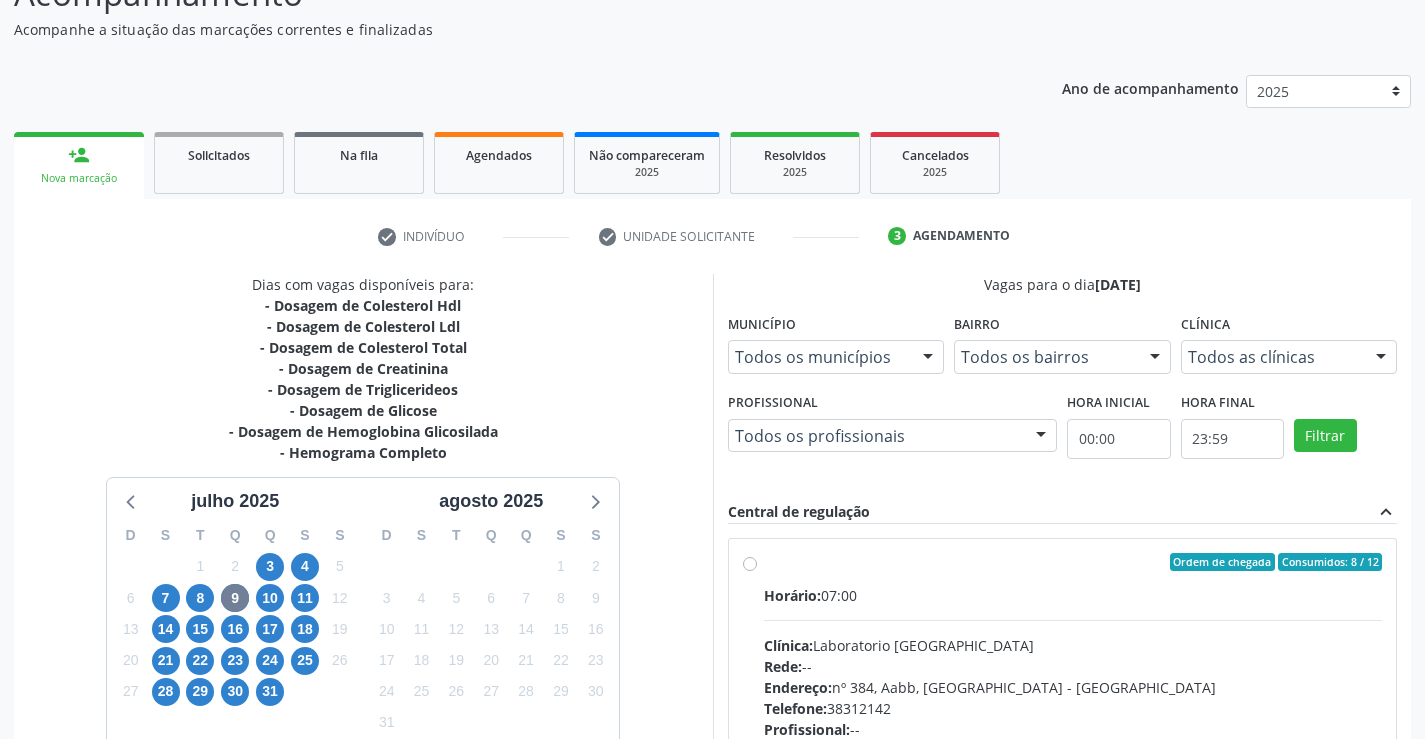 click on "Ordem de chegada
Consumidos: 8 / 12
Horário:   07:00
Clínica:  Laboratorio Sao Francisco
Rede:
--
Endereço:   nº 384, Aabb, Serra Talhada - PE
Telefone:   38312142
Profissional:
--
Informações adicionais sobre o atendimento
Idade de atendimento:
Sem restrição
Gênero(s) atendido(s):
Sem restrição
Informações adicionais:
--" at bounding box center [1063, 706] 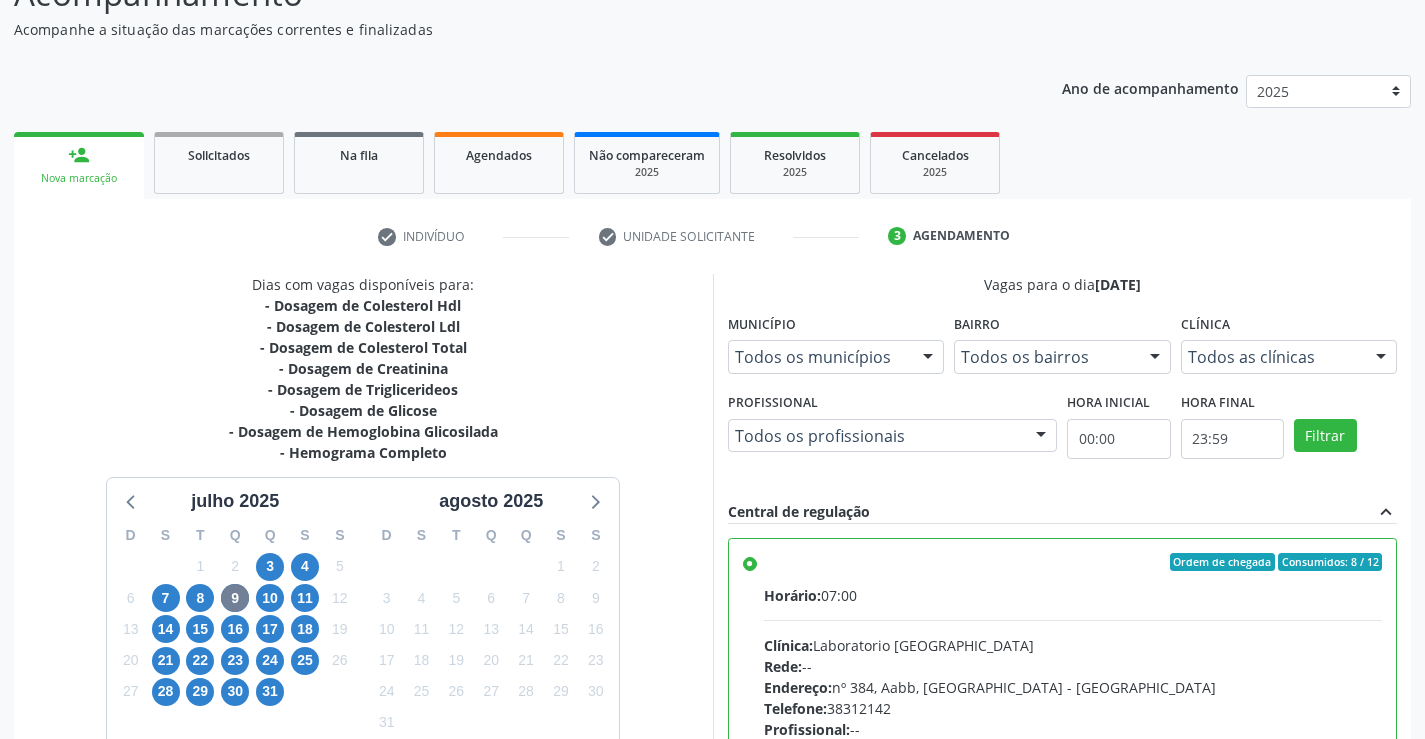 scroll, scrollTop: 456, scrollLeft: 0, axis: vertical 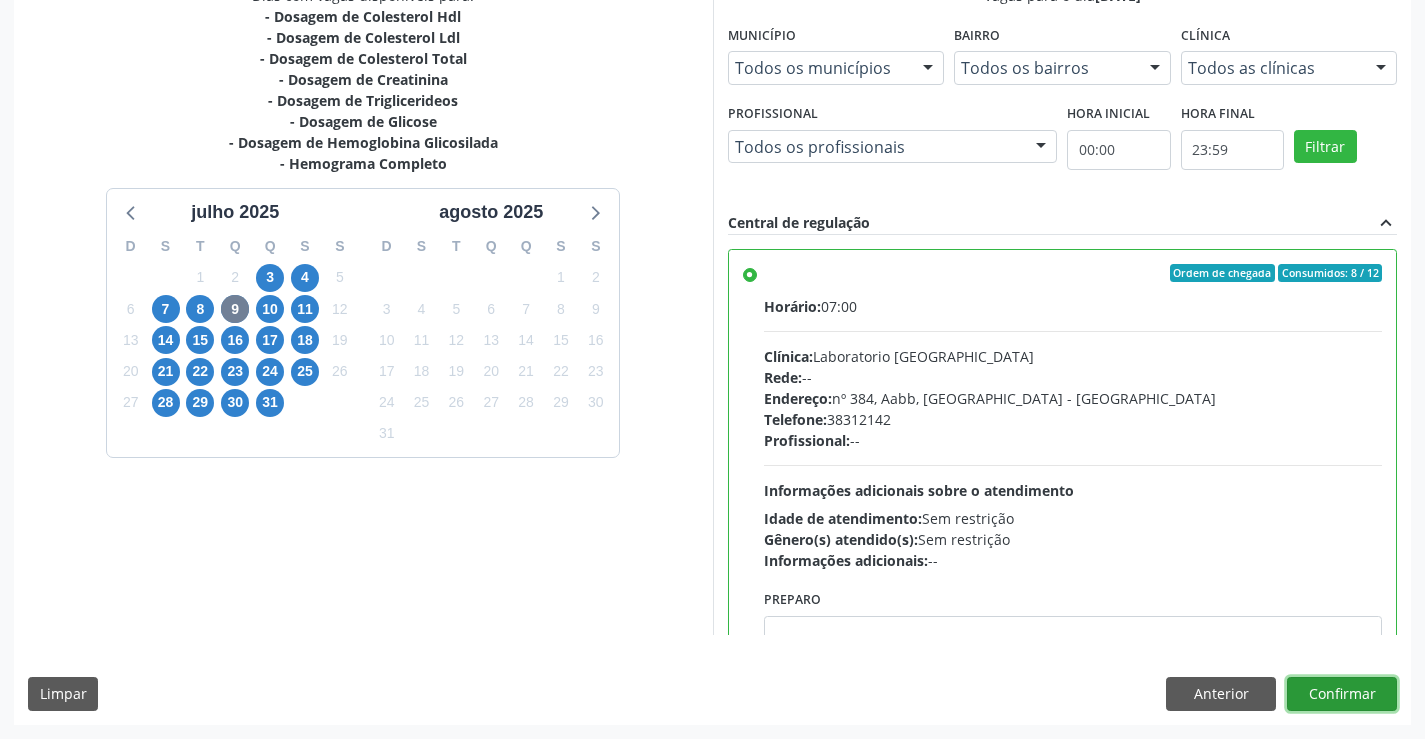 click on "Confirmar" at bounding box center [1342, 694] 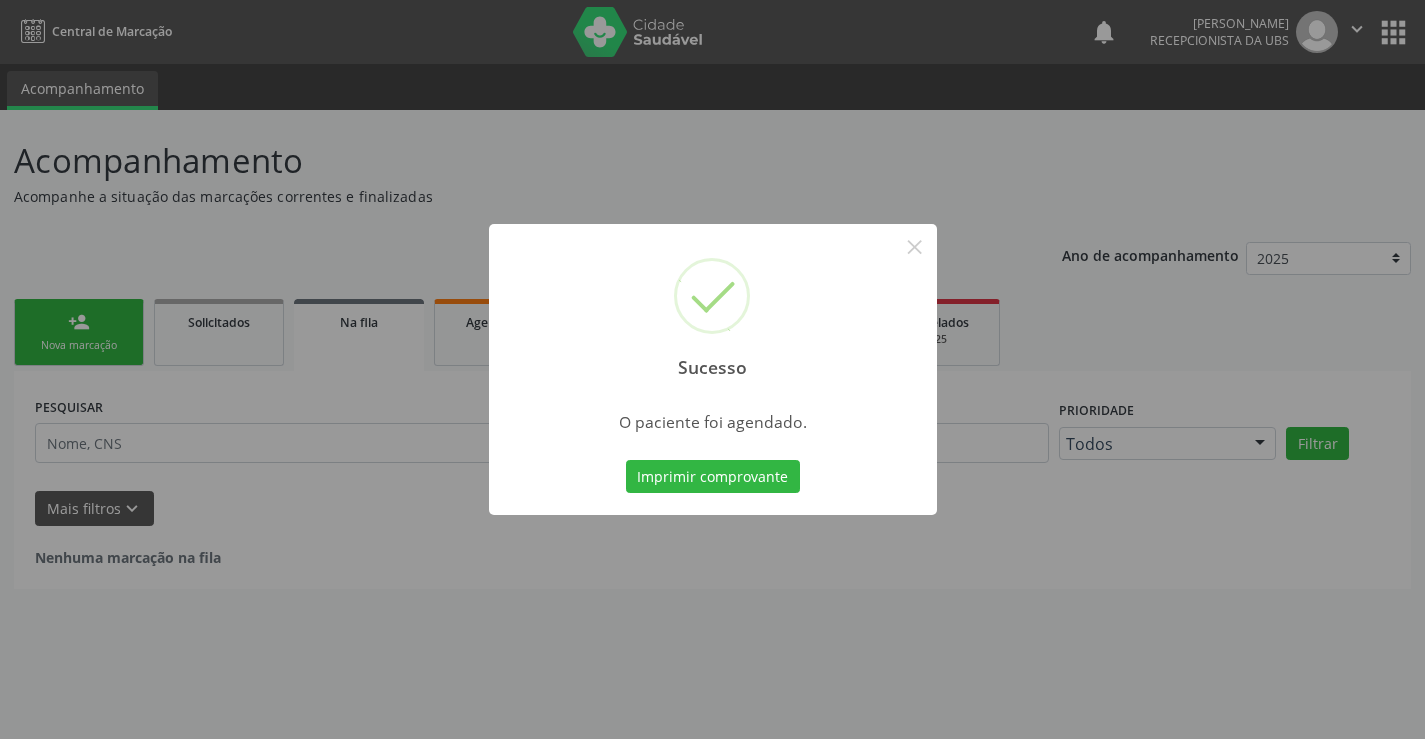 scroll, scrollTop: 0, scrollLeft: 0, axis: both 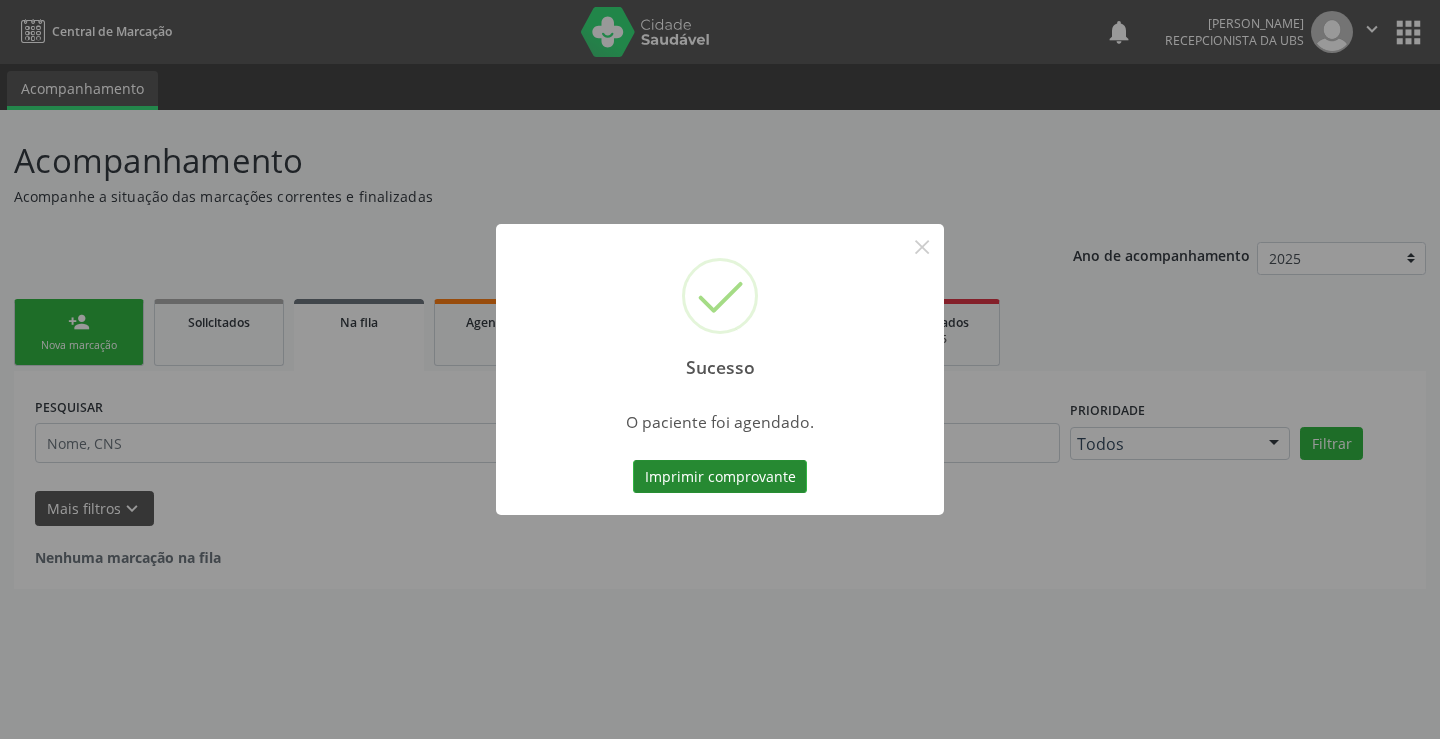 click on "Imprimir comprovante" at bounding box center (720, 477) 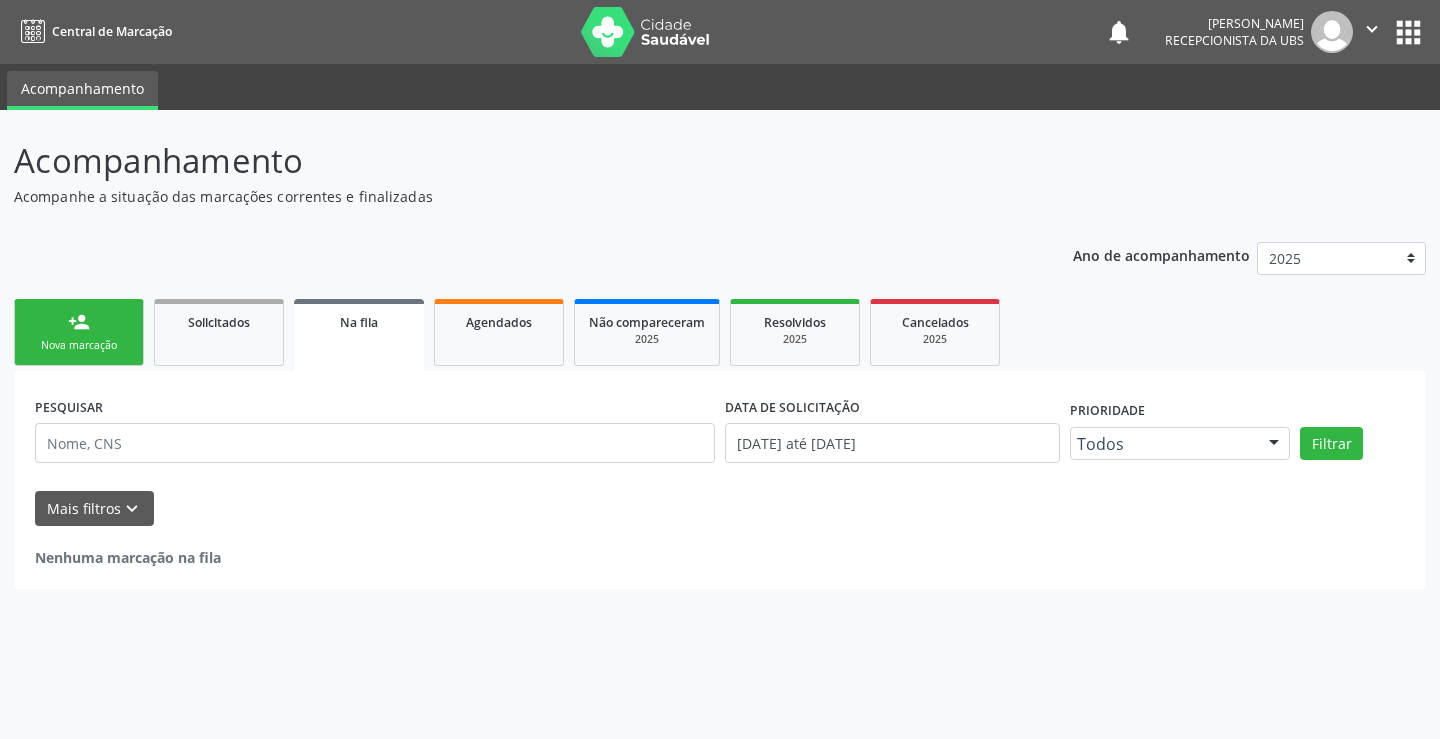click on "person_add
Nova marcação" at bounding box center (79, 332) 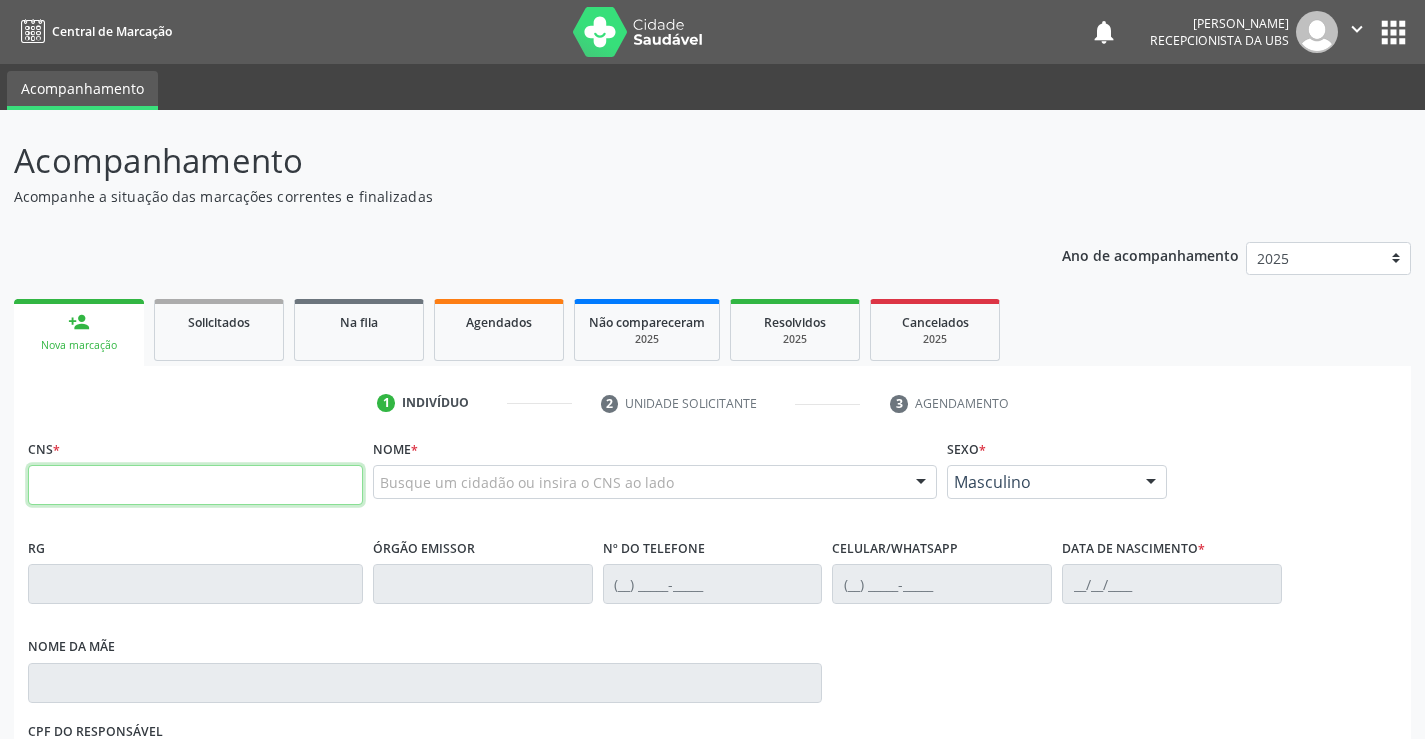 click at bounding box center [195, 485] 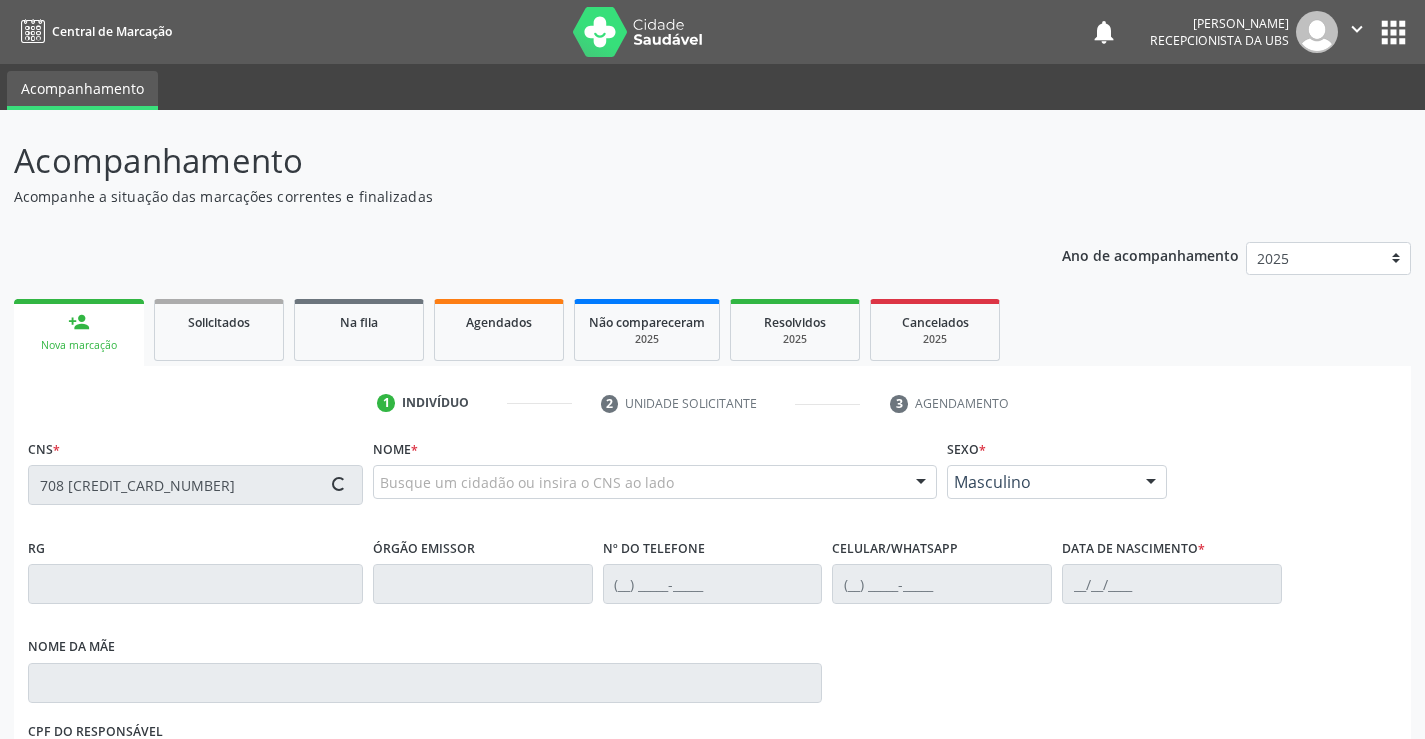 type on "708 5073 8013 7277" 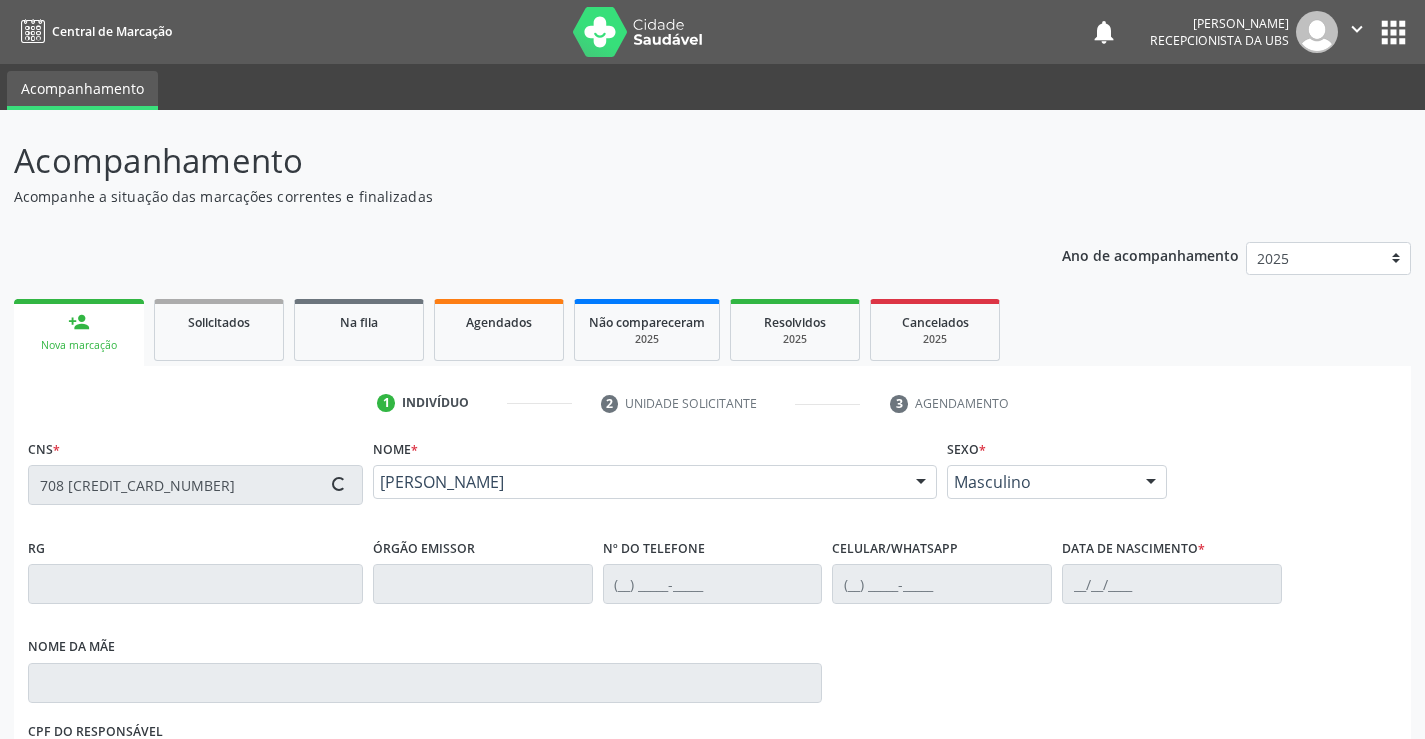 type on "[PHONE_NUMBER]" 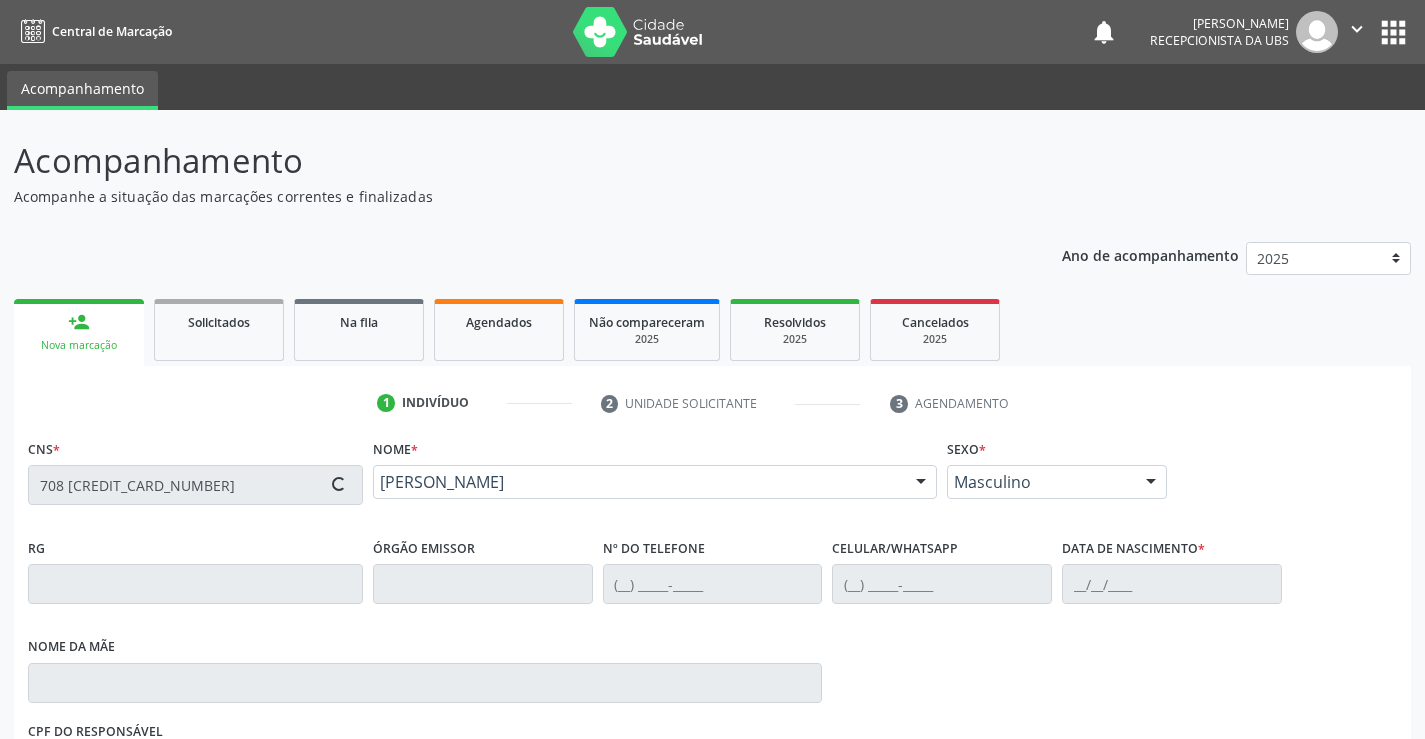 type on "[PHONE_NUMBER]" 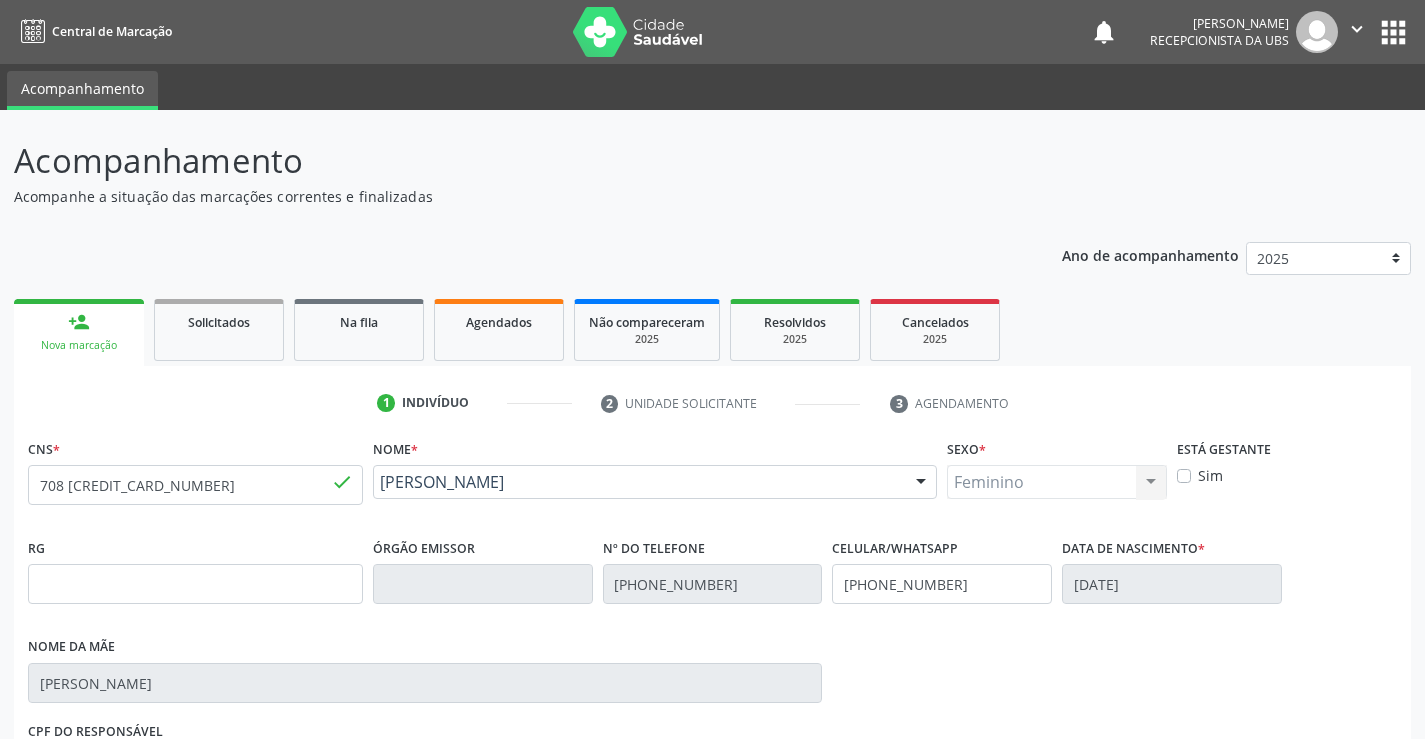 drag, startPoint x: 592, startPoint y: 499, endPoint x: 386, endPoint y: 488, distance: 206.29349 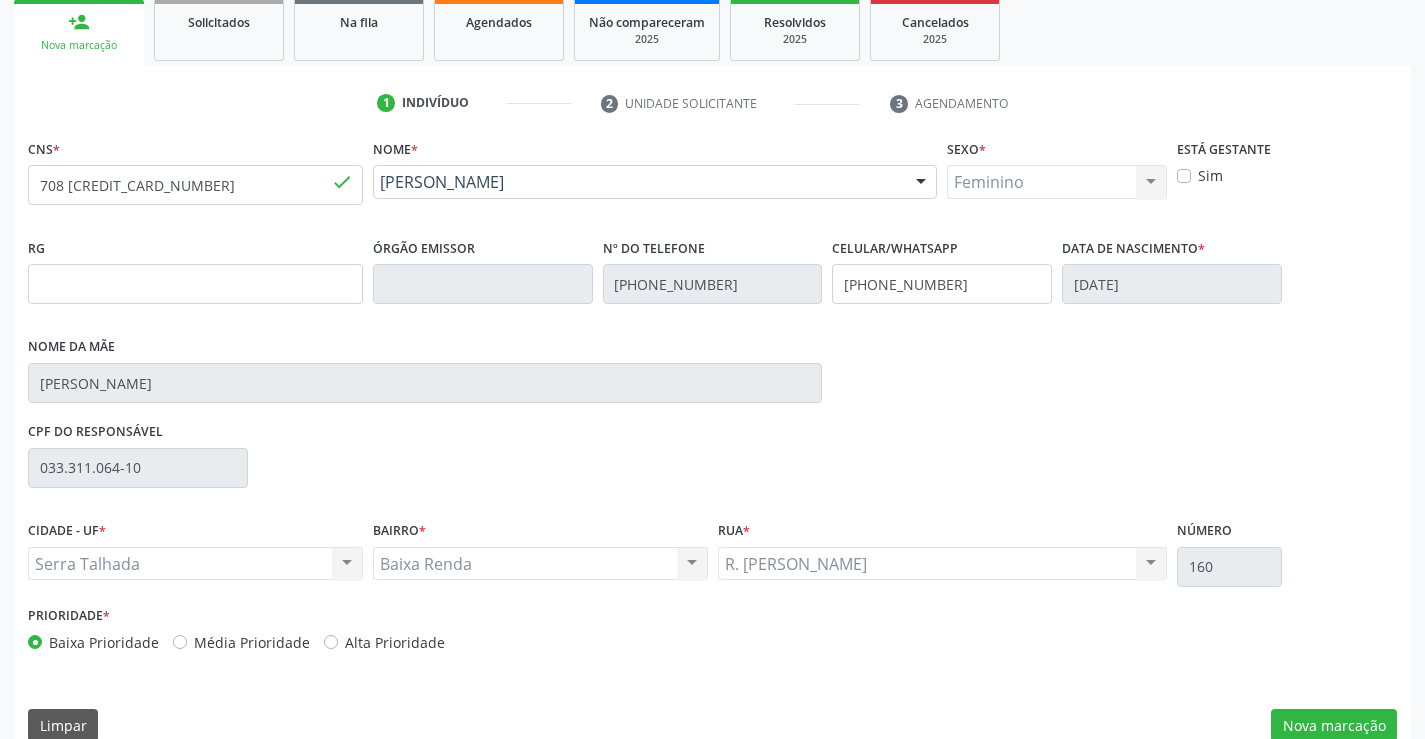 scroll, scrollTop: 331, scrollLeft: 0, axis: vertical 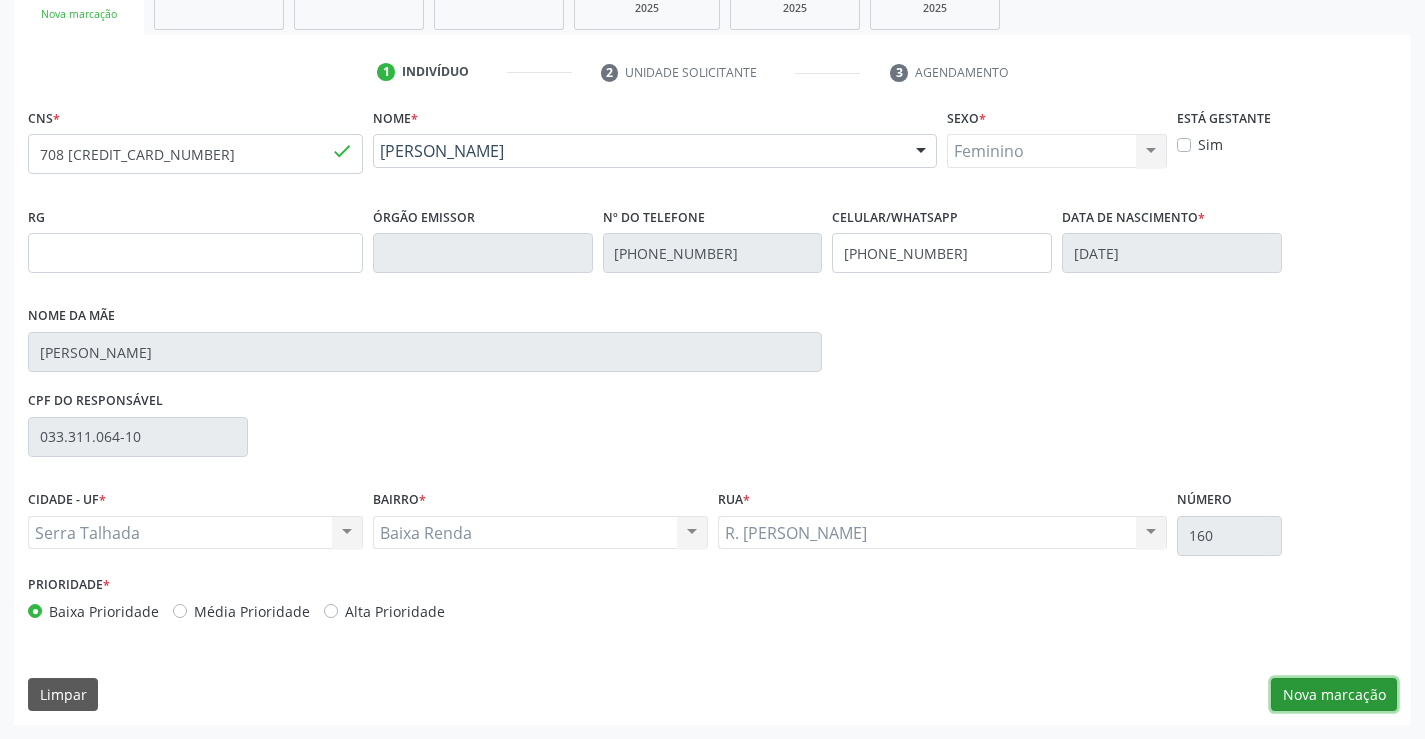 click on "Nova marcação" at bounding box center [1334, 695] 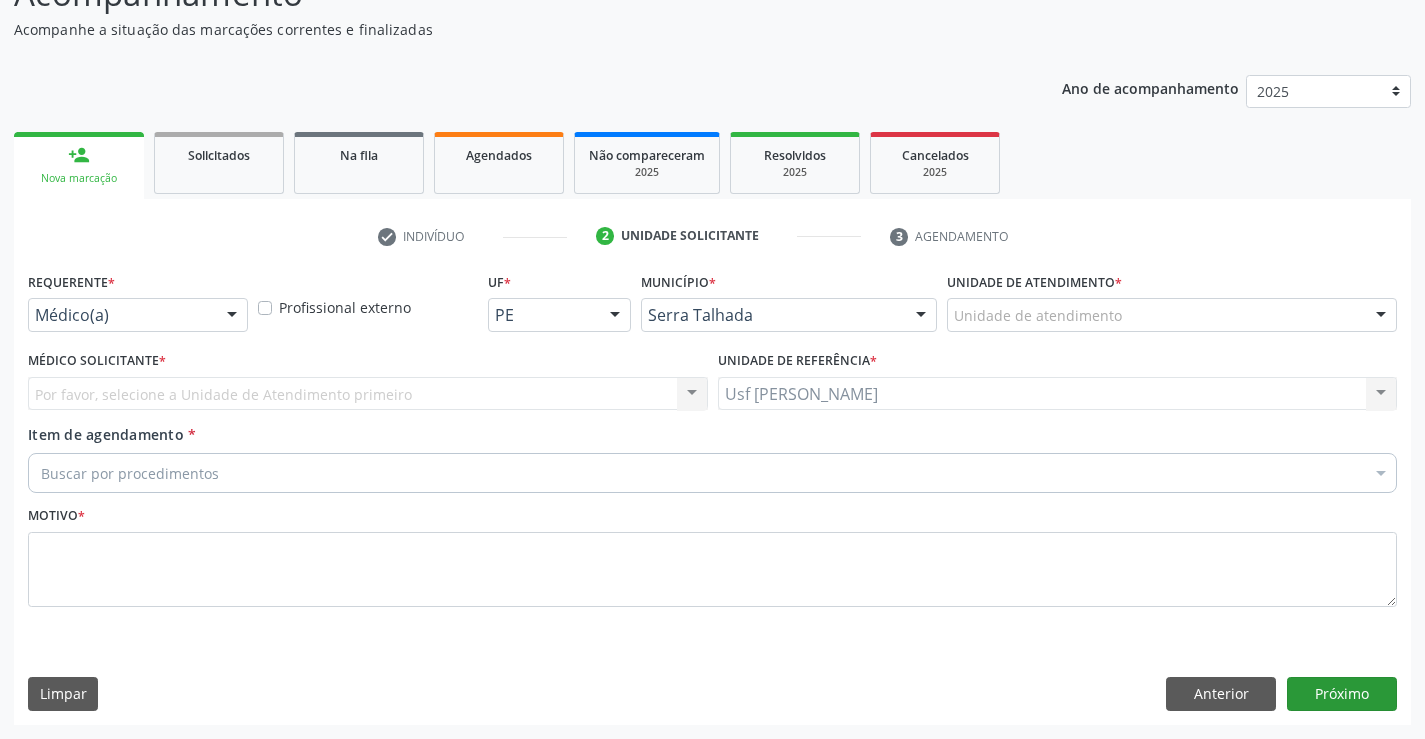 scroll, scrollTop: 167, scrollLeft: 0, axis: vertical 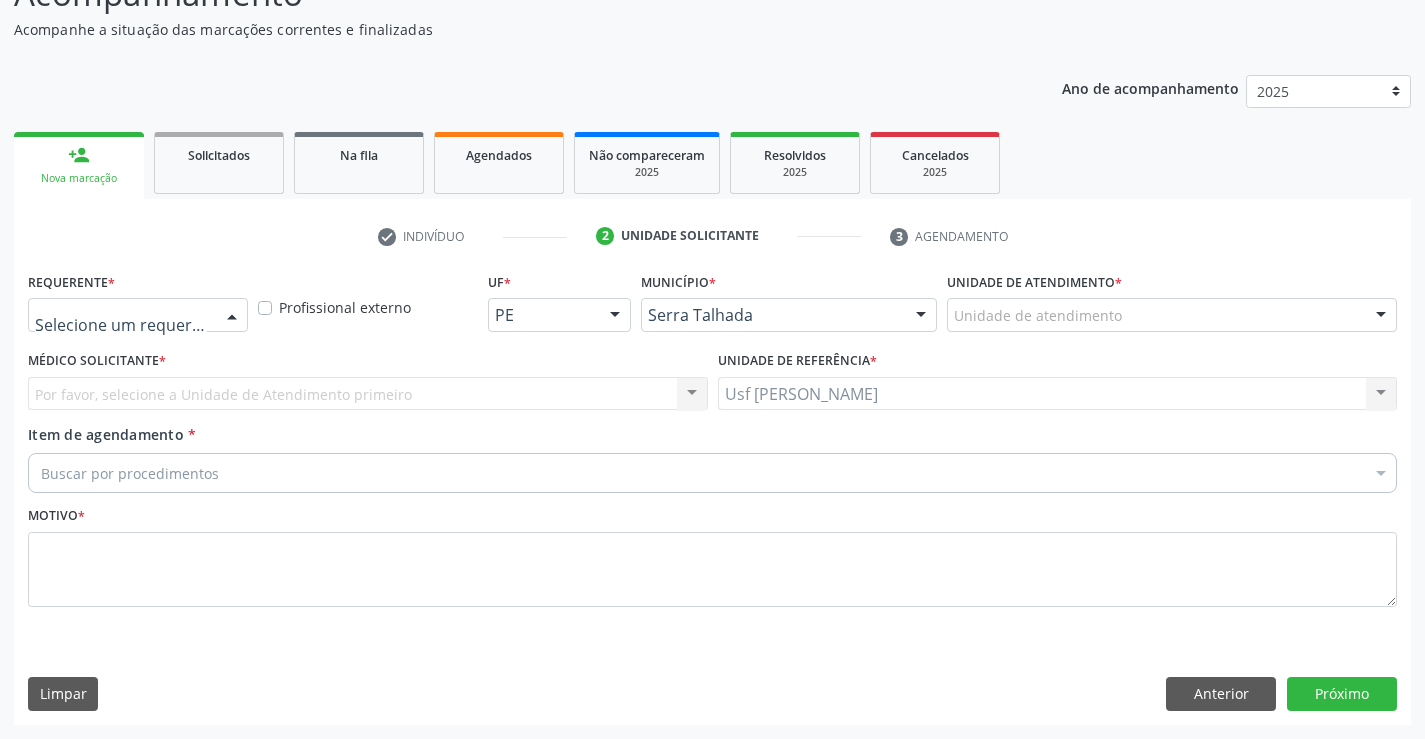 click at bounding box center (232, 316) 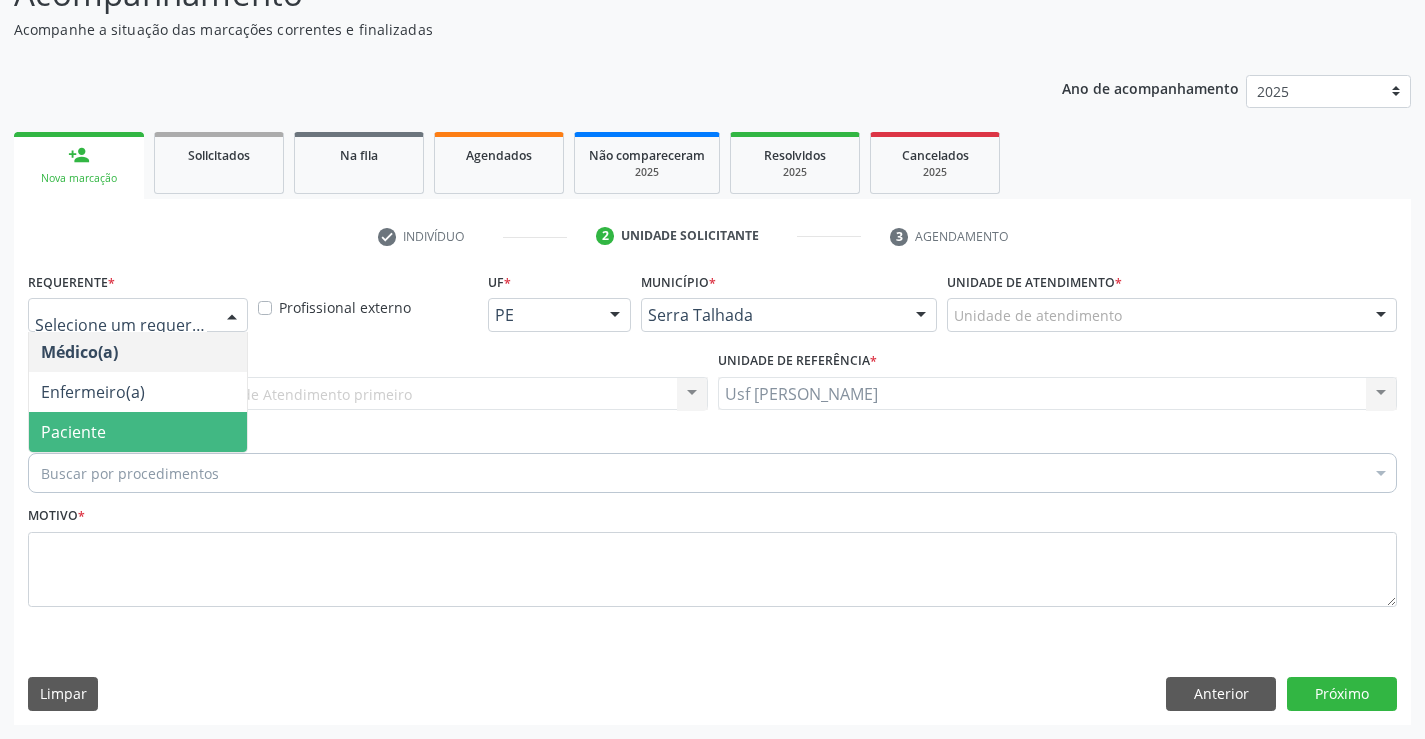 click on "Paciente" at bounding box center (138, 432) 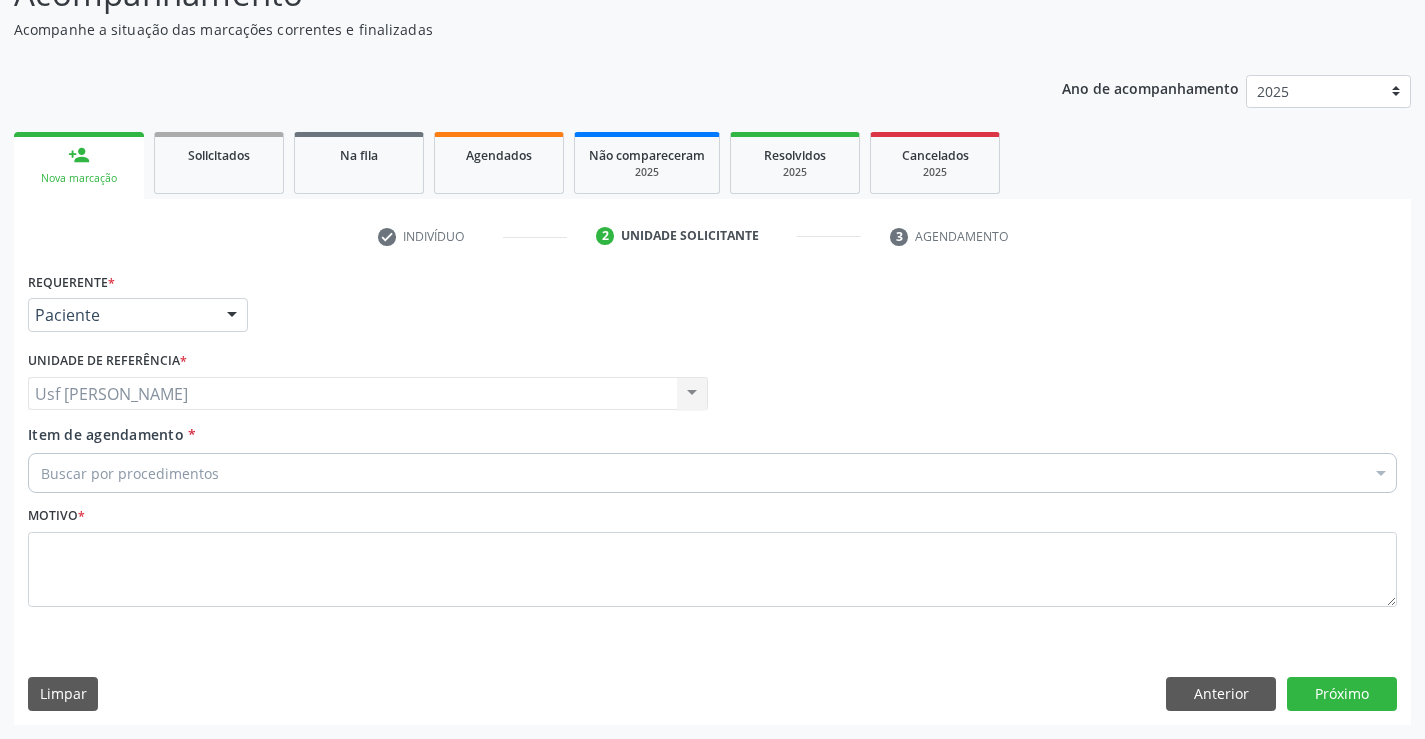click on "Buscar por procedimentos" at bounding box center [712, 473] 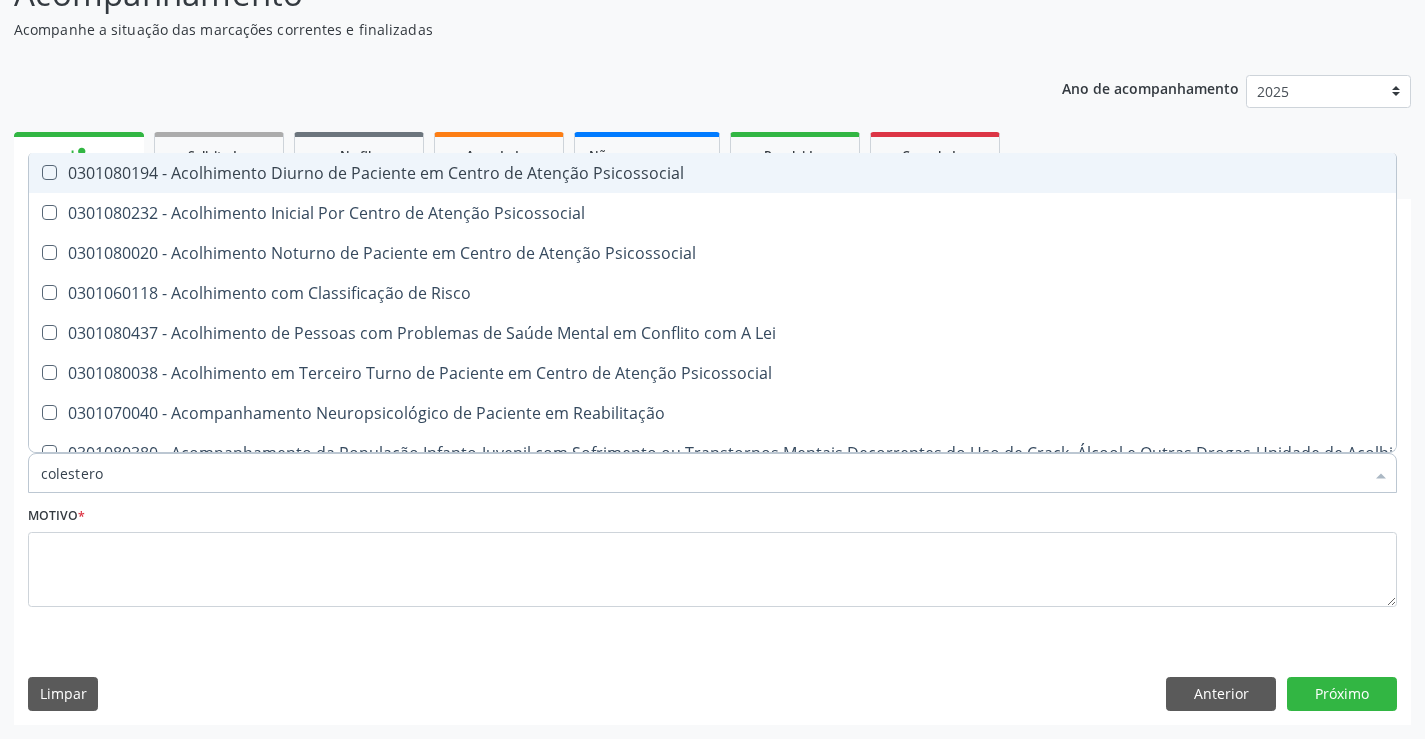type on "colesterol" 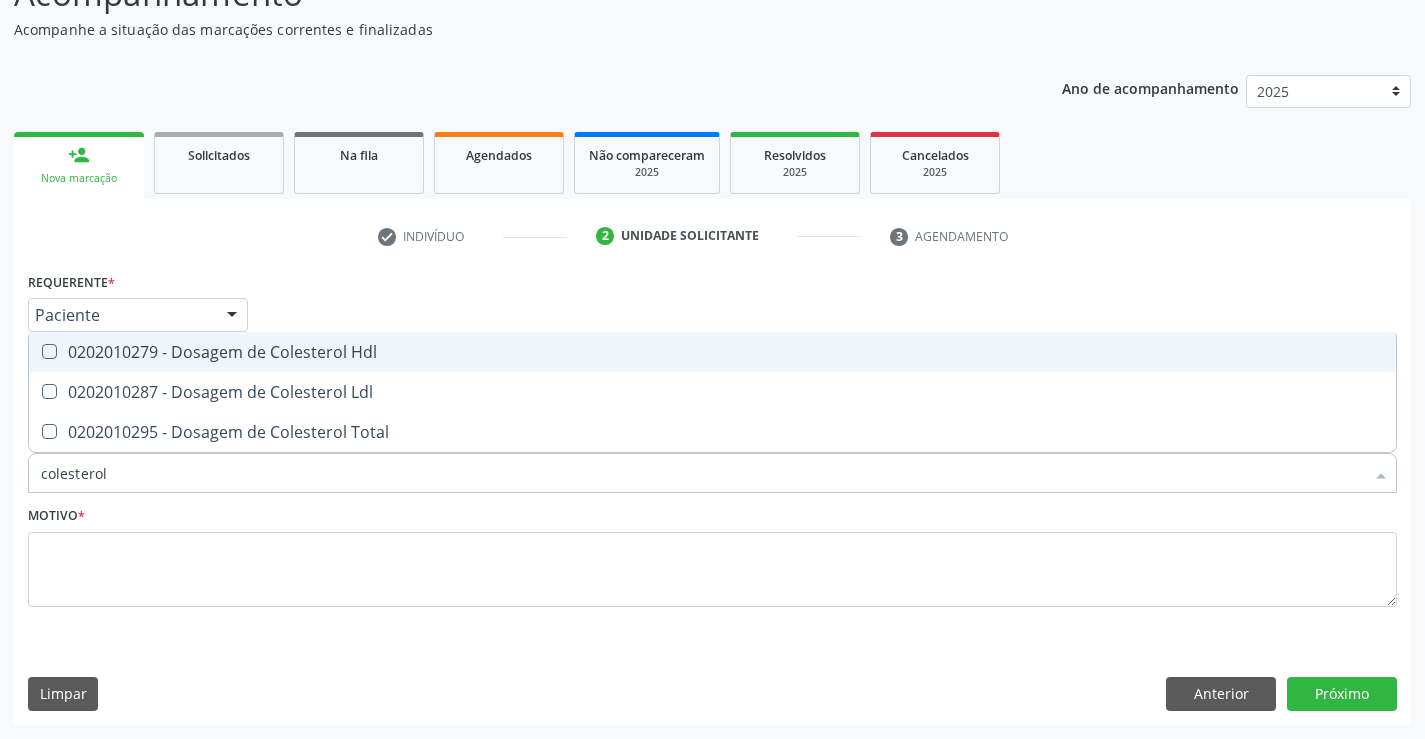 click on "0202010279 - Dosagem de Colesterol Hdl" at bounding box center [712, 352] 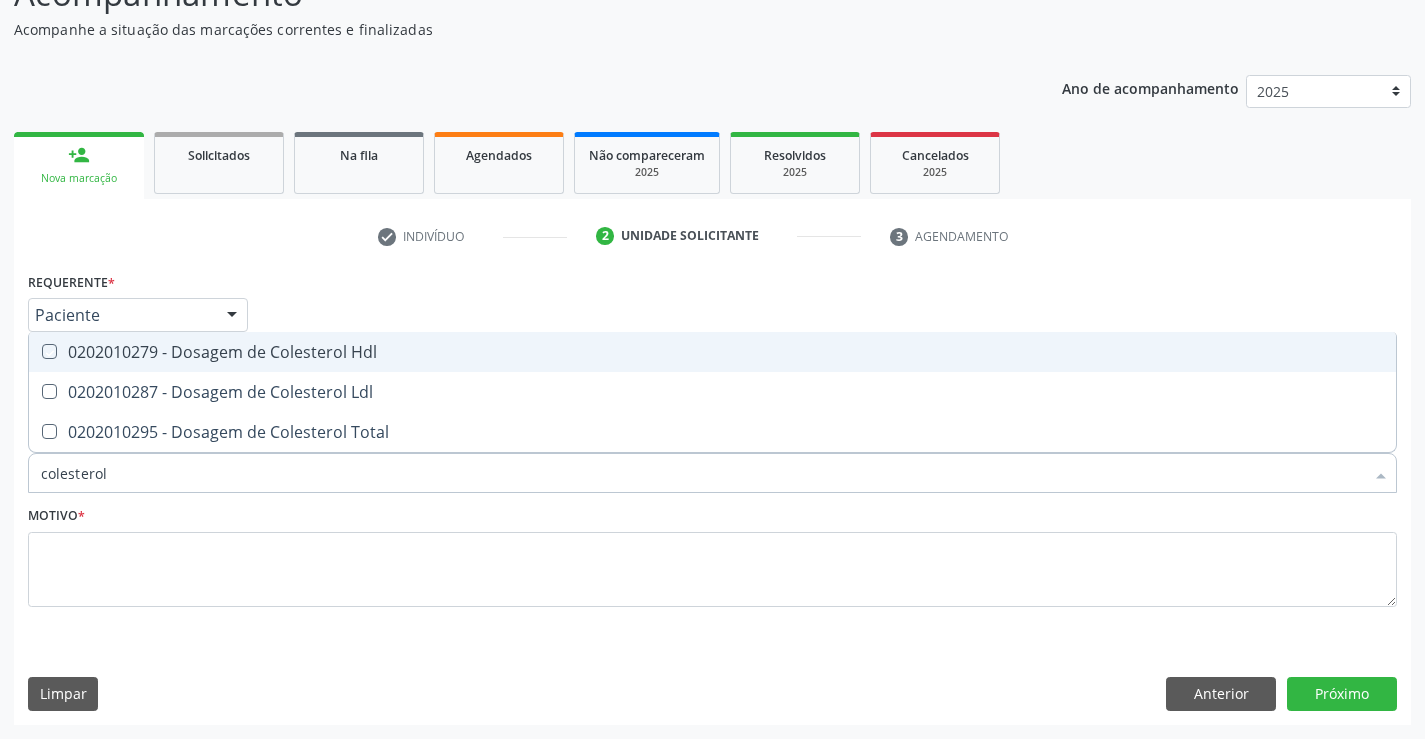 checkbox on "true" 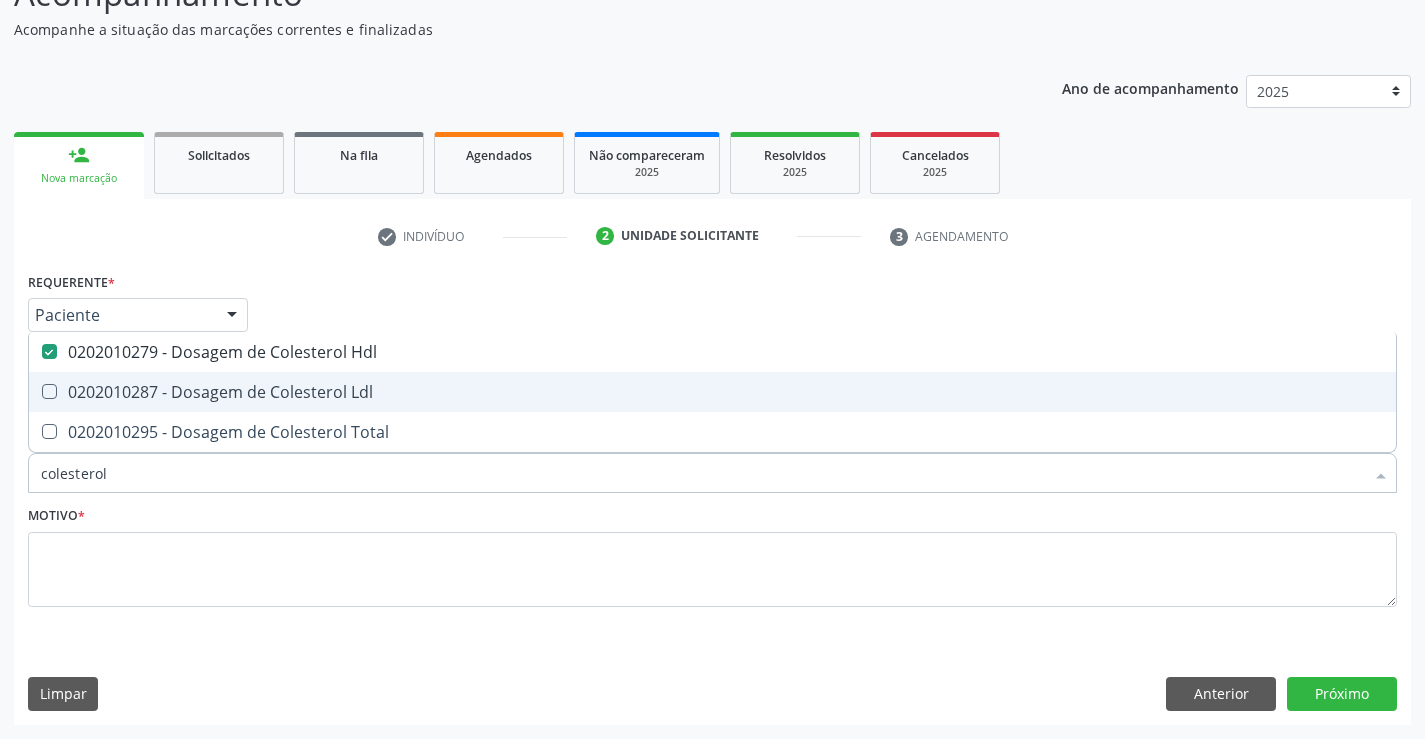 click on "0202010287 - Dosagem de Colesterol Ldl" at bounding box center [712, 392] 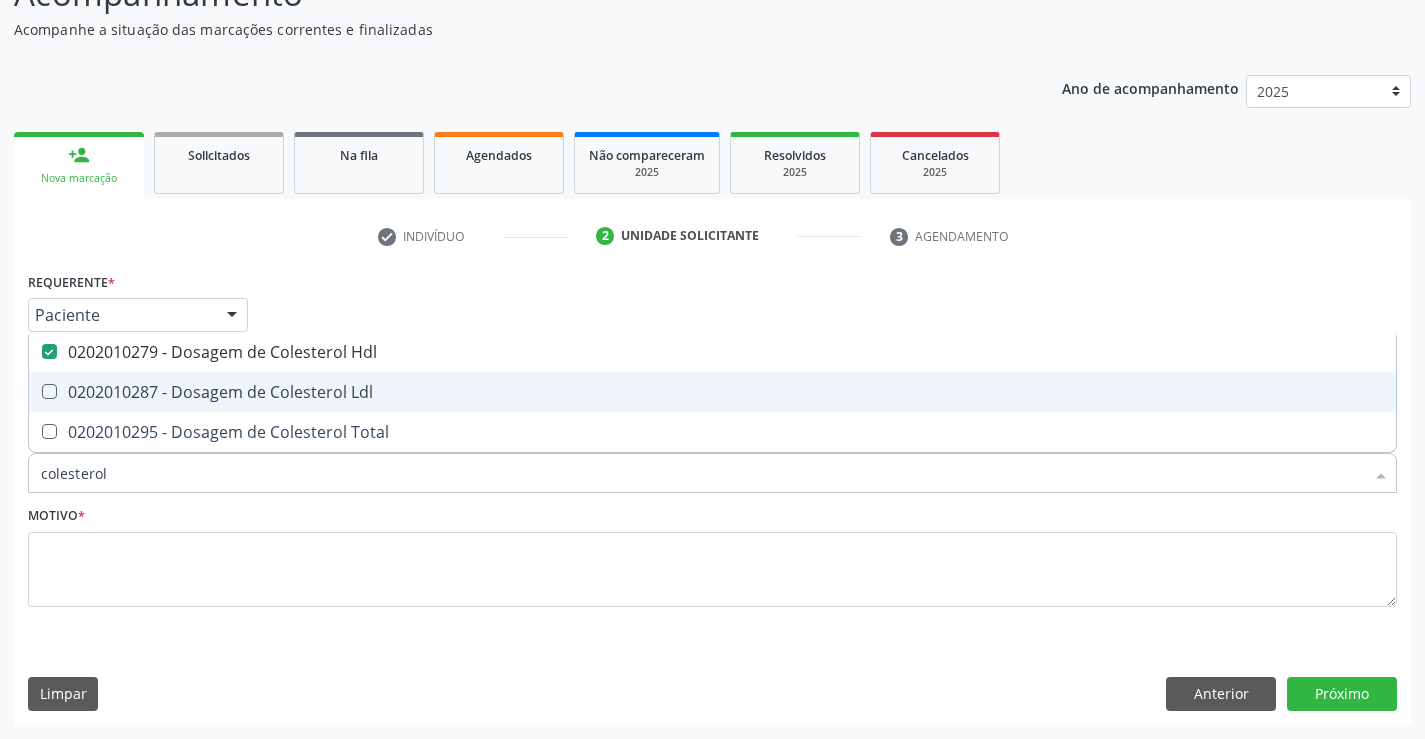 checkbox on "true" 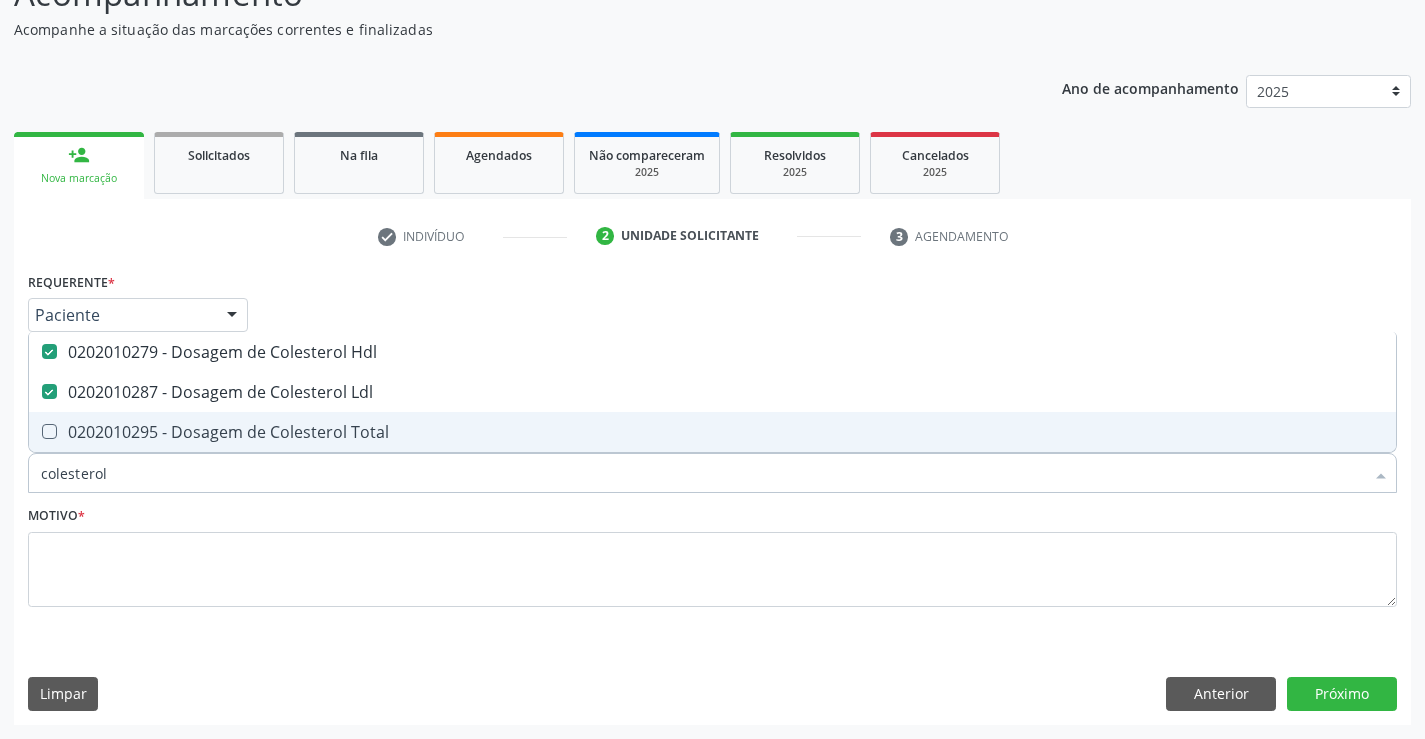 click on "0202010295 - Dosagem de Colesterol Total" at bounding box center (712, 432) 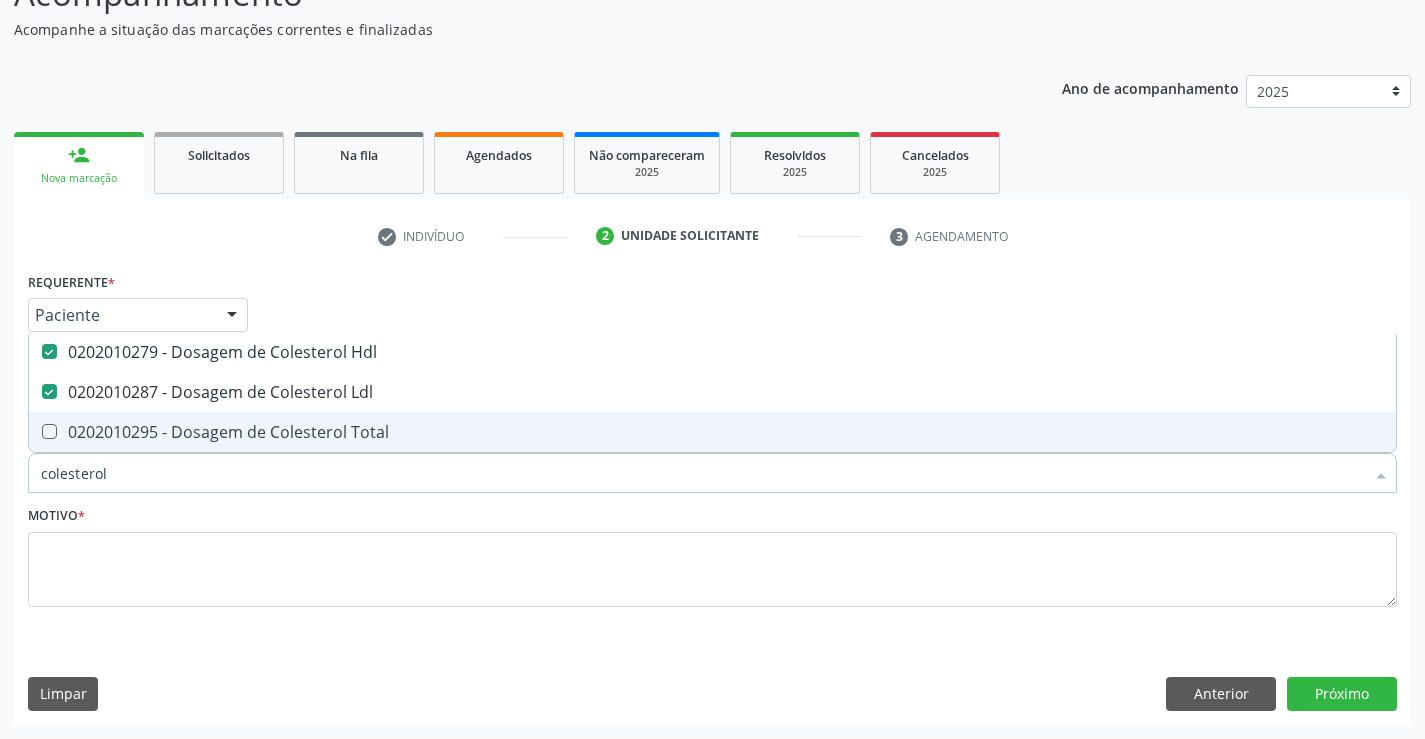checkbox on "true" 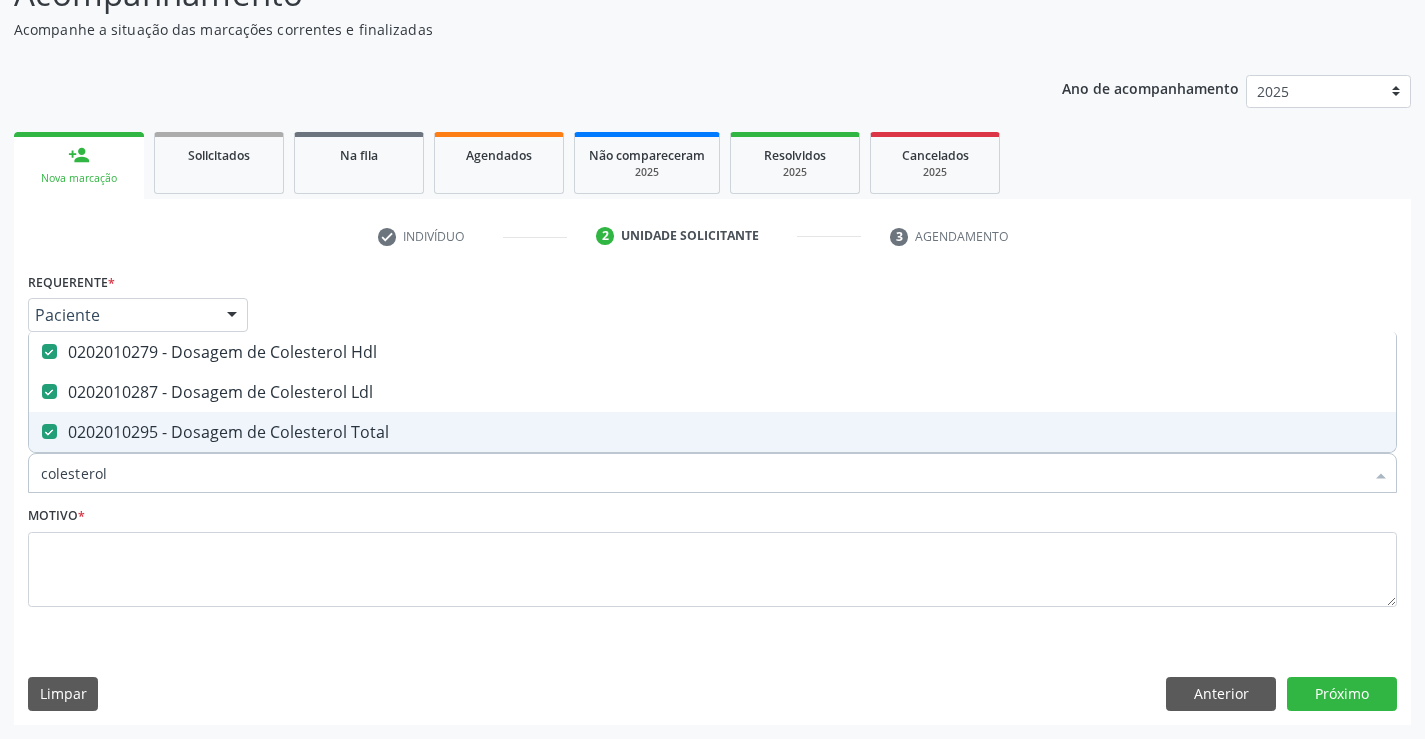 drag, startPoint x: 154, startPoint y: 476, endPoint x: 31, endPoint y: 471, distance: 123.101585 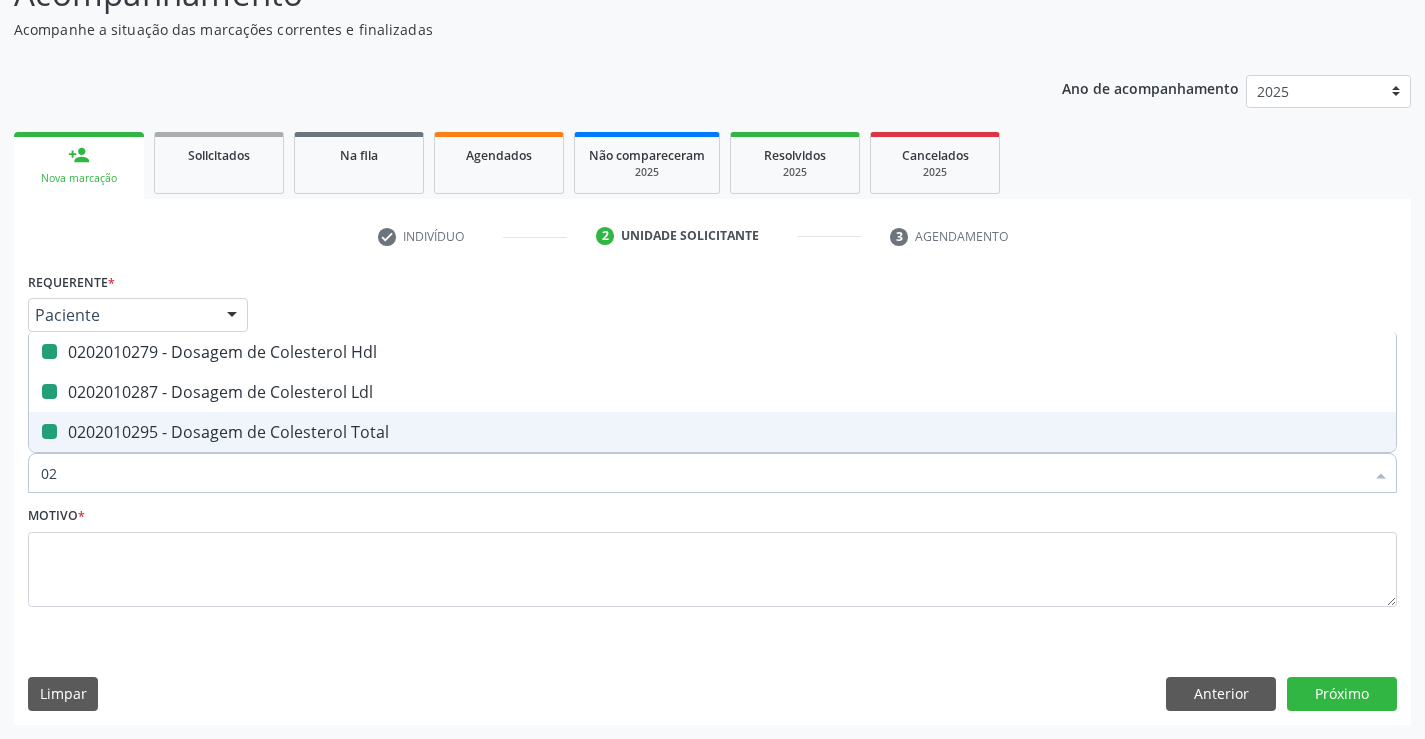type on "020" 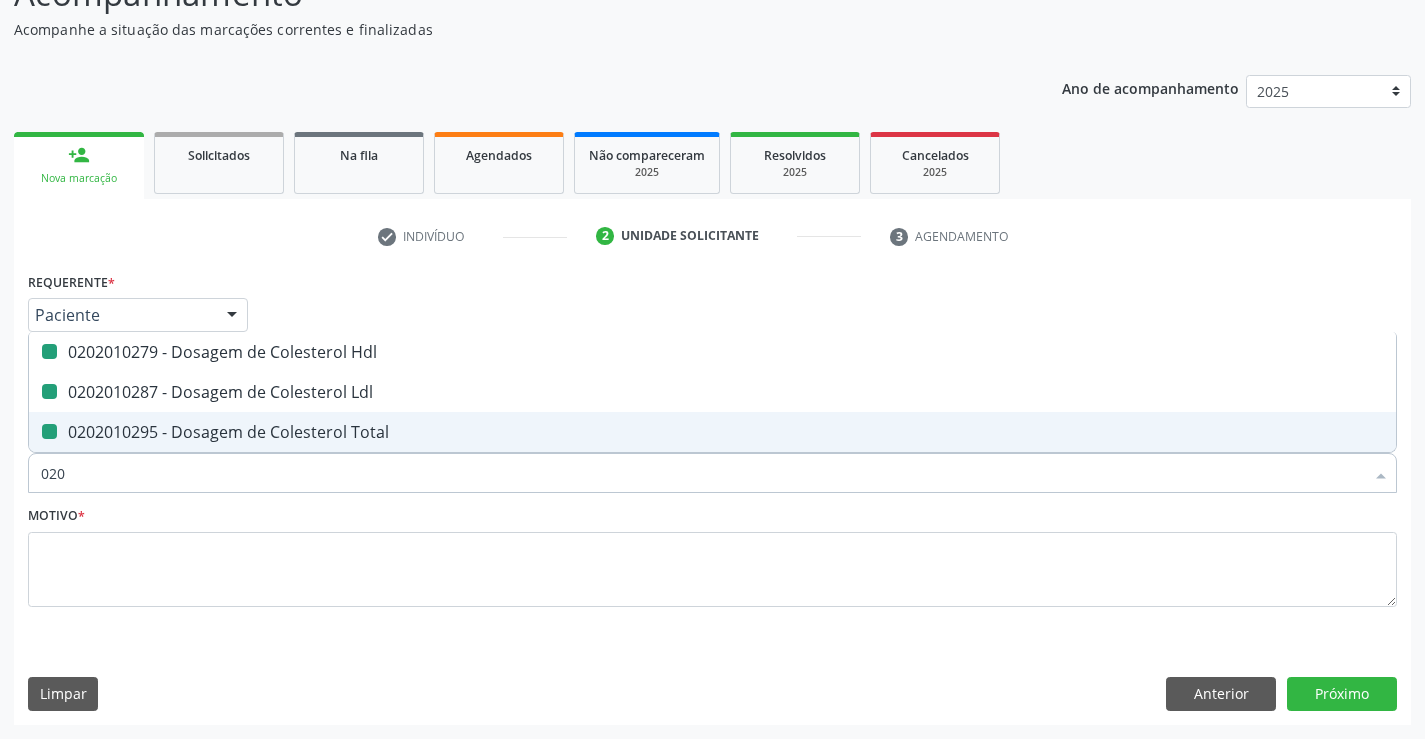 checkbox on "false" 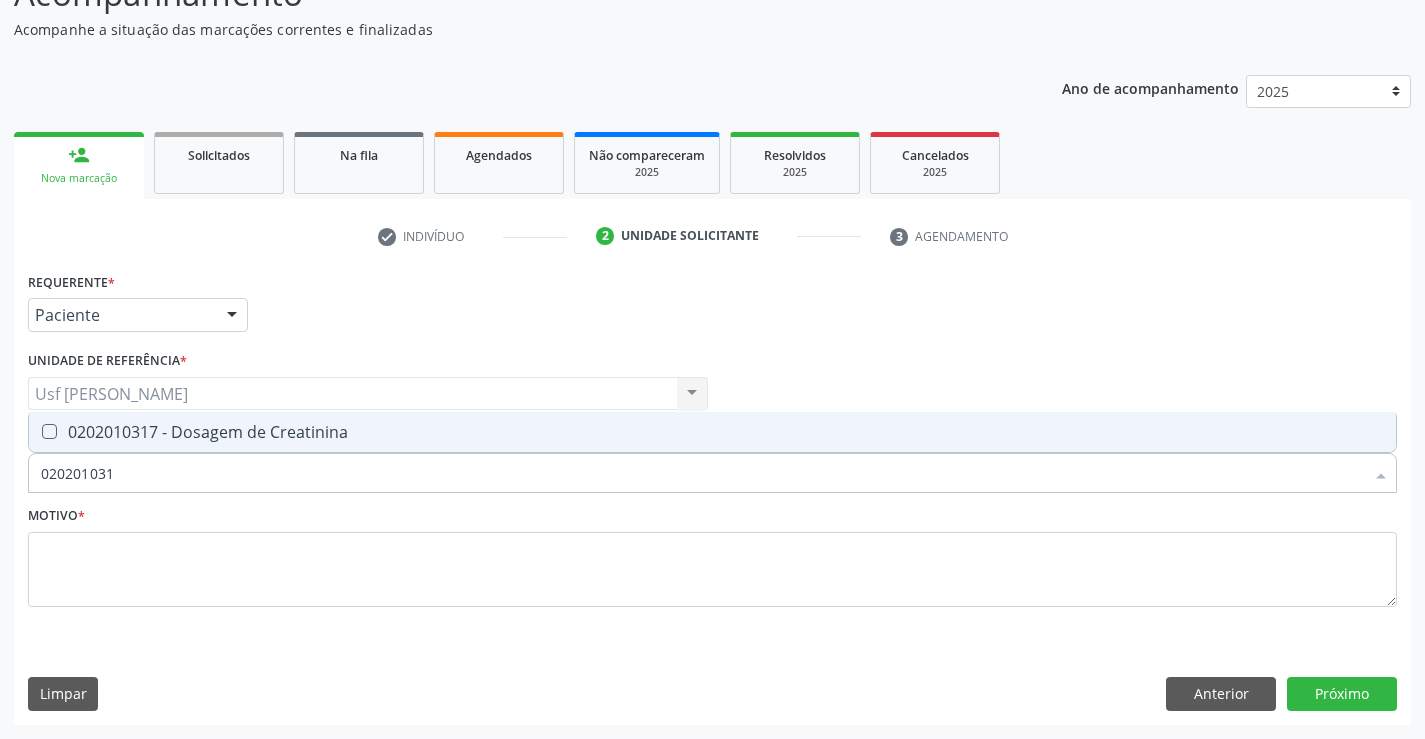 type 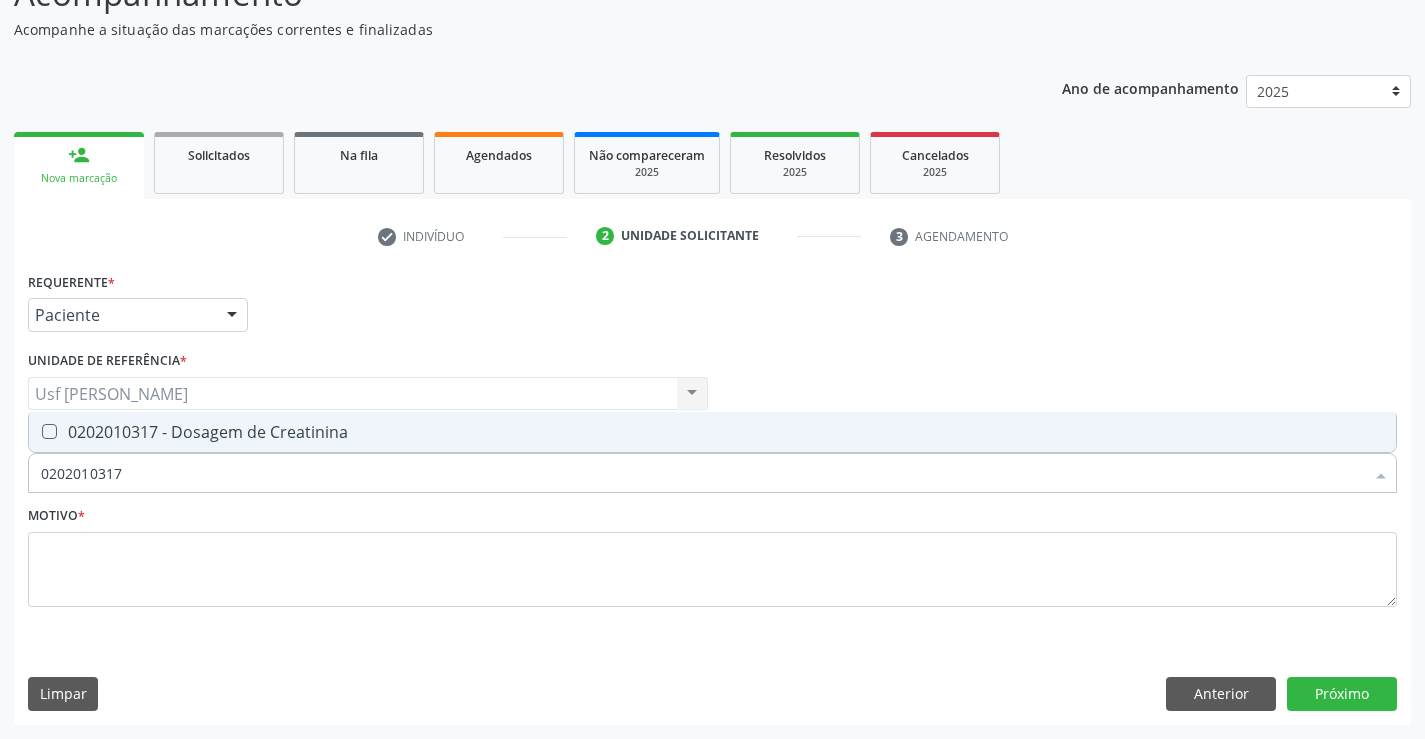click on "0202010317 - Dosagem de Creatinina" at bounding box center [712, 432] 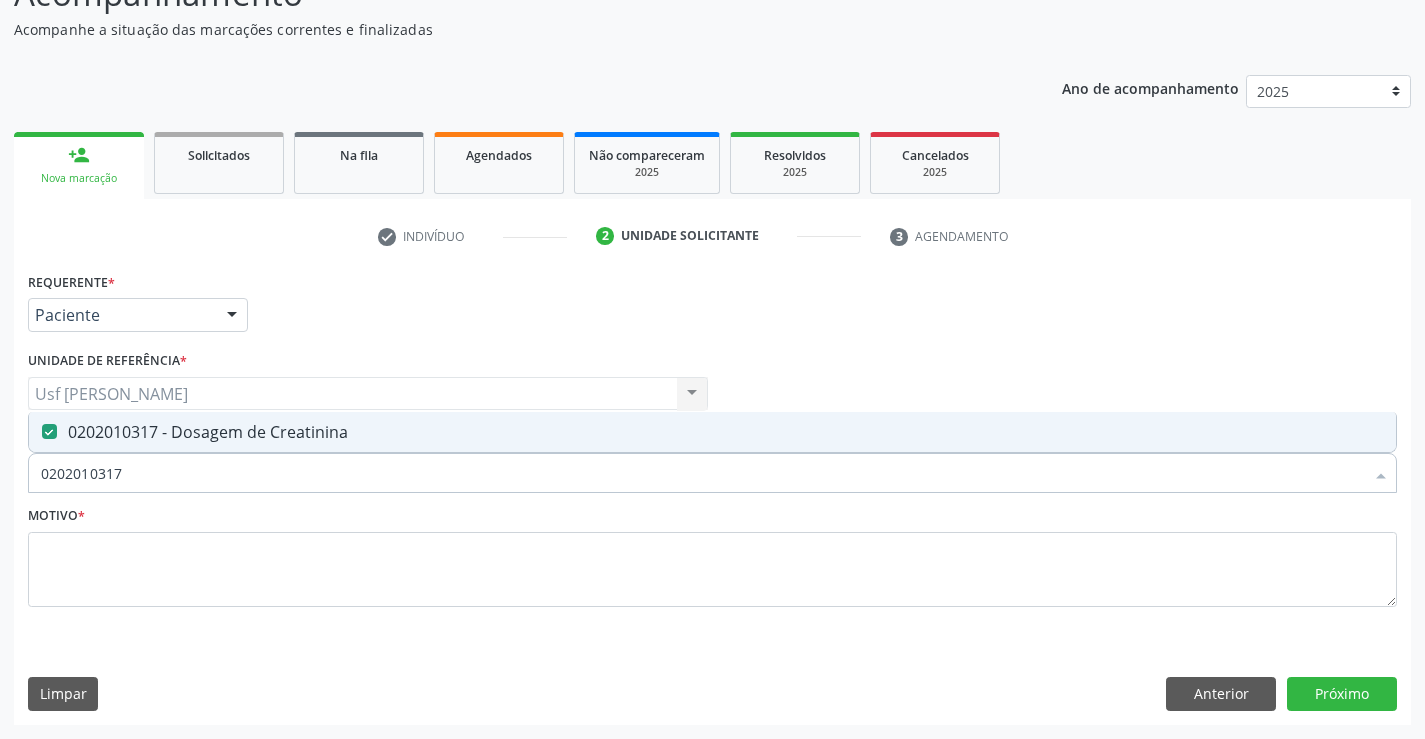 drag, startPoint x: 79, startPoint y: 470, endPoint x: 28, endPoint y: 471, distance: 51.009804 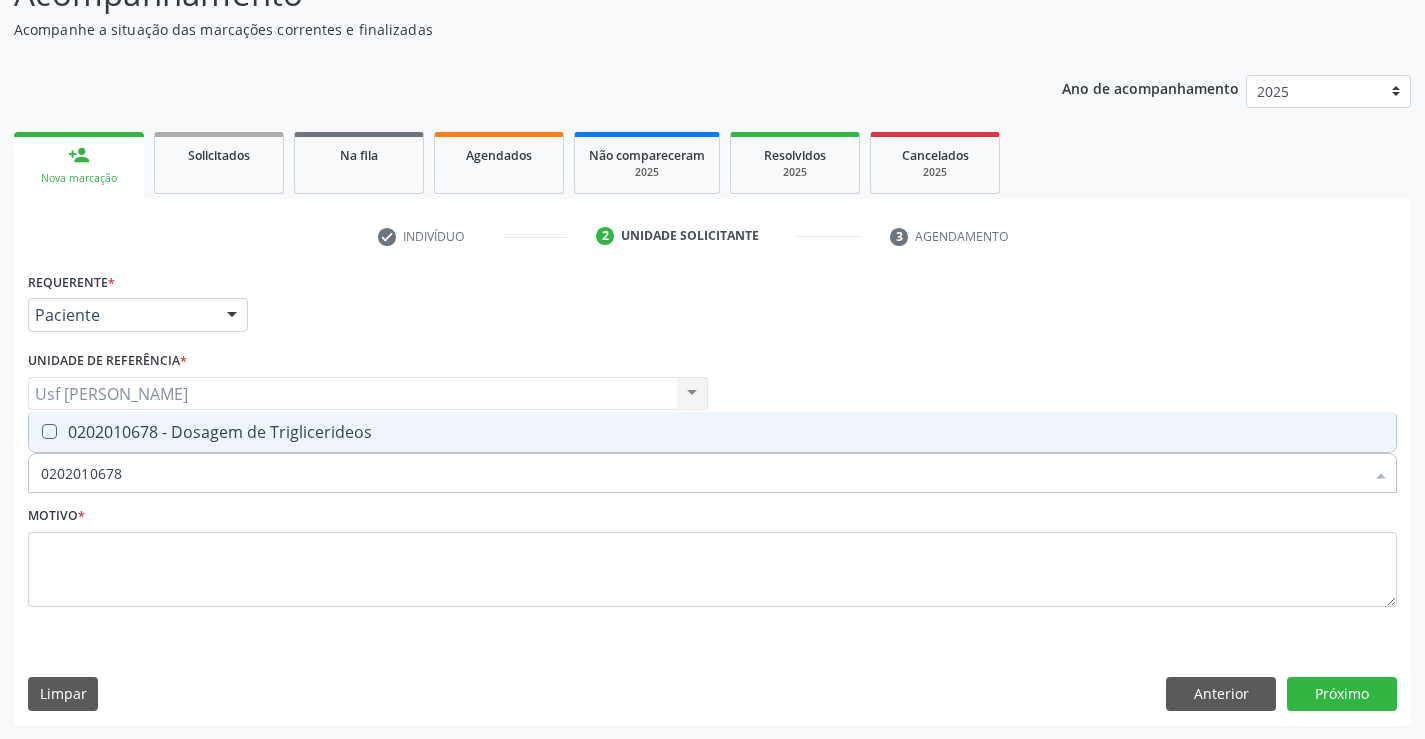 click on "0202010678 - Dosagem de Triglicerideos" at bounding box center [712, 432] 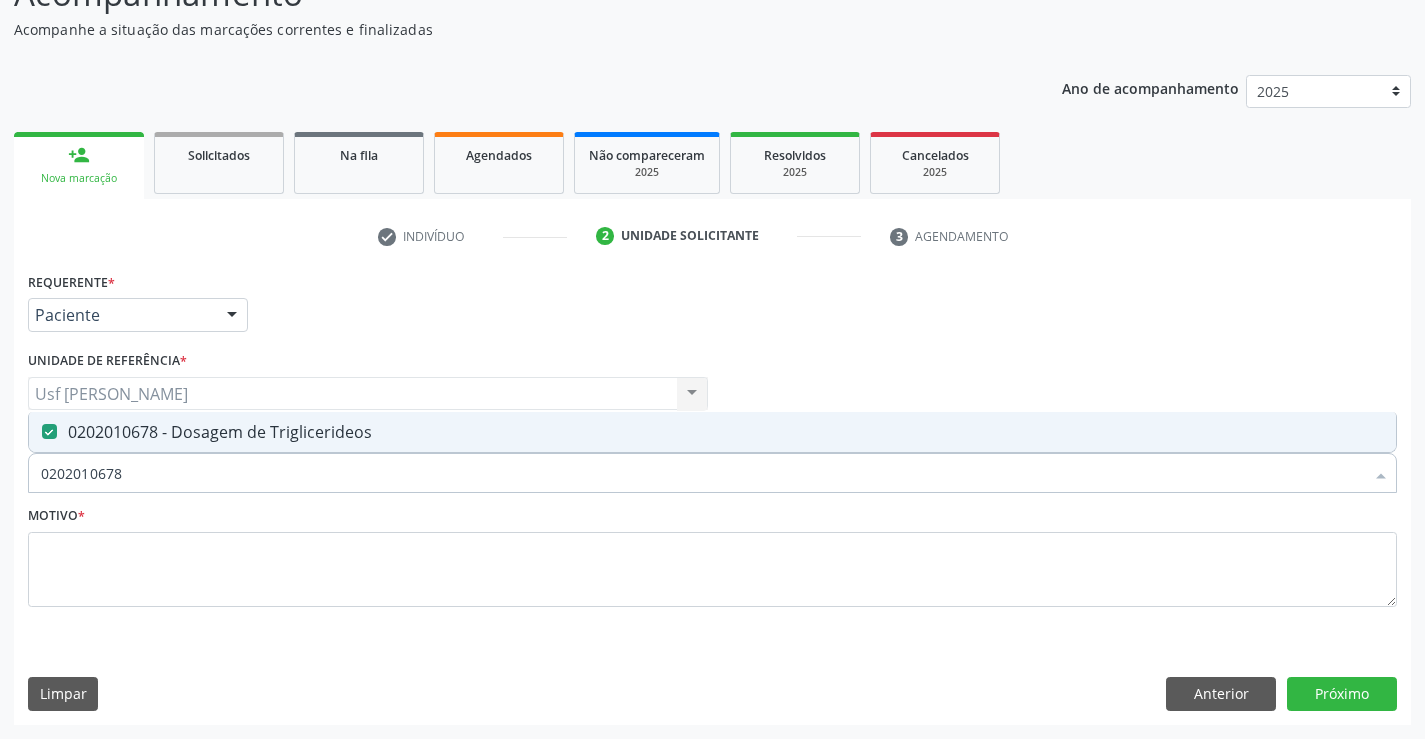 drag, startPoint x: 89, startPoint y: 480, endPoint x: 30, endPoint y: 482, distance: 59.03389 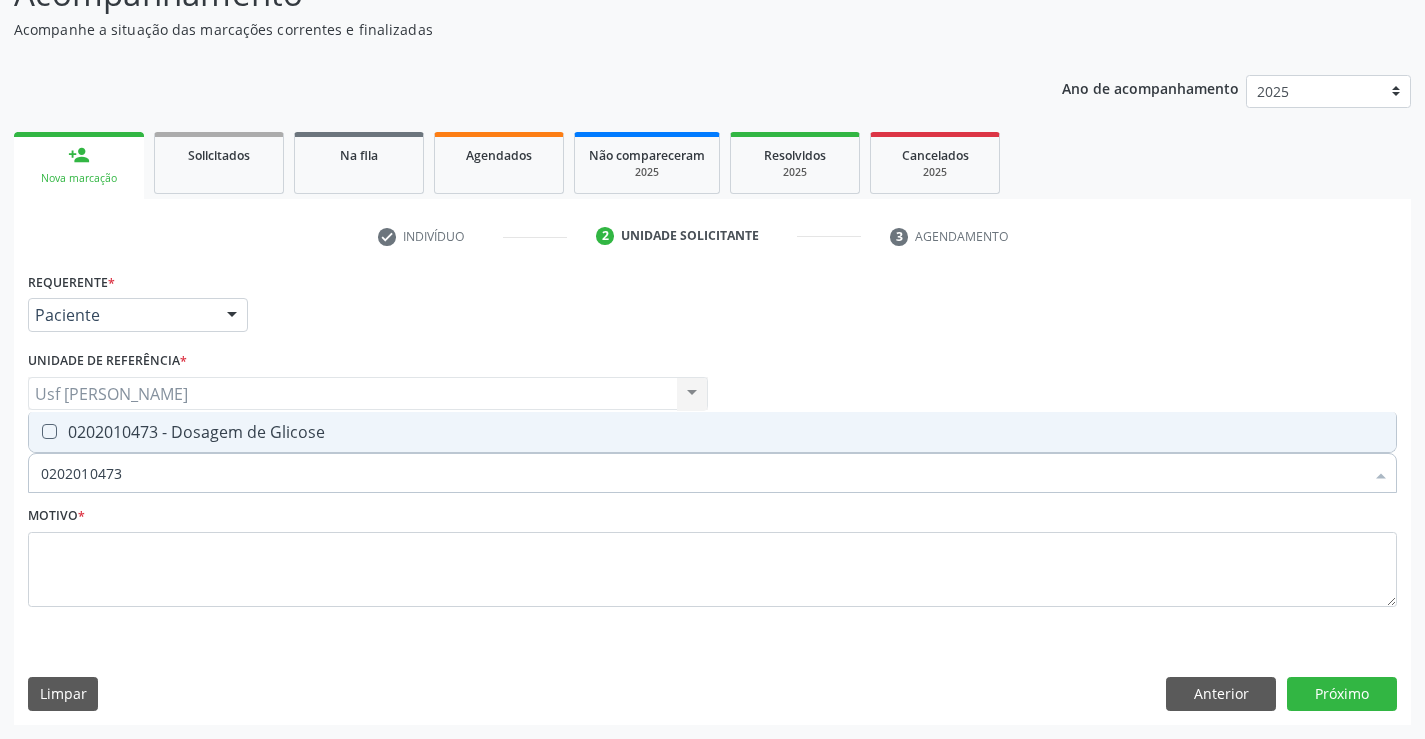 click on "0202010473 - Dosagem de Glicose" at bounding box center [712, 432] 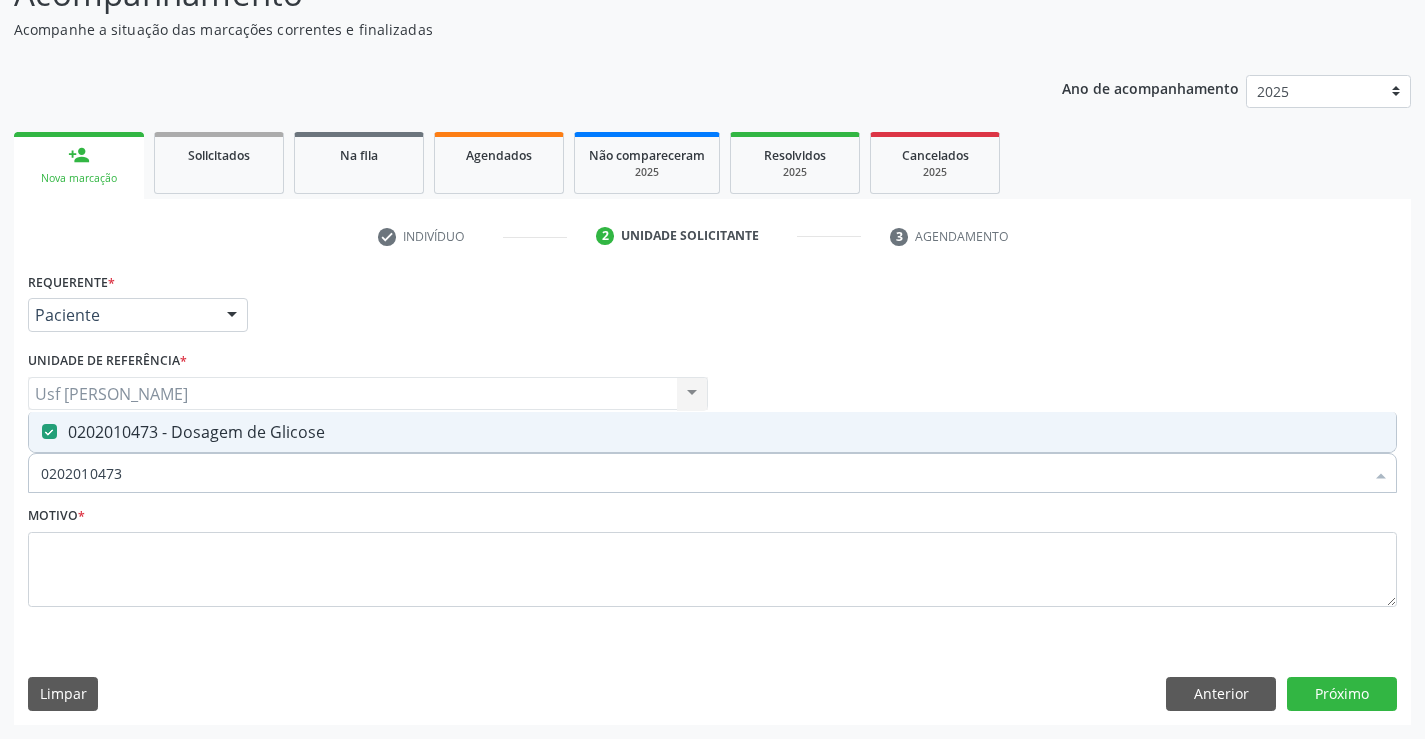 drag, startPoint x: 98, startPoint y: 480, endPoint x: 37, endPoint y: 475, distance: 61.204575 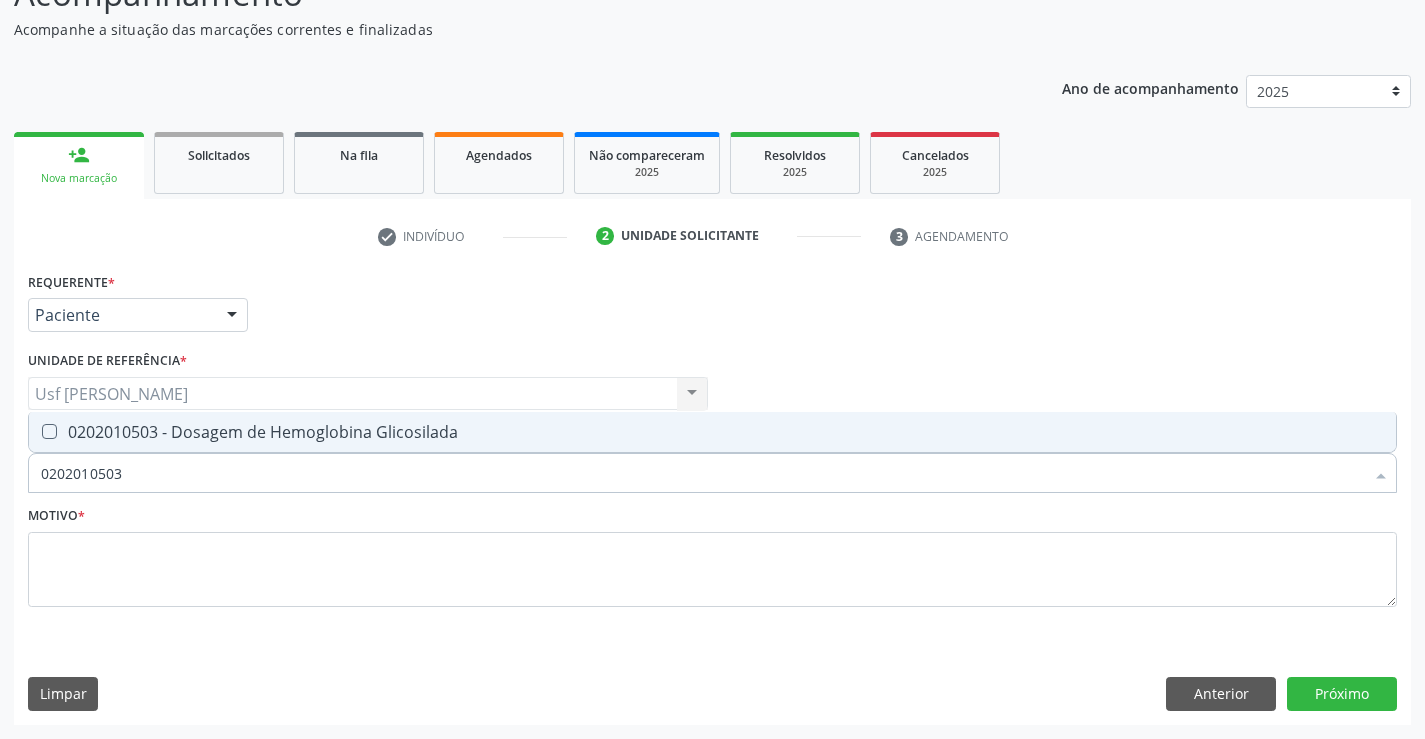 click on "0202010503 - Dosagem de Hemoglobina Glicosilada" at bounding box center [712, 432] 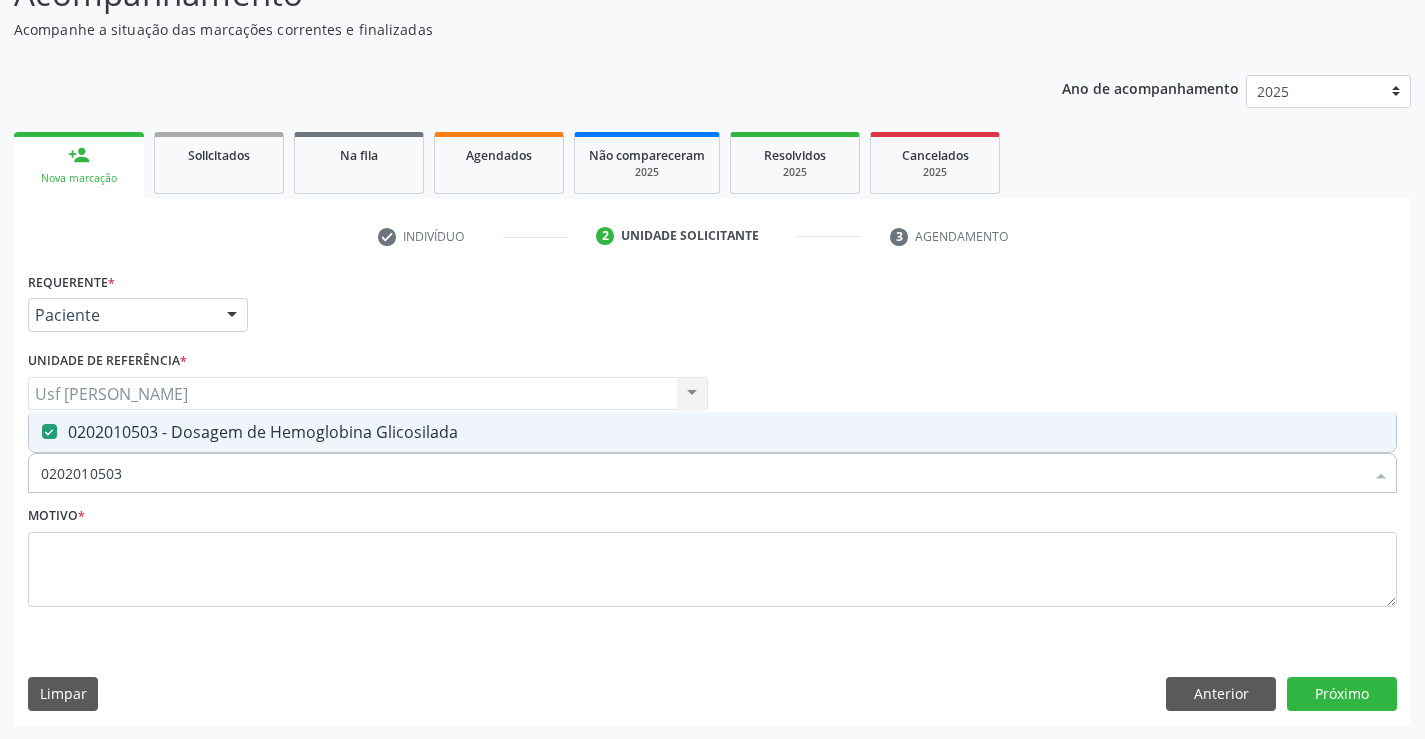drag, startPoint x: 96, startPoint y: 477, endPoint x: 34, endPoint y: 478, distance: 62.008064 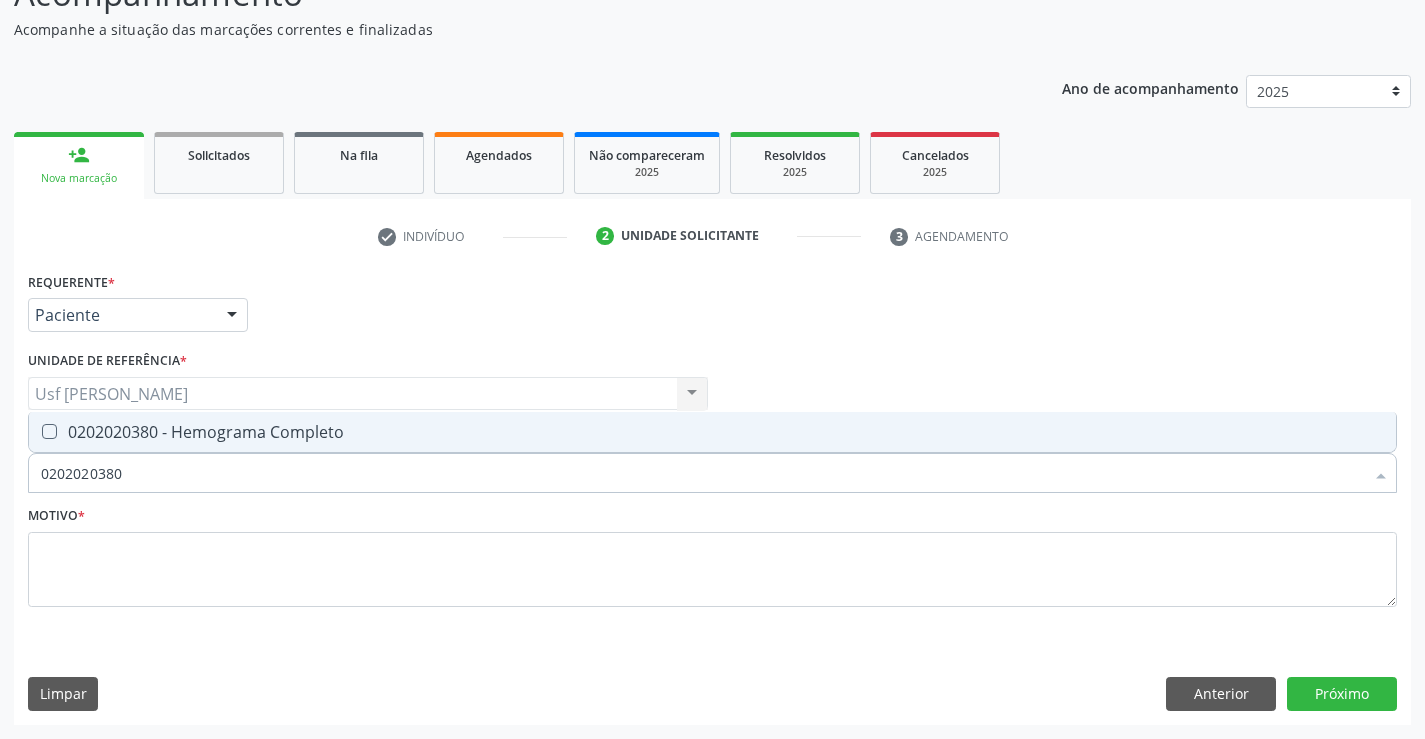 click on "0202020380 - Hemograma Completo" at bounding box center (712, 432) 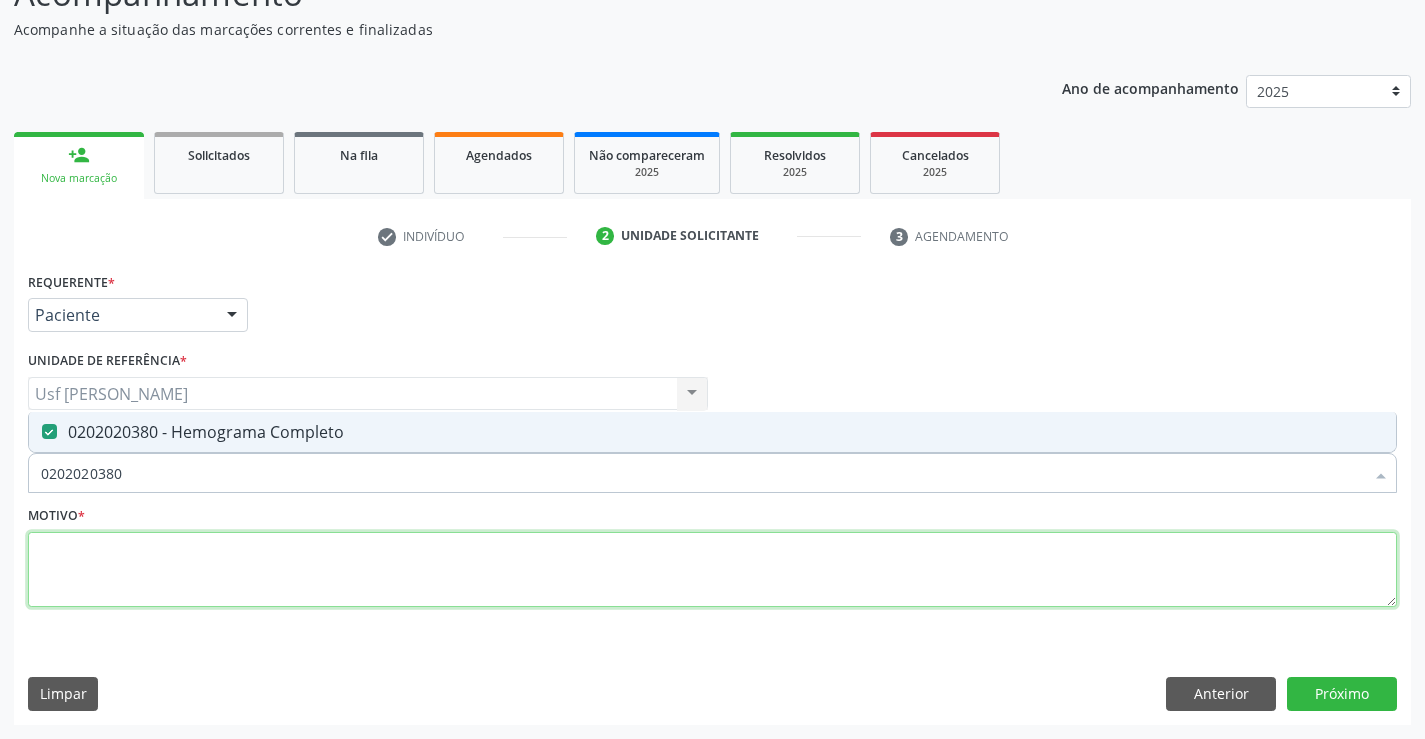 click at bounding box center (712, 570) 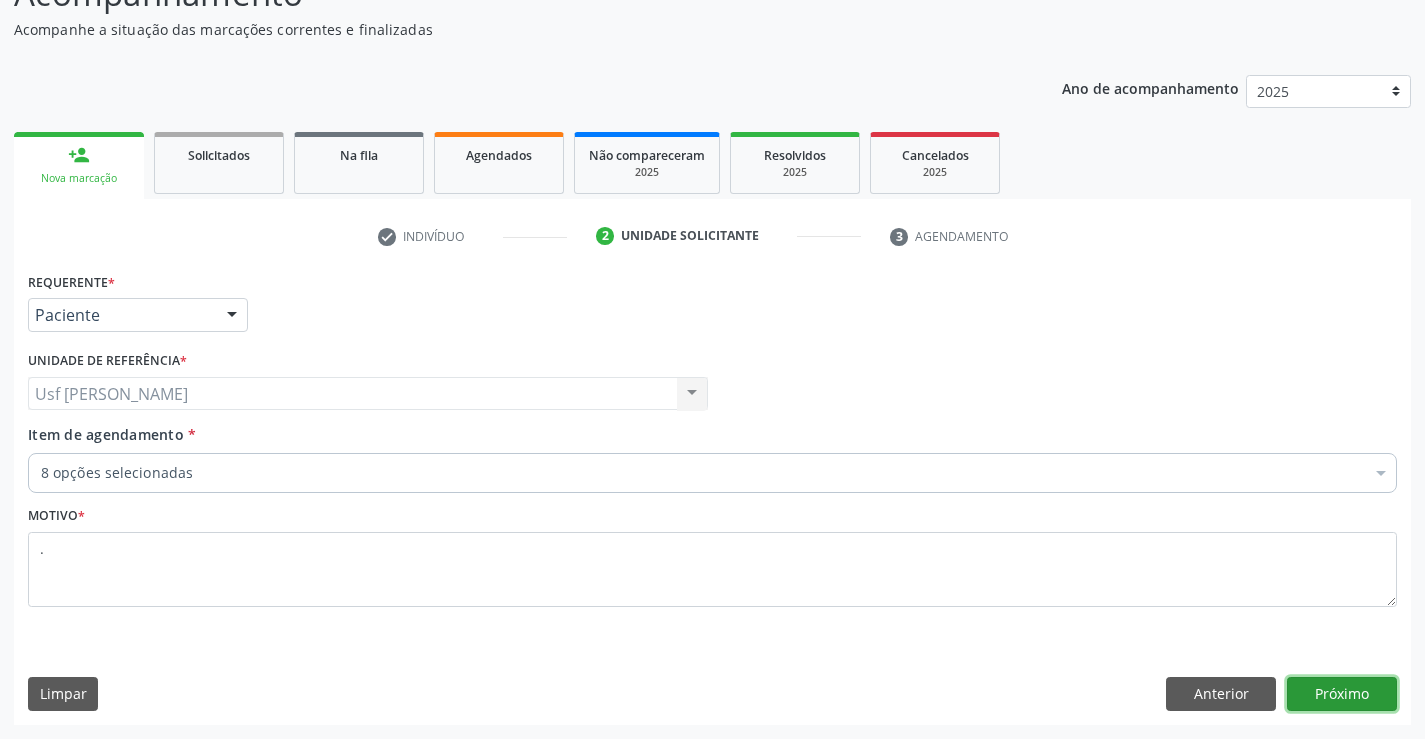 click on "Próximo" at bounding box center [1342, 694] 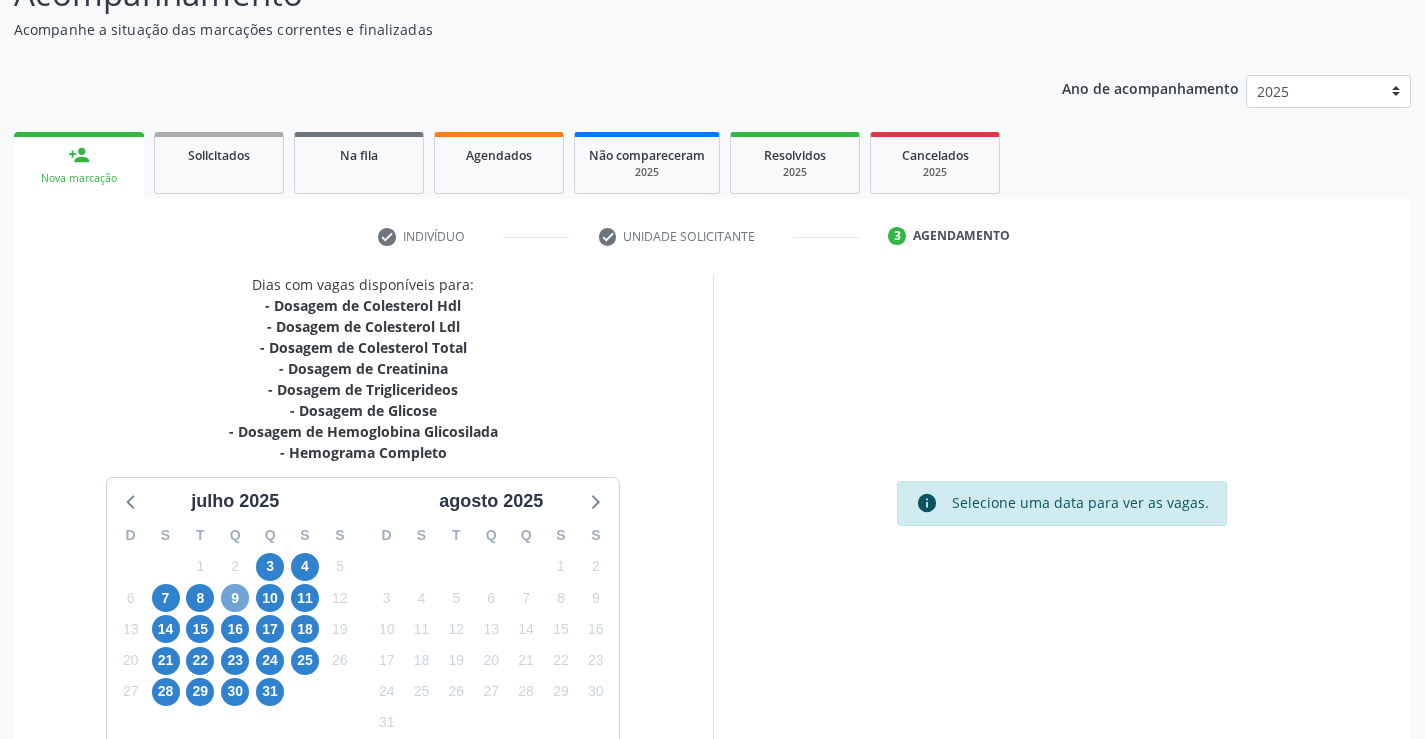 click on "9" at bounding box center (235, 598) 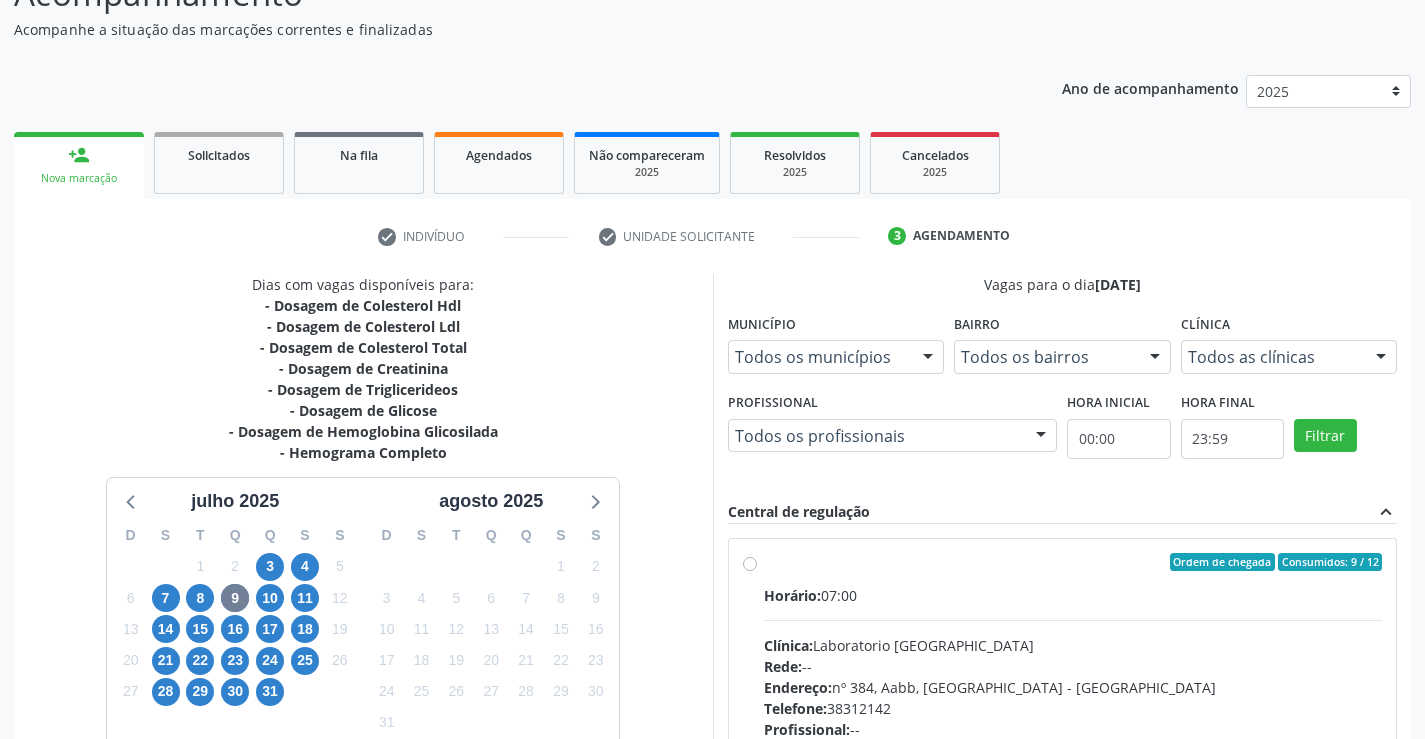 click on "Ordem de chegada
Consumidos: 9 / 12
Horário:   07:00
Clínica:  Laboratorio Sao Francisco
Rede:
--
Endereço:   nº 384, Aabb, Serra Talhada - PE
Telefone:   38312142
Profissional:
--
Informações adicionais sobre o atendimento
Idade de atendimento:
Sem restrição
Gênero(s) atendido(s):
Sem restrição
Informações adicionais:
--" at bounding box center (1063, 706) 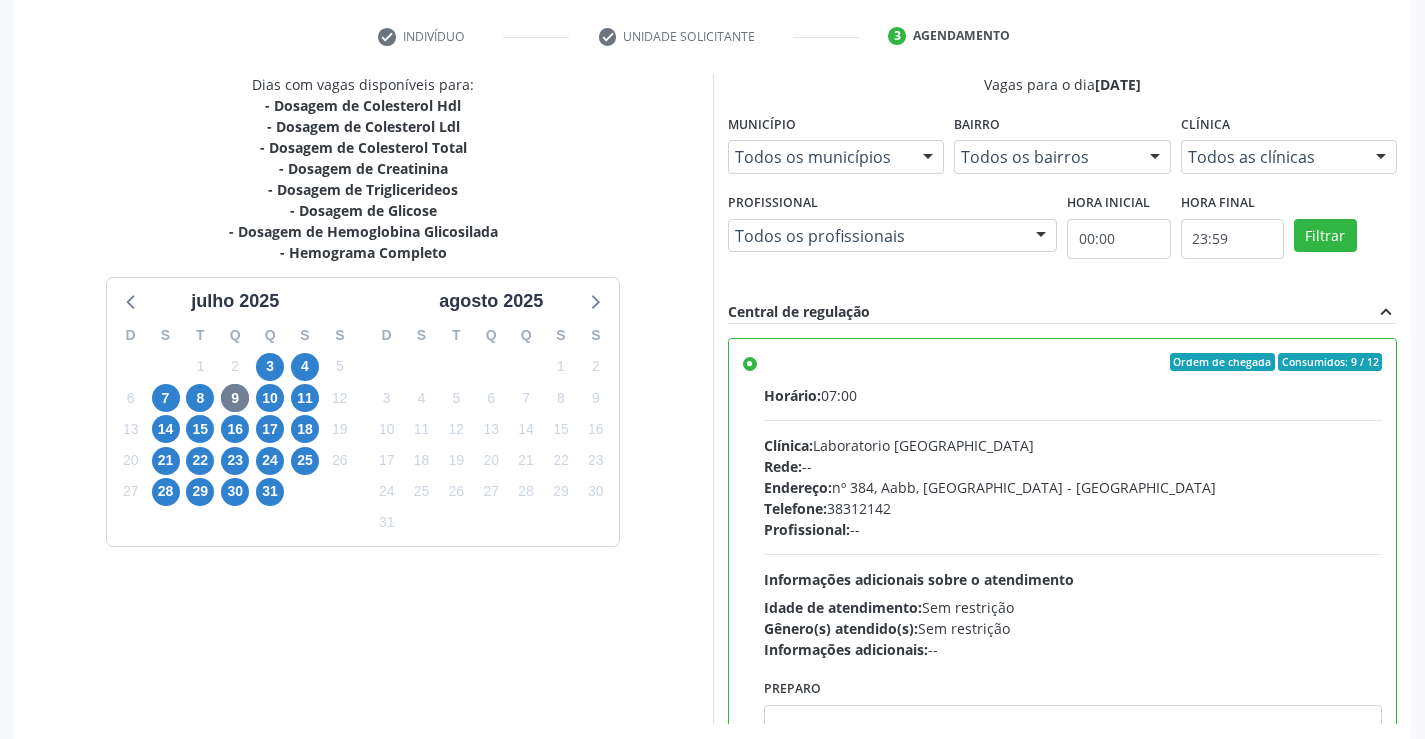 scroll, scrollTop: 456, scrollLeft: 0, axis: vertical 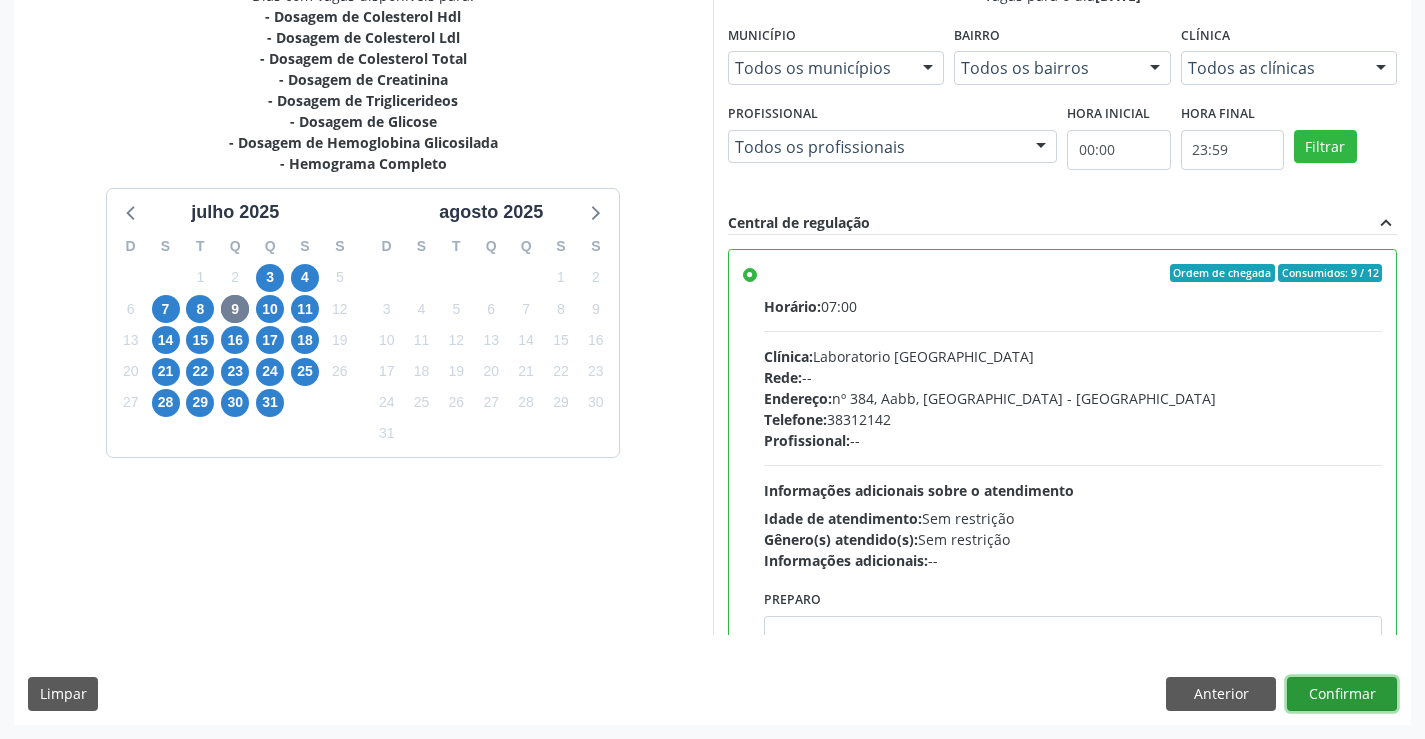click on "Confirmar" at bounding box center [1342, 694] 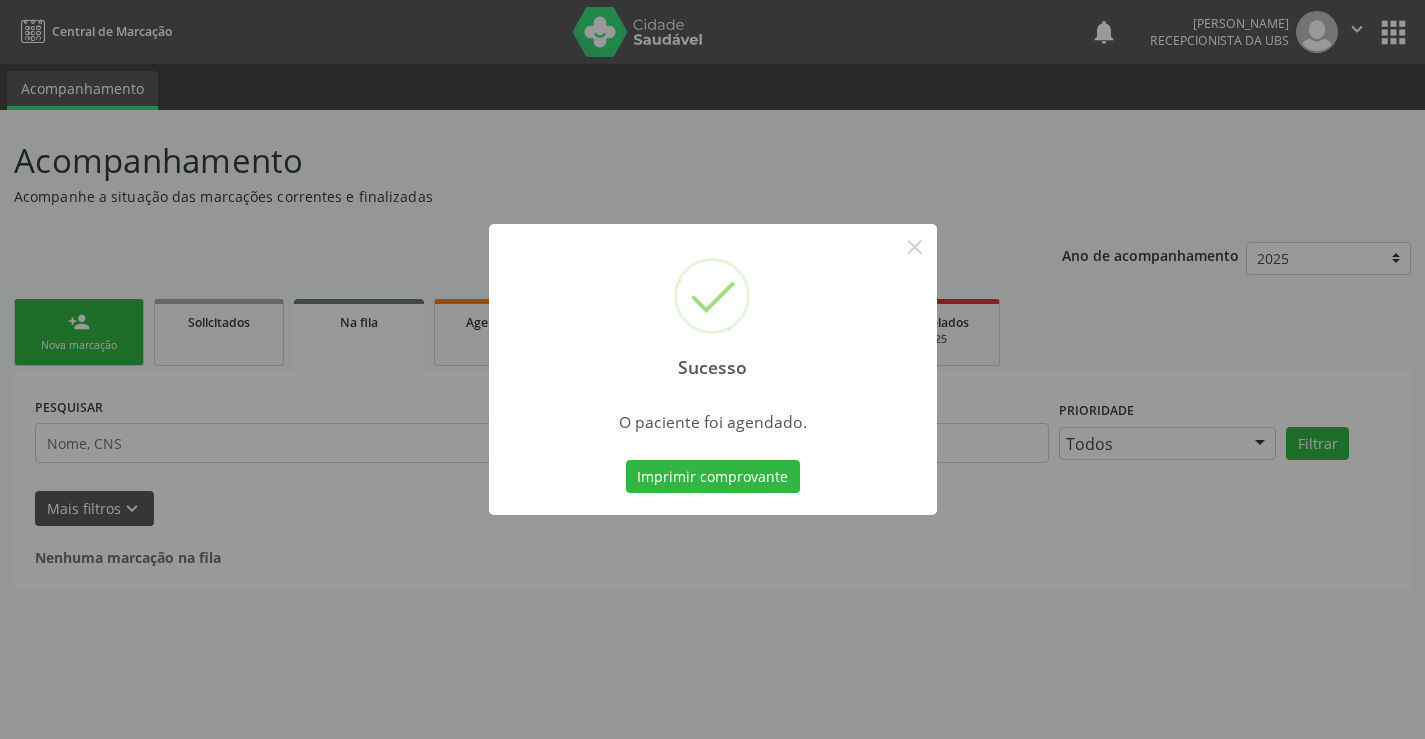 scroll, scrollTop: 0, scrollLeft: 0, axis: both 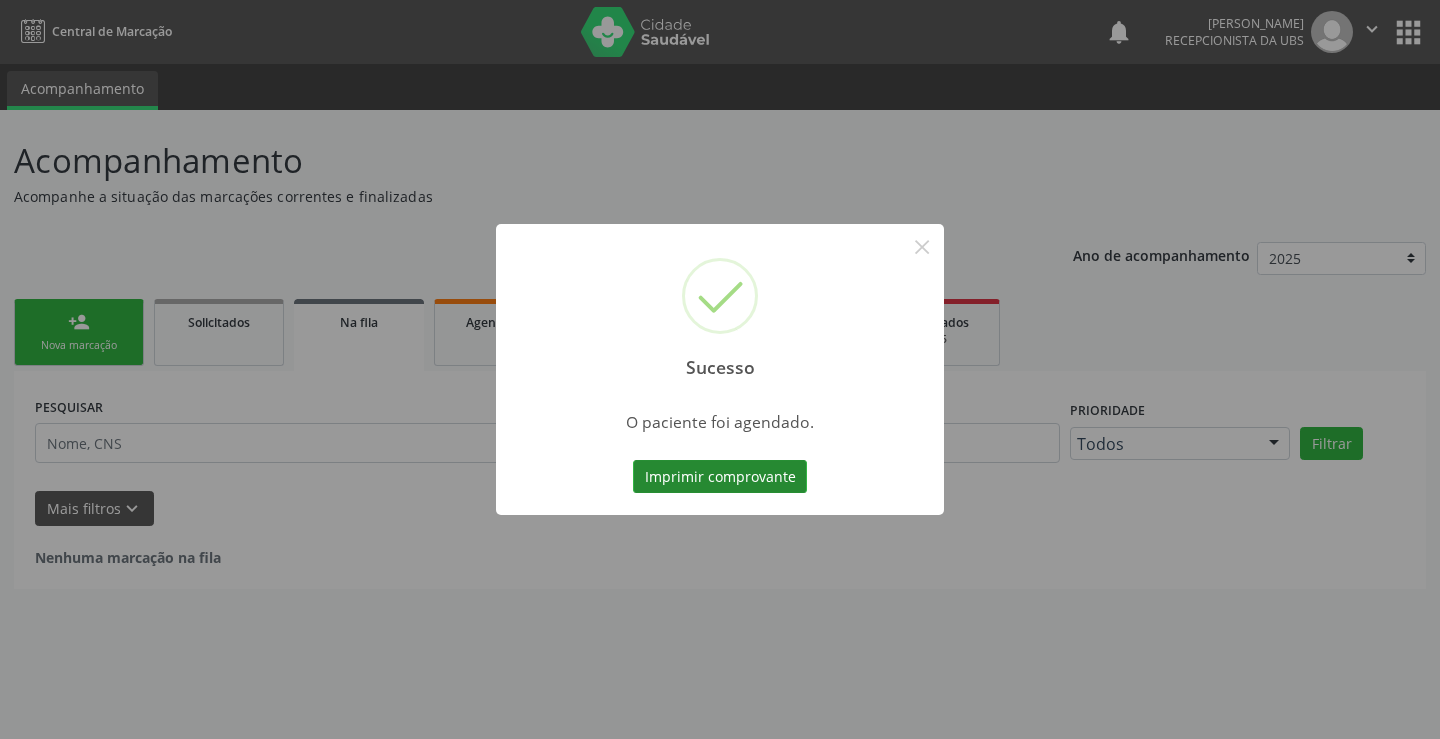 click on "Imprimir comprovante" at bounding box center [720, 477] 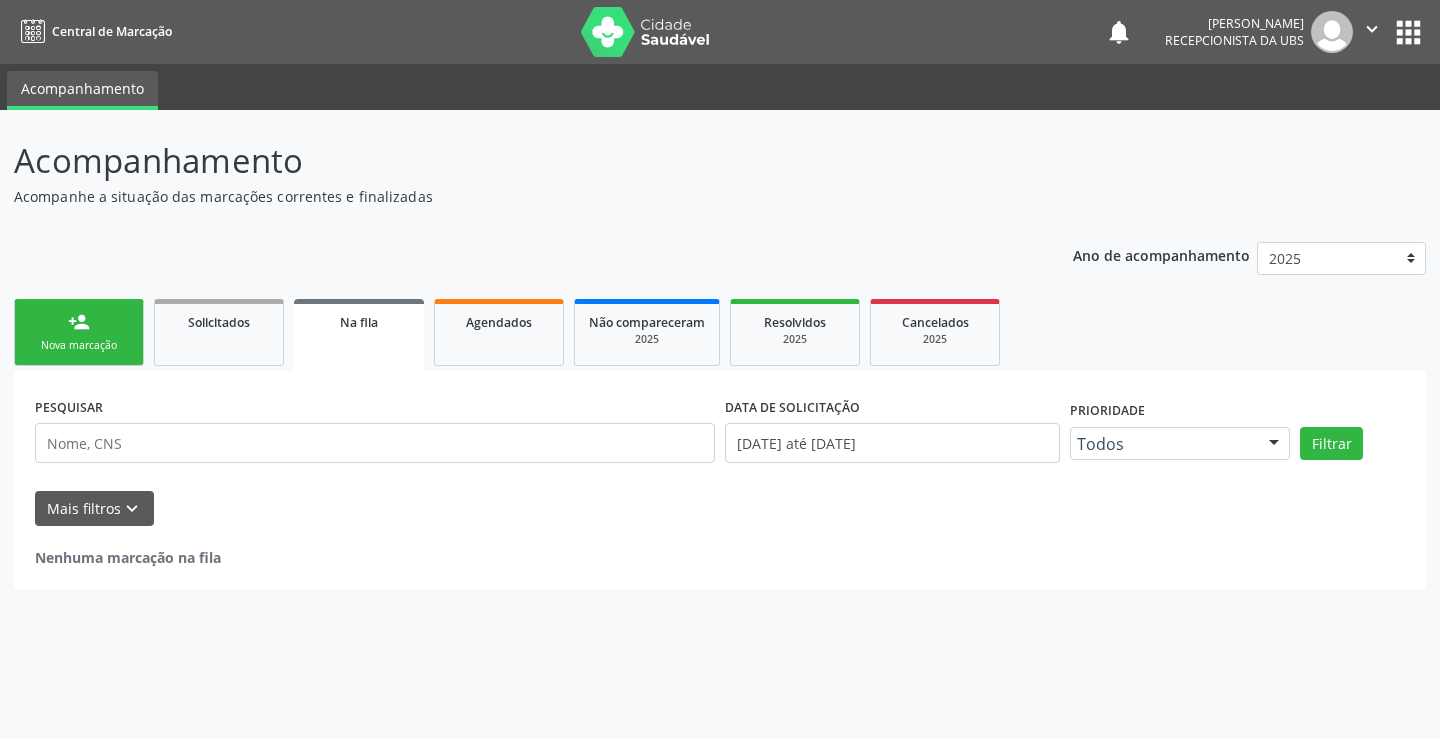click on "Nova marcação" at bounding box center (79, 345) 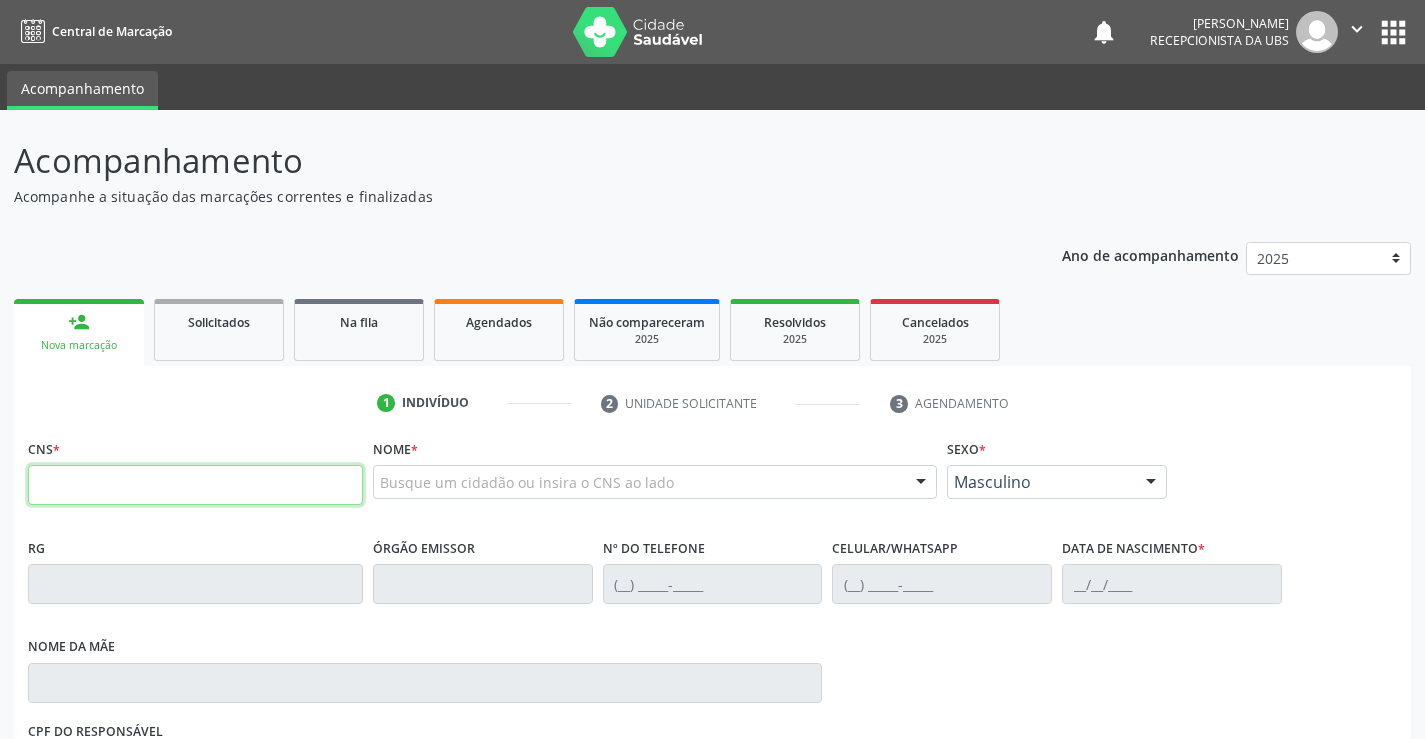 click at bounding box center (195, 485) 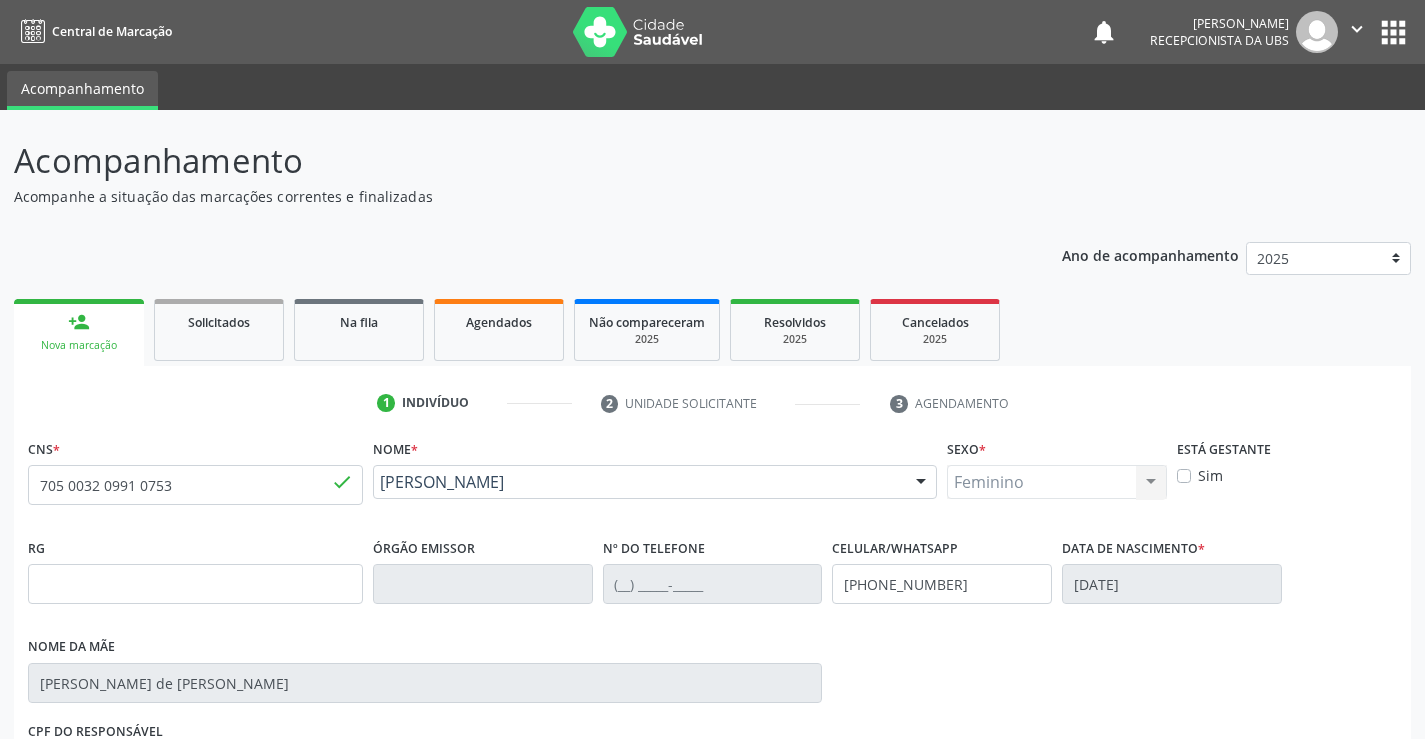 drag, startPoint x: 596, startPoint y: 504, endPoint x: 378, endPoint y: 481, distance: 219.20995 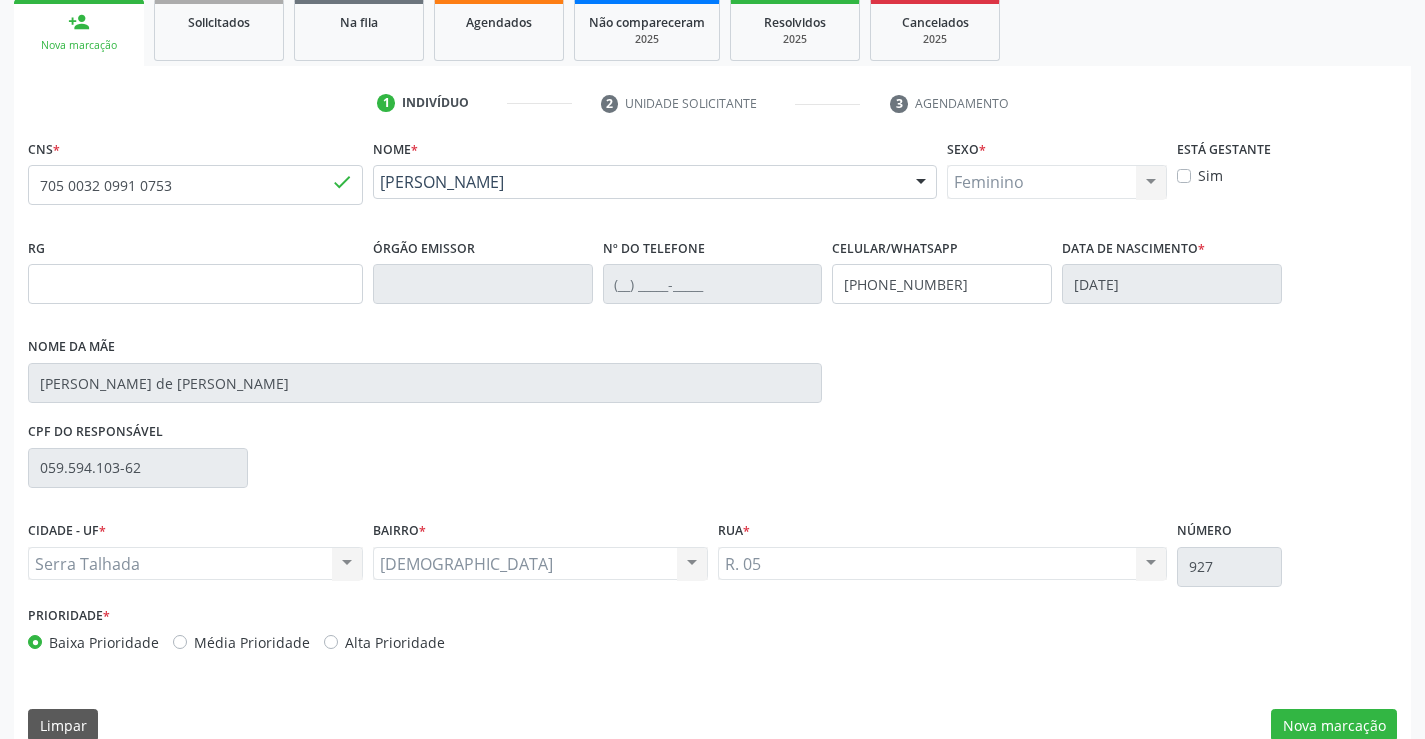 scroll, scrollTop: 331, scrollLeft: 0, axis: vertical 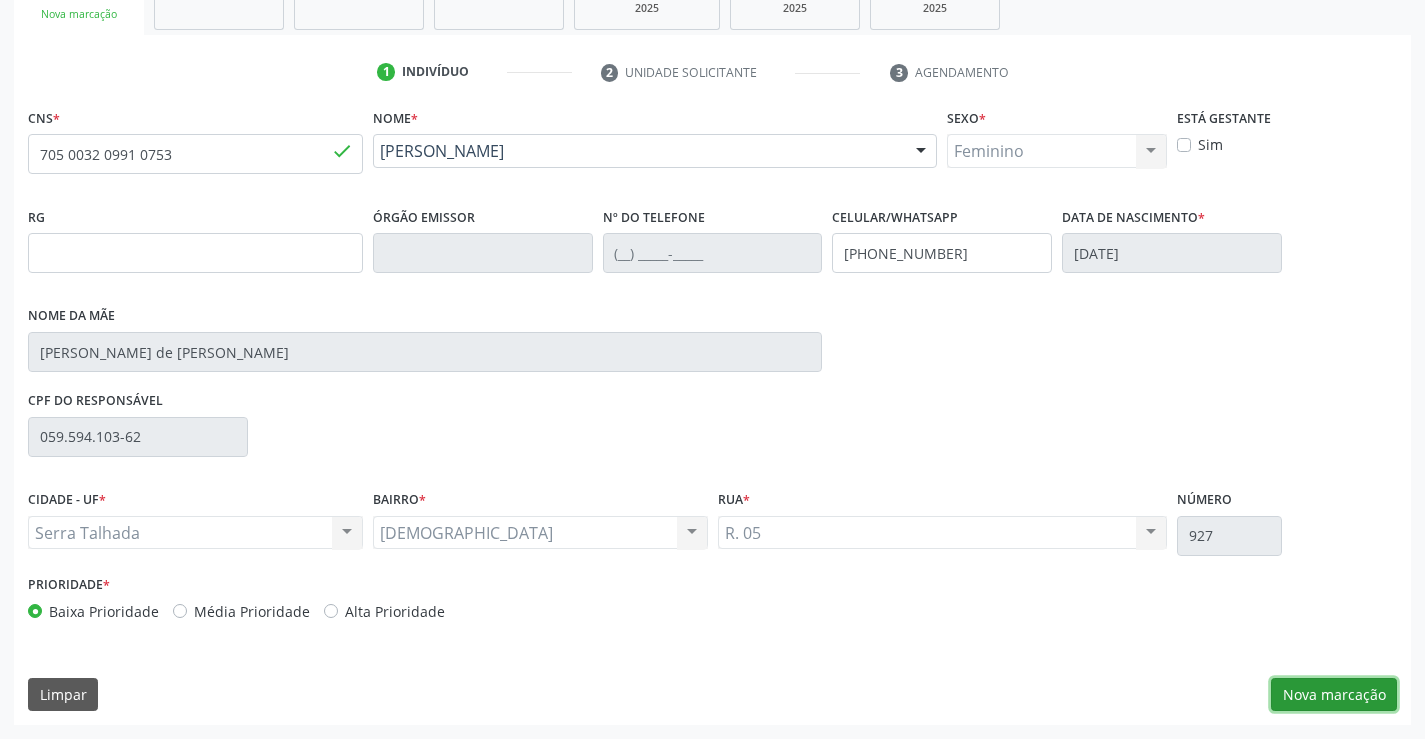 click on "Nova marcação" at bounding box center (1334, 695) 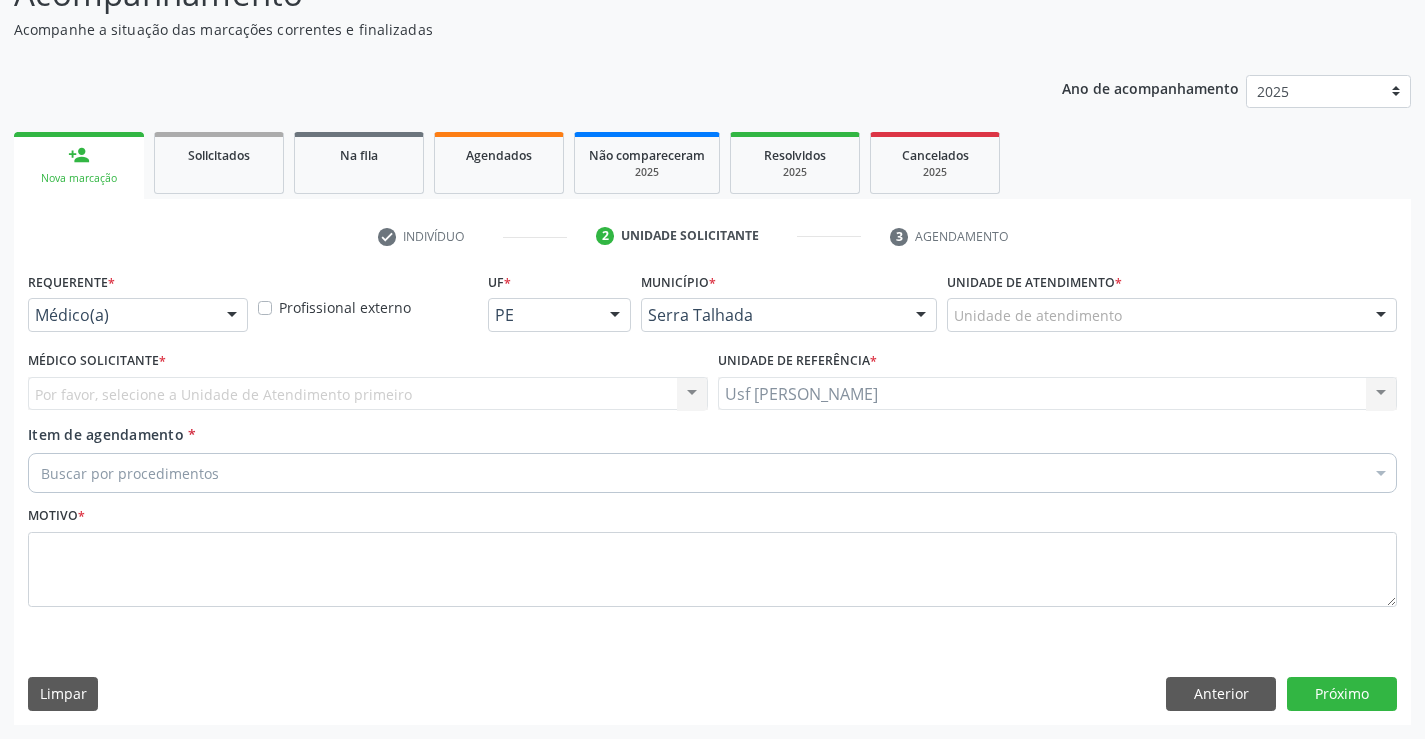scroll, scrollTop: 167, scrollLeft: 0, axis: vertical 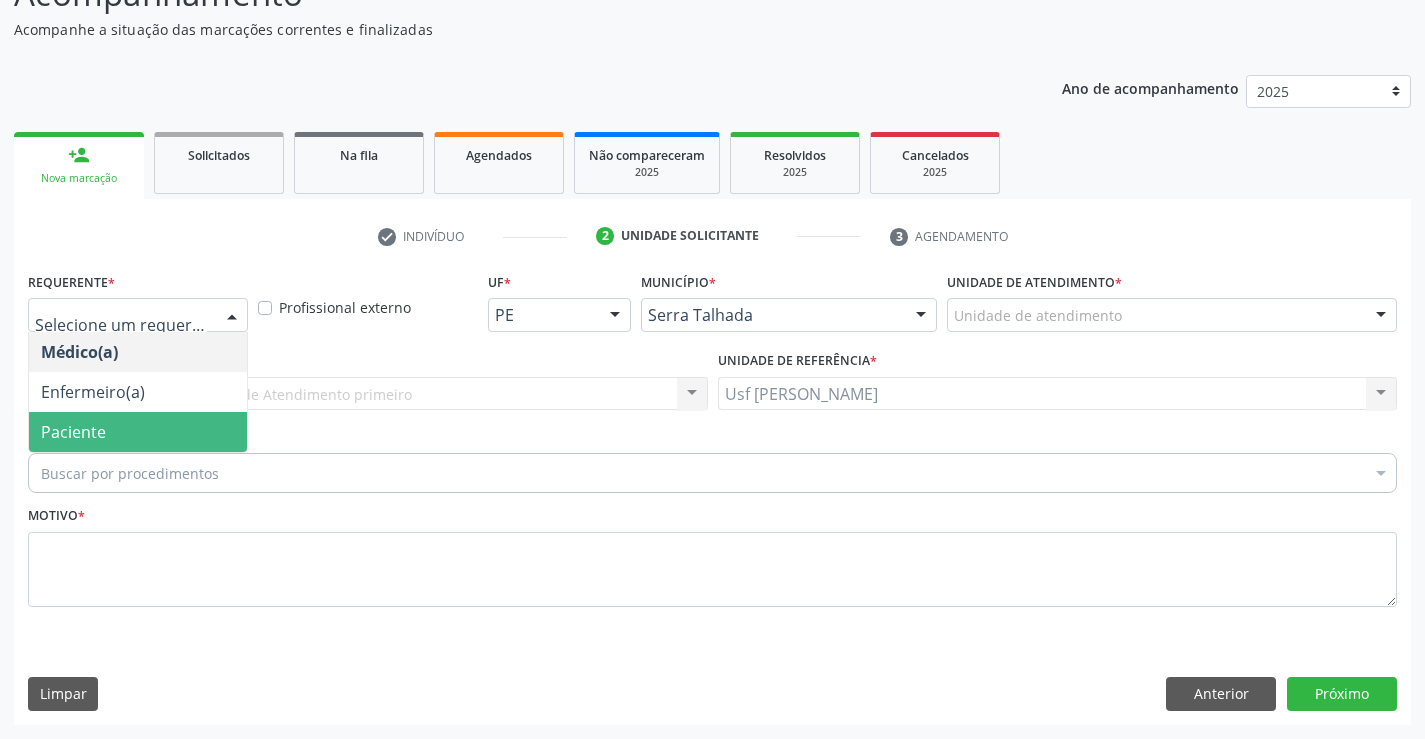 click on "Paciente" at bounding box center [138, 432] 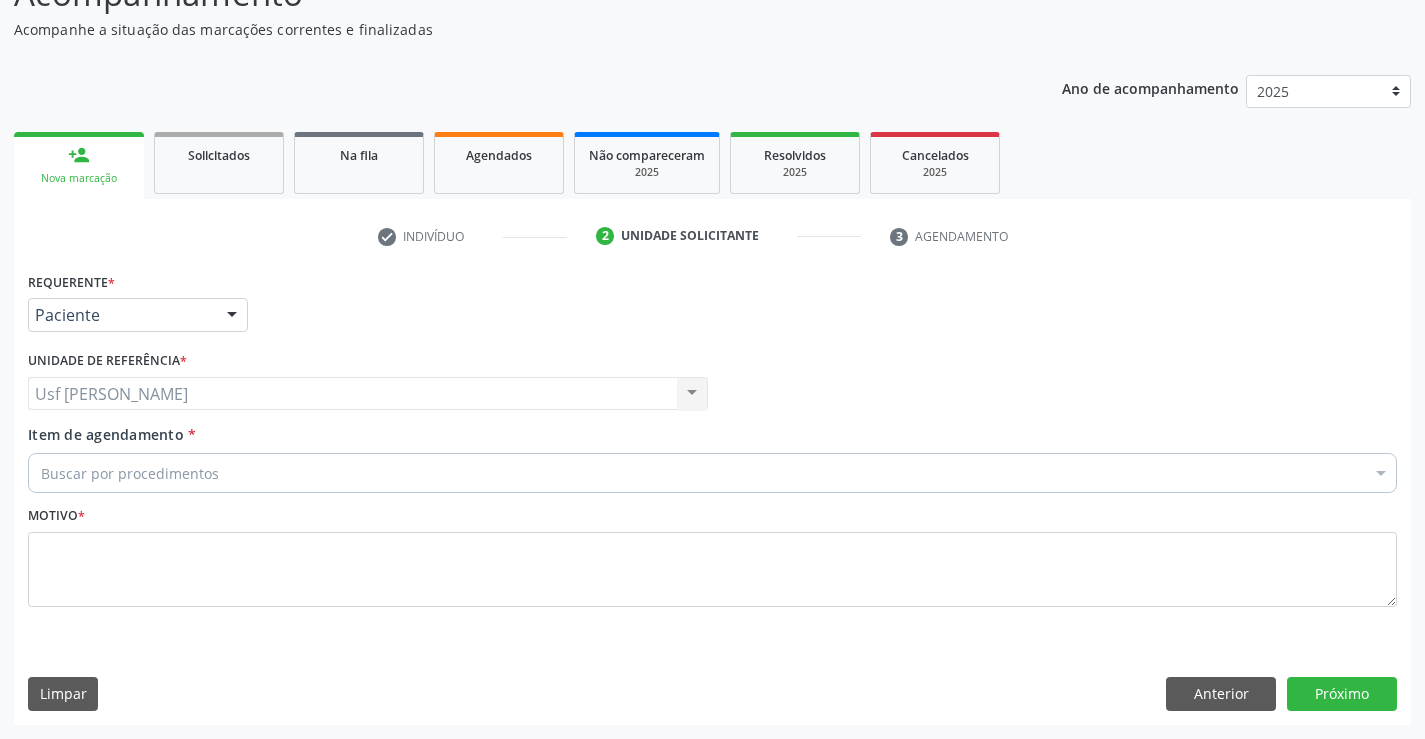 click on "Usf Malhada Cortada         Usf Malhada Cortada
Nenhum resultado encontrado para: "   "
Não há nenhuma opção para ser exibida." at bounding box center (368, 394) 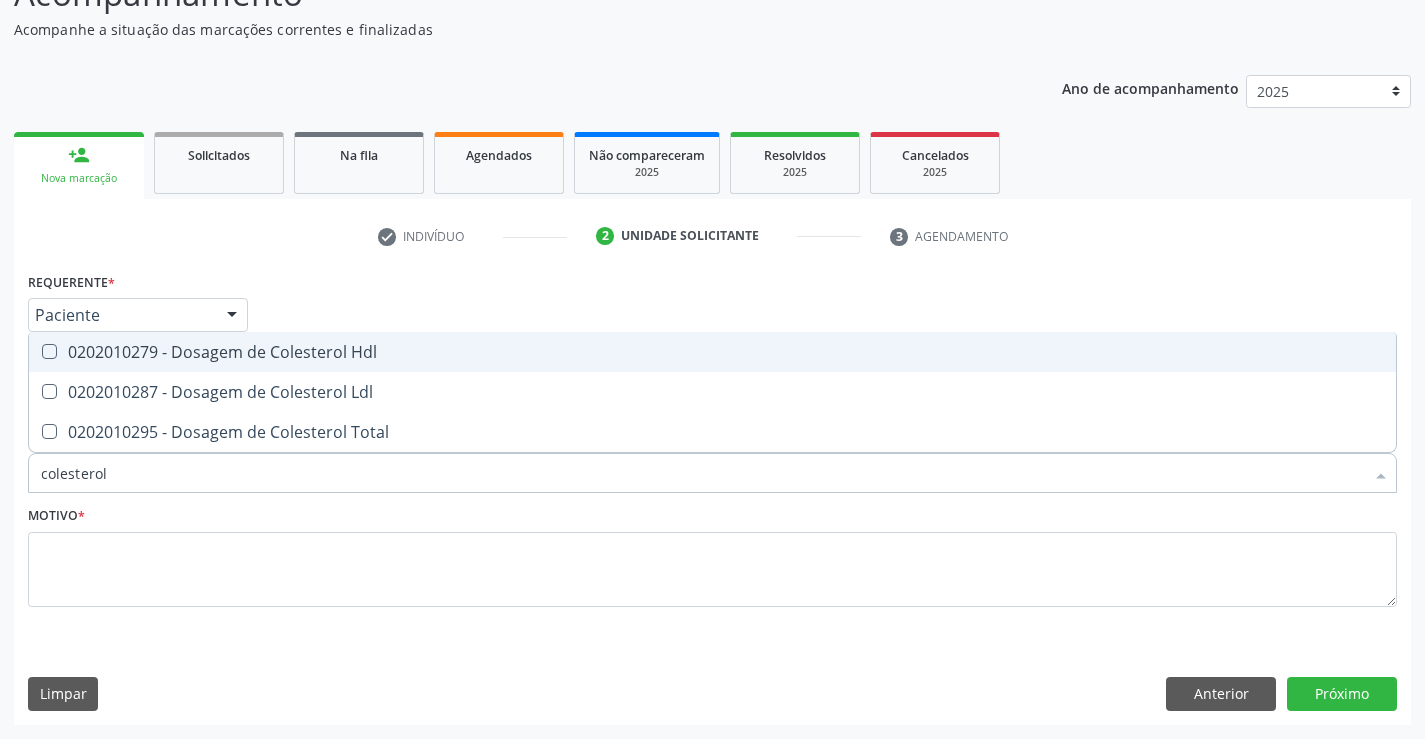 click on "0202010279 - Dosagem de Colesterol Hdl" at bounding box center (712, 352) 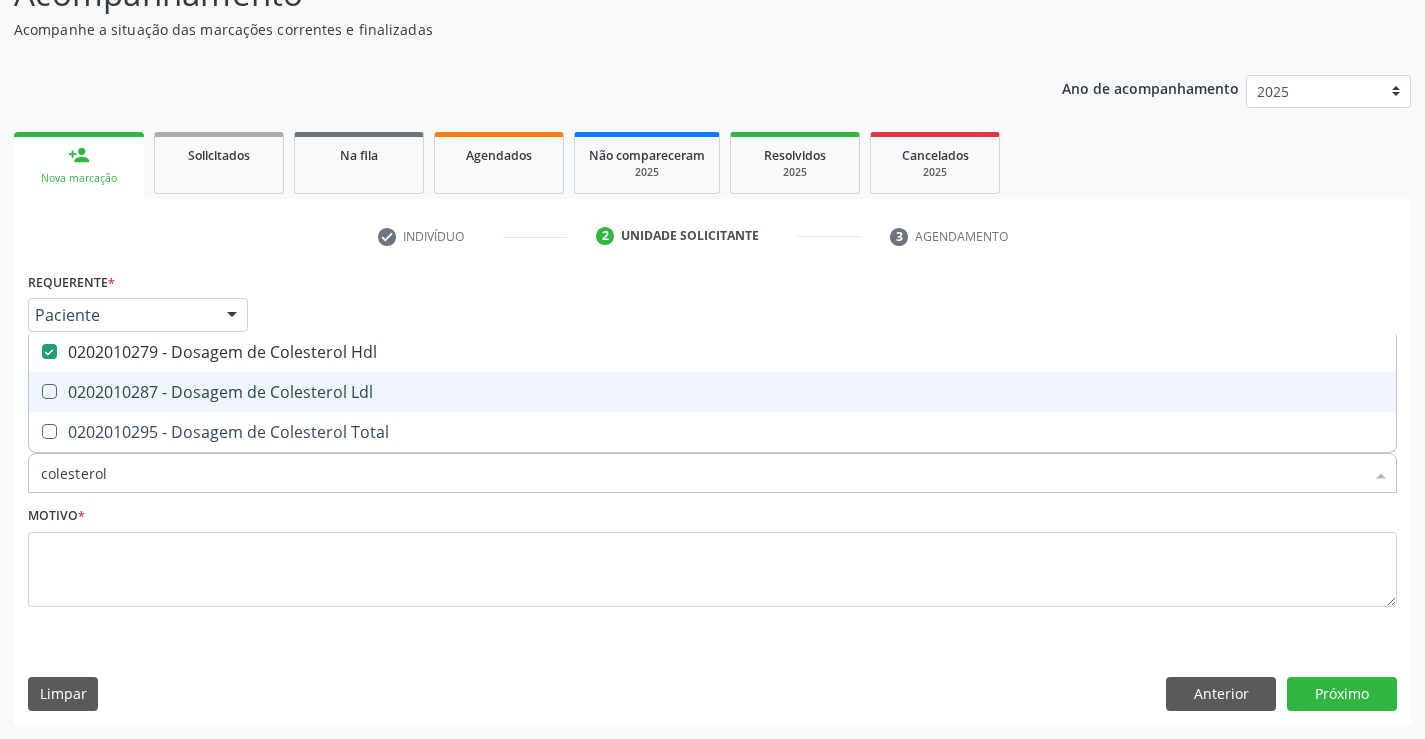 click on "0202010287 - Dosagem de Colesterol Ldl" at bounding box center [712, 392] 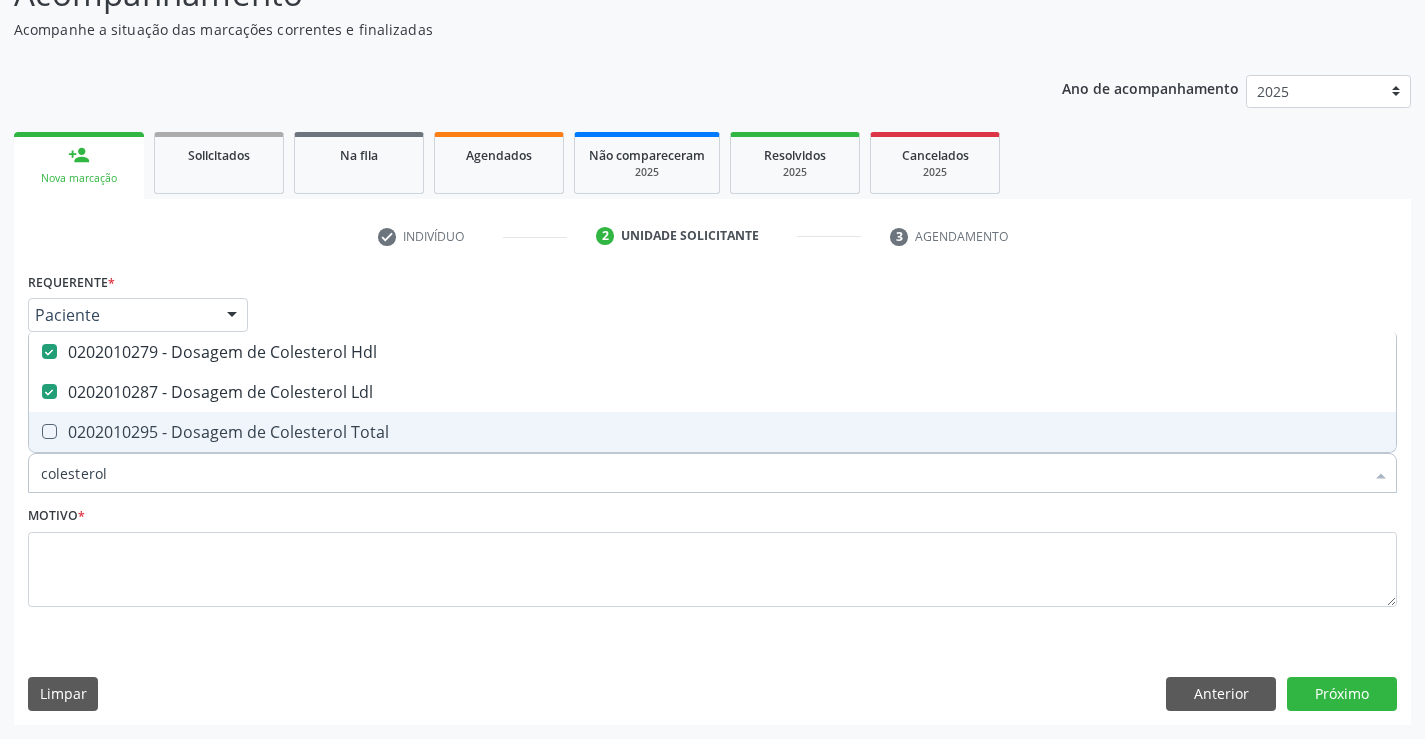click on "0202010295 - Dosagem de Colesterol Total" at bounding box center (712, 432) 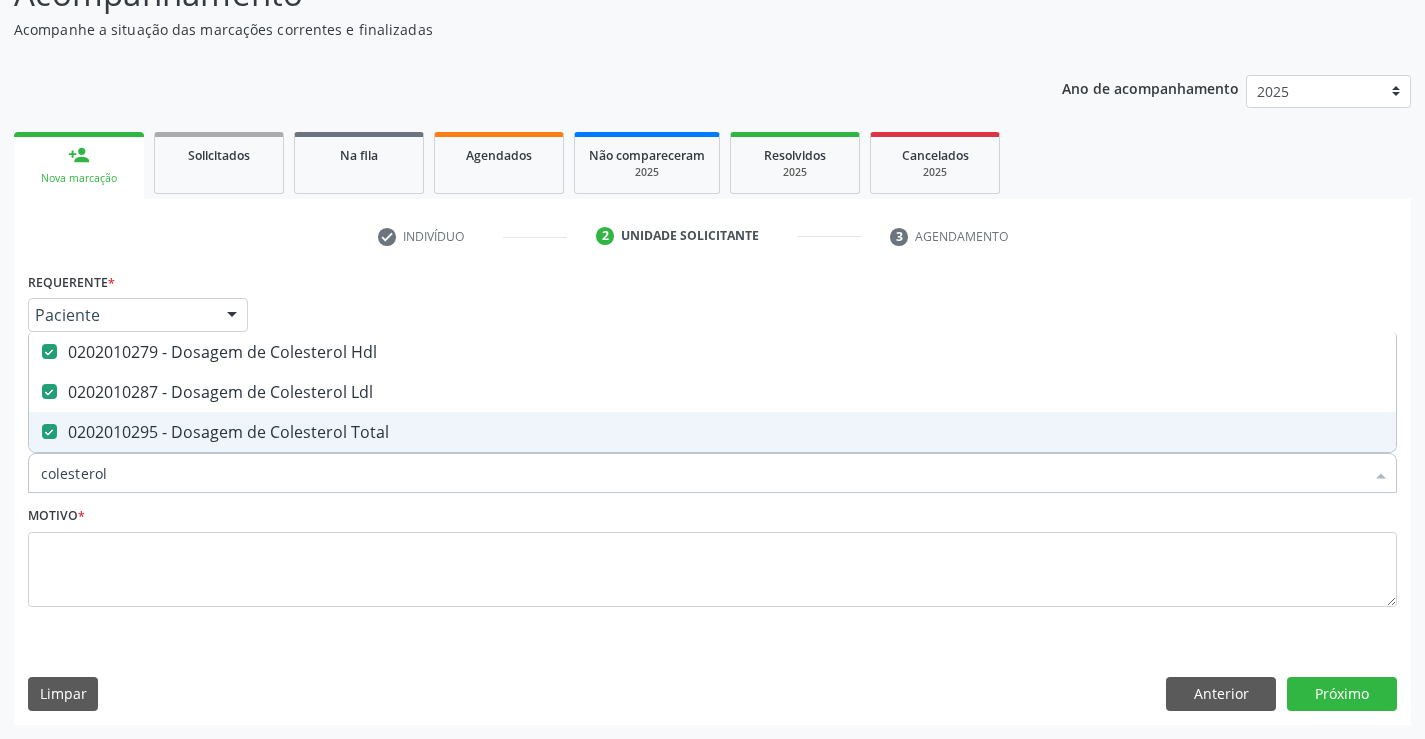 drag, startPoint x: 220, startPoint y: 480, endPoint x: 29, endPoint y: 480, distance: 191 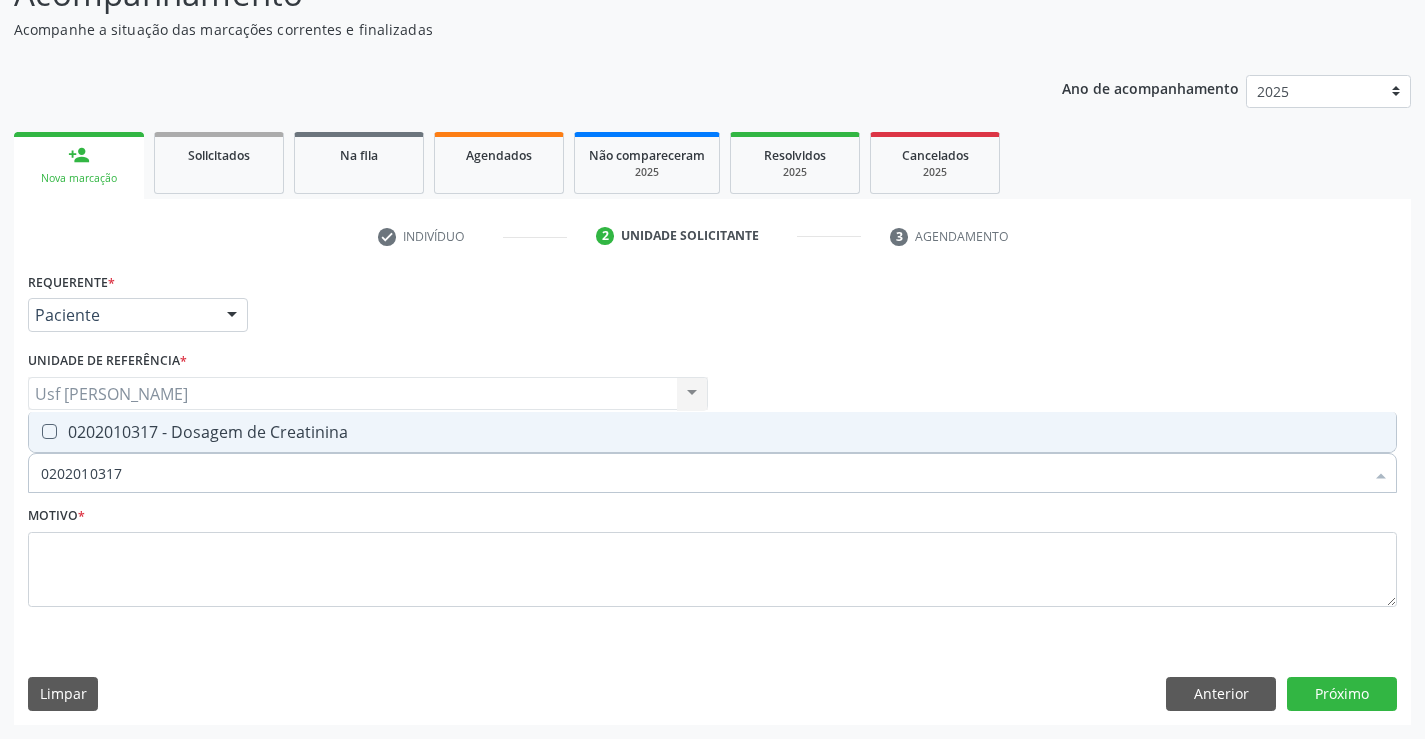 click on "0202010317 - Dosagem de Creatinina" at bounding box center [712, 432] 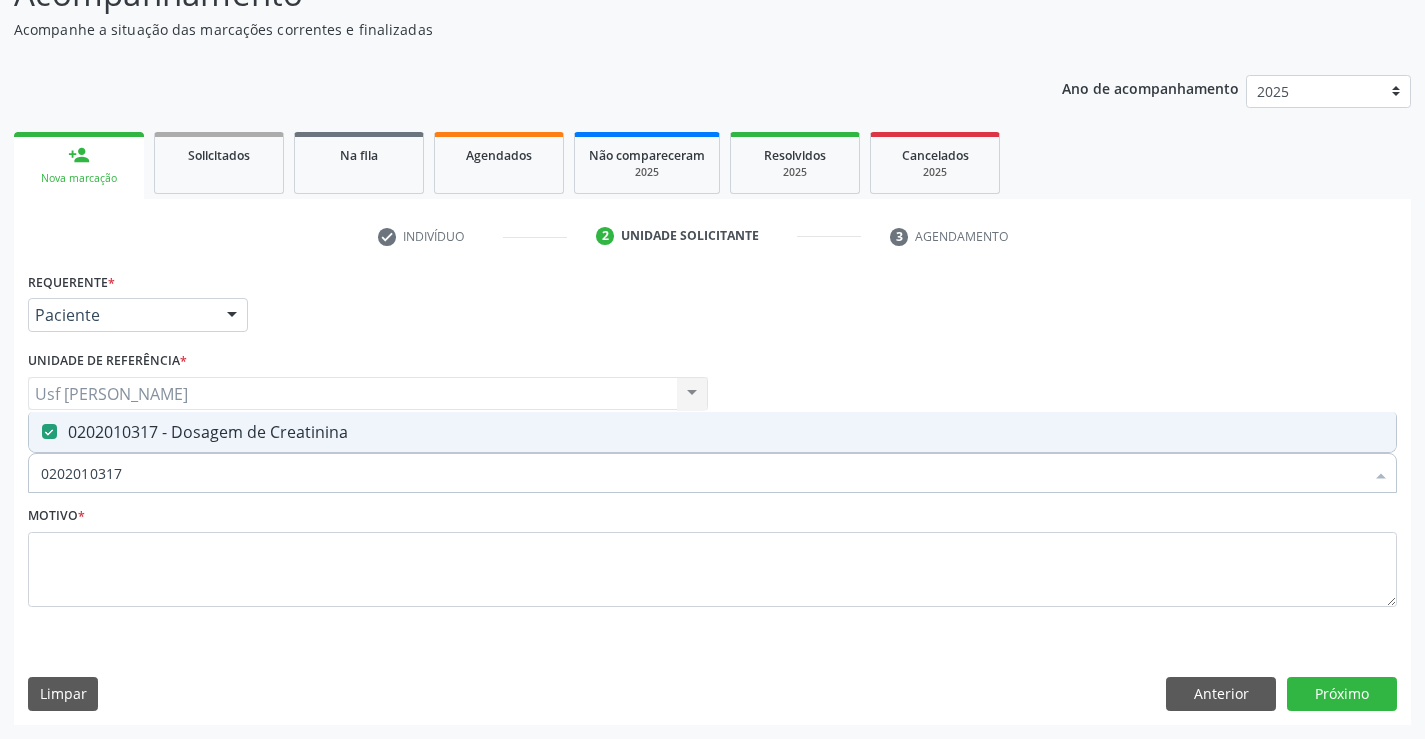 drag, startPoint x: 155, startPoint y: 479, endPoint x: 8, endPoint y: 483, distance: 147.05441 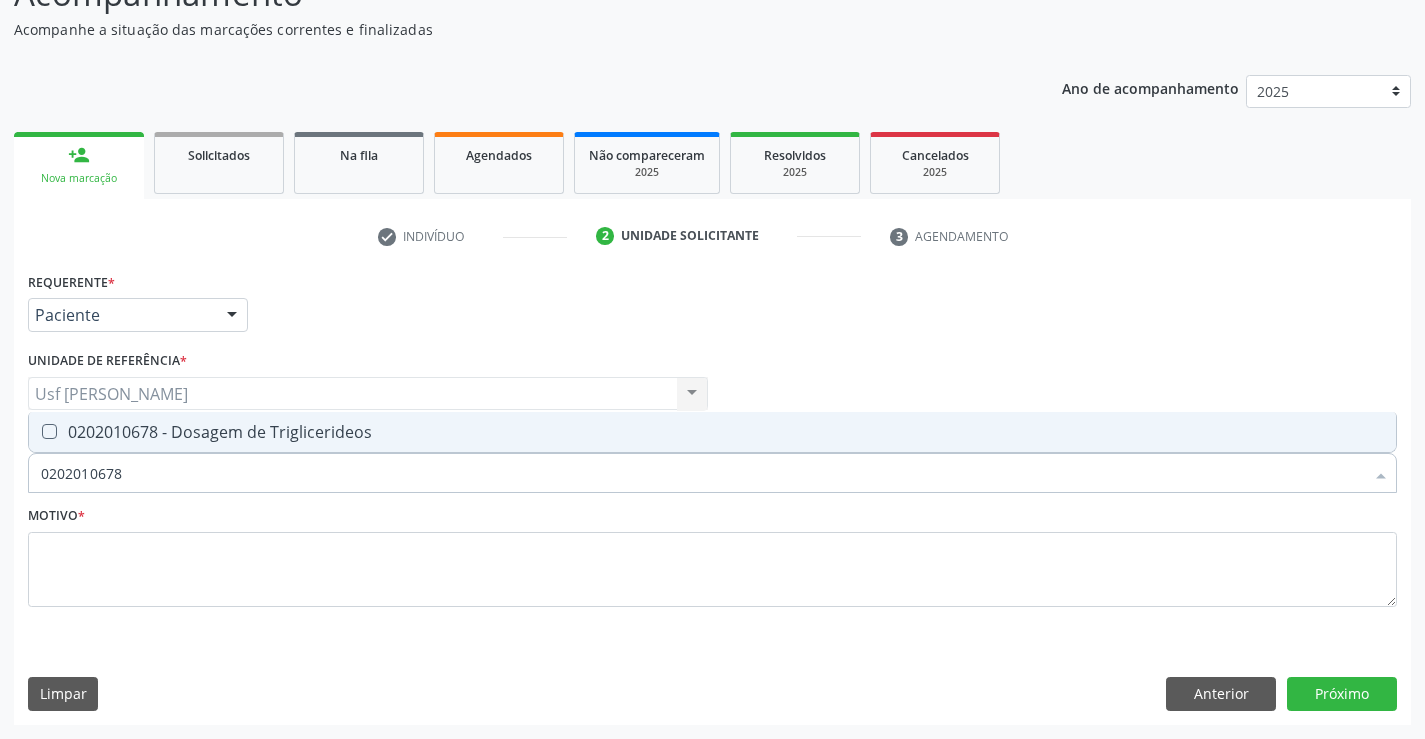 click on "0202010678 - Dosagem de Triglicerideos" at bounding box center [712, 432] 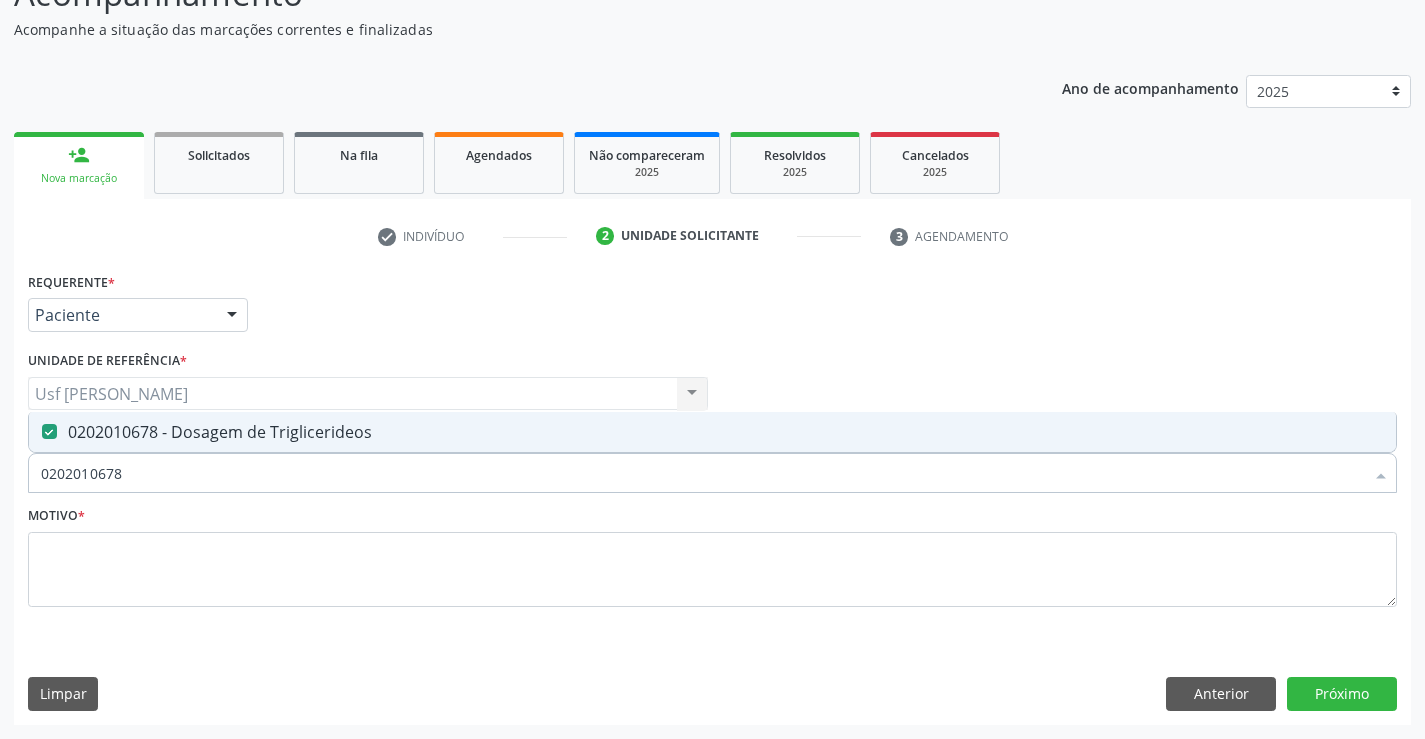 drag, startPoint x: 159, startPoint y: 476, endPoint x: 39, endPoint y: 482, distance: 120.14991 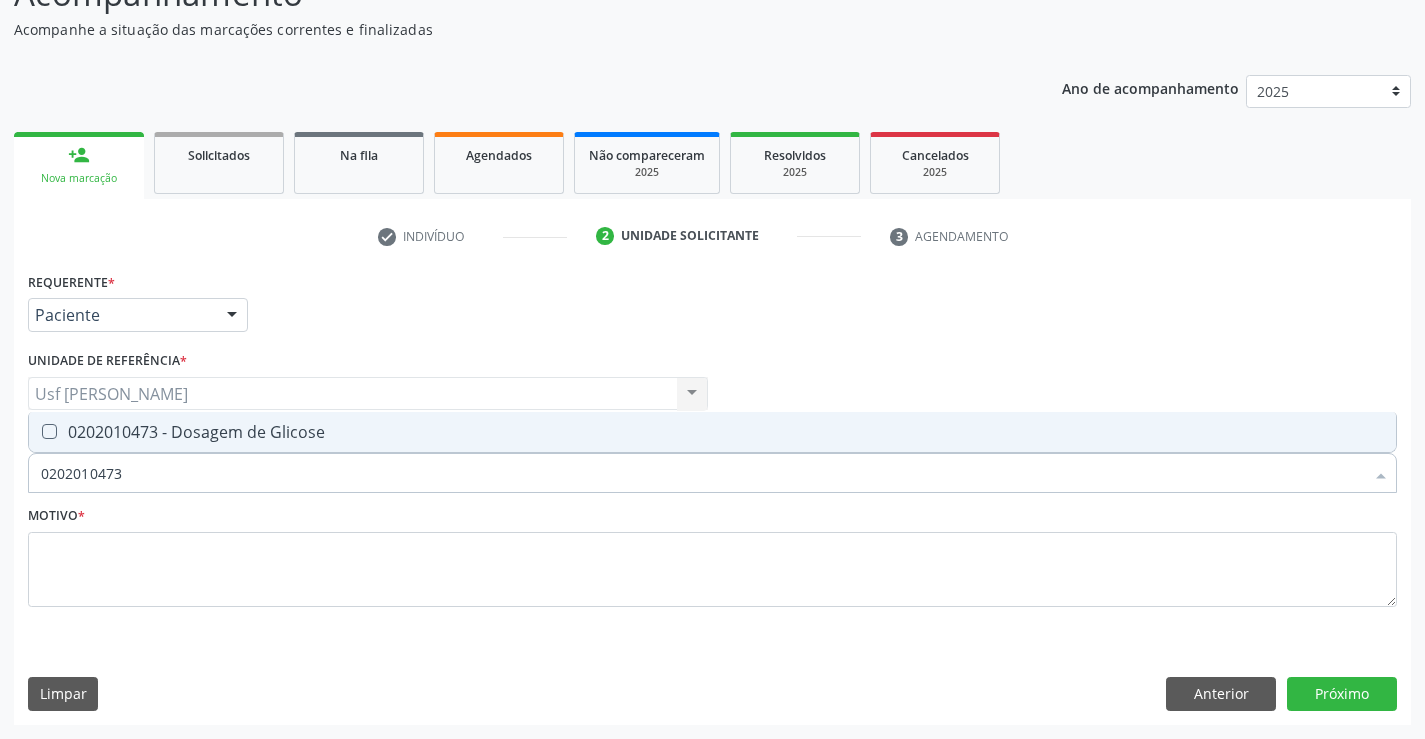 click on "0202010473 - Dosagem de Glicose" at bounding box center (712, 432) 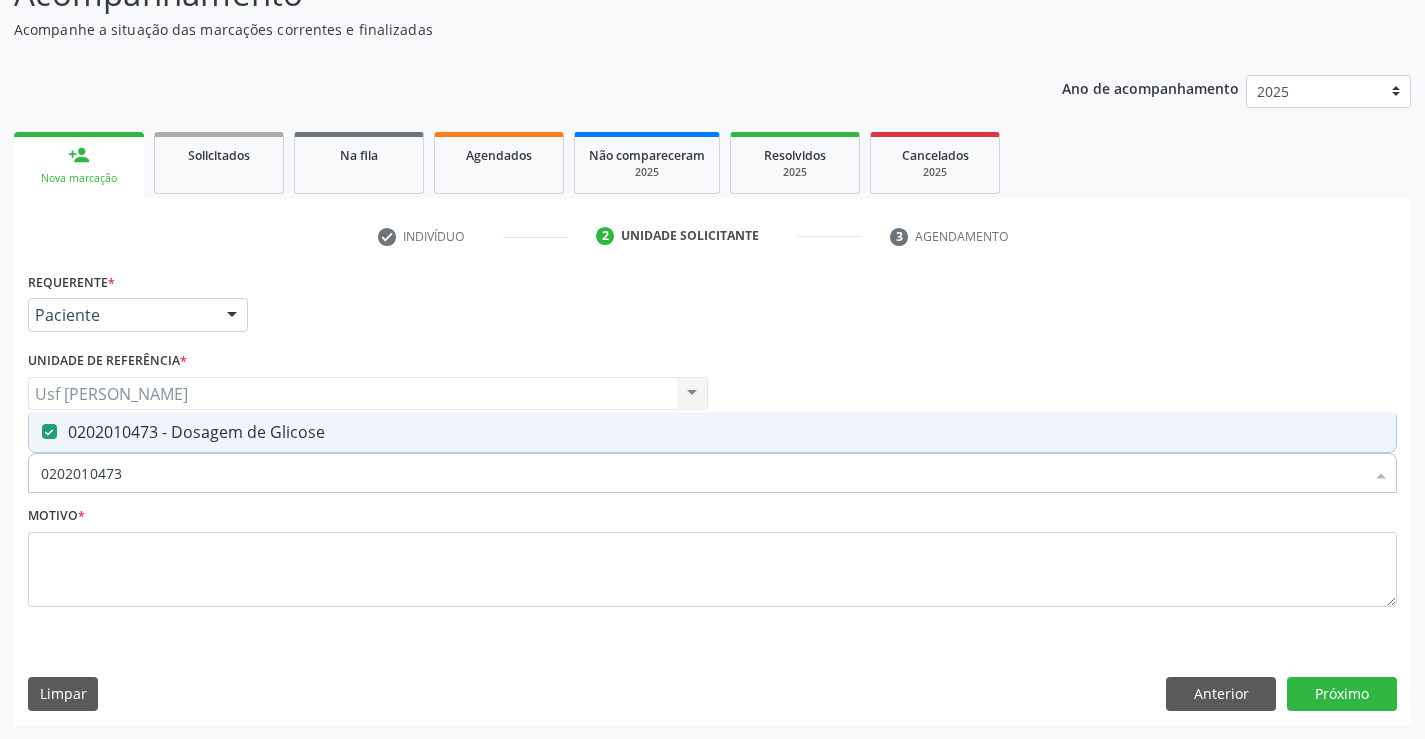 drag, startPoint x: 149, startPoint y: 465, endPoint x: 30, endPoint y: 469, distance: 119.06721 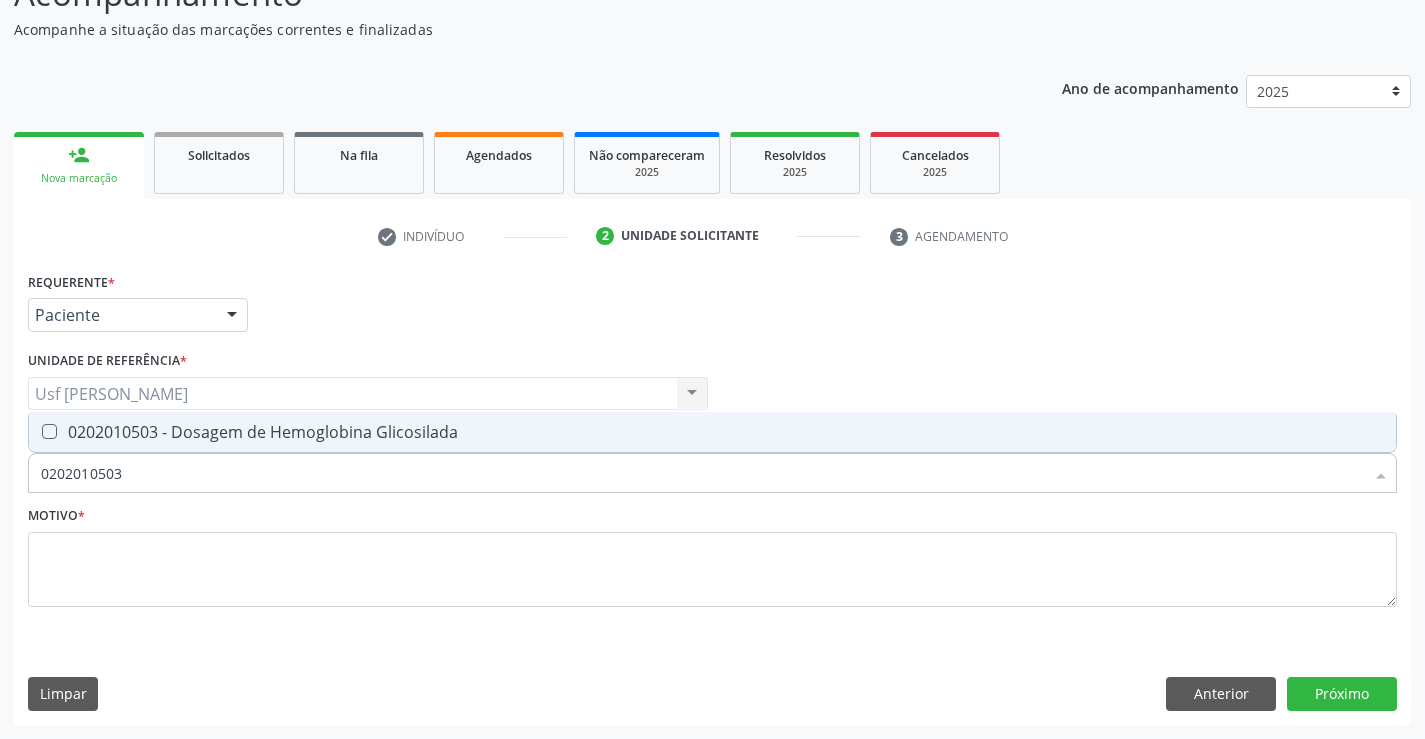 click on "0202010503 - Dosagem de Hemoglobina Glicosilada" at bounding box center [712, 432] 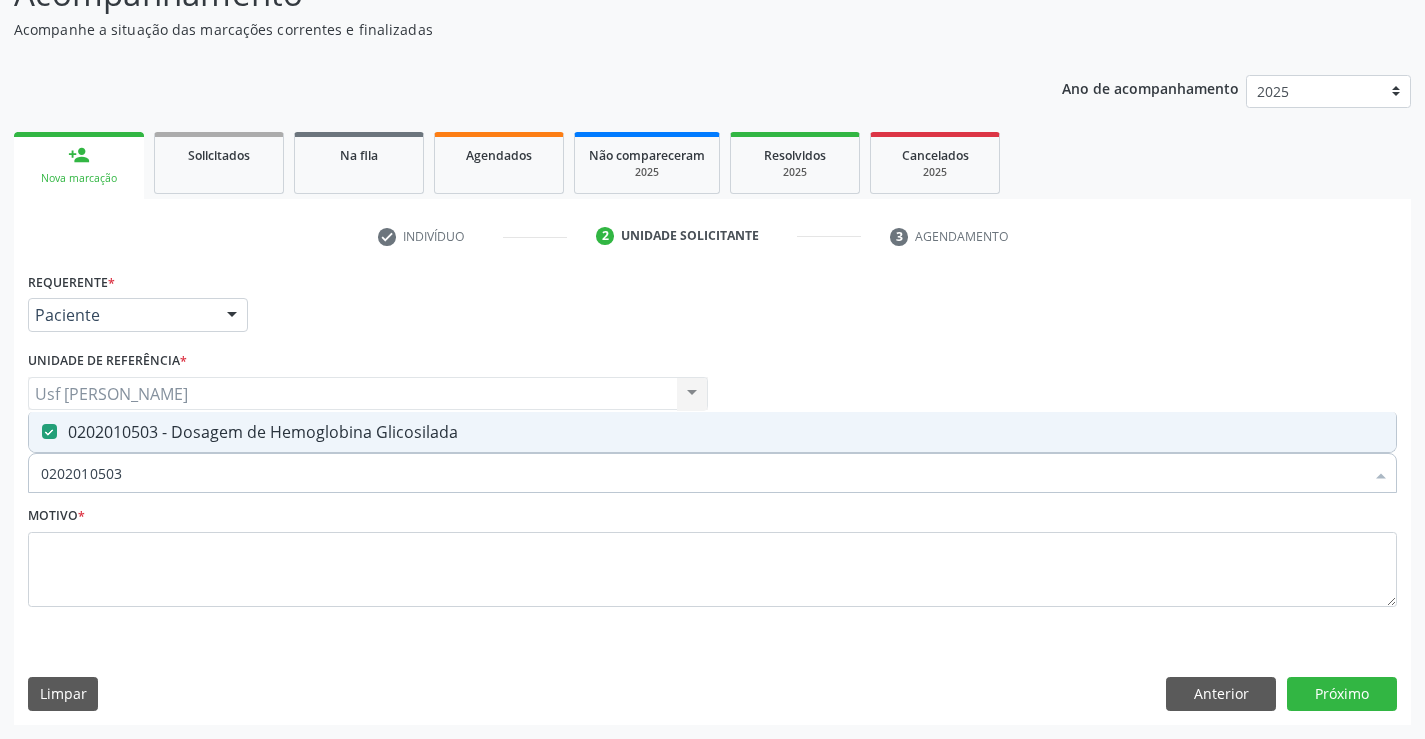drag, startPoint x: 140, startPoint y: 470, endPoint x: 25, endPoint y: 474, distance: 115.06954 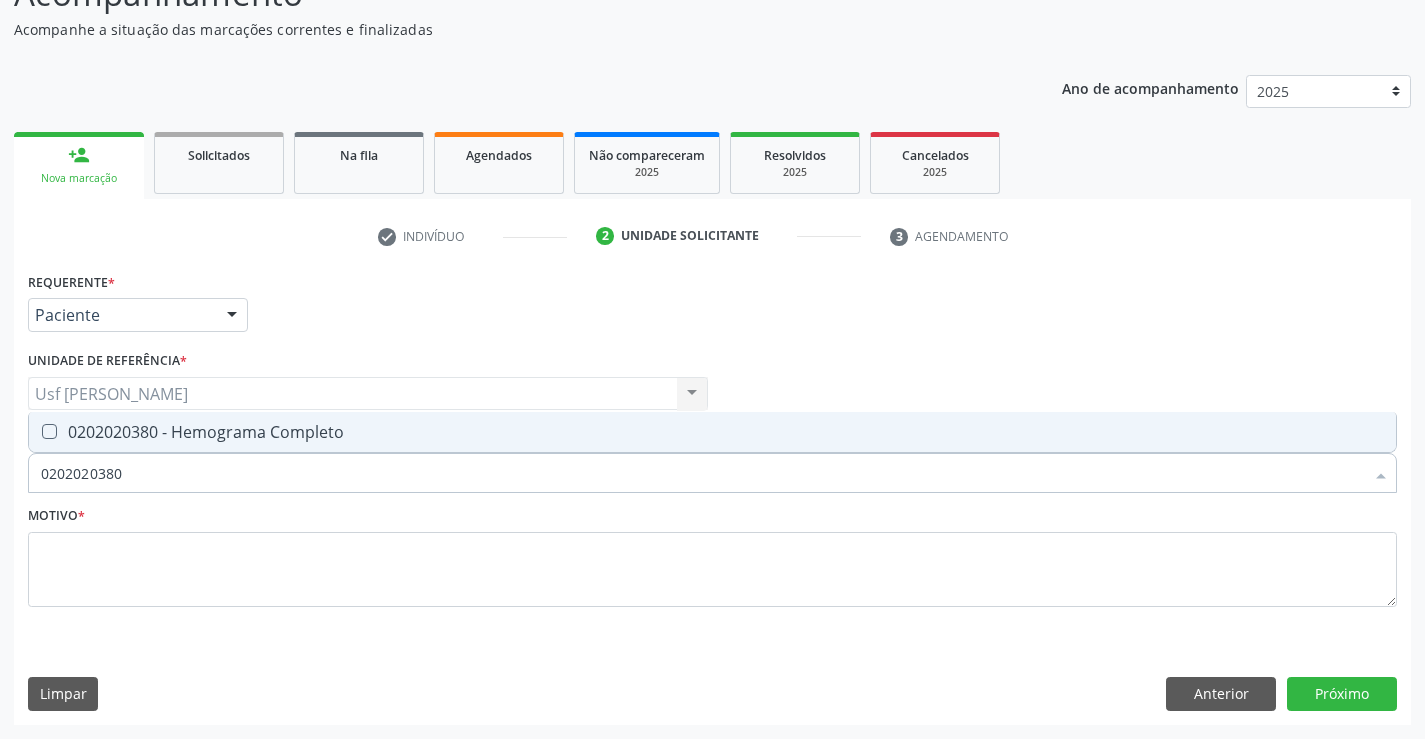 click on "0202020380 - Hemograma Completo" at bounding box center [712, 432] 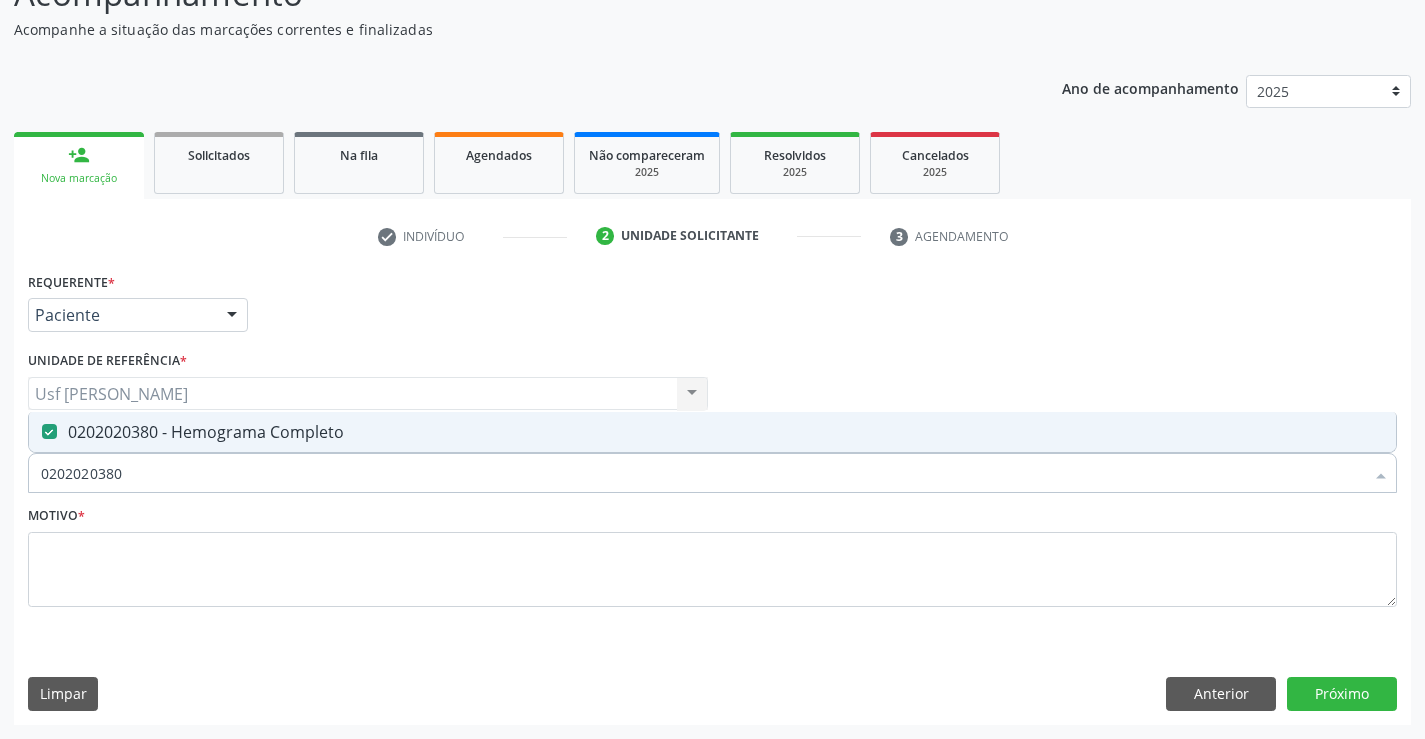drag, startPoint x: 127, startPoint y: 475, endPoint x: 55, endPoint y: 484, distance: 72.56032 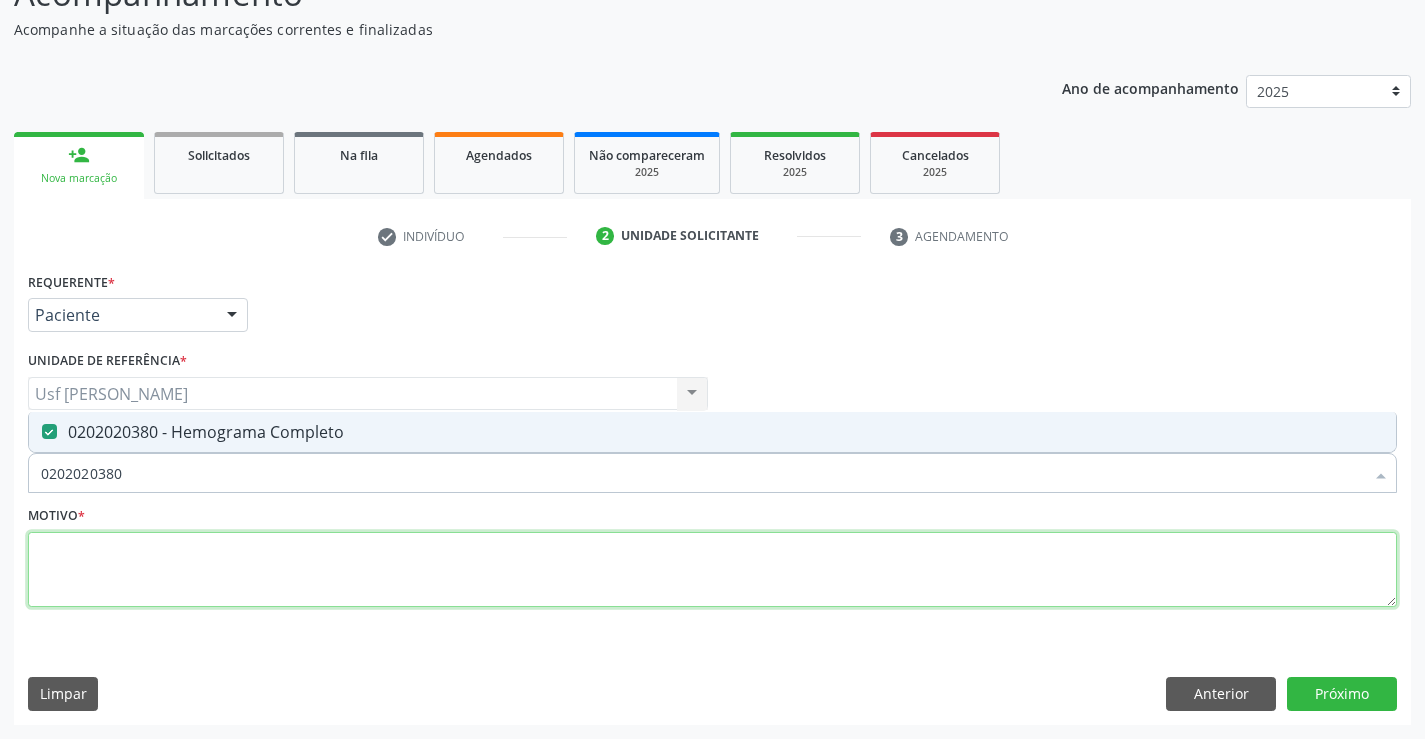 click at bounding box center [712, 570] 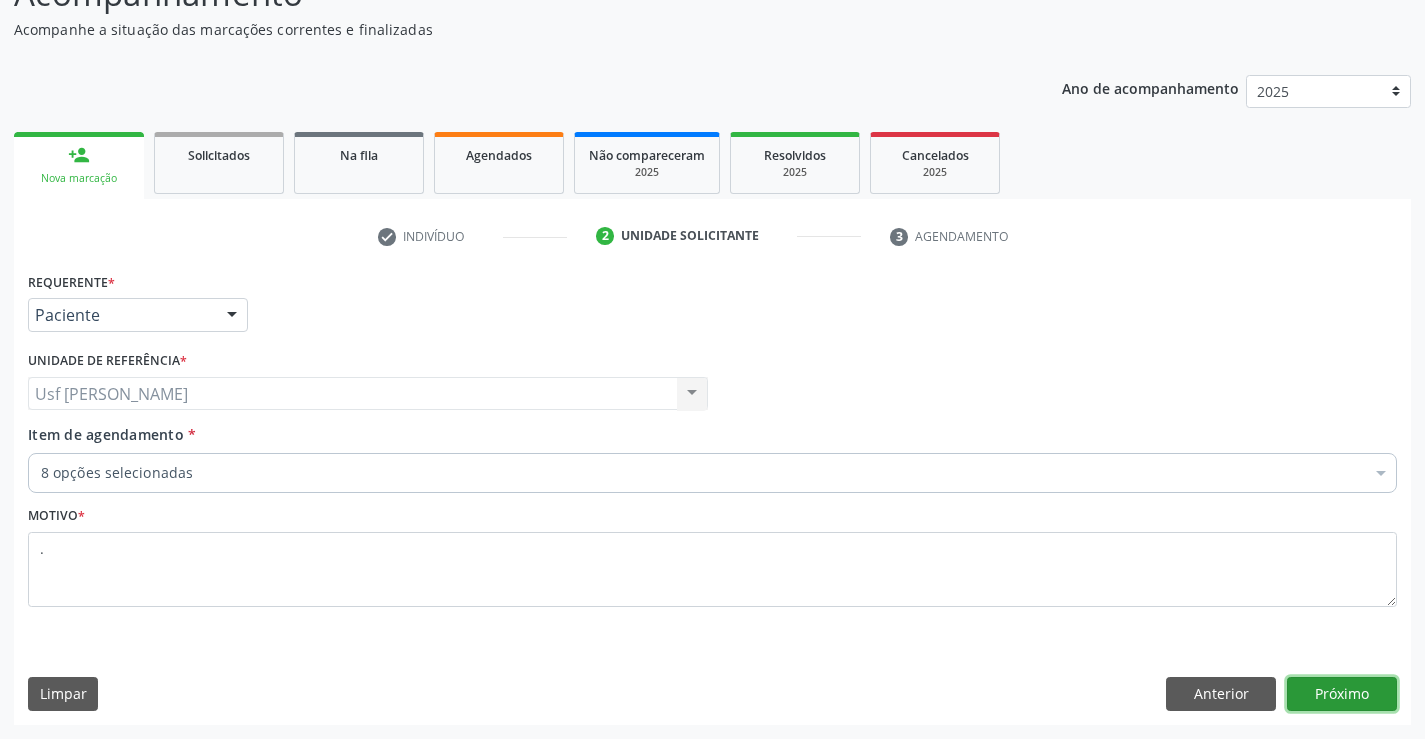 click on "Próximo" at bounding box center [1342, 694] 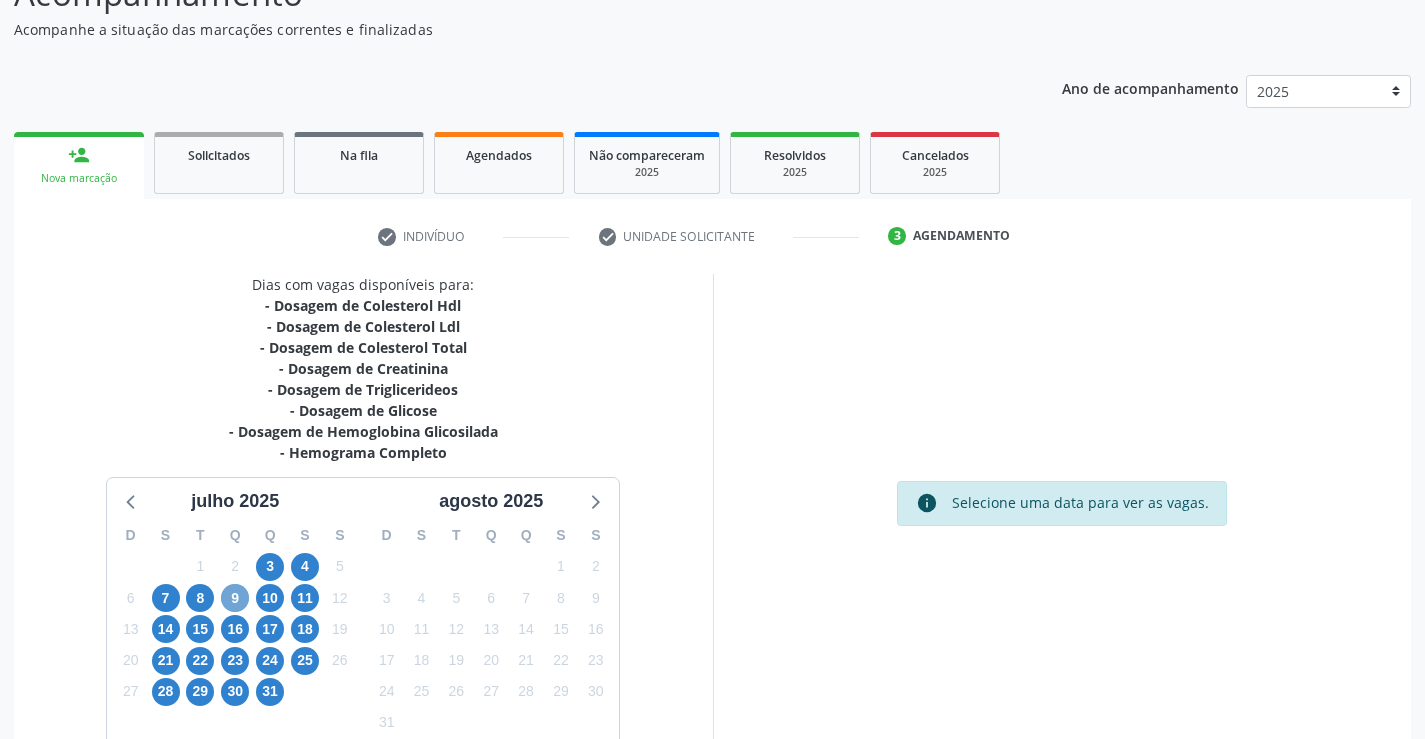 click on "9" at bounding box center (235, 598) 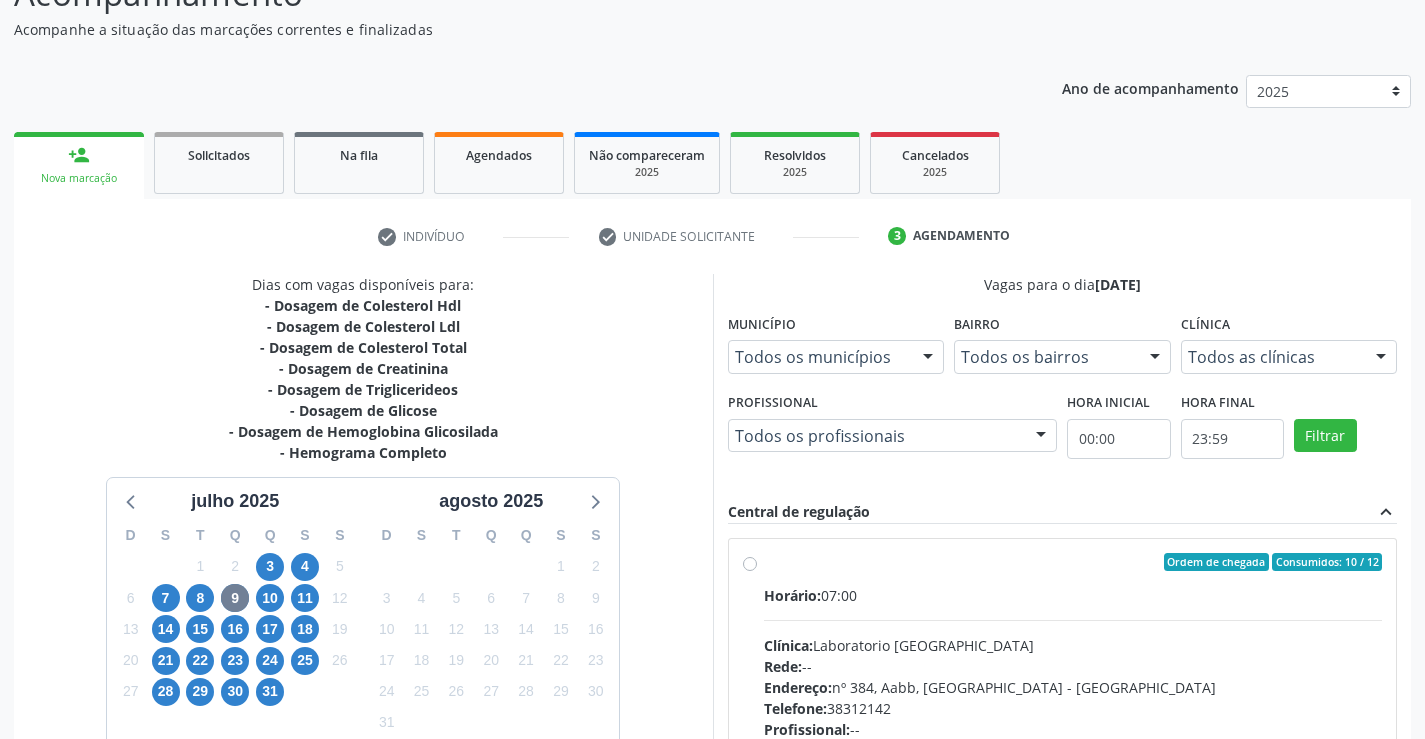 click on "Ordem de chegada
Consumidos: 10 / 12
Horário:   07:00
Clínica:  Laboratorio Sao Francisco
Rede:
--
Endereço:   nº 384, Aabb, Serra Talhada - PE
Telefone:   38312142
Profissional:
--
Informações adicionais sobre o atendimento
Idade de atendimento:
Sem restrição
Gênero(s) atendido(s):
Sem restrição
Informações adicionais:
--" at bounding box center [1063, 706] 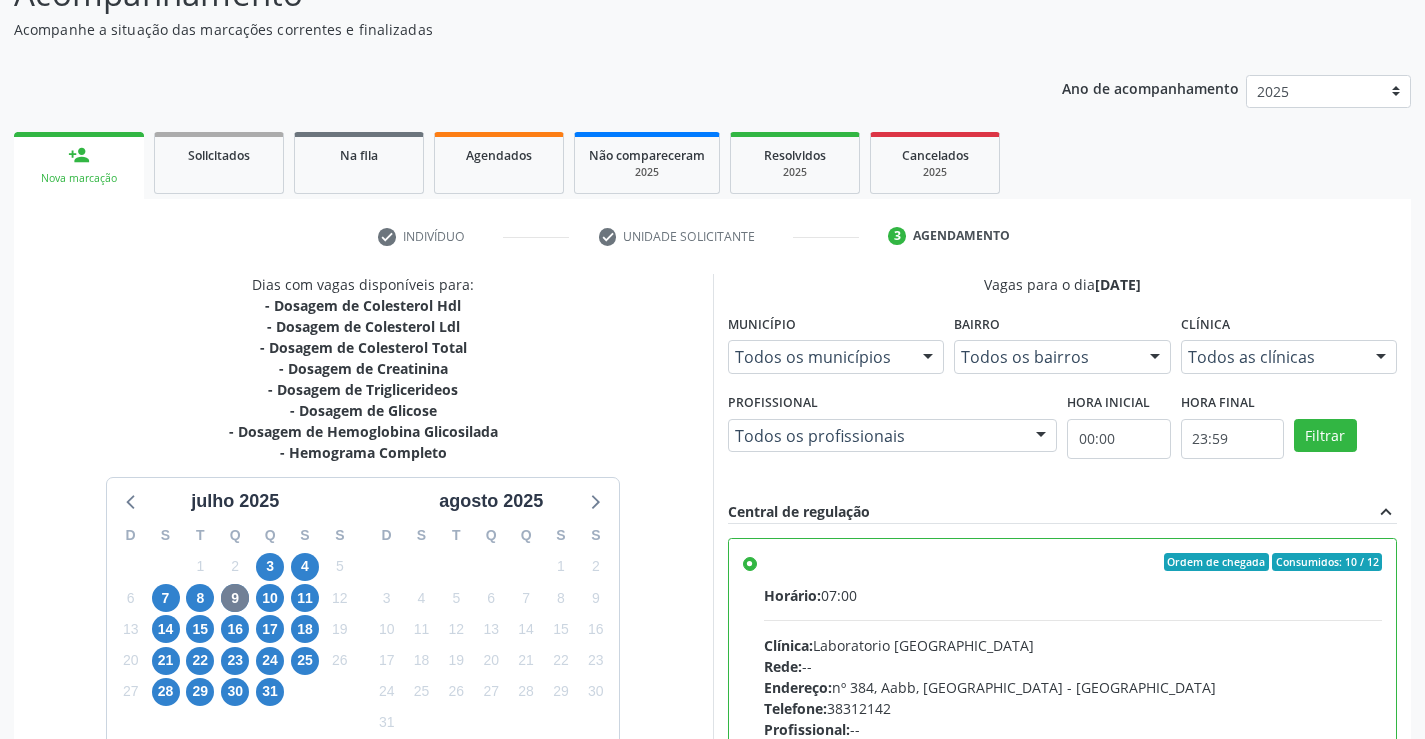 scroll, scrollTop: 456, scrollLeft: 0, axis: vertical 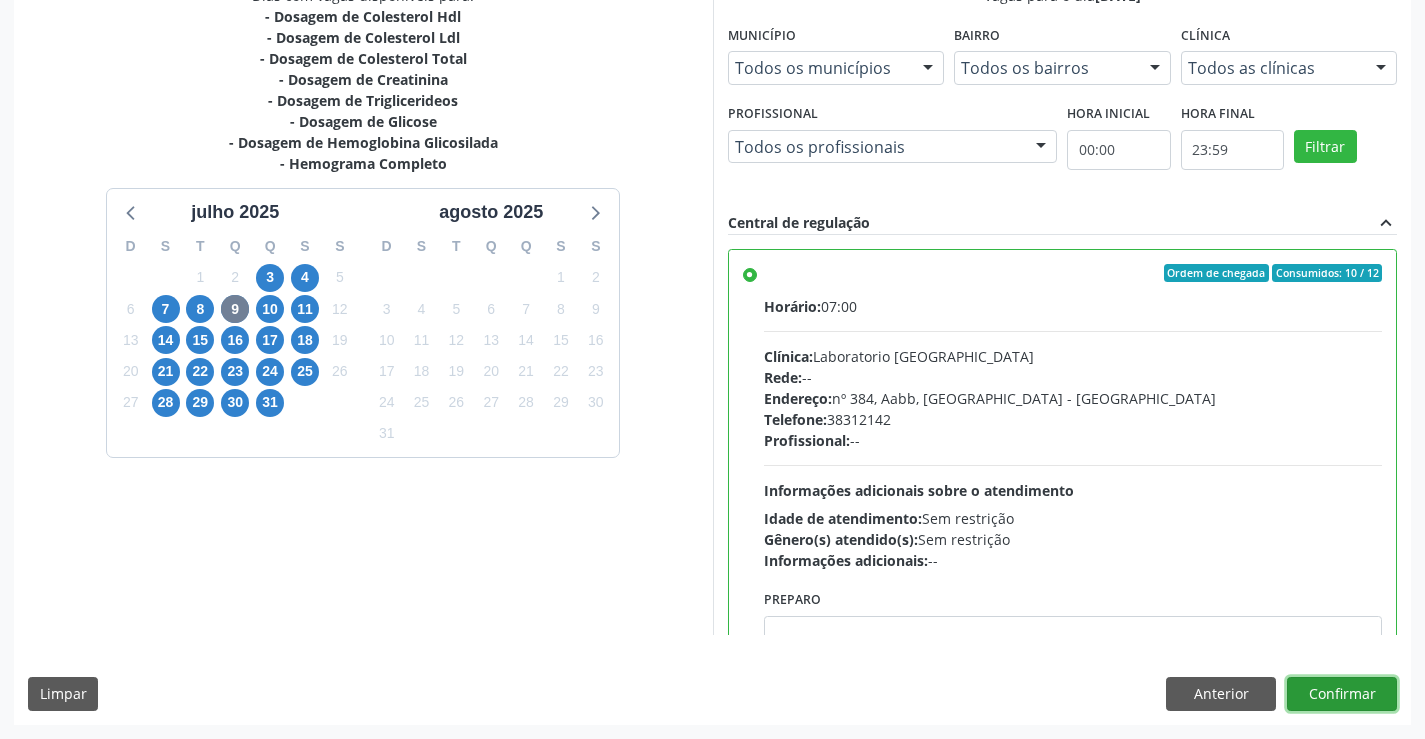 click on "Confirmar" at bounding box center (1342, 694) 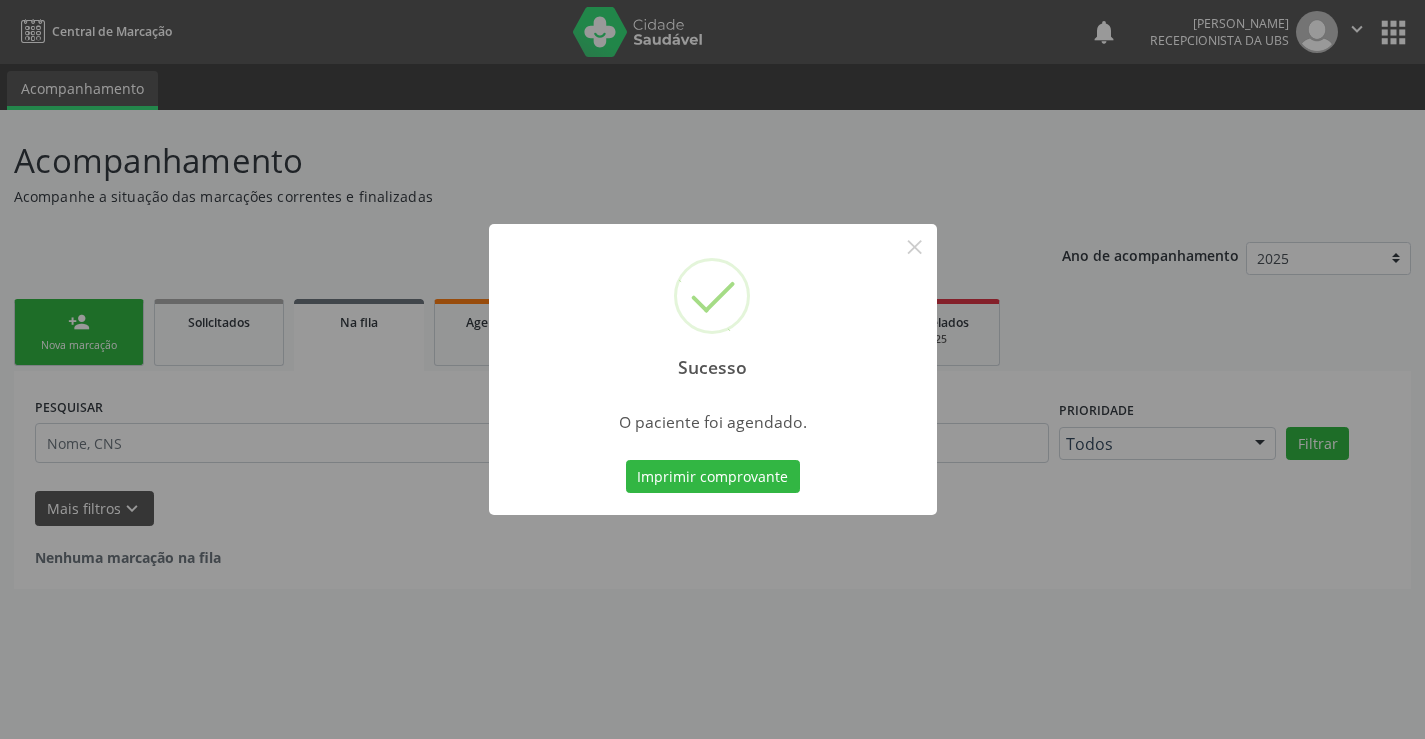scroll, scrollTop: 0, scrollLeft: 0, axis: both 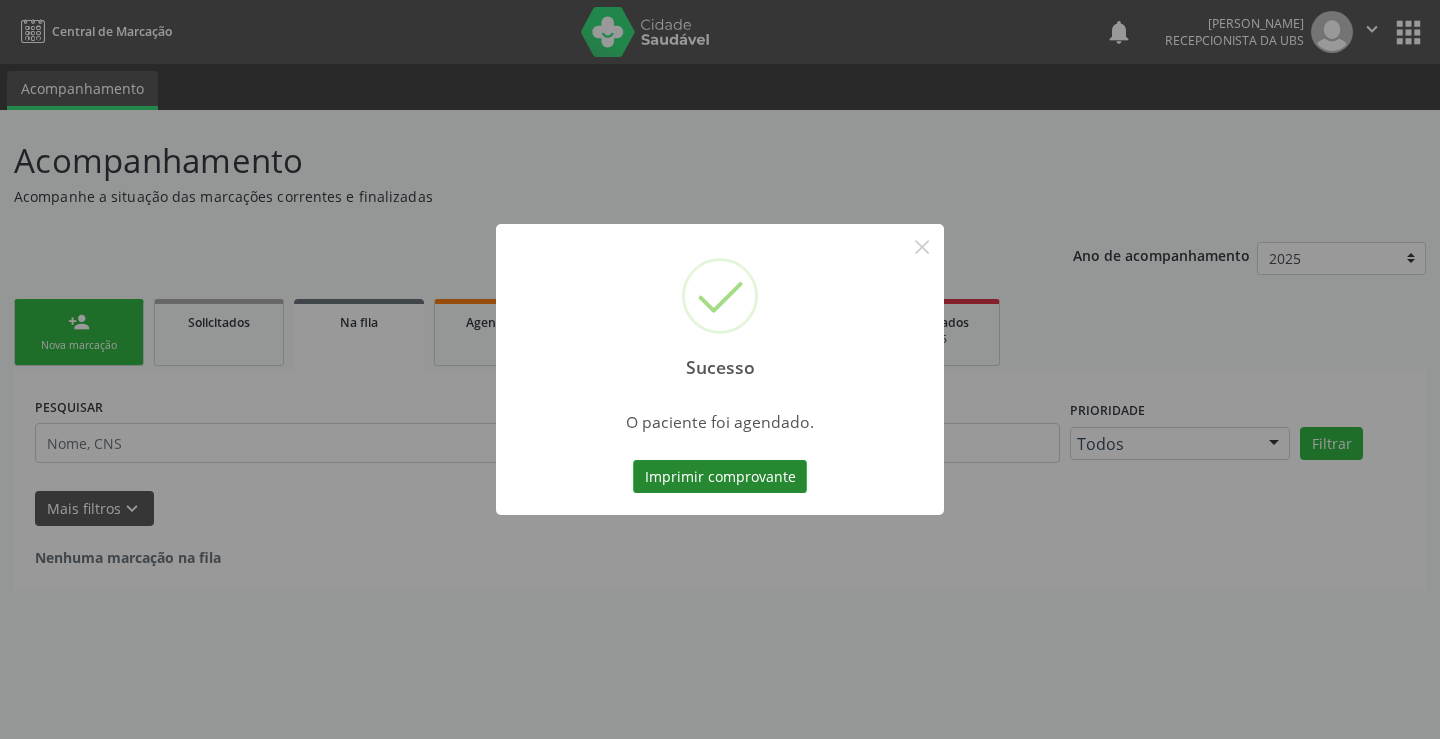 click on "Imprimir comprovante" at bounding box center [720, 477] 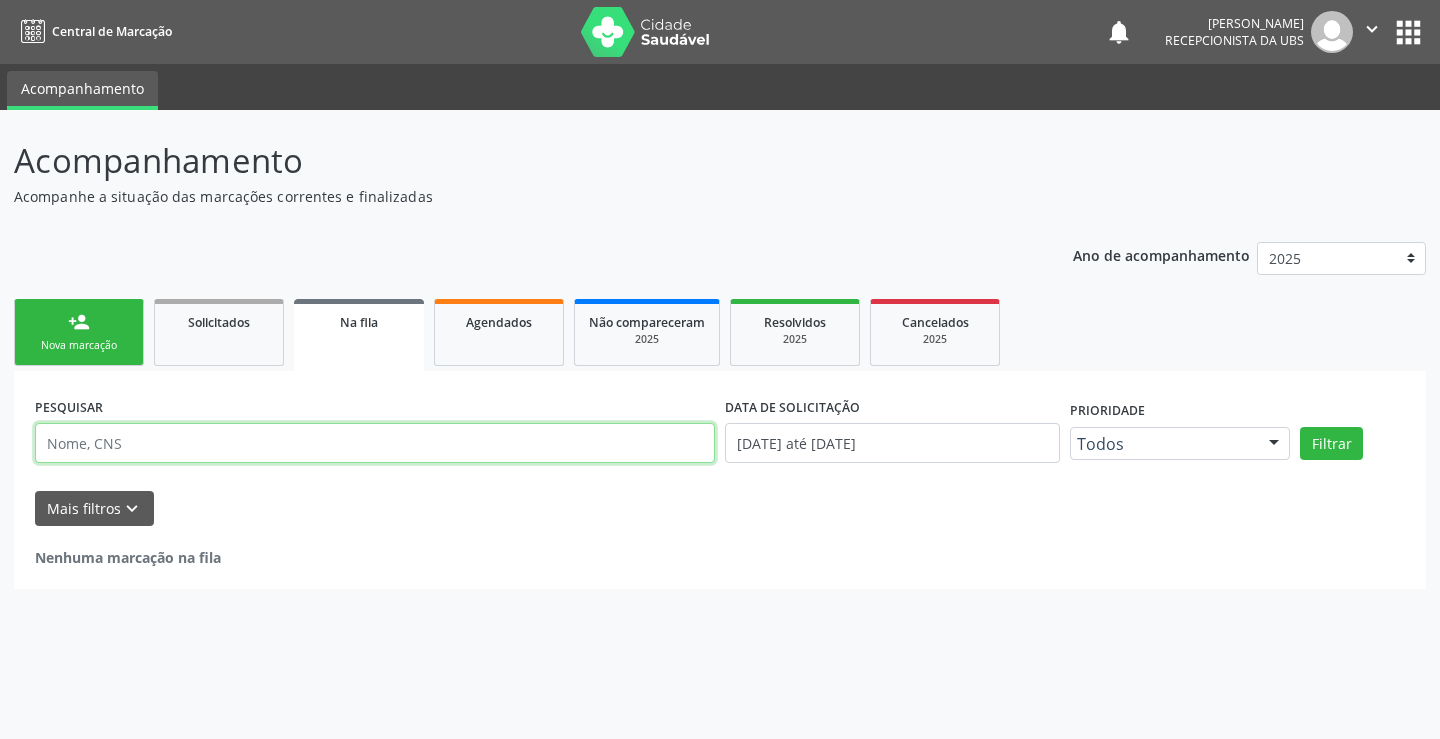 click at bounding box center [375, 443] 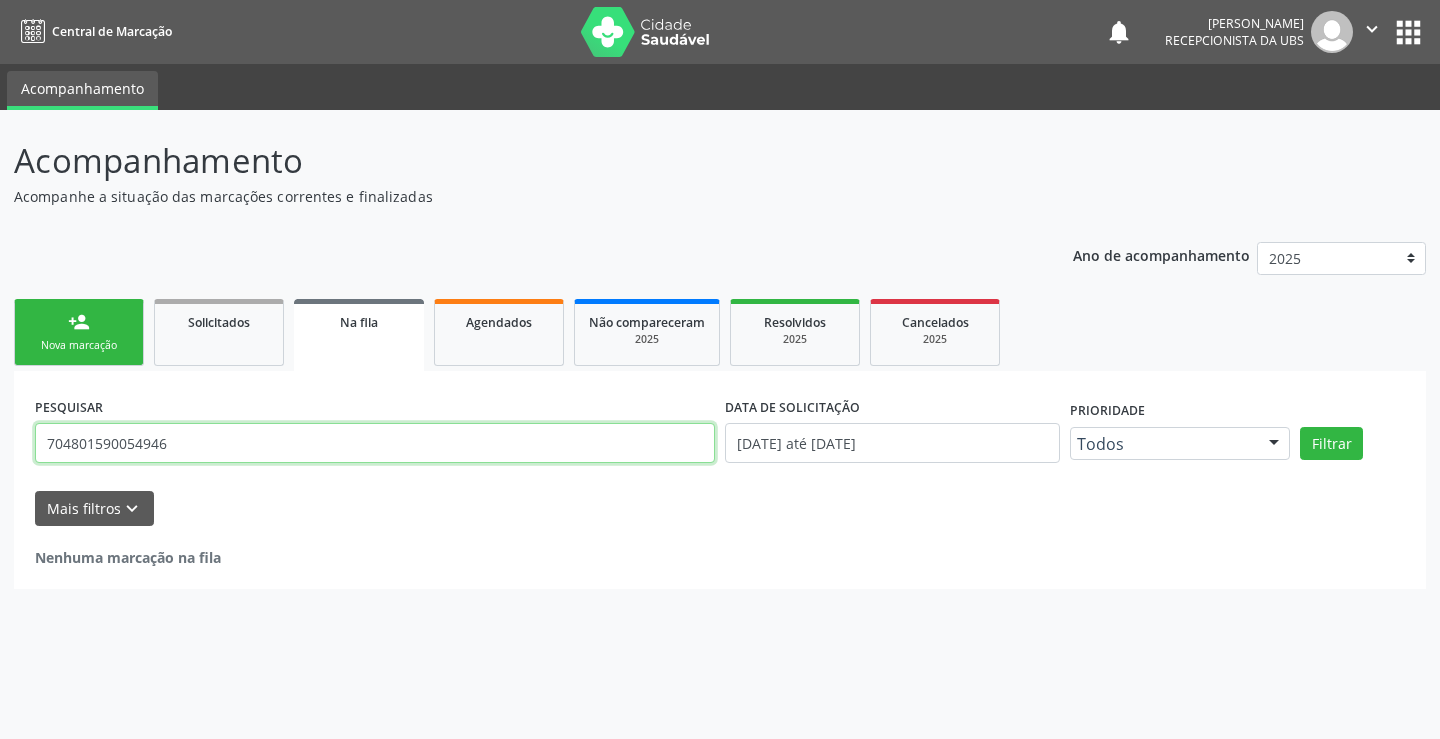 drag, startPoint x: 187, startPoint y: 446, endPoint x: 45, endPoint y: 451, distance: 142.088 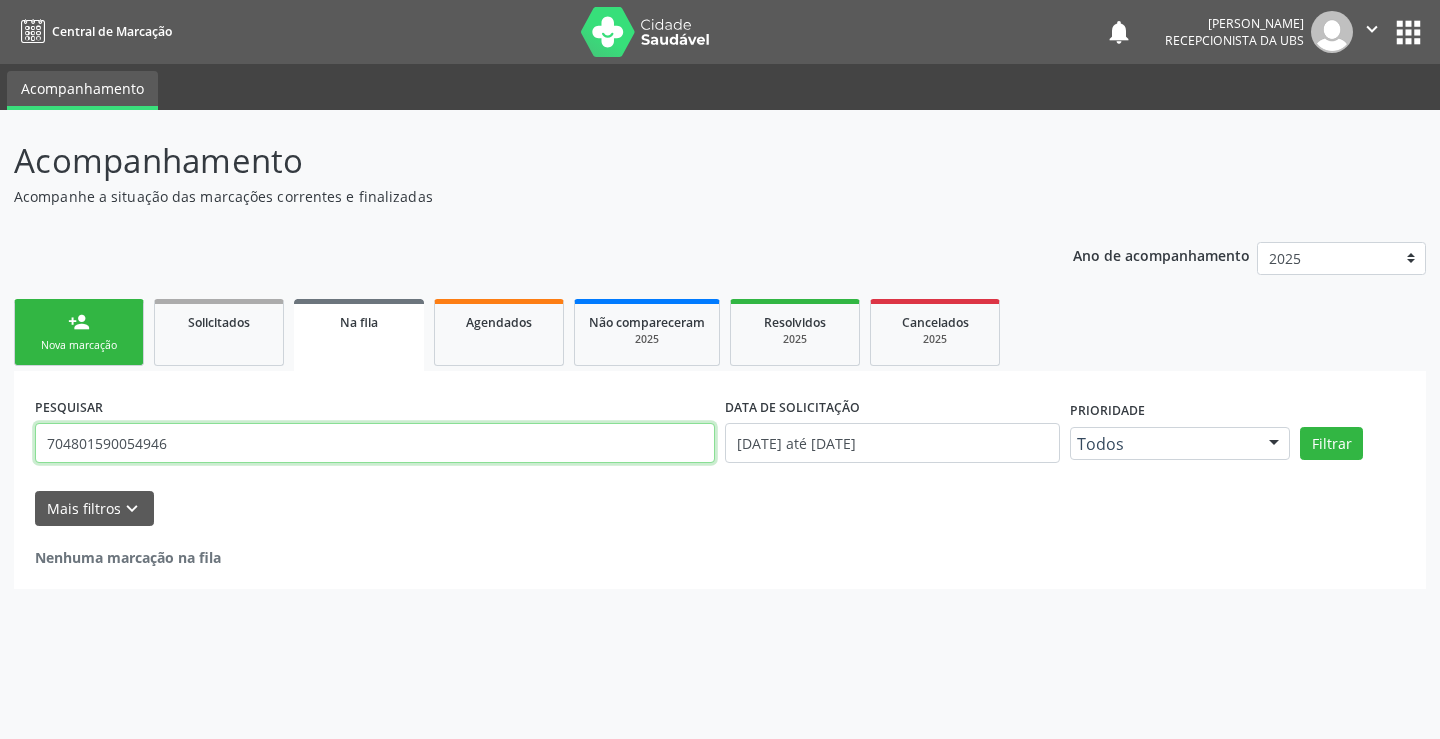 type on "704801590054946" 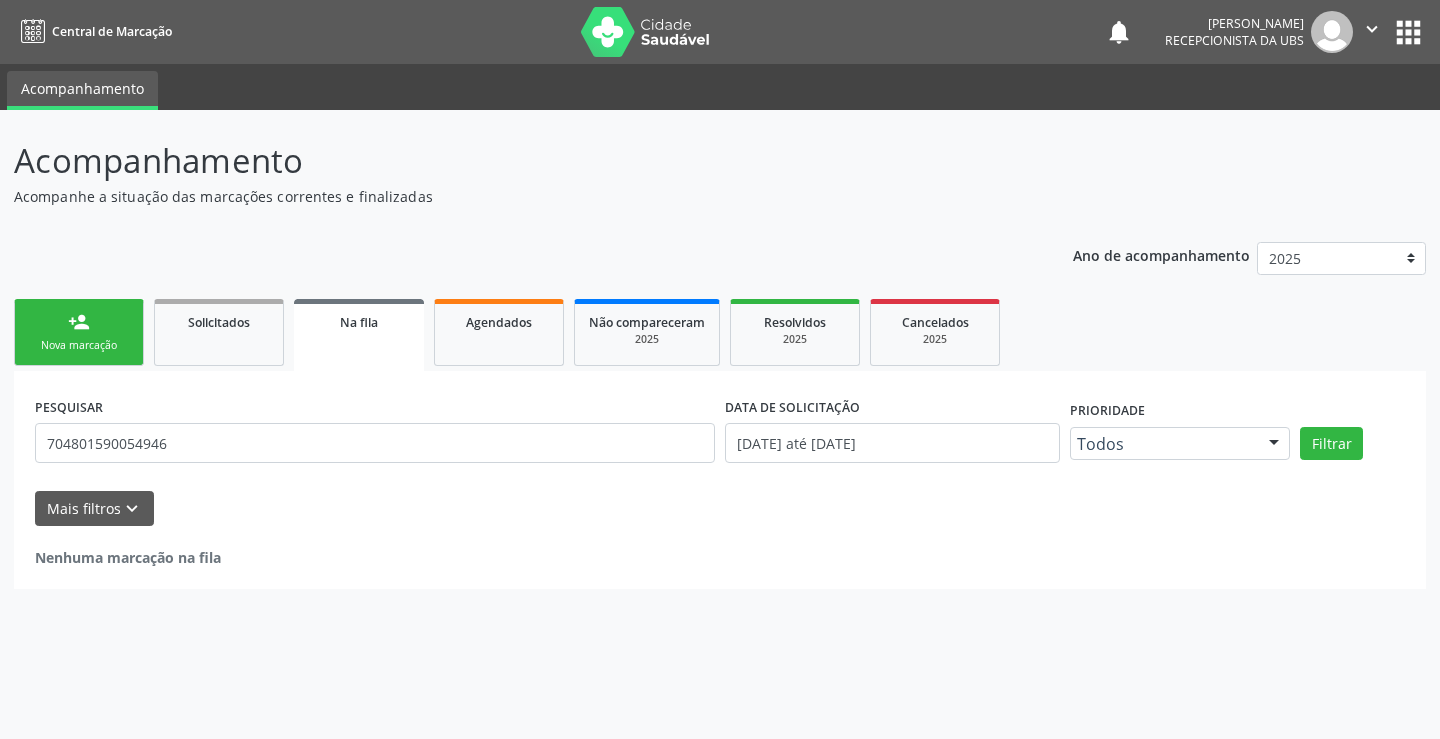 click on "Nova marcação" at bounding box center [79, 345] 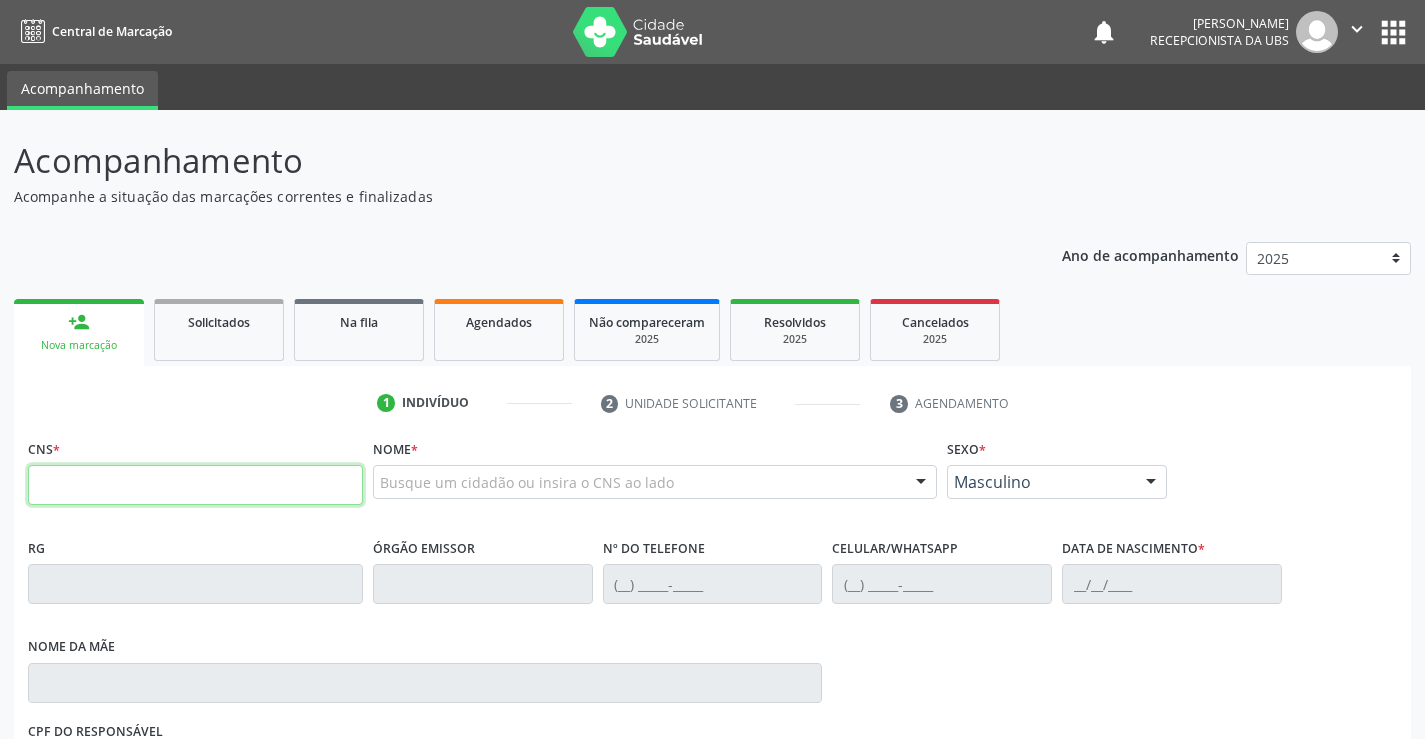 click at bounding box center [195, 485] 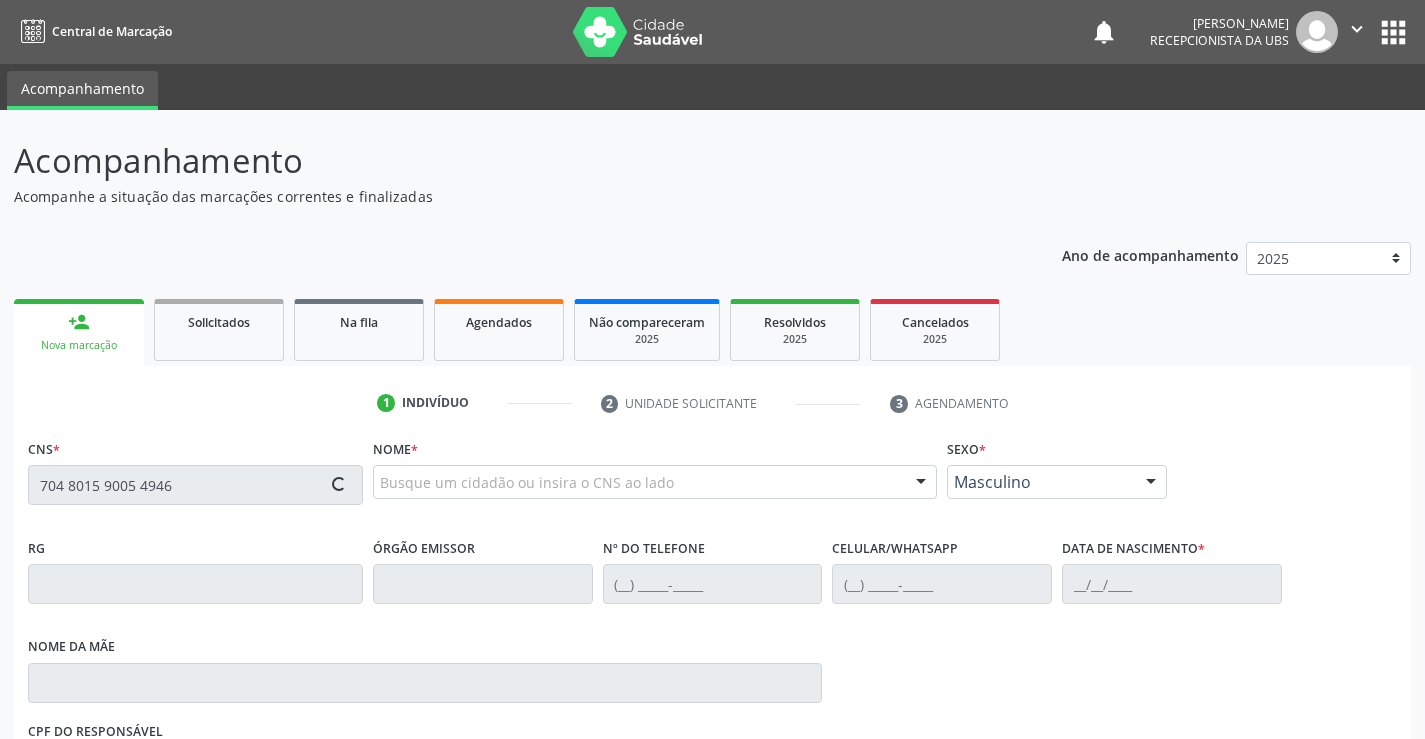 type on "704 8015 9005 4946" 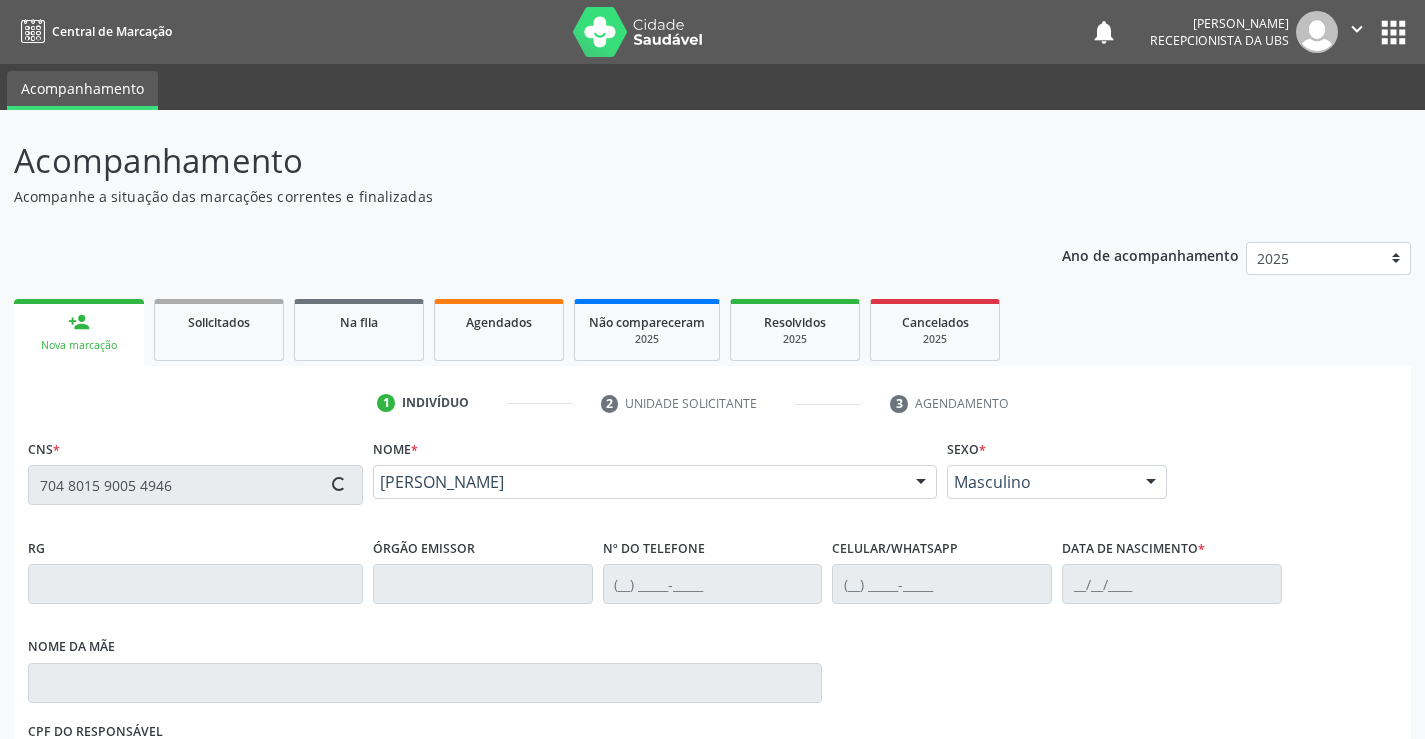 type on "[PHONE_NUMBER]" 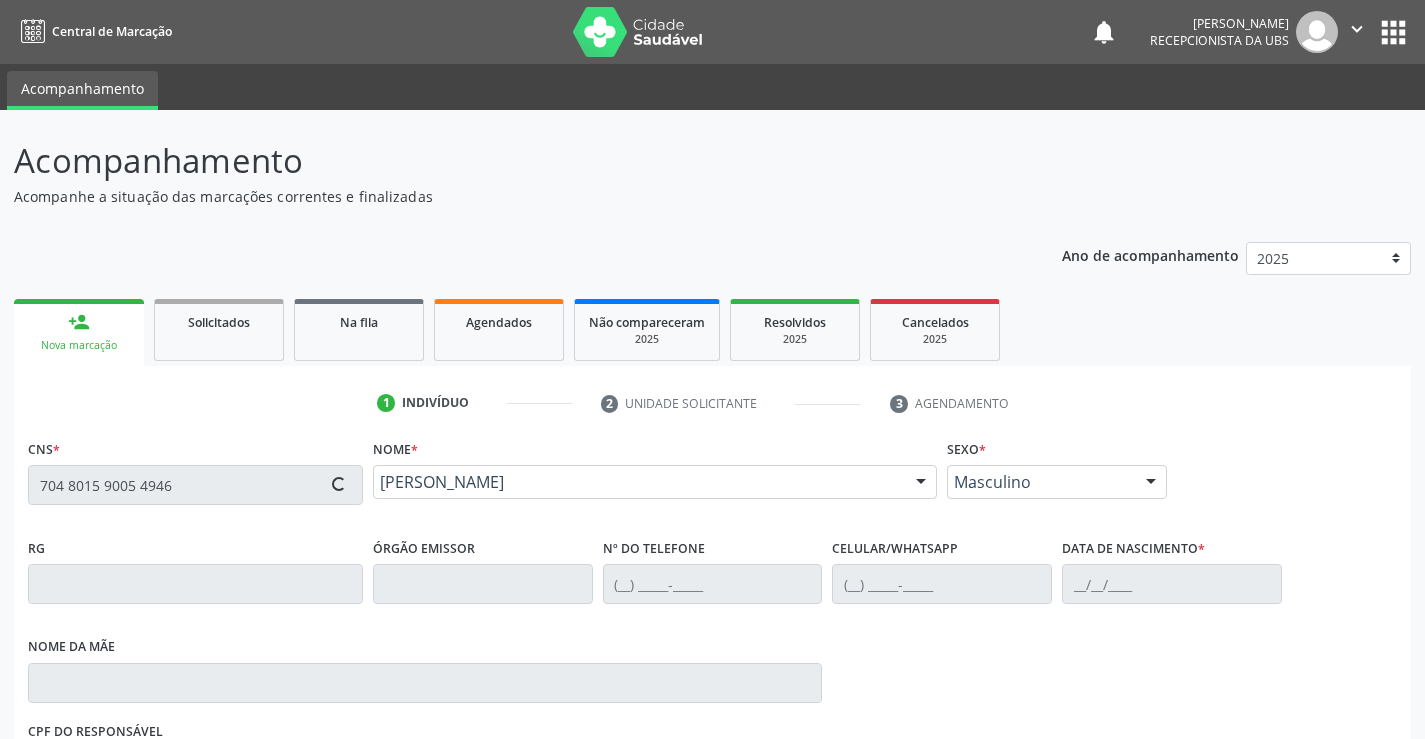 type on "[DATE]" 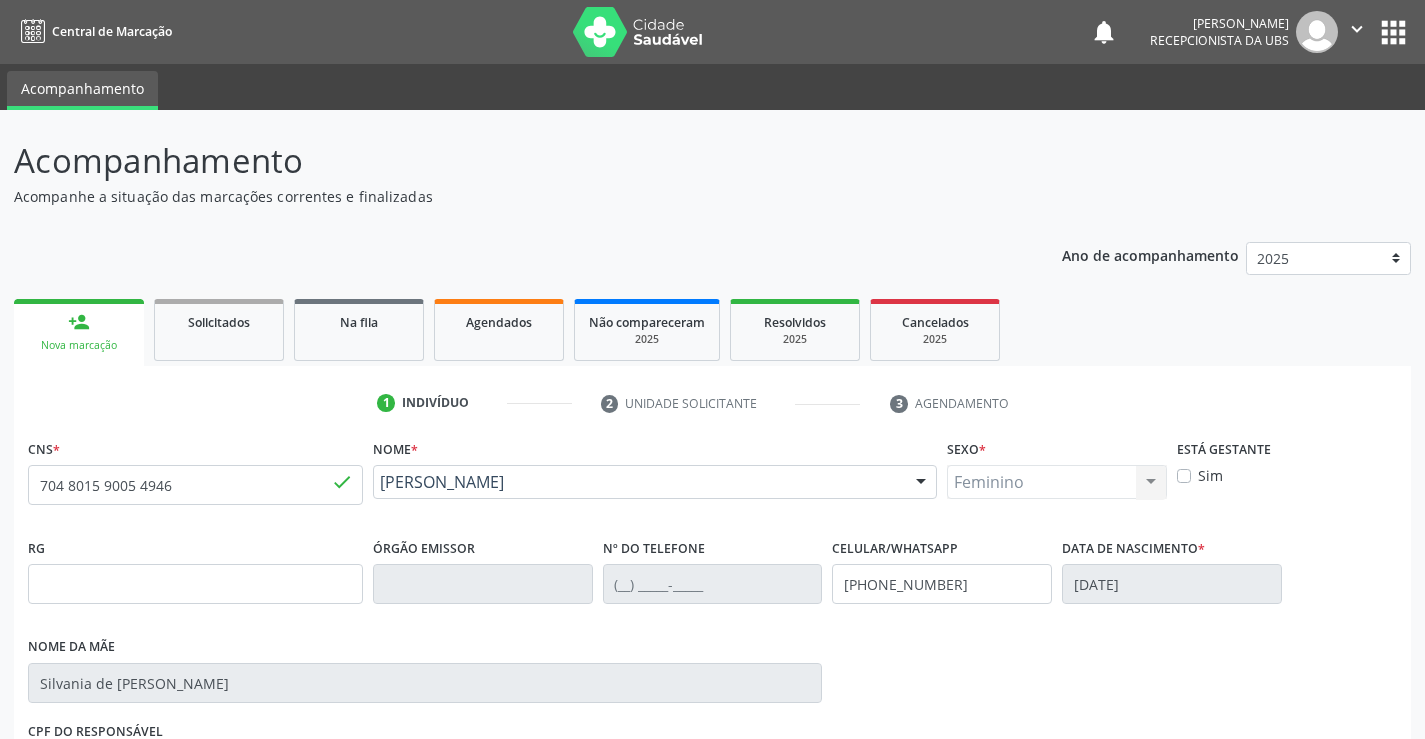 drag, startPoint x: 559, startPoint y: 507, endPoint x: 380, endPoint y: 485, distance: 180.3469 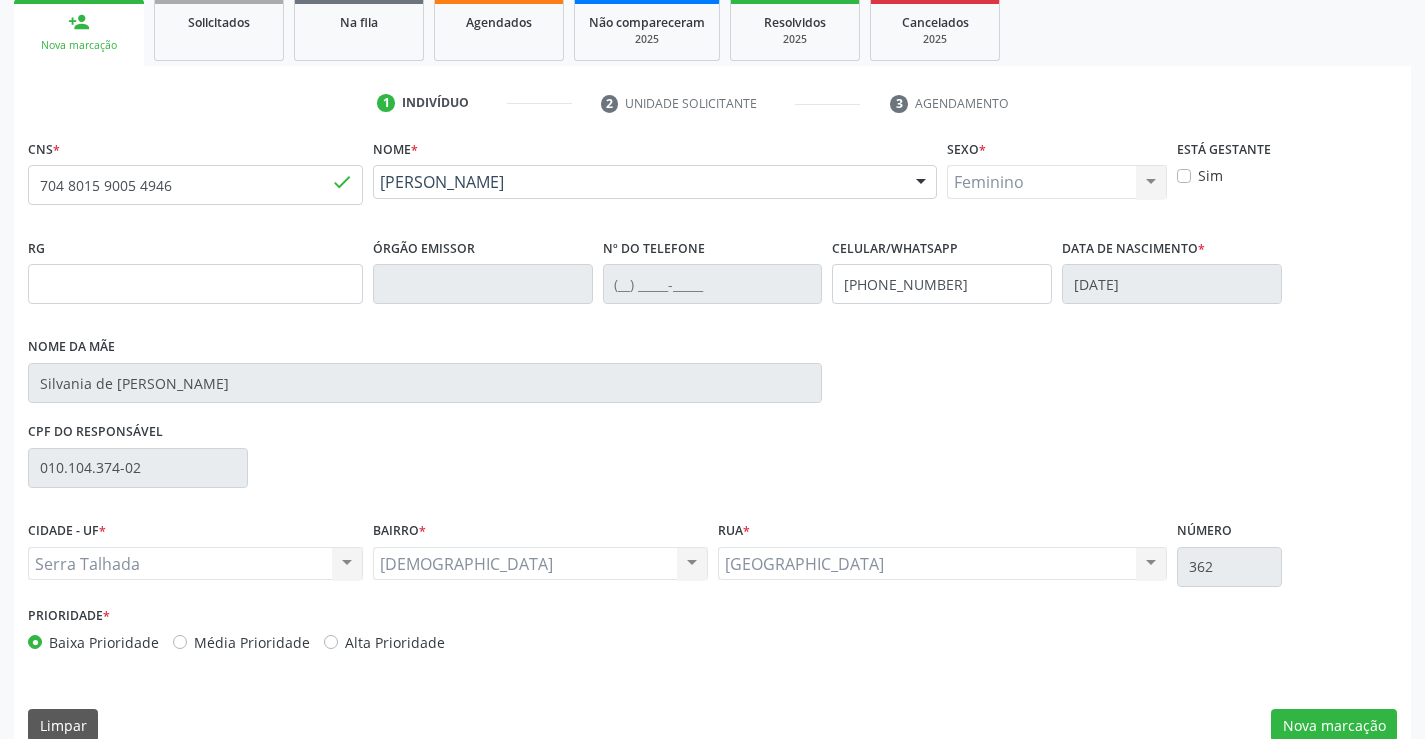 scroll, scrollTop: 331, scrollLeft: 0, axis: vertical 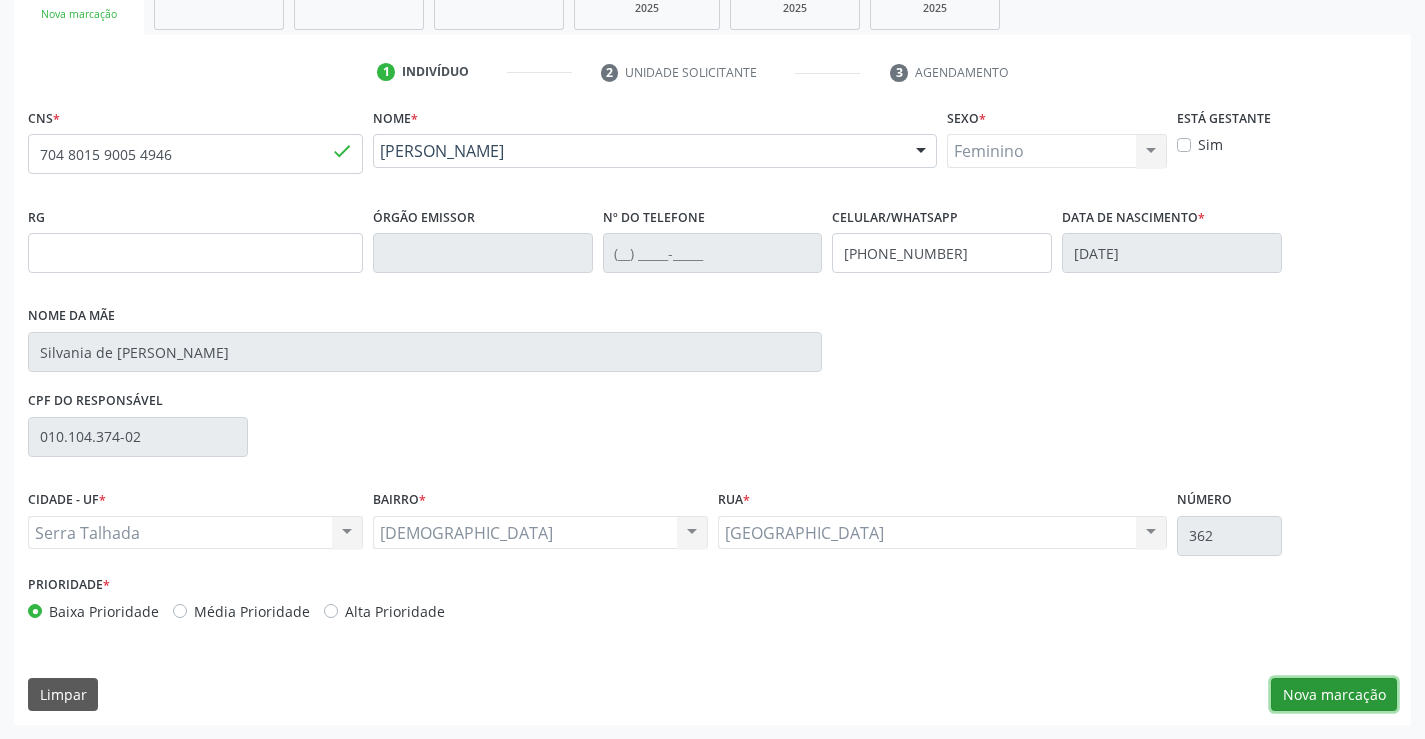 click on "Nova marcação" at bounding box center [1334, 695] 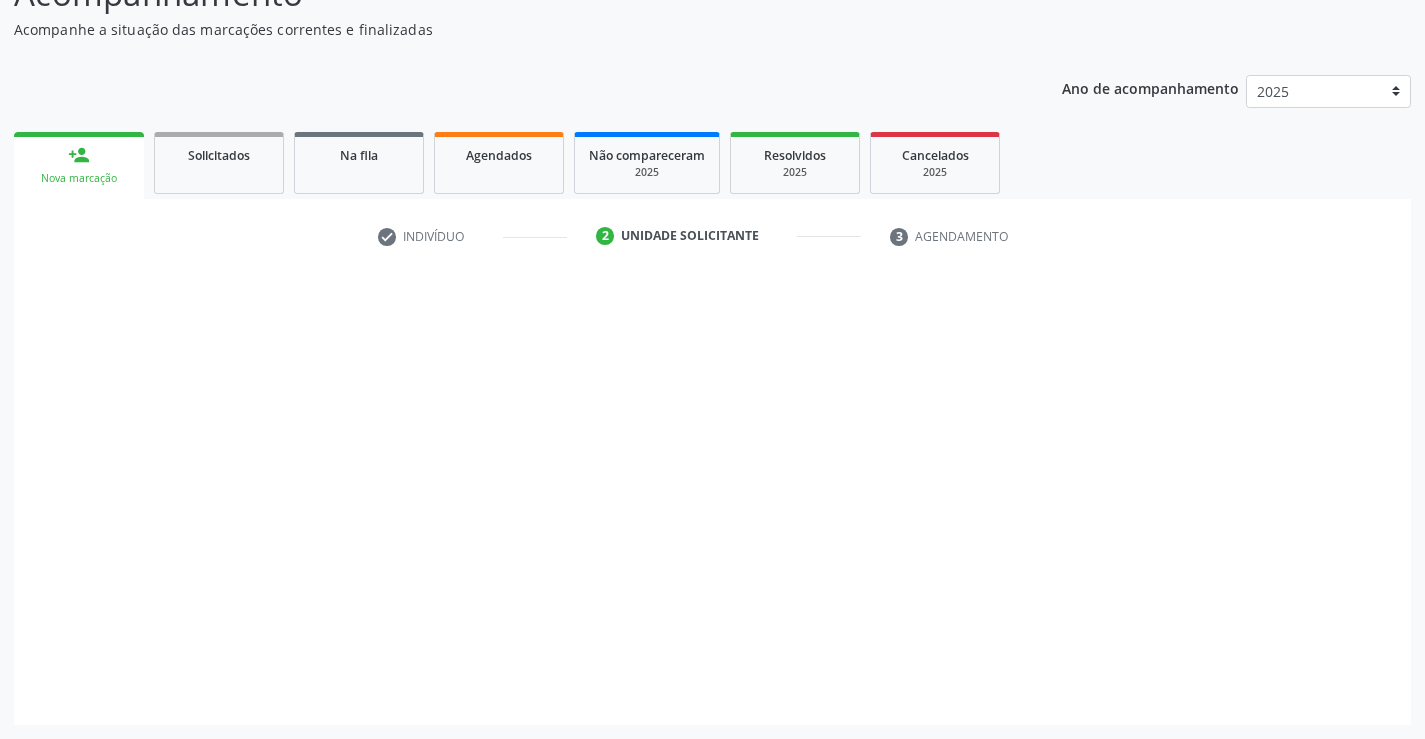 scroll, scrollTop: 167, scrollLeft: 0, axis: vertical 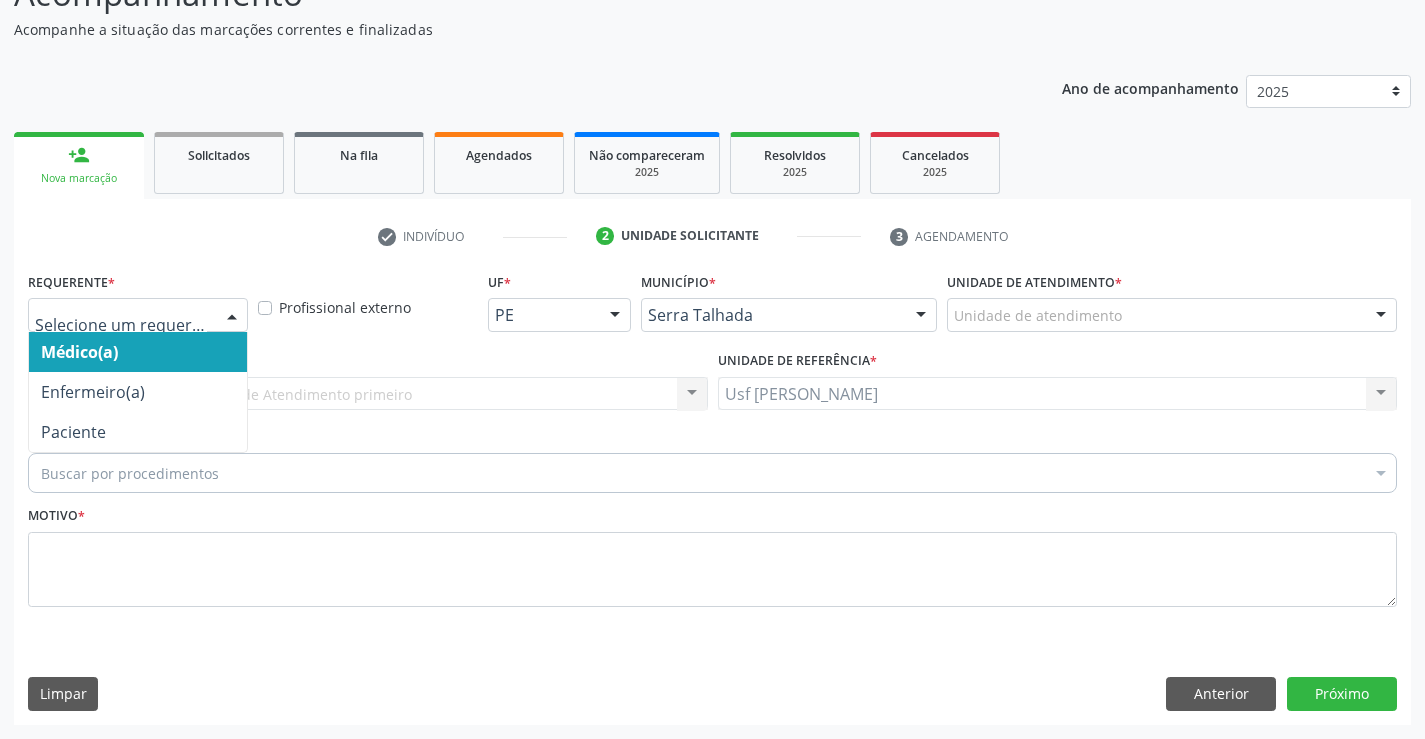 click at bounding box center [232, 316] 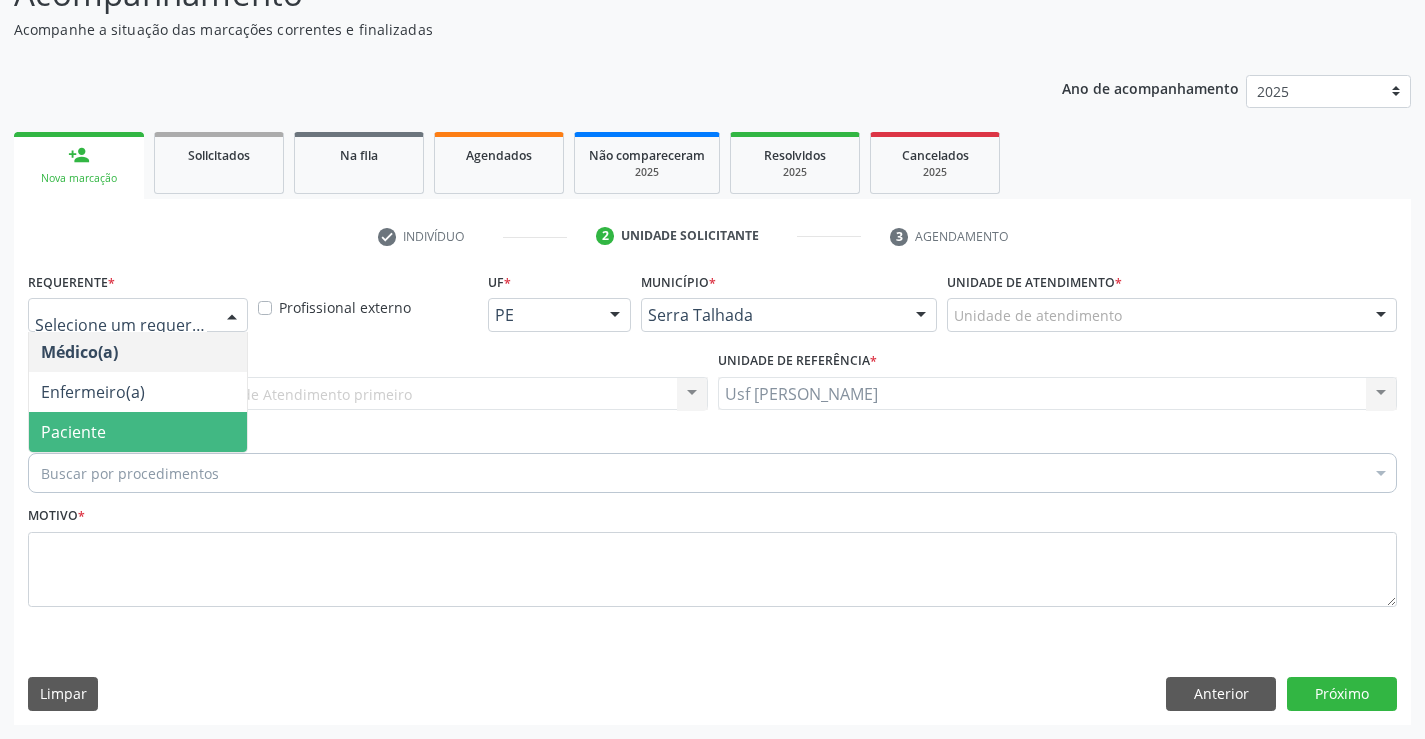 click on "Paciente" at bounding box center (138, 432) 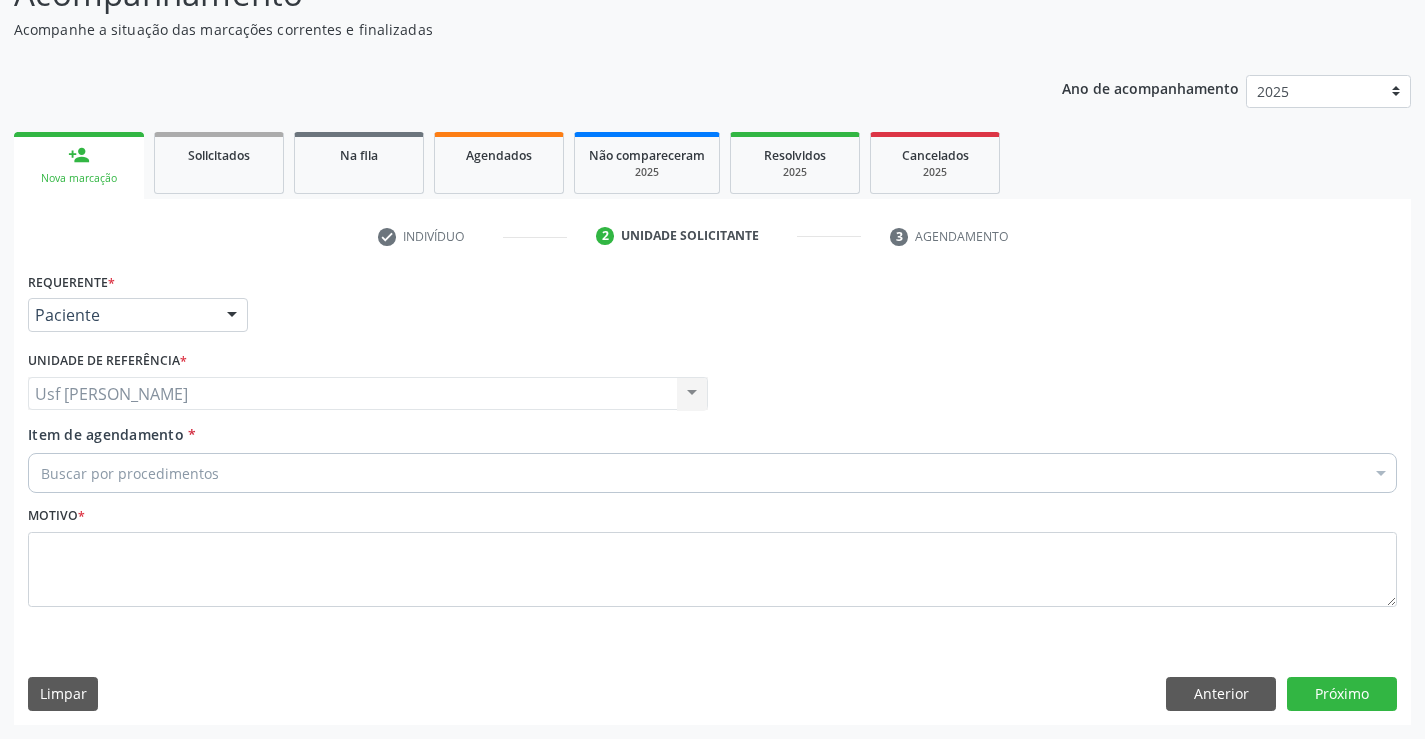 click on "Buscar por procedimentos" at bounding box center [712, 473] 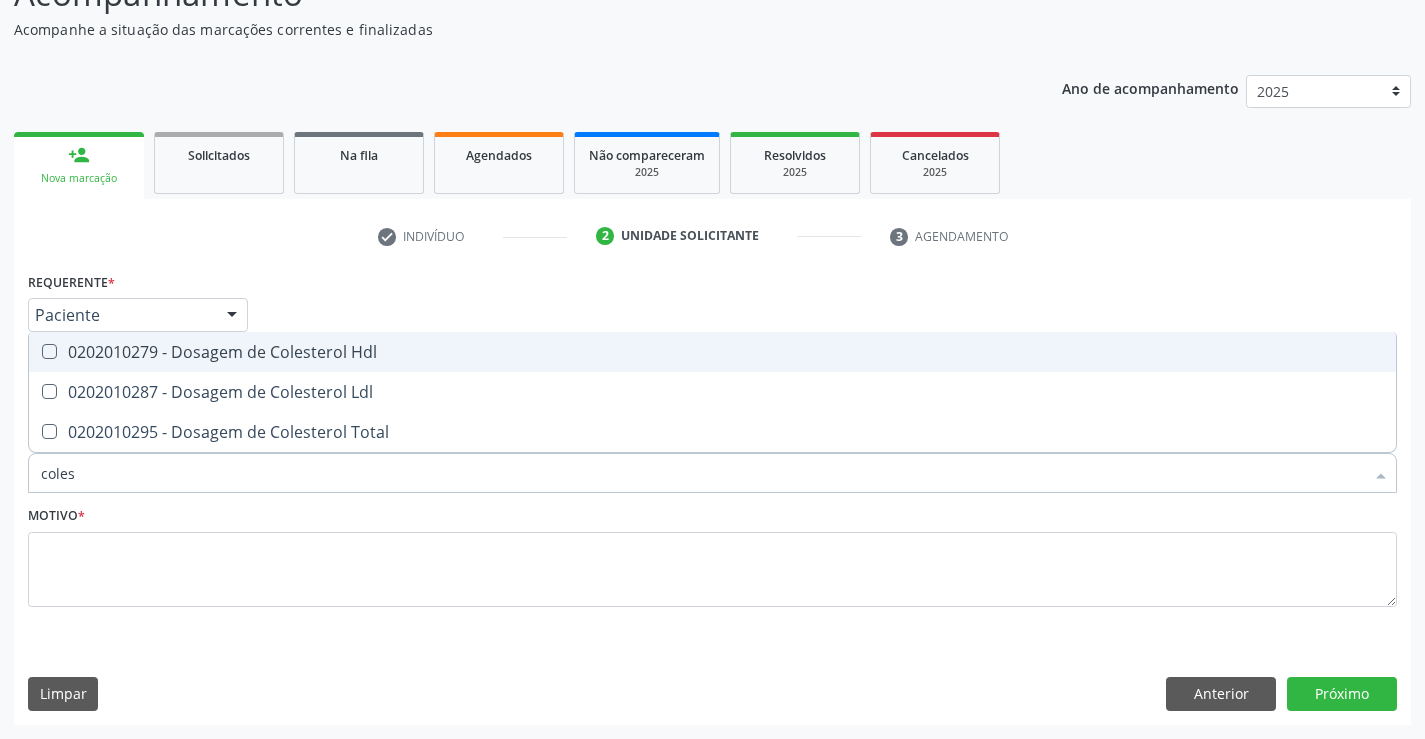 type on "colest" 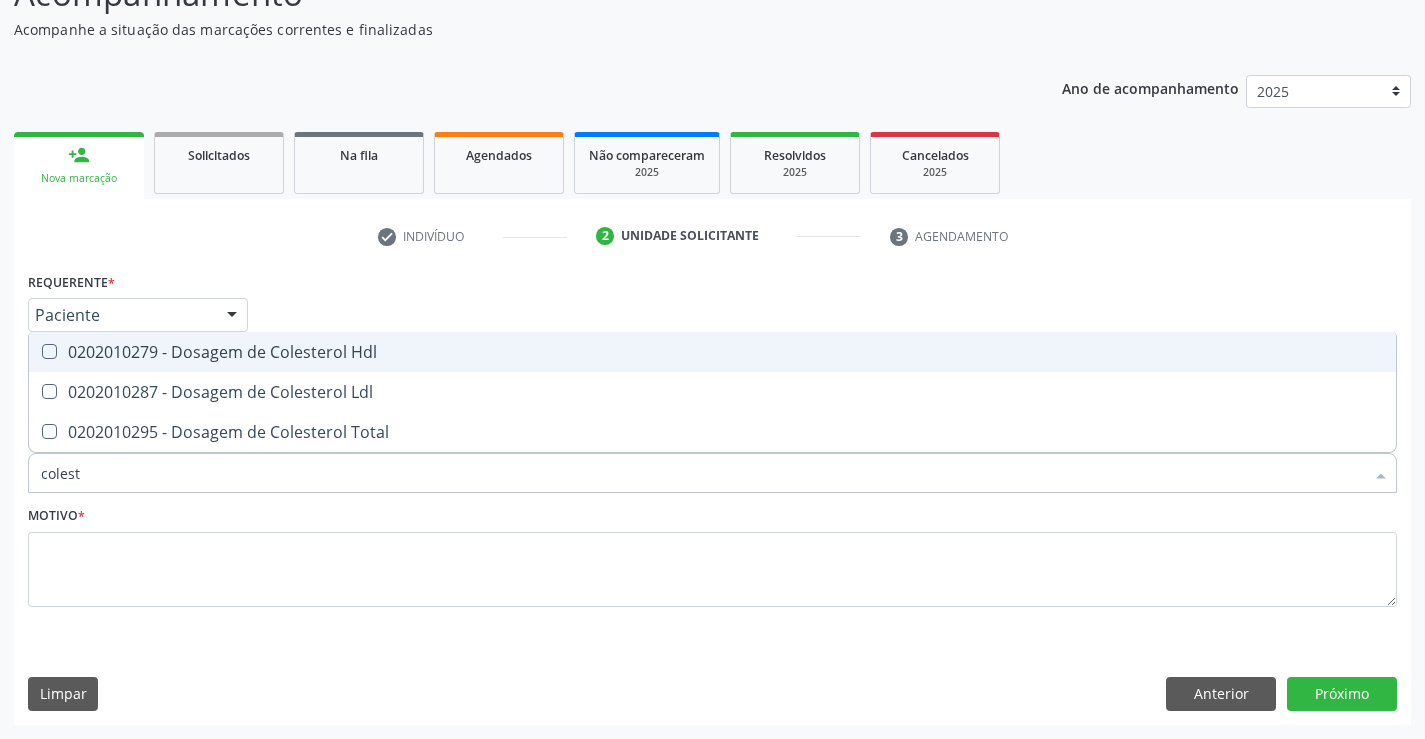 click on "0202010279 - Dosagem de Colesterol Hdl" at bounding box center [712, 352] 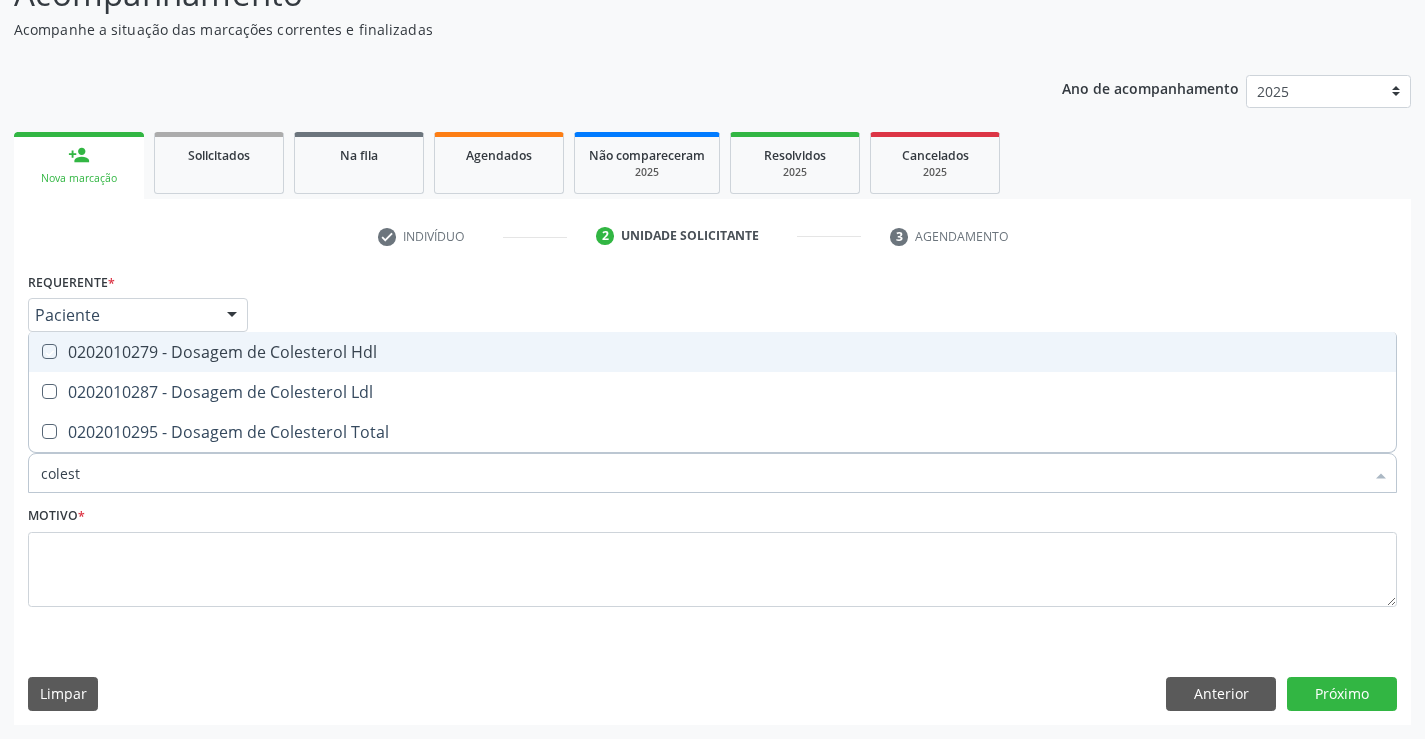 checkbox on "true" 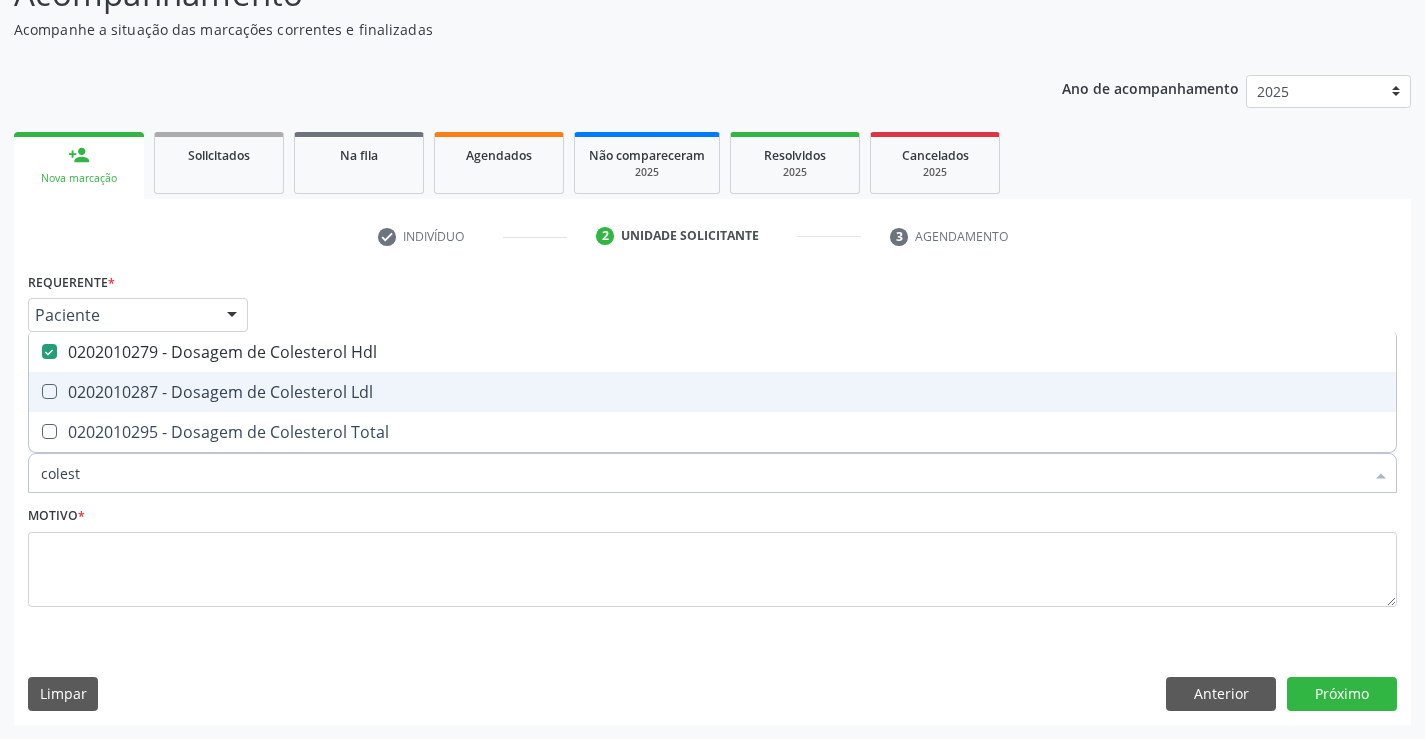 click on "0202010287 - Dosagem de Colesterol Ldl" at bounding box center (712, 392) 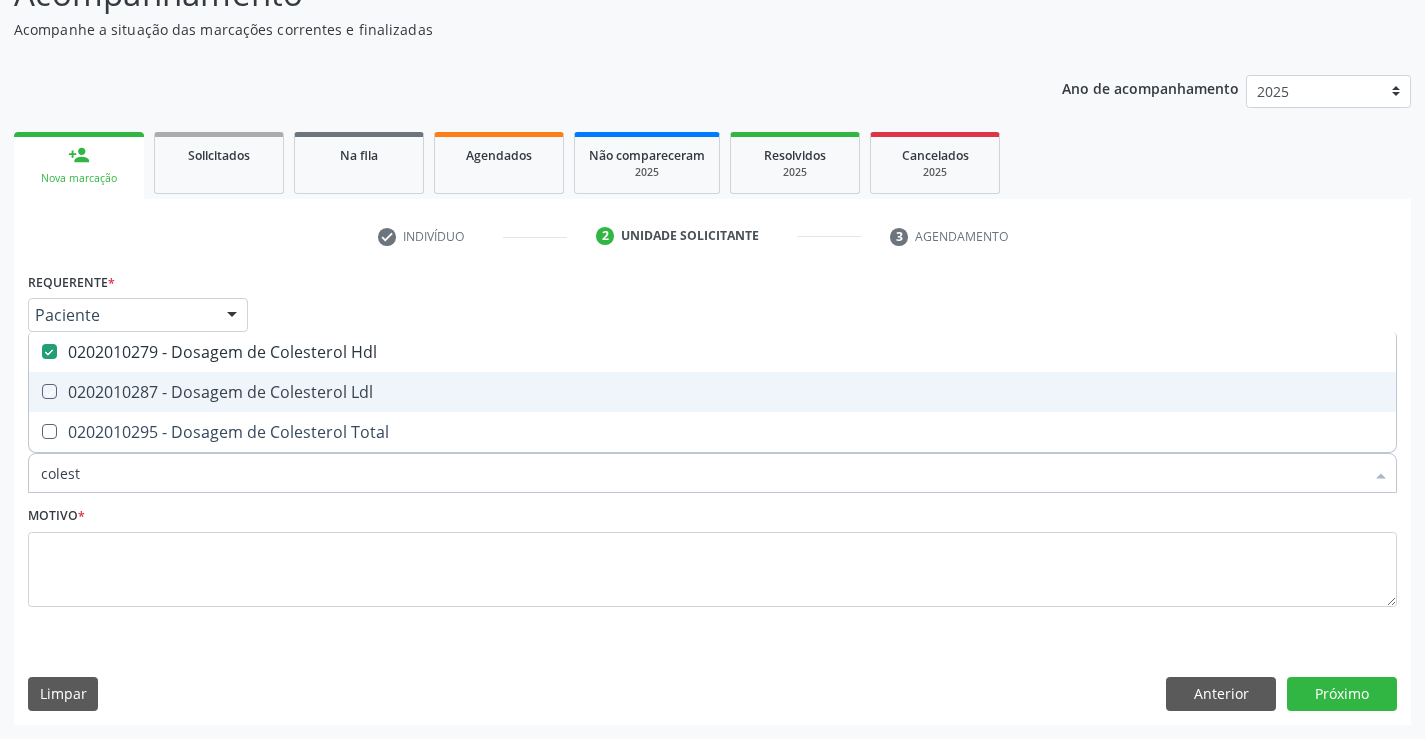 checkbox on "true" 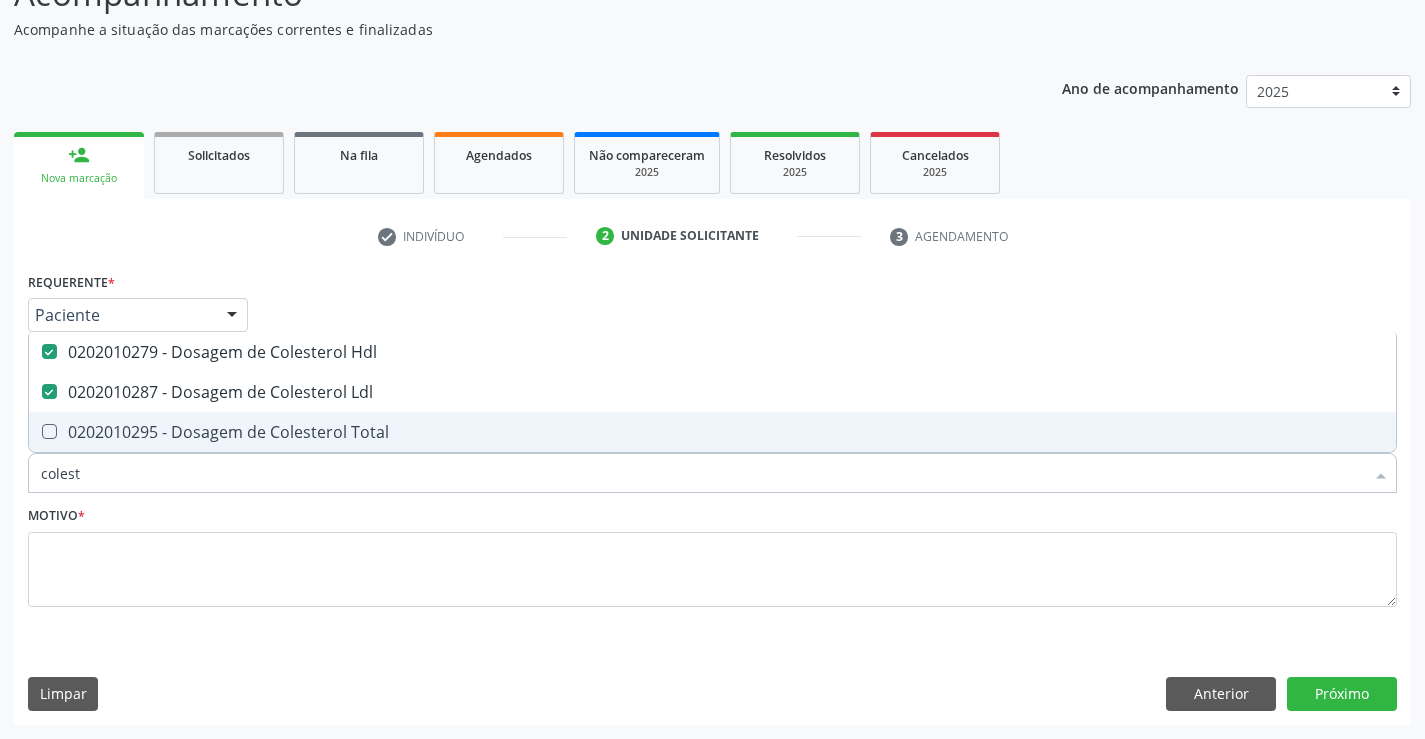 click on "0202010295 - Dosagem de Colesterol Total" at bounding box center (712, 432) 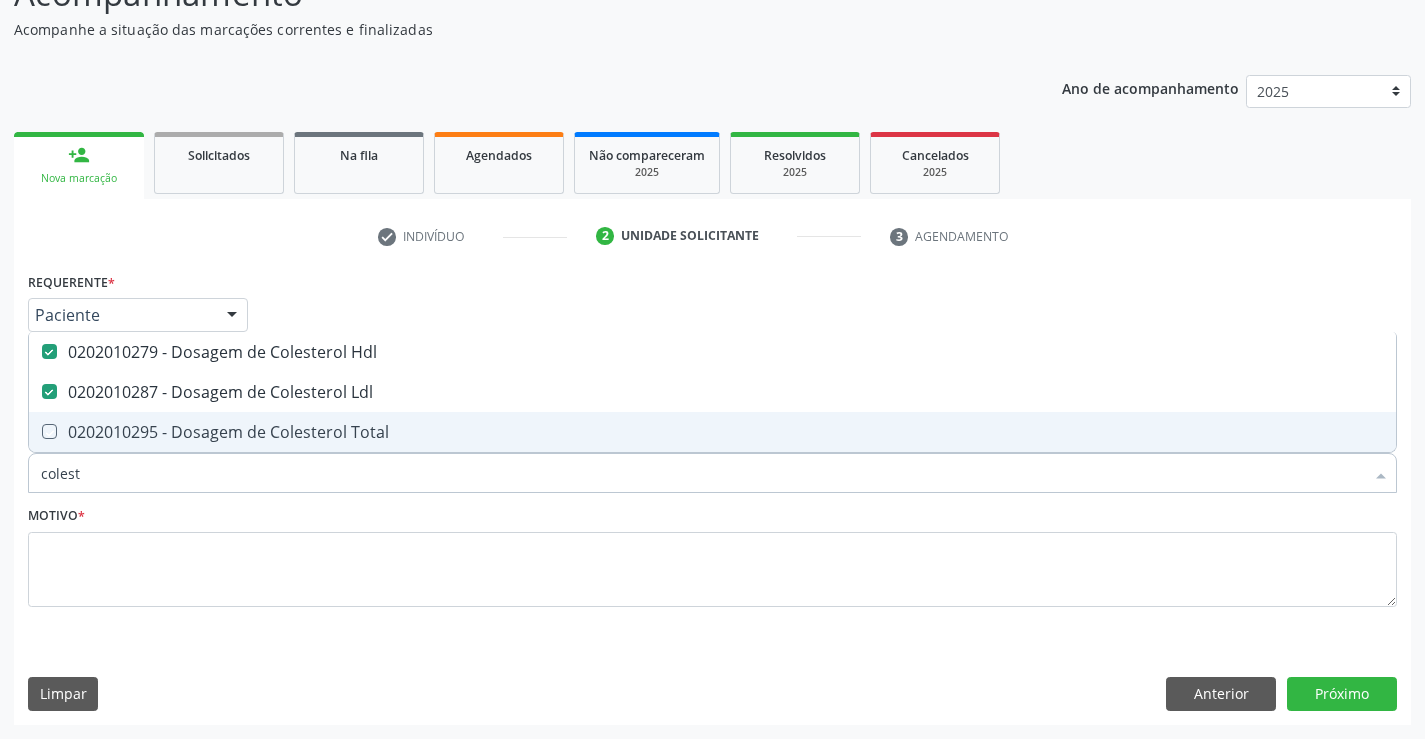 checkbox on "true" 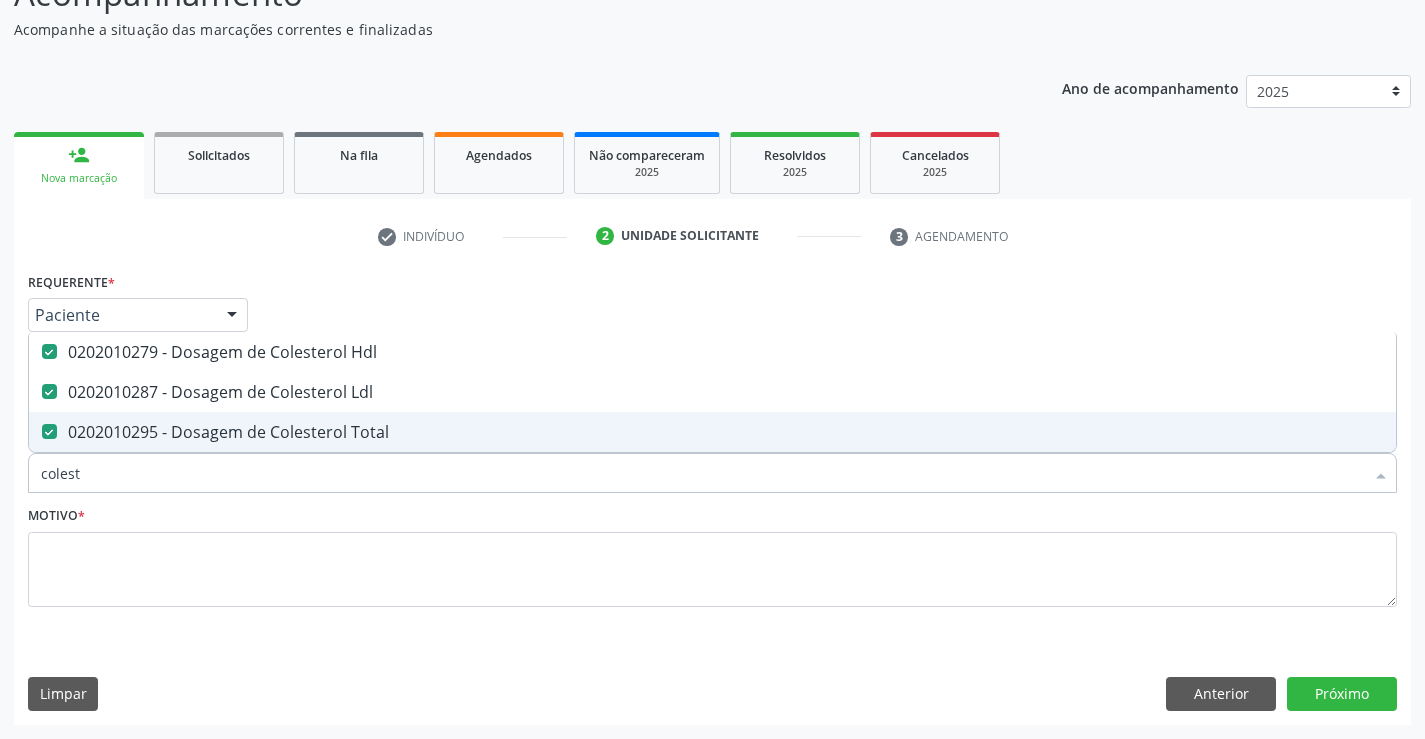 drag, startPoint x: 197, startPoint y: 486, endPoint x: 24, endPoint y: 500, distance: 173.56555 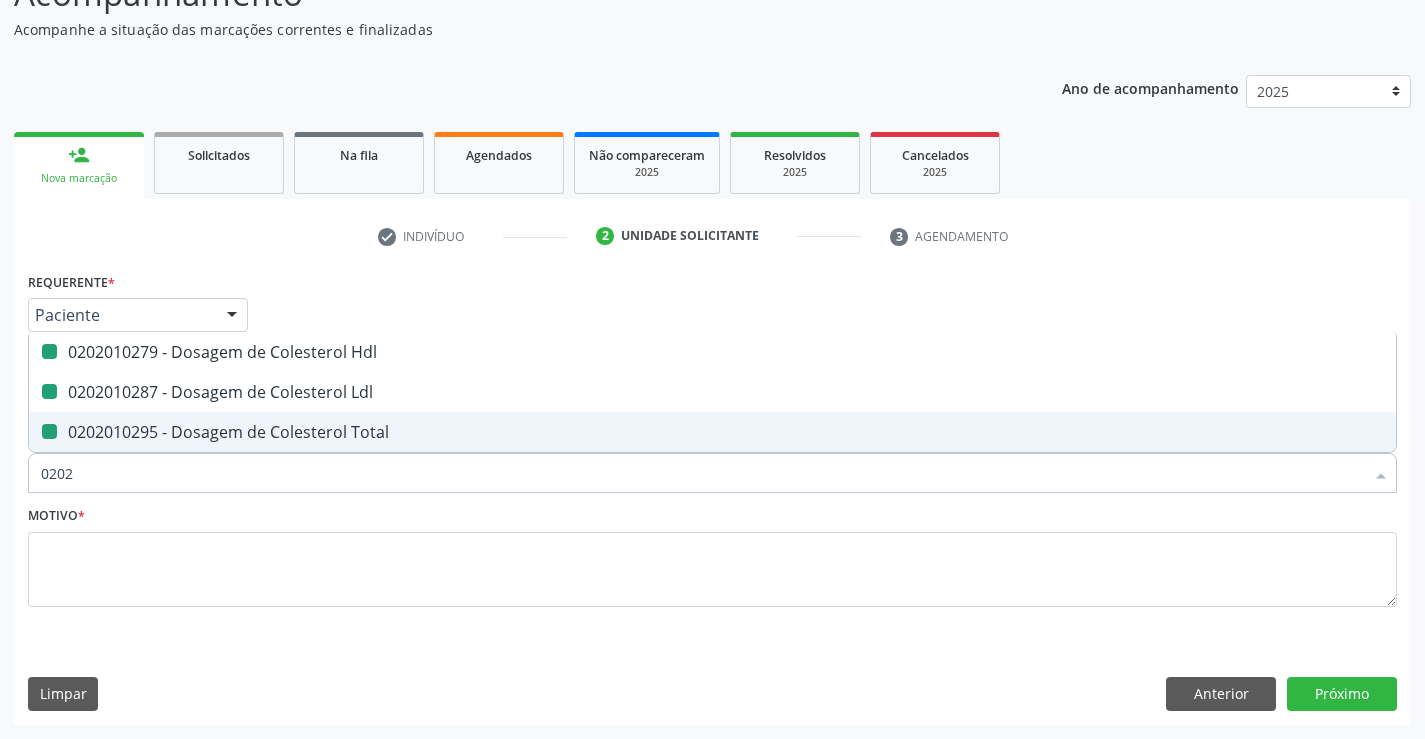 type on "02020" 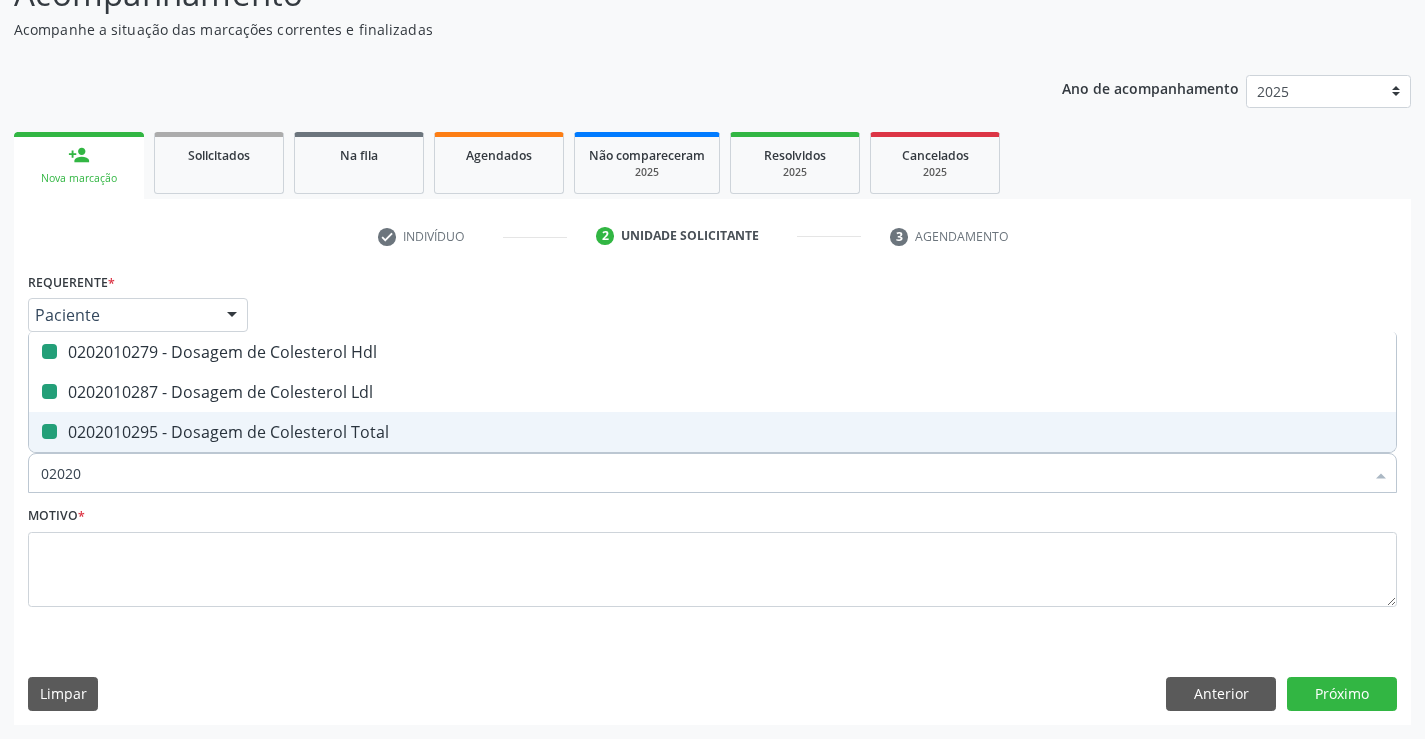 checkbox on "false" 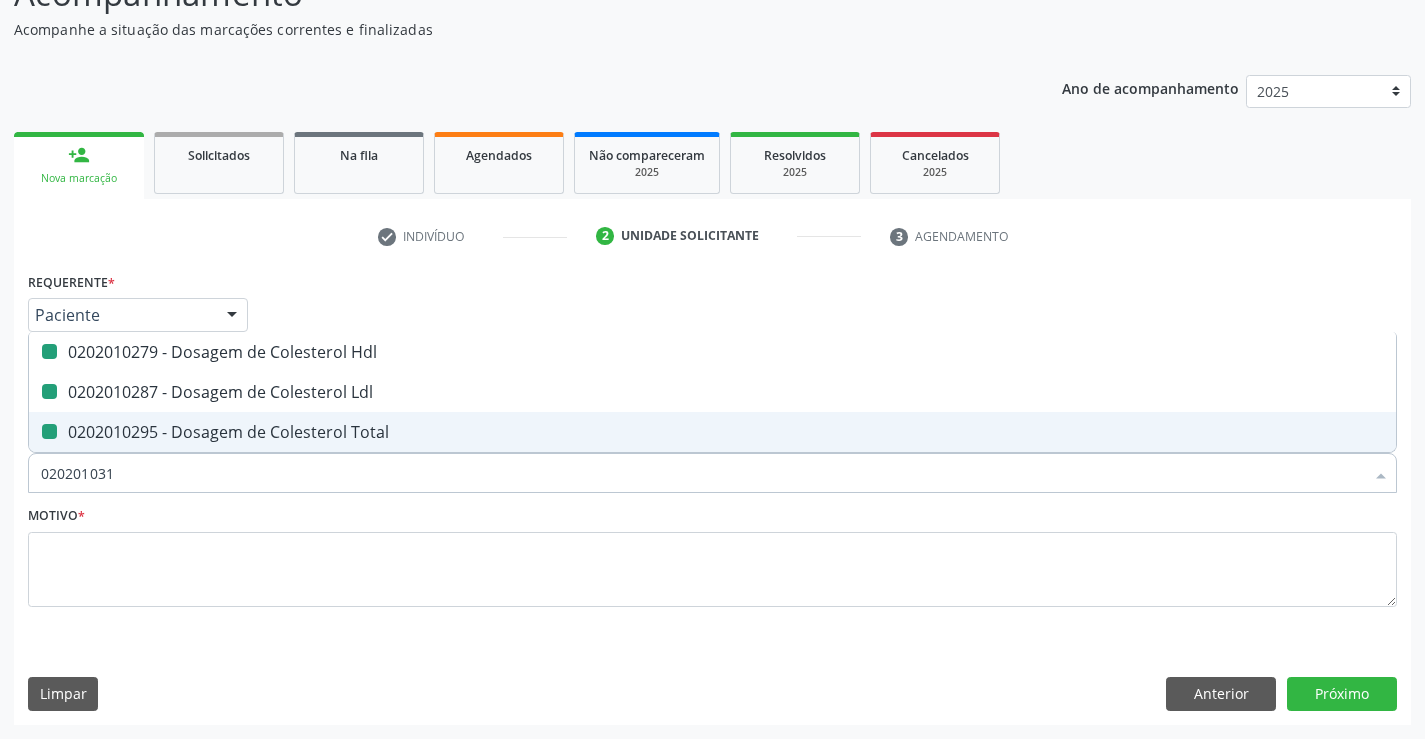 type on "0202010317" 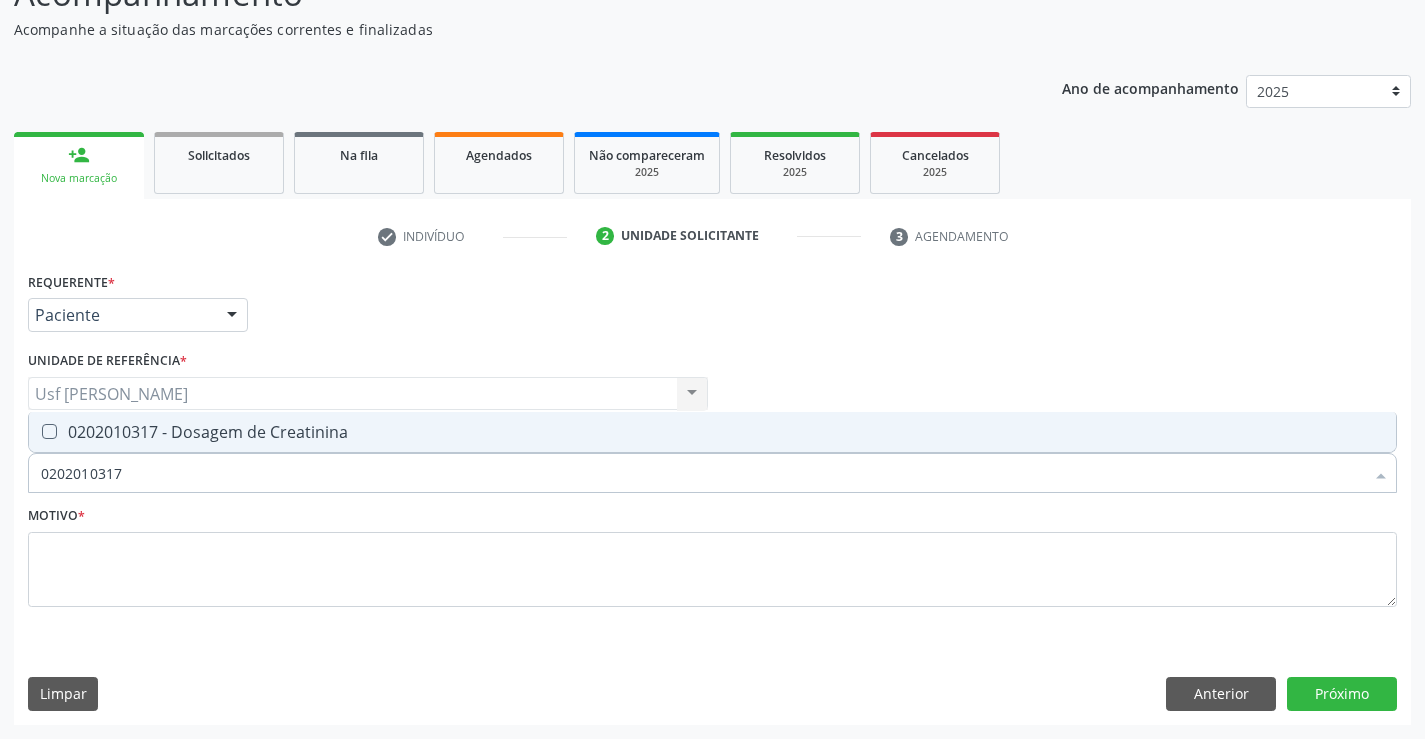 click on "0202010317 - Dosagem de Creatinina" at bounding box center (712, 432) 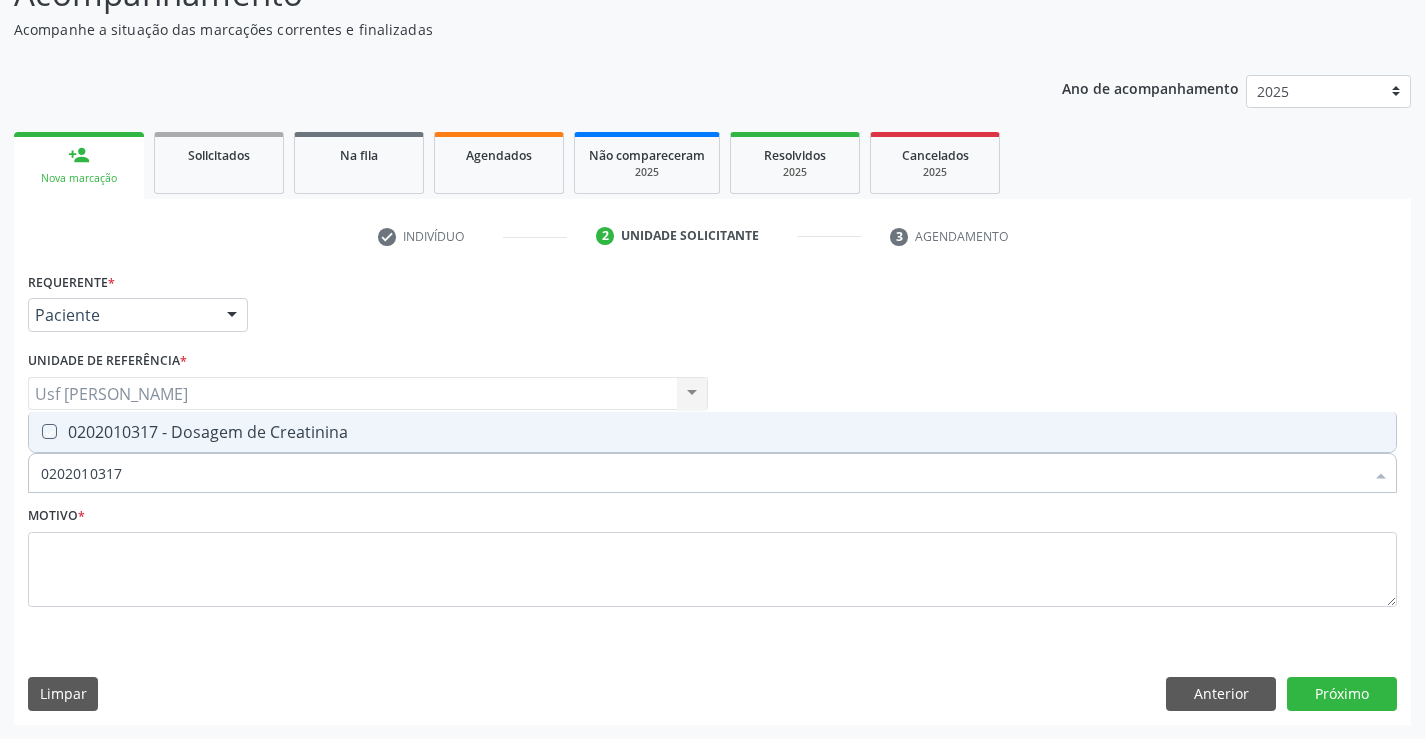 checkbox on "true" 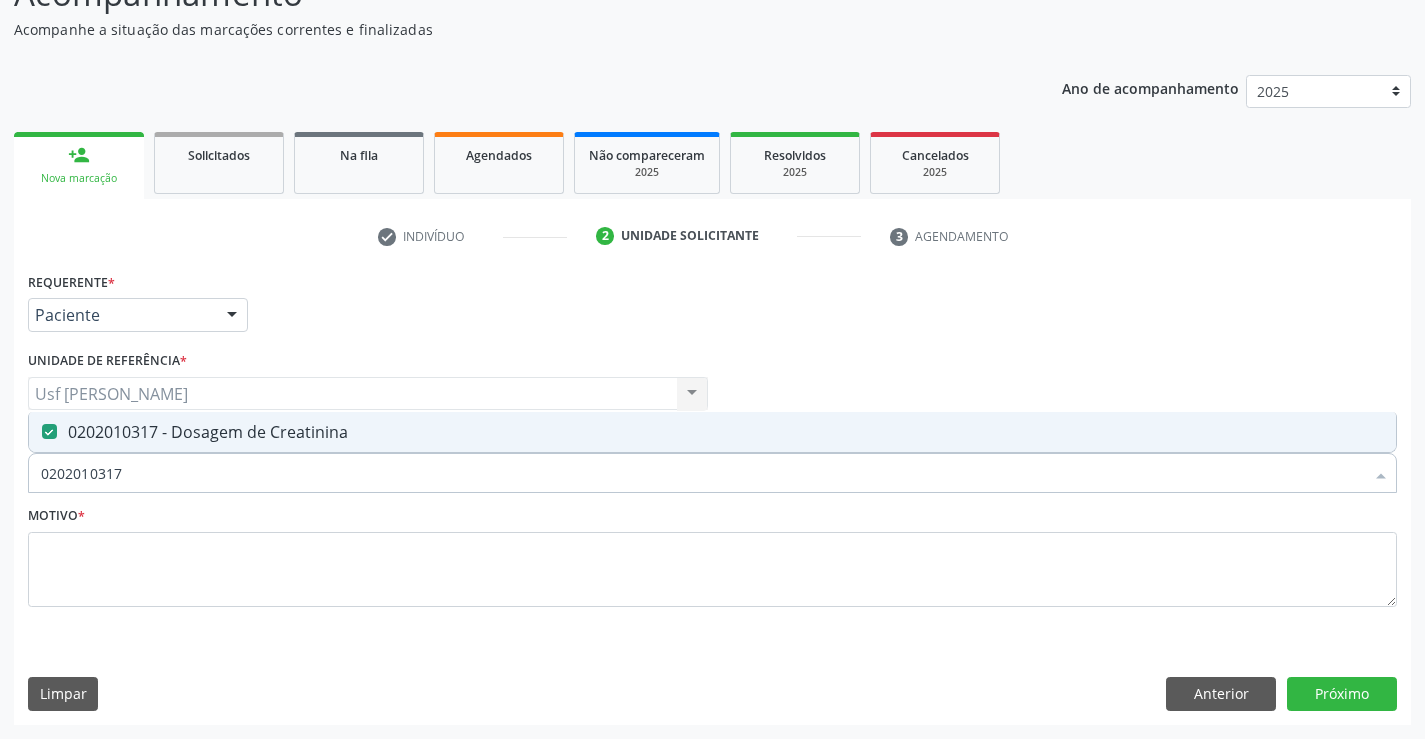 drag, startPoint x: 132, startPoint y: 478, endPoint x: 40, endPoint y: 483, distance: 92.13577 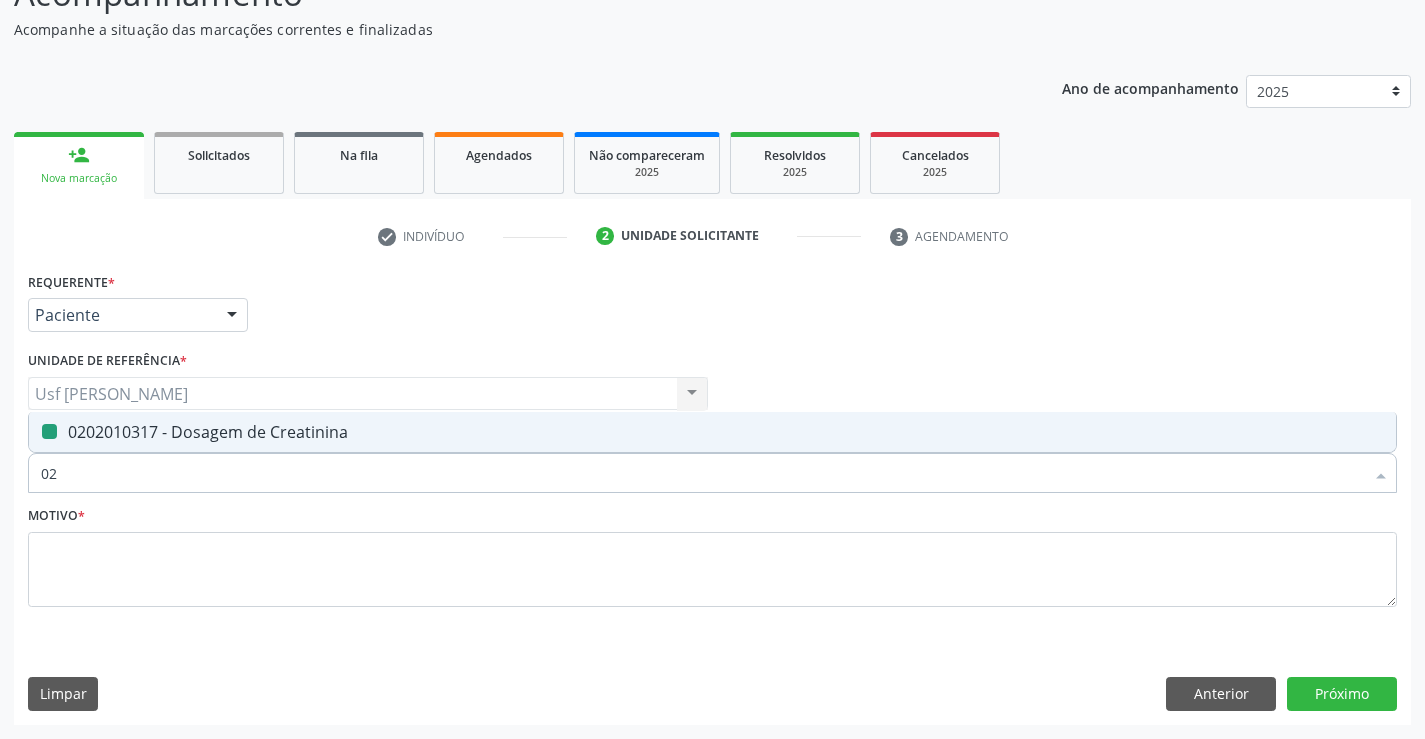type on "020" 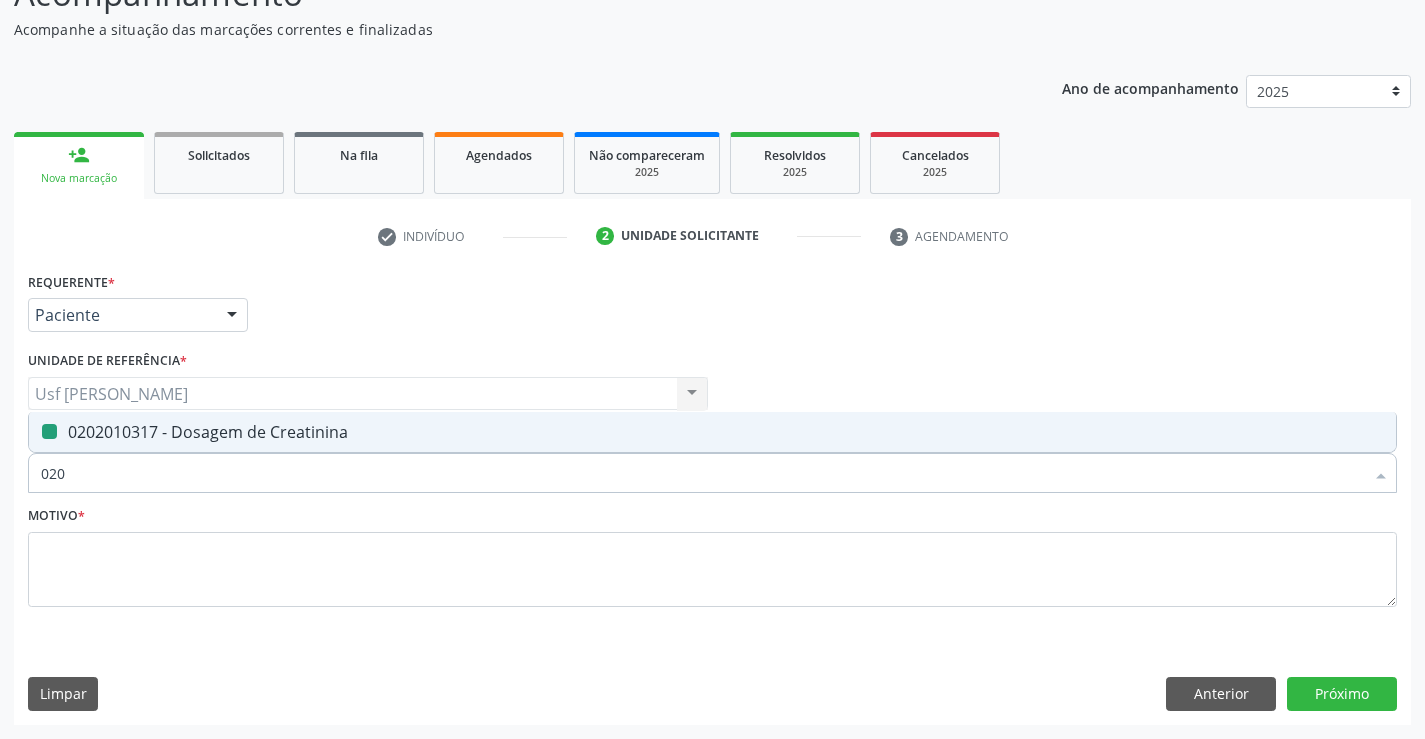 checkbox on "false" 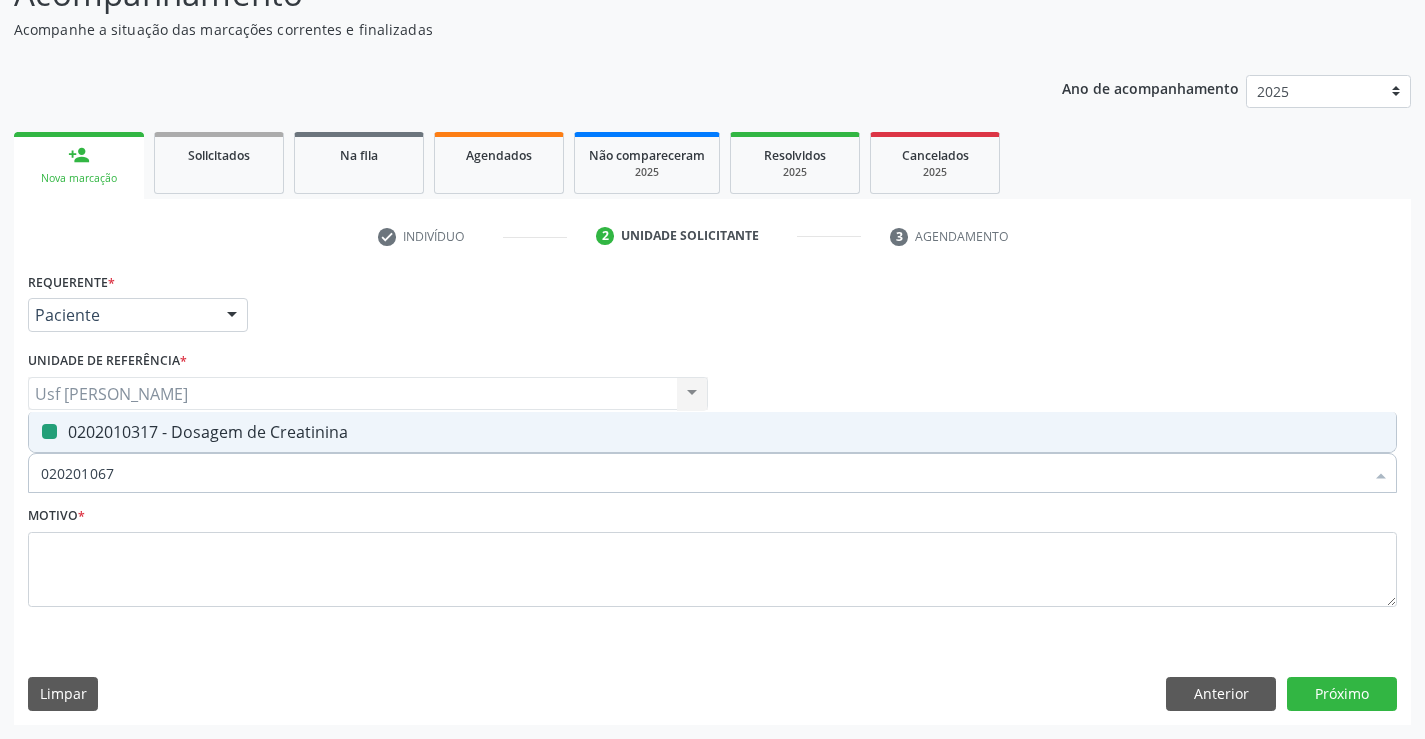 type on "0202010678" 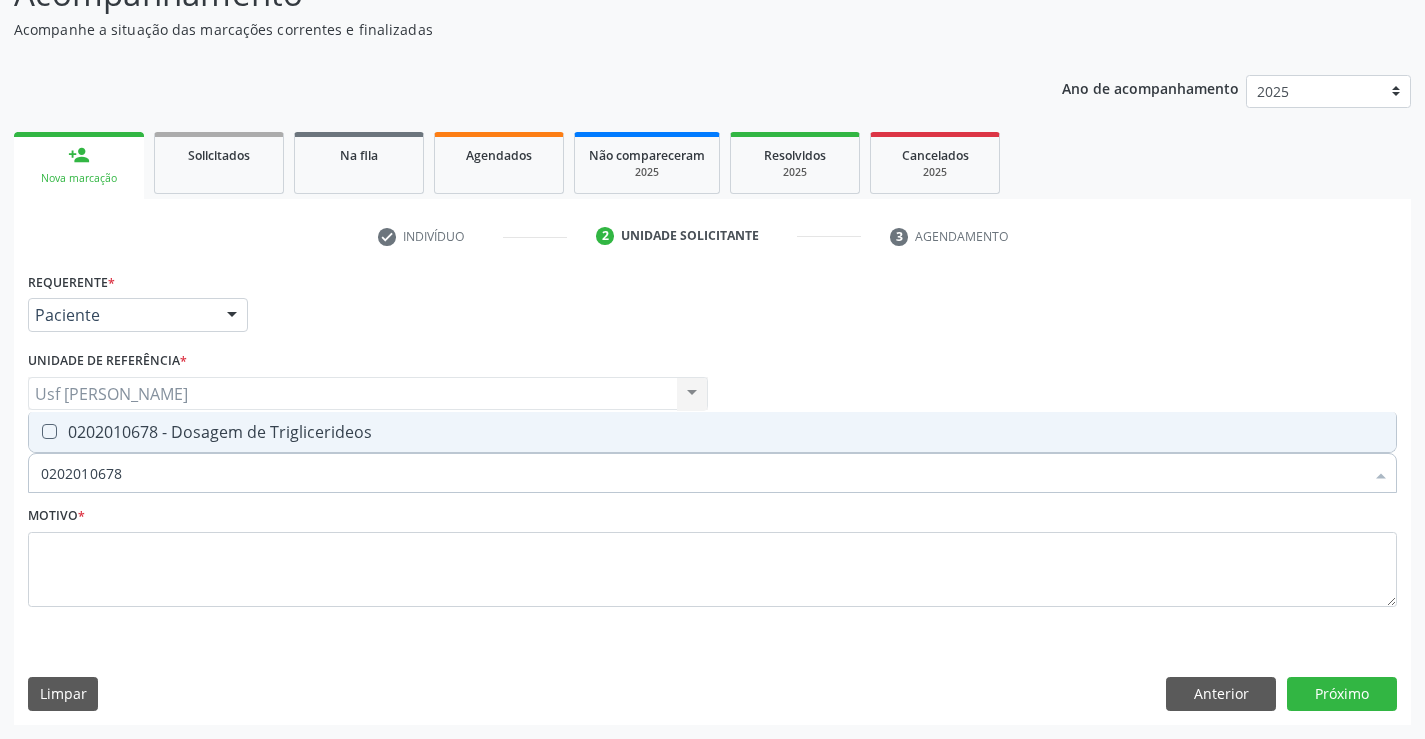 click on "0202010678 - Dosagem de Triglicerideos" at bounding box center [712, 432] 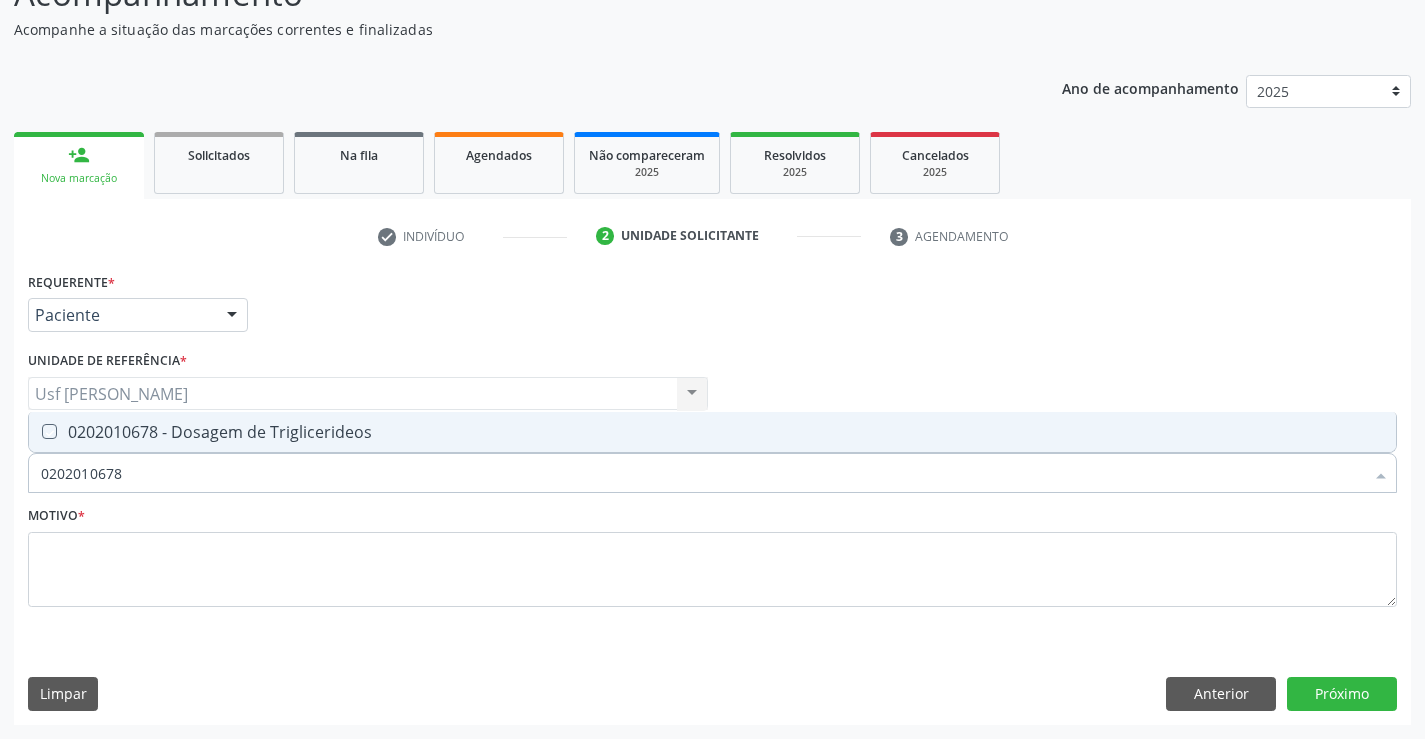 checkbox on "true" 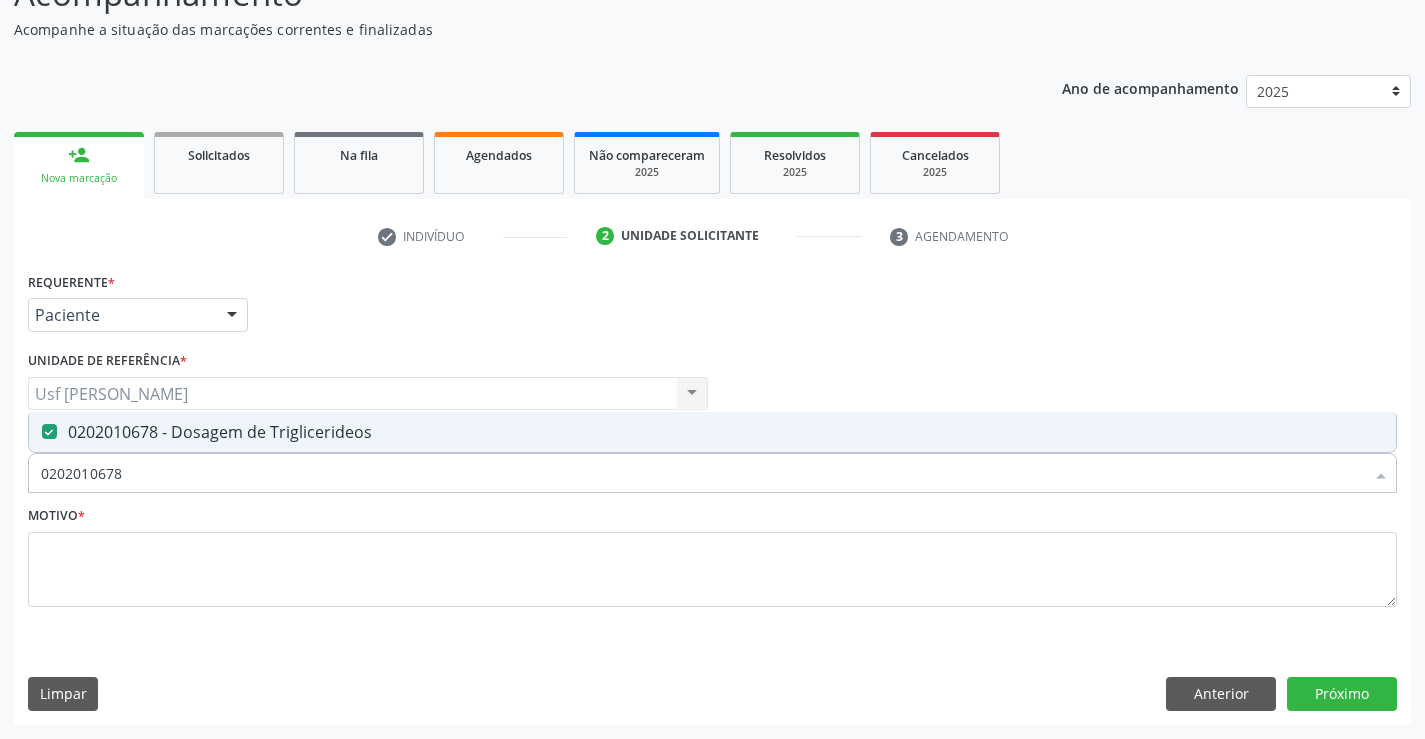 drag, startPoint x: 157, startPoint y: 474, endPoint x: 45, endPoint y: 477, distance: 112.04017 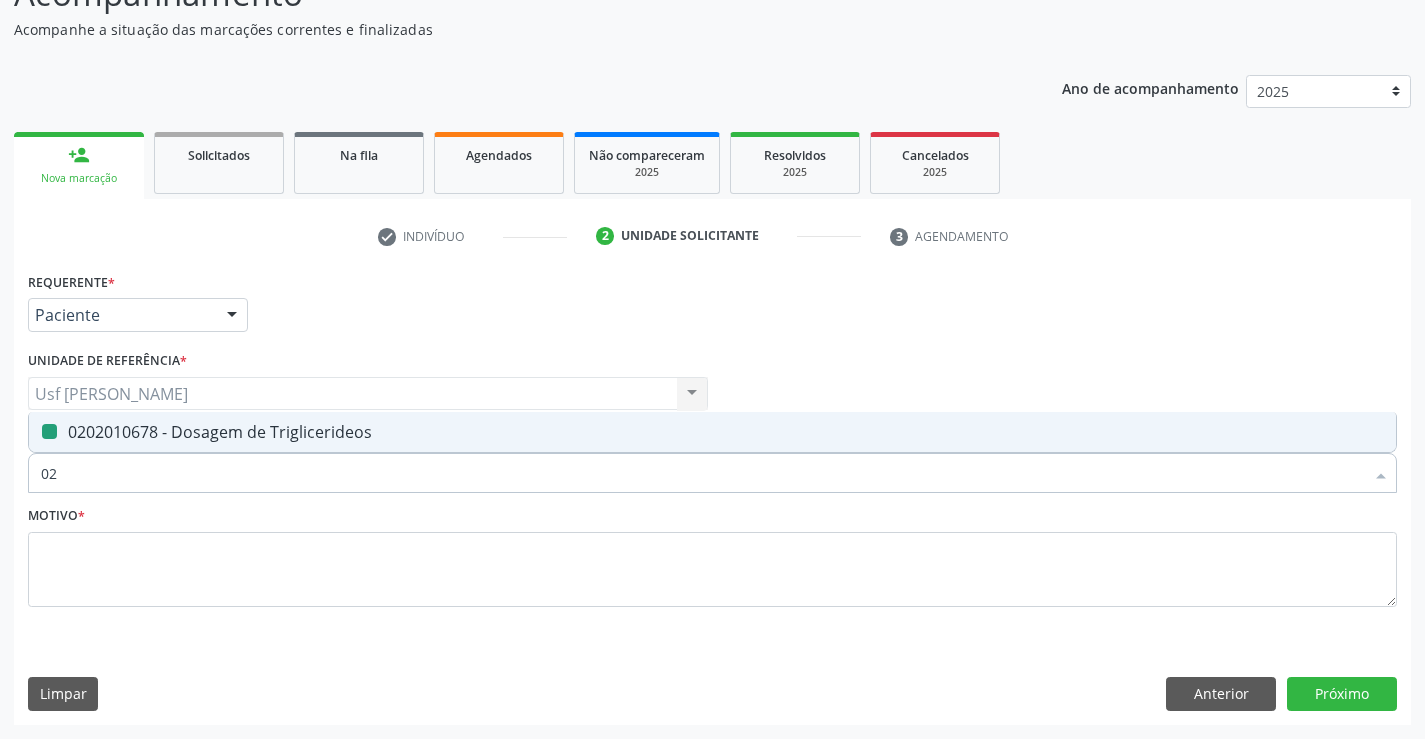 type on "020" 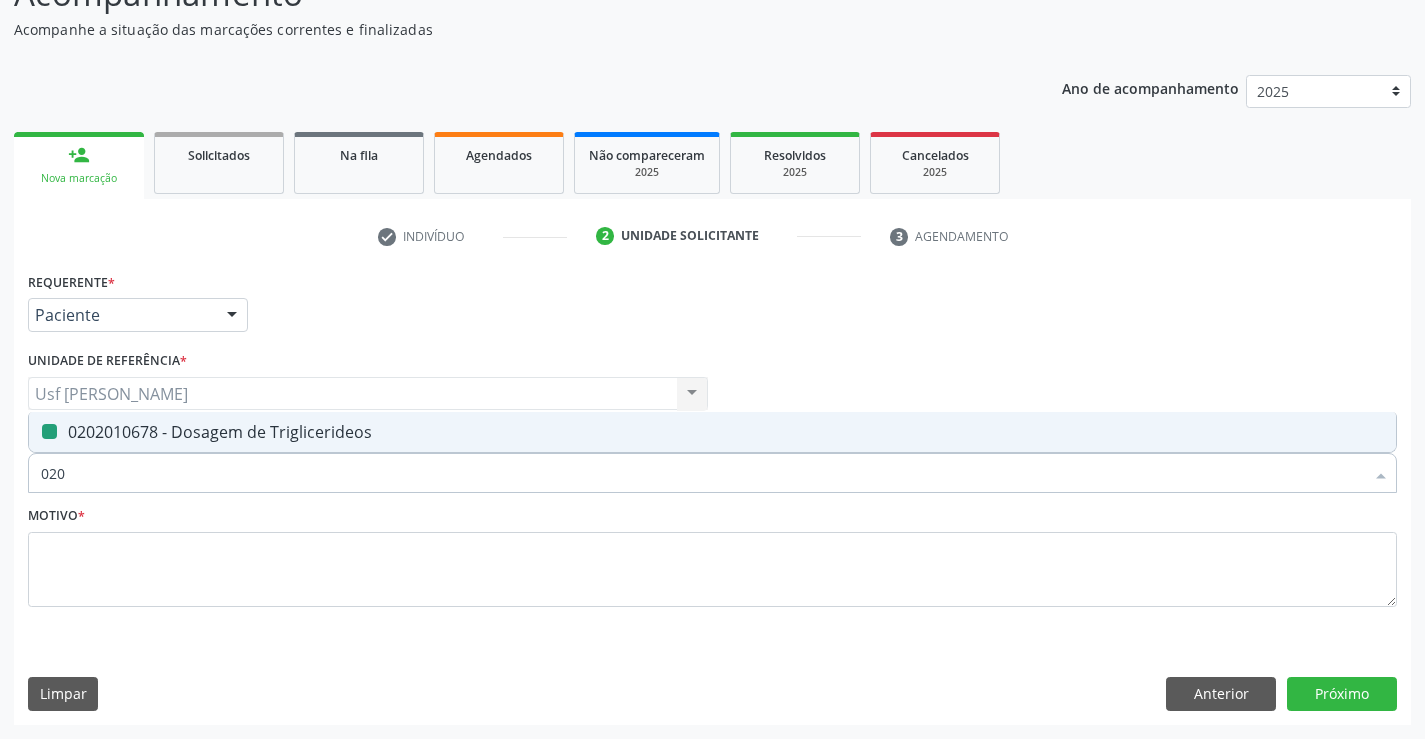 checkbox on "false" 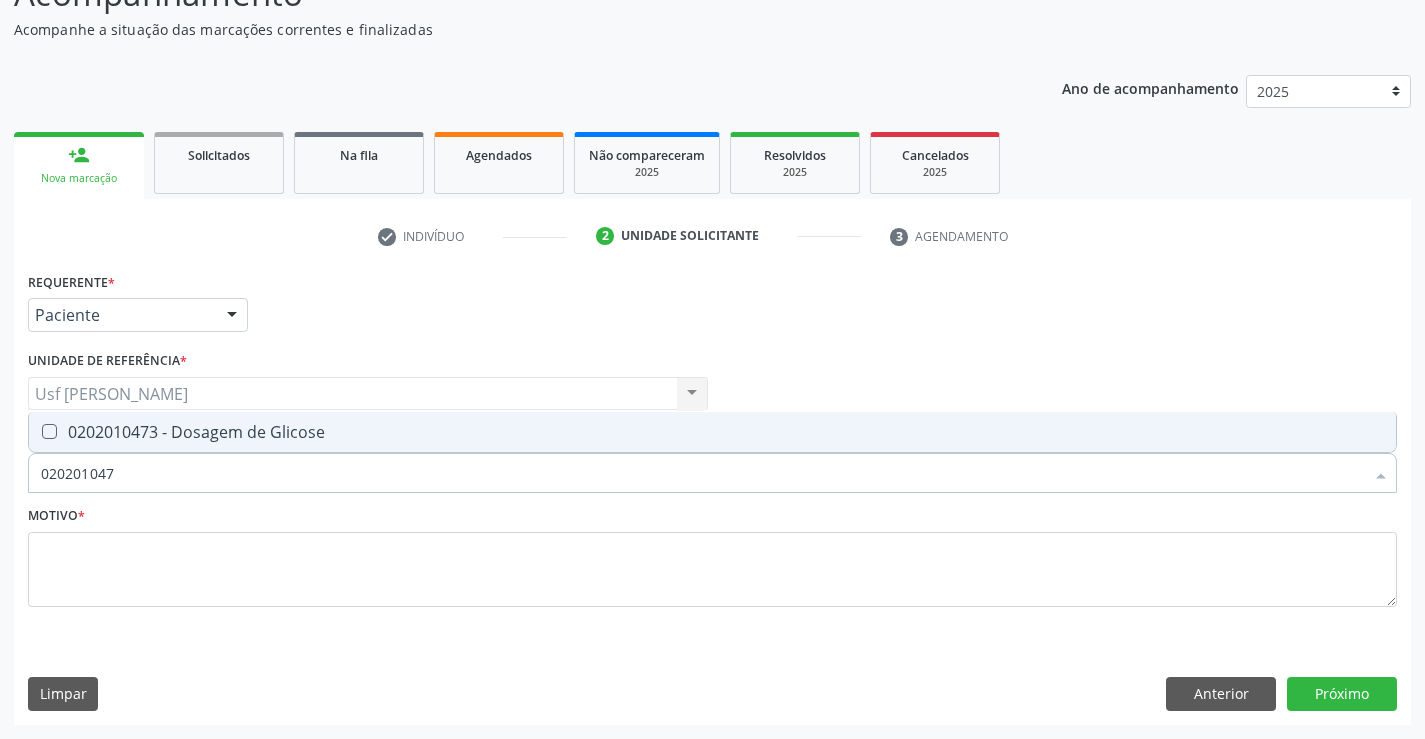 type on "0202010473" 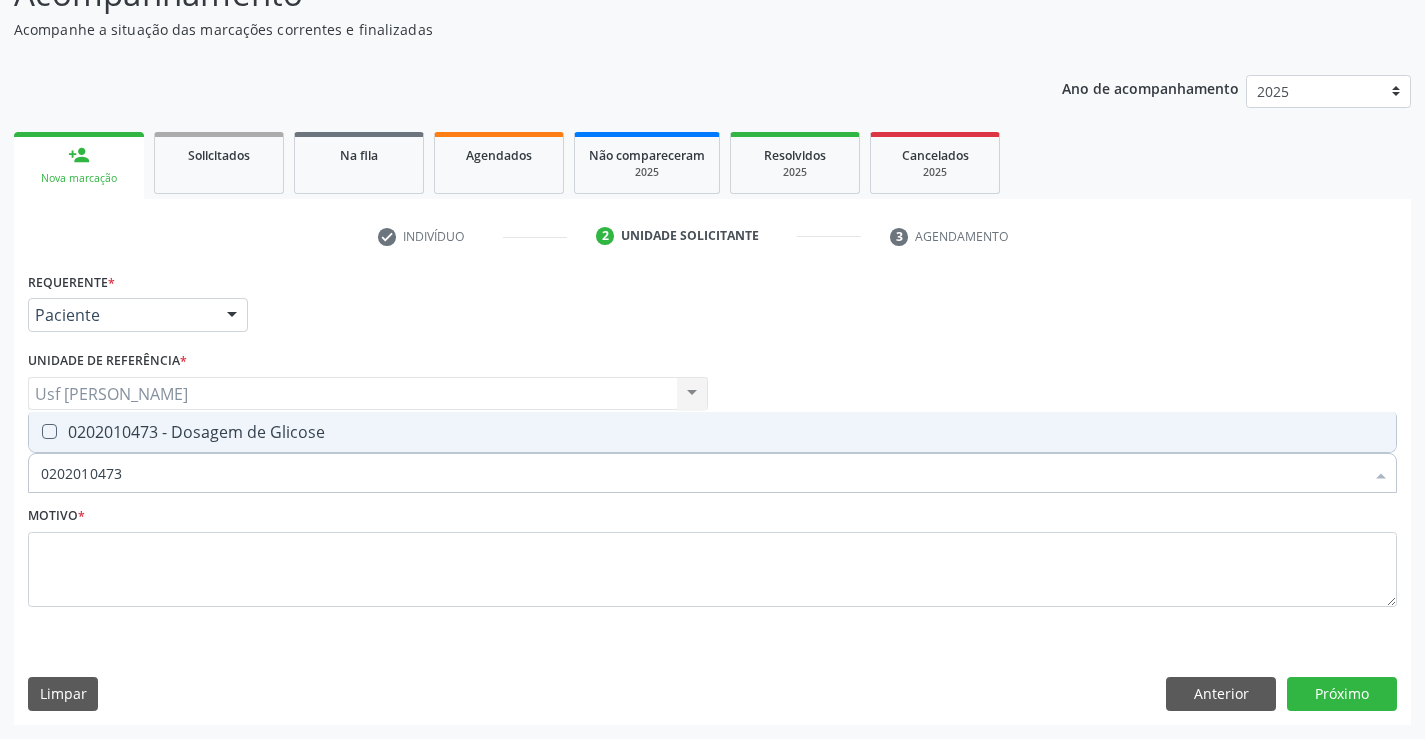 click on "0202010473 - Dosagem de Glicose" at bounding box center [712, 432] 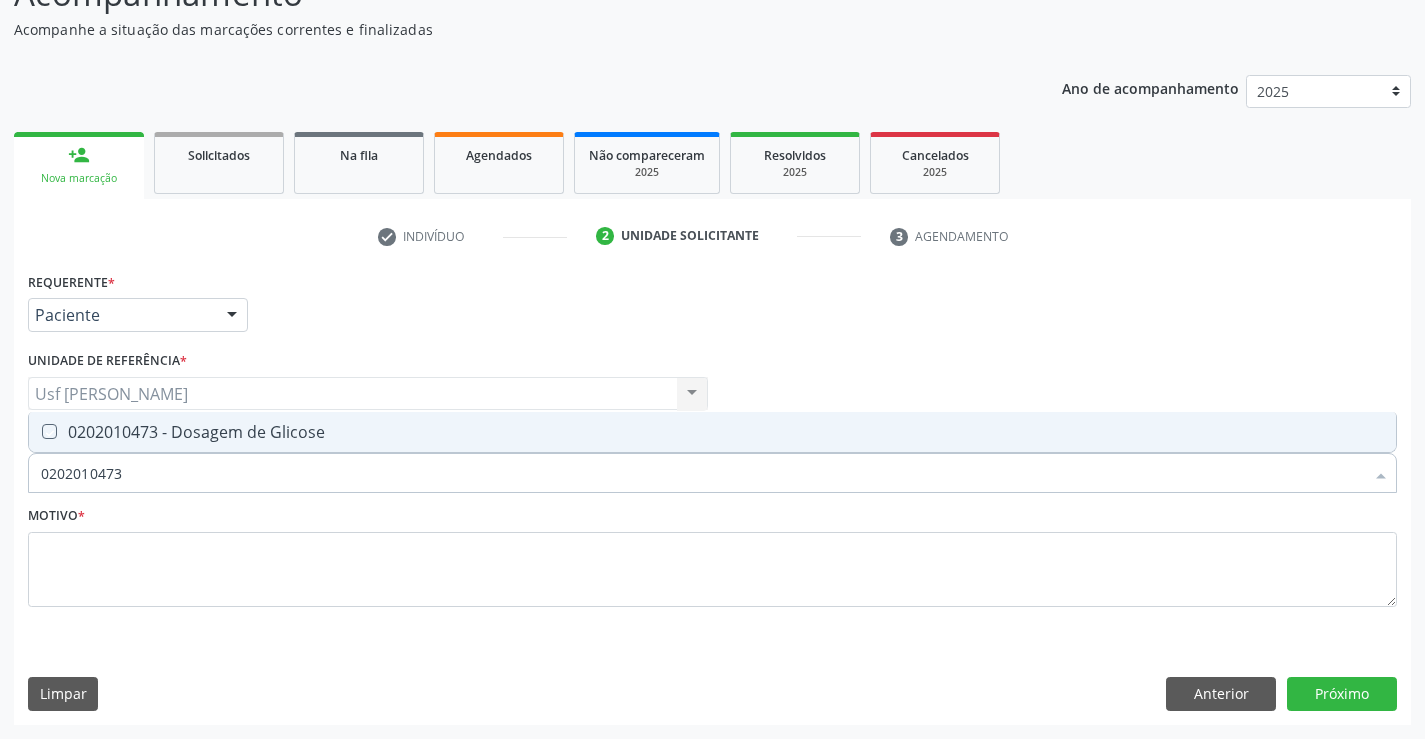 checkbox on "true" 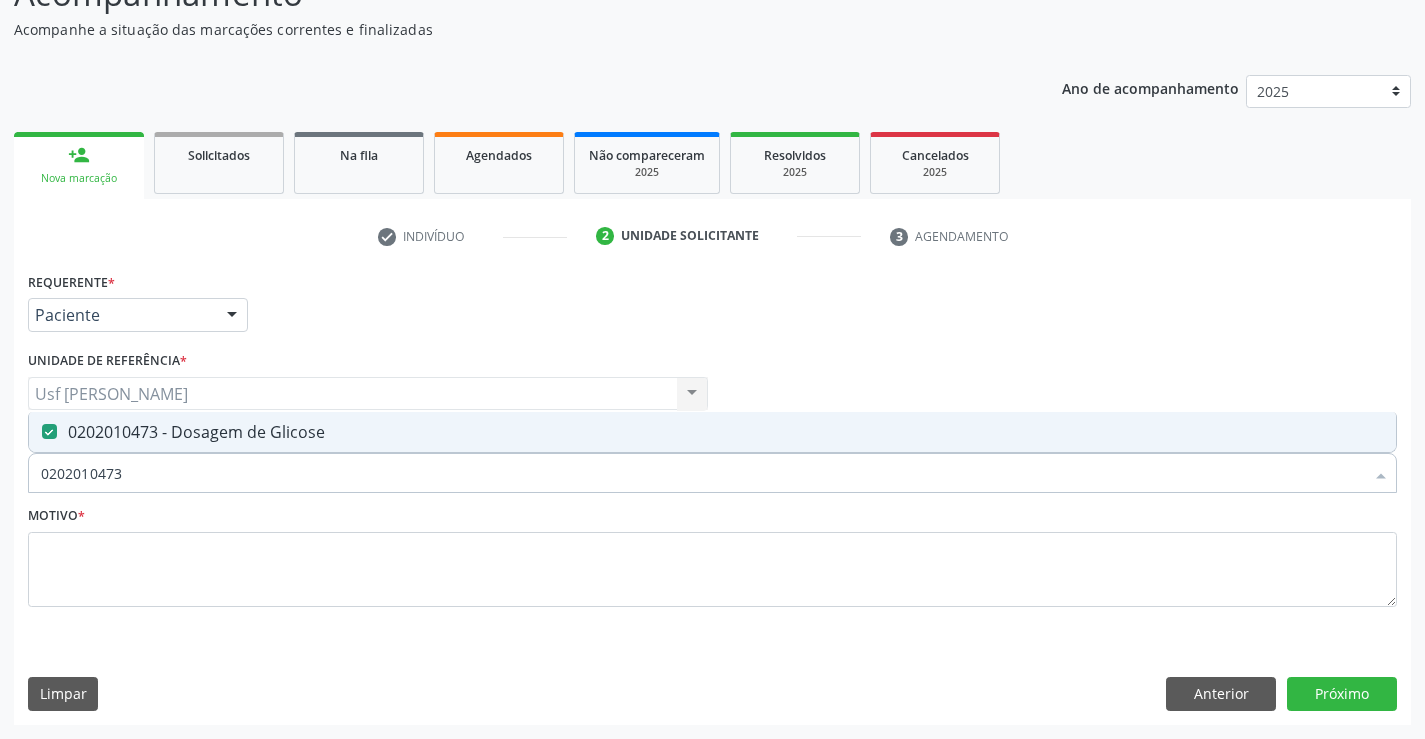 drag, startPoint x: 154, startPoint y: 468, endPoint x: 44, endPoint y: 470, distance: 110.01818 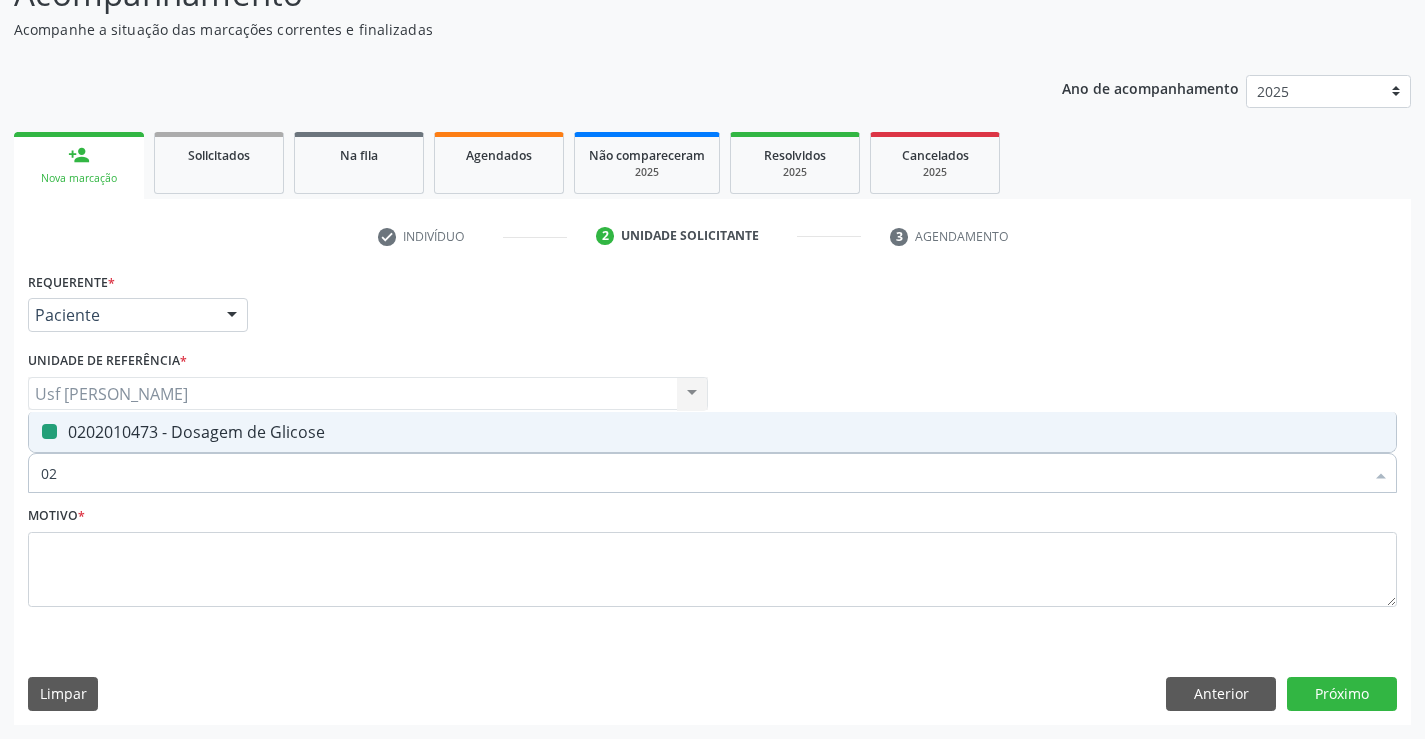 type on "020" 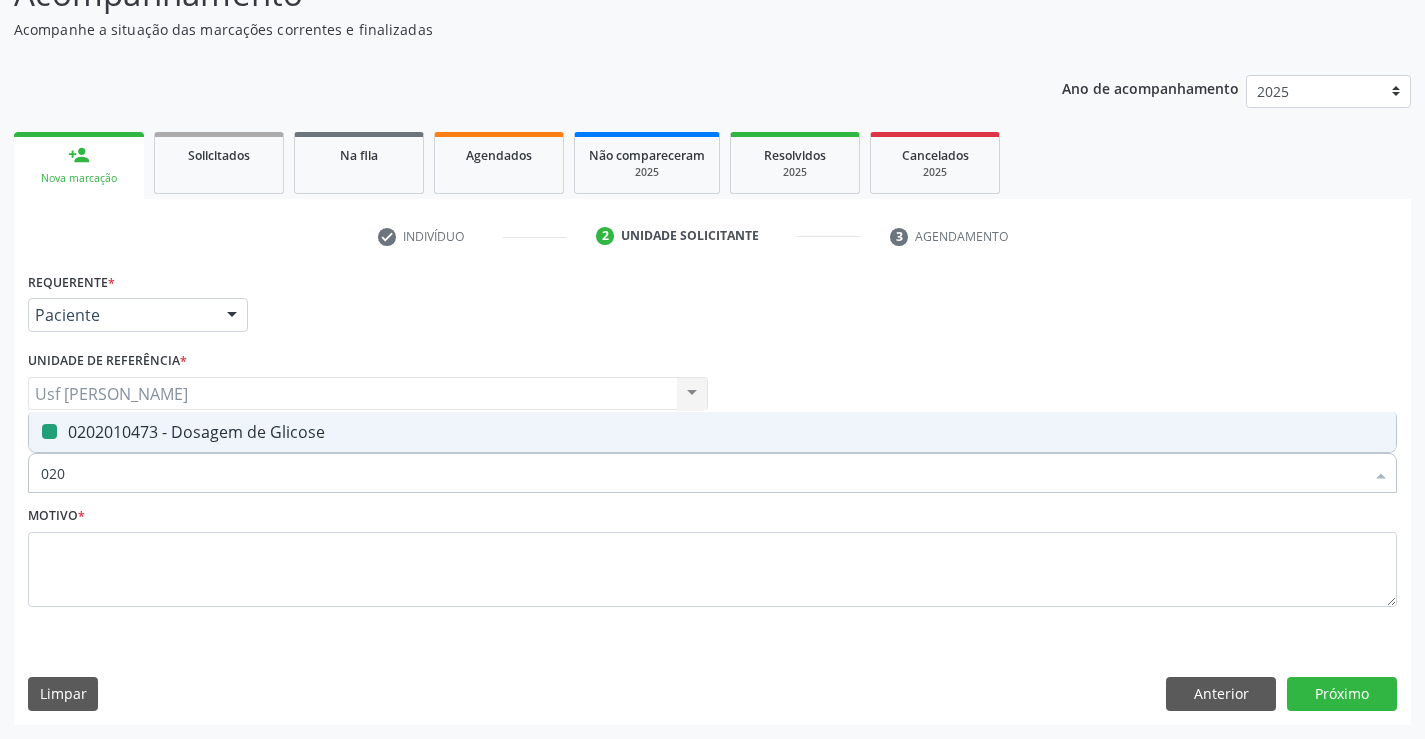 checkbox on "false" 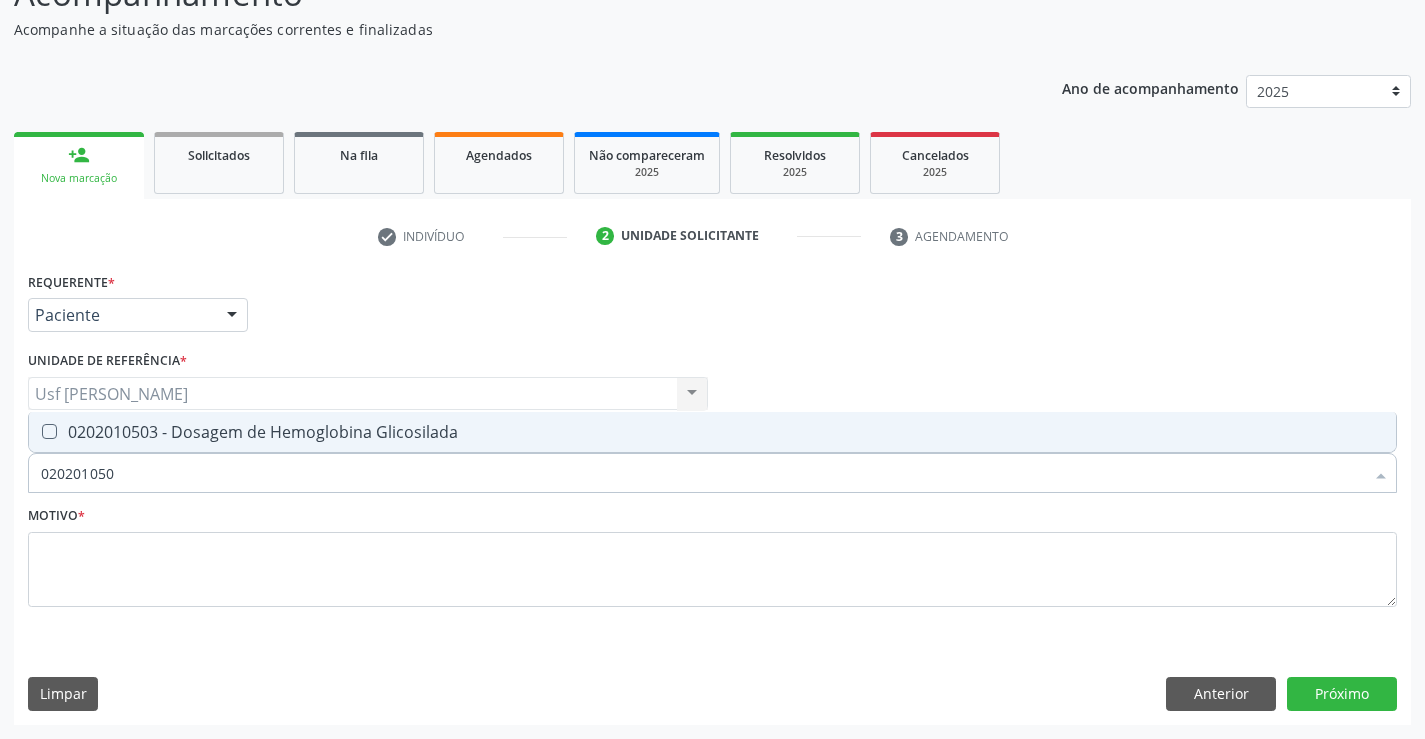 type on "0202010503" 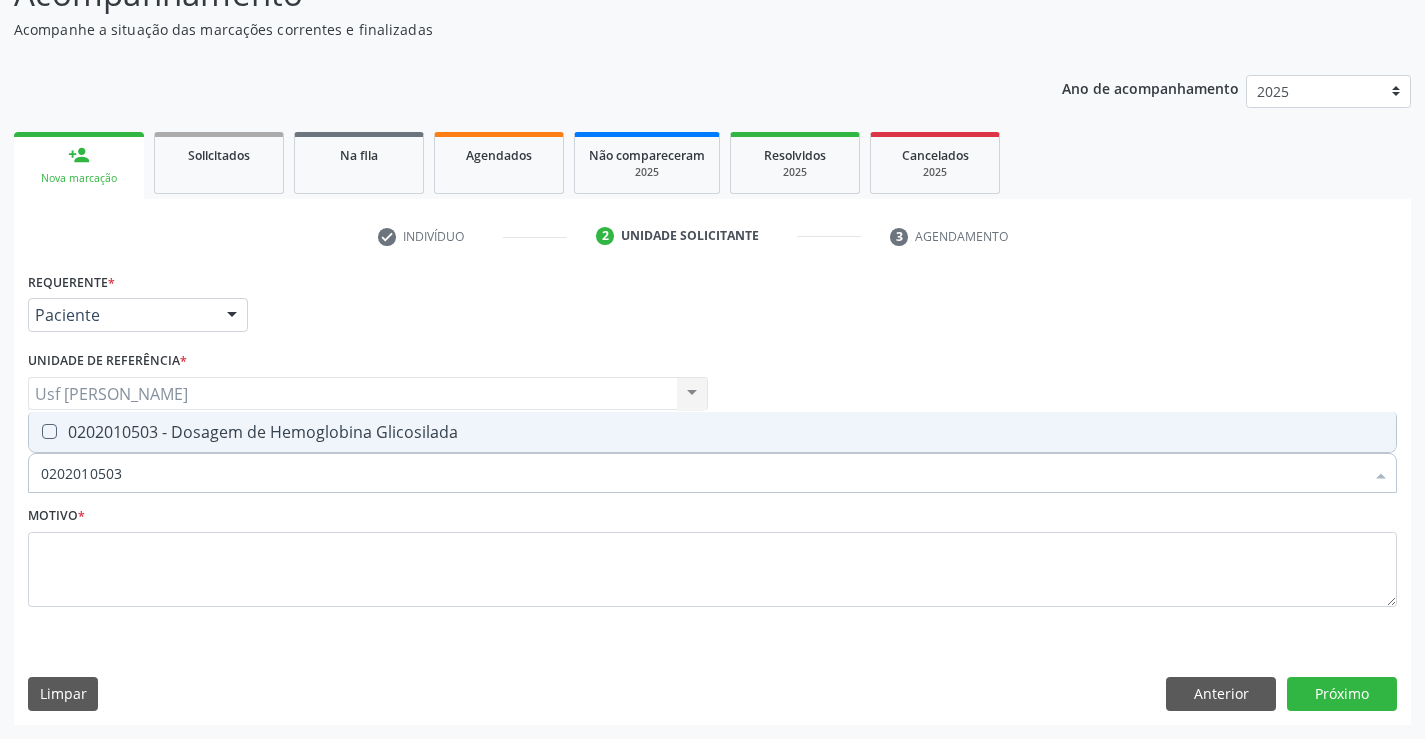 click on "0202010503 - Dosagem de Hemoglobina Glicosilada" at bounding box center (712, 432) 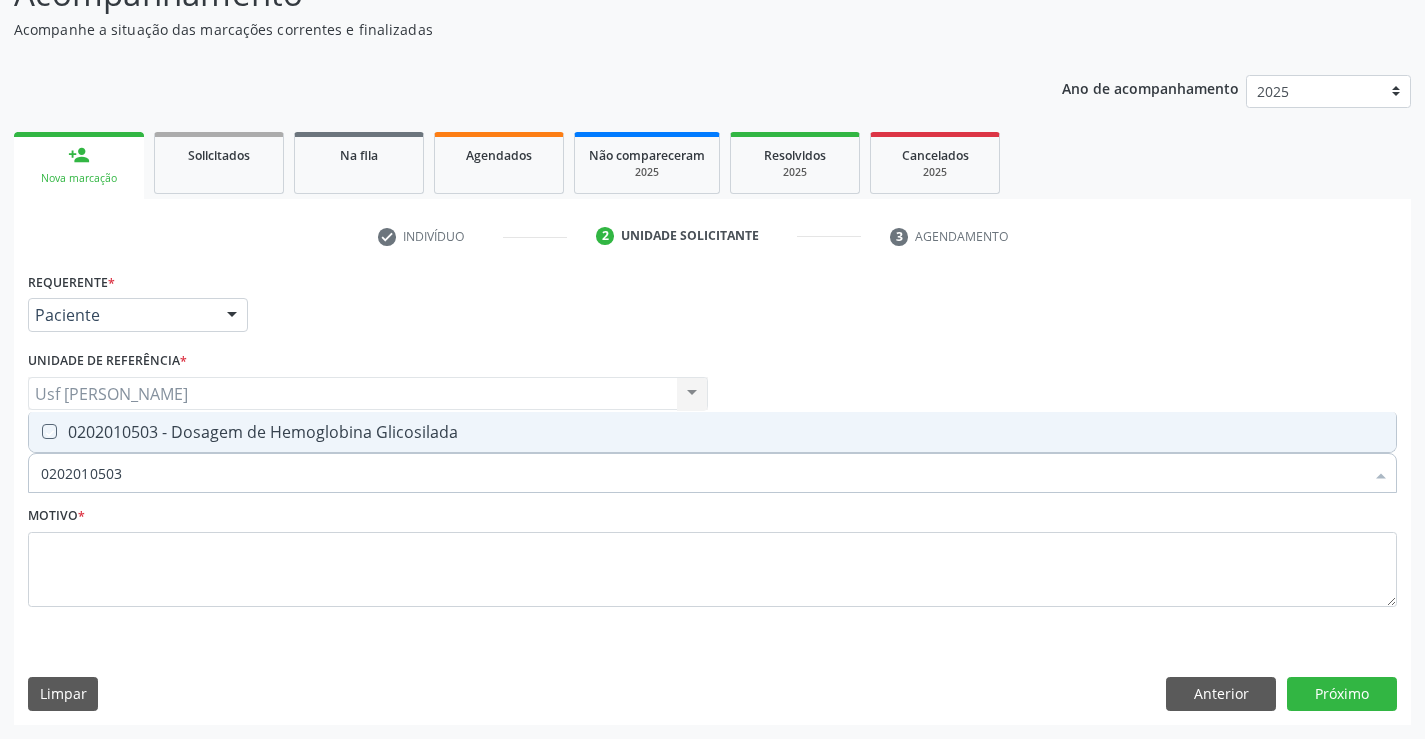 checkbox on "true" 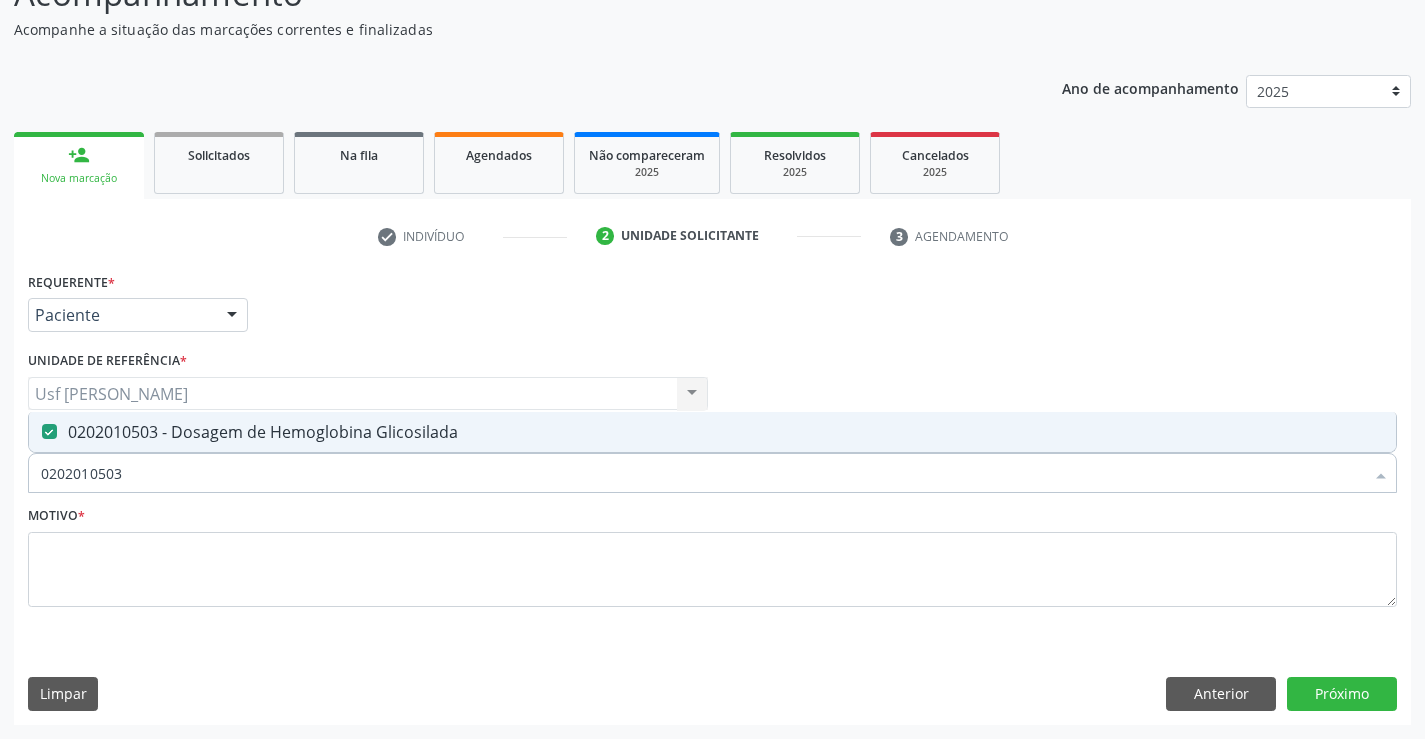 drag, startPoint x: 128, startPoint y: 470, endPoint x: 30, endPoint y: 474, distance: 98.0816 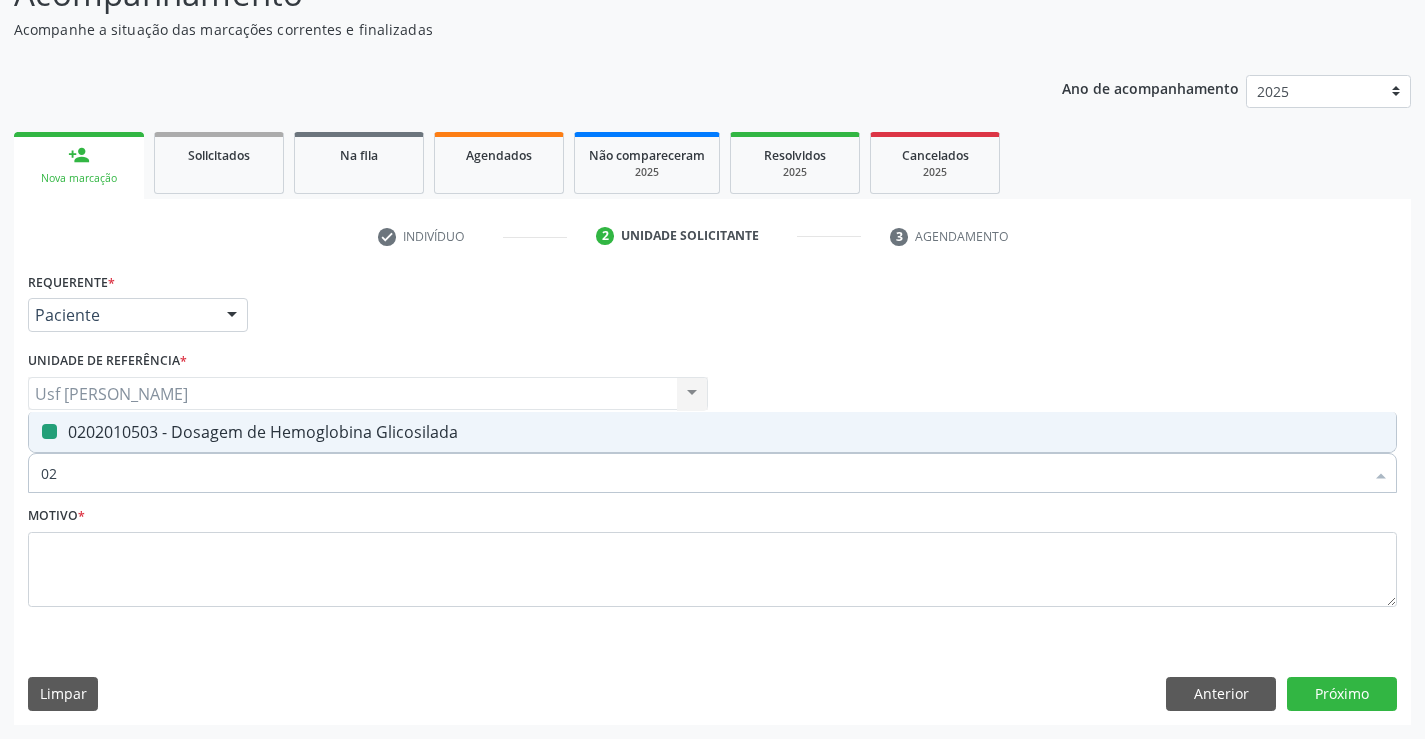 type on "020" 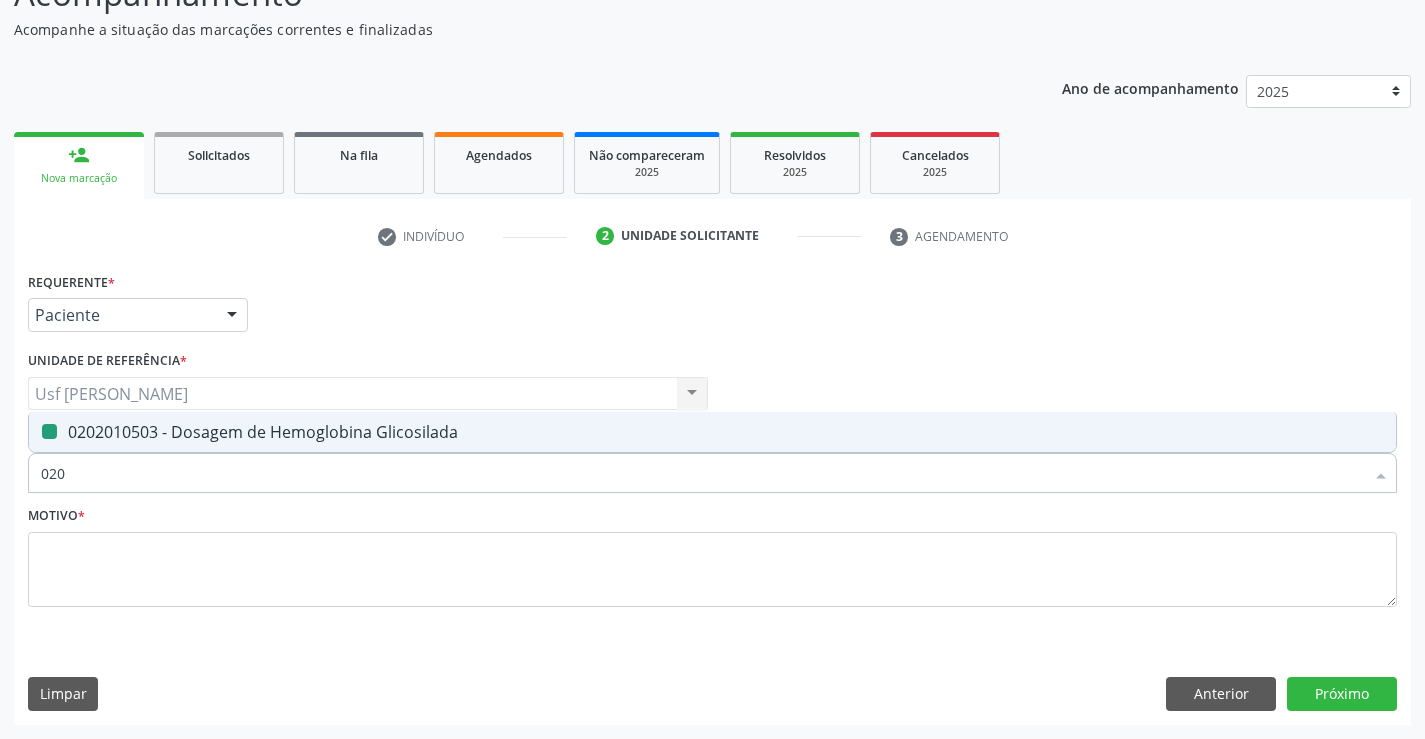 checkbox on "false" 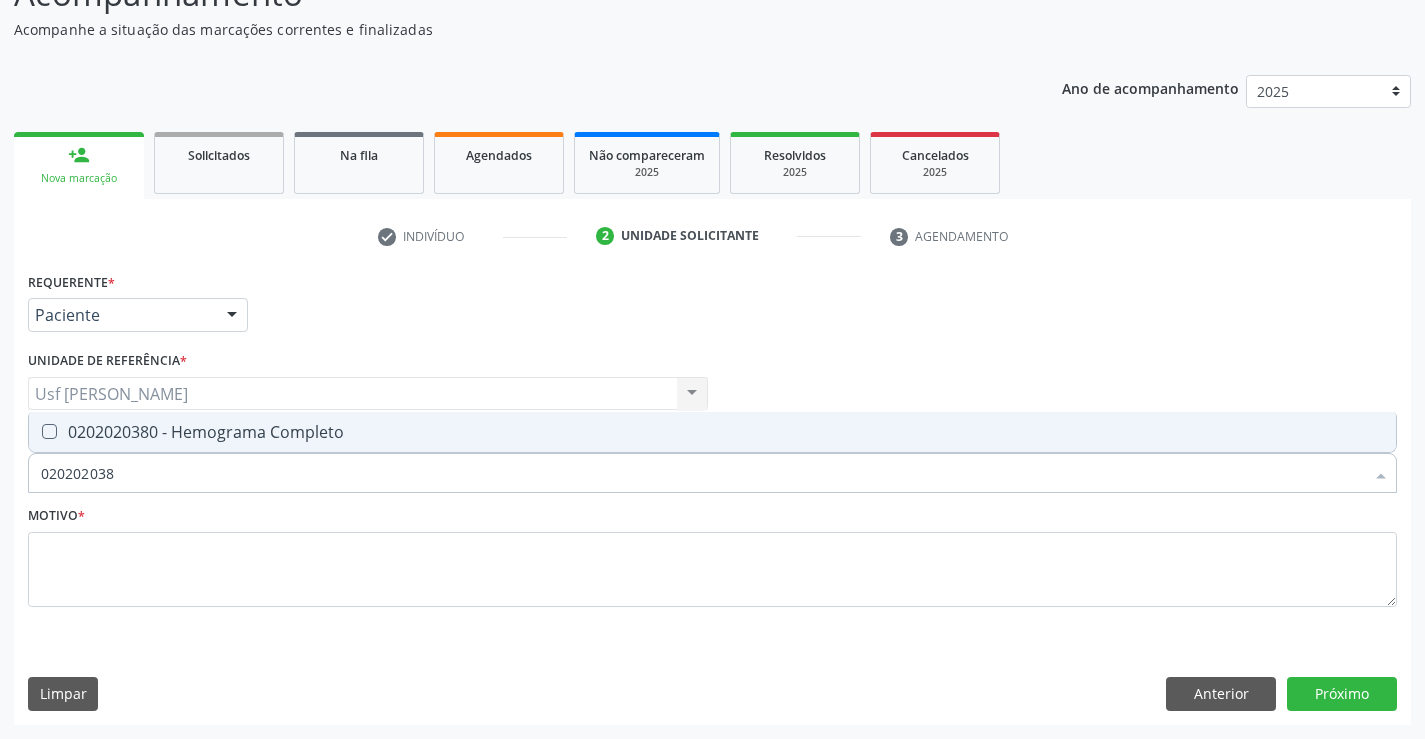 type on "0202020380" 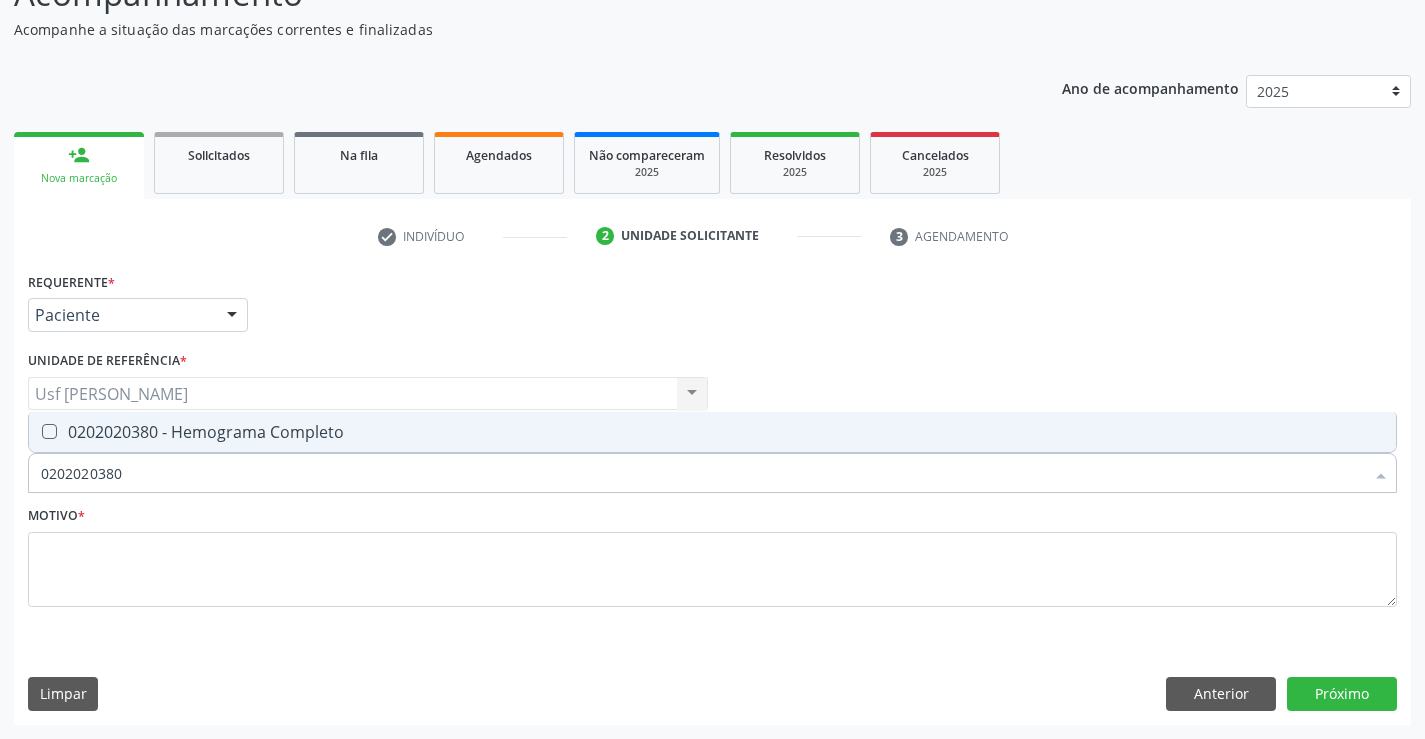 click on "0202020380 - Hemograma Completo" at bounding box center (712, 432) 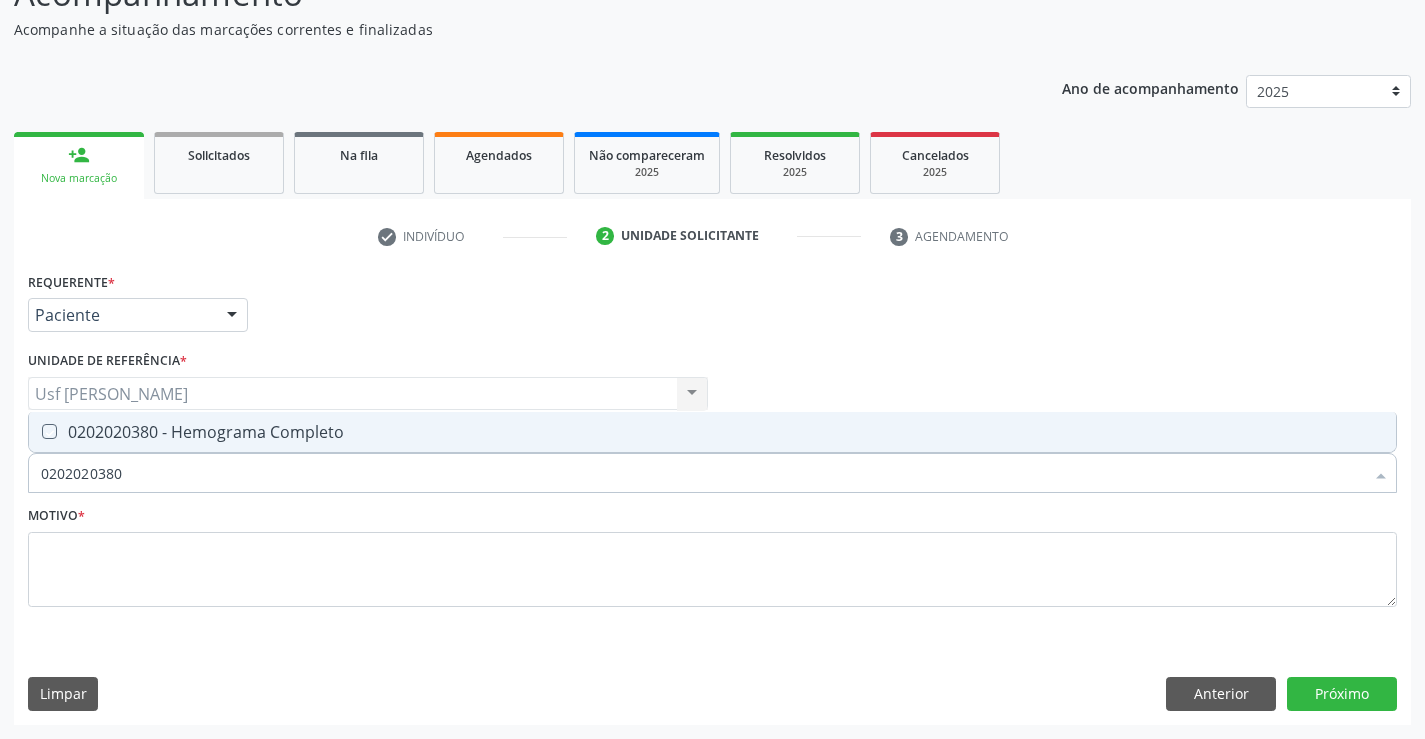 checkbox on "true" 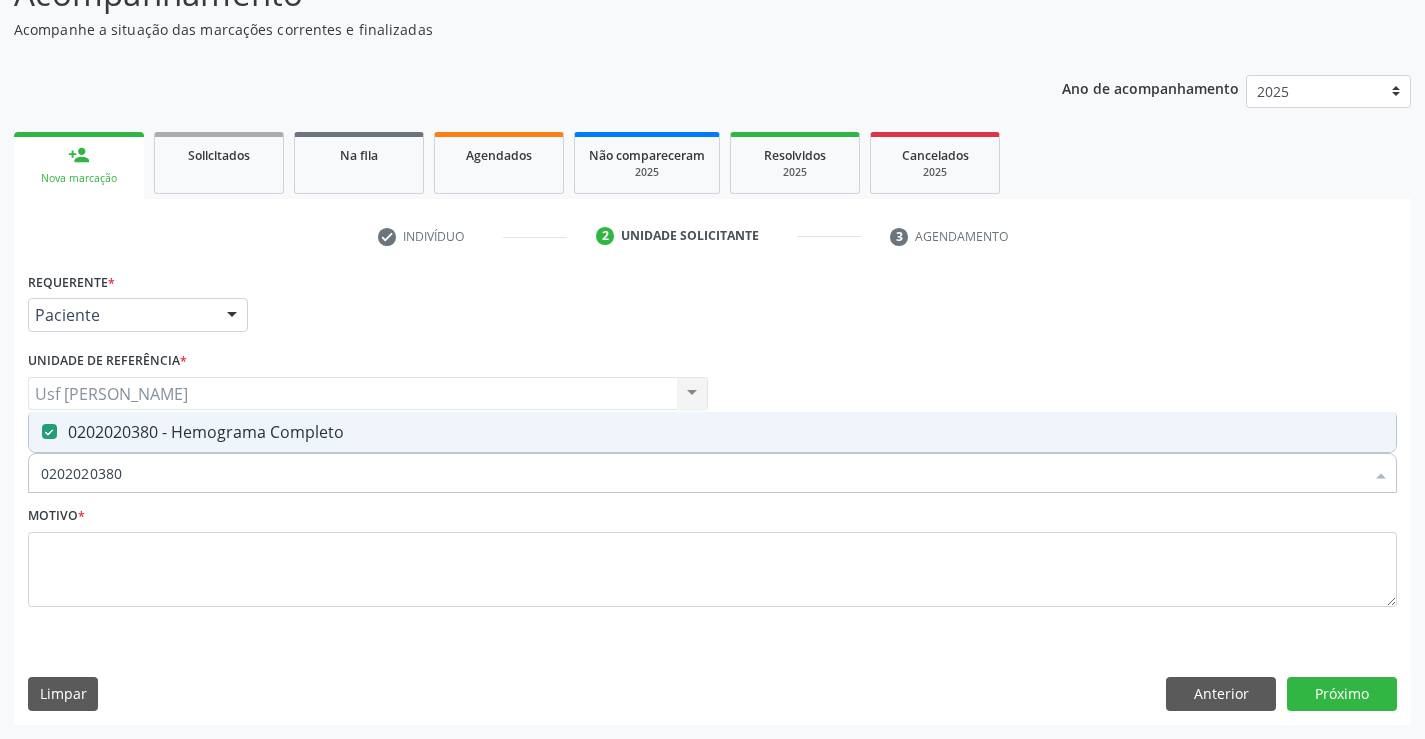 drag, startPoint x: 140, startPoint y: 479, endPoint x: 0, endPoint y: 481, distance: 140.01428 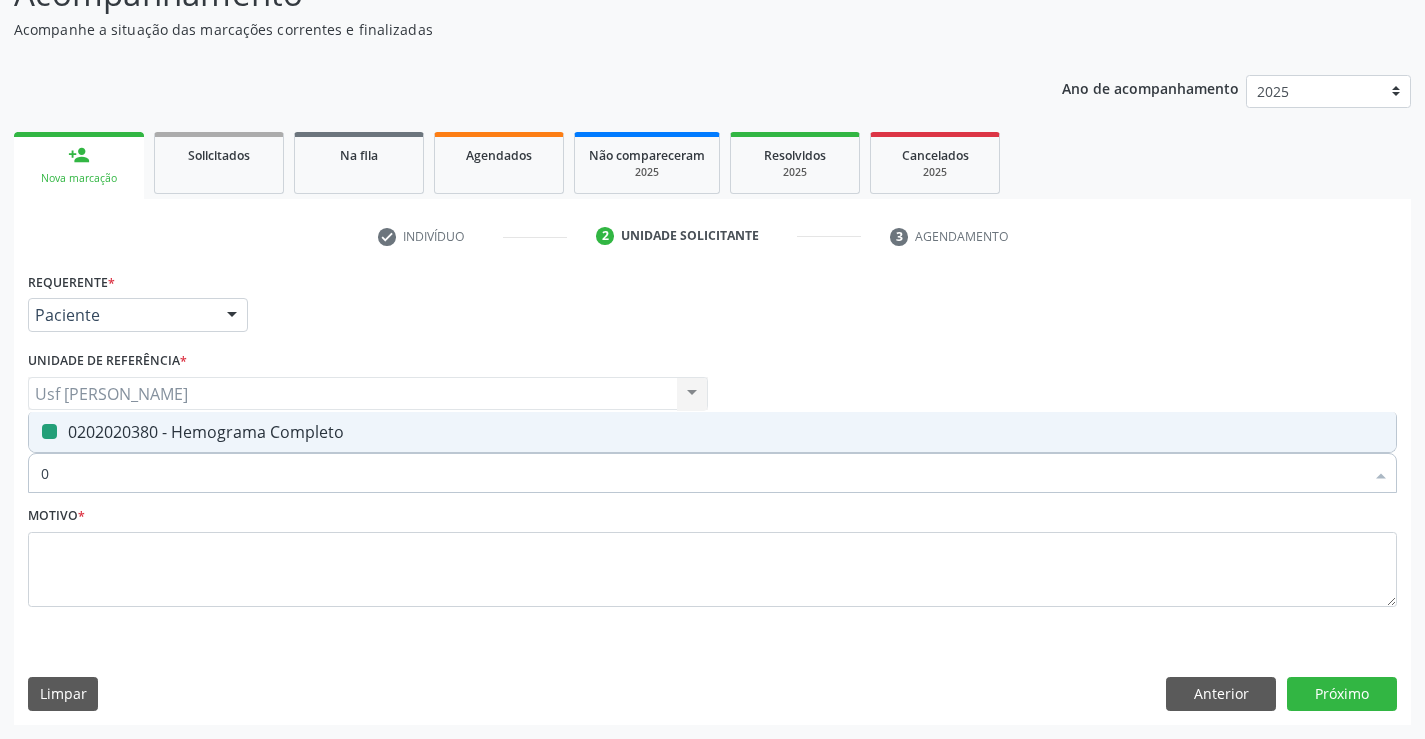 type on "02" 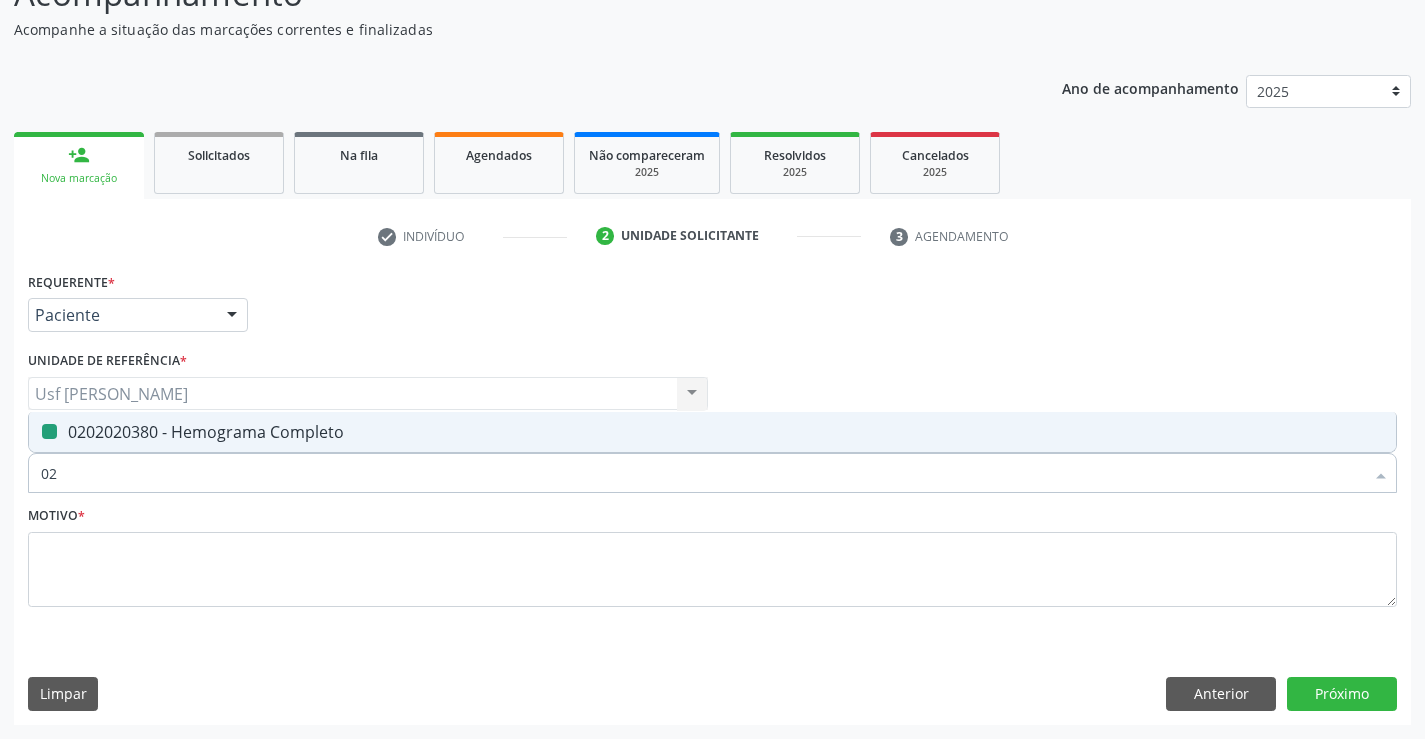 checkbox on "false" 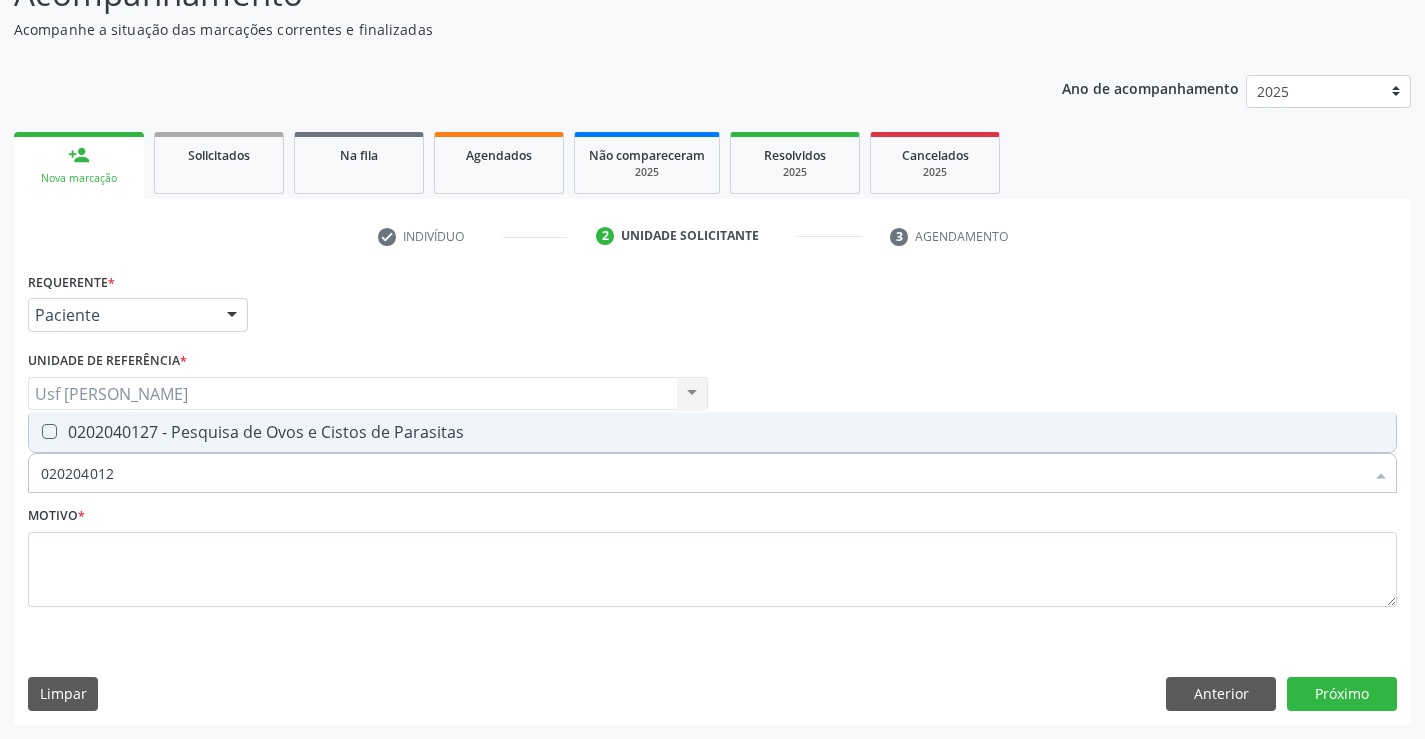 type on "0202040127" 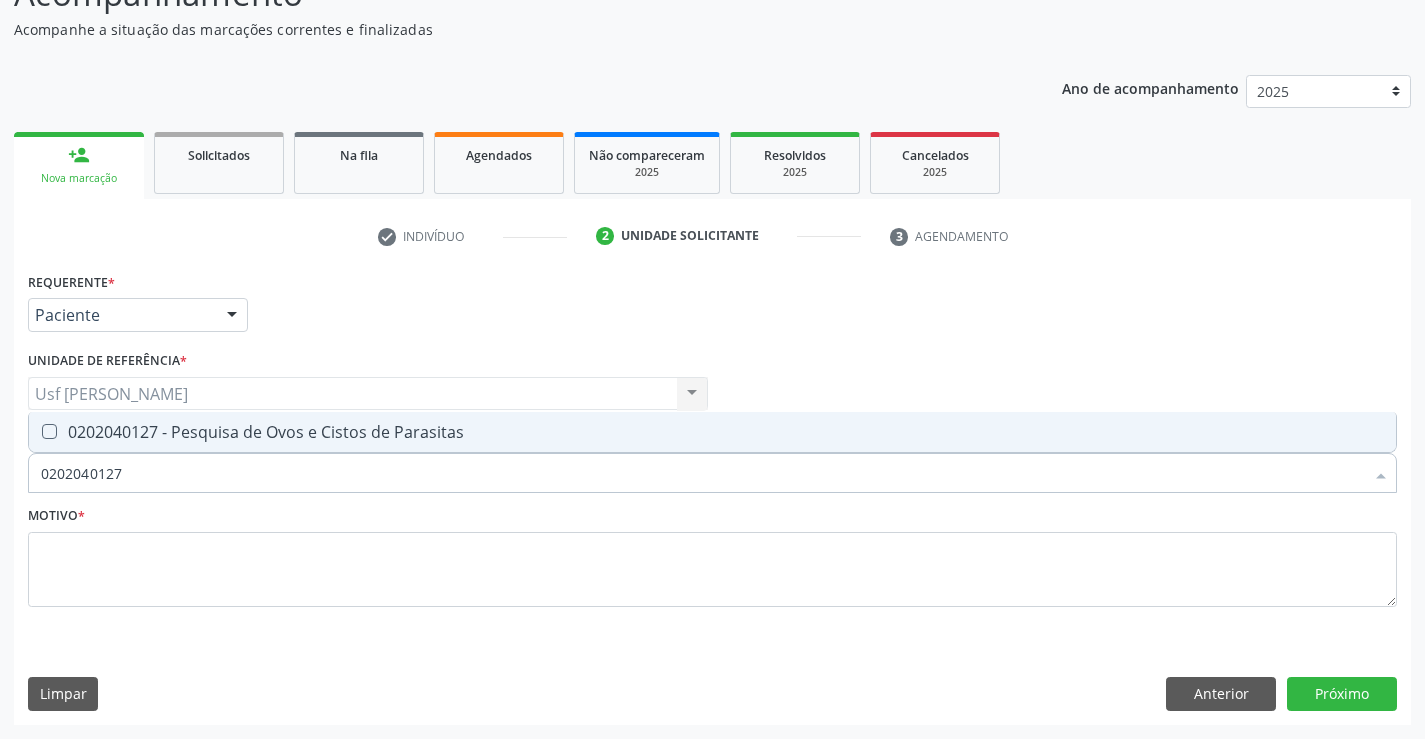 click on "0202040127 - Pesquisa de Ovos e Cistos de Parasitas" at bounding box center [712, 432] 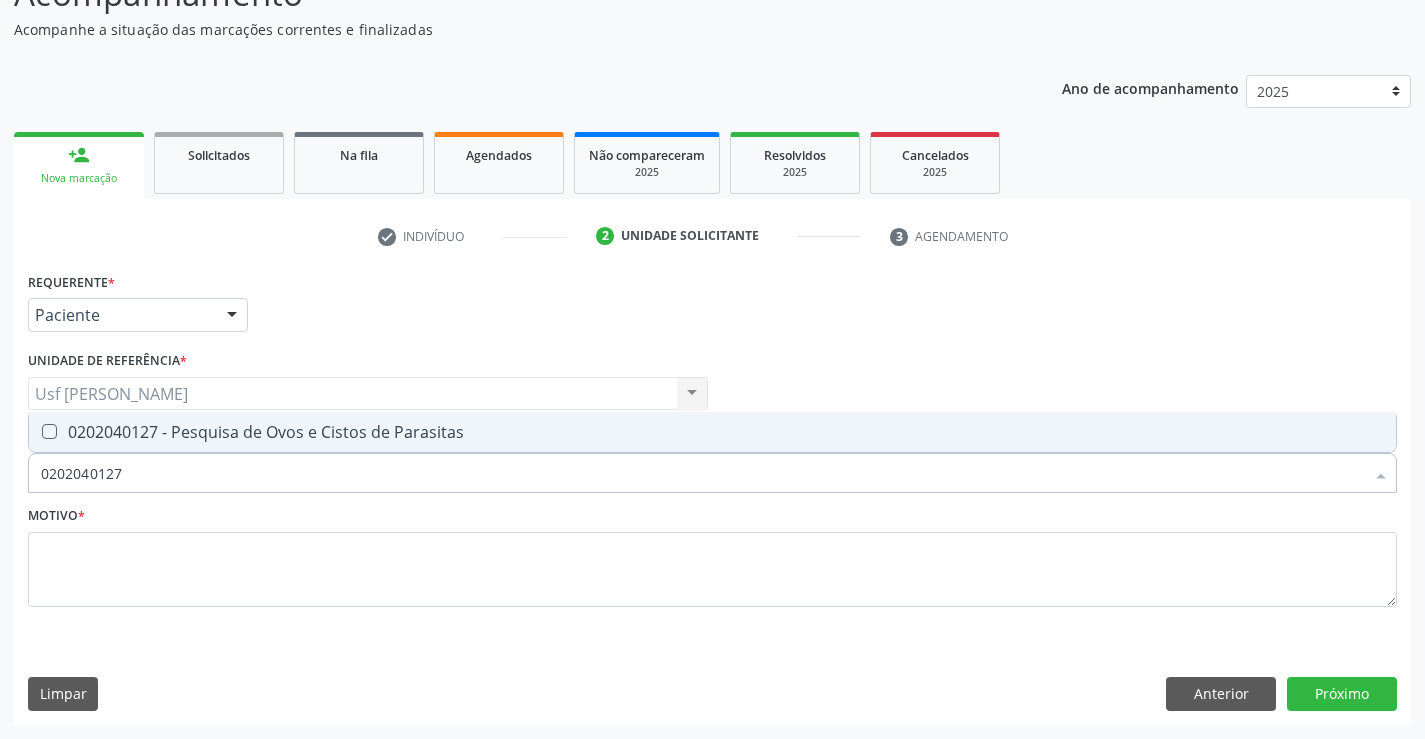 checkbox on "true" 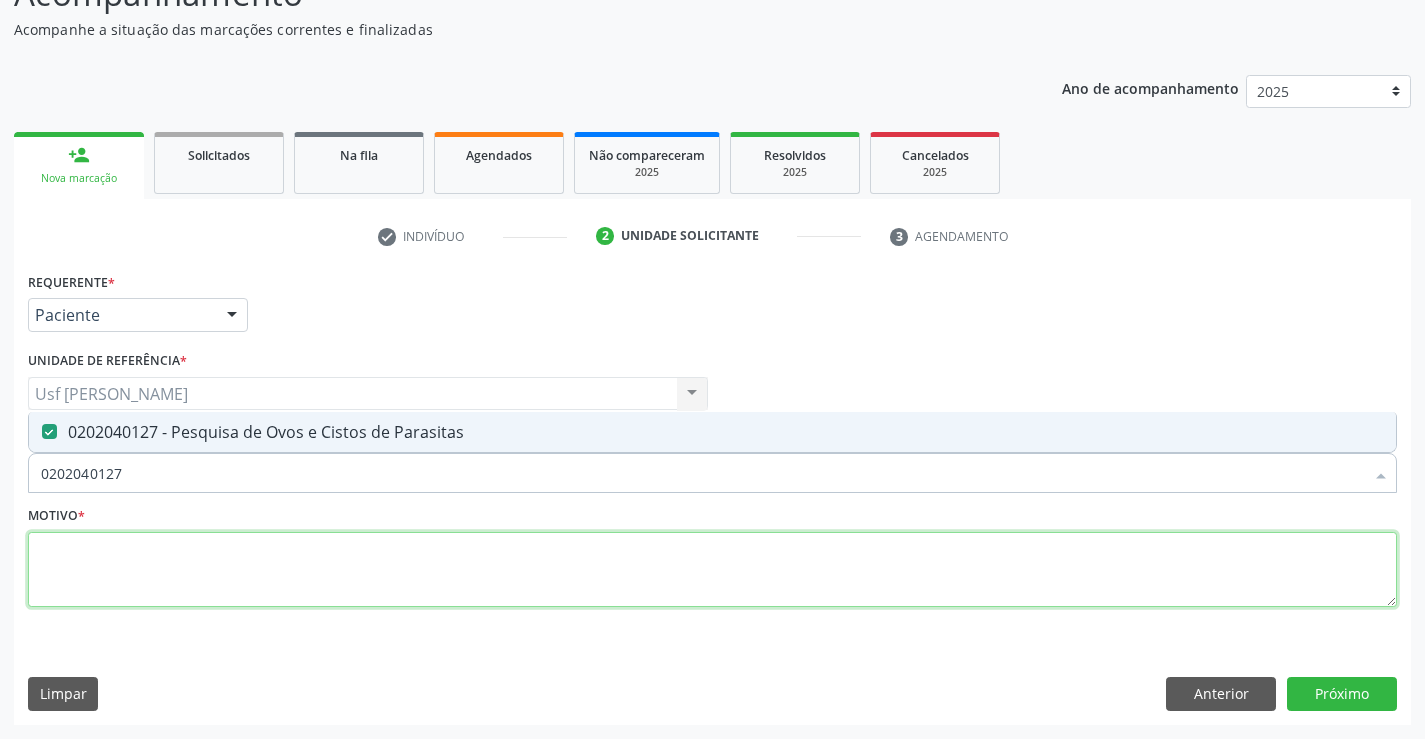 click at bounding box center (712, 570) 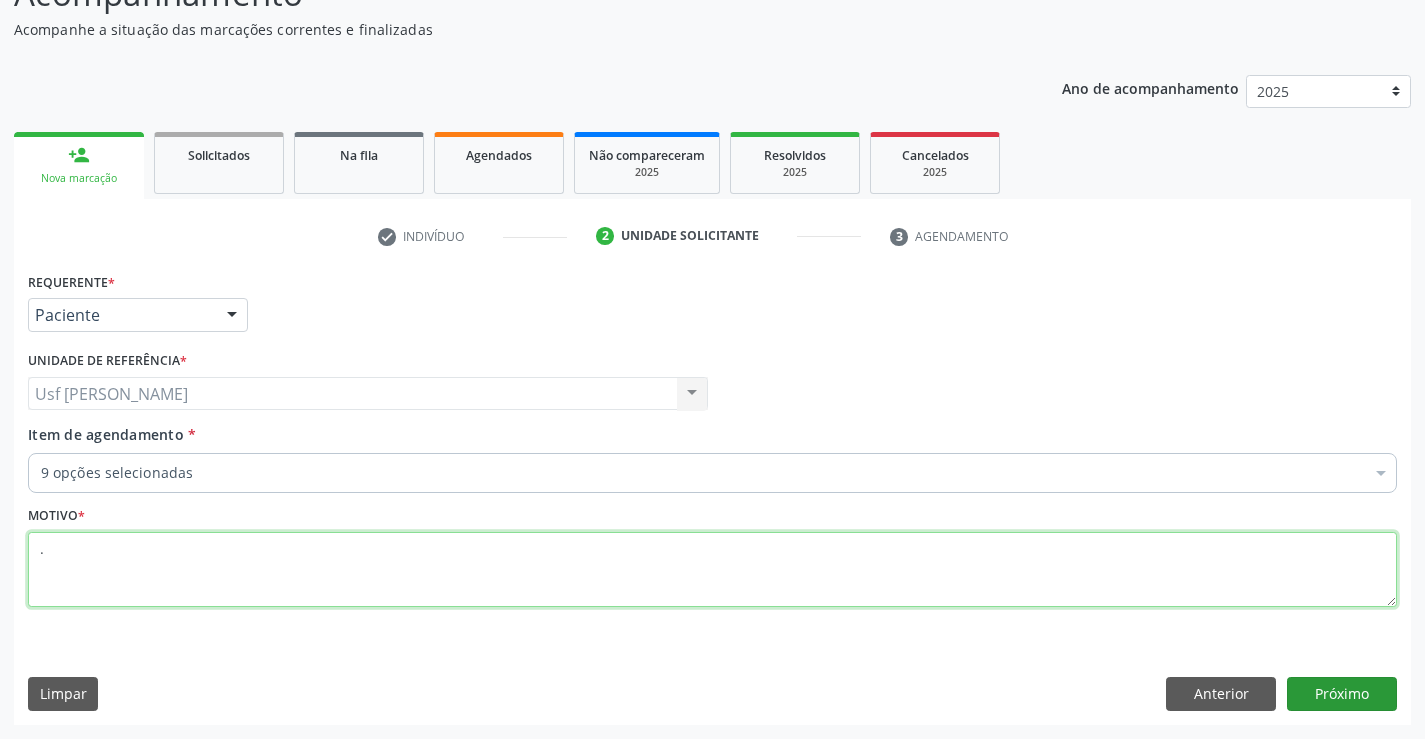 type on "." 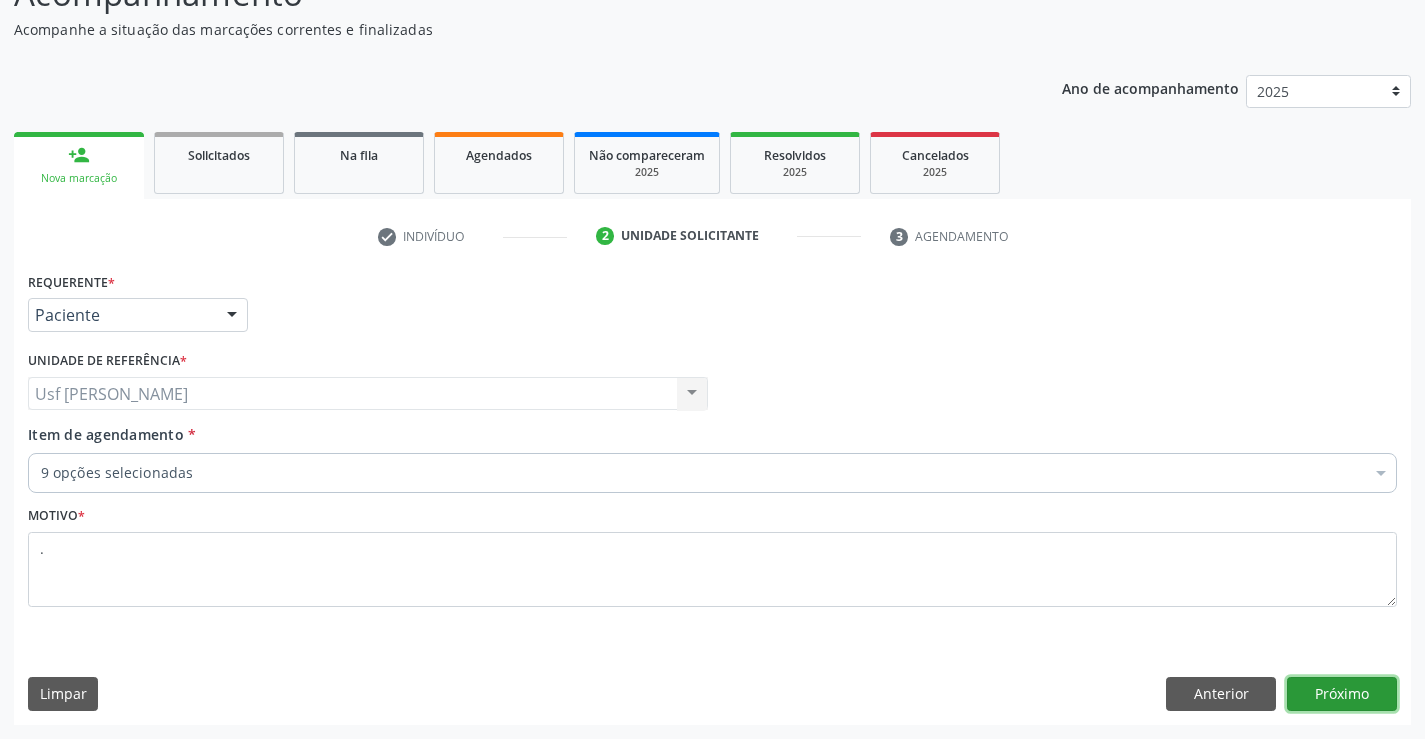 click on "Próximo" at bounding box center (1342, 694) 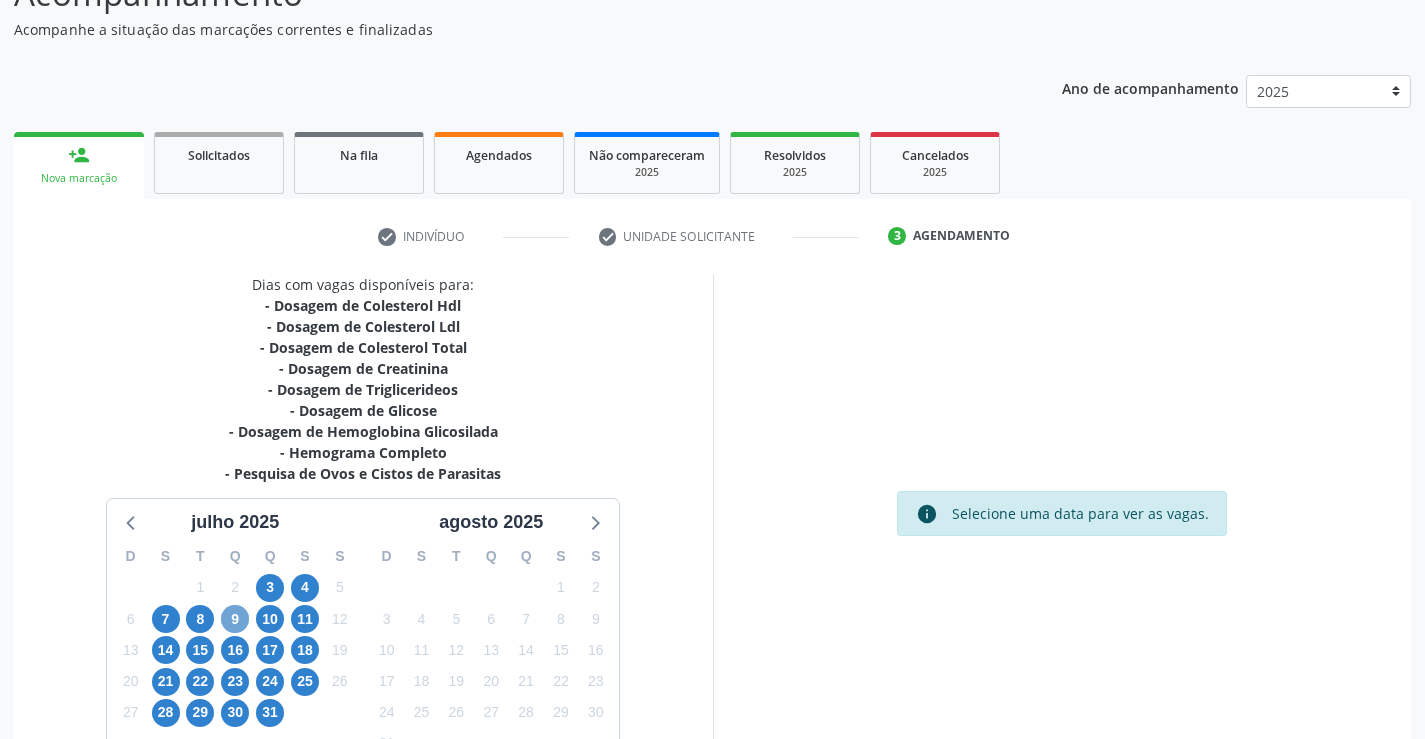 click on "9" at bounding box center [235, 619] 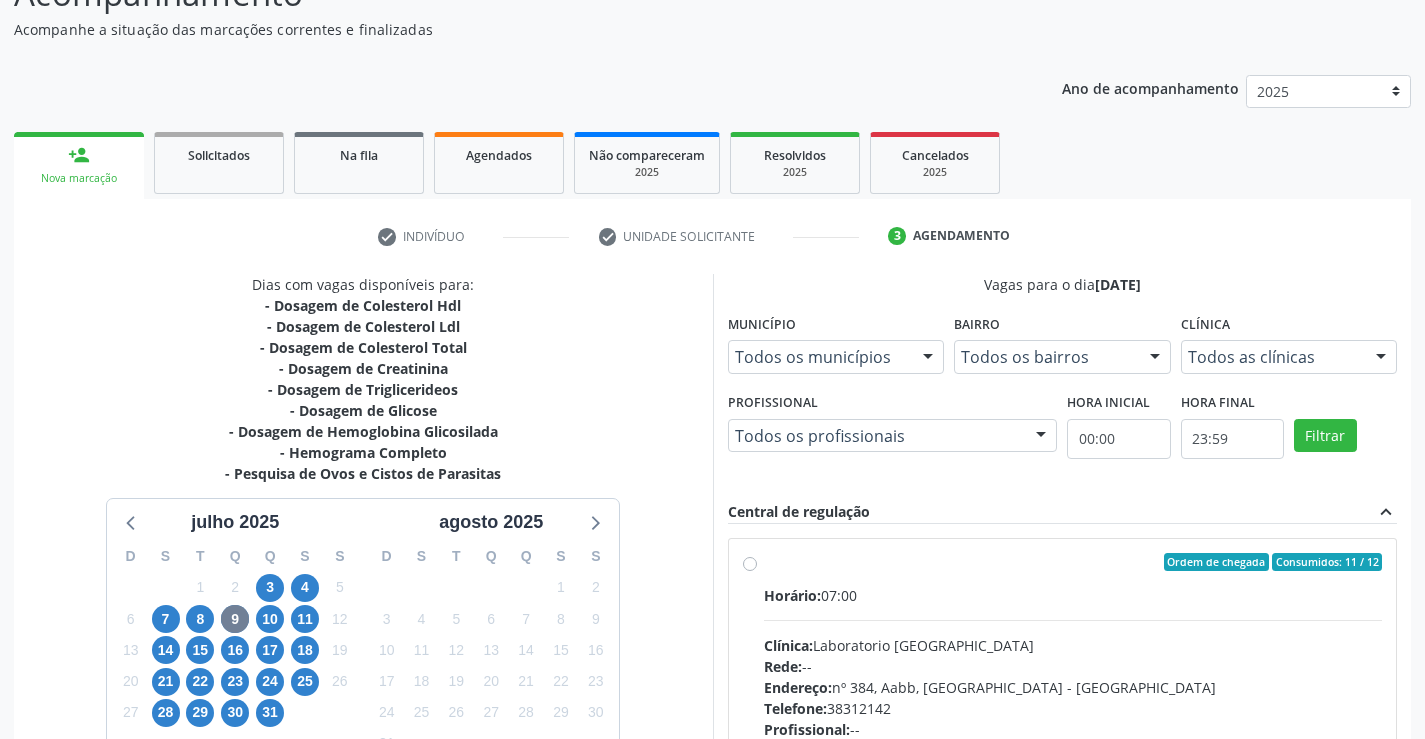 click on "Ordem de chegada
Consumidos: 11 / 12
Horário:   07:00
Clínica:  Laboratorio [GEOGRAPHIC_DATA]
Rede:
--
Endereço:   [STREET_ADDRESS]
Telefone:   [PHONE_NUMBER]
Profissional:
--
Informações adicionais sobre o atendimento
Idade de atendimento:
Sem restrição
Gênero(s) atendido(s):
Sem restrição
Informações adicionais:
--" at bounding box center (1073, 706) 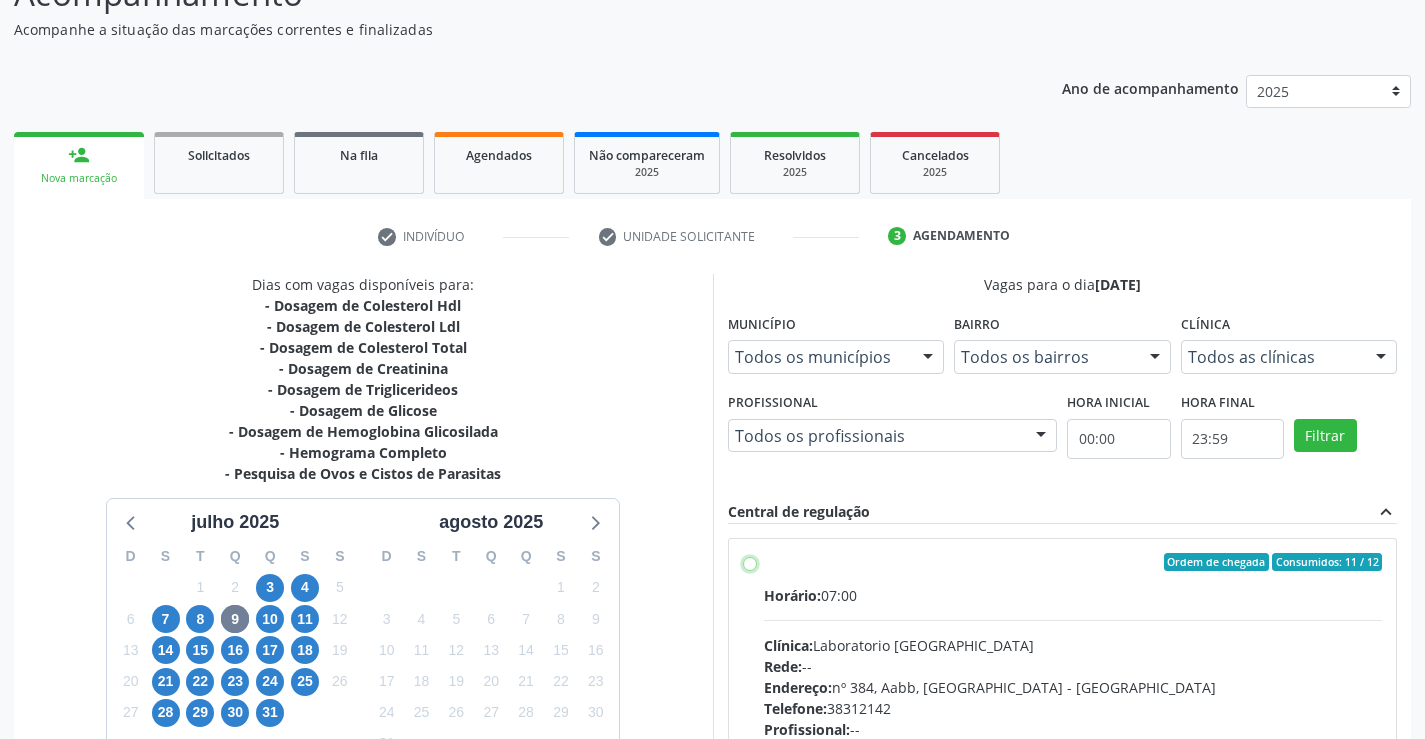 click on "Ordem de chegada
Consumidos: 11 / 12
Horário:   07:00
Clínica:  Laboratorio [GEOGRAPHIC_DATA]
Rede:
--
Endereço:   [STREET_ADDRESS]
Telefone:   [PHONE_NUMBER]
Profissional:
--
Informações adicionais sobre o atendimento
Idade de atendimento:
Sem restrição
Gênero(s) atendido(s):
Sem restrição
Informações adicionais:
--" at bounding box center (750, 562) 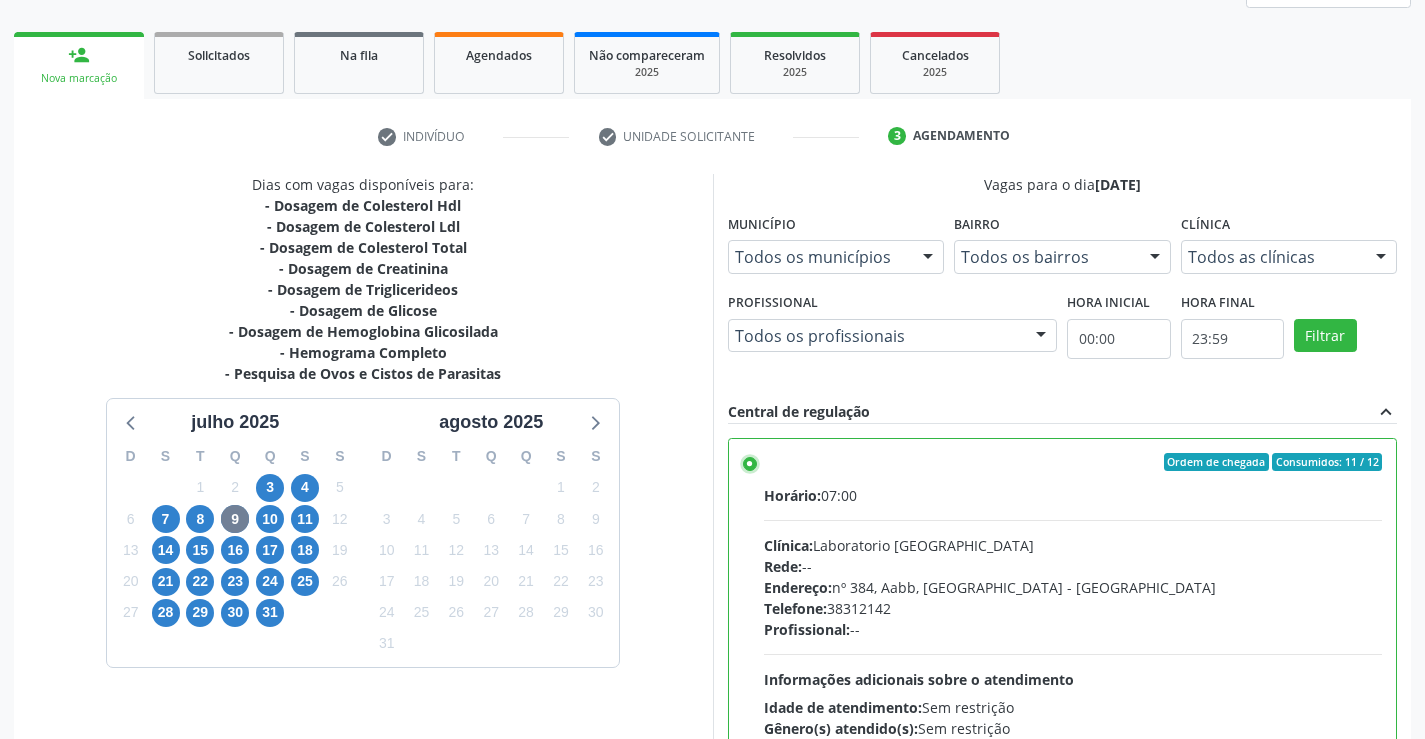 scroll, scrollTop: 456, scrollLeft: 0, axis: vertical 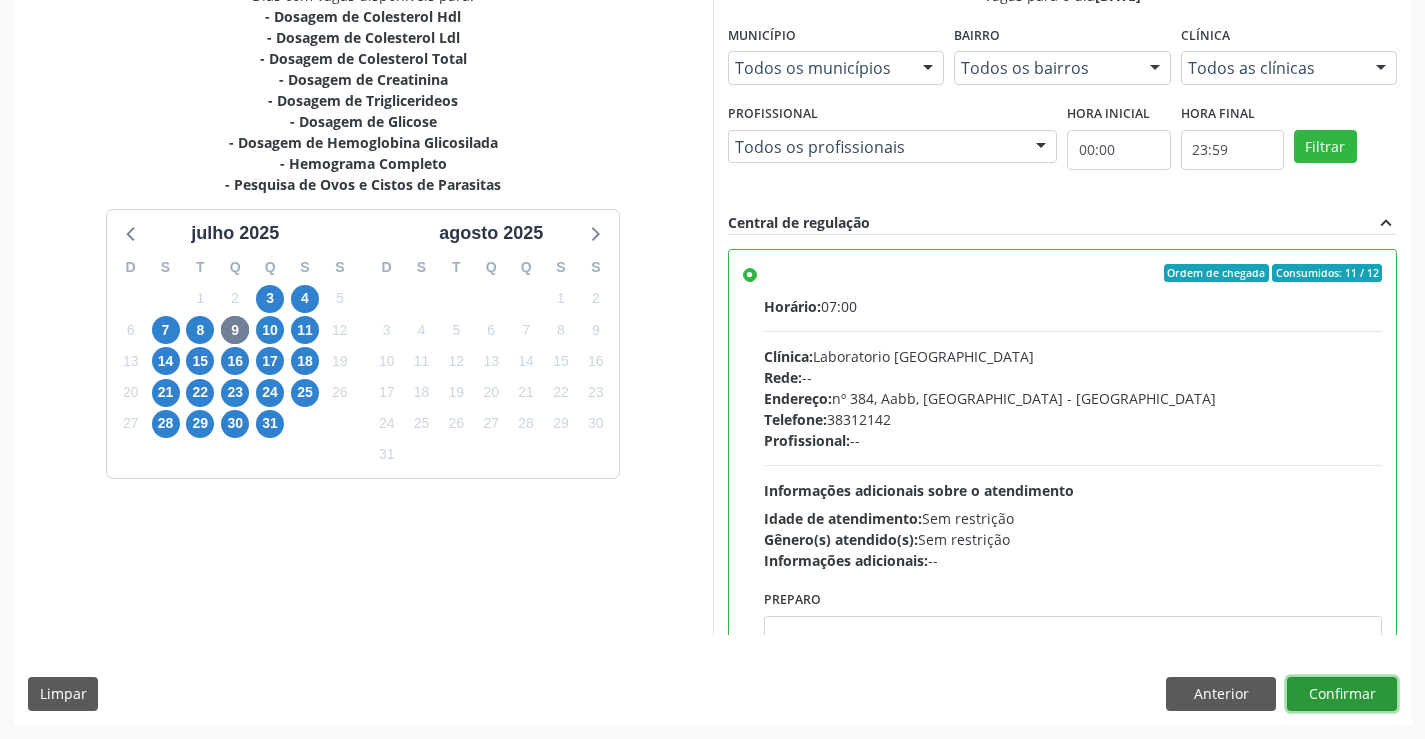 click on "Confirmar" at bounding box center (1342, 694) 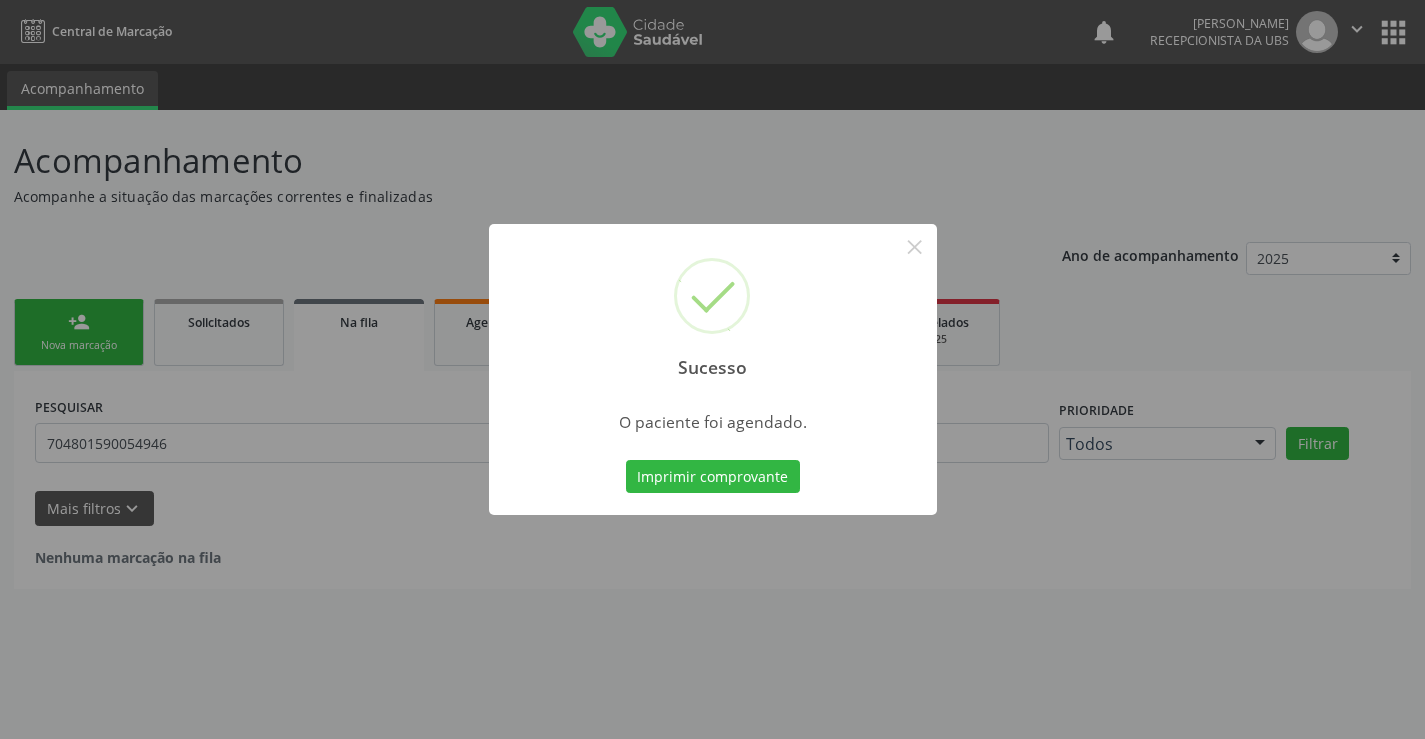 scroll, scrollTop: 0, scrollLeft: 0, axis: both 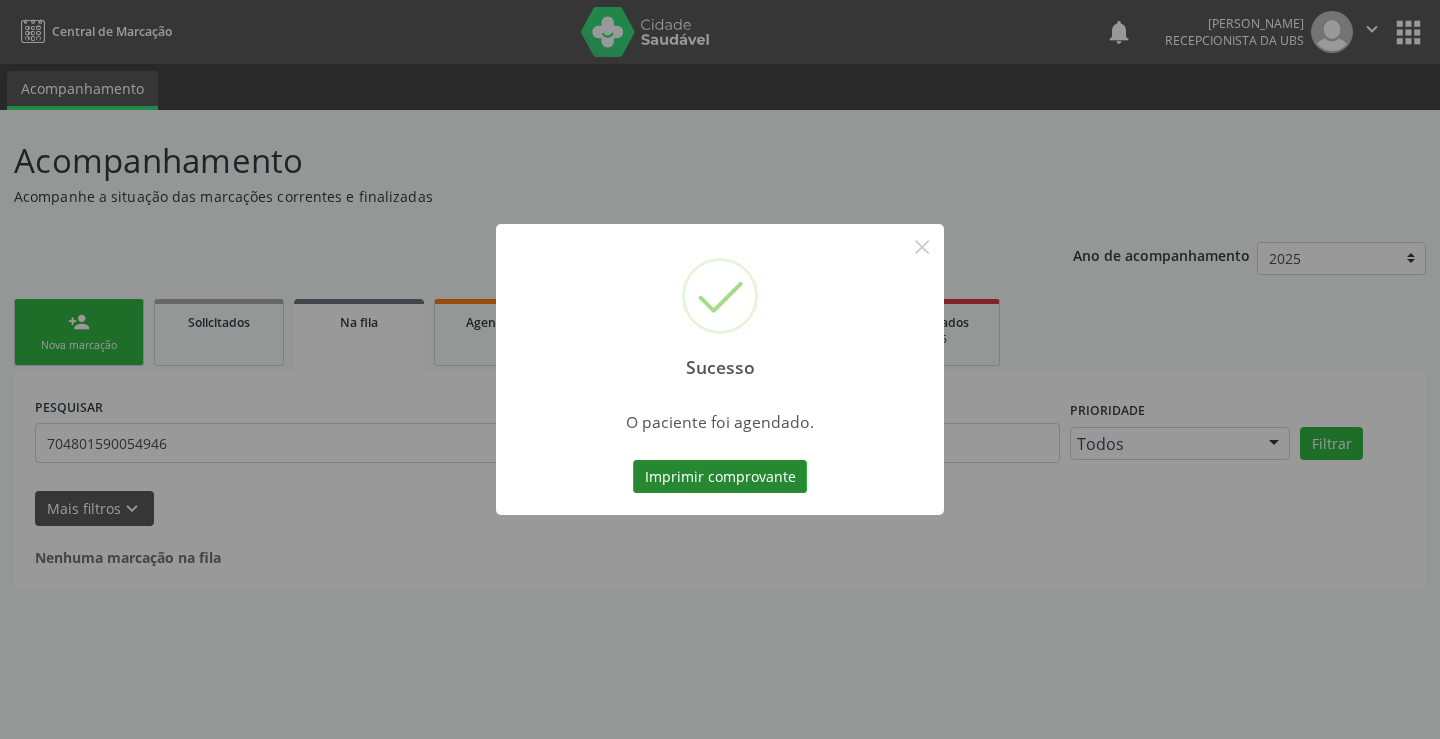 click on "Imprimir comprovante" at bounding box center (720, 477) 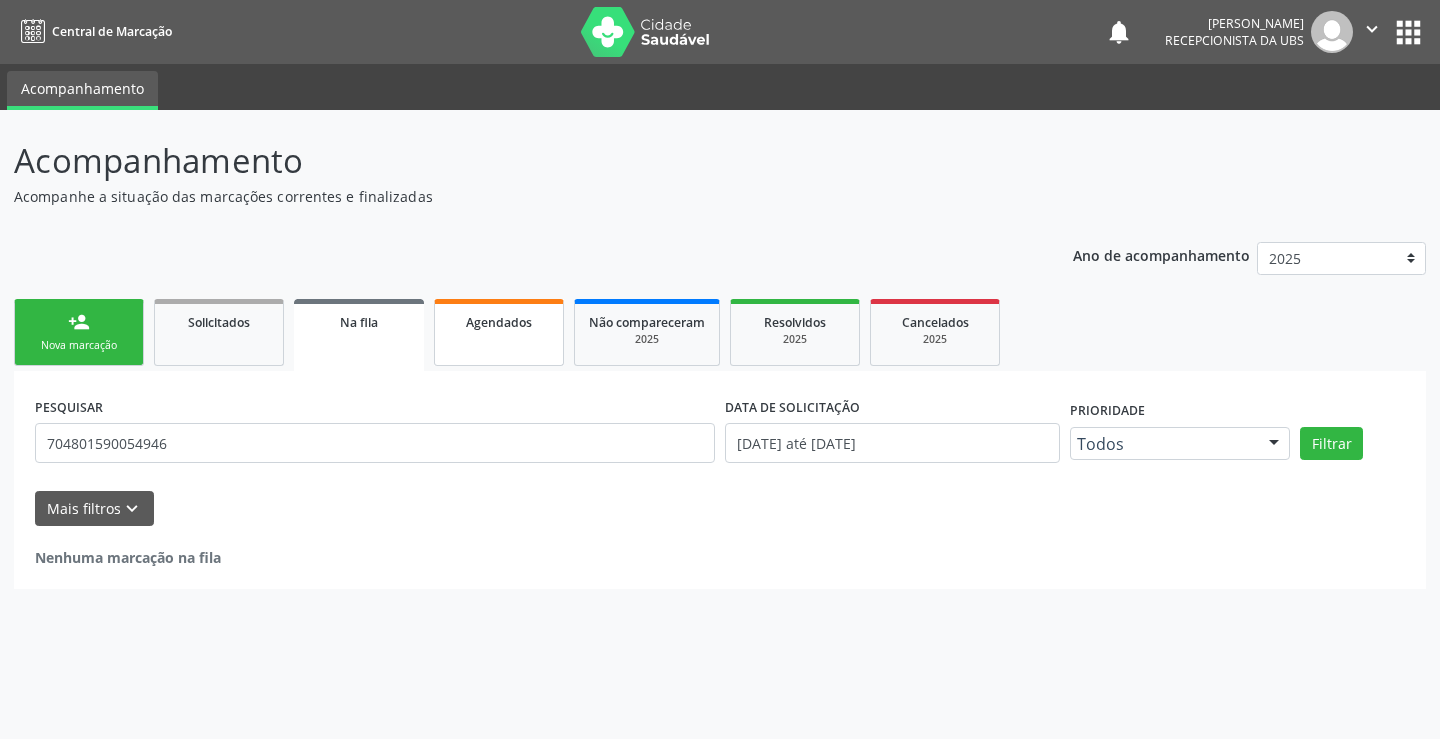 click on "Agendados" at bounding box center [499, 322] 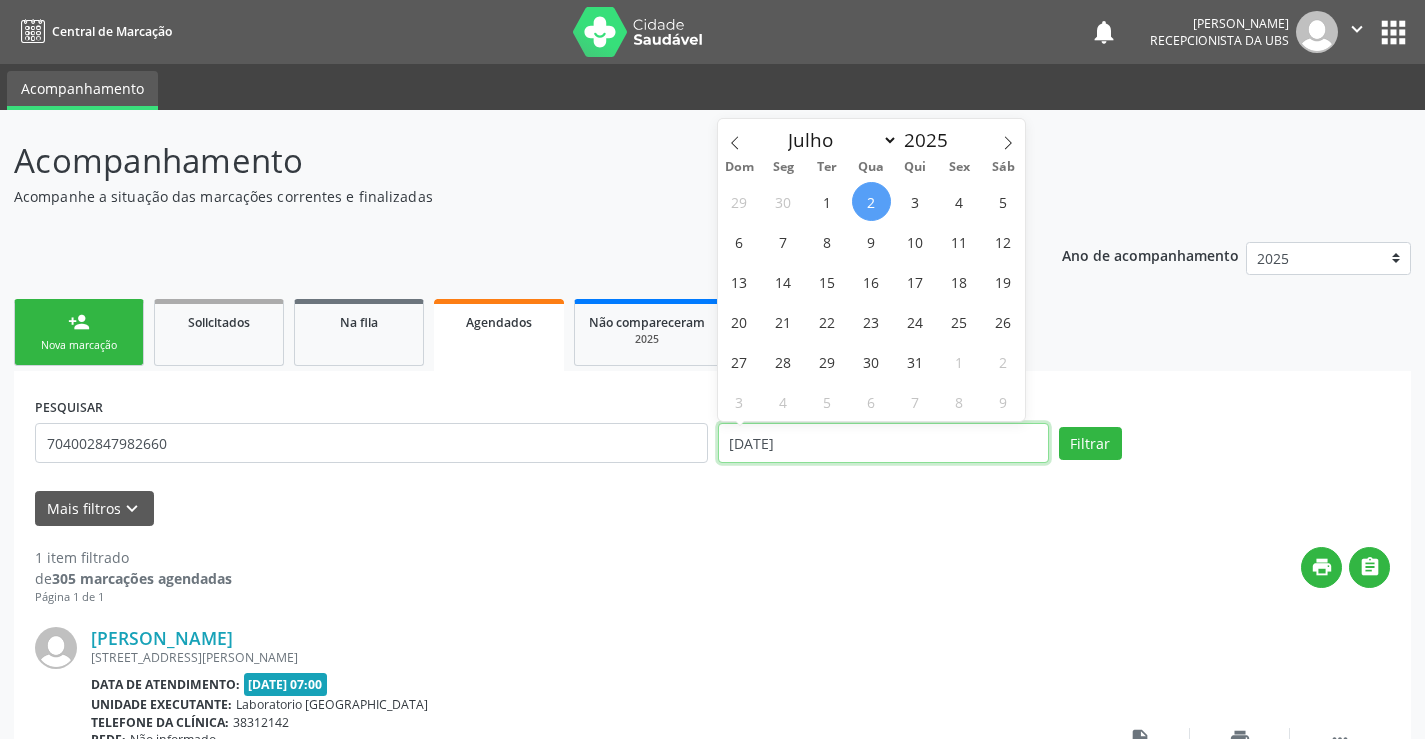 click on "[DATE]" at bounding box center (883, 443) 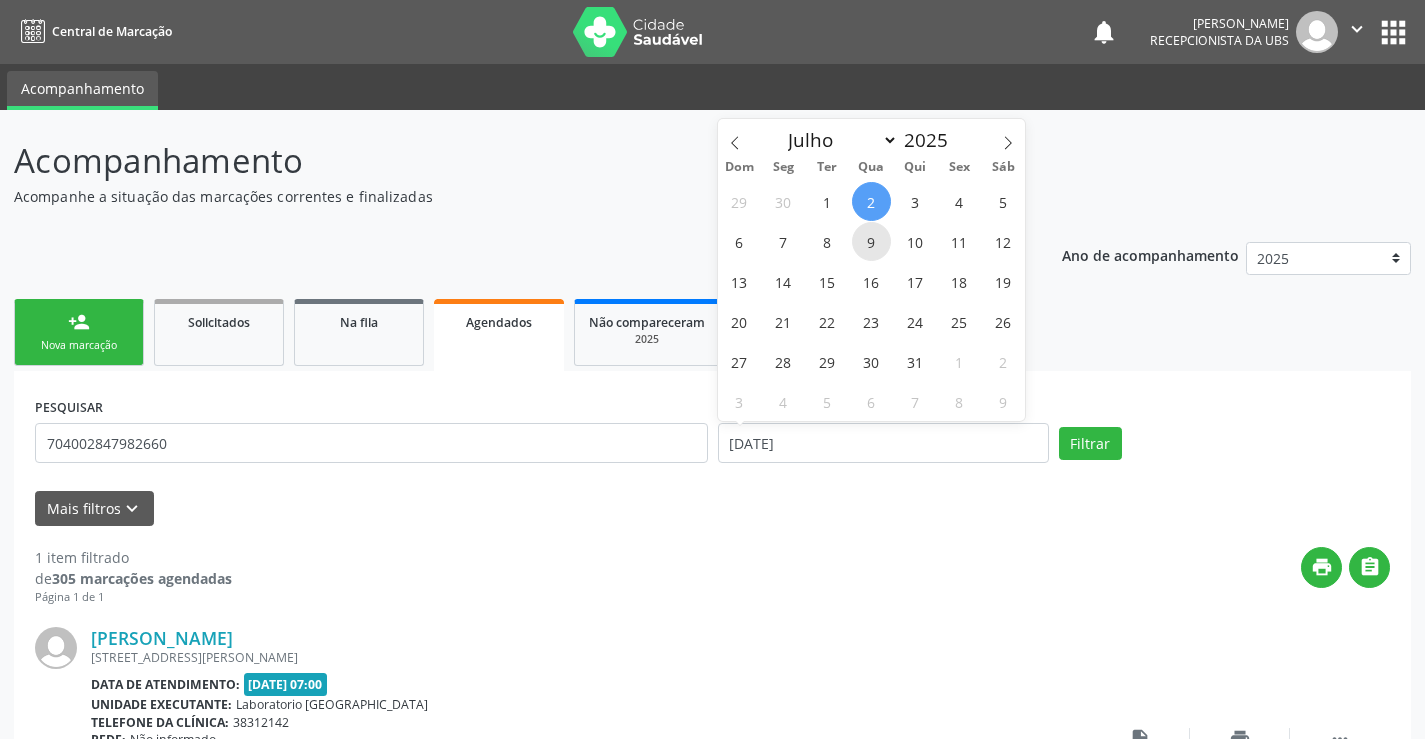 click on "9" at bounding box center (871, 241) 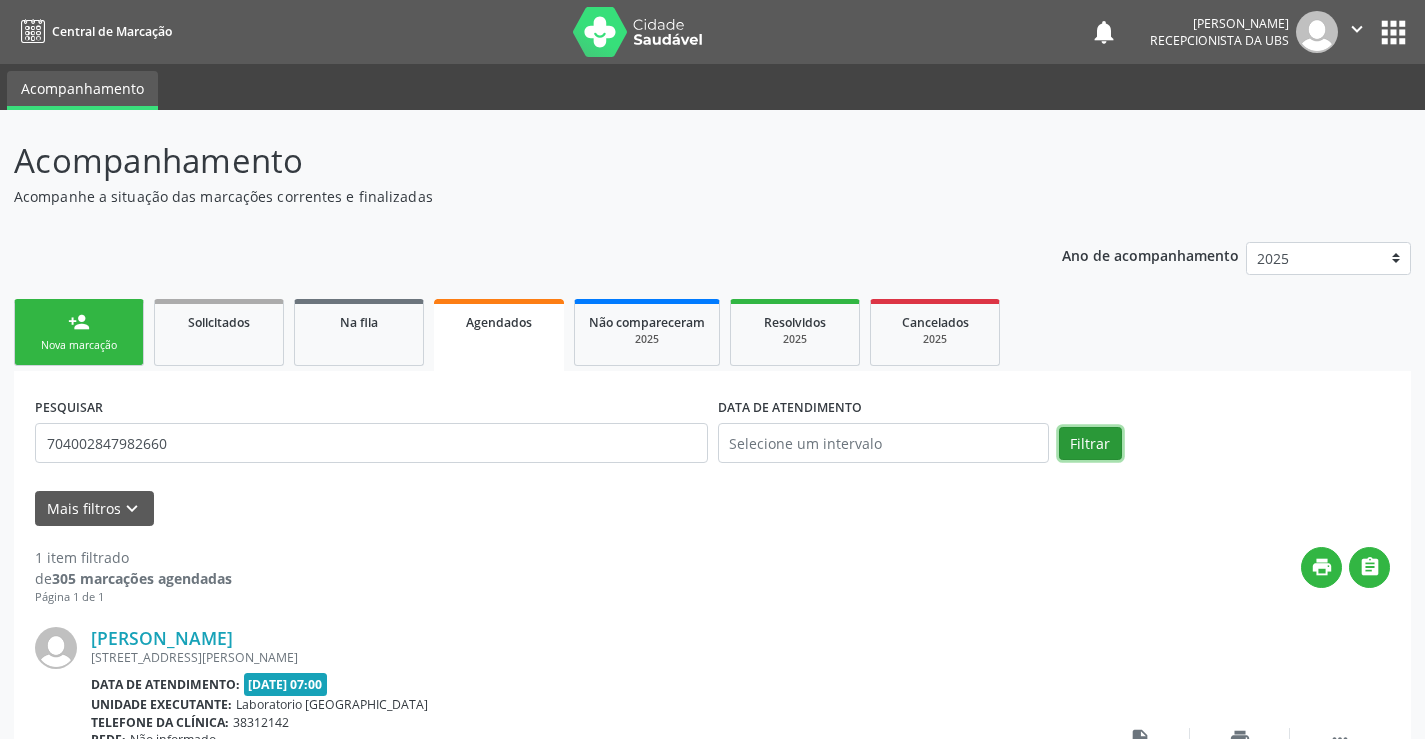 click on "Filtrar" at bounding box center (1090, 444) 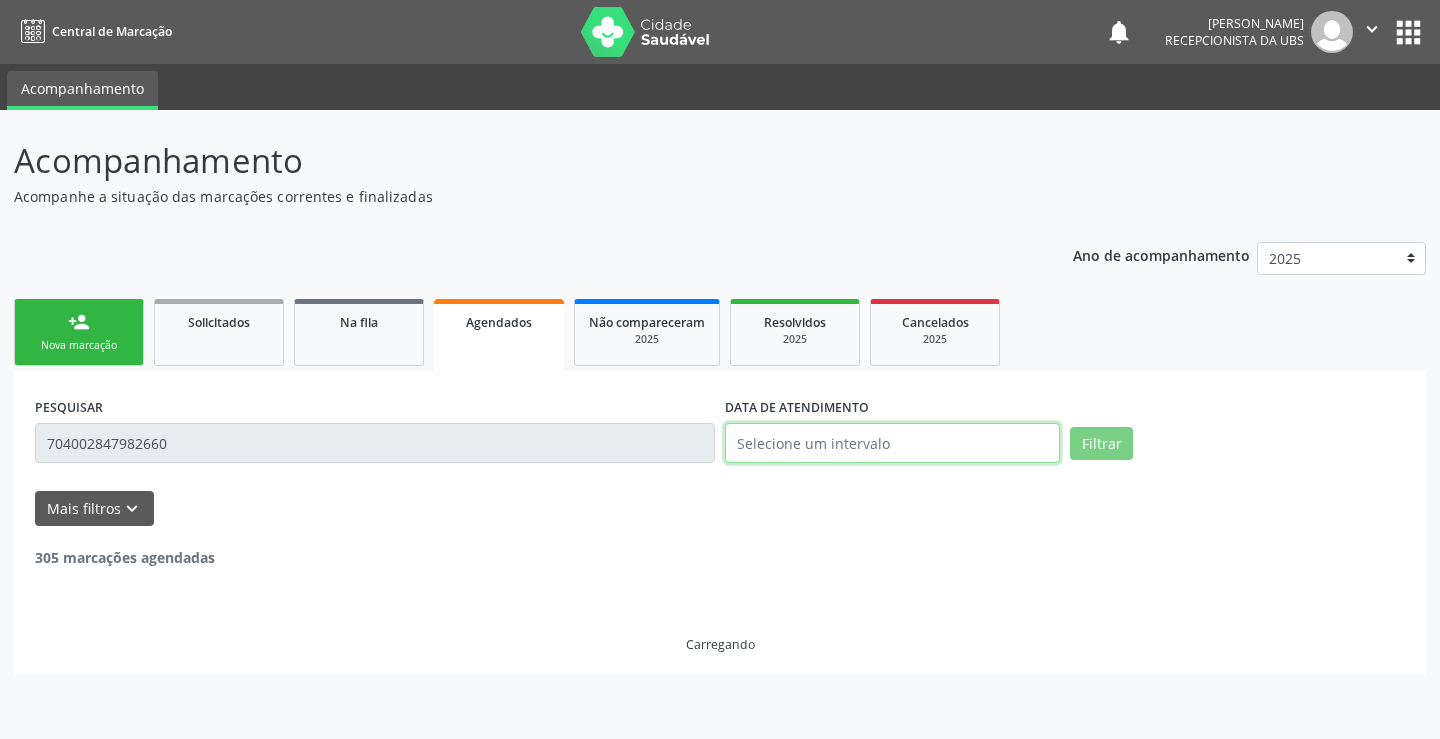 click at bounding box center [892, 443] 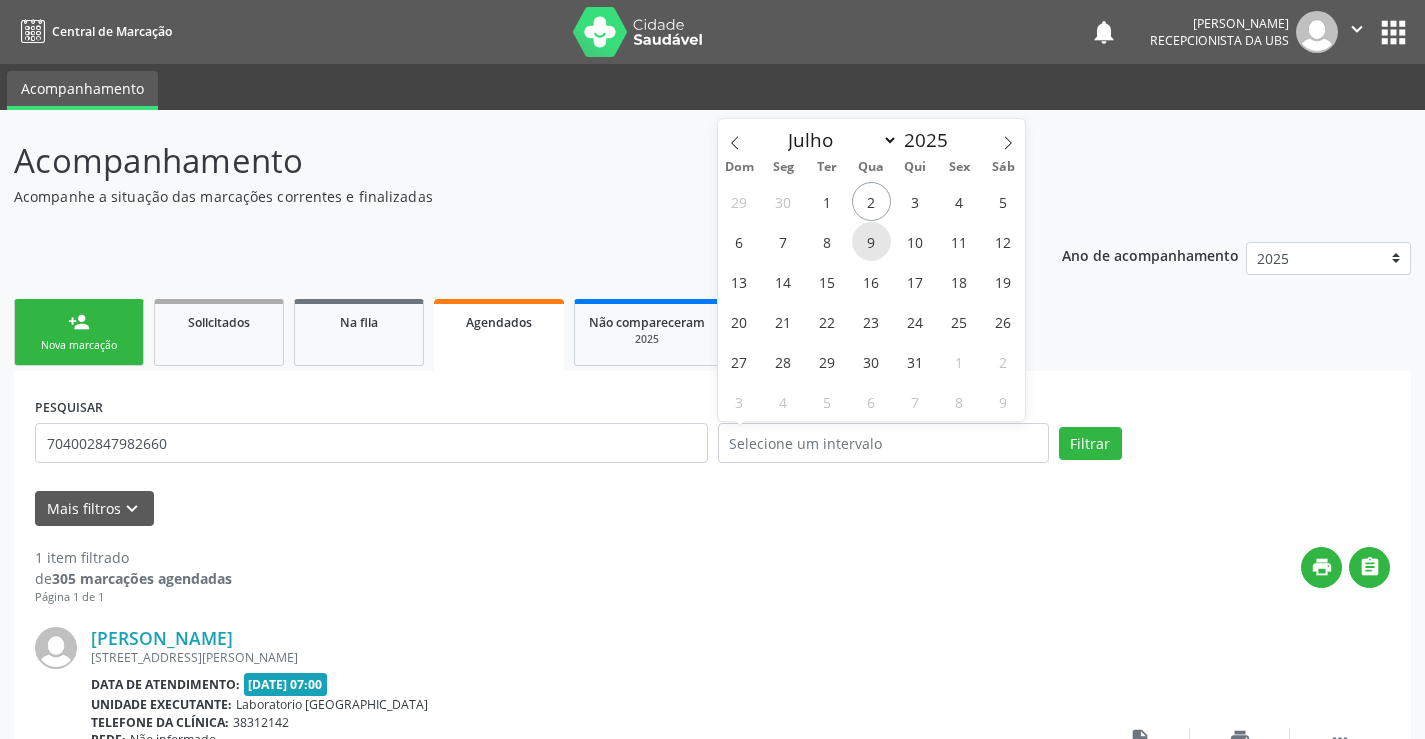 click on "9" at bounding box center (871, 241) 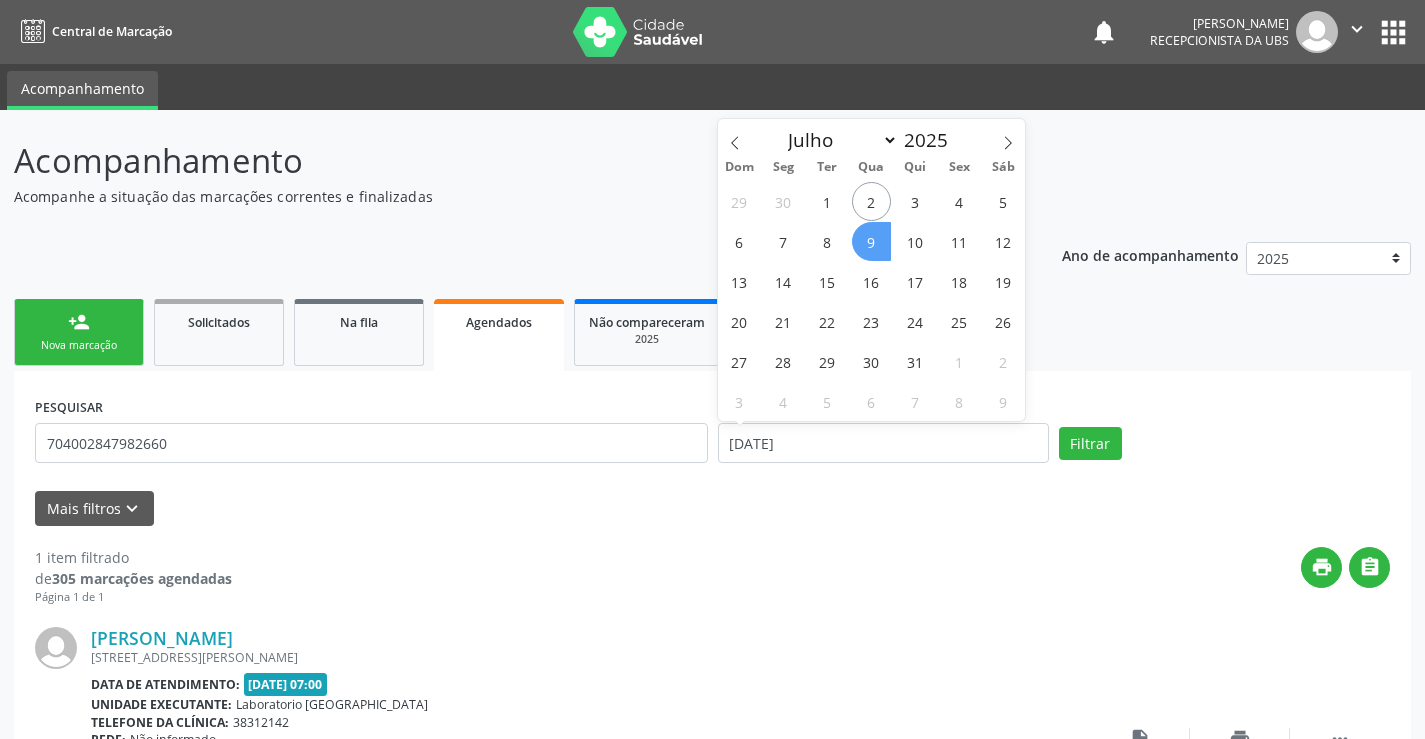 click on "9" at bounding box center (871, 241) 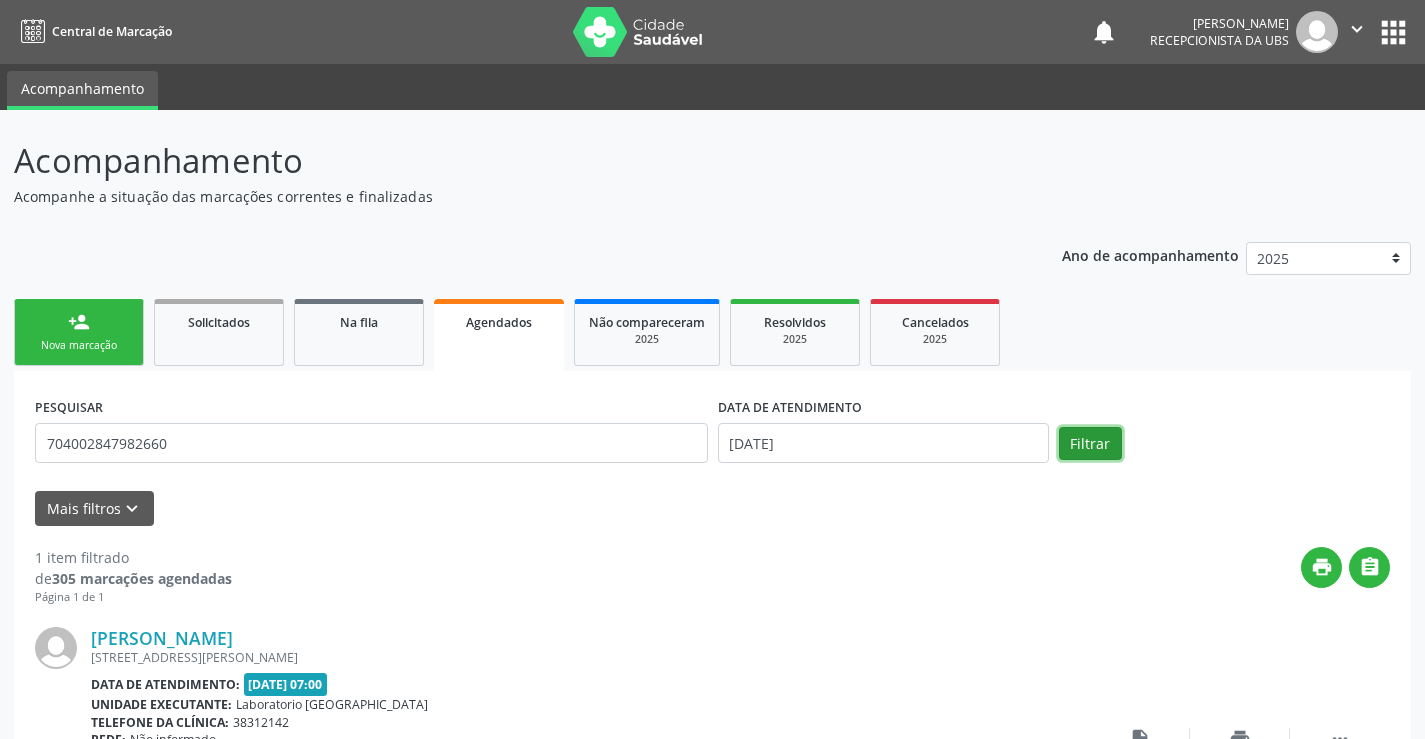 click on "Filtrar" at bounding box center (1090, 444) 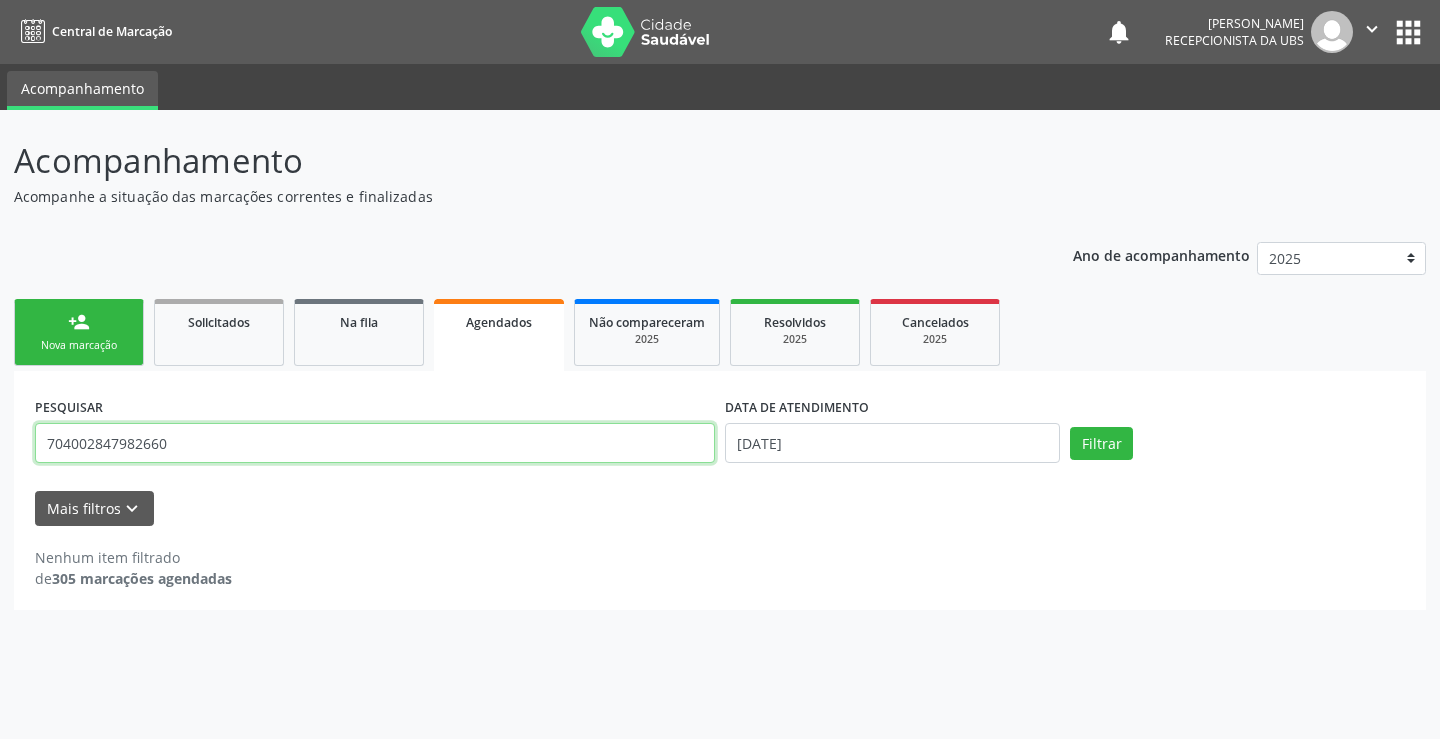 drag, startPoint x: 519, startPoint y: 442, endPoint x: 0, endPoint y: 467, distance: 519.60175 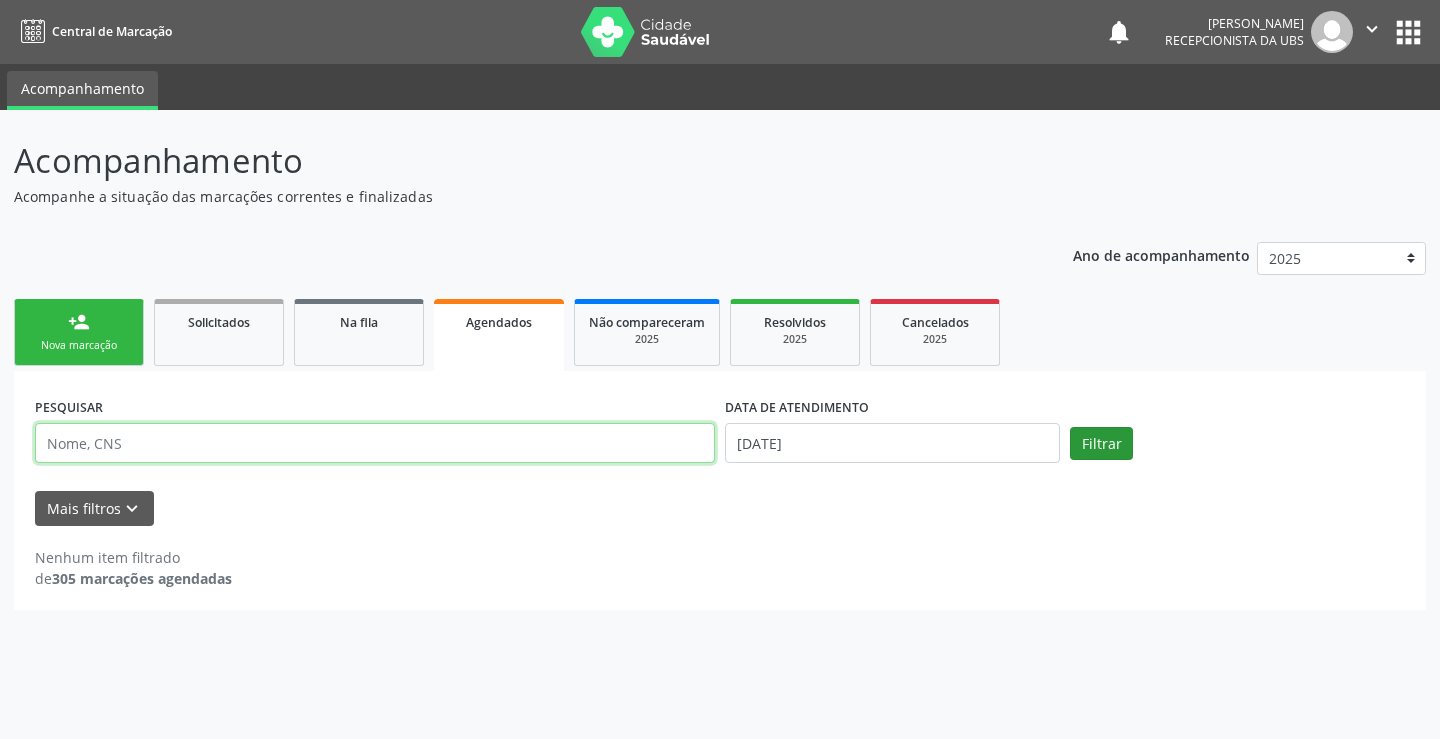 type 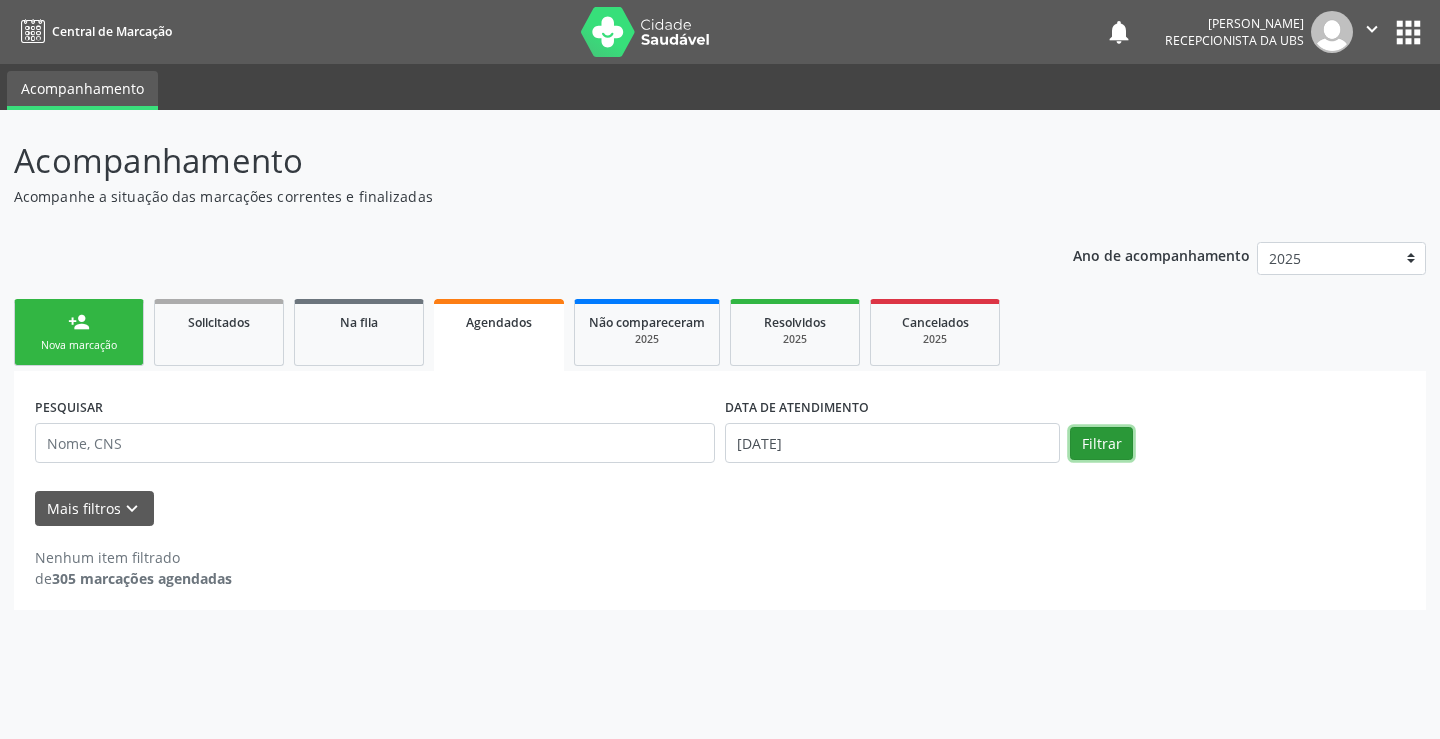 click on "Filtrar" at bounding box center (1101, 444) 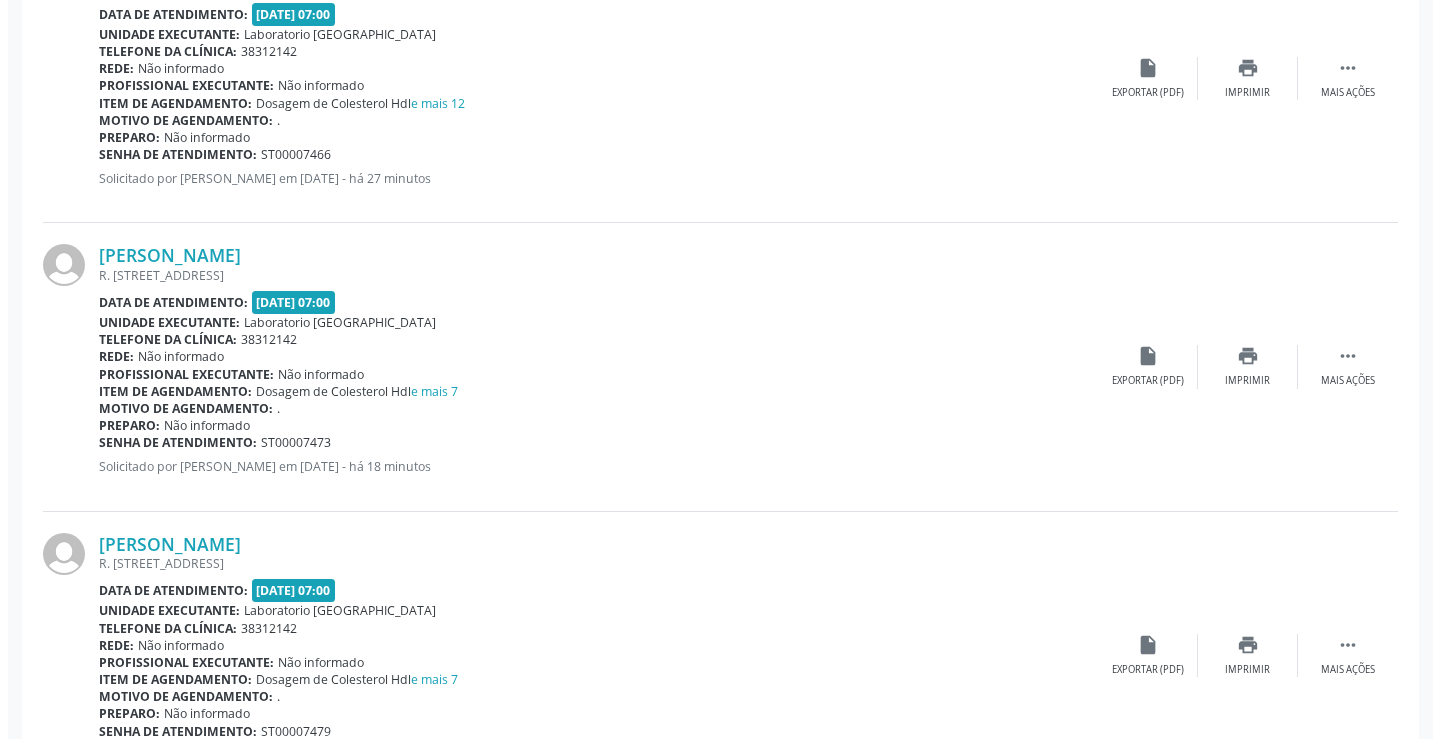 scroll, scrollTop: 2500, scrollLeft: 0, axis: vertical 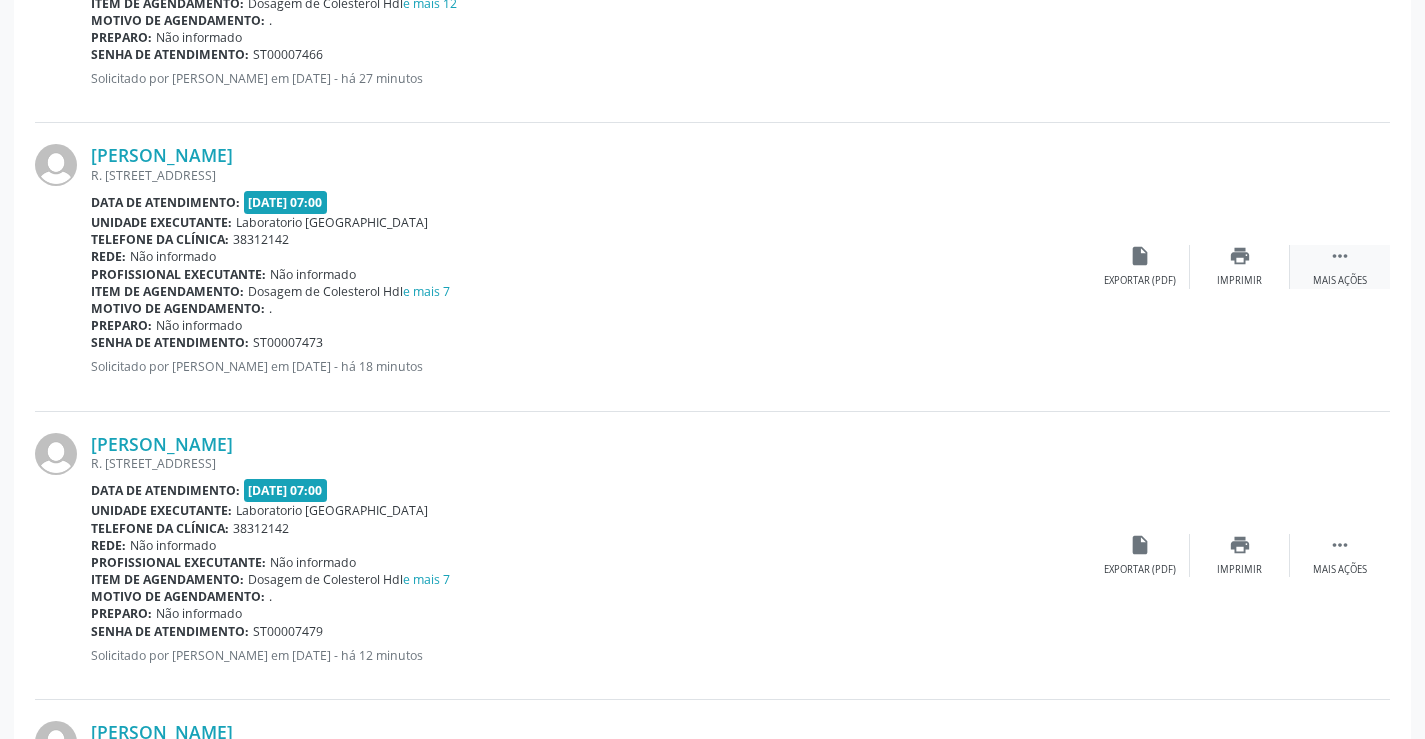 click on "" at bounding box center (1340, 256) 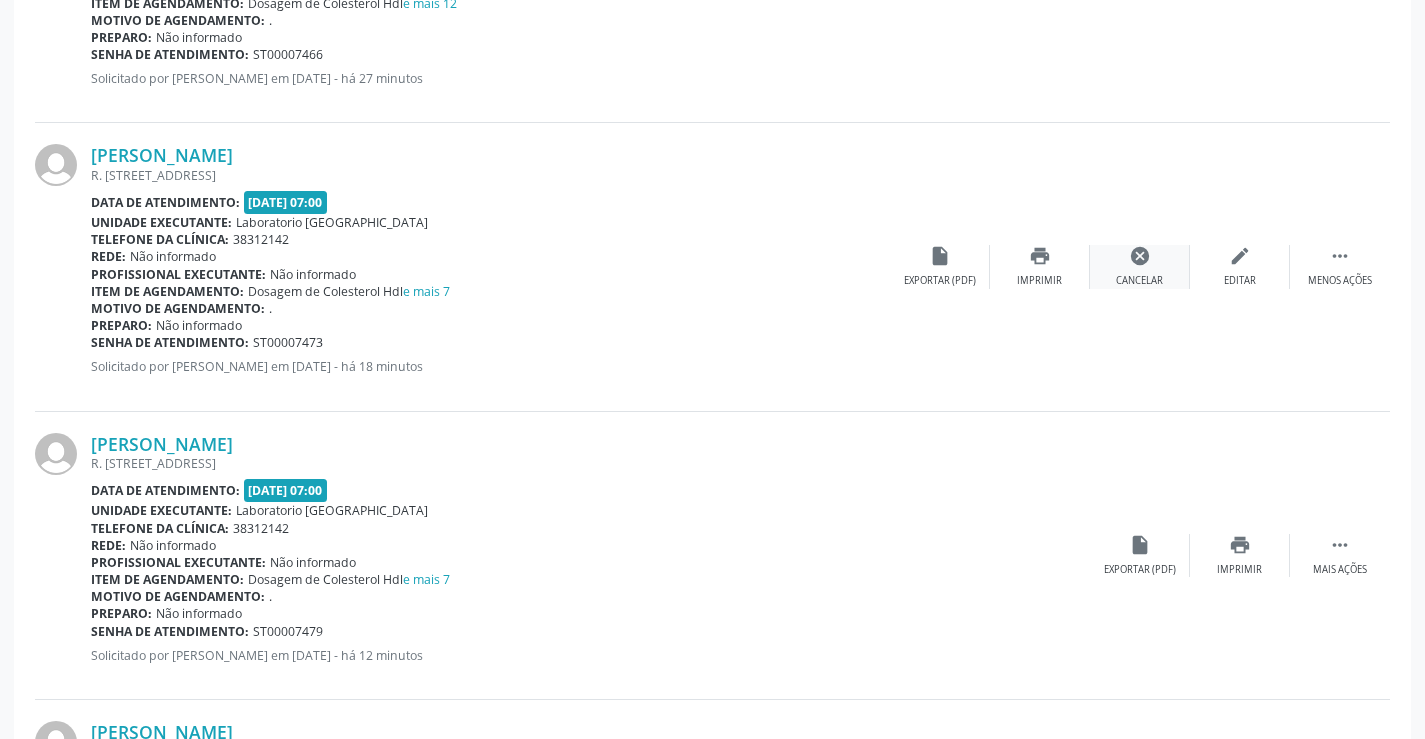 click on "cancel" at bounding box center [1140, 256] 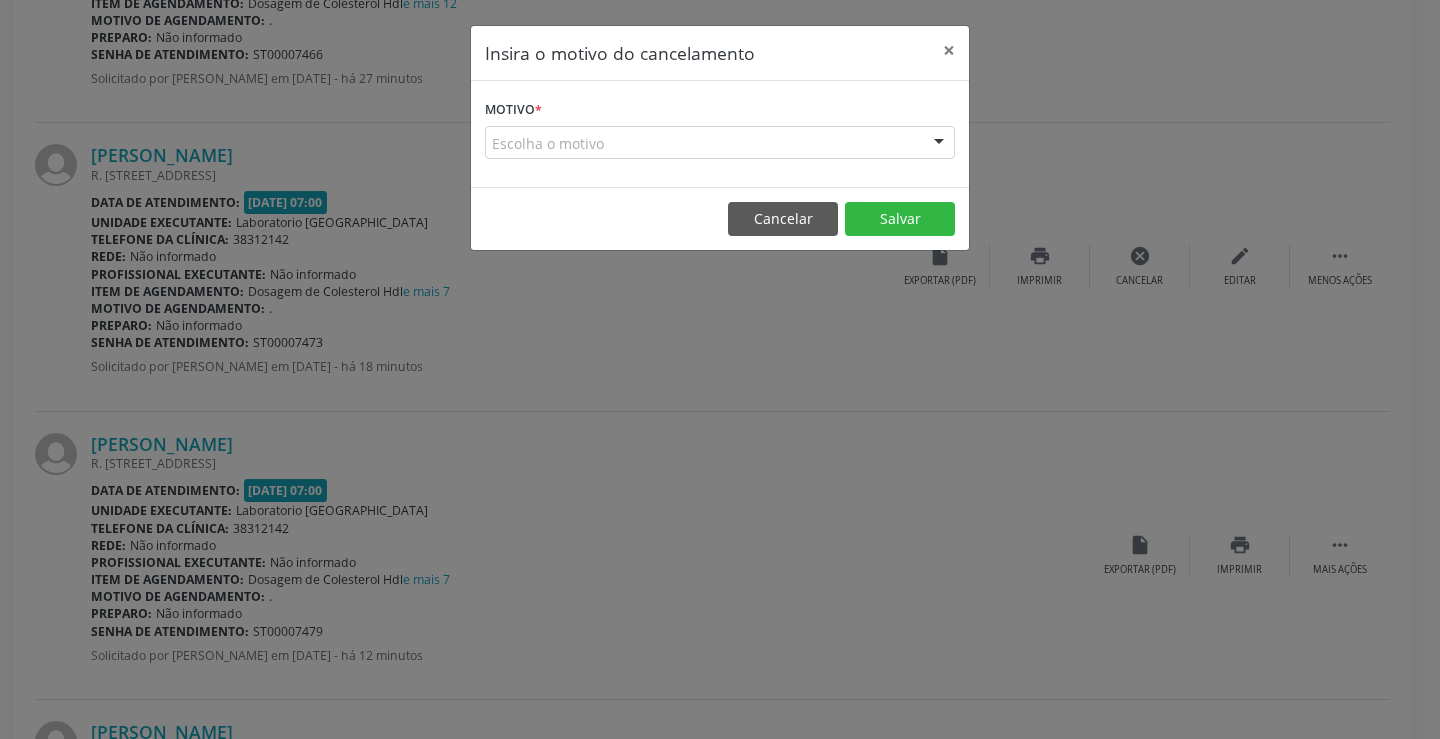 click on "Escolha o motivo" at bounding box center (720, 143) 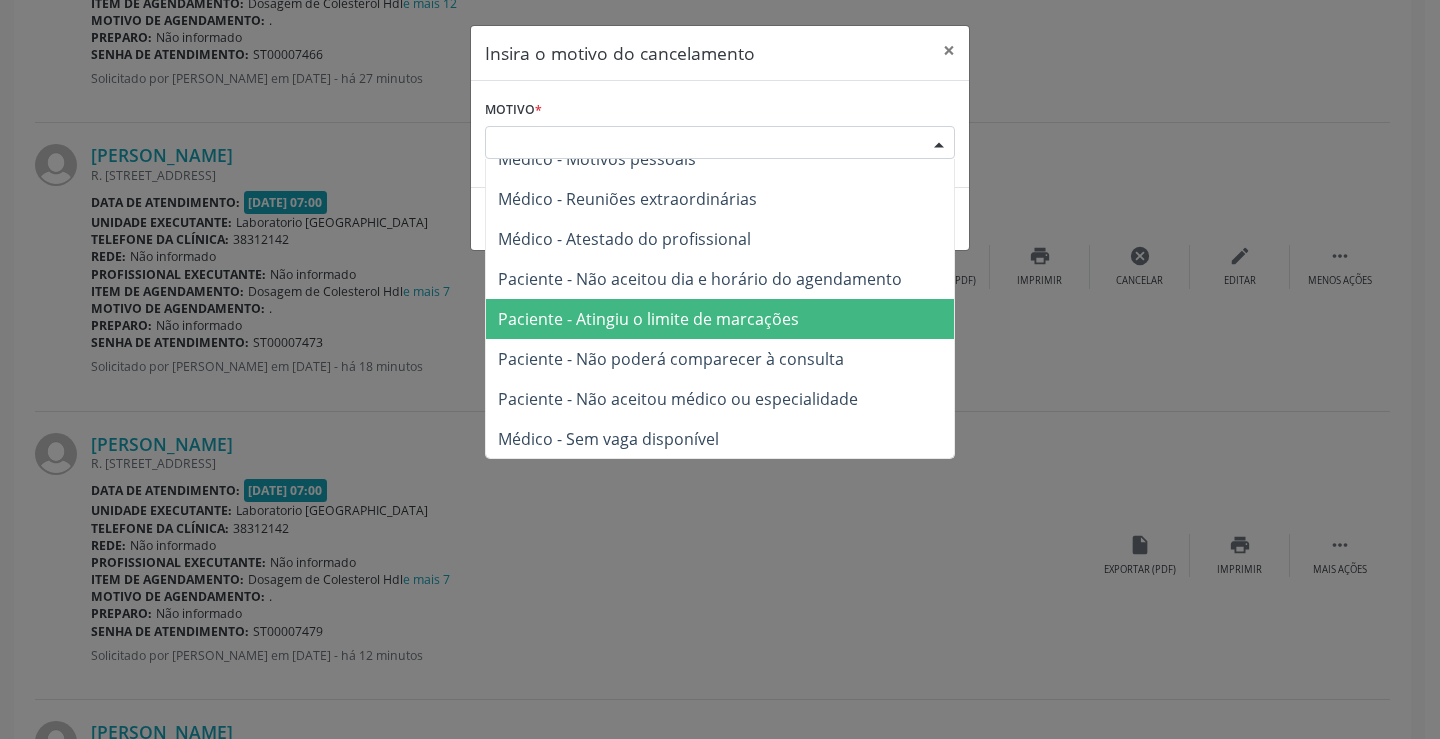scroll, scrollTop: 101, scrollLeft: 0, axis: vertical 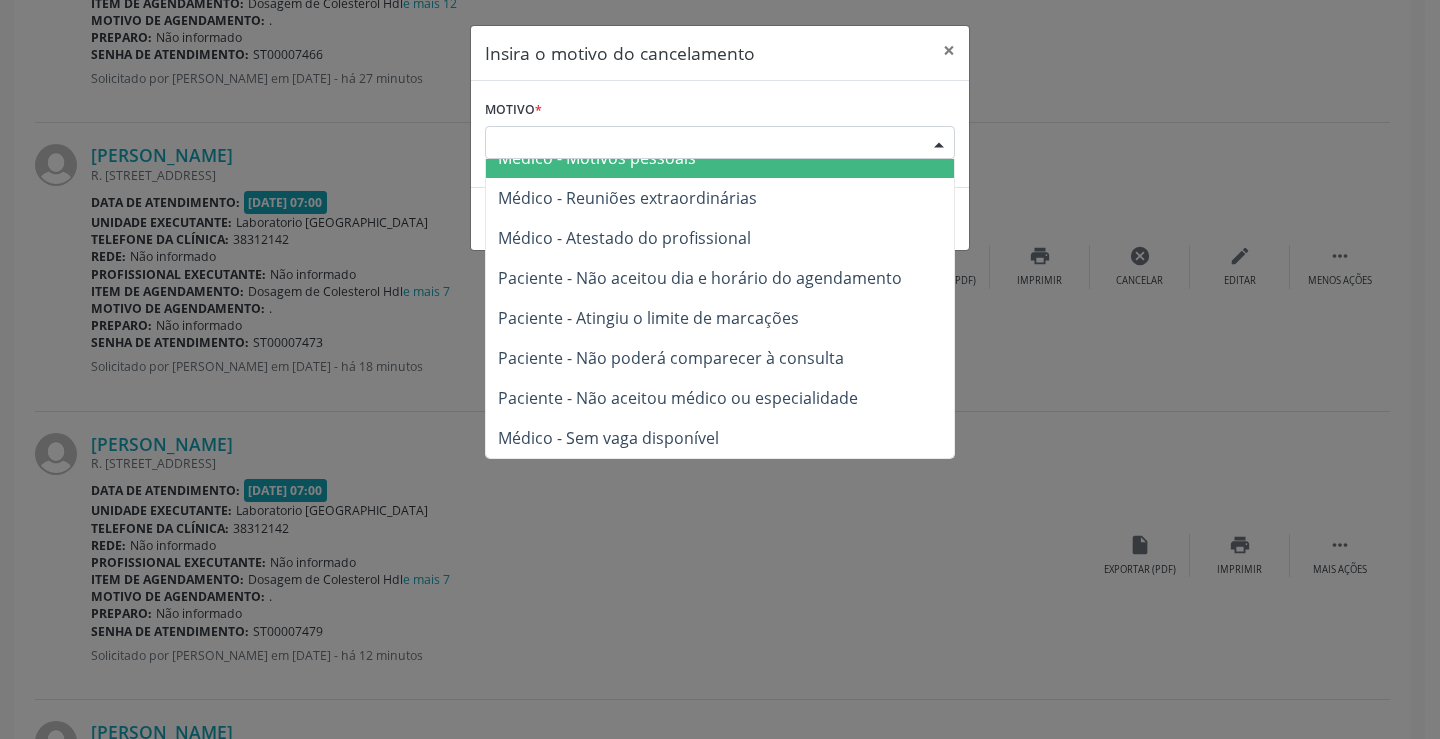 click on "Escolha o motivo" at bounding box center (720, 143) 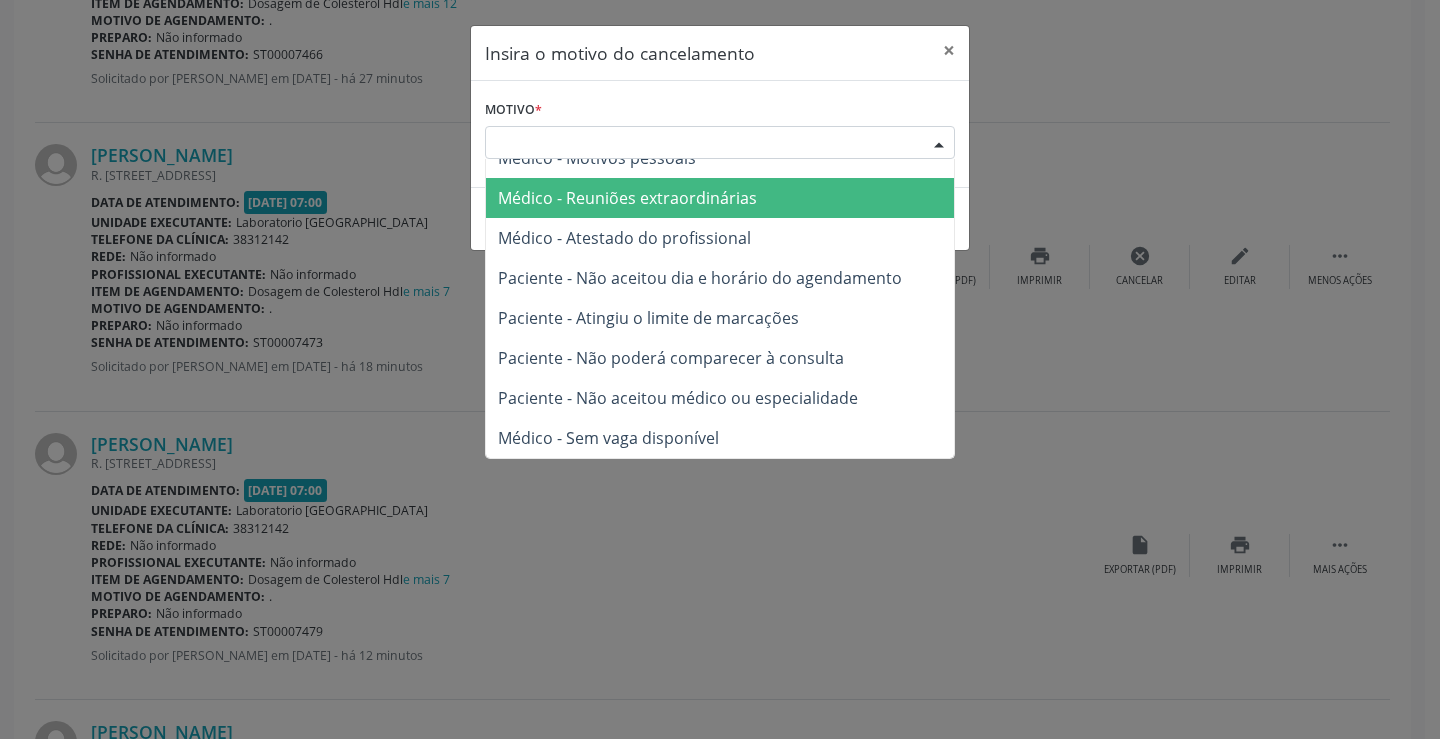 scroll, scrollTop: 0, scrollLeft: 0, axis: both 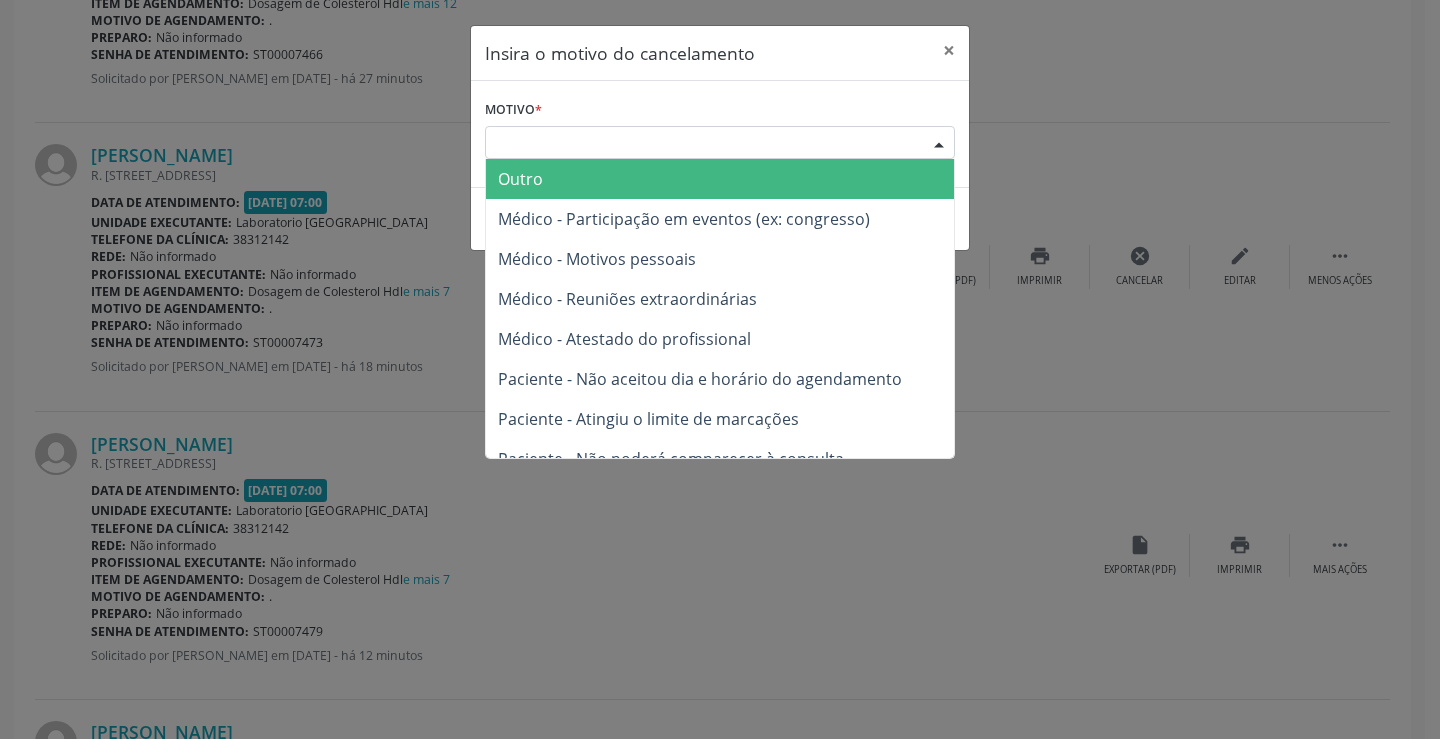 click on "Outro" at bounding box center [720, 179] 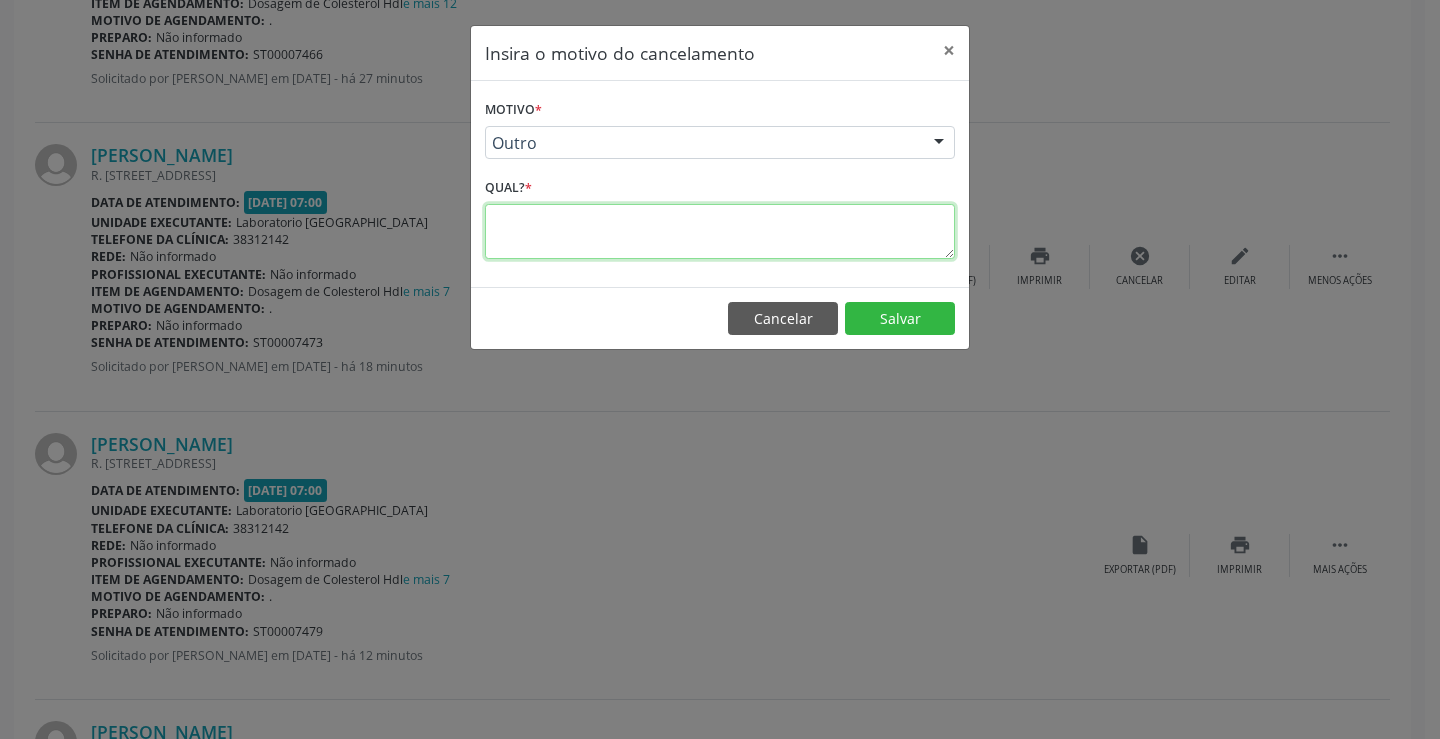 click at bounding box center [720, 231] 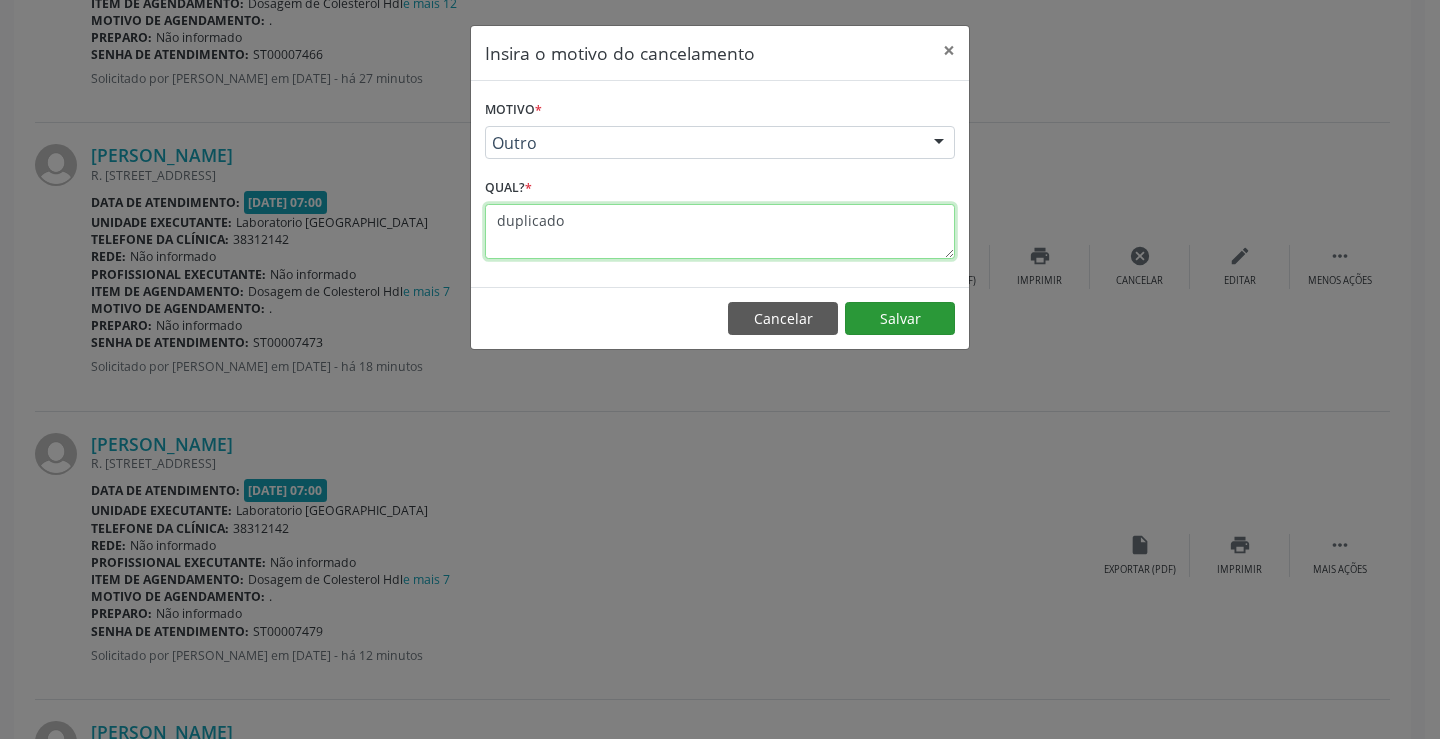 type on "duplicado" 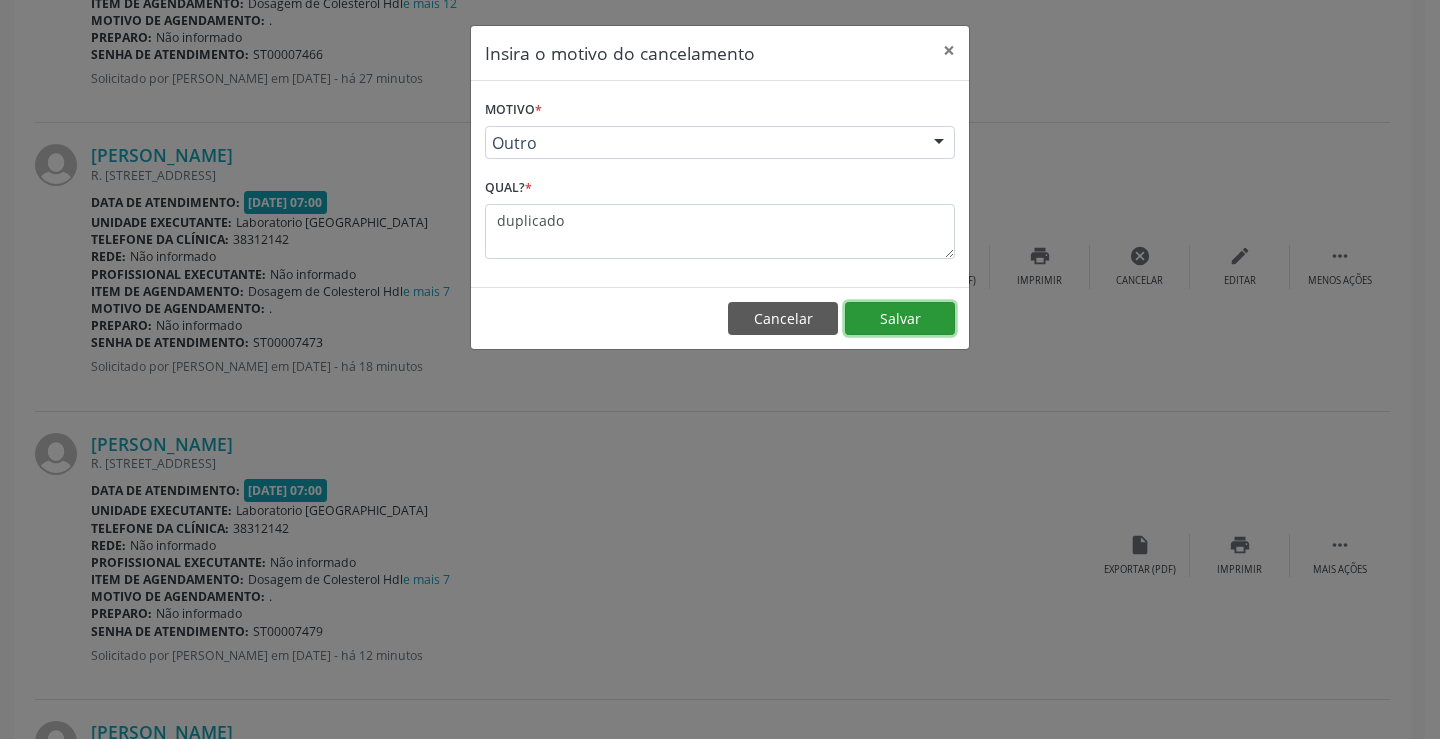 click on "Salvar" at bounding box center [900, 319] 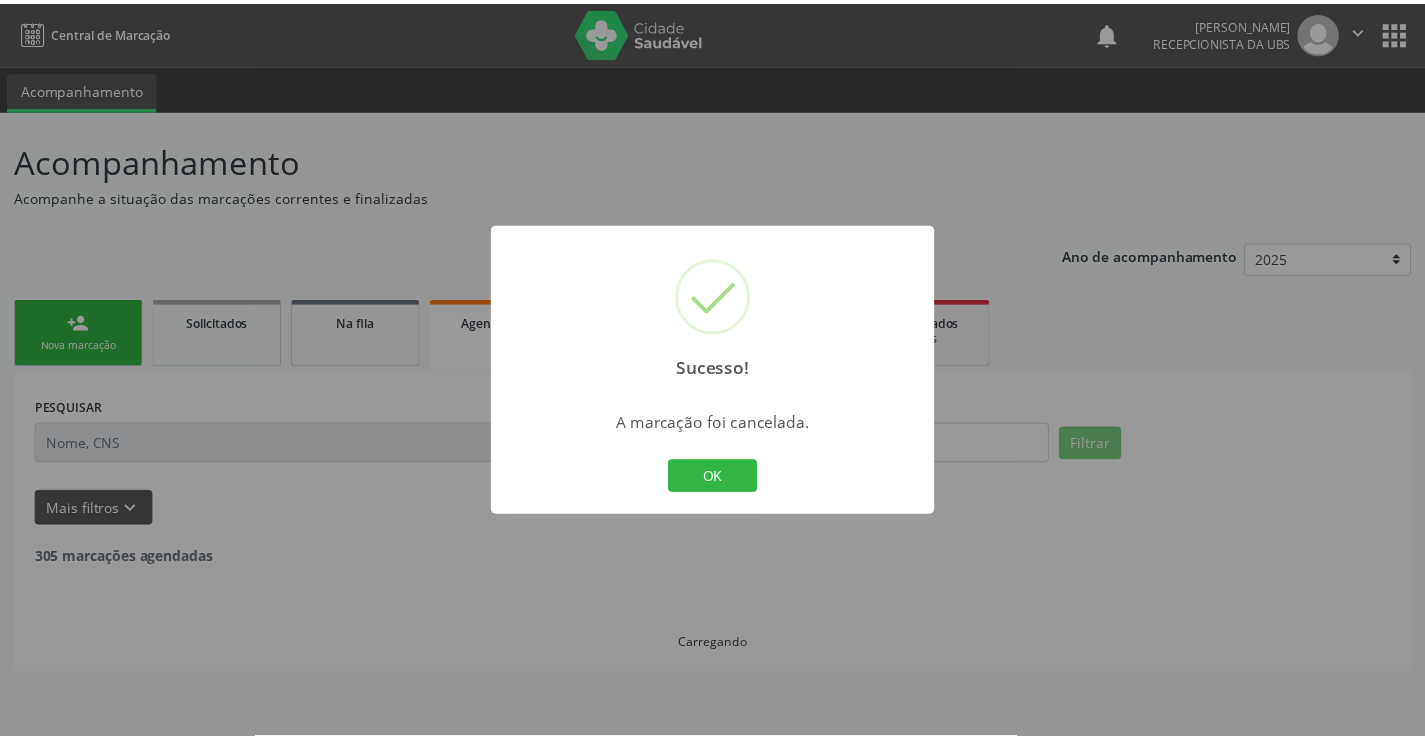 scroll, scrollTop: 0, scrollLeft: 0, axis: both 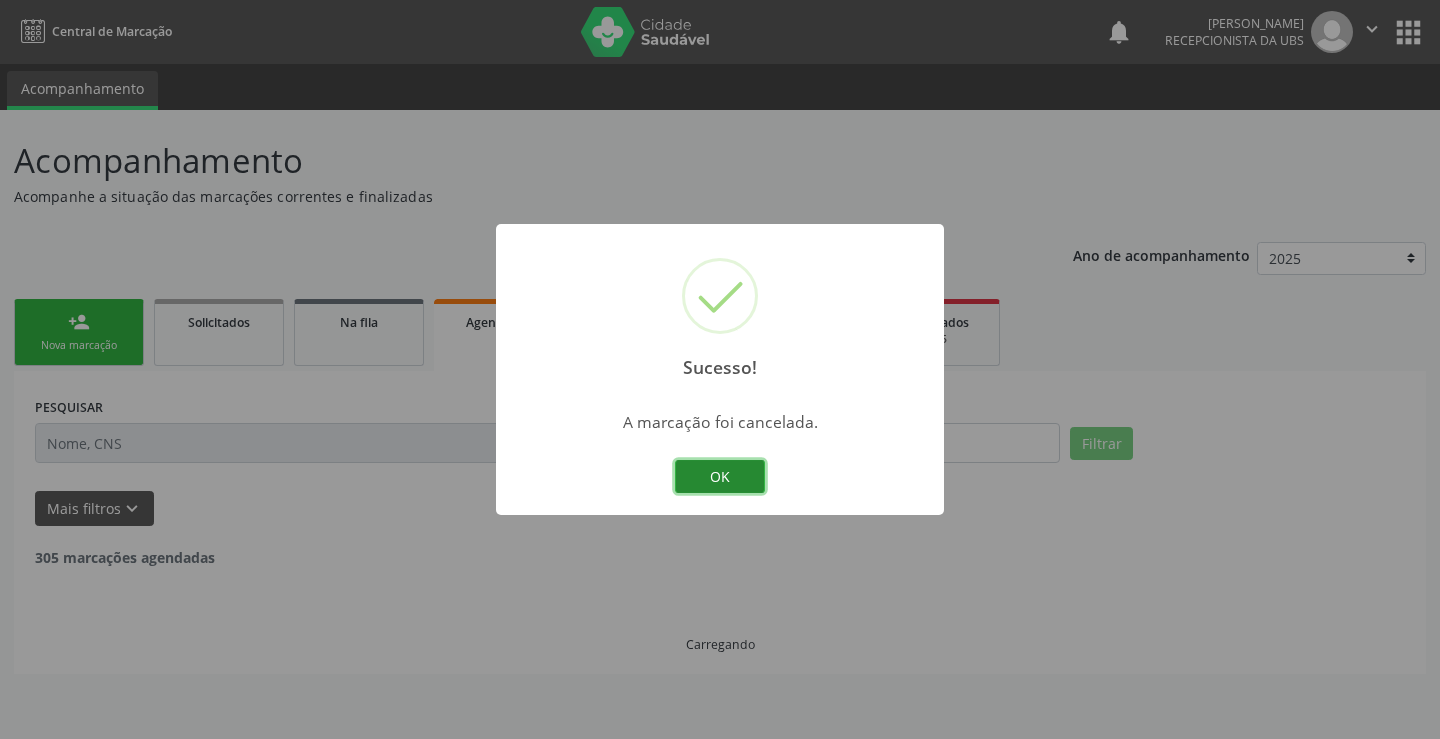 click on "OK" at bounding box center [720, 477] 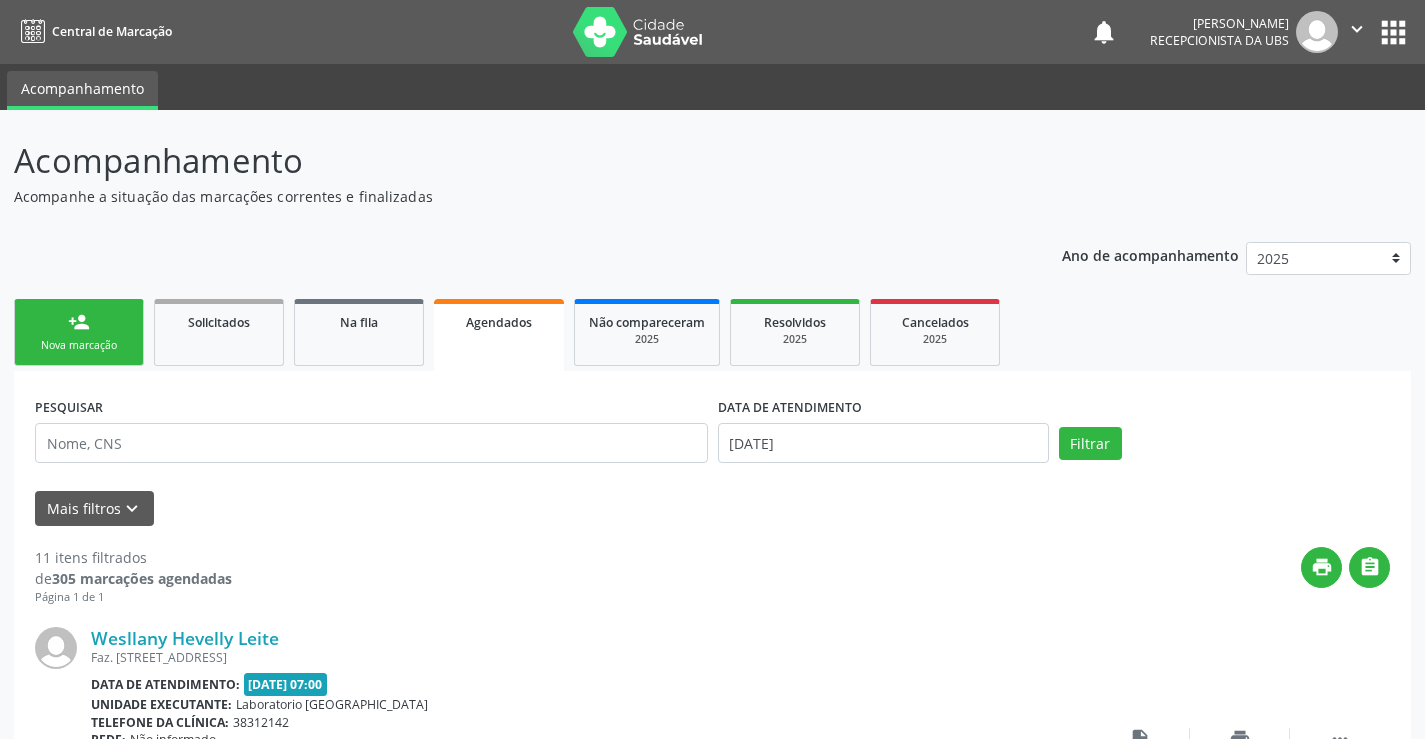 click on "Nova marcação" at bounding box center (79, 345) 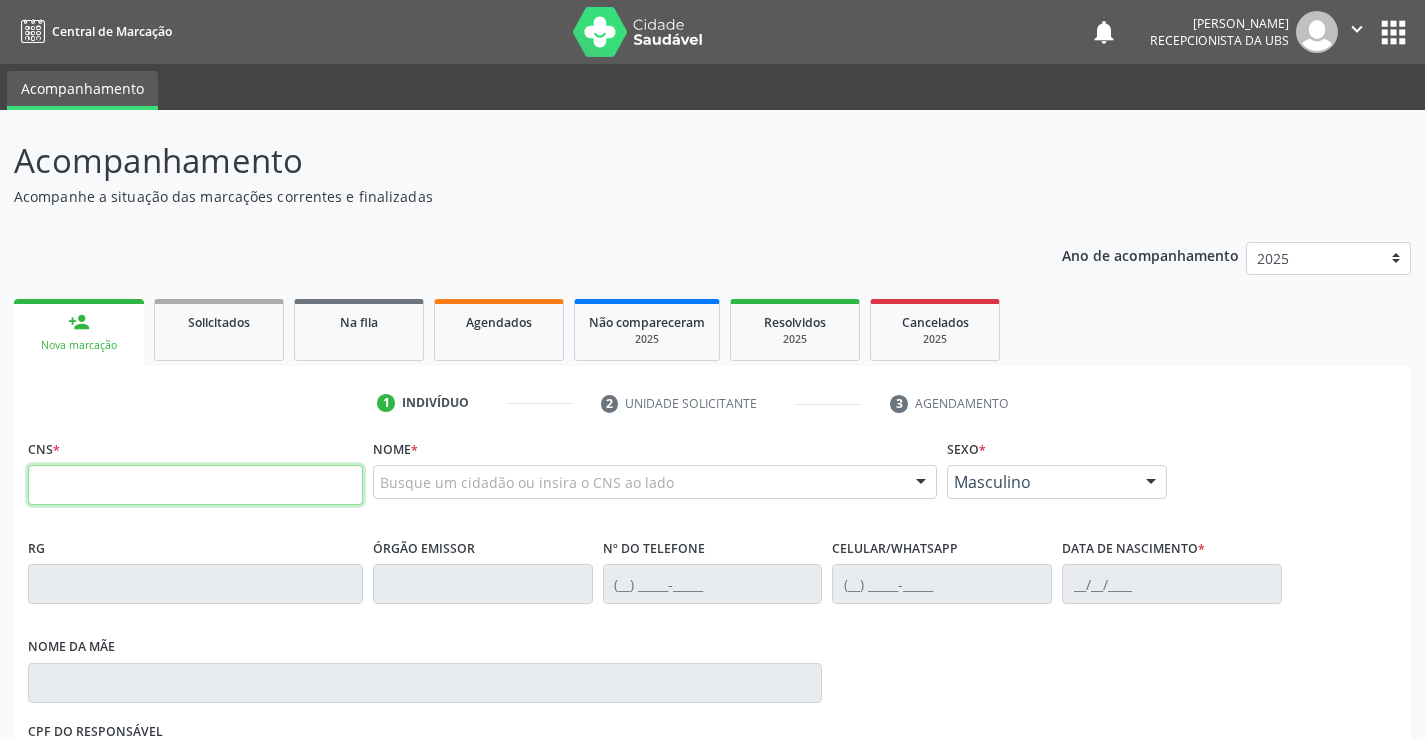 click at bounding box center [195, 485] 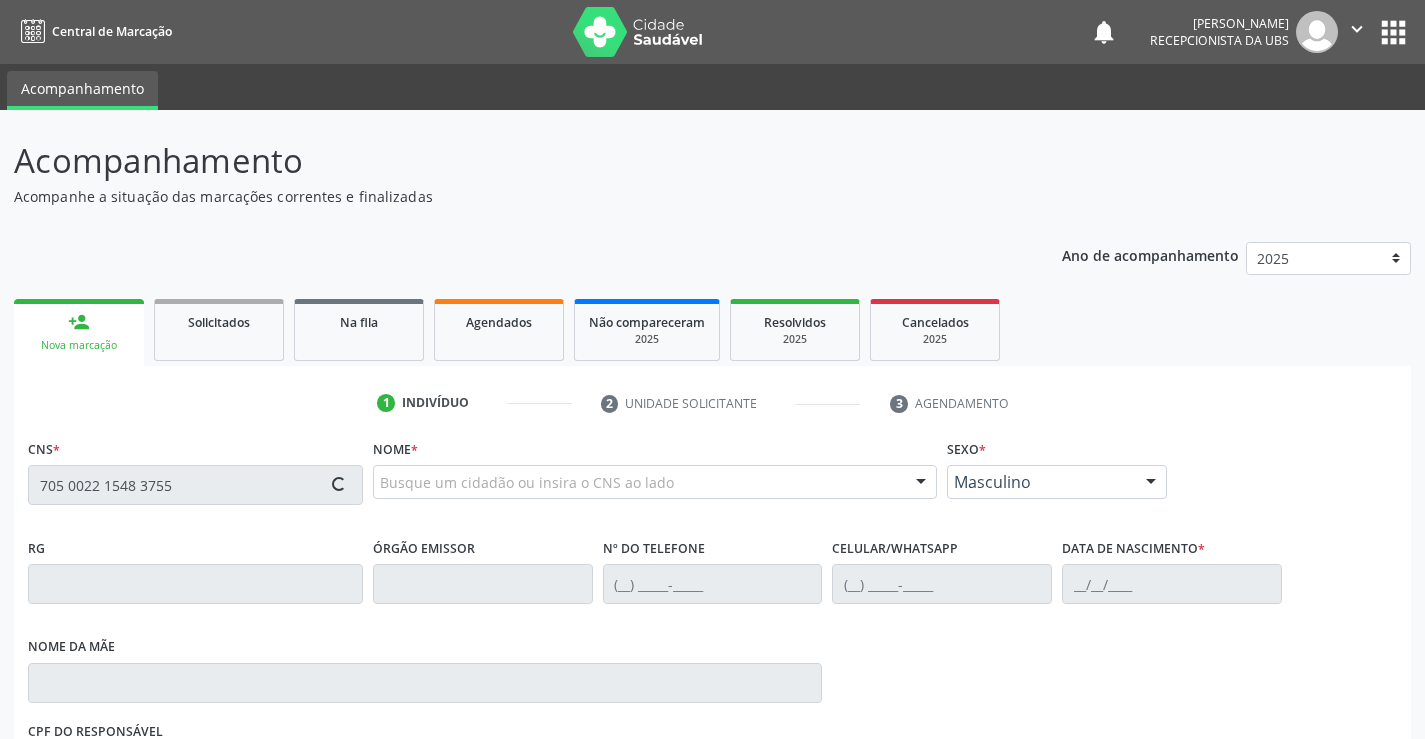 type on "705 0022 1548 3755" 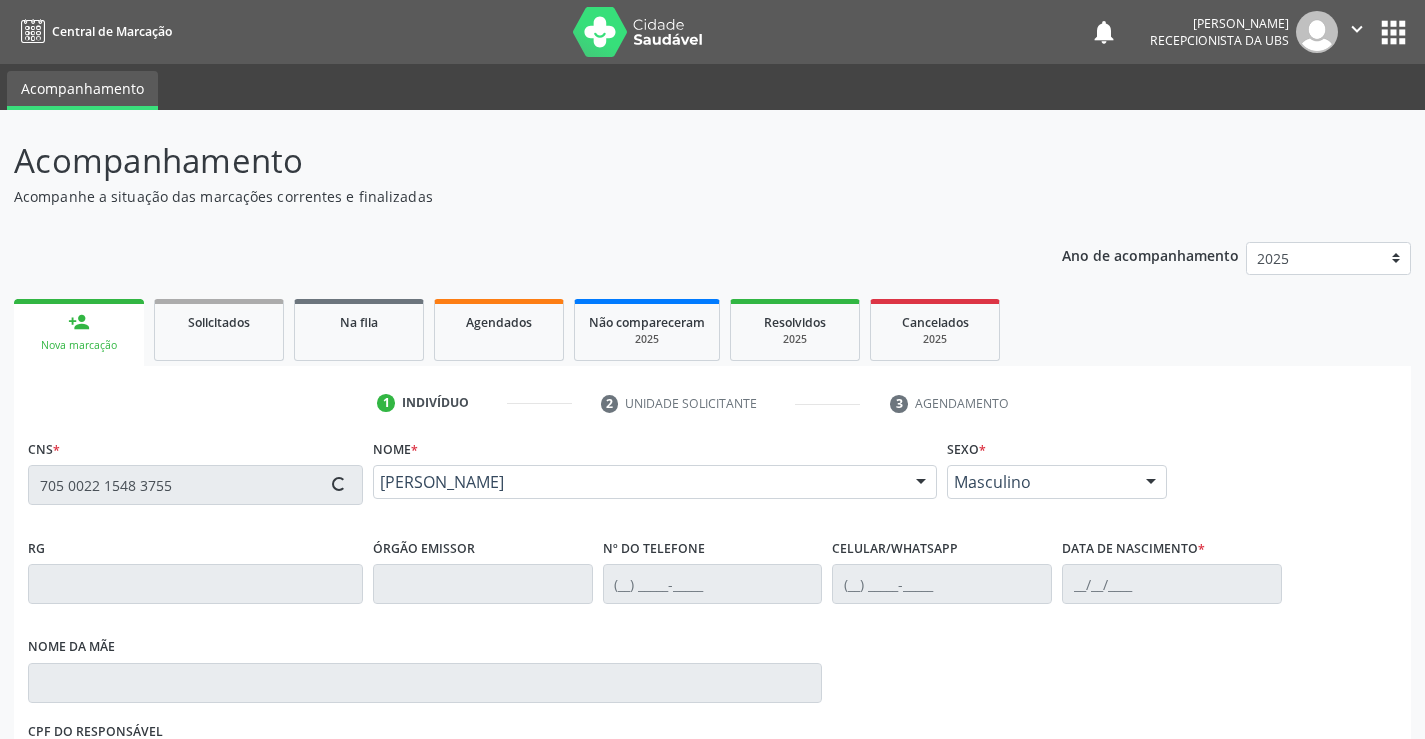 type on "[PHONE_NUMBER]" 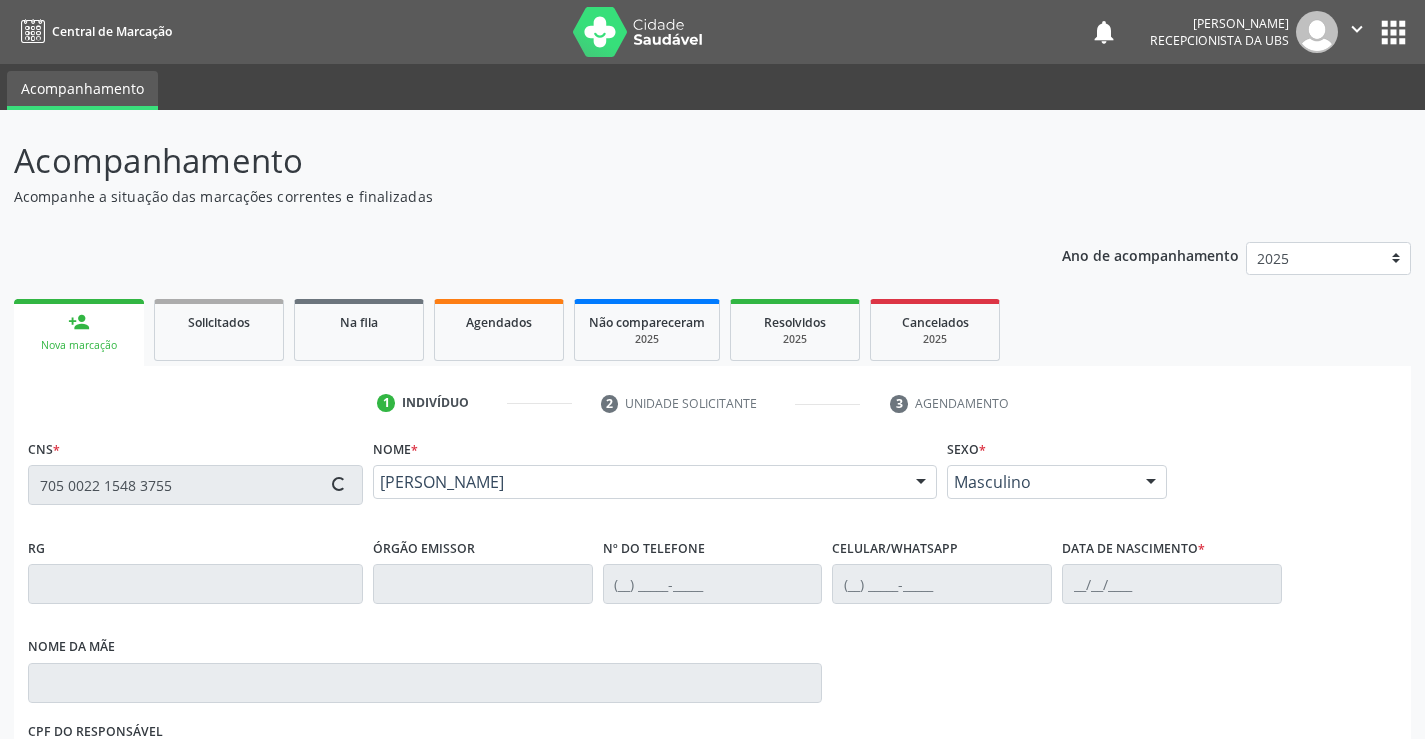 type on "[DATE]" 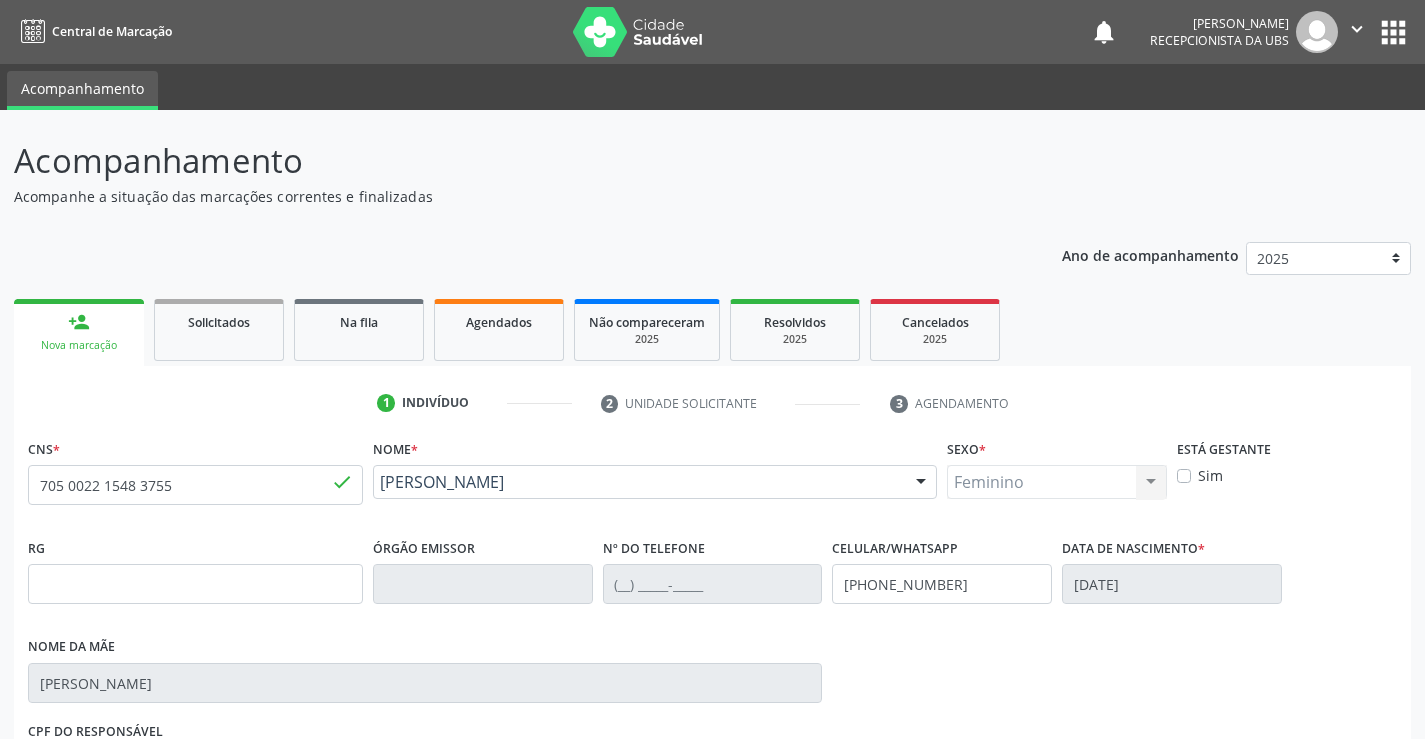drag, startPoint x: 598, startPoint y: 506, endPoint x: 374, endPoint y: 483, distance: 225.1777 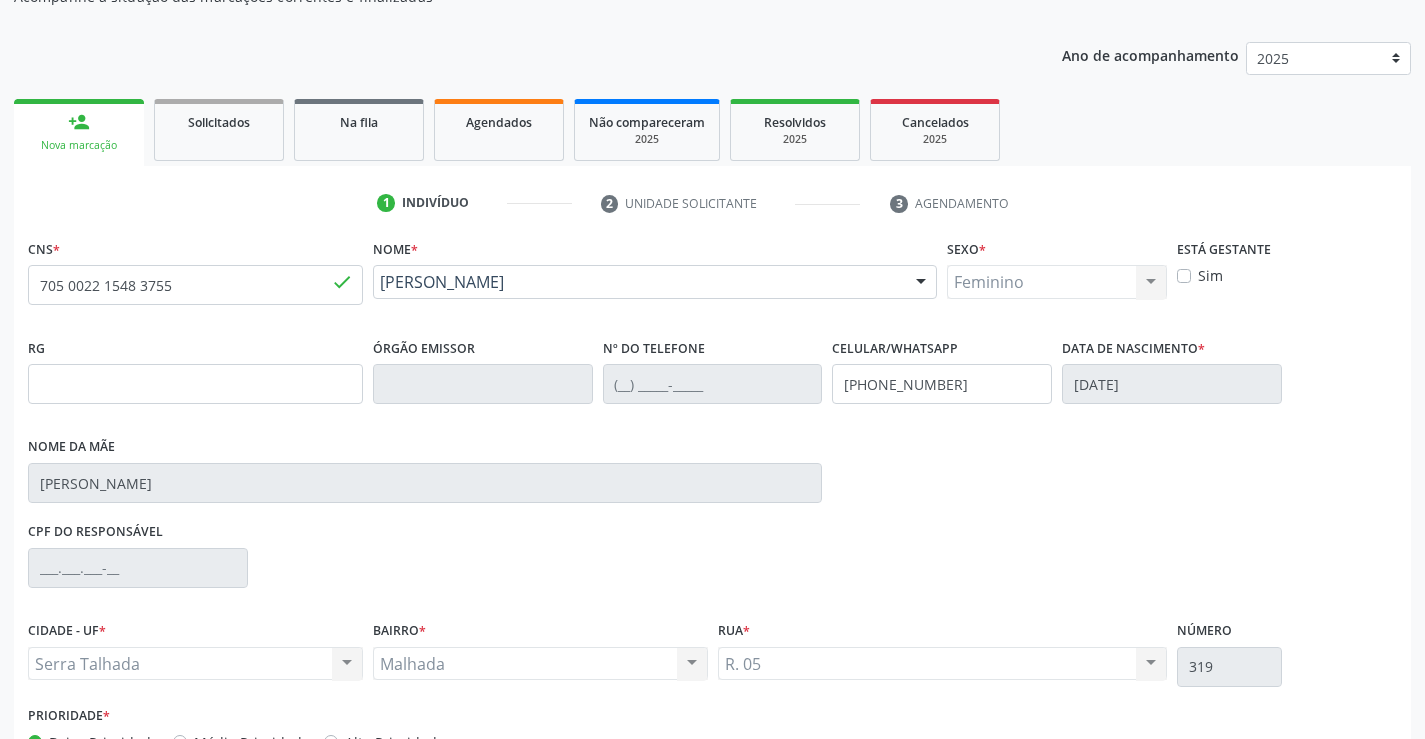 scroll, scrollTop: 331, scrollLeft: 0, axis: vertical 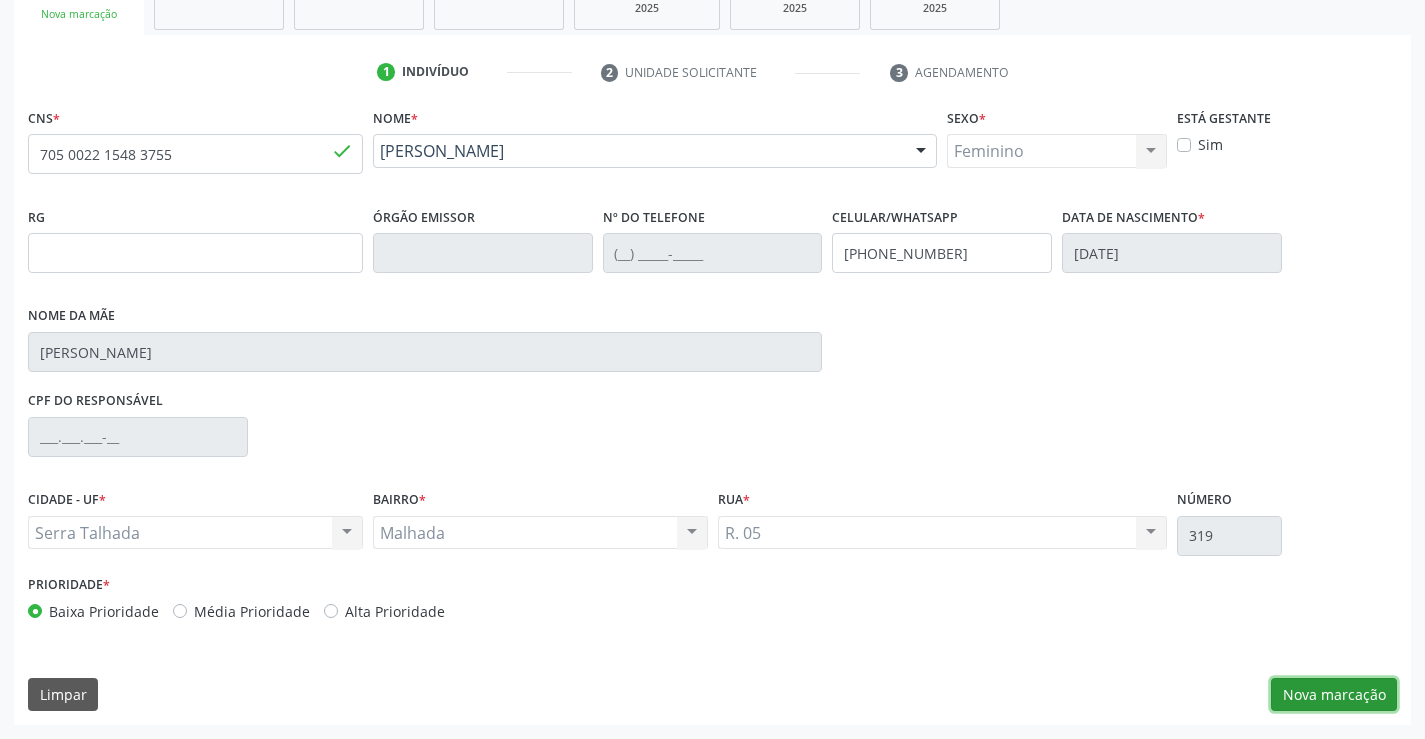 click on "Nova marcação" at bounding box center [1334, 695] 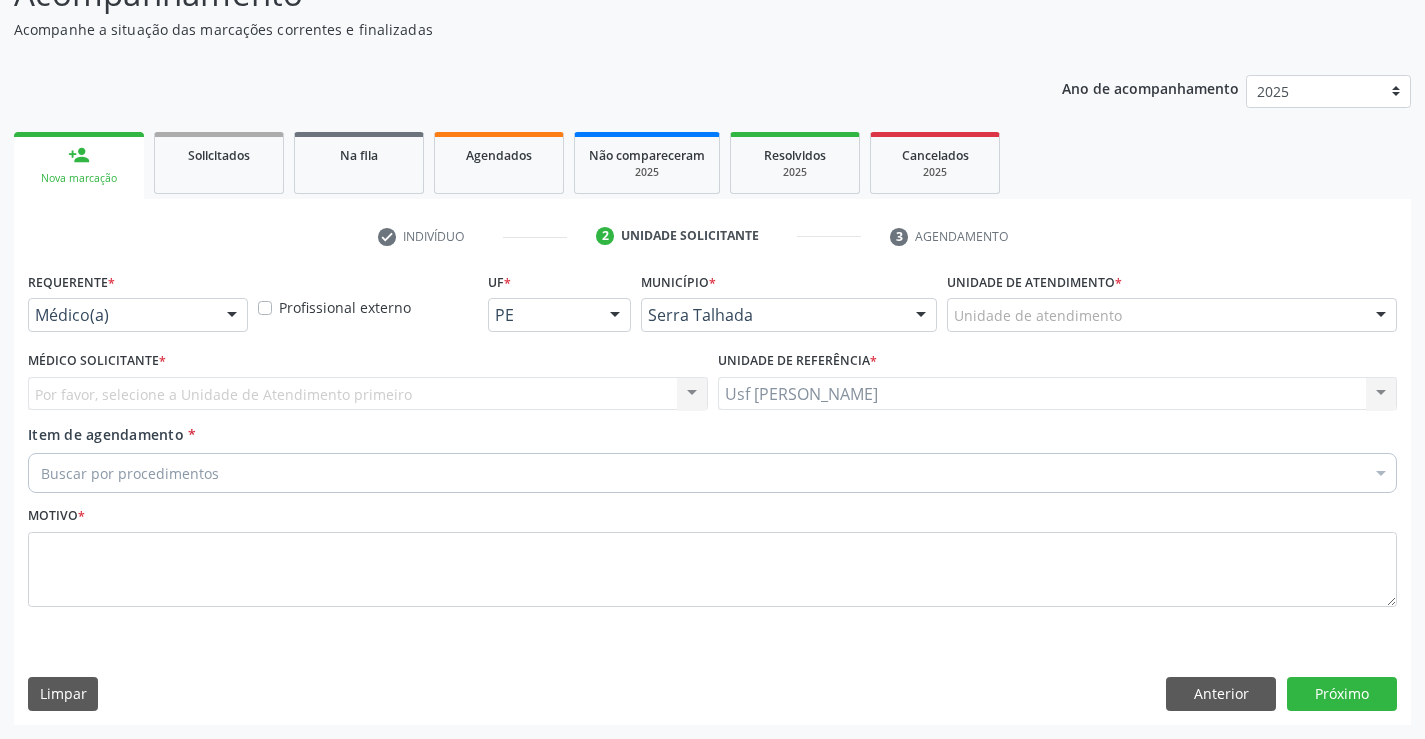 scroll, scrollTop: 167, scrollLeft: 0, axis: vertical 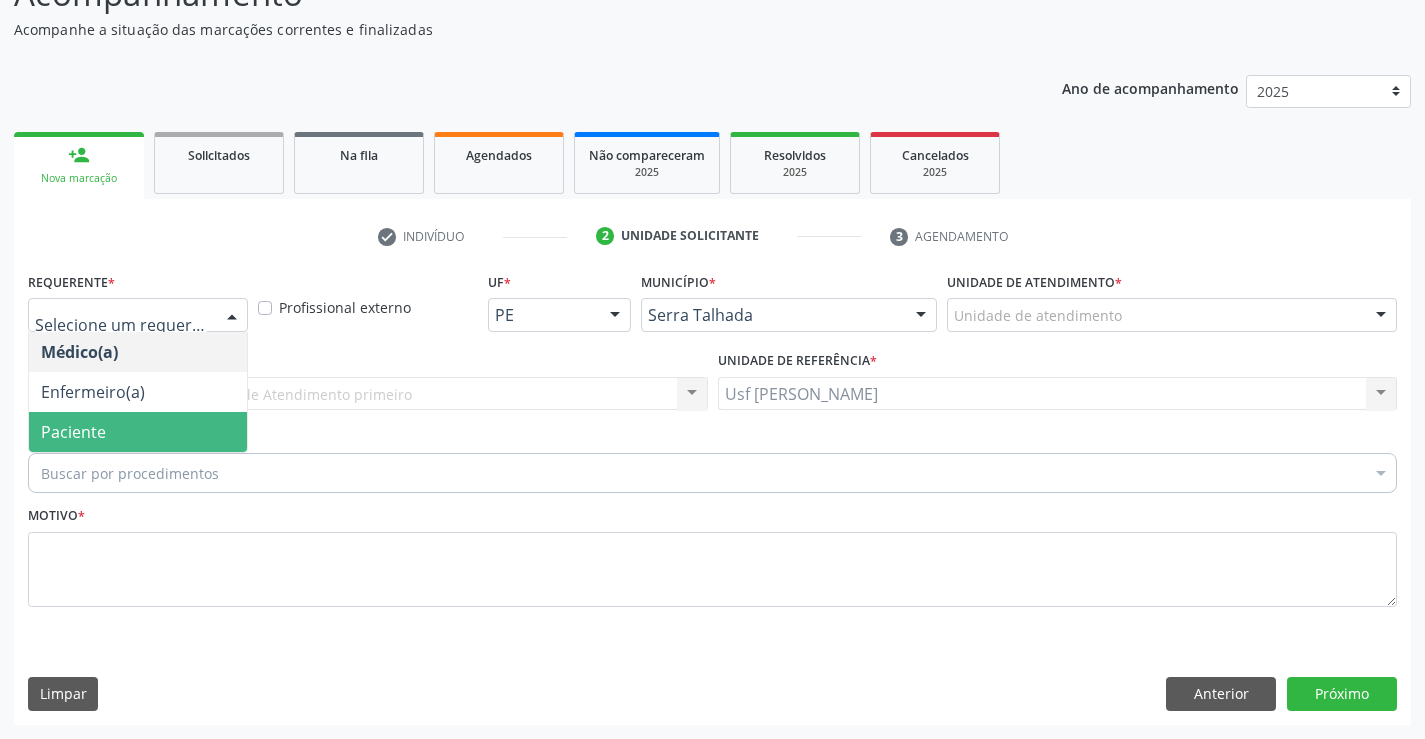 click on "Paciente" at bounding box center [138, 432] 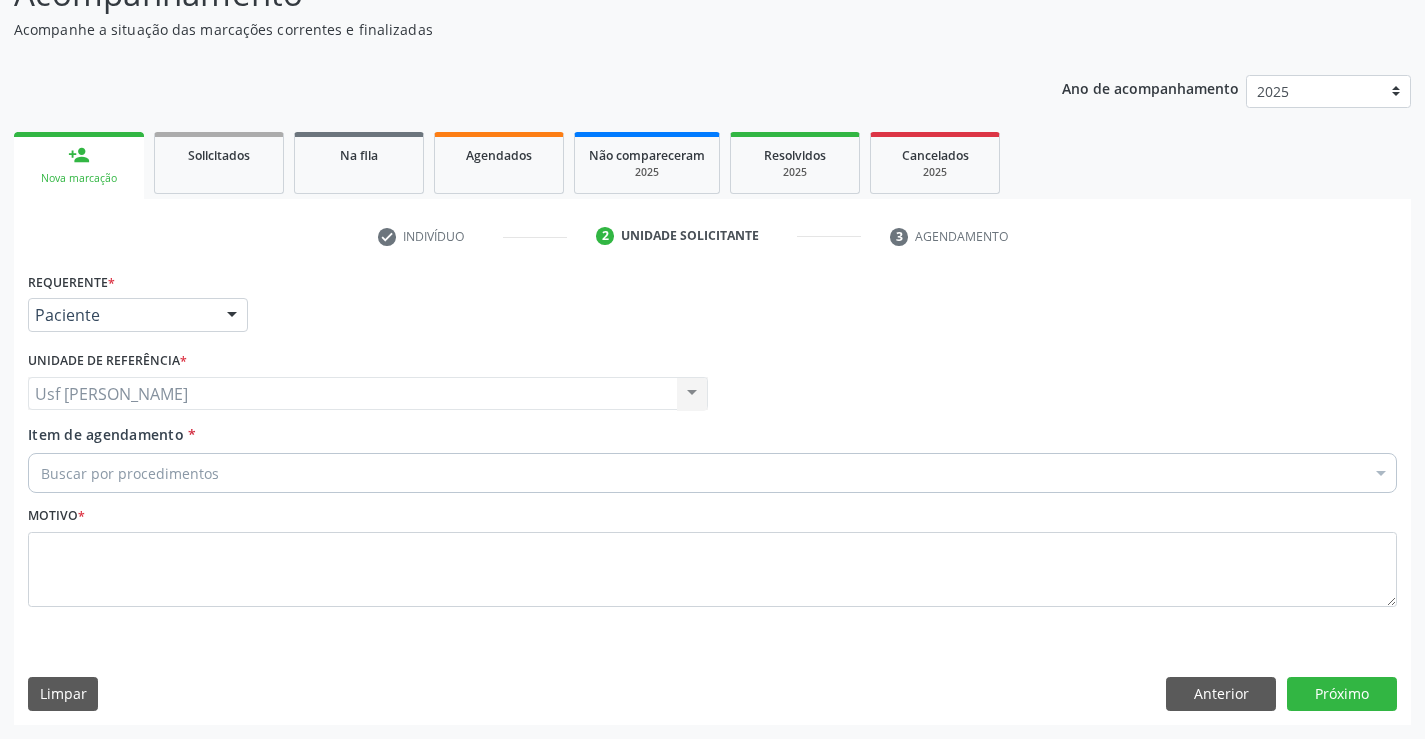 click on "Buscar por procedimentos" at bounding box center [712, 473] 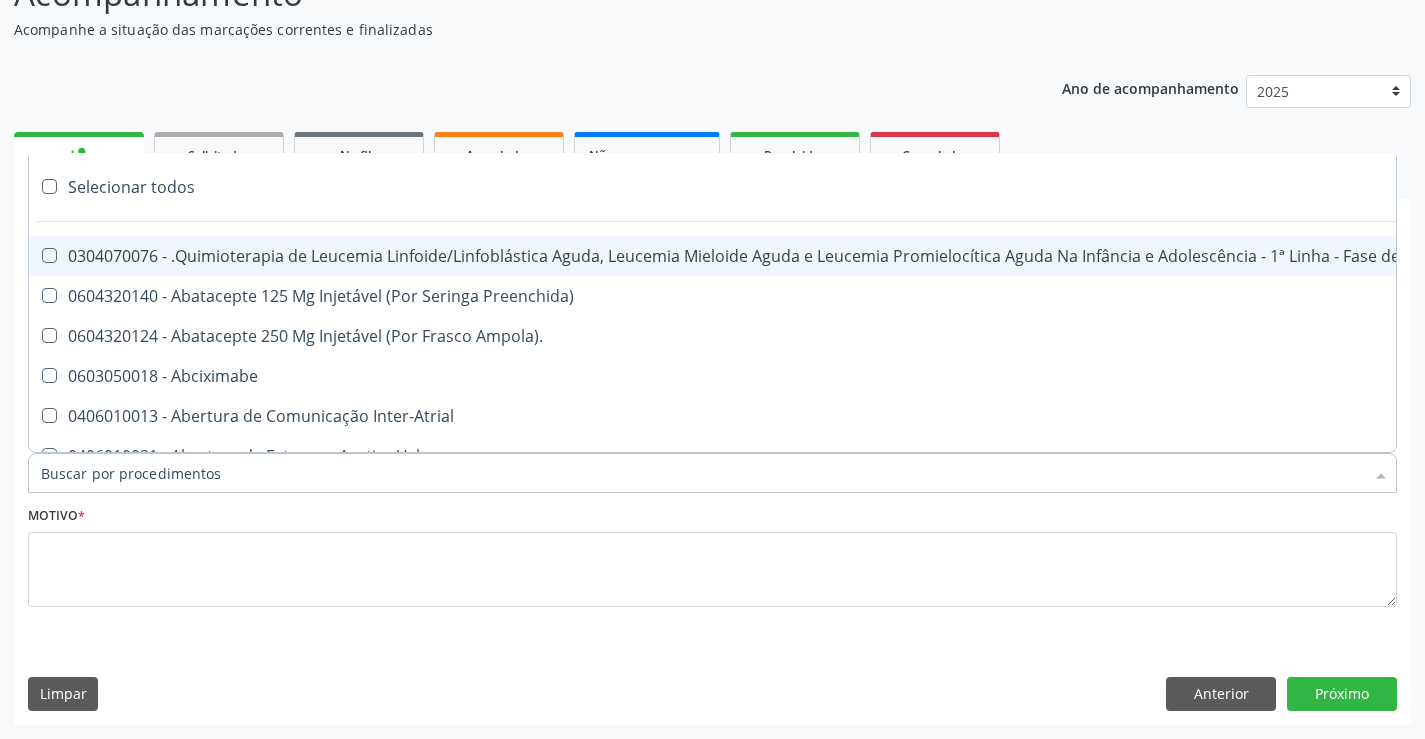 click on "Item de agendamento
*" at bounding box center [702, 473] 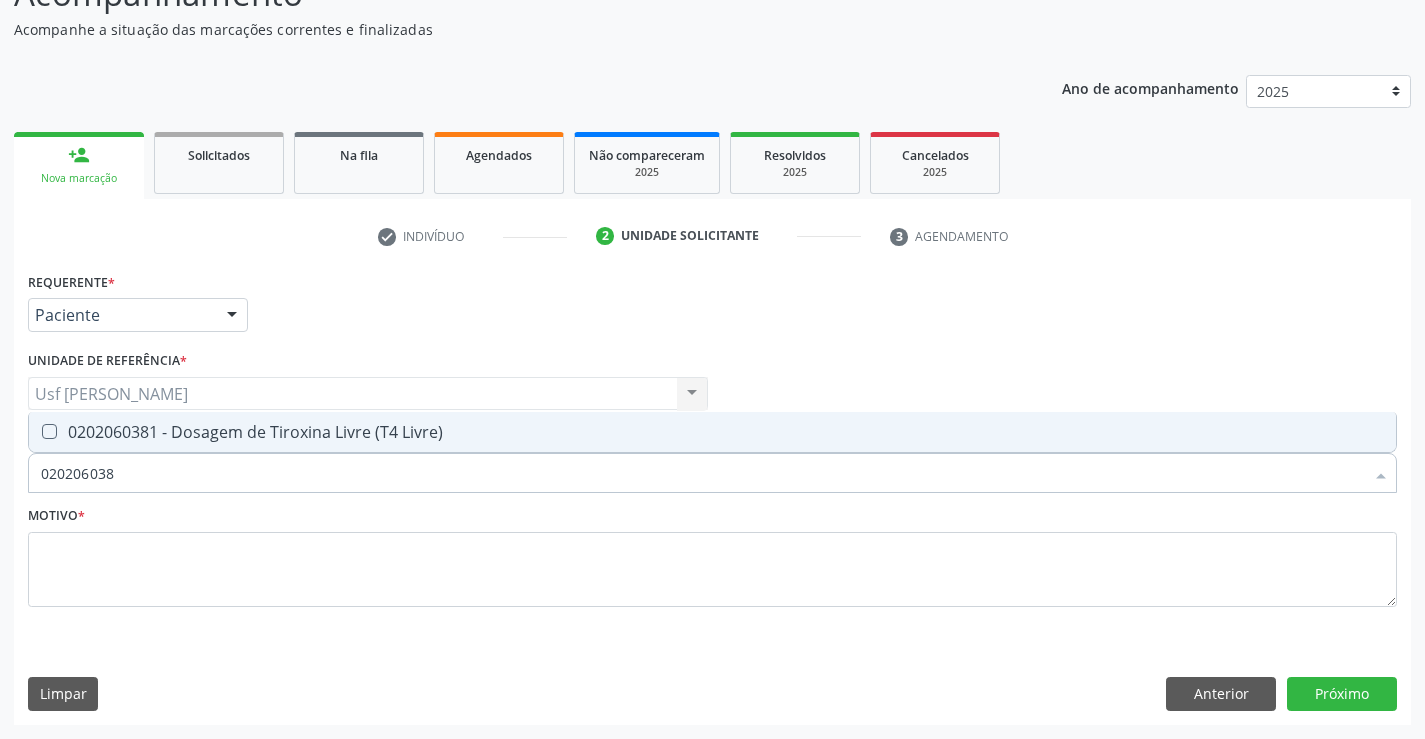 type on "0202060381" 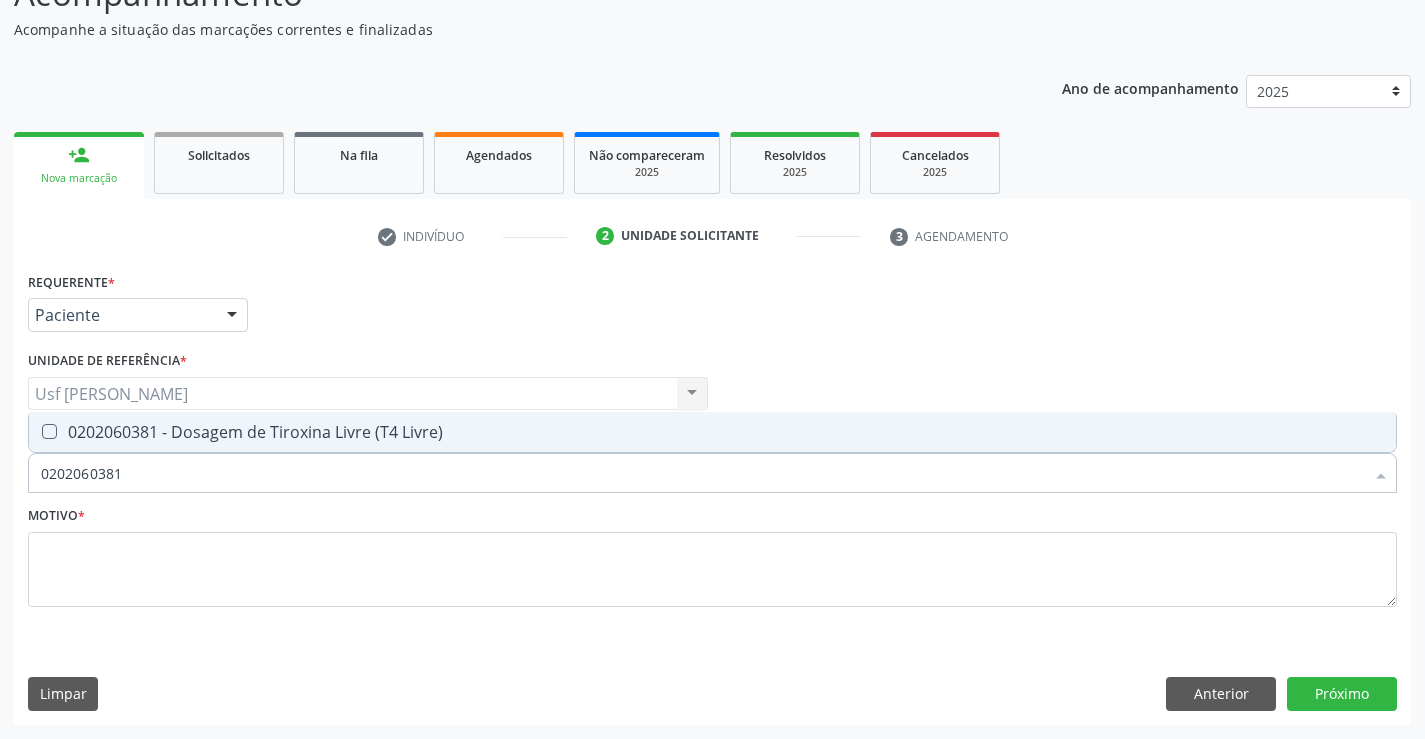 click on "0202060381 - Dosagem de Tiroxina Livre (T4 Livre)" at bounding box center (712, 432) 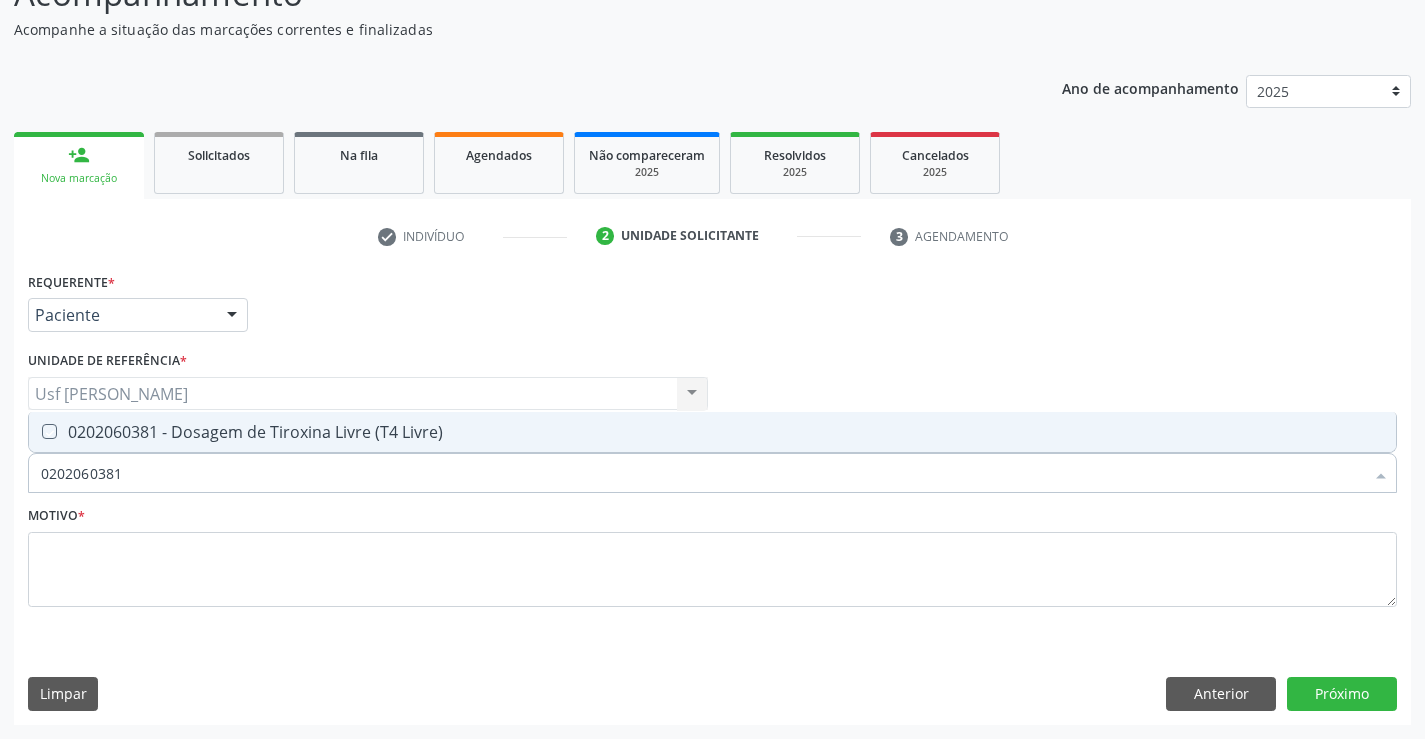 checkbox on "true" 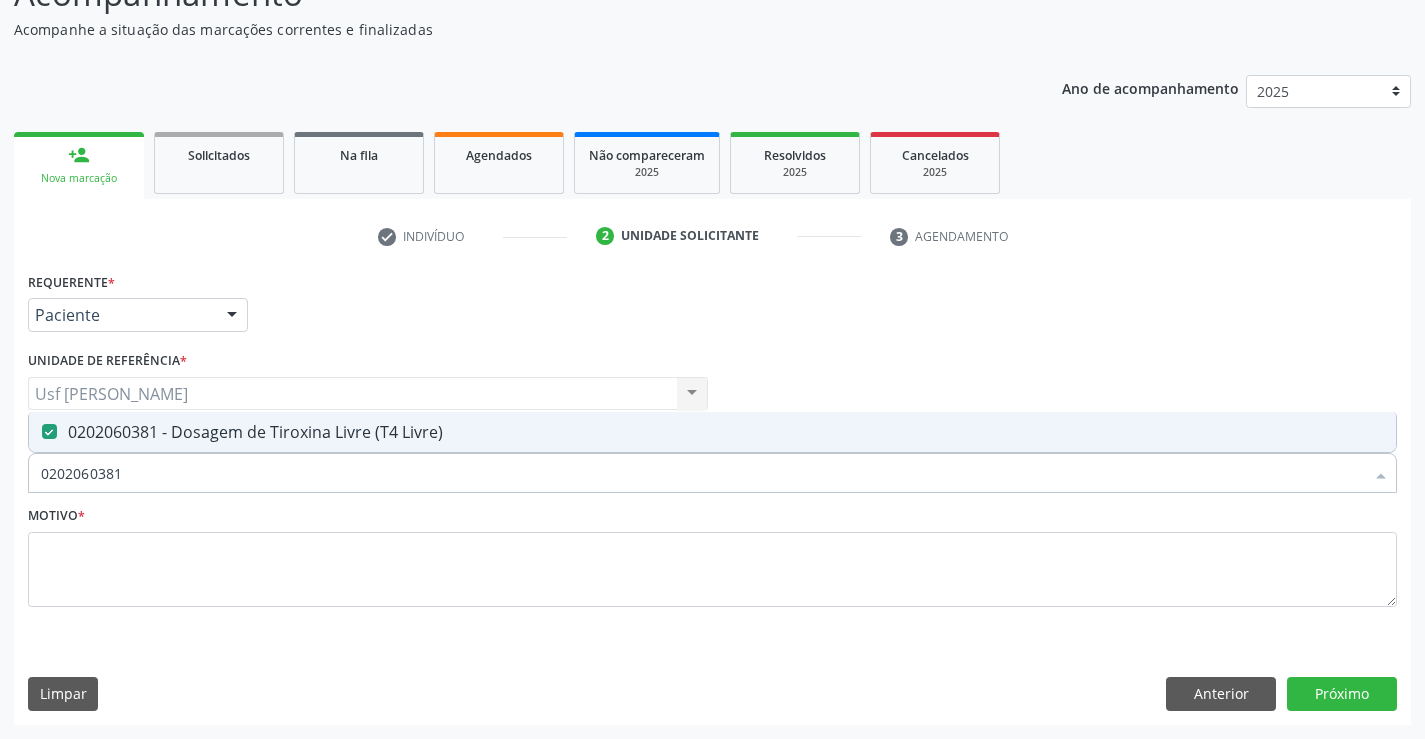 drag, startPoint x: 159, startPoint y: 488, endPoint x: 33, endPoint y: 494, distance: 126.14278 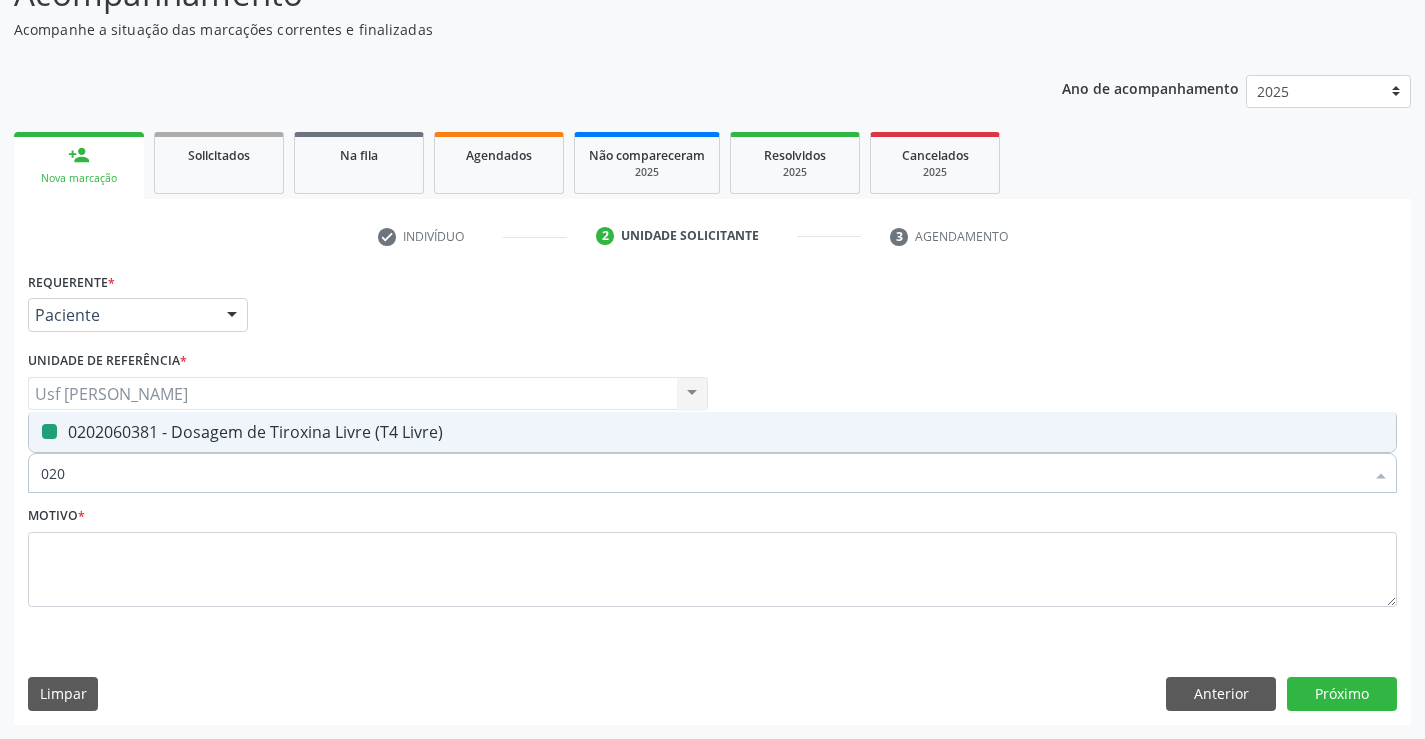 type on "0202" 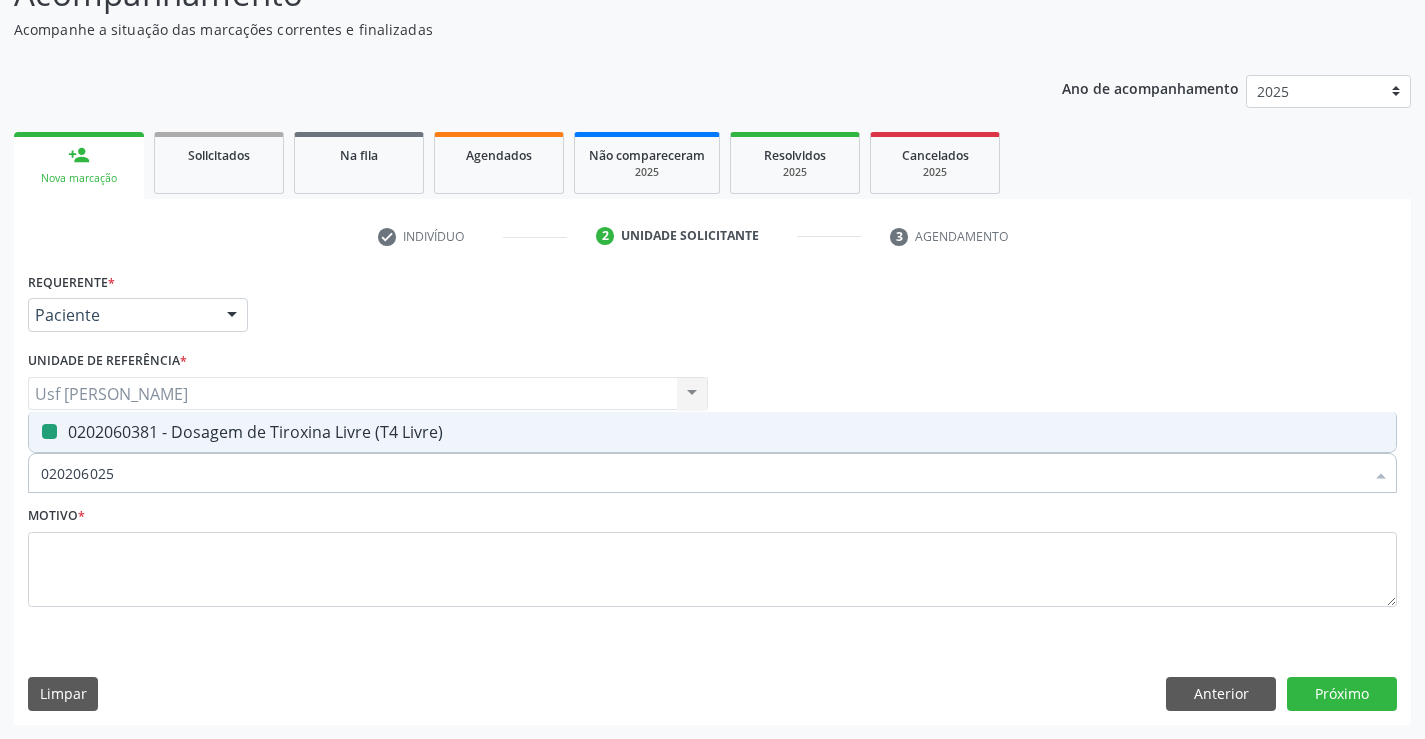 type on "0202060250" 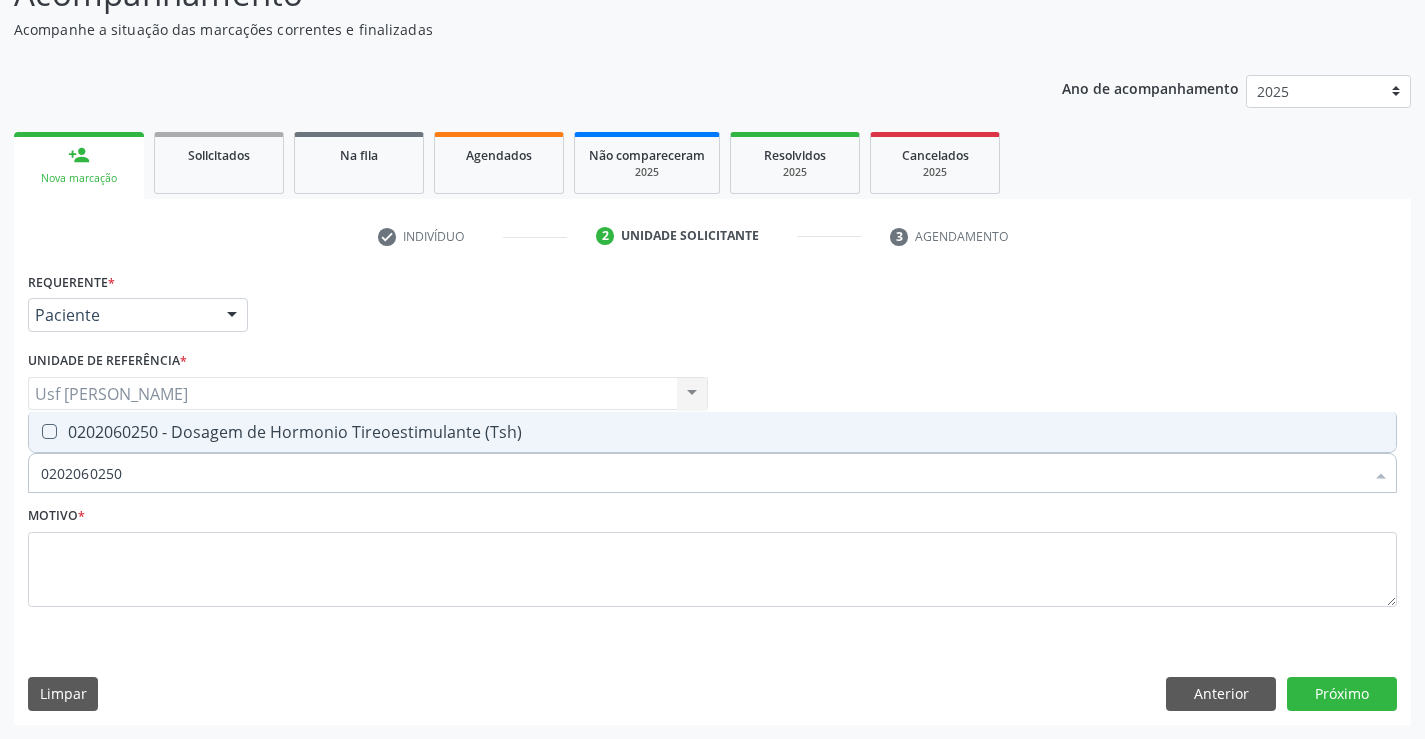 click on "0202060250 - Dosagem de Hormonio Tireoestimulante (Tsh)" at bounding box center [712, 432] 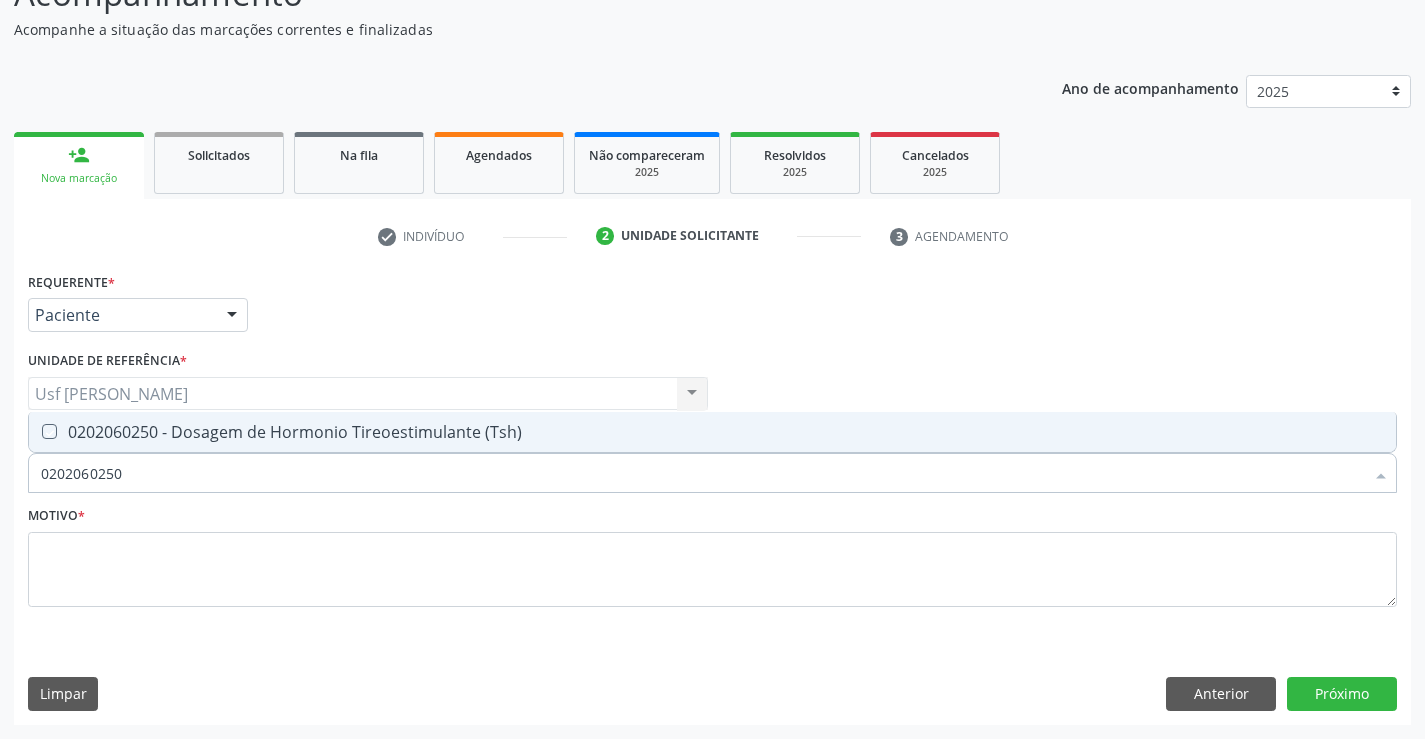 checkbox on "true" 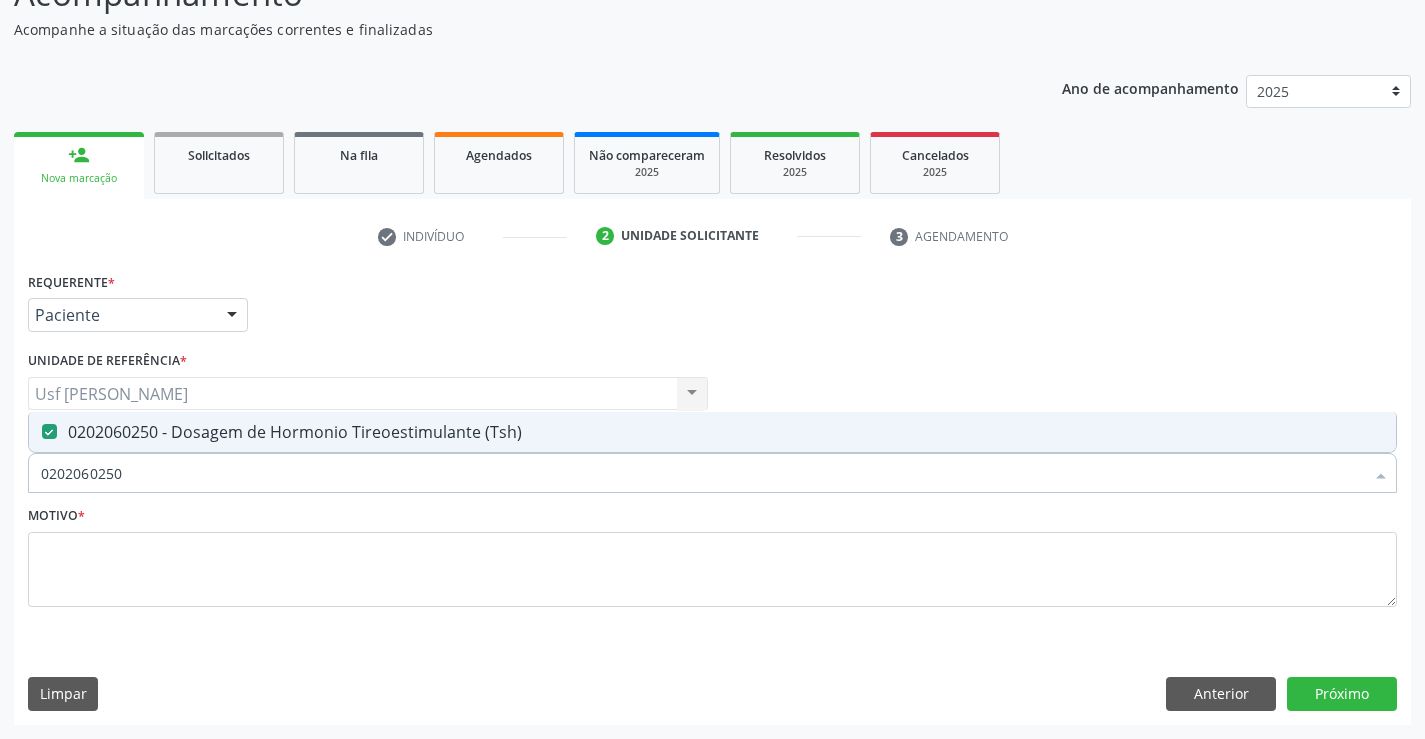 drag, startPoint x: 149, startPoint y: 476, endPoint x: 28, endPoint y: 489, distance: 121.69634 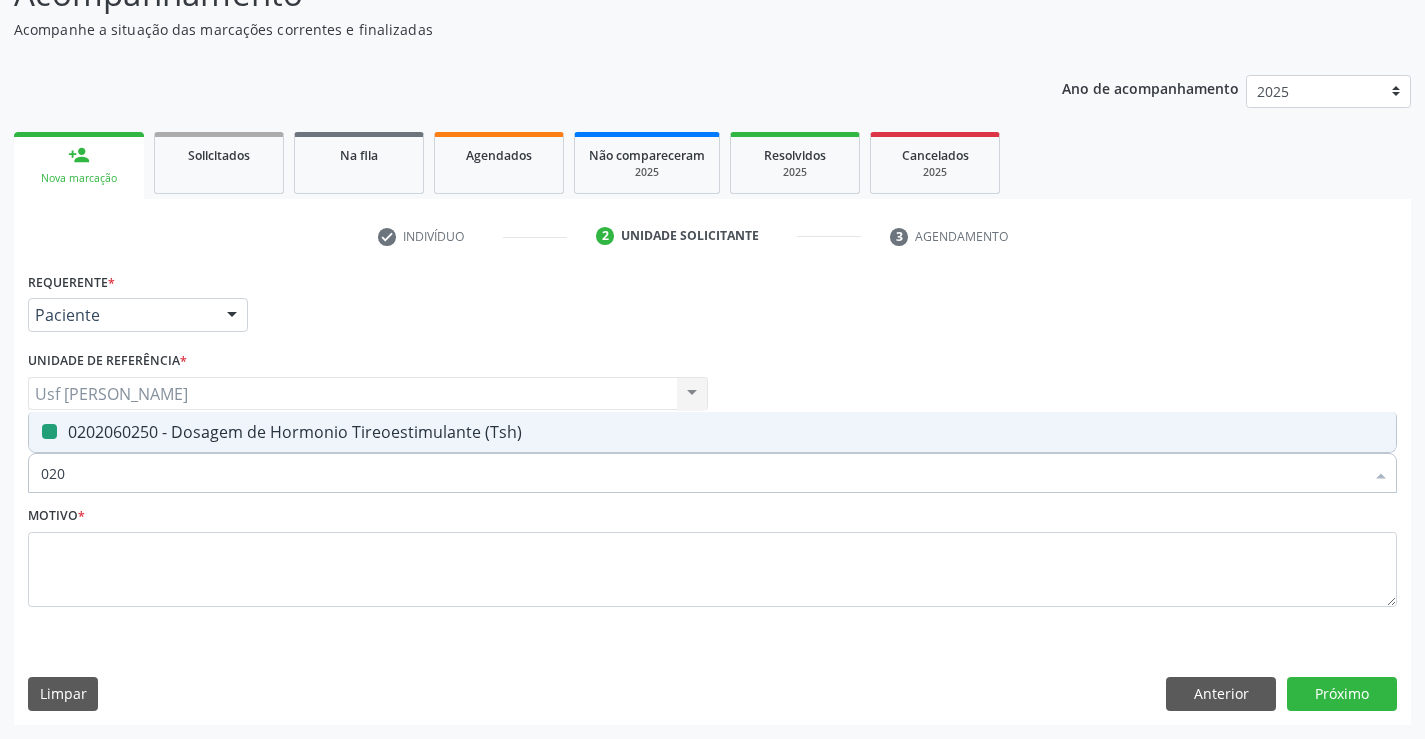 type on "0202" 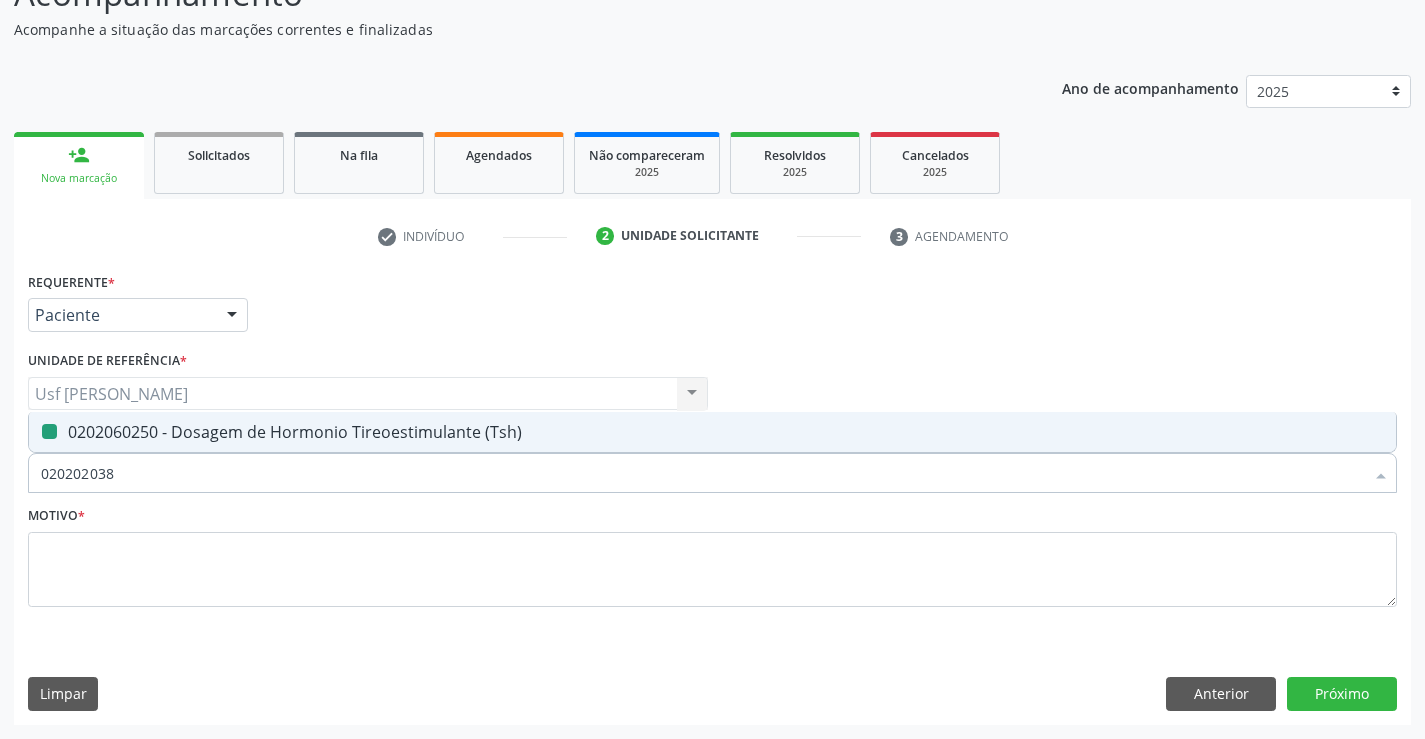 type on "0202020380" 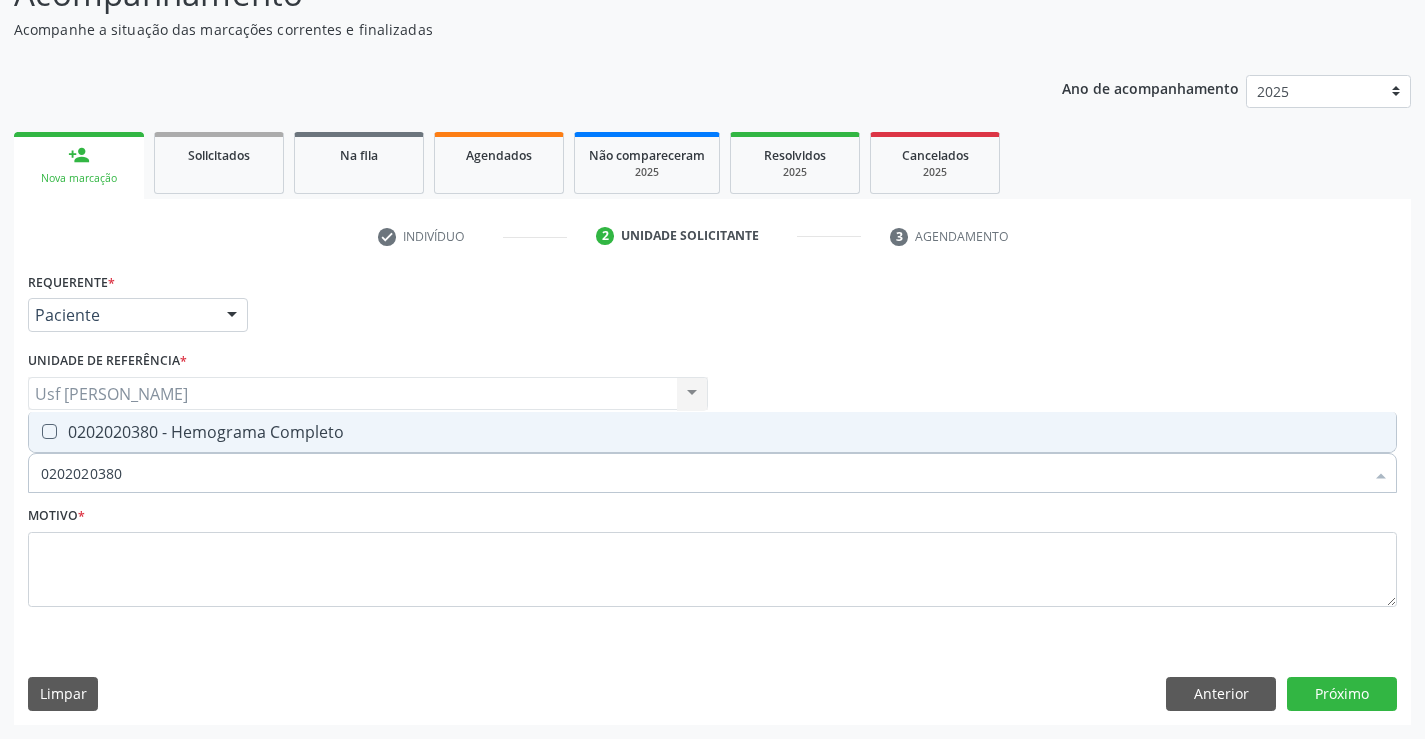 click on "0202020380 - Hemograma Completo" at bounding box center [712, 432] 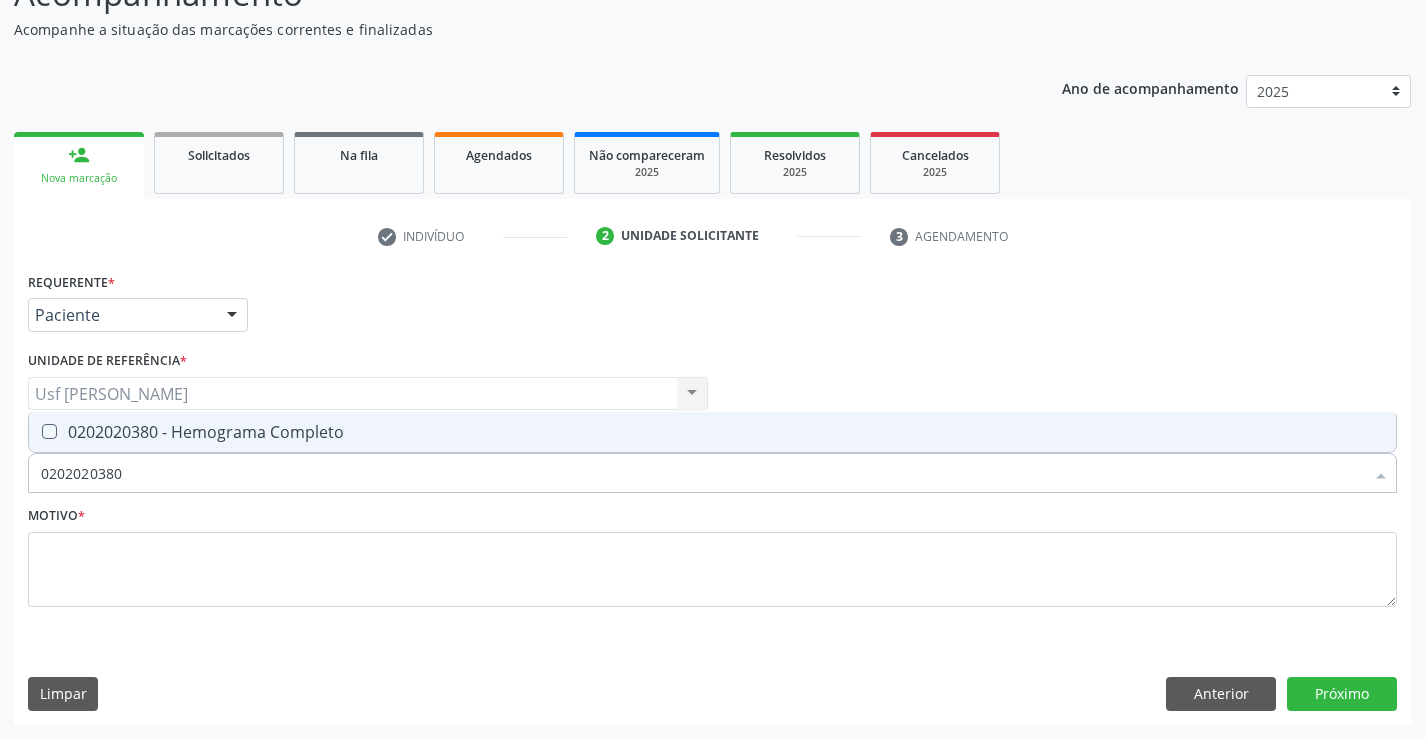 checkbox on "true" 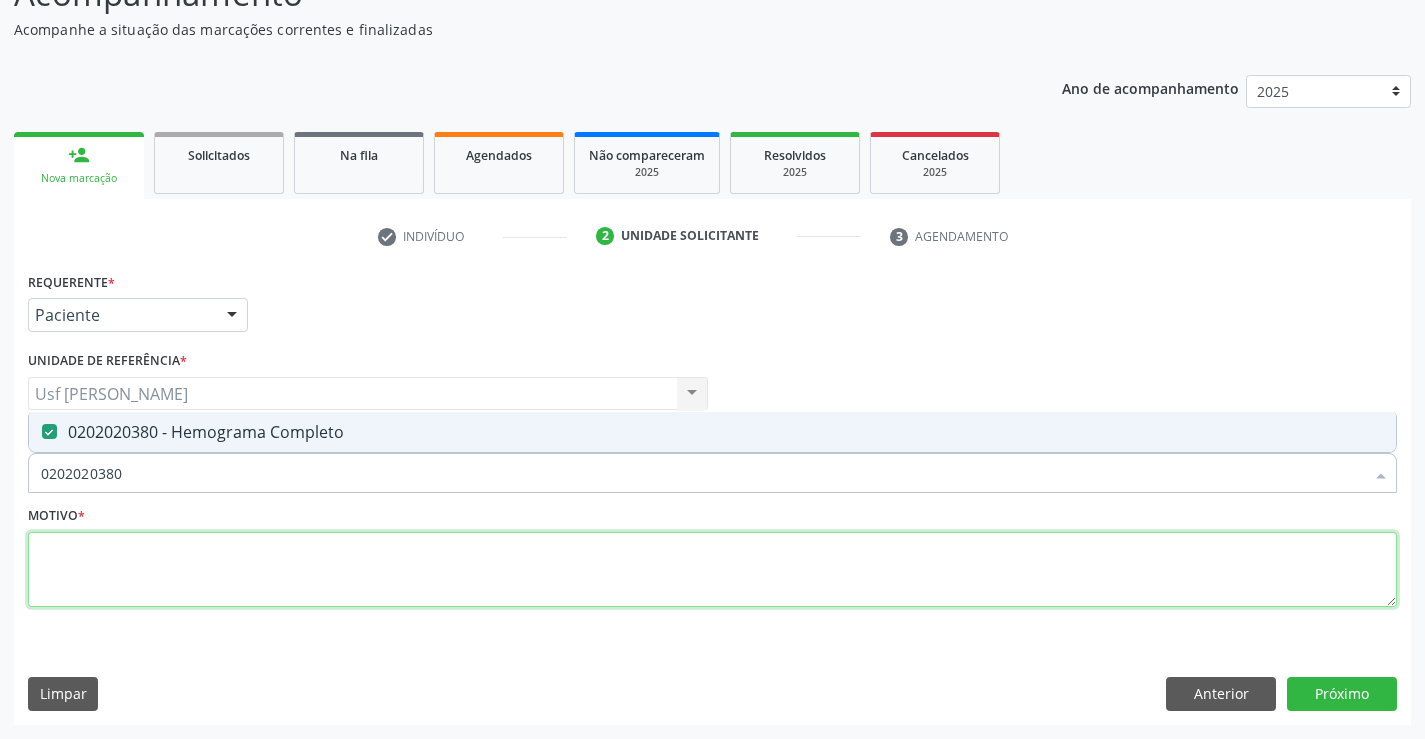 click at bounding box center [712, 570] 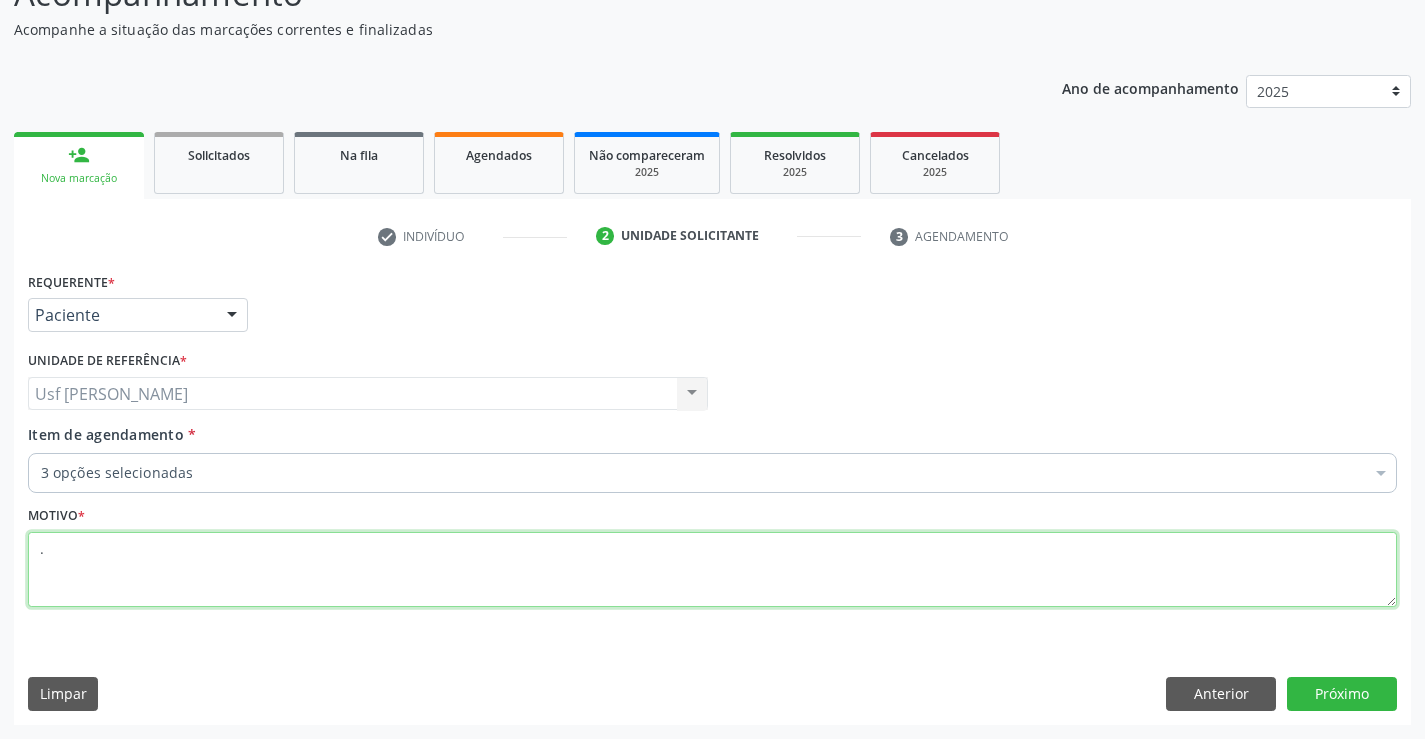 type on "." 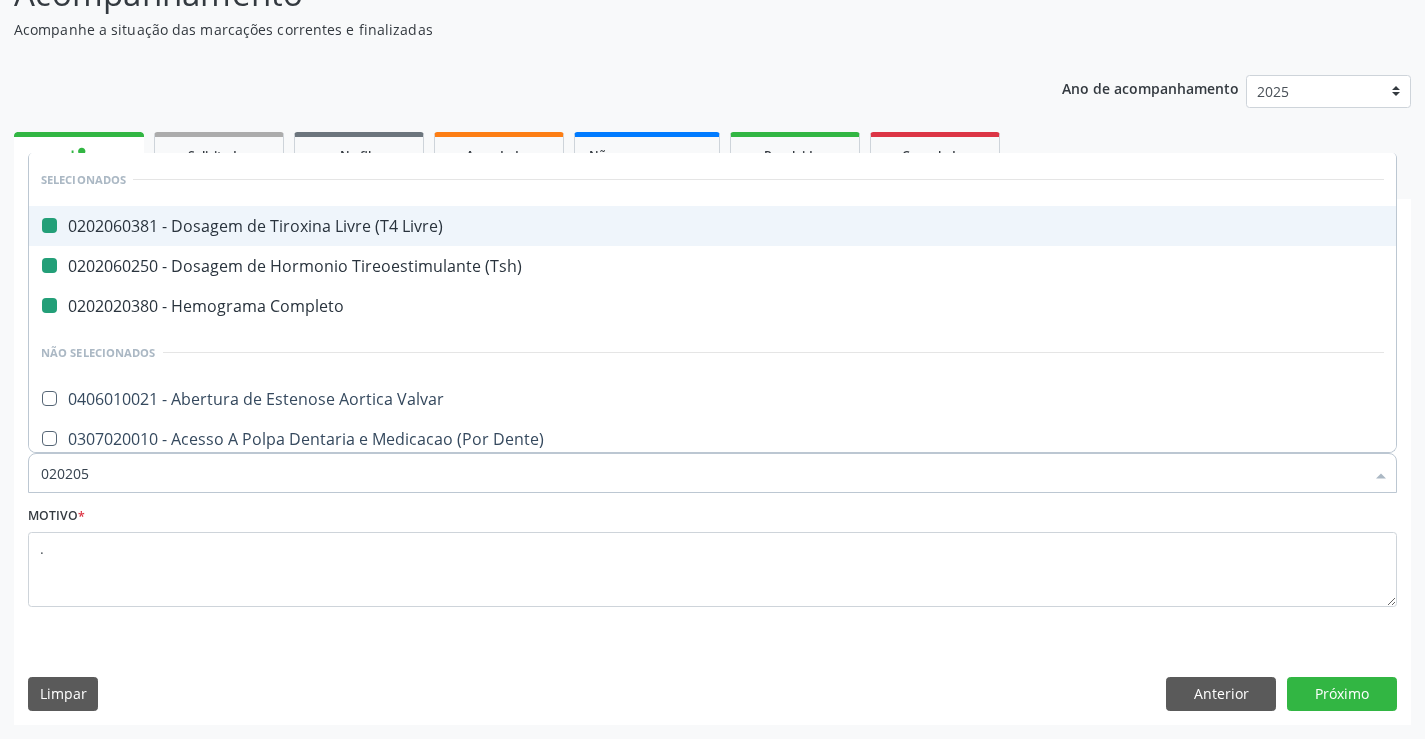 type on "0202050" 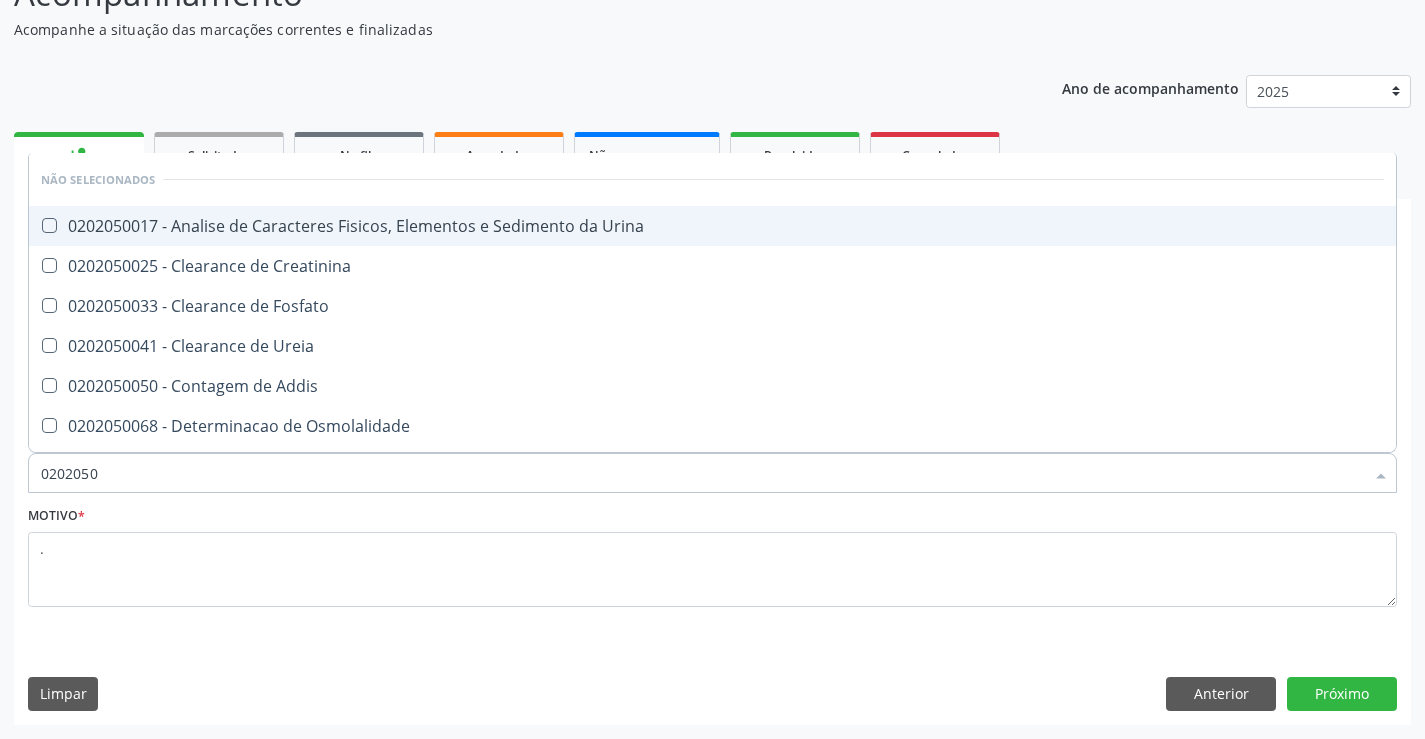 checkbox on "false" 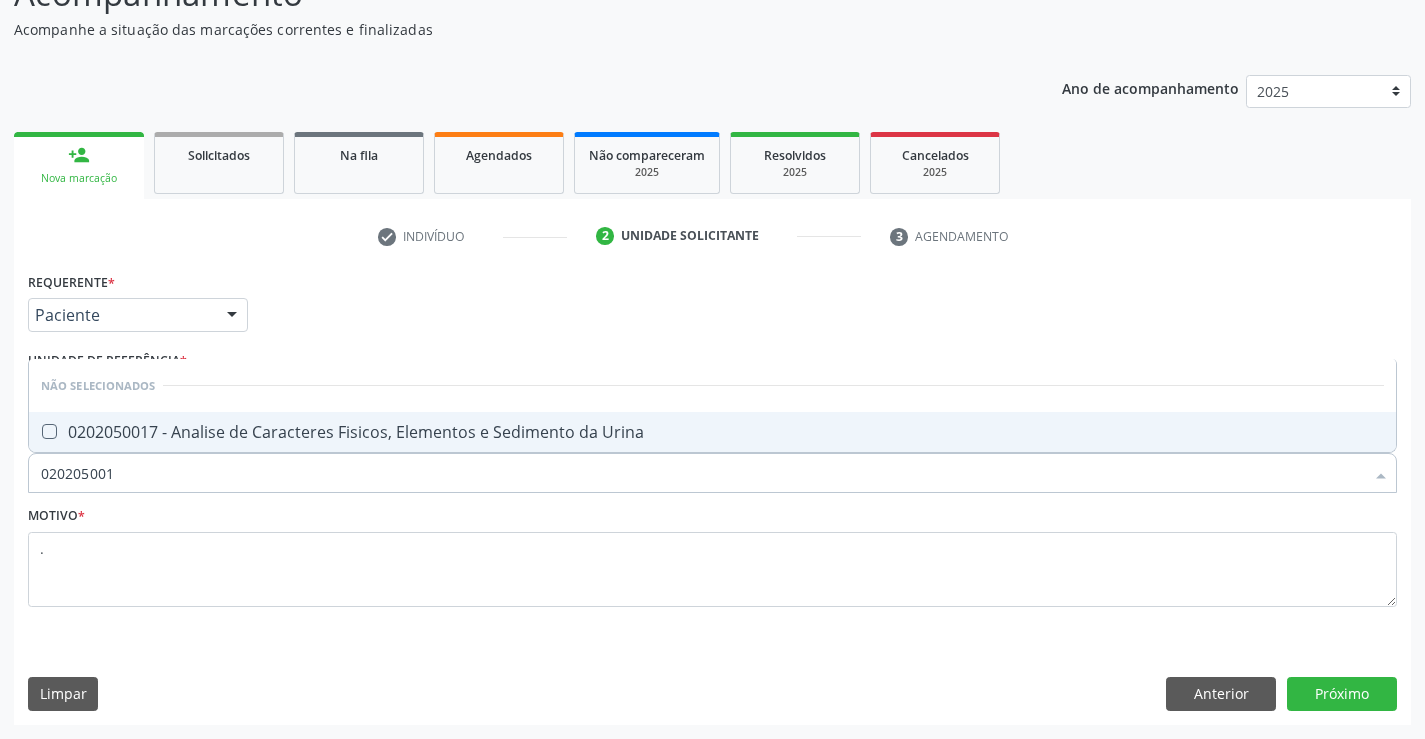 type on "0202050017" 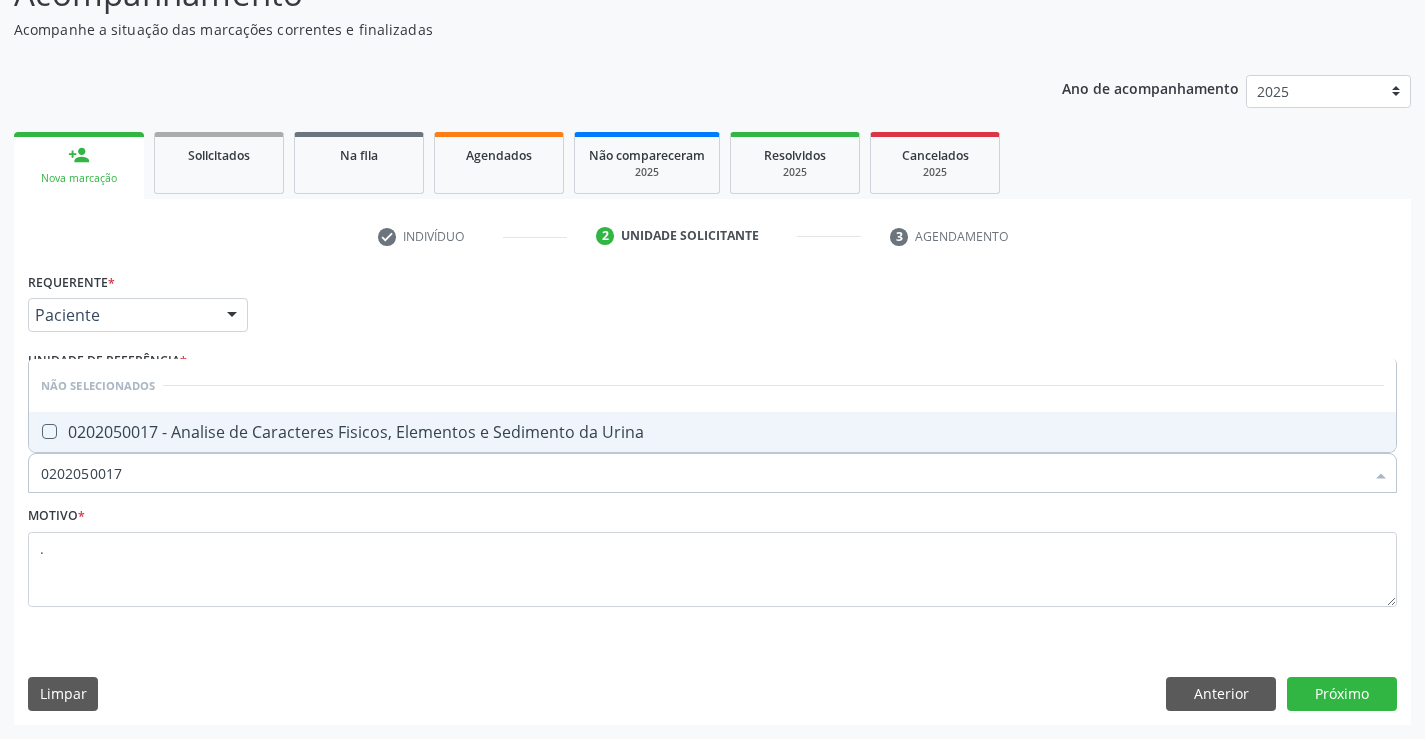 click on "0202050017 - Analise de Caracteres Fisicos, Elementos e Sedimento da Urina" at bounding box center (712, 432) 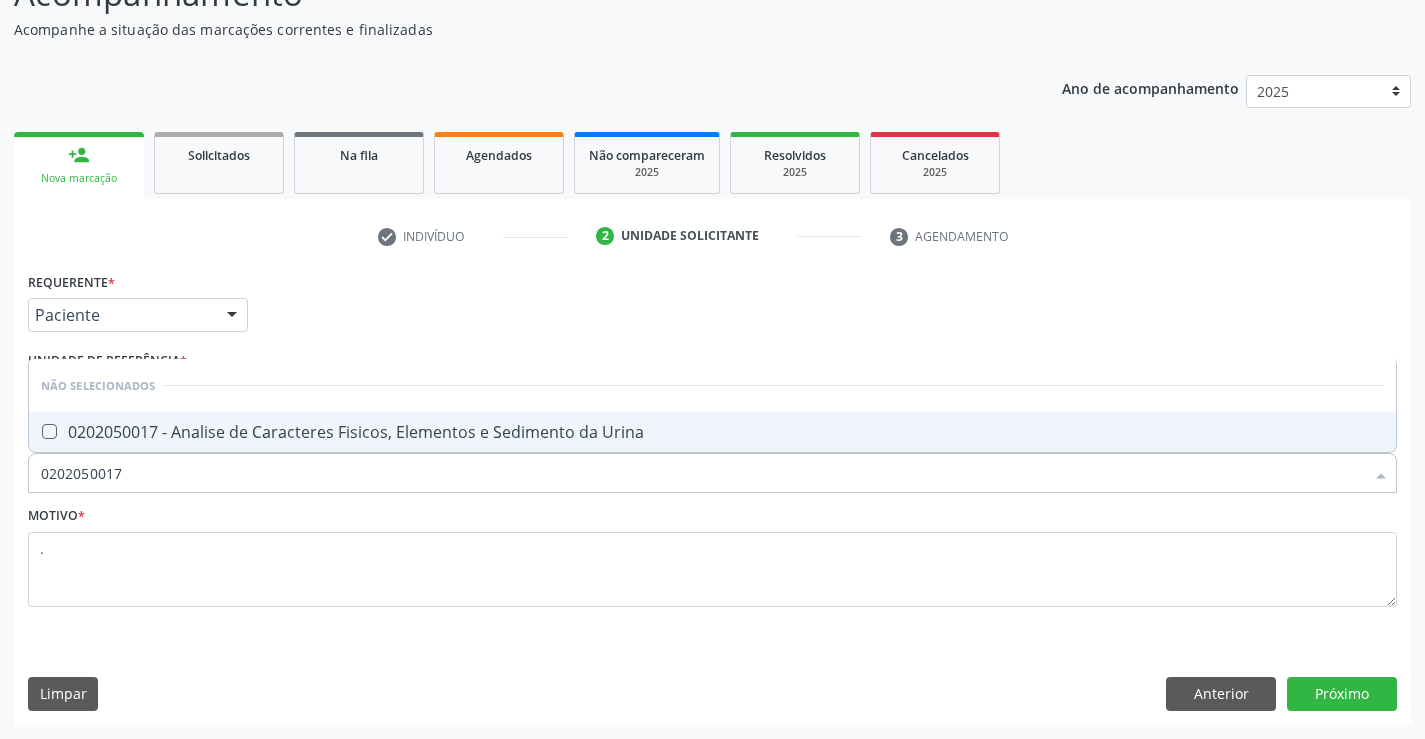checkbox on "true" 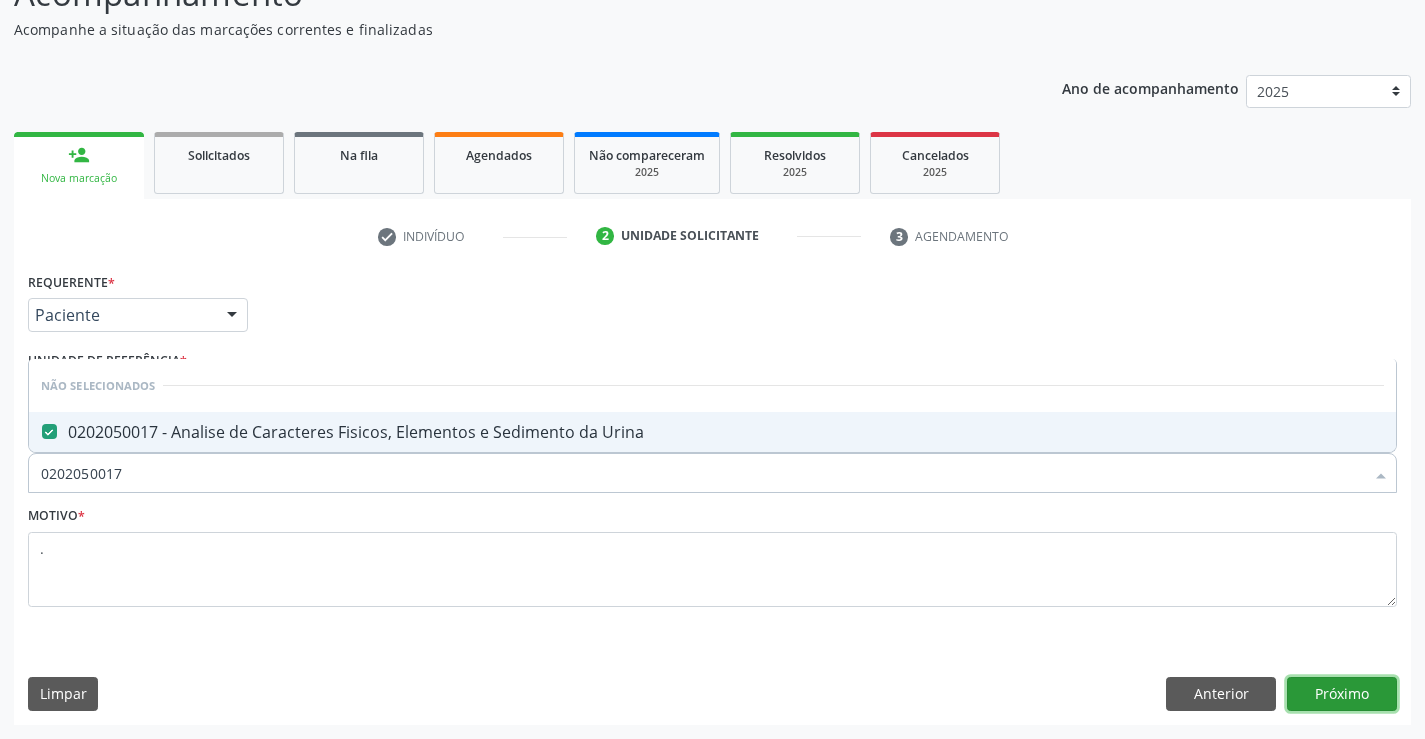 click on "Próximo" at bounding box center [1342, 694] 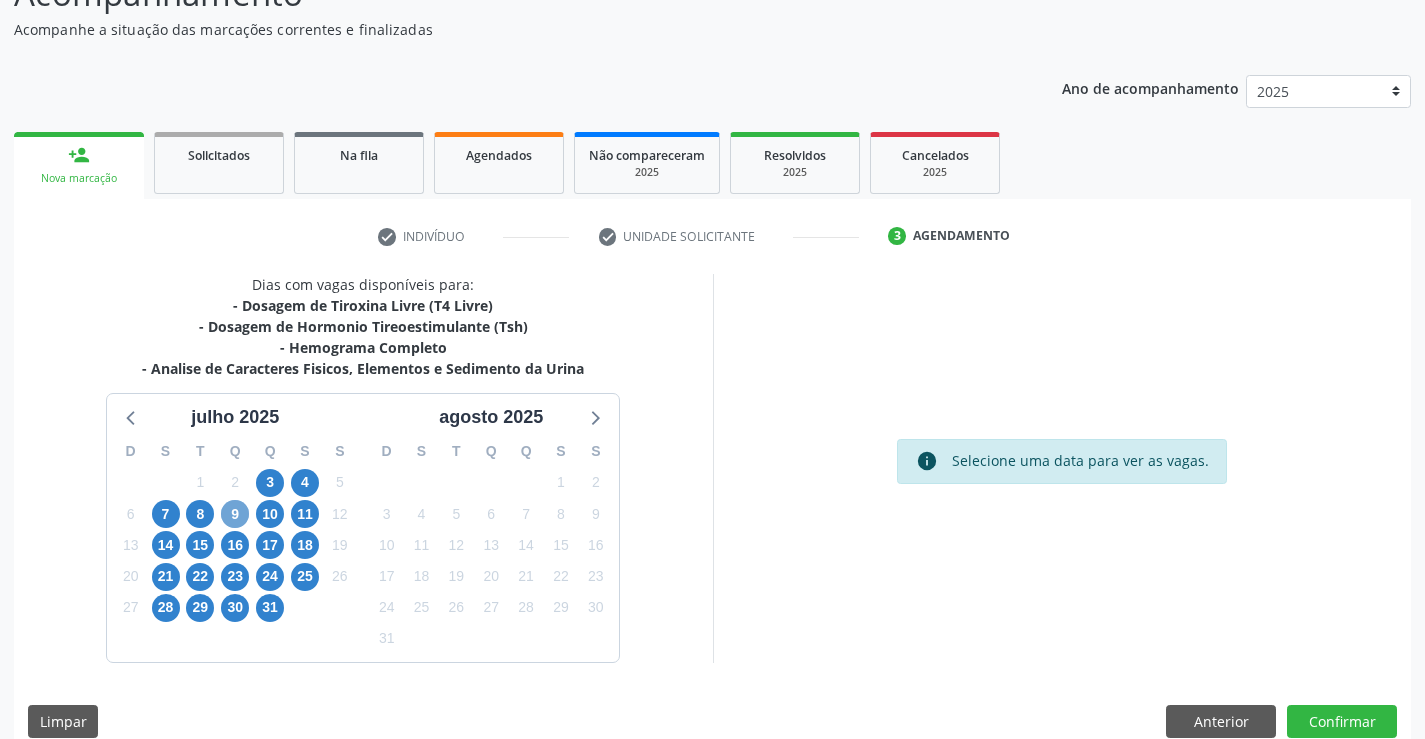 click on "9" at bounding box center (235, 514) 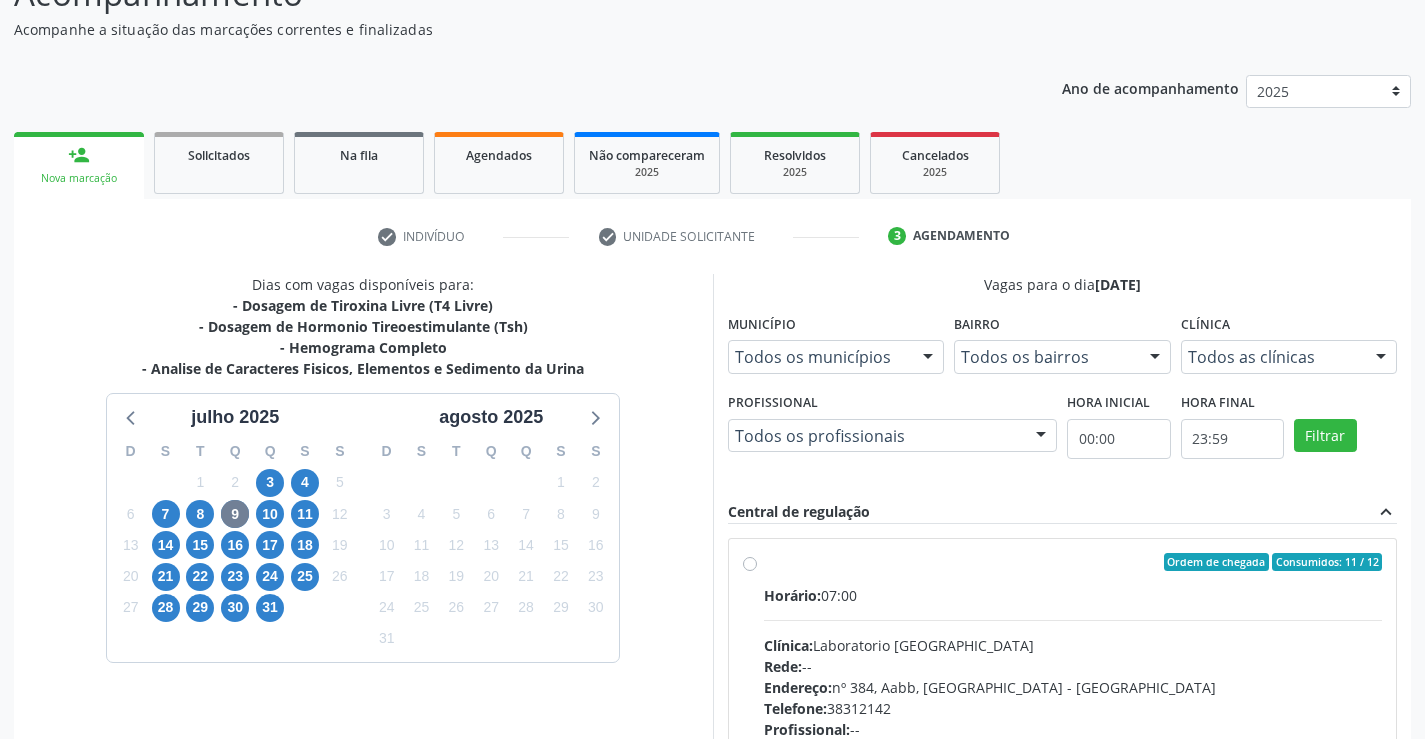 click on "Ordem de chegada
Consumidos: 11 / 12" at bounding box center (1073, 562) 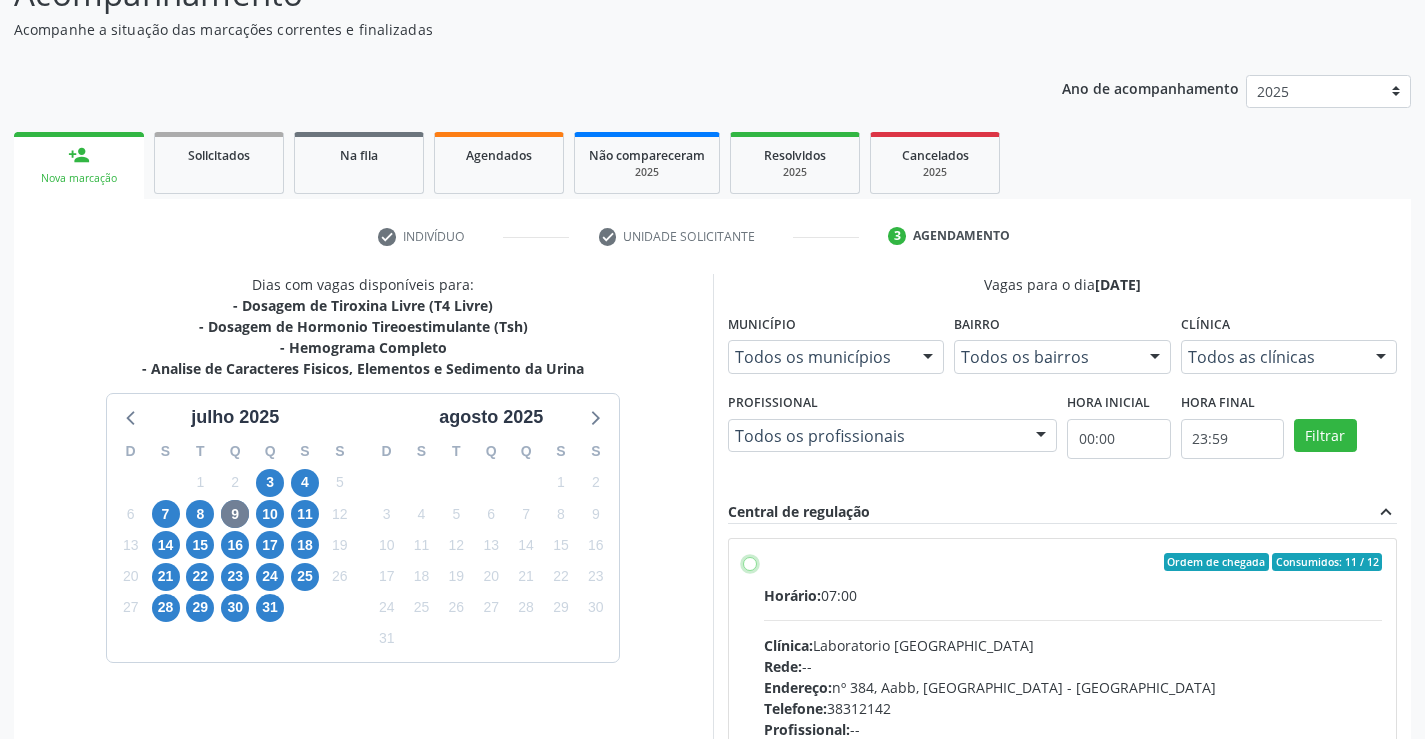 click on "Ordem de chegada
Consumidos: 11 / 12
Horário:   07:00
Clínica:  Laboratorio [GEOGRAPHIC_DATA]
Rede:
--
Endereço:   [STREET_ADDRESS]
Telefone:   [PHONE_NUMBER]
Profissional:
--
Informações adicionais sobre o atendimento
Idade de atendimento:
Sem restrição
Gênero(s) atendido(s):
Sem restrição
Informações adicionais:
--" at bounding box center [750, 562] 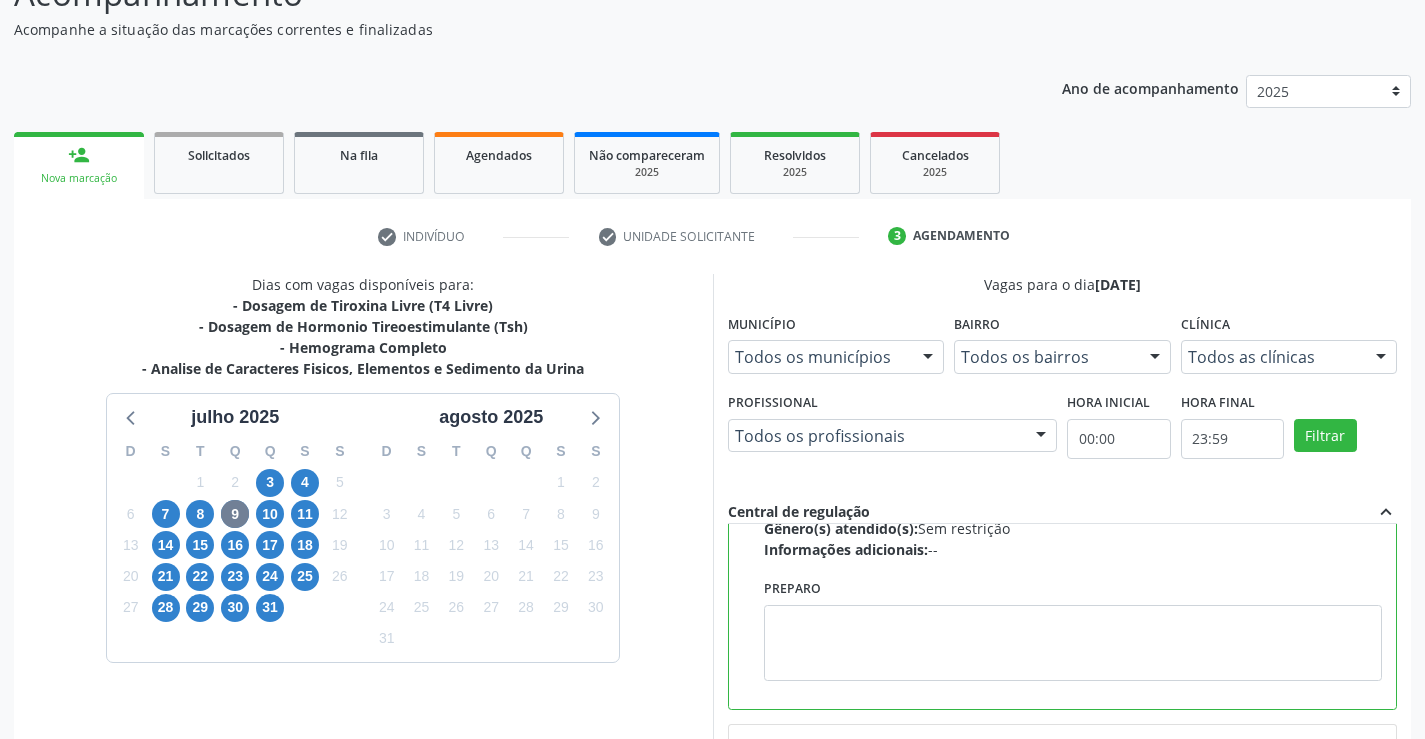 scroll, scrollTop: 100, scrollLeft: 0, axis: vertical 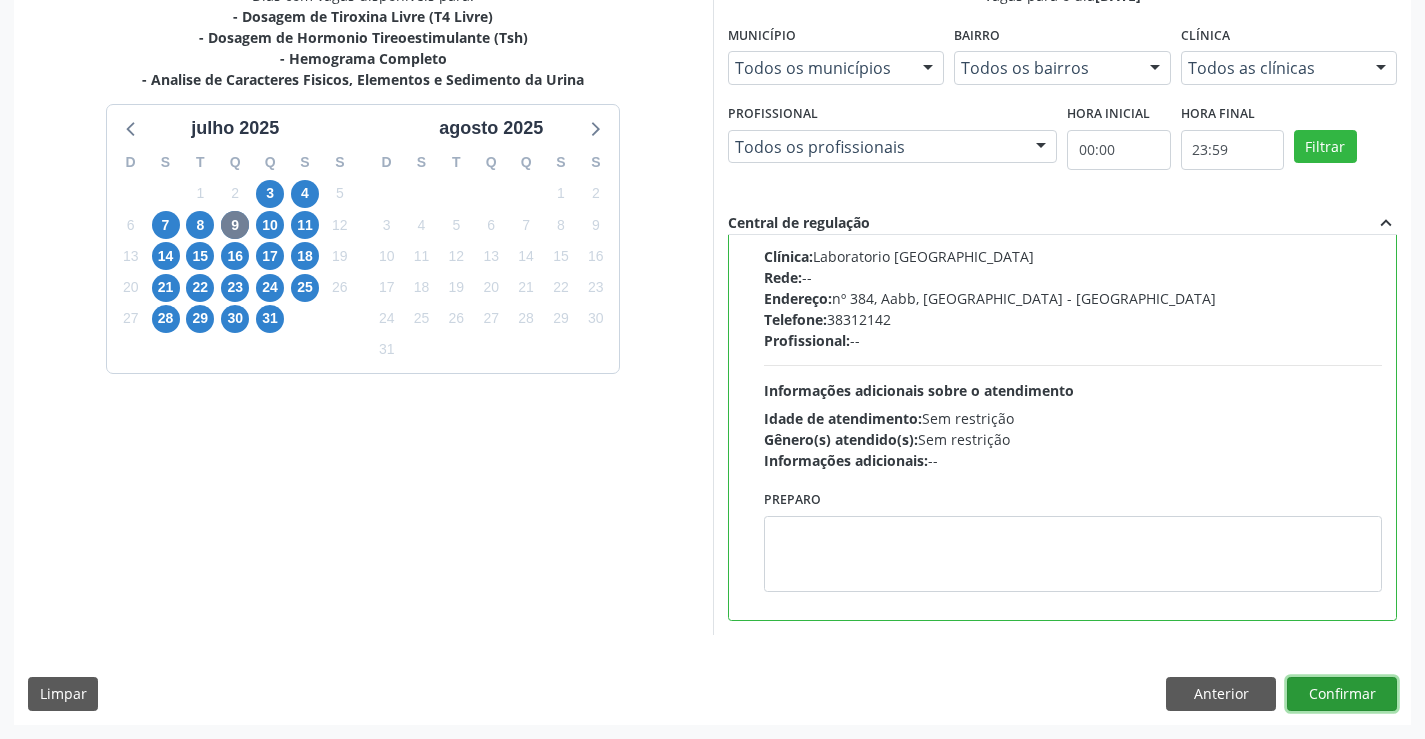 click on "Confirmar" at bounding box center [1342, 694] 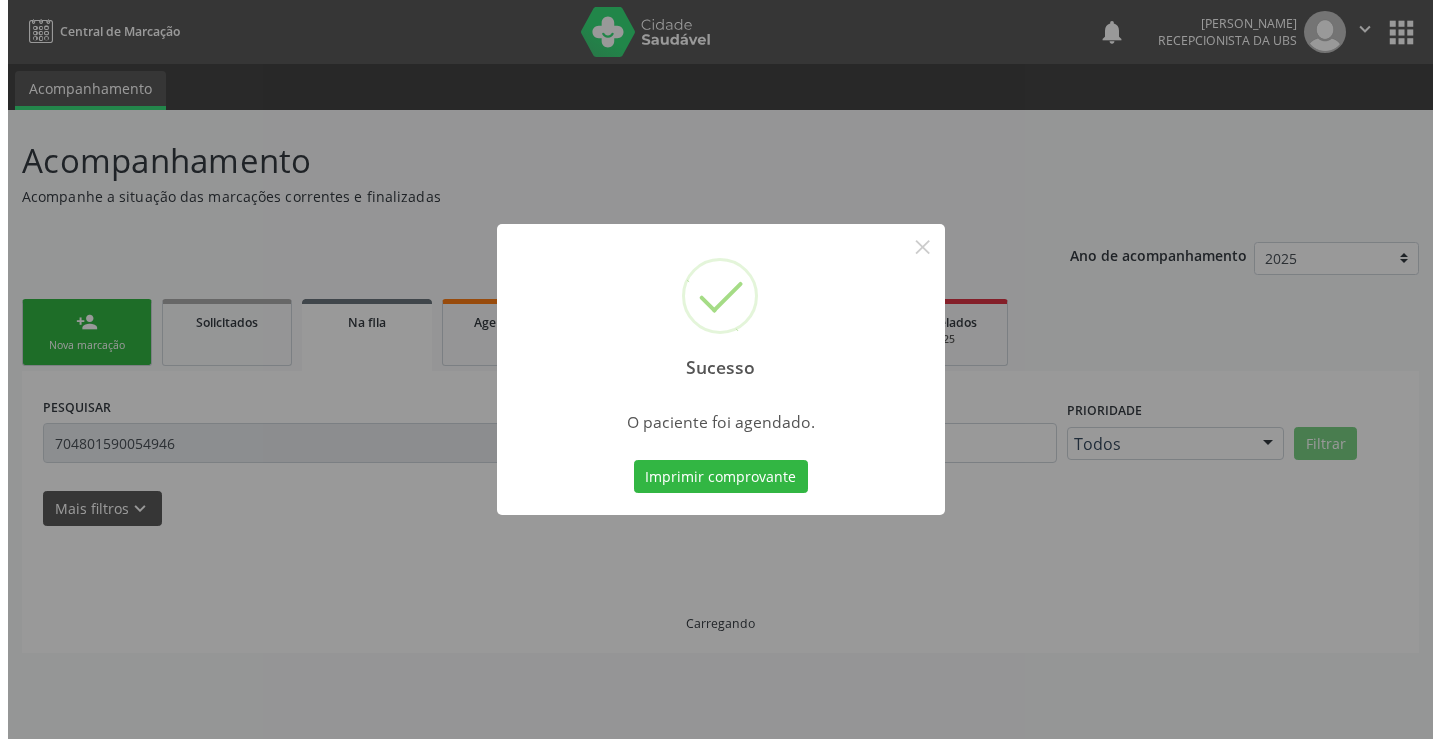 scroll, scrollTop: 0, scrollLeft: 0, axis: both 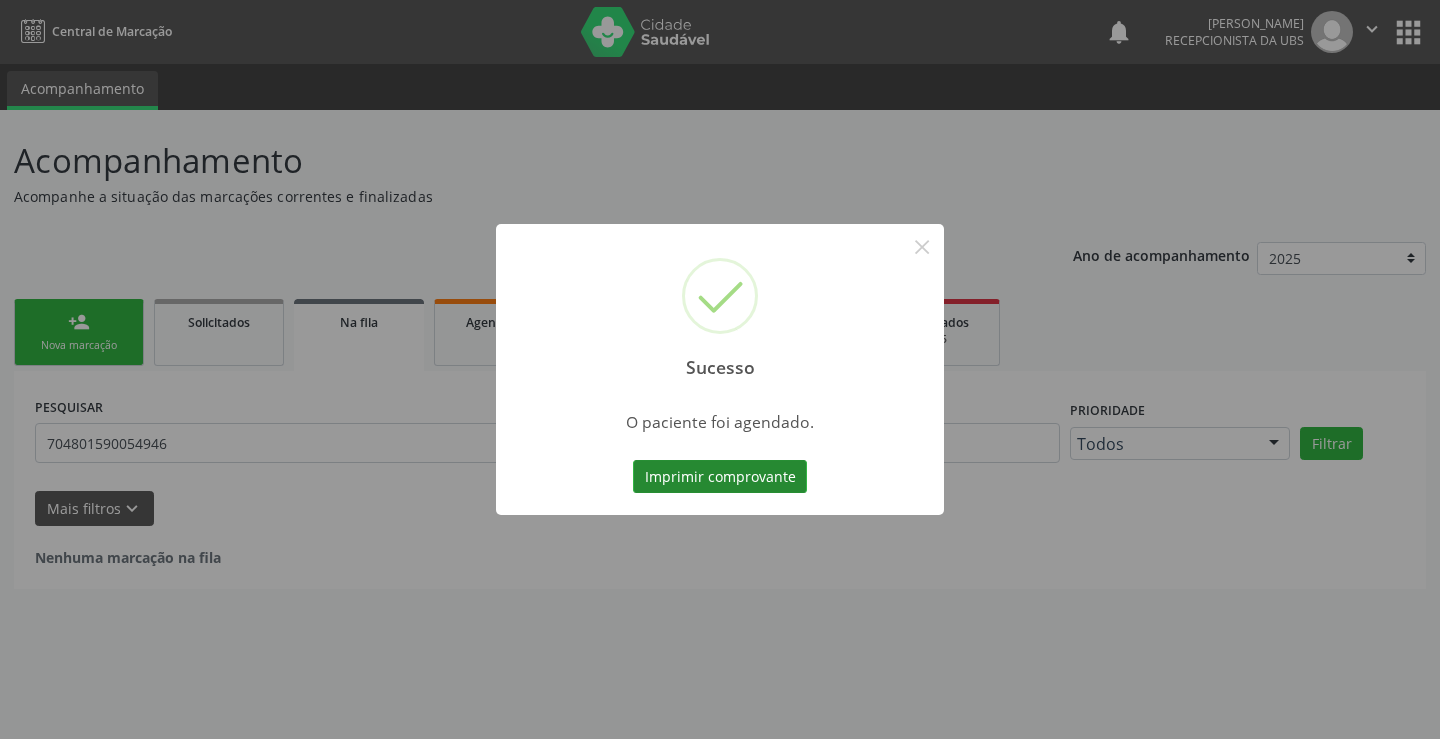 click on "Imprimir comprovante" at bounding box center [720, 477] 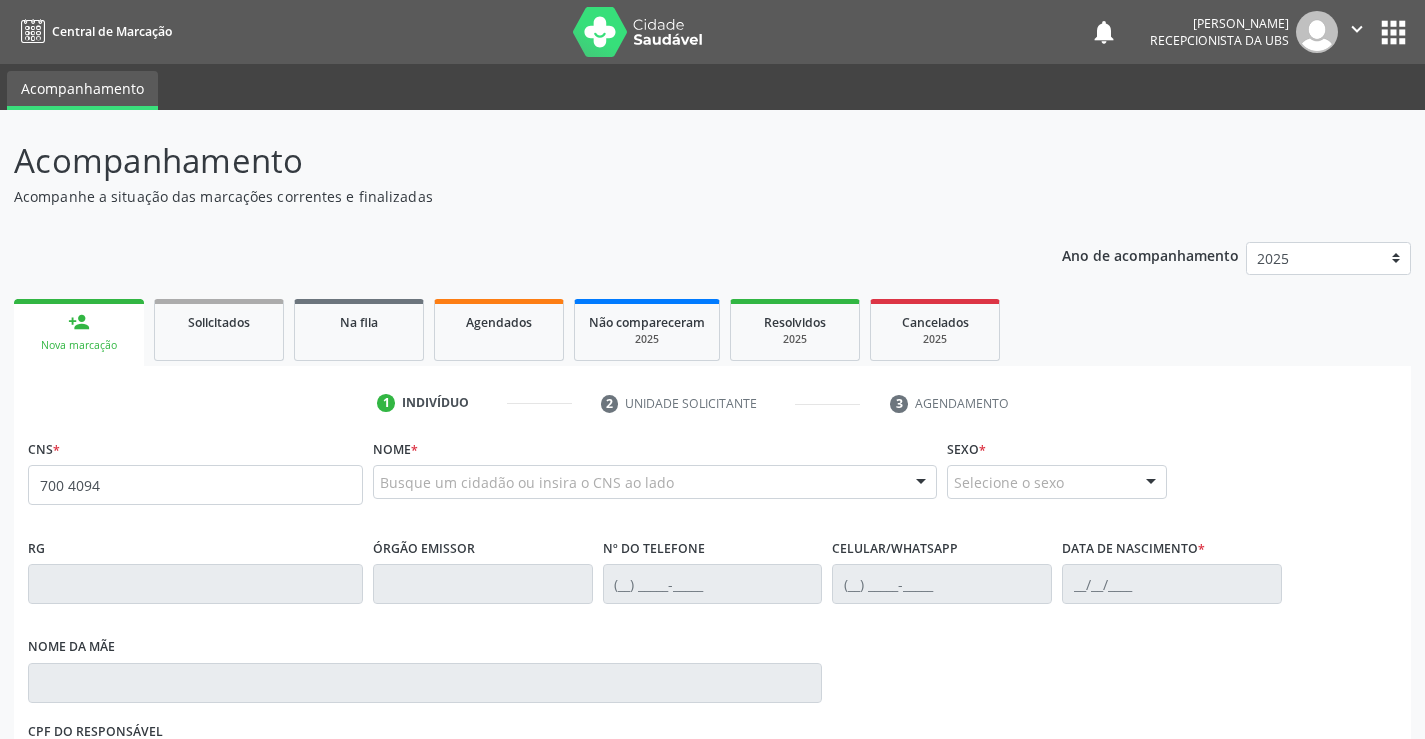 scroll, scrollTop: 0, scrollLeft: 0, axis: both 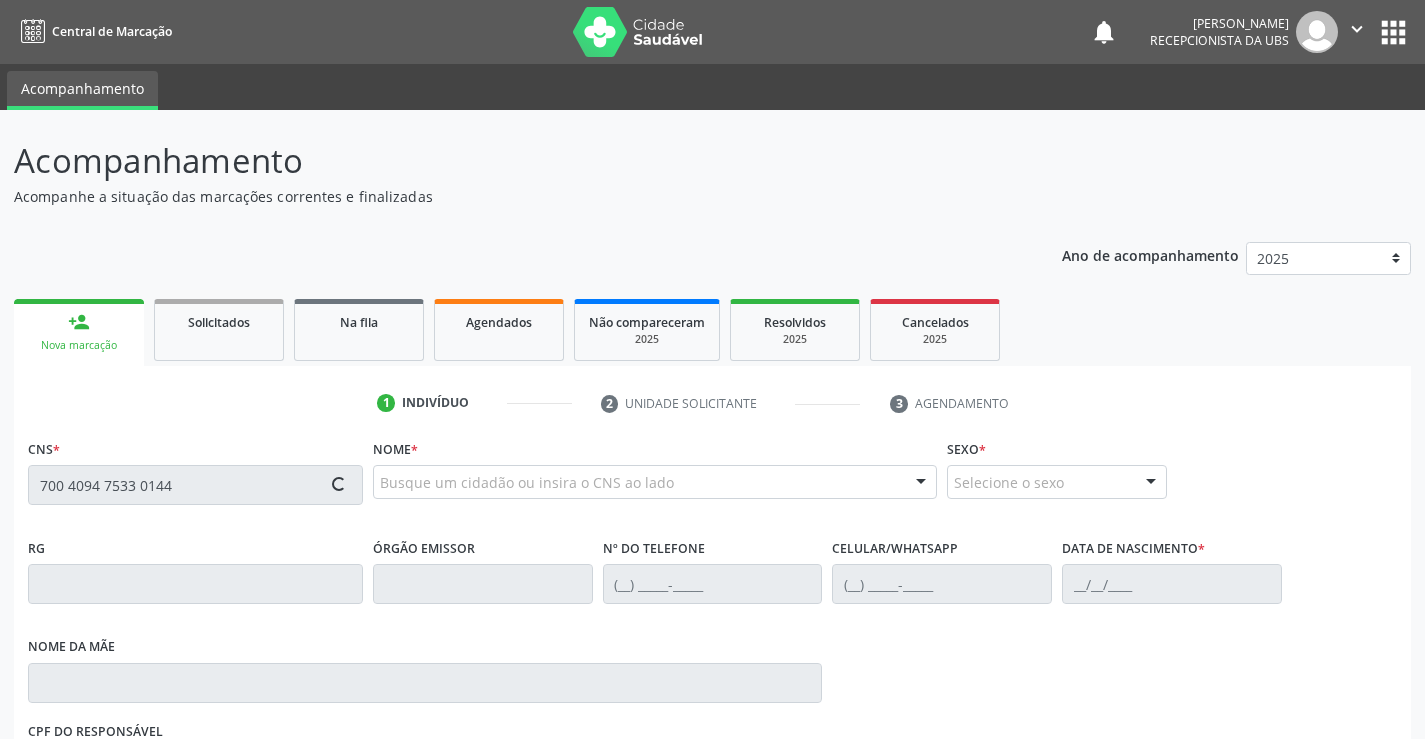 type on "700 4094 7533 0144" 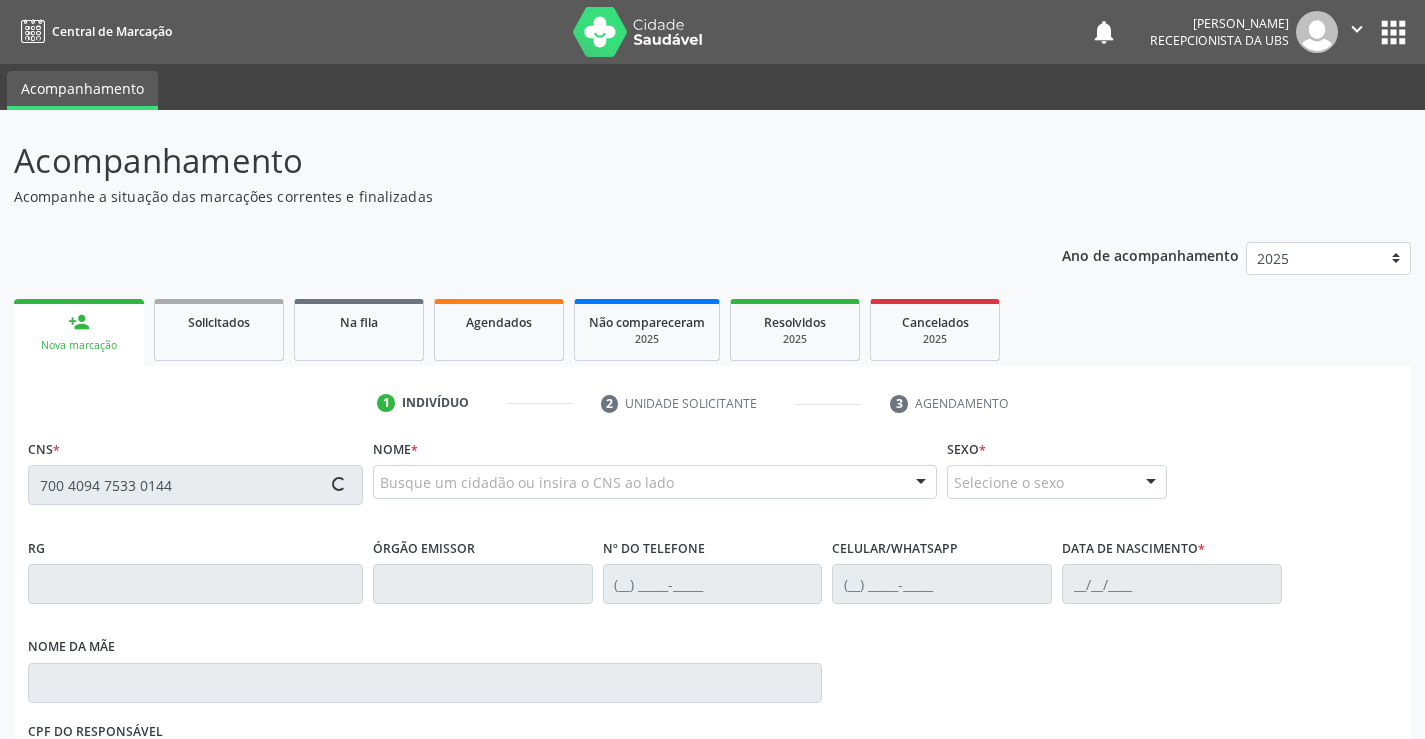 type 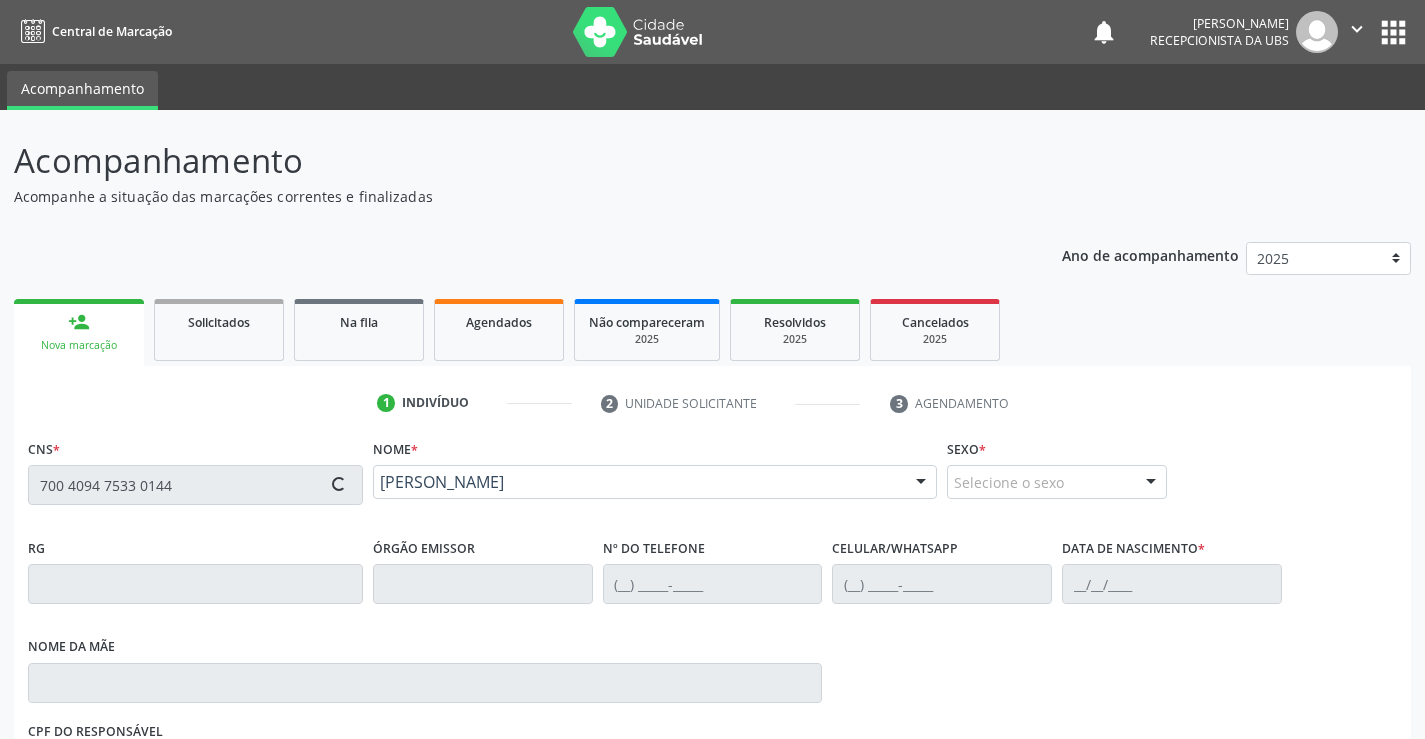 type on "[PHONE_NUMBER]" 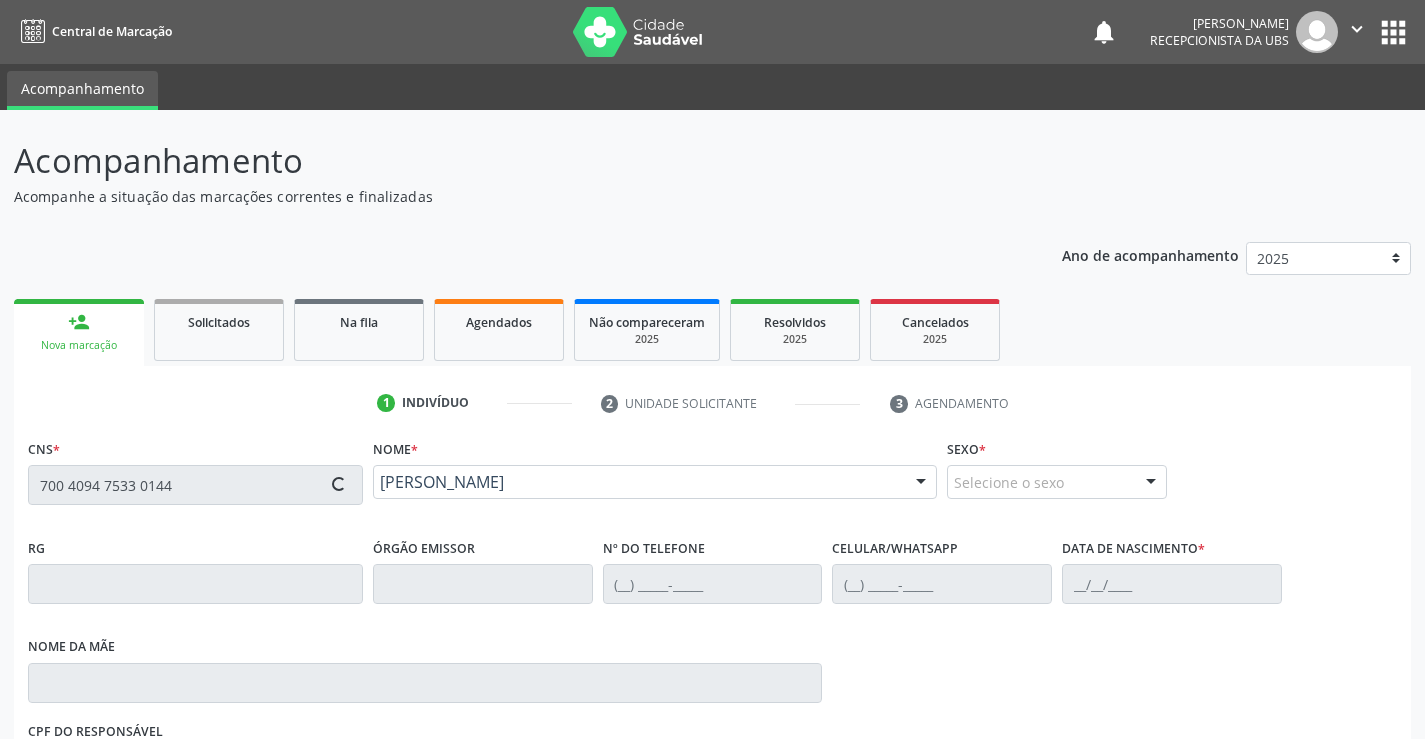 type on "05/11/1954" 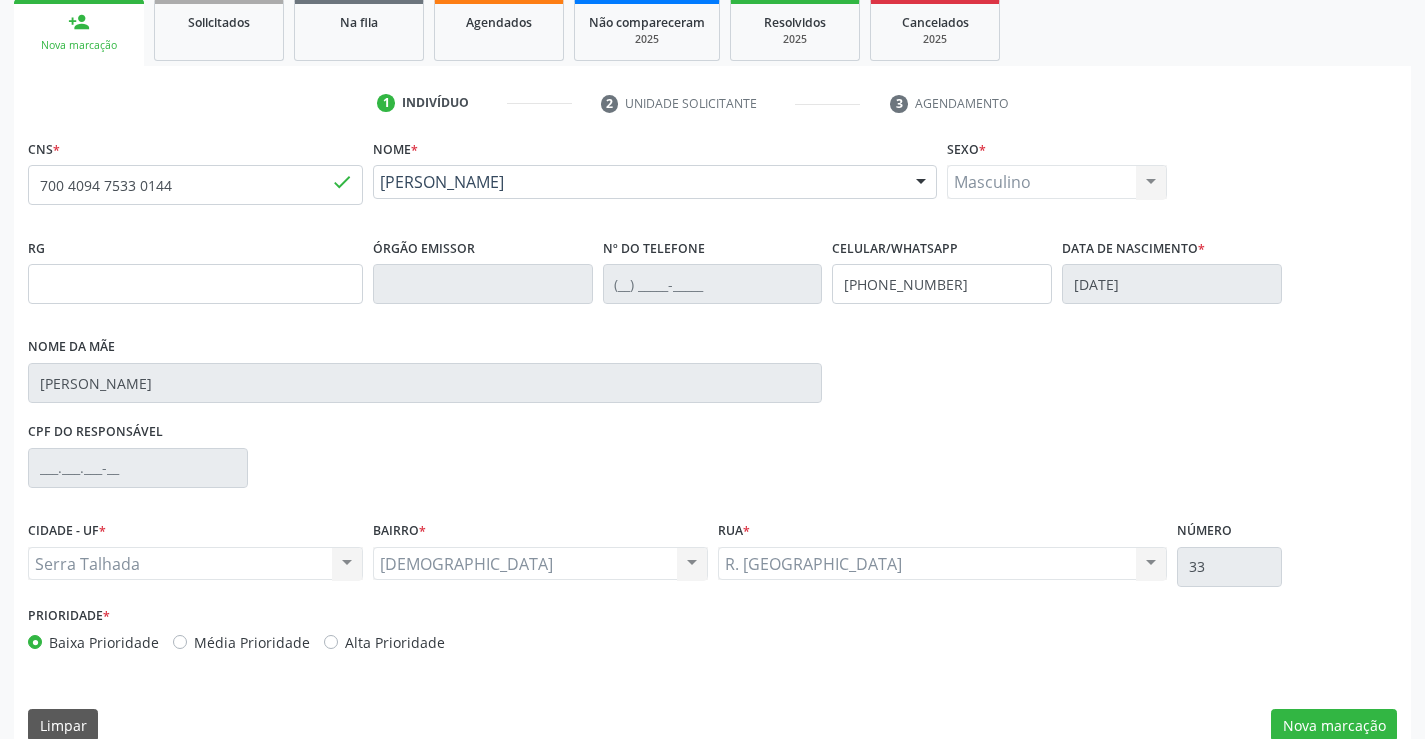 scroll, scrollTop: 331, scrollLeft: 0, axis: vertical 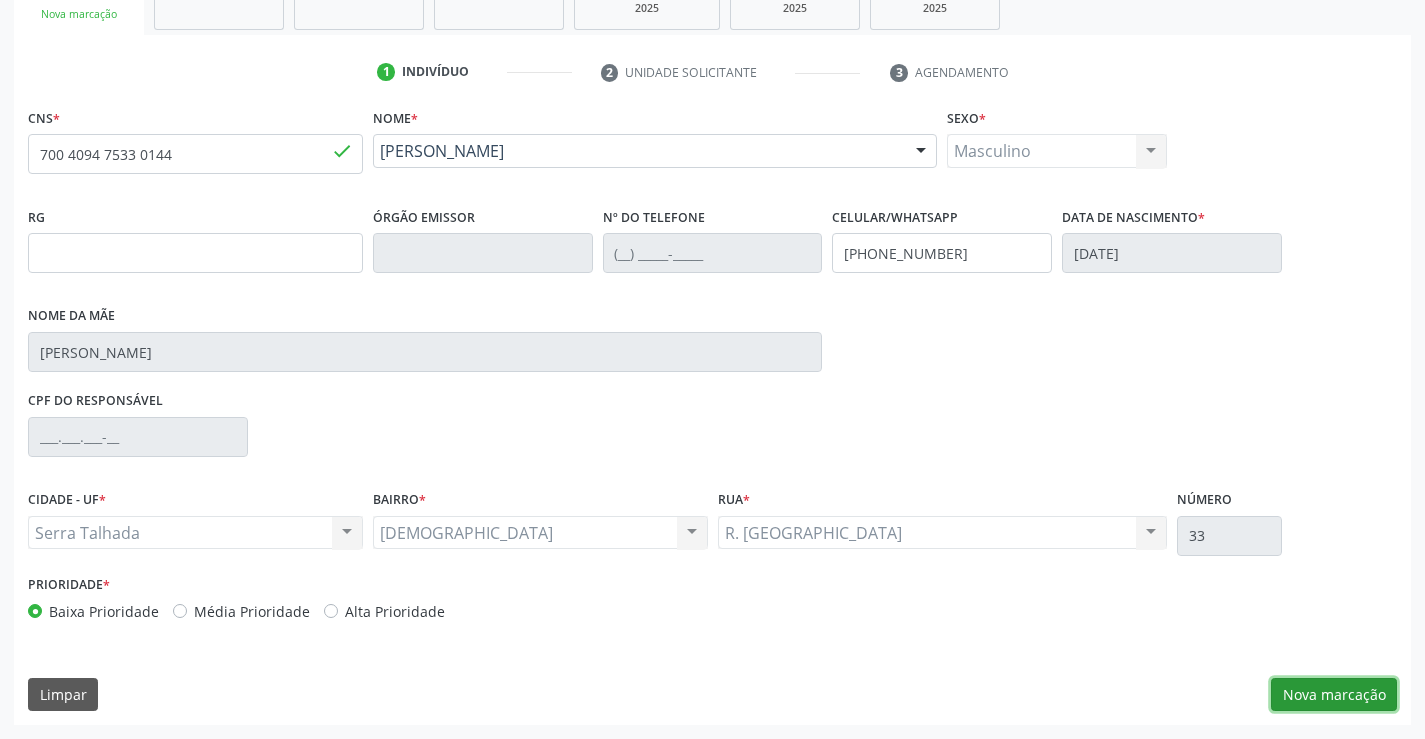 click on "Nova marcação" at bounding box center (1334, 695) 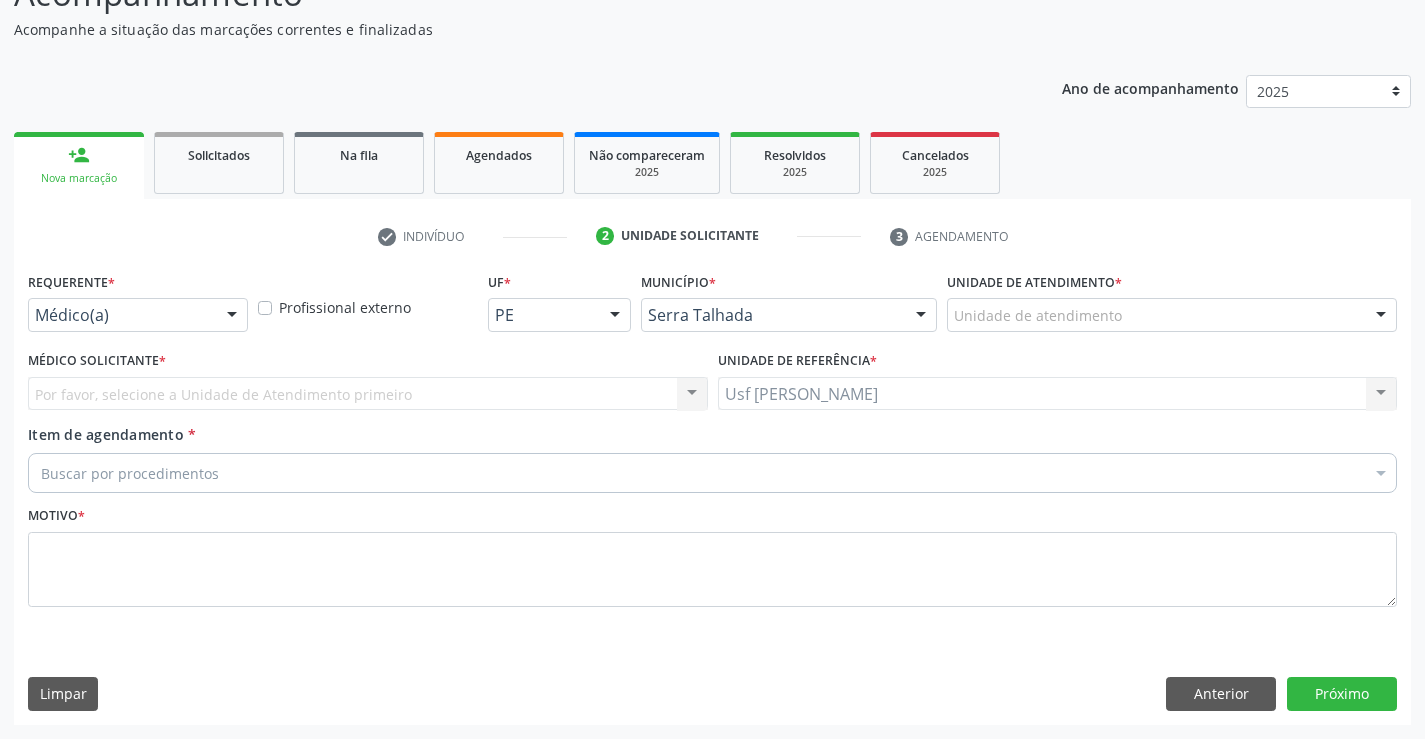scroll, scrollTop: 167, scrollLeft: 0, axis: vertical 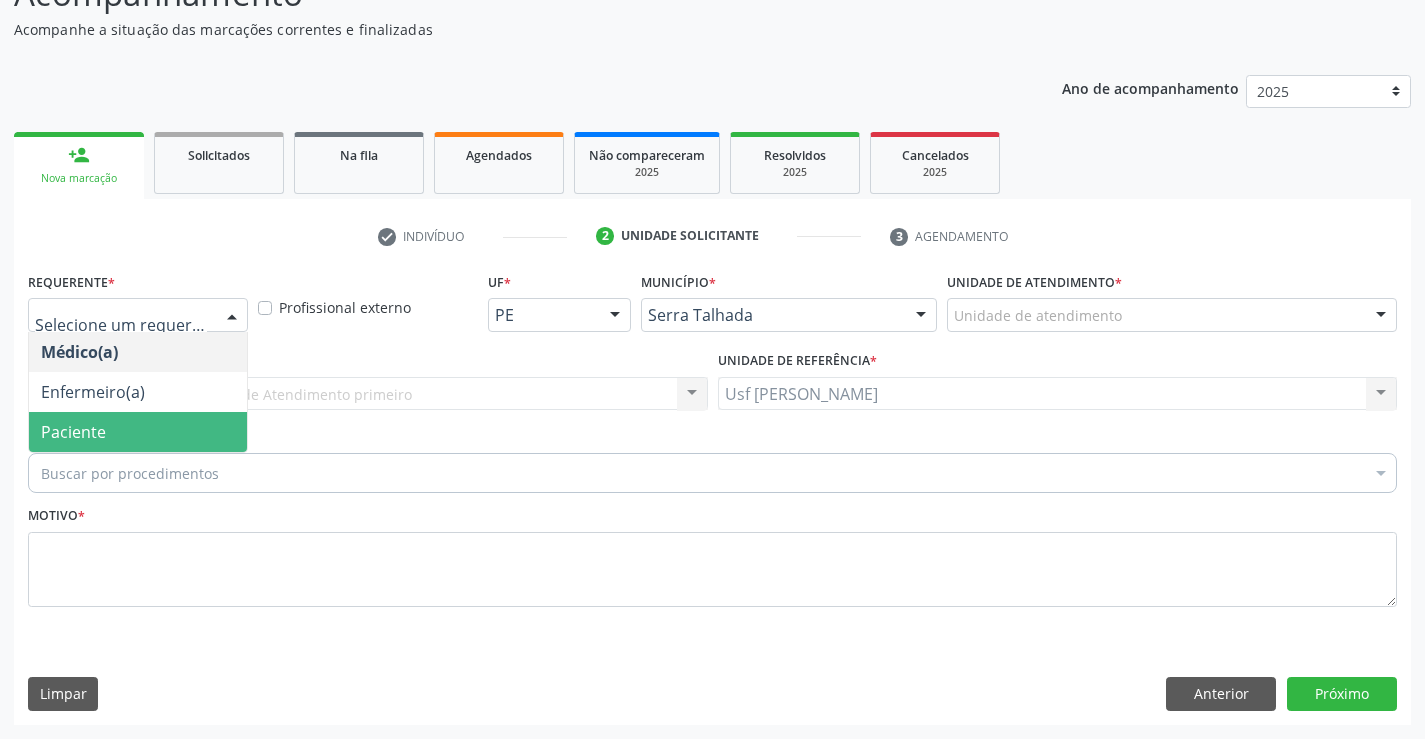 click on "Paciente" at bounding box center [138, 432] 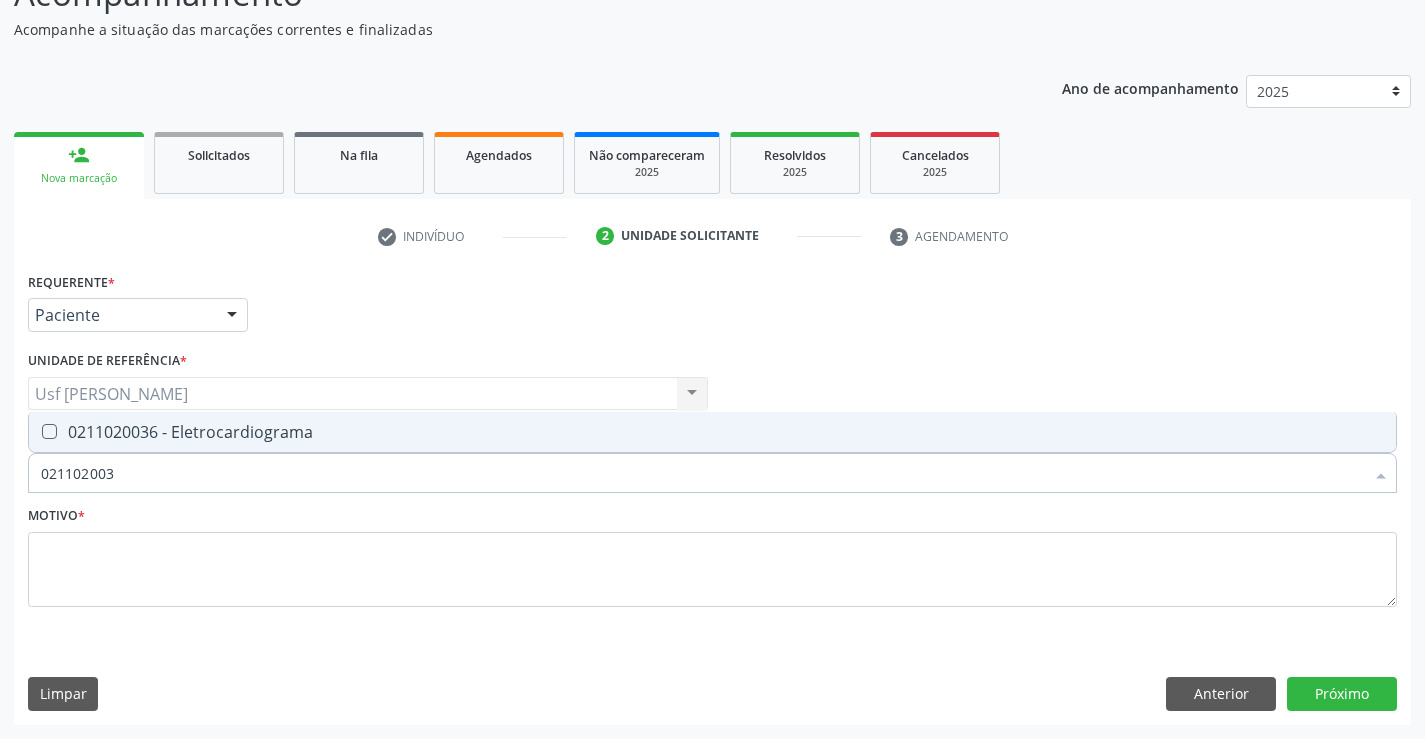 type on "0211020036" 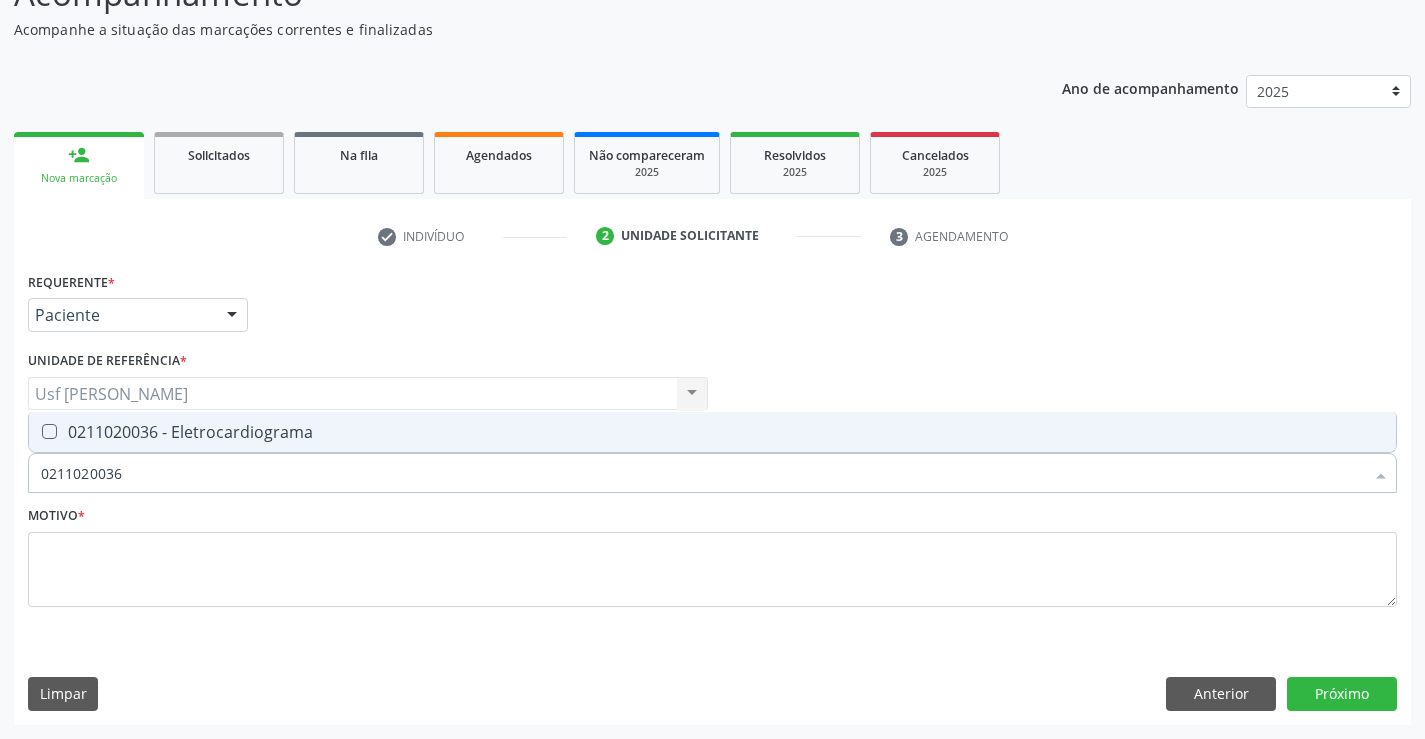 click on "0211020036 - Eletrocardiograma" at bounding box center (712, 432) 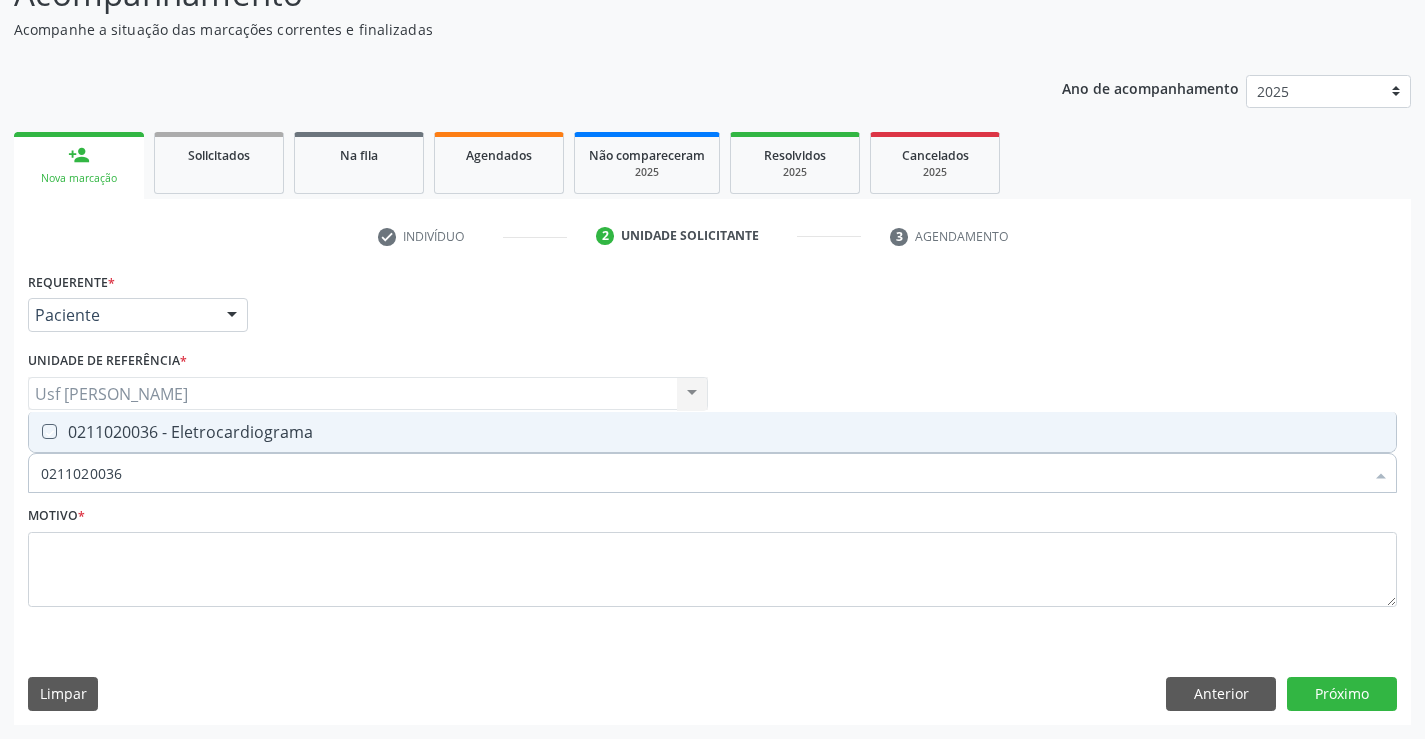 checkbox on "true" 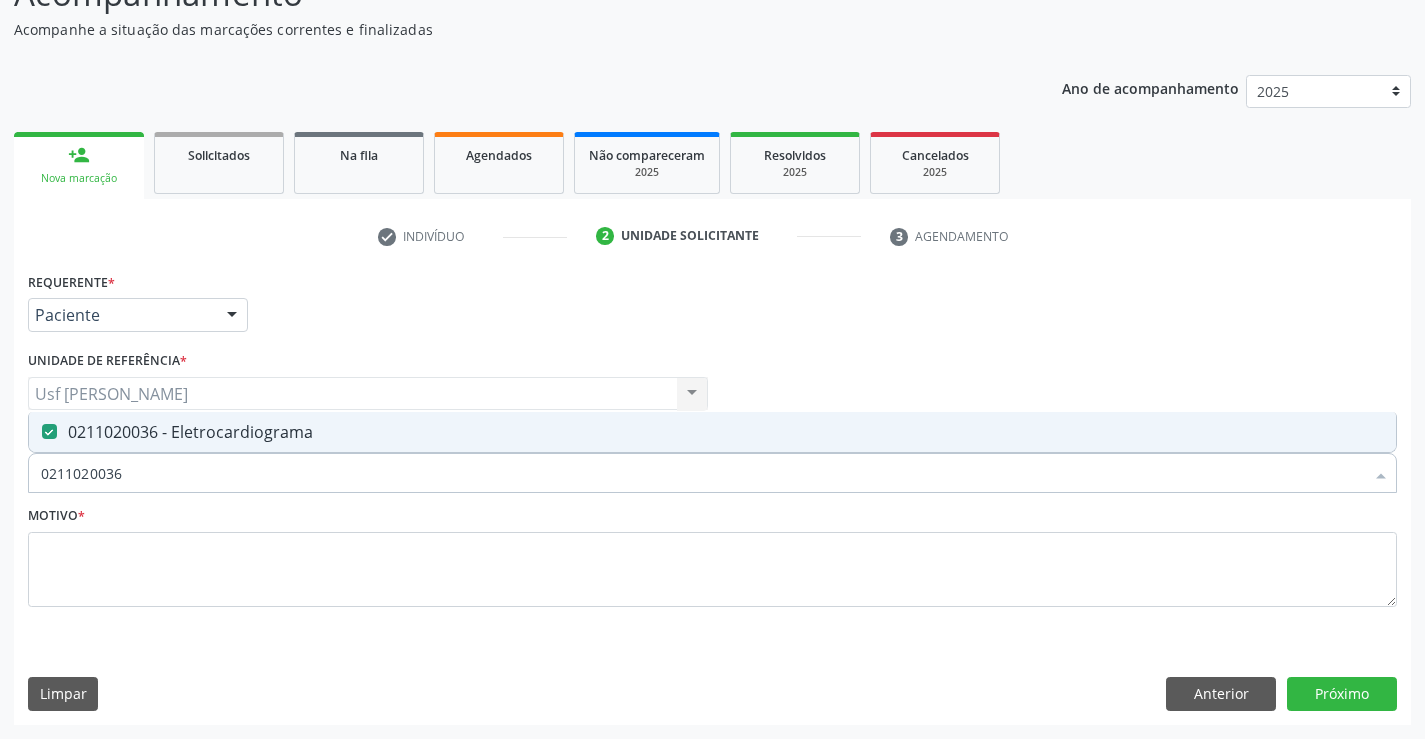 drag, startPoint x: 169, startPoint y: 472, endPoint x: 92, endPoint y: 473, distance: 77.00649 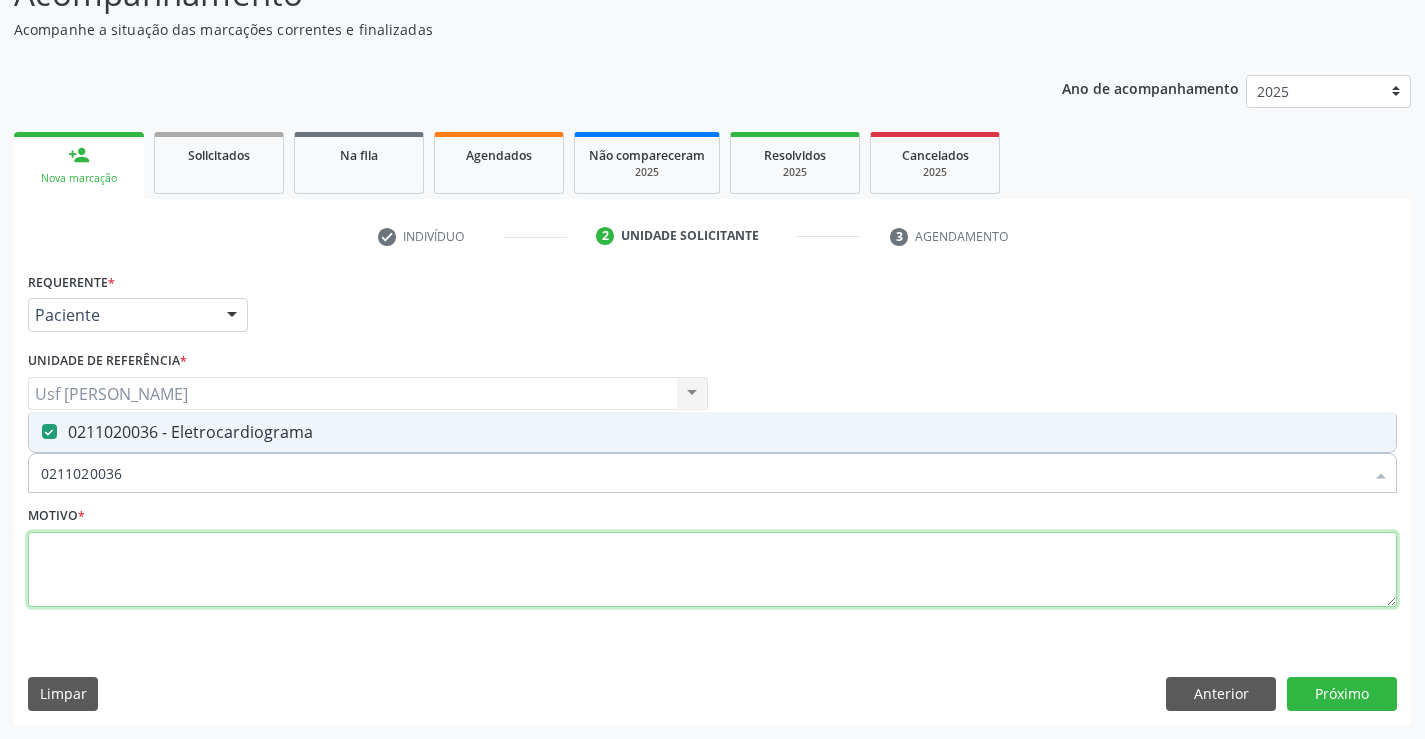 click at bounding box center [712, 570] 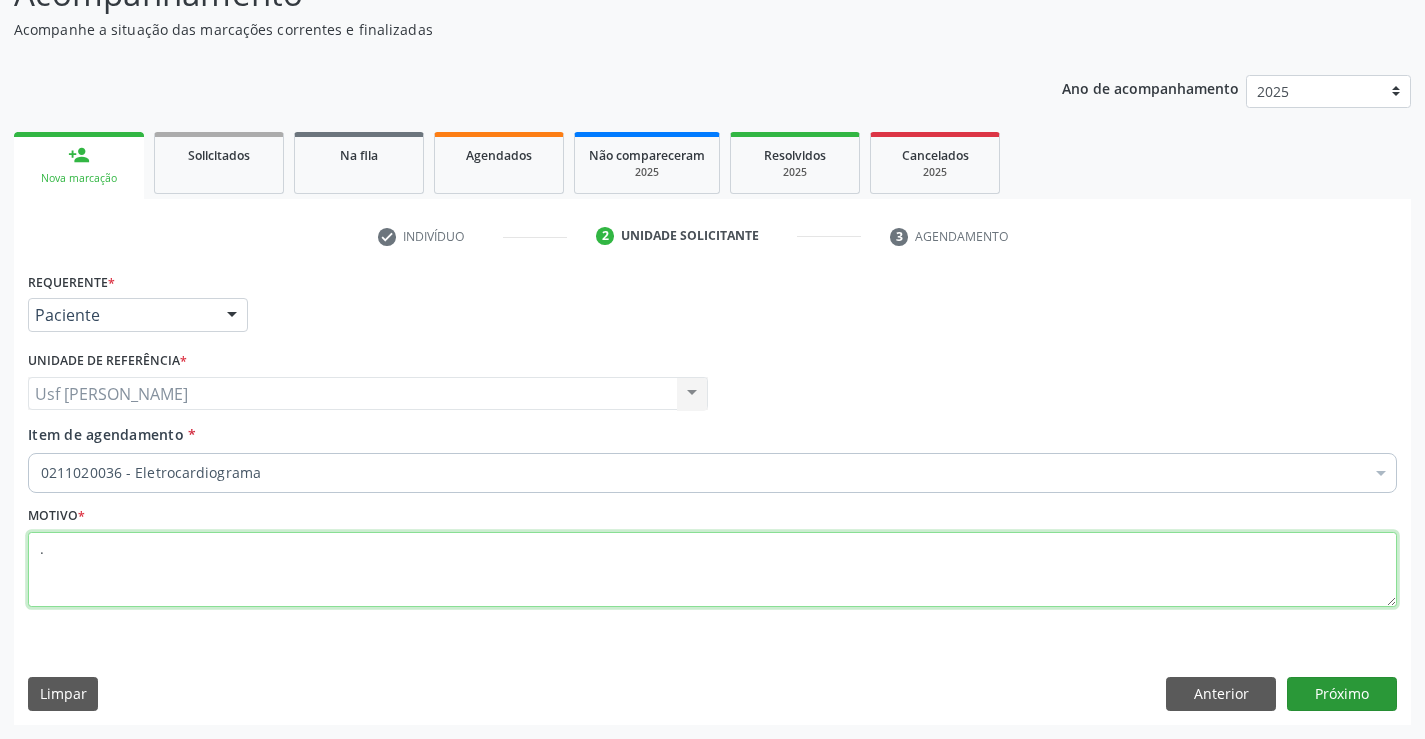 type on "." 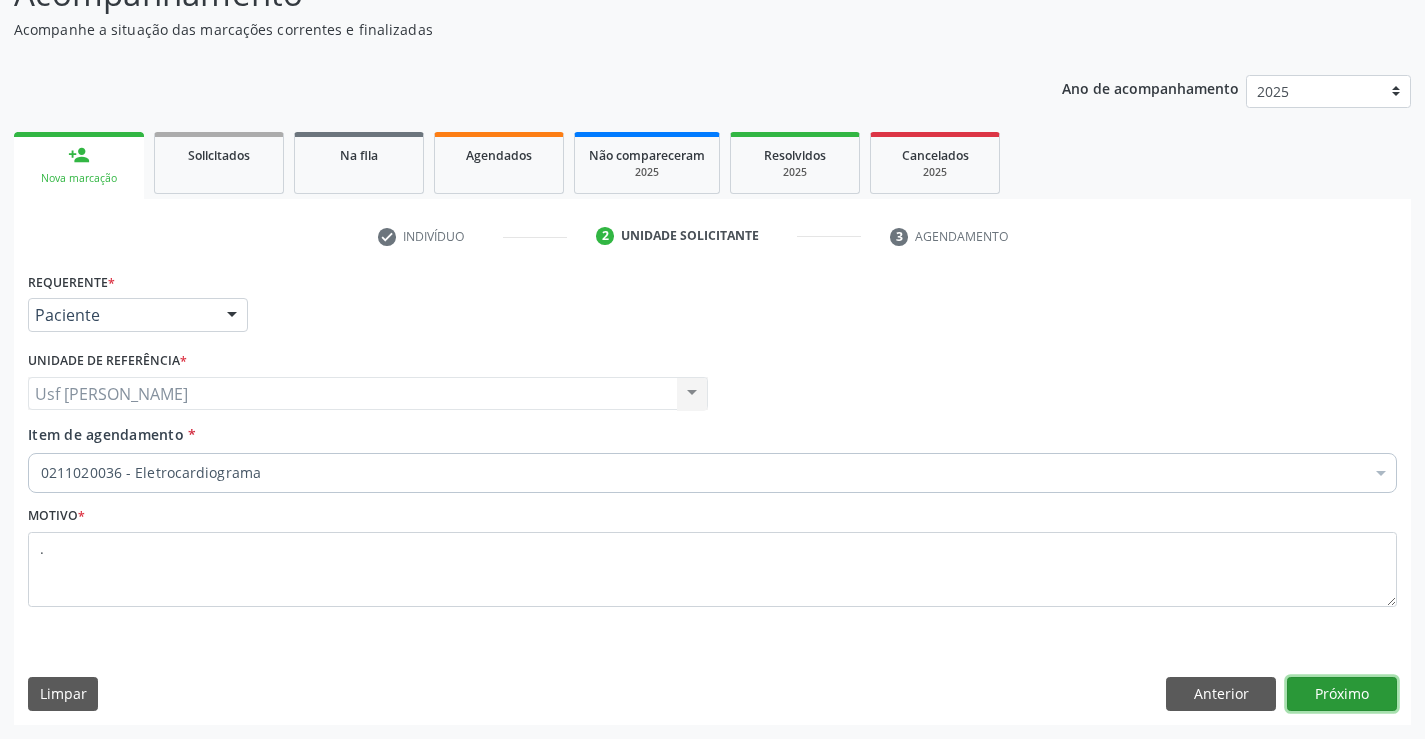 click on "Próximo" at bounding box center (1342, 694) 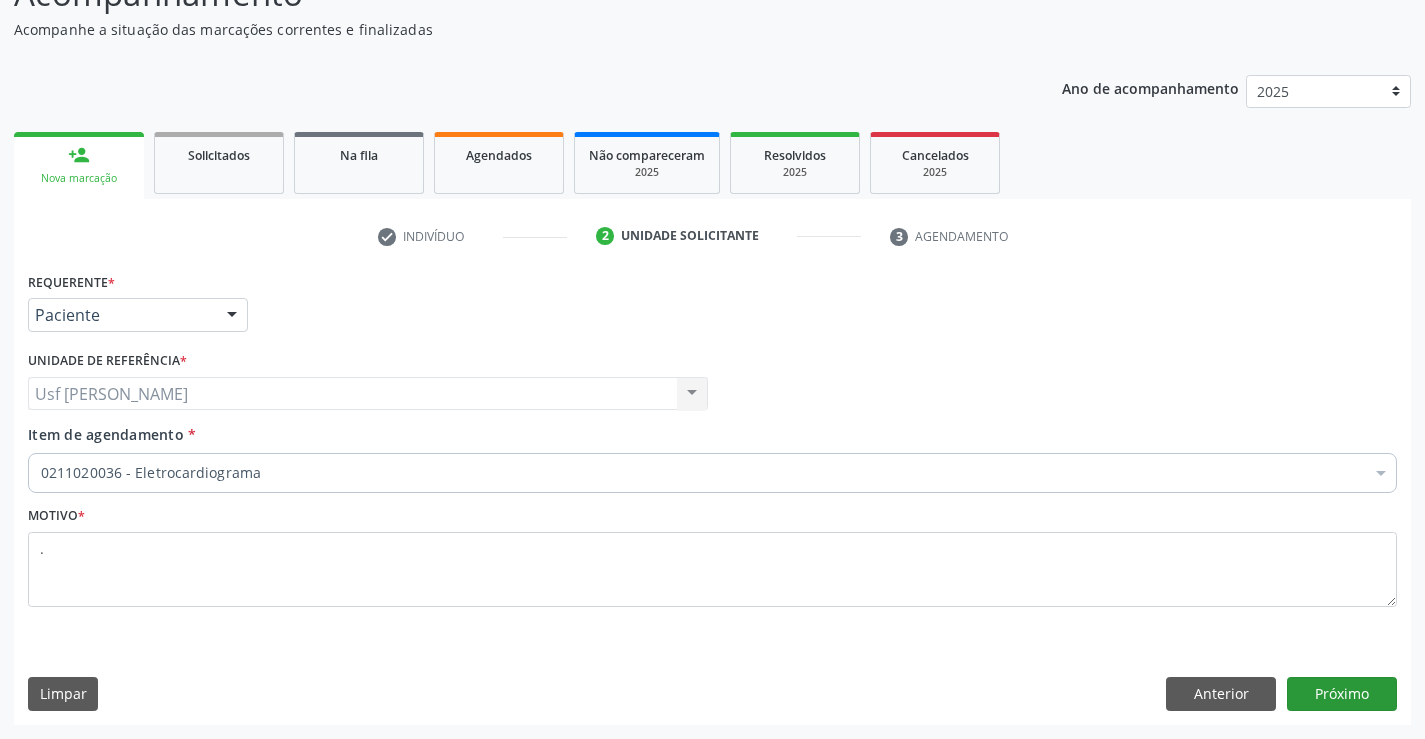 scroll, scrollTop: 131, scrollLeft: 0, axis: vertical 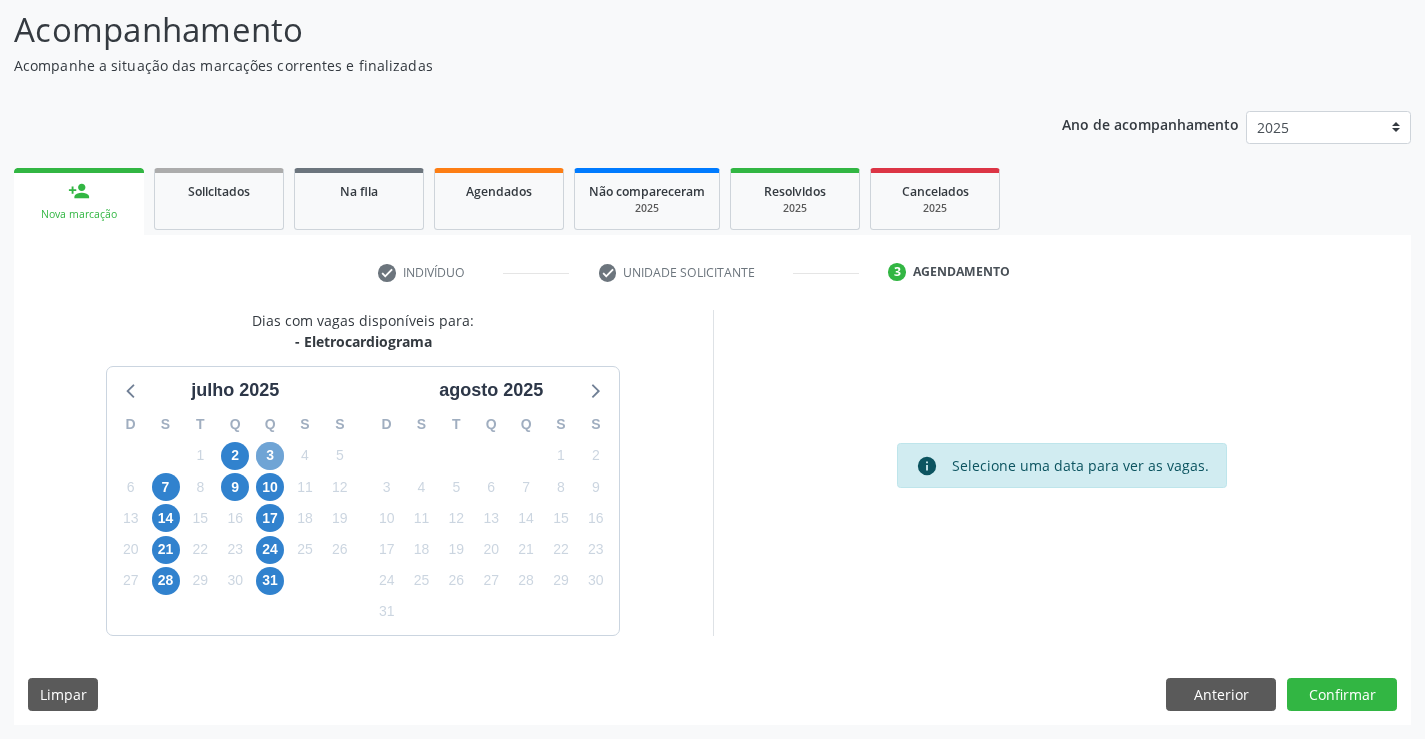 click on "3" at bounding box center [270, 456] 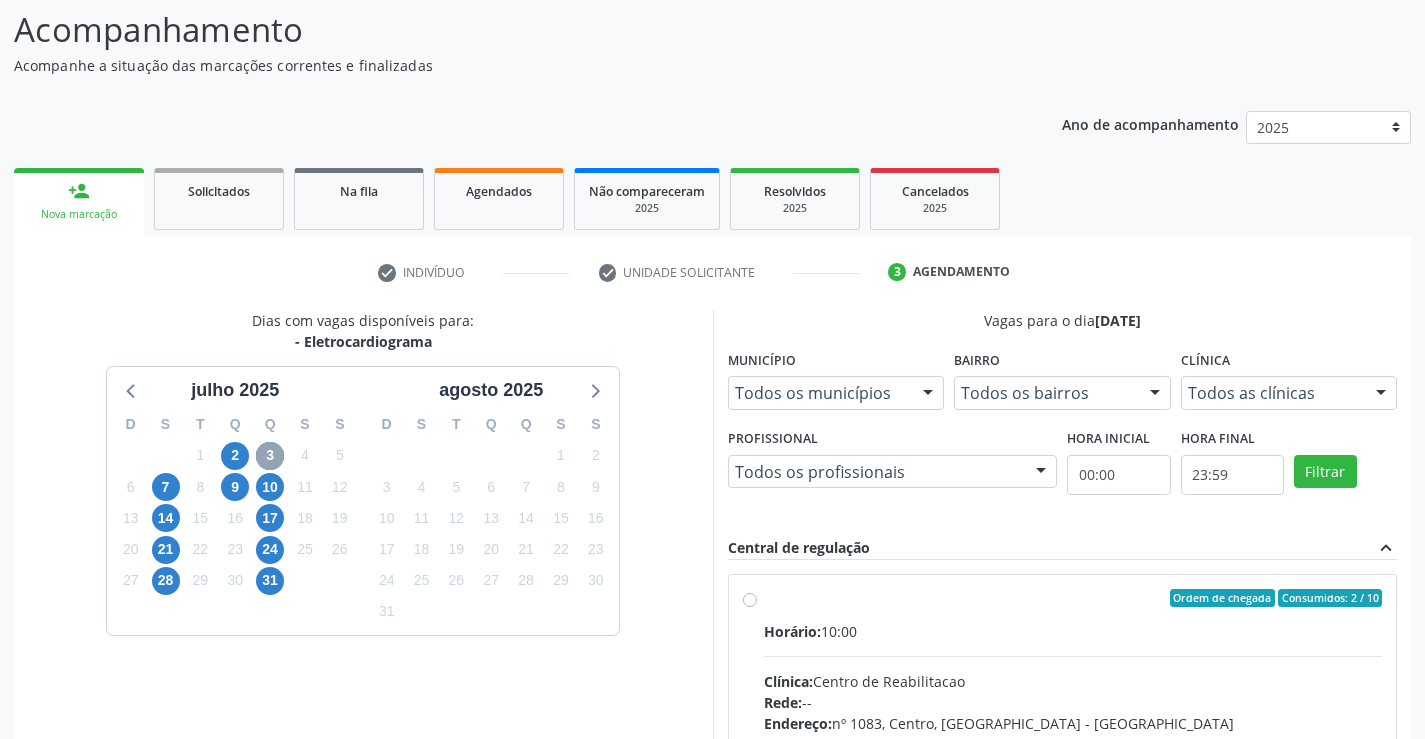 scroll, scrollTop: 231, scrollLeft: 0, axis: vertical 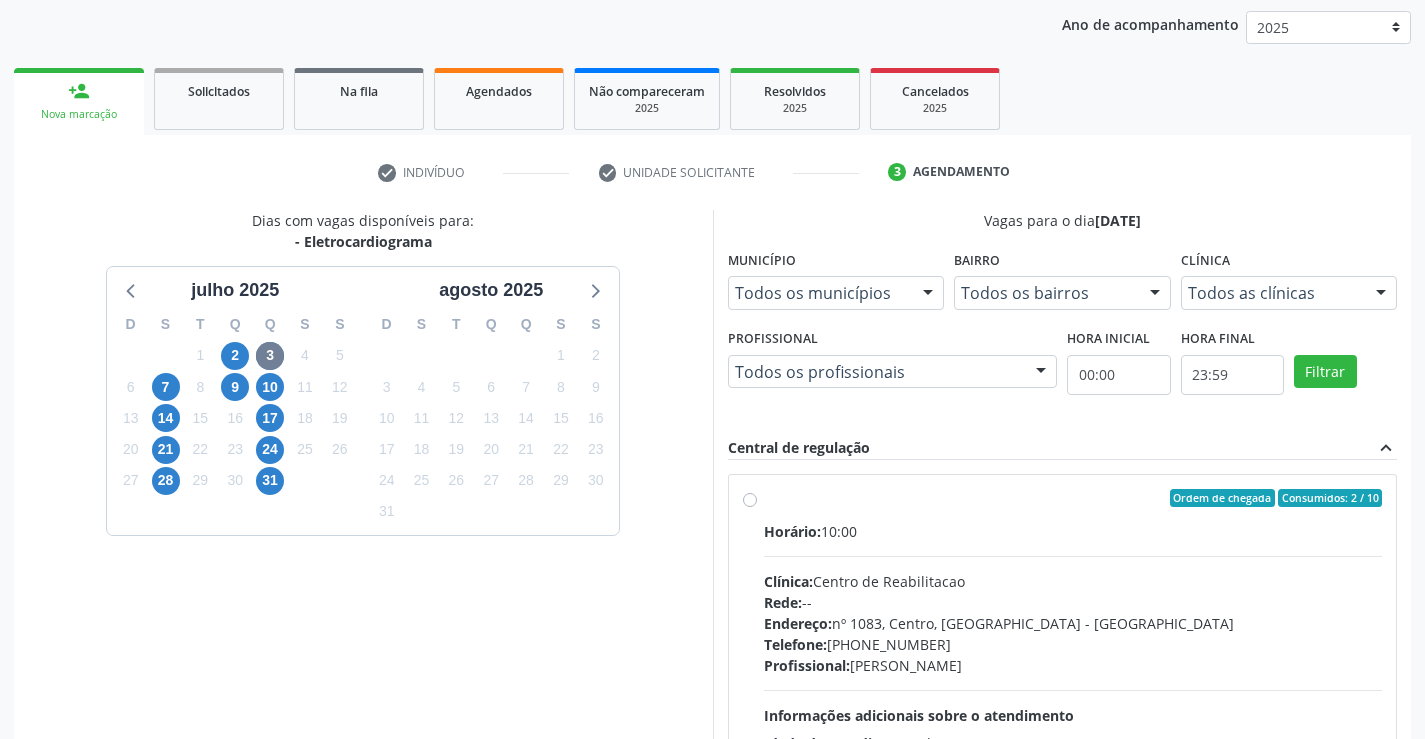 click on "Ordem de chegada
Consumidos: 2 / 10
Horário:   10:00
Clínica:  Centro de Reabilitacao
Rede:
--
Endereço:   nº 1083, Centro, Serra Talhada - PE
Telefone:   (81) 38313112
Profissional:
Maria do Carmo Silva
Informações adicionais sobre o atendimento
Idade de atendimento:
de 0 a 120 anos
Gênero(s) atendido(s):
Masculino e Feminino
Informações adicionais:
--" at bounding box center (1073, 642) 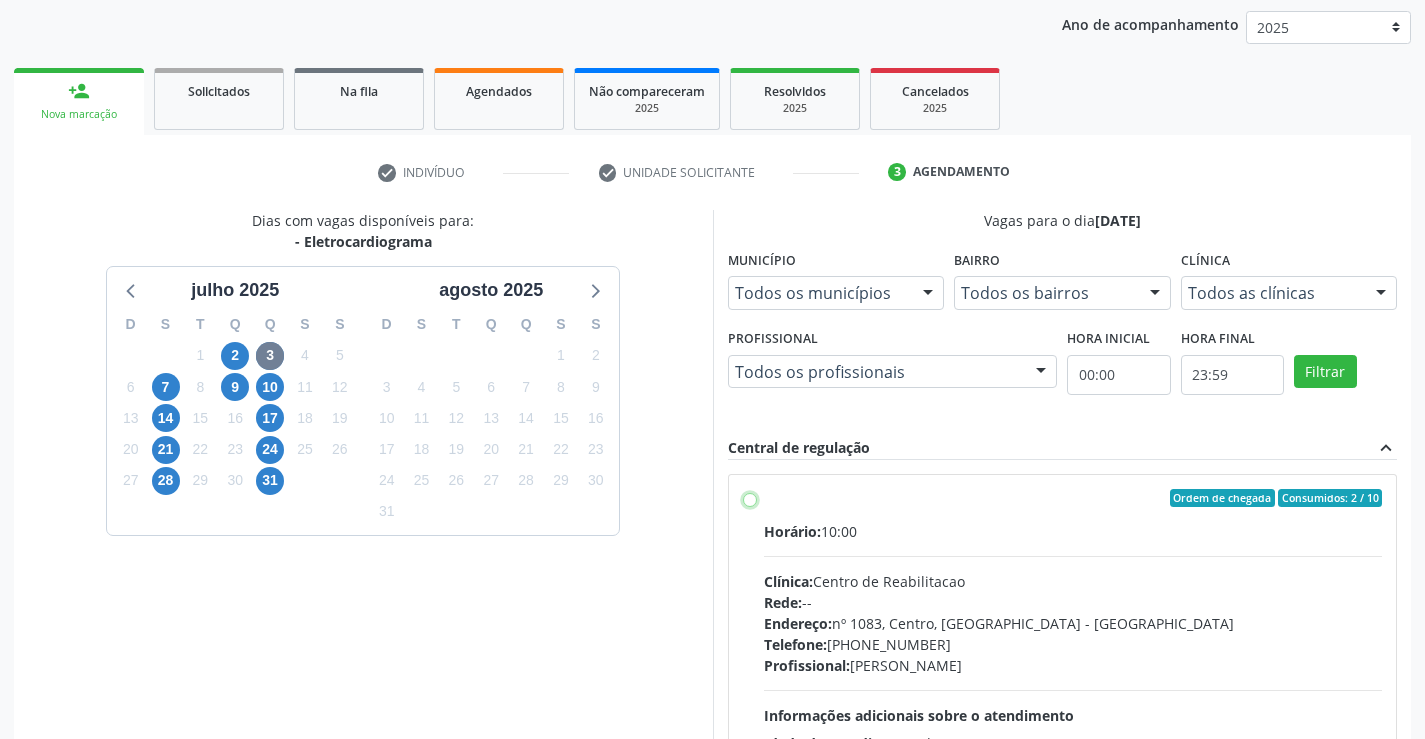 click on "Ordem de chegada
Consumidos: 2 / 10
Horário:   10:00
Clínica:  Centro de Reabilitacao
Rede:
--
Endereço:   nº 1083, Centro, Serra Talhada - PE
Telefone:   (81) 38313112
Profissional:
Maria do Carmo Silva
Informações adicionais sobre o atendimento
Idade de atendimento:
de 0 a 120 anos
Gênero(s) atendido(s):
Masculino e Feminino
Informações adicionais:
--" at bounding box center [750, 498] 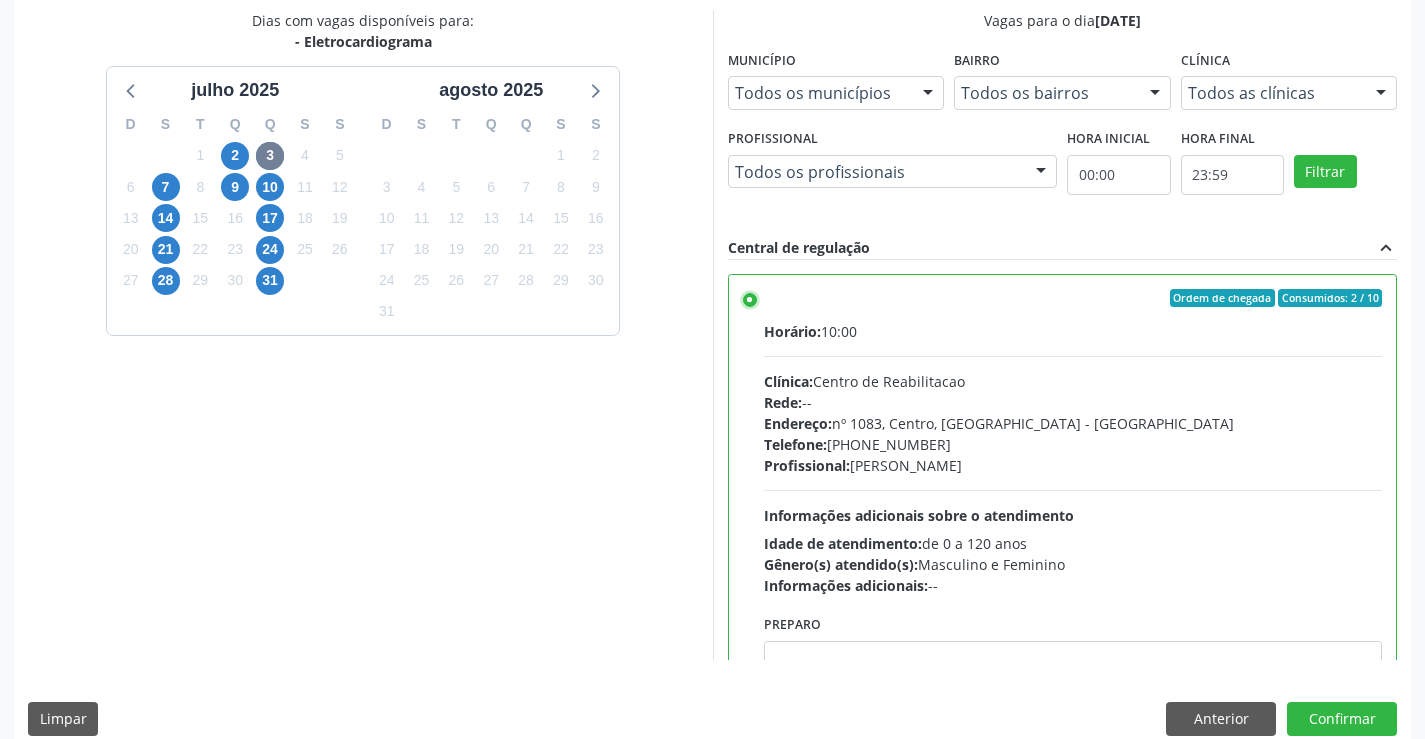 scroll, scrollTop: 456, scrollLeft: 0, axis: vertical 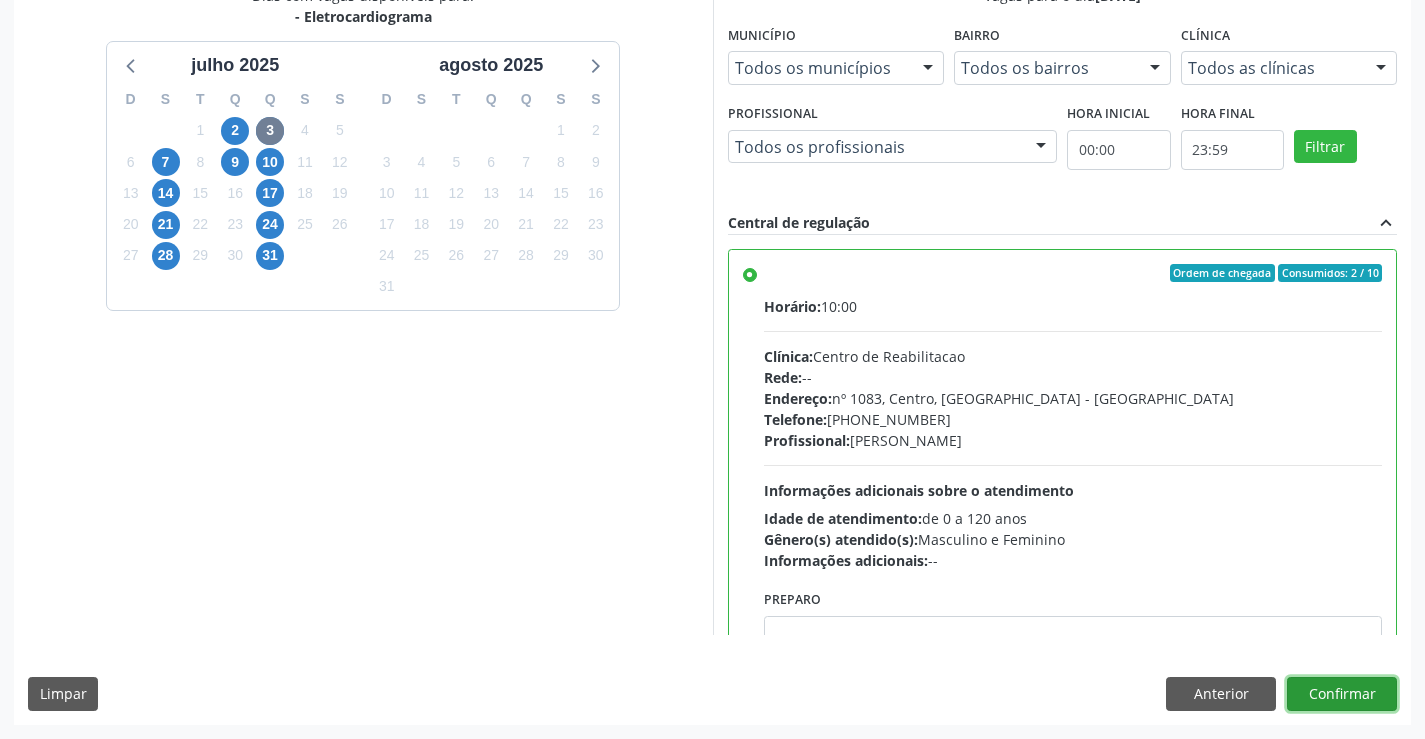 click on "Confirmar" at bounding box center [1342, 694] 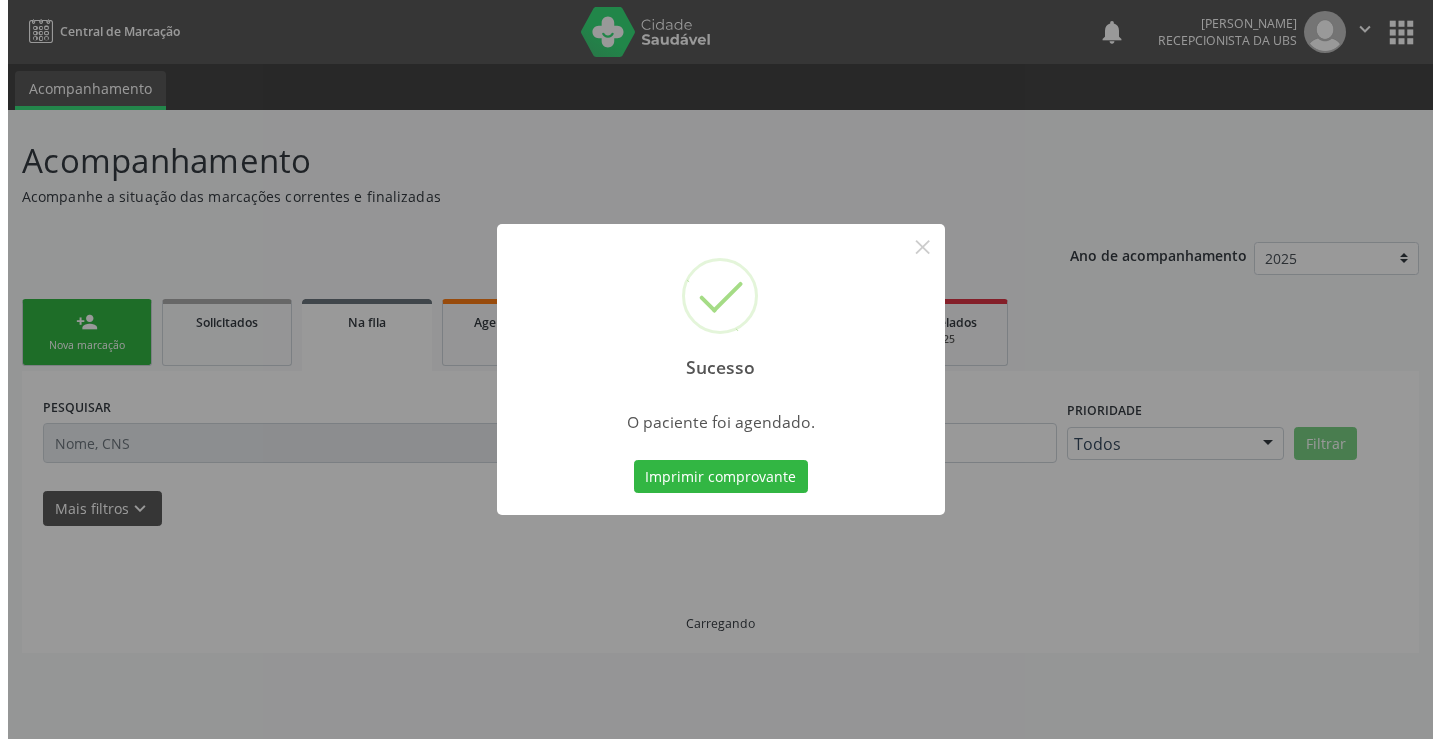 scroll, scrollTop: 0, scrollLeft: 0, axis: both 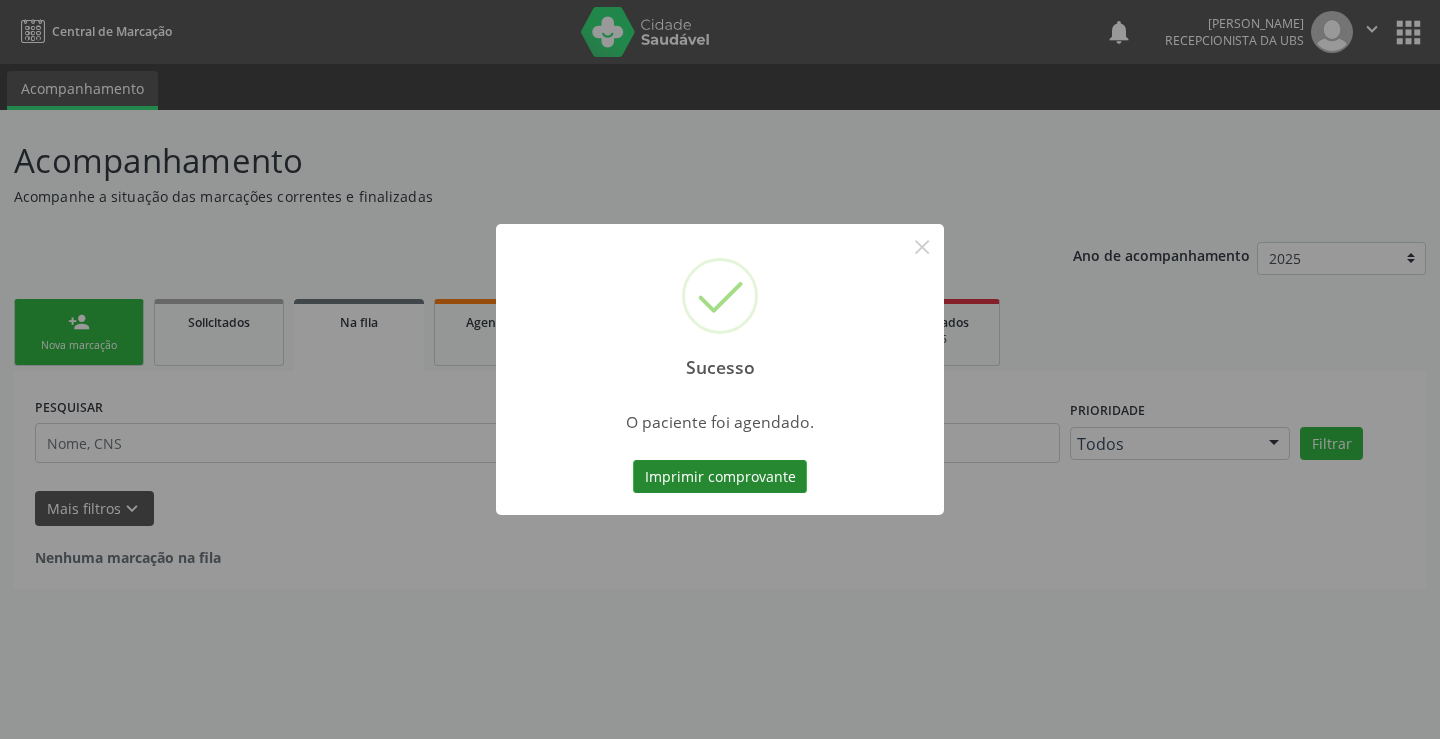 click on "Imprimir comprovante" at bounding box center [720, 477] 